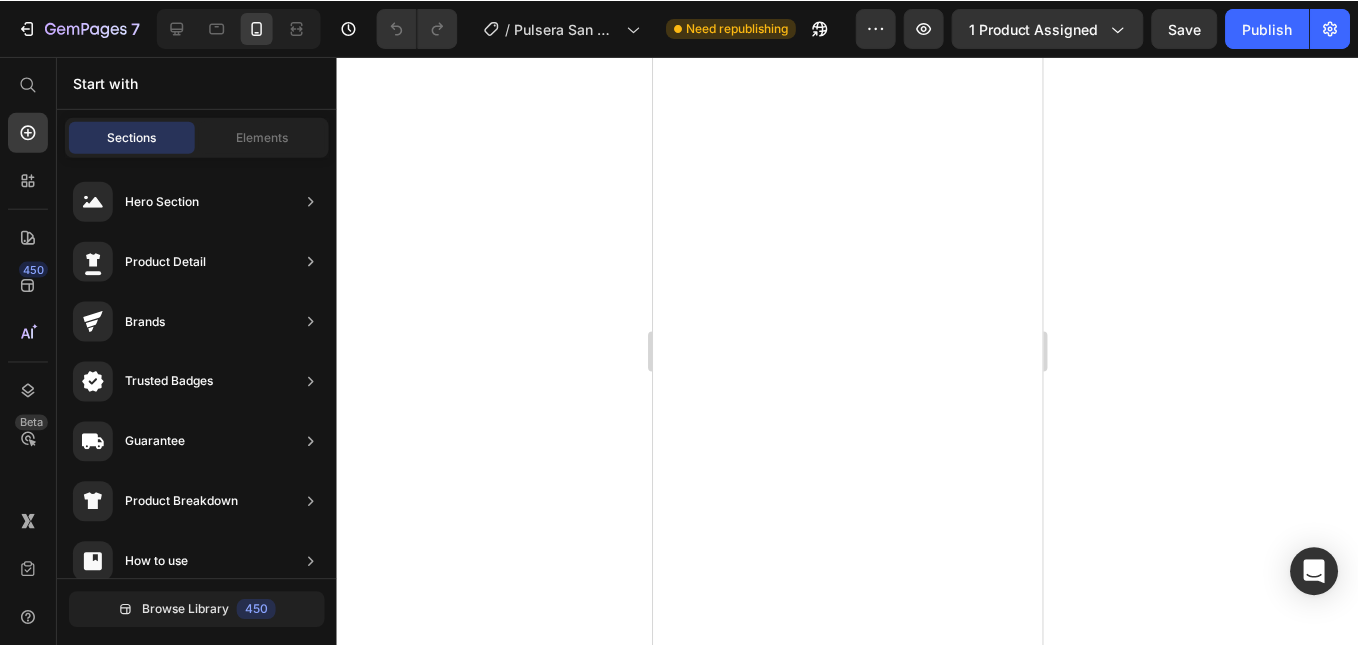 scroll, scrollTop: 0, scrollLeft: 0, axis: both 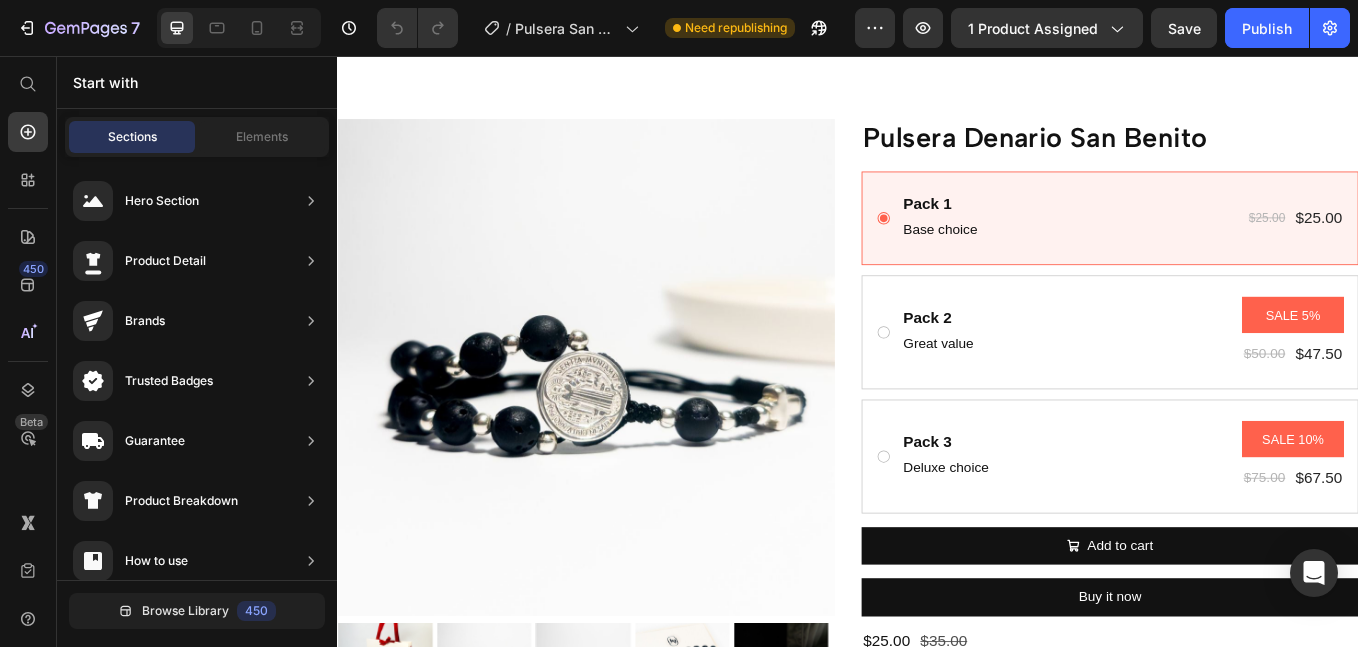 click at bounding box center [239, 28] 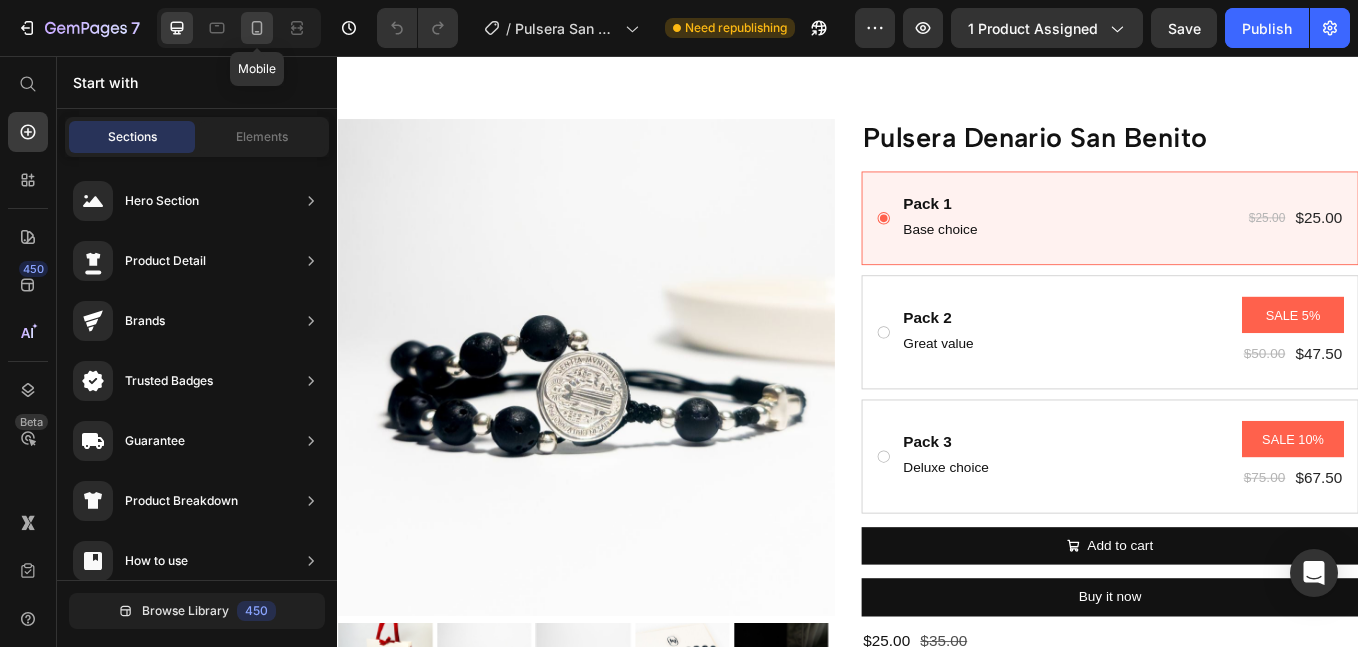 click 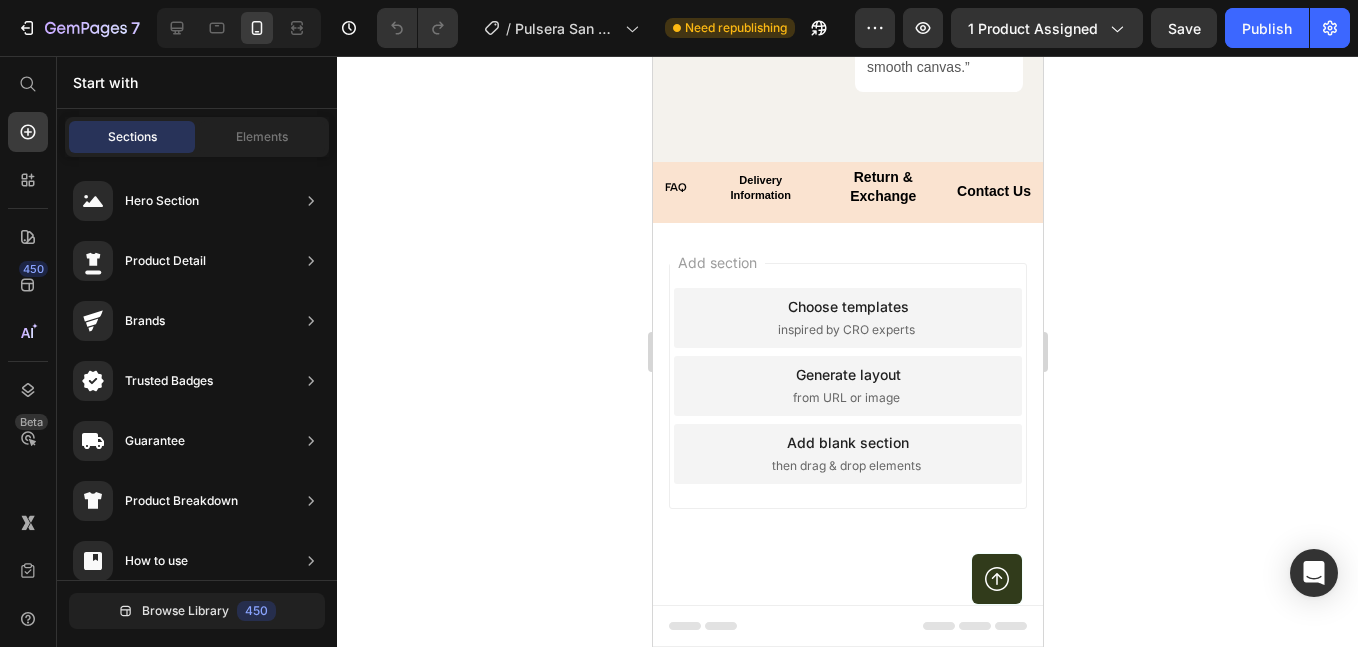 scroll, scrollTop: 3467, scrollLeft: 0, axis: vertical 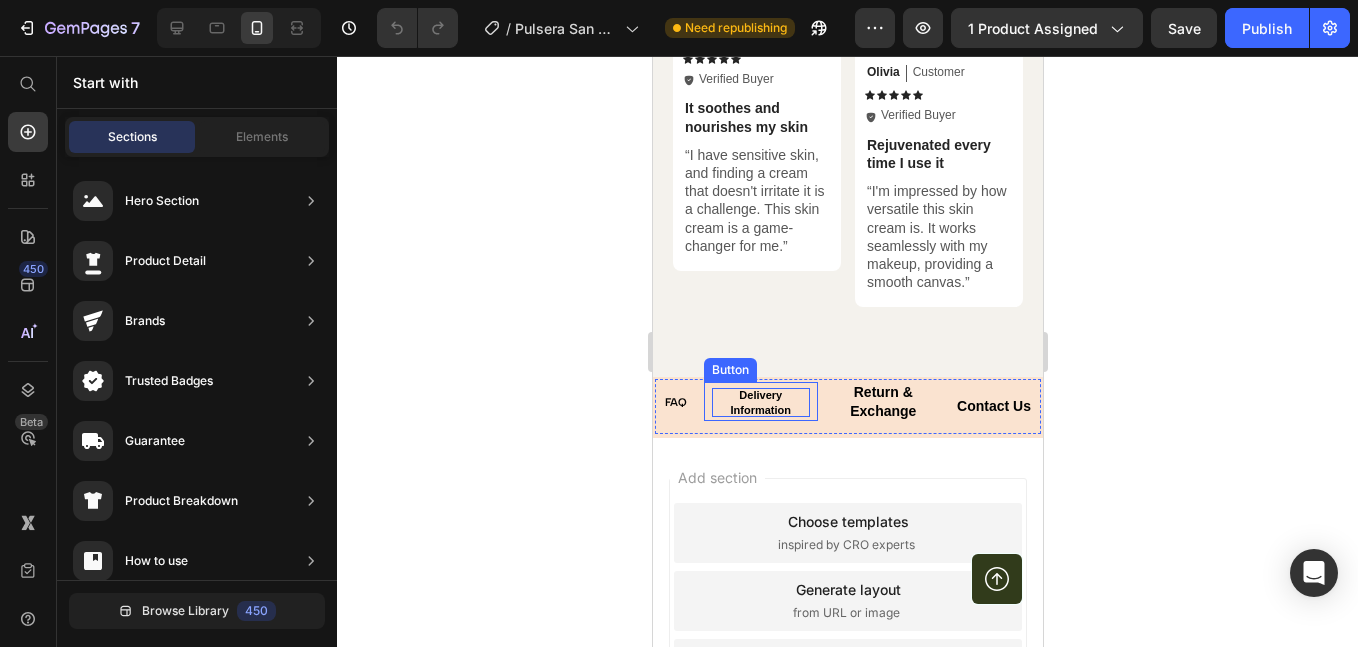 click on "Delivery Information" at bounding box center (760, 402) 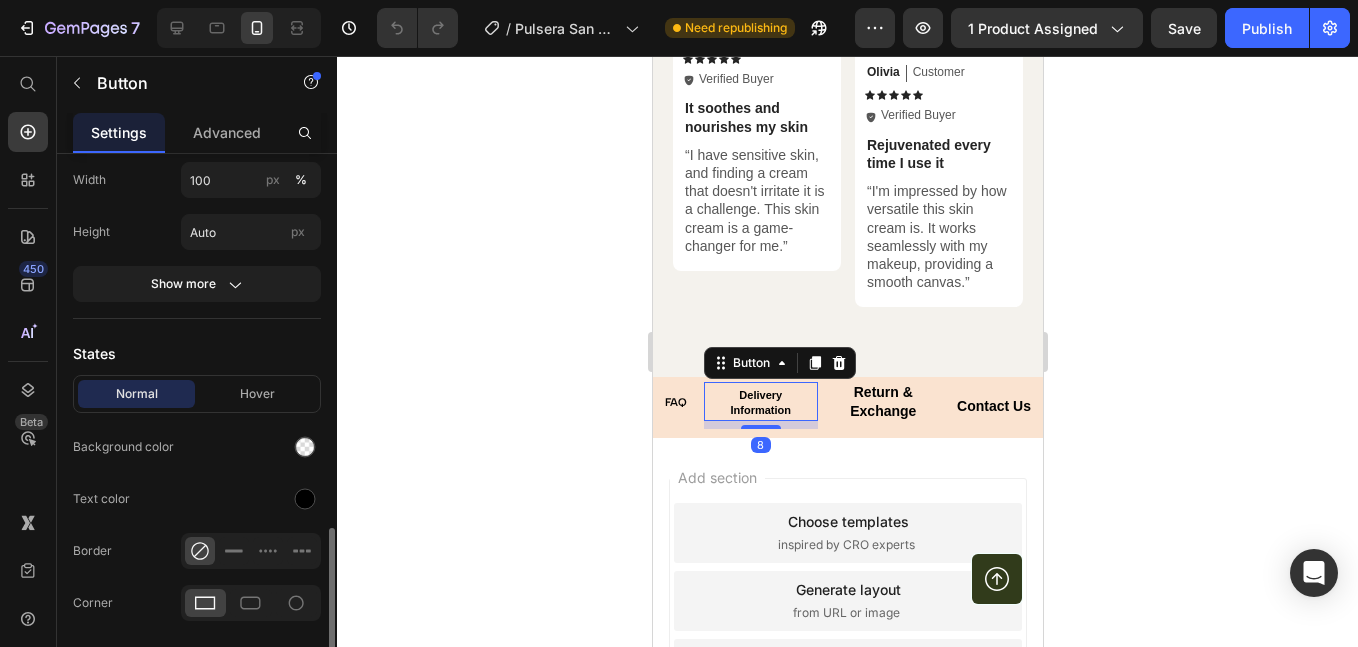 scroll, scrollTop: 668, scrollLeft: 0, axis: vertical 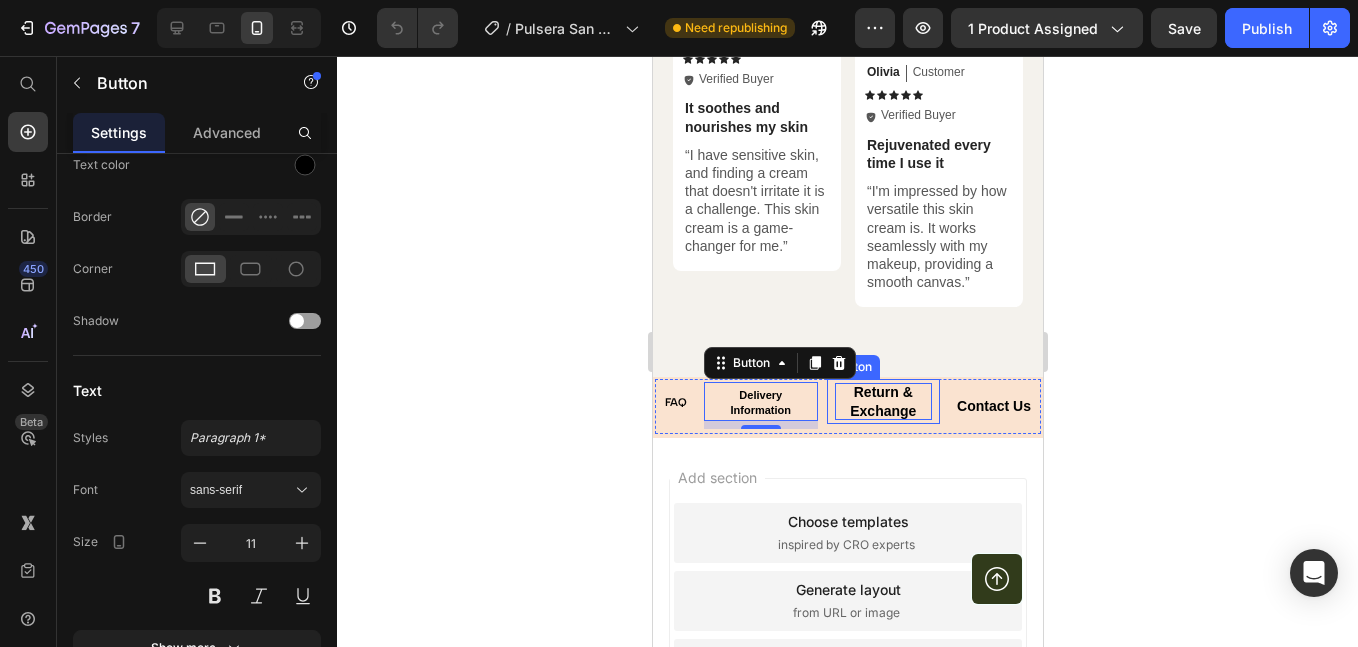 click on "Return & Exchange" at bounding box center (883, 401) 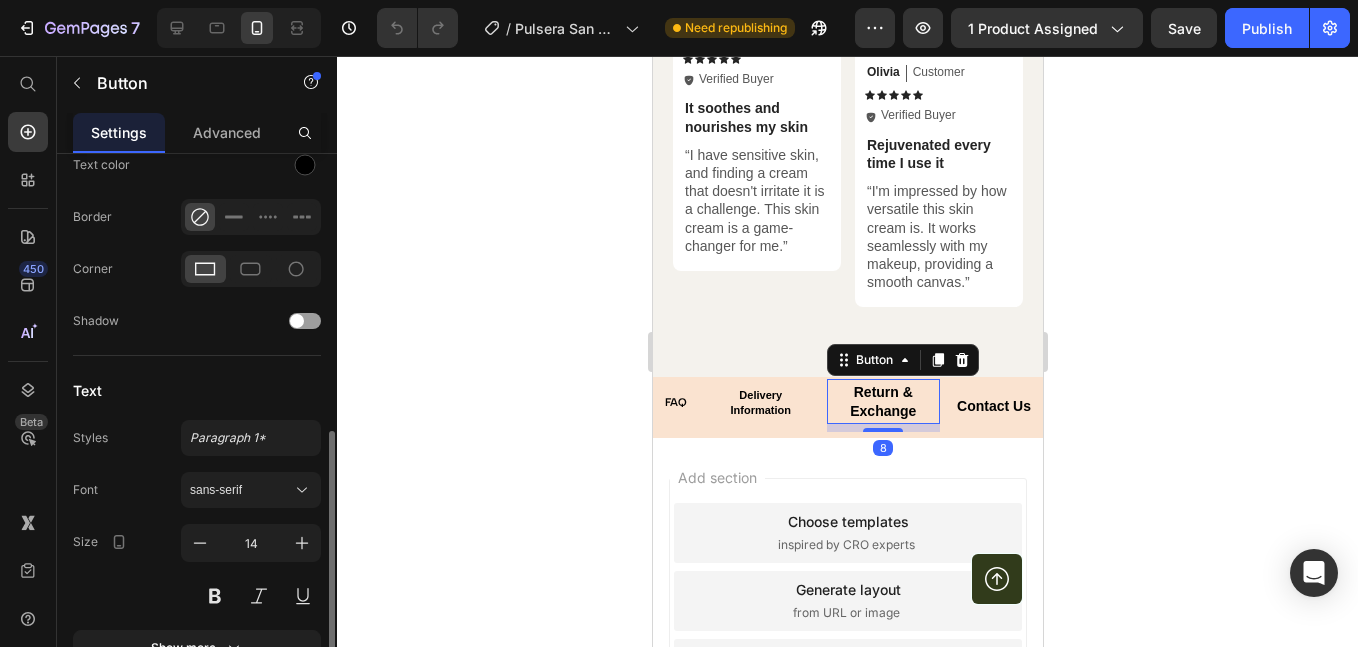 click 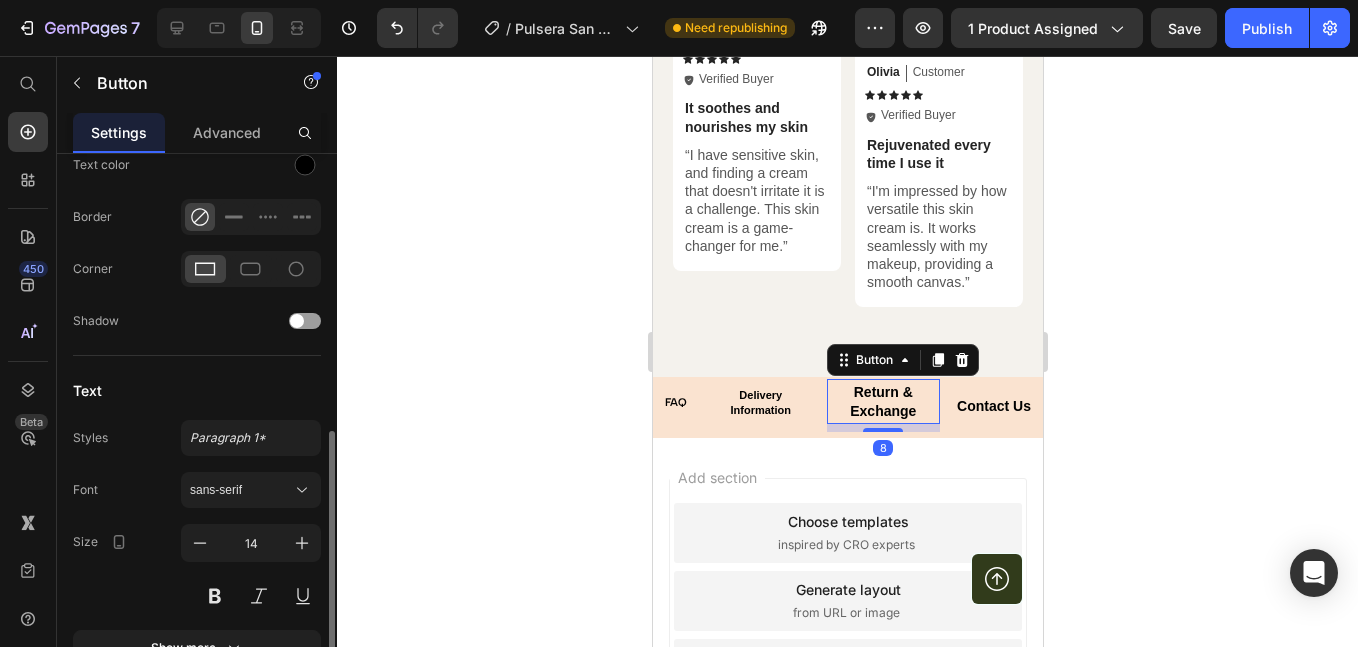 type on "11" 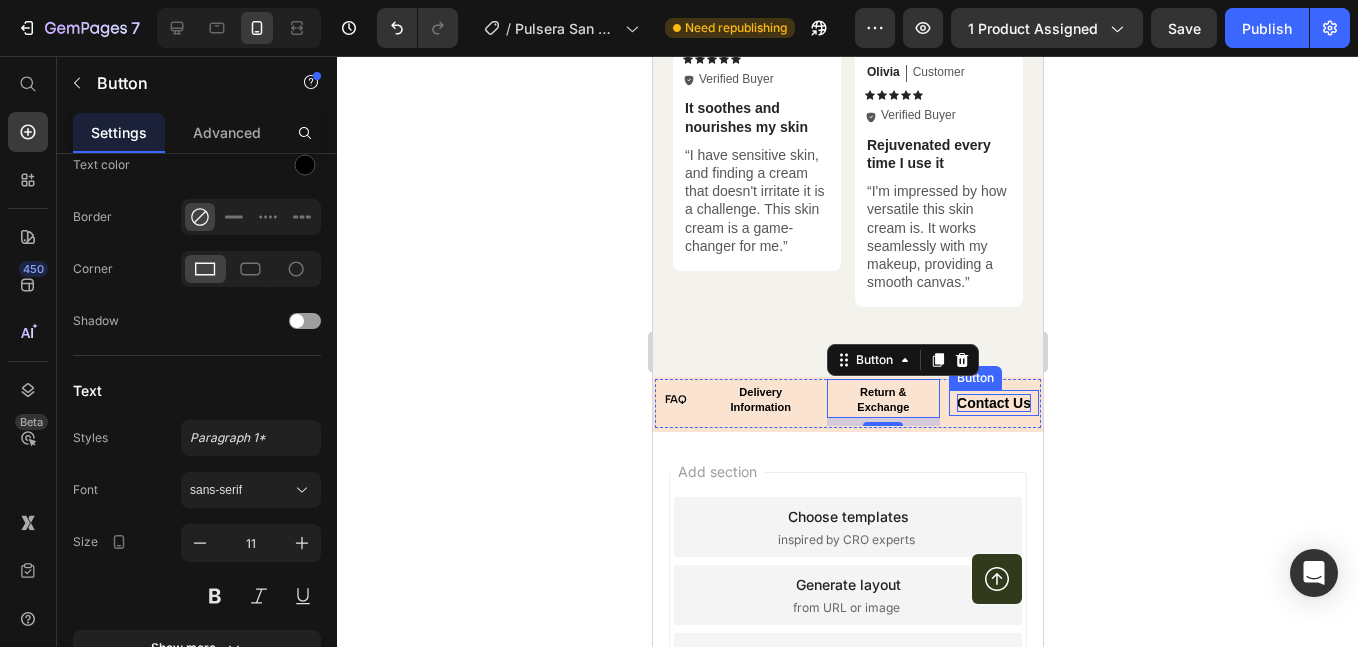 click on "Contact Us" at bounding box center [993, 403] 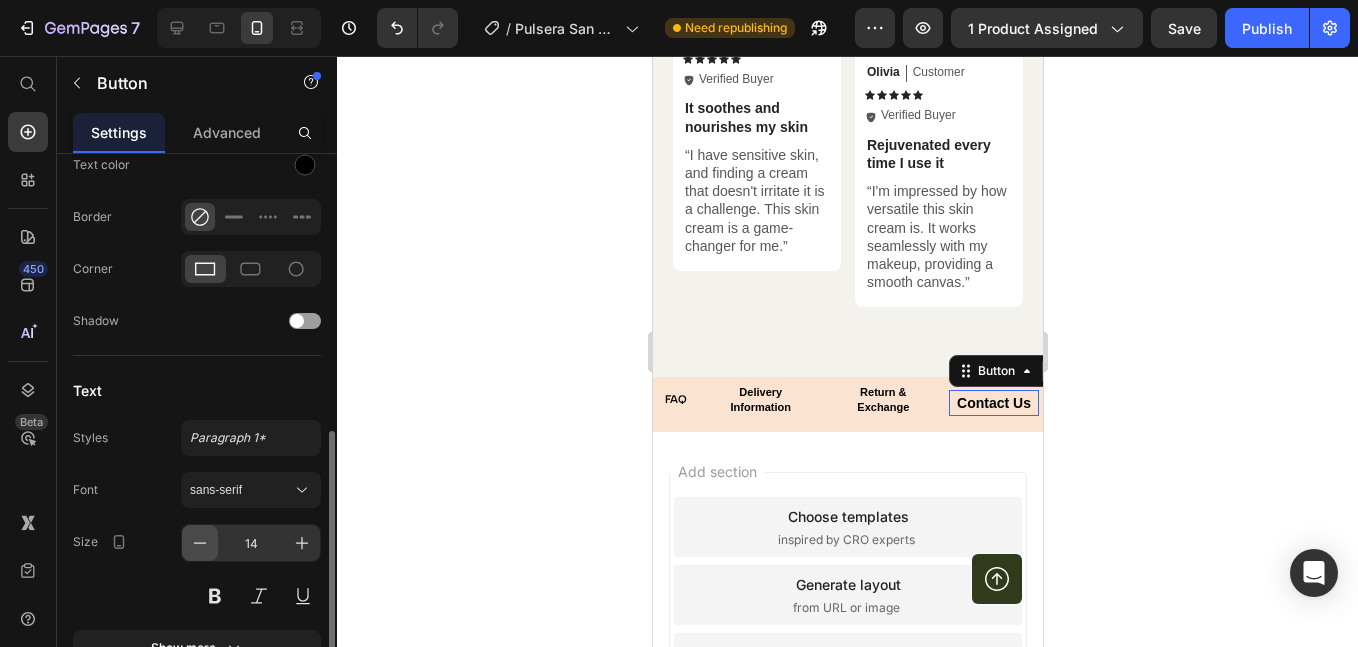 click 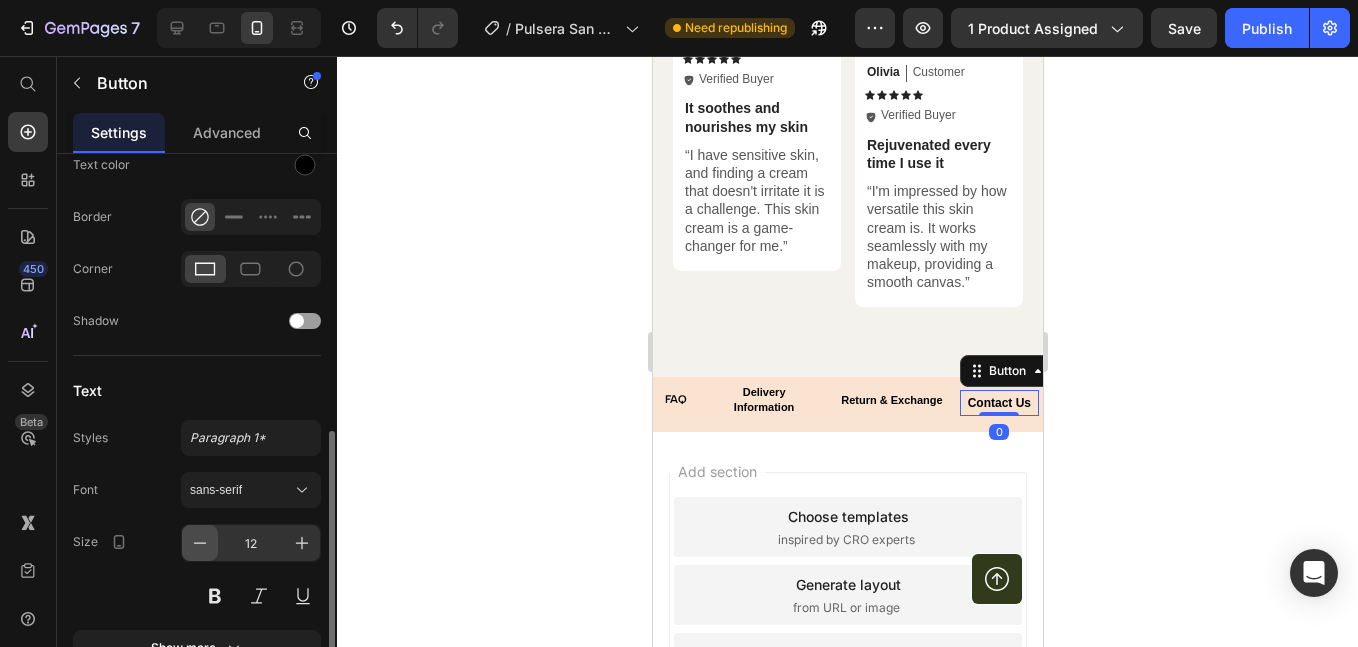 click 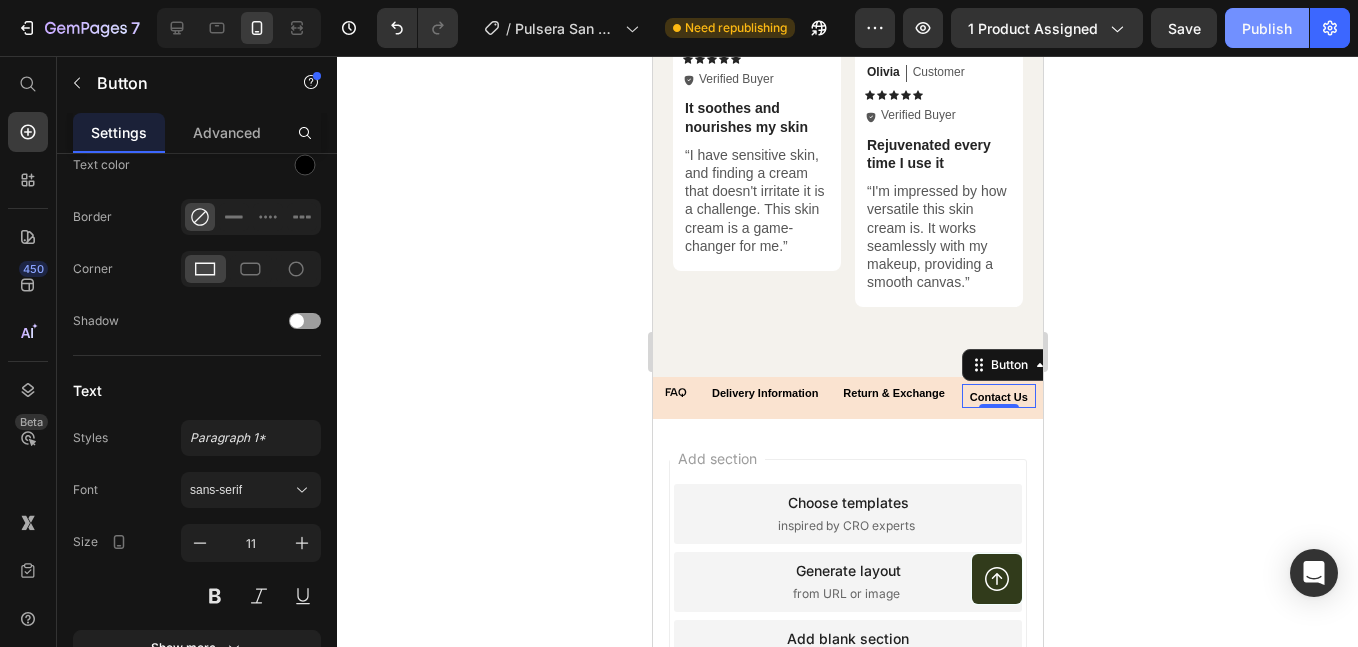 click on "Publish" at bounding box center [1267, 28] 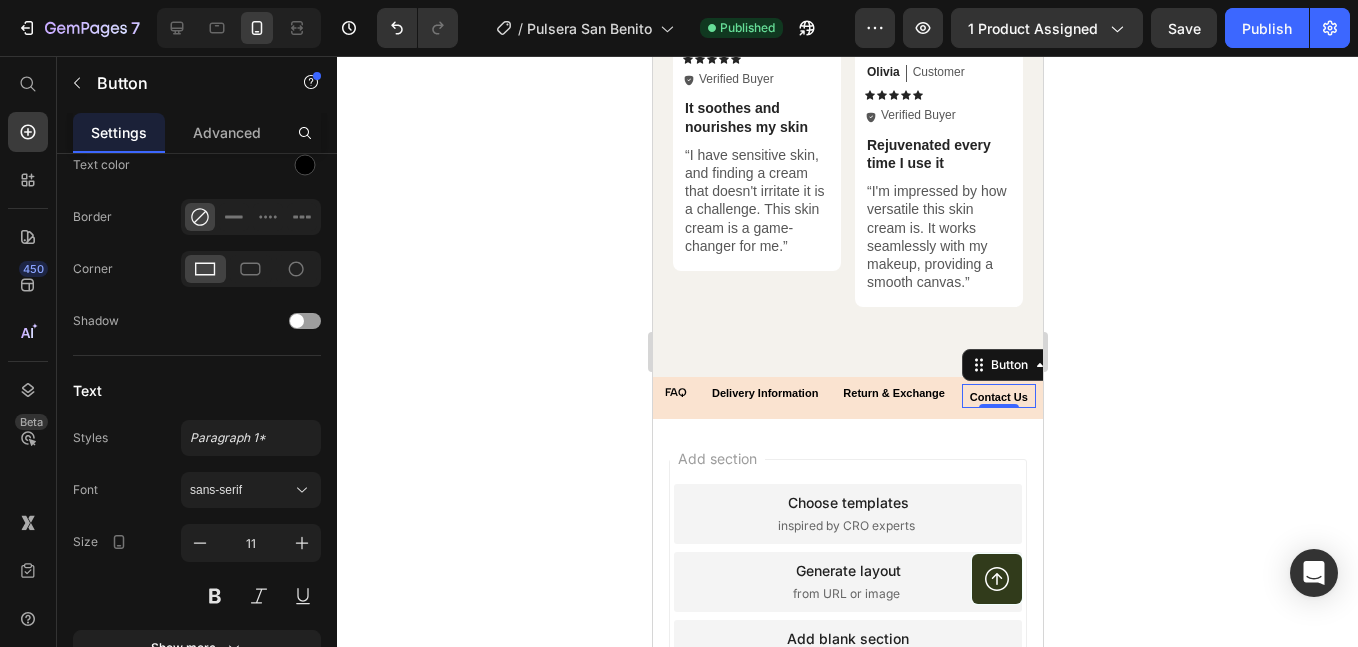 type 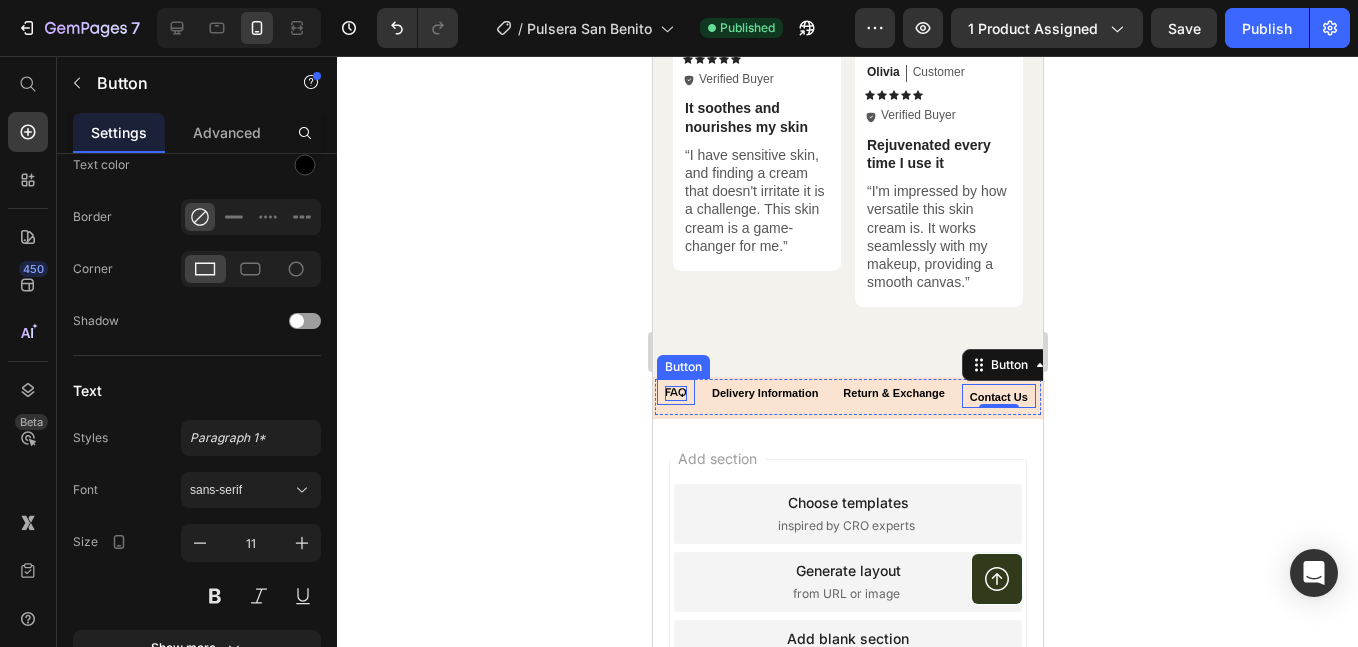 click on "FAQ" at bounding box center [675, 393] 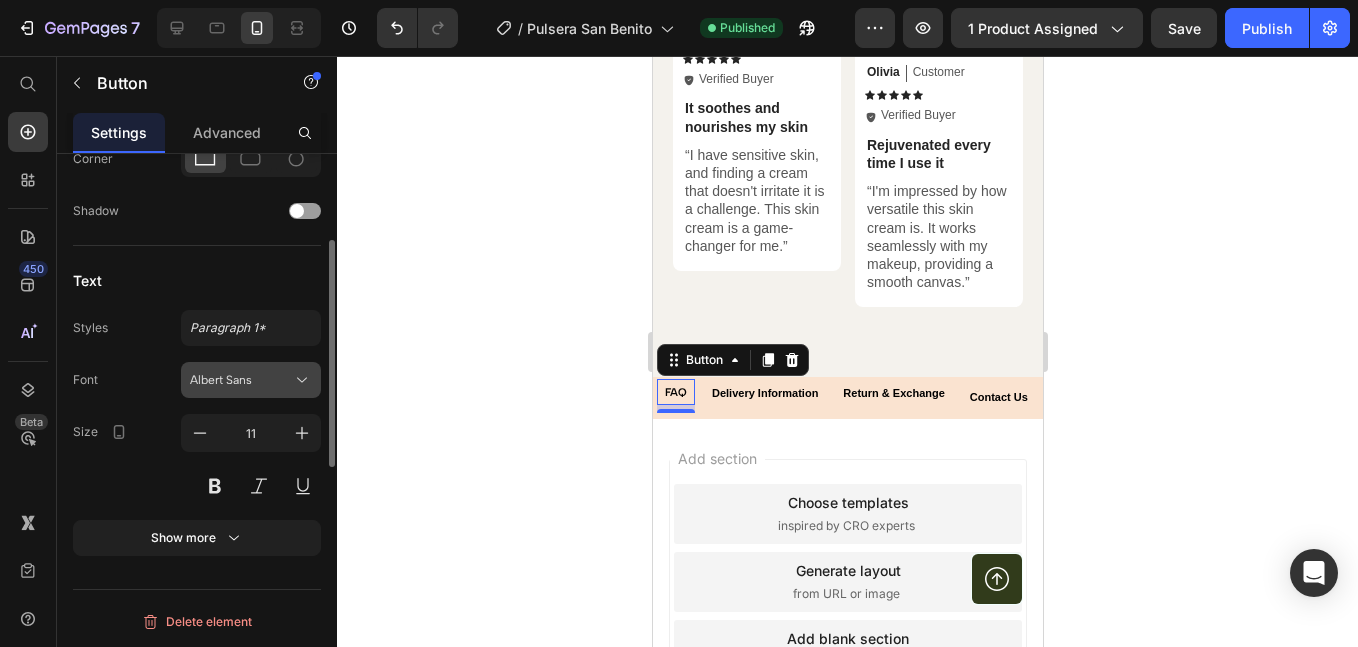 scroll, scrollTop: 611, scrollLeft: 0, axis: vertical 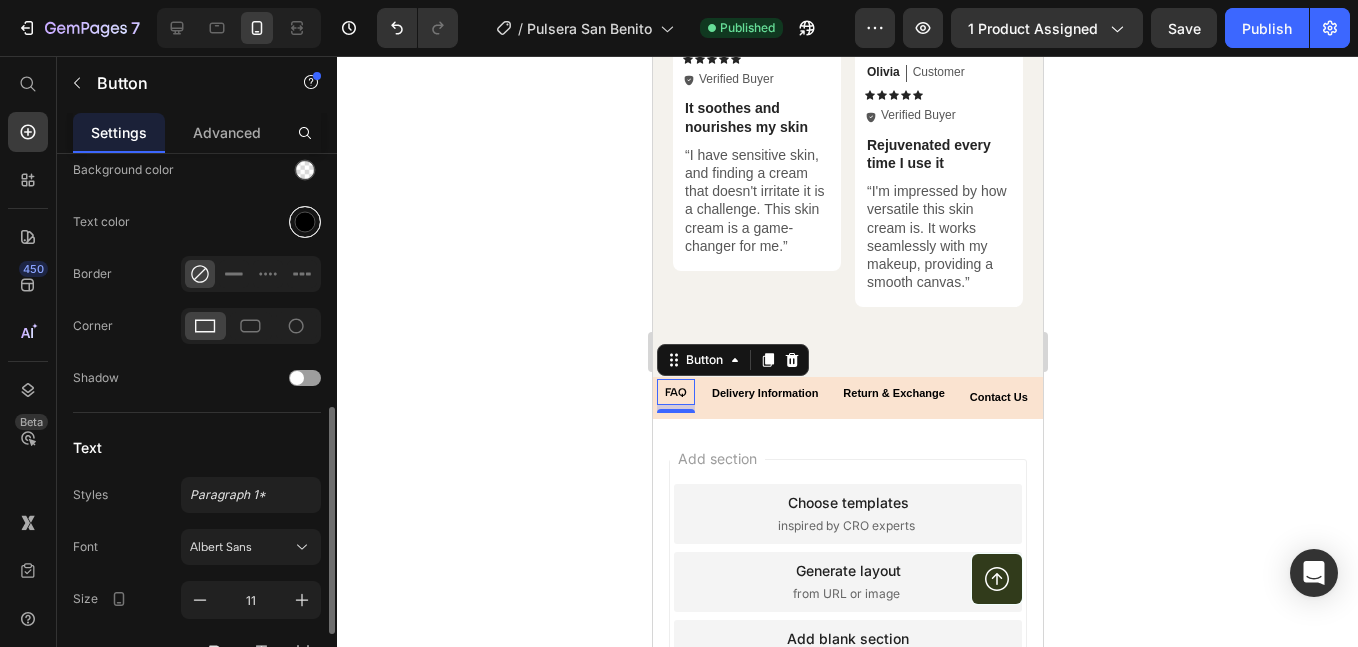 click on "Icon Insert link Button link #  Insert link   Open link in  Current New tab Size Width 100 px % Height Auto px Show more States Normal Hover Background color Text color Border Corner Shadow Text Styles Paragraph 1* Font Albert Sans Size 11 Show more" at bounding box center (197, 157) 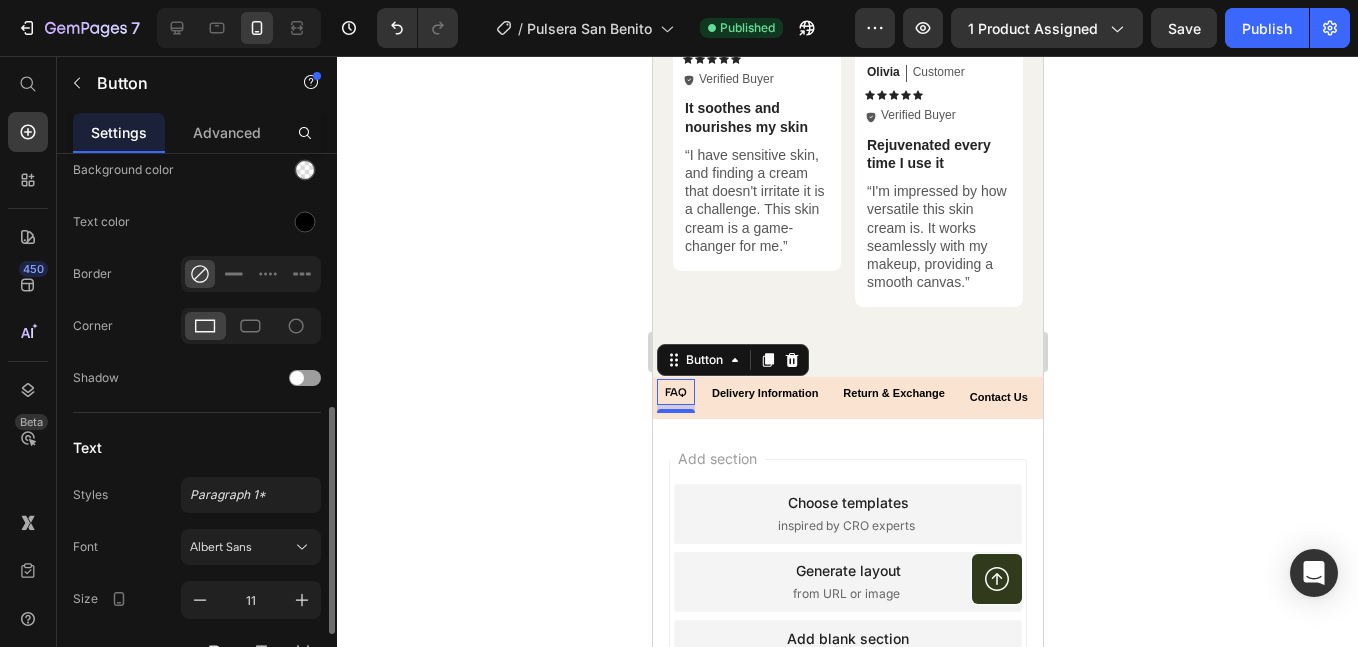 scroll, scrollTop: 444, scrollLeft: 0, axis: vertical 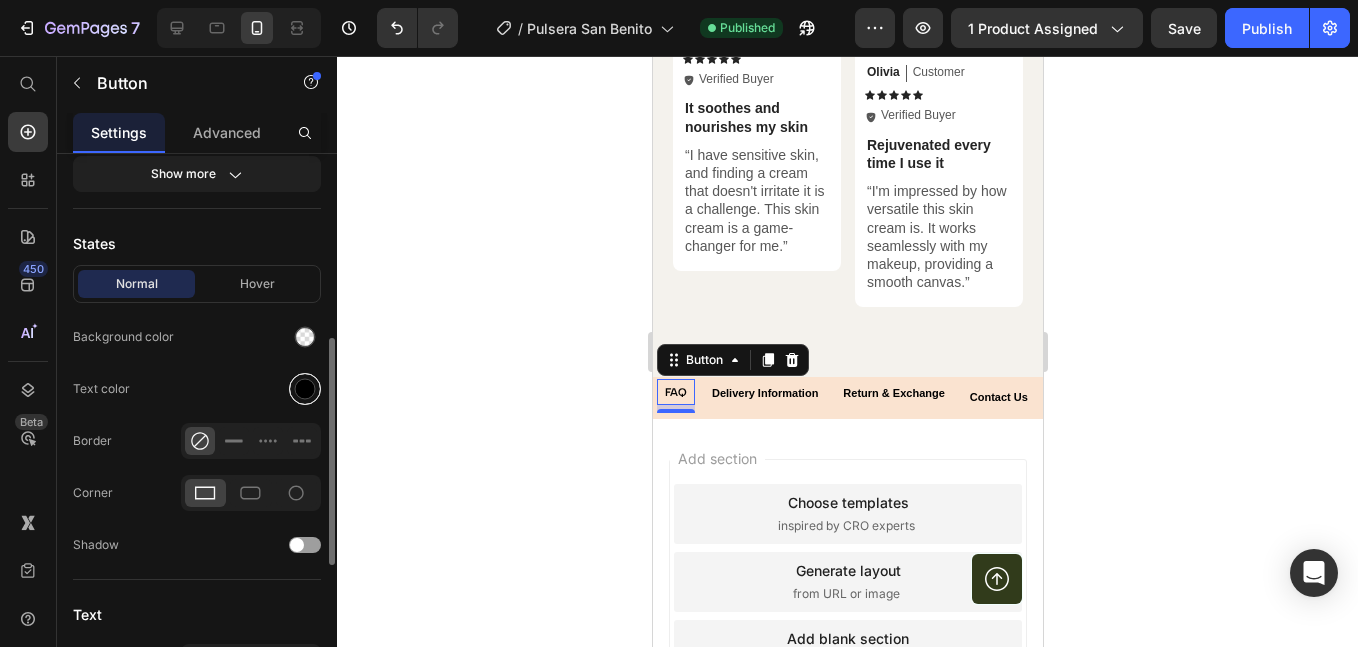click at bounding box center [305, 389] 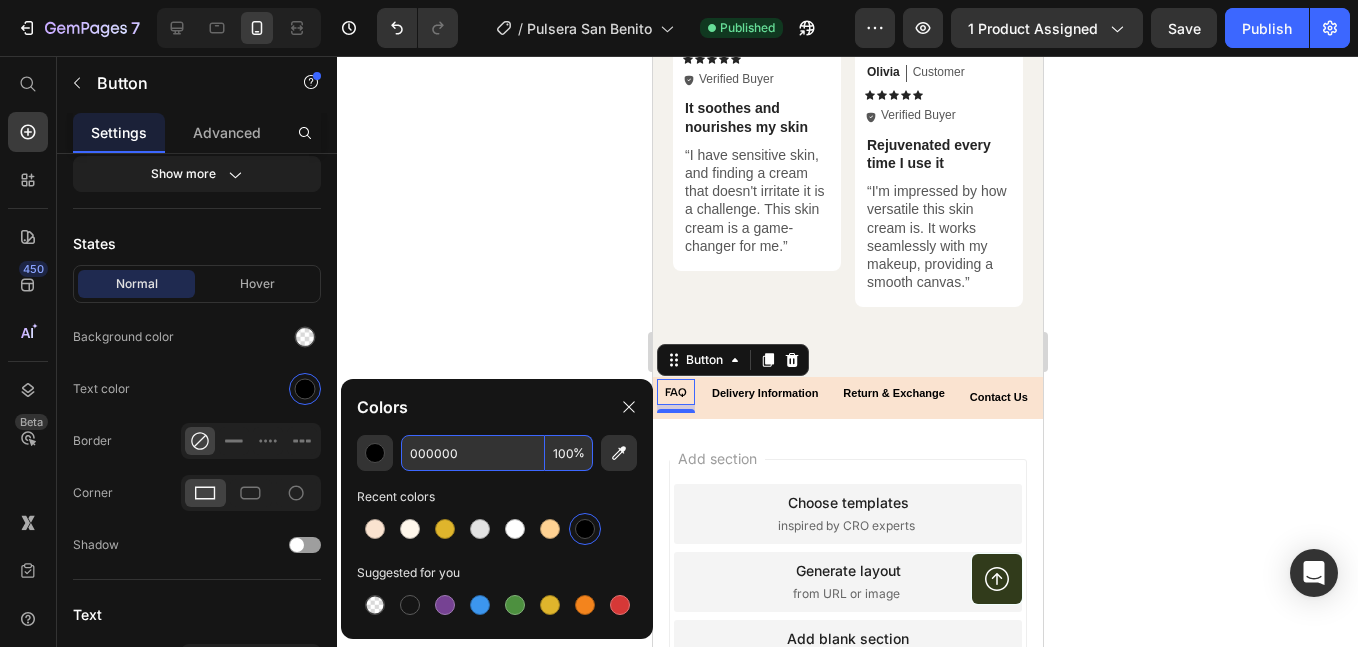 click on "000000" at bounding box center (473, 453) 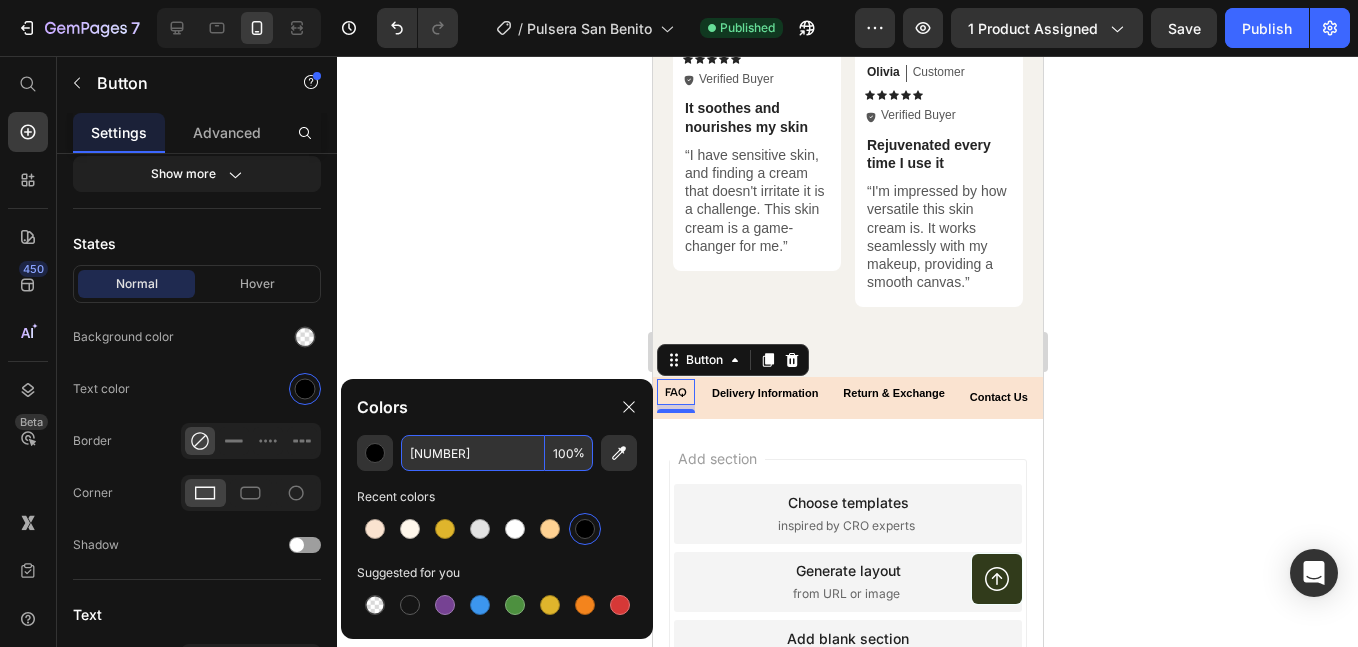 type on "343141" 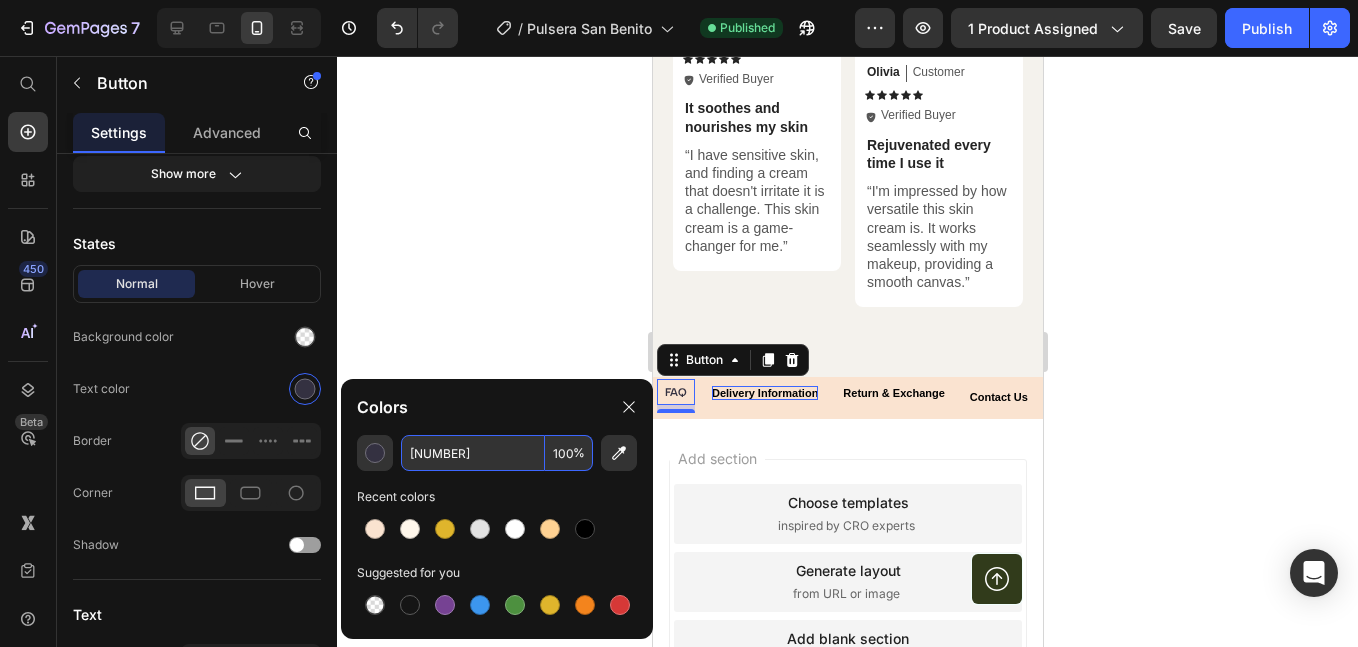 click on "Delivery Information" at bounding box center [764, 393] 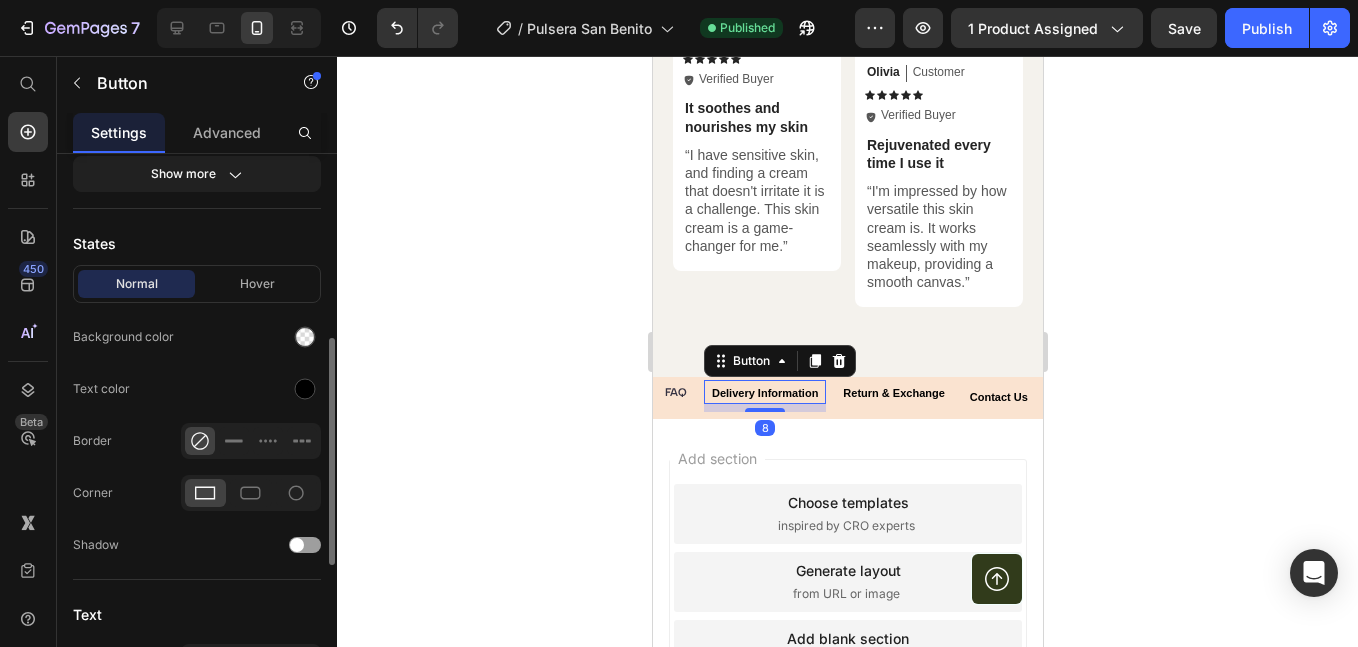 click on "Normal Hover Background color Text color Border Corner Shadow" 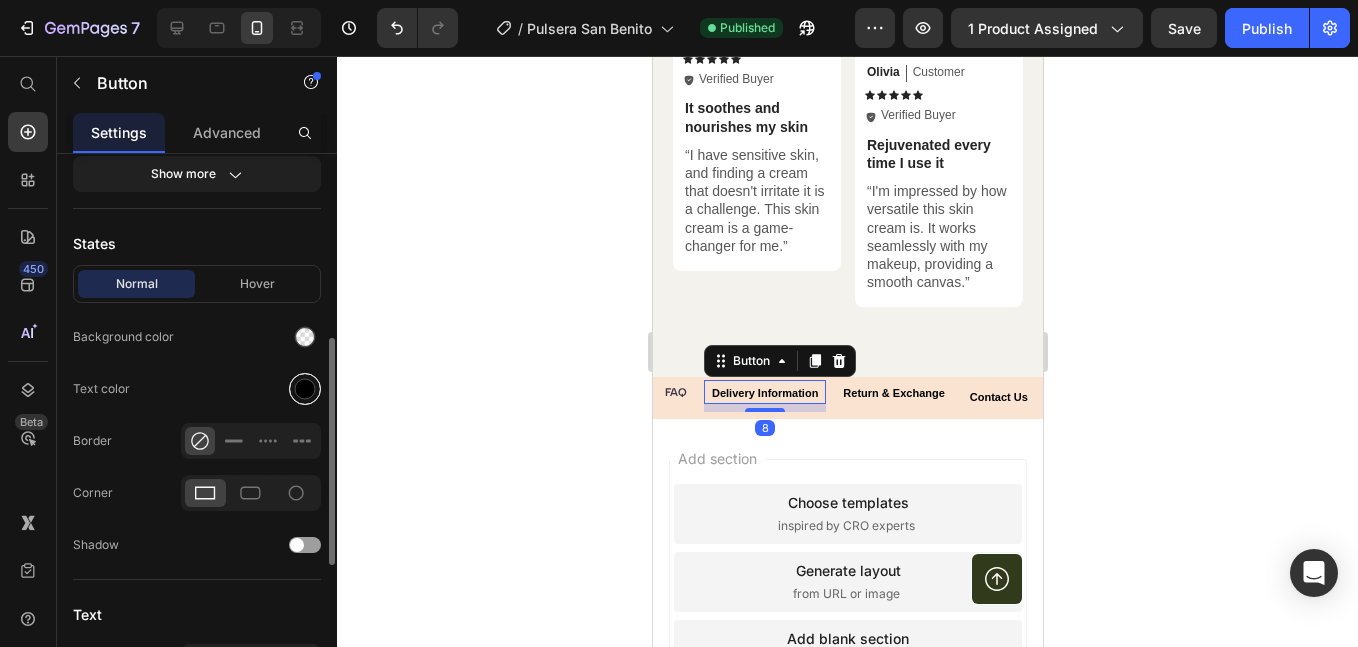 click at bounding box center (305, 389) 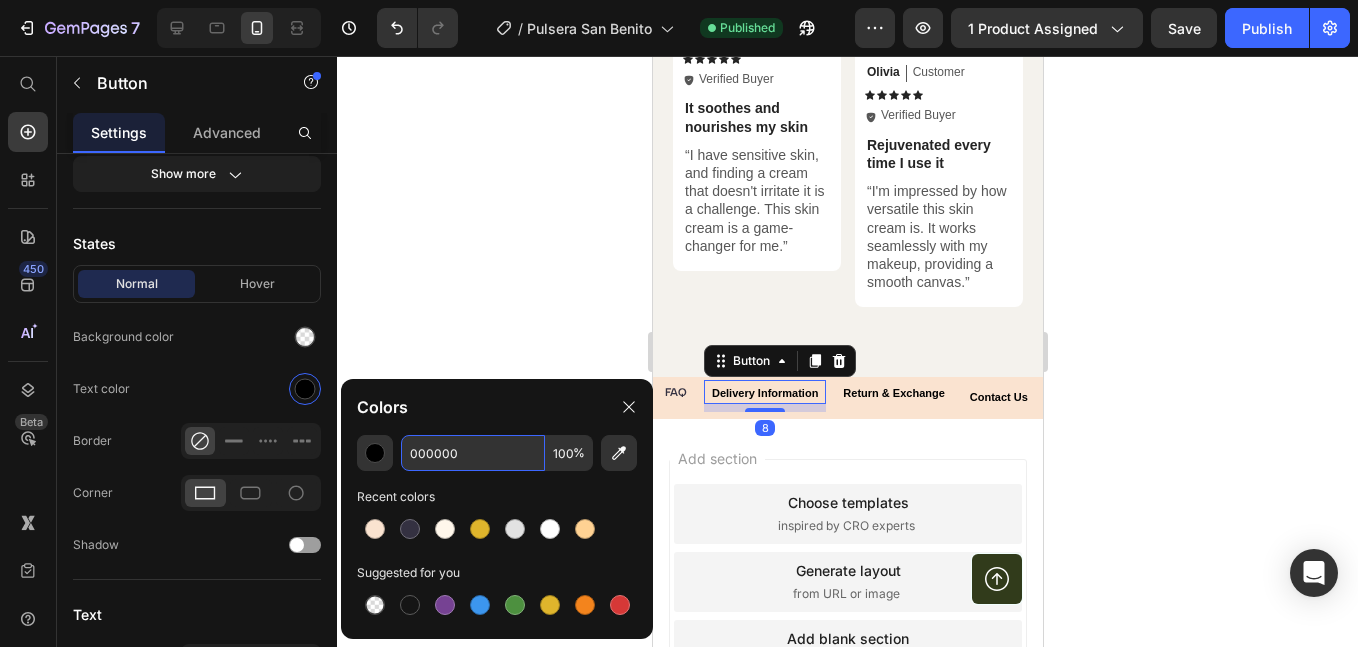 click on "000000" at bounding box center (473, 453) 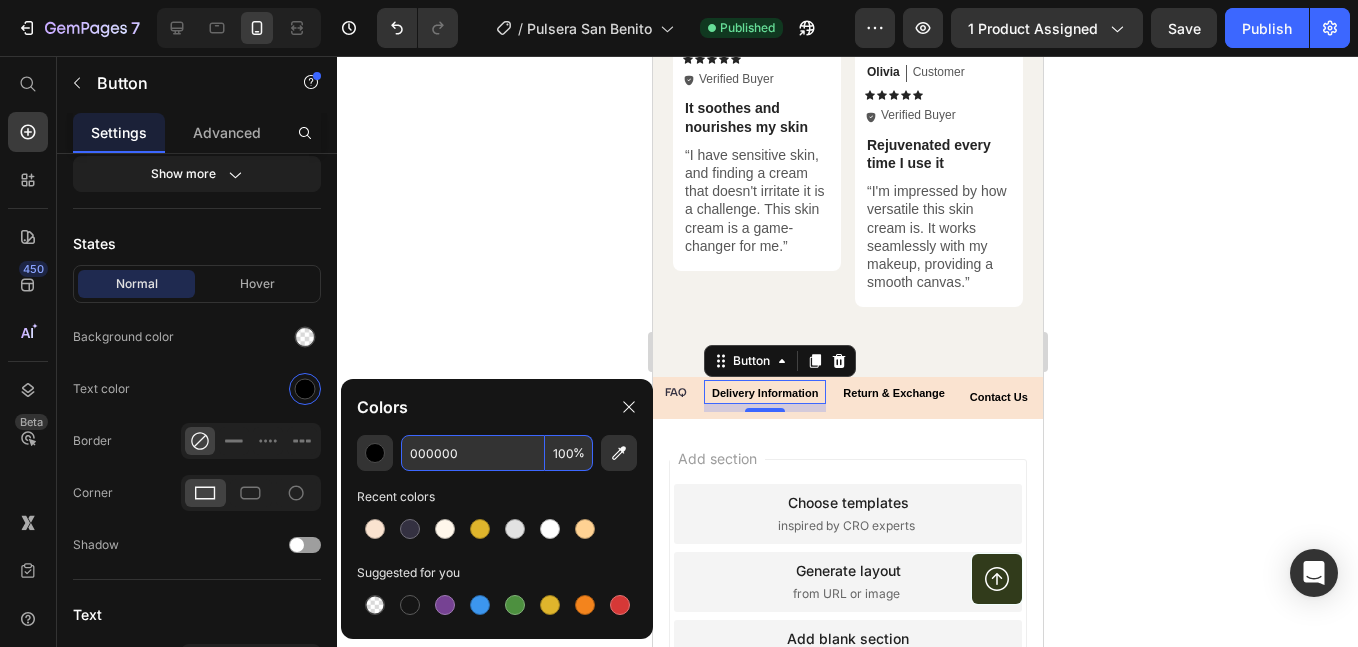 click on "000000" at bounding box center [473, 453] 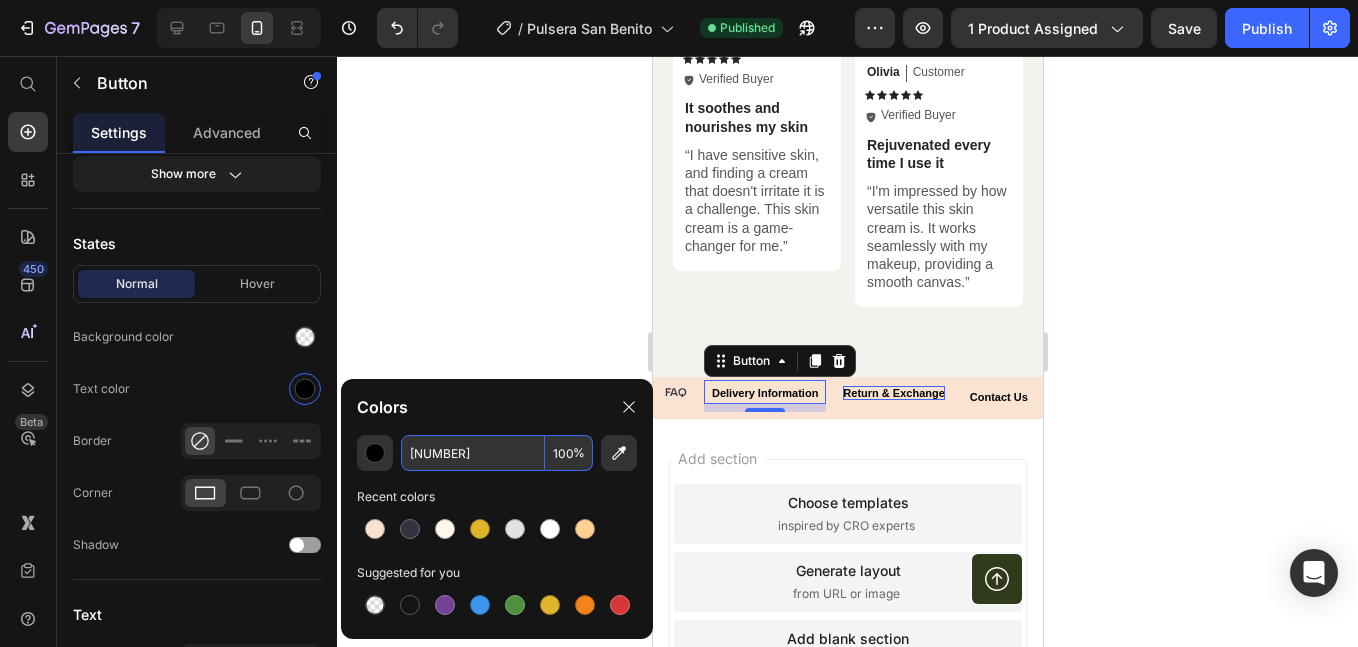 click on "Return & Exchange" at bounding box center (892, 393) 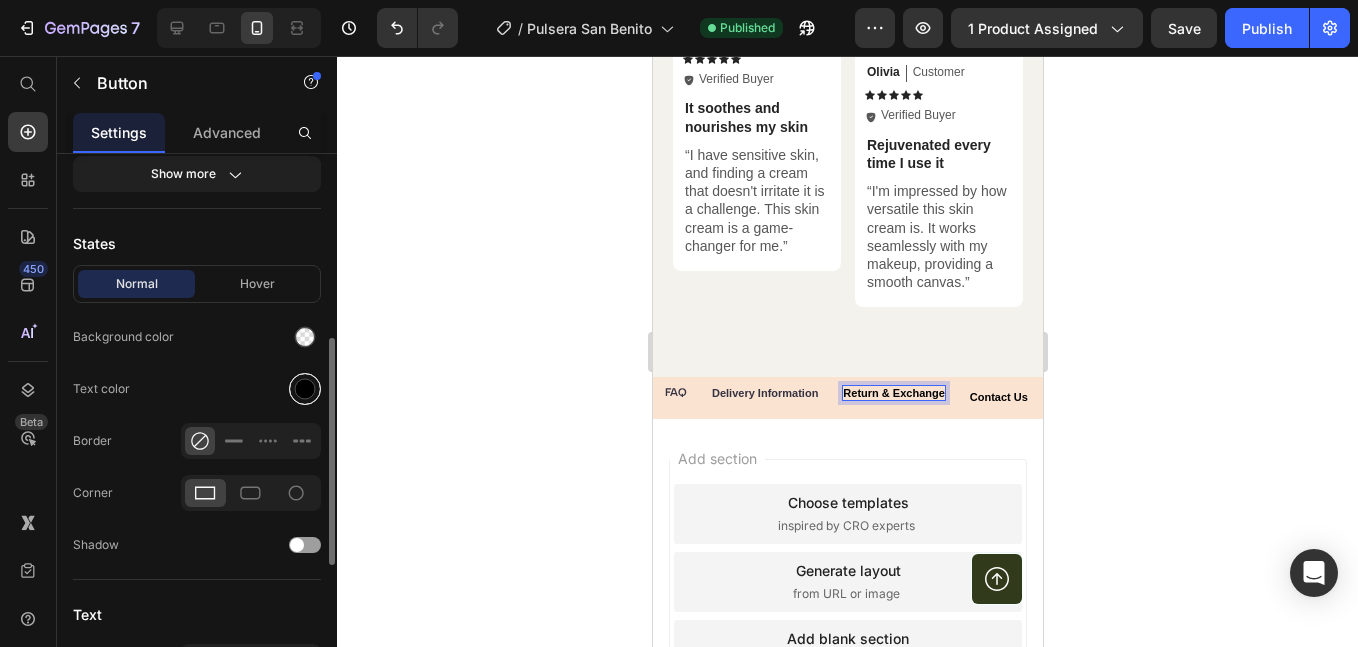 click at bounding box center [305, 389] 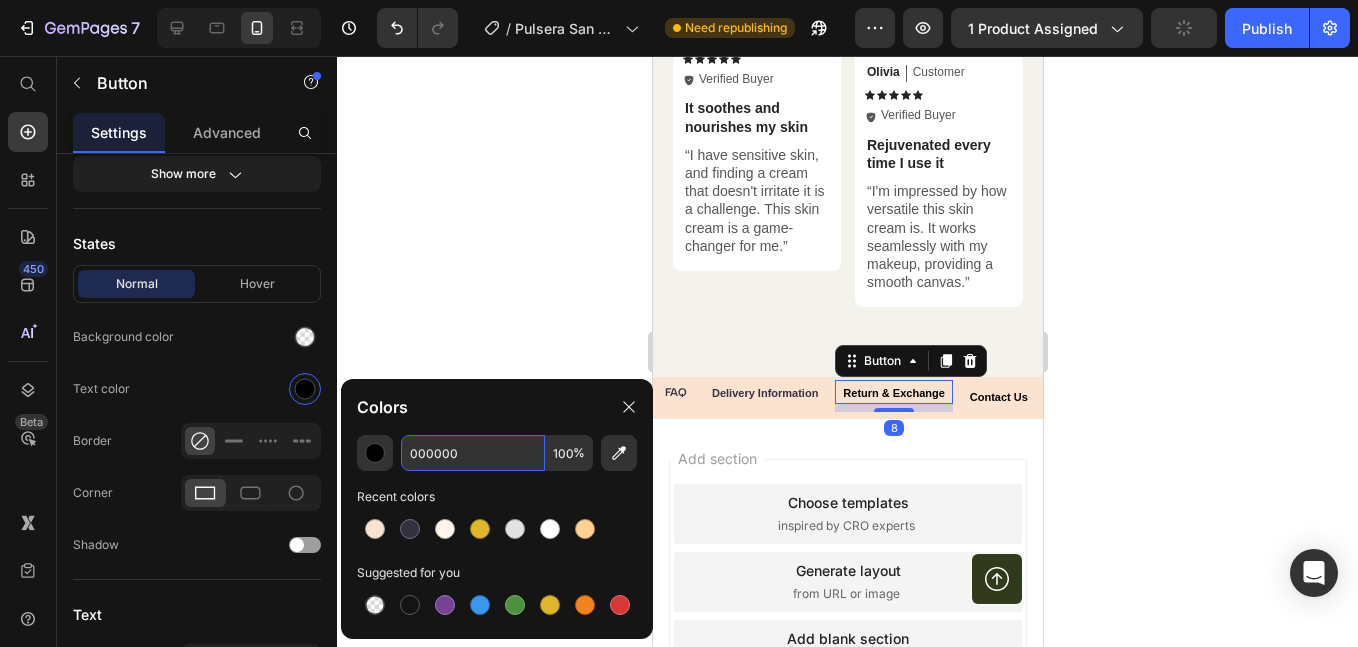click on "000000" at bounding box center [473, 453] 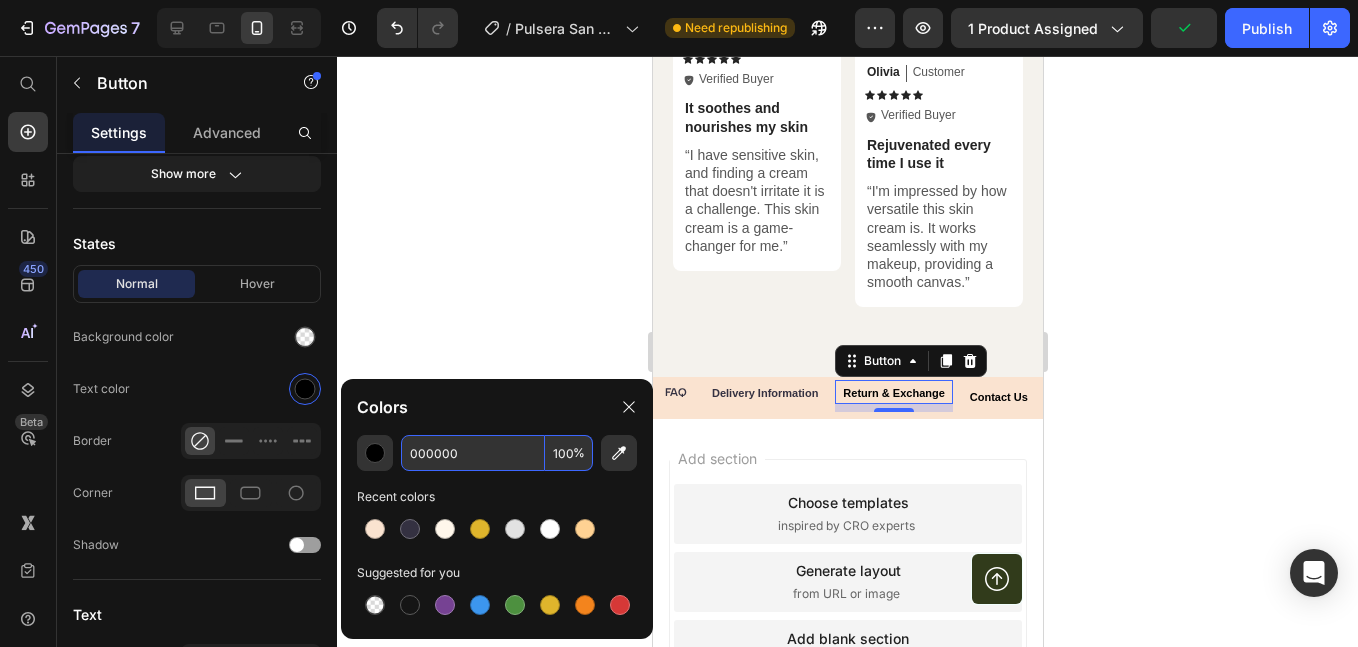 click on "000000" at bounding box center (473, 453) 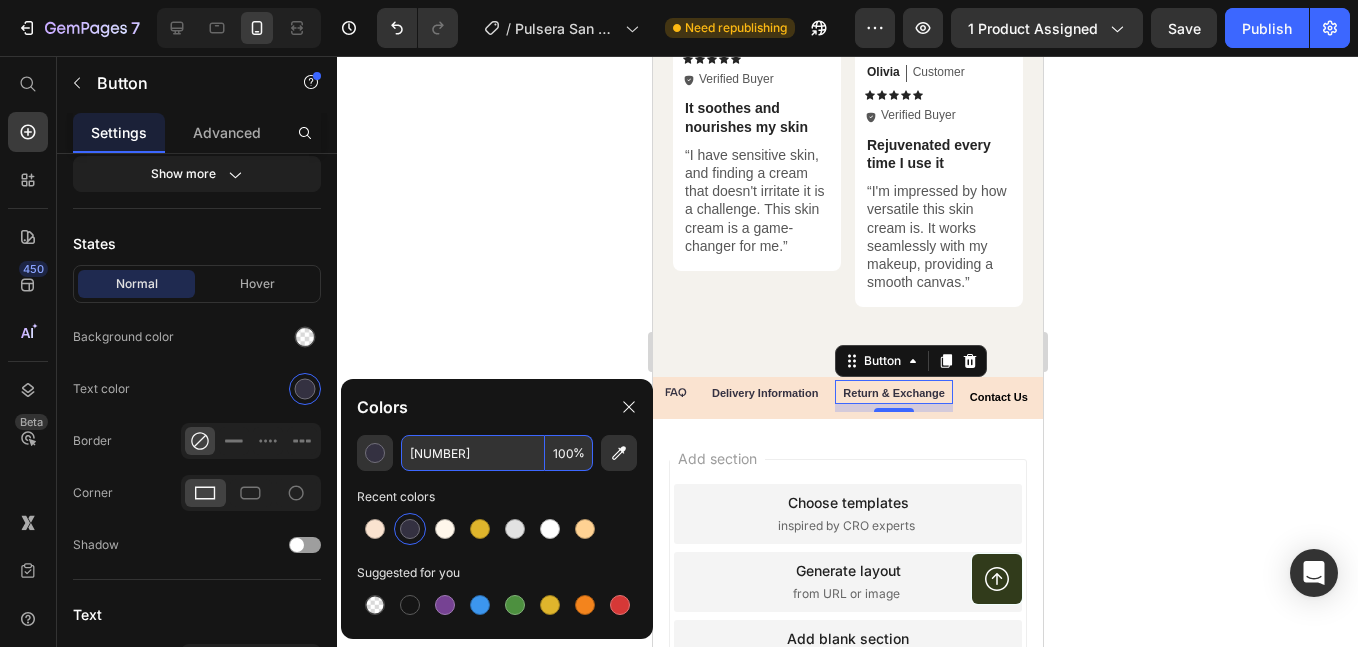 click on "343141" at bounding box center [473, 453] 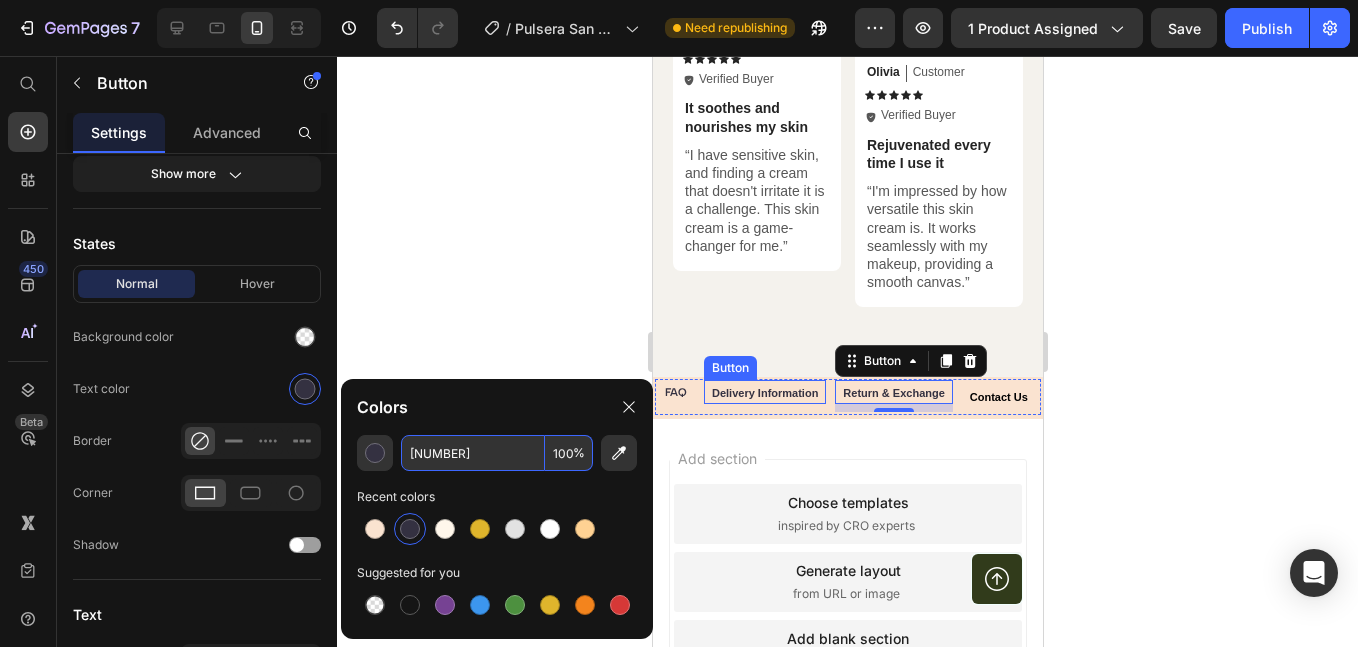 type on "343141" 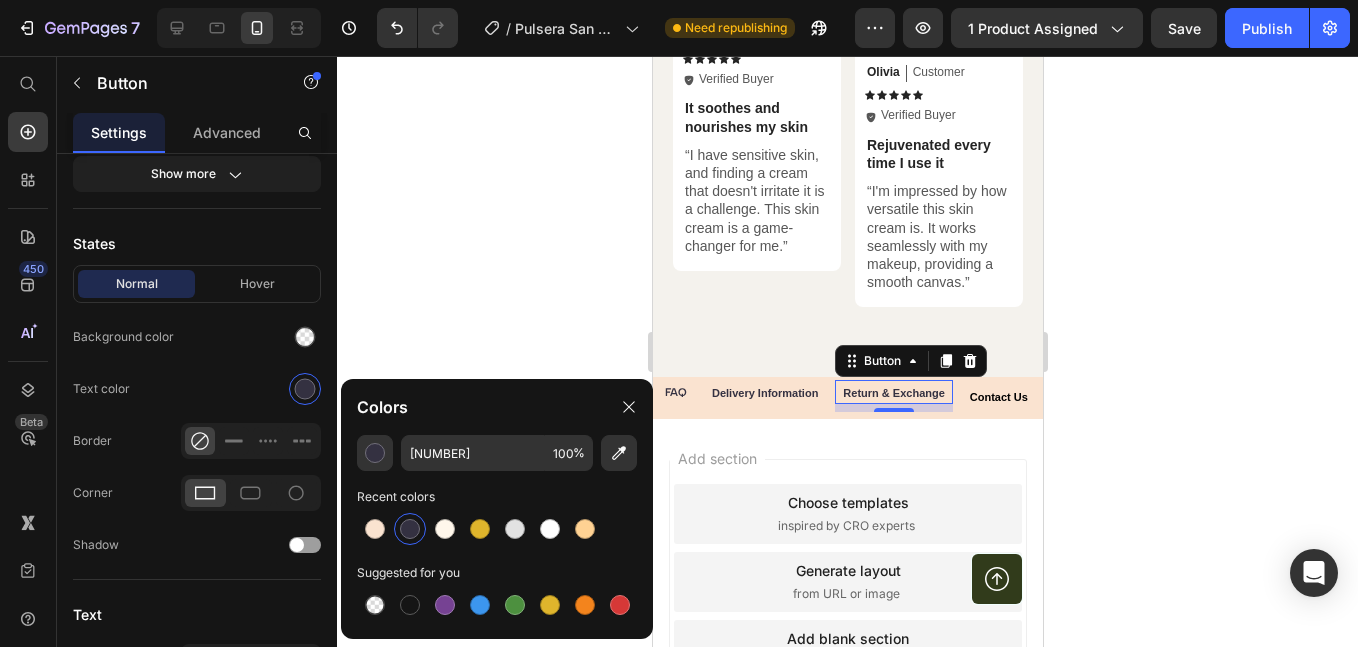 click on "Return & Exchange" at bounding box center [892, 393] 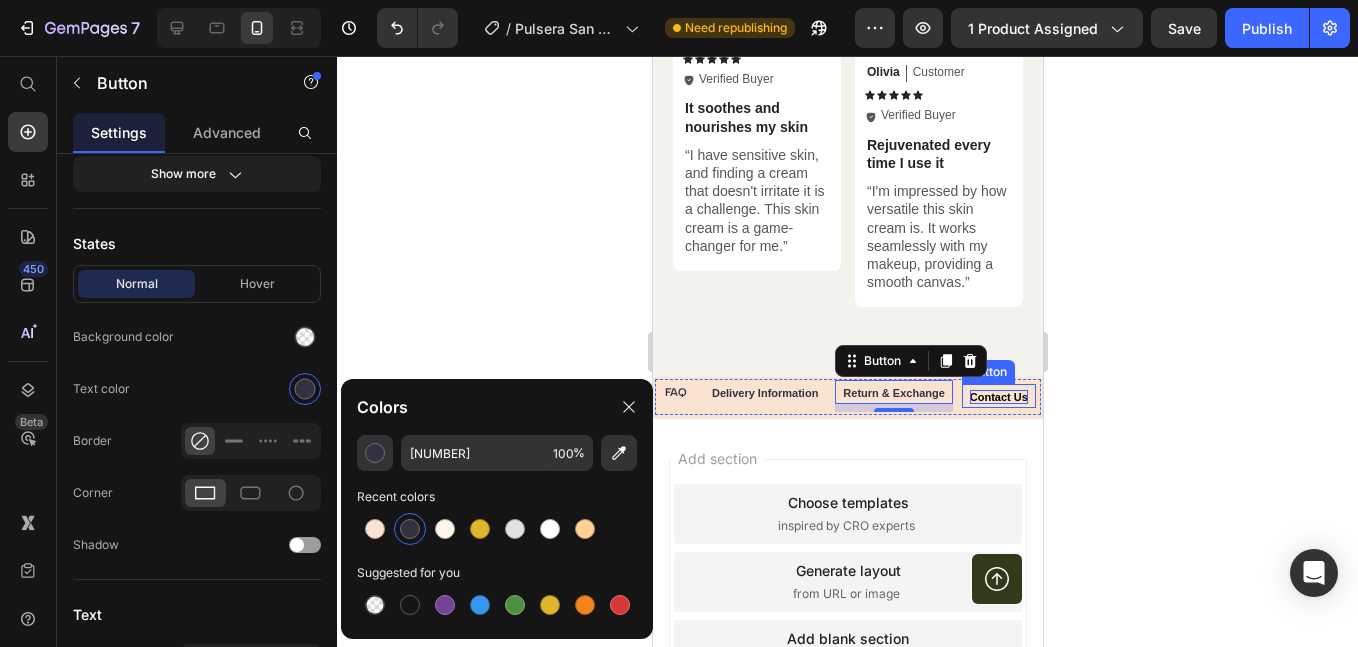 click on "Contact Us" at bounding box center [998, 397] 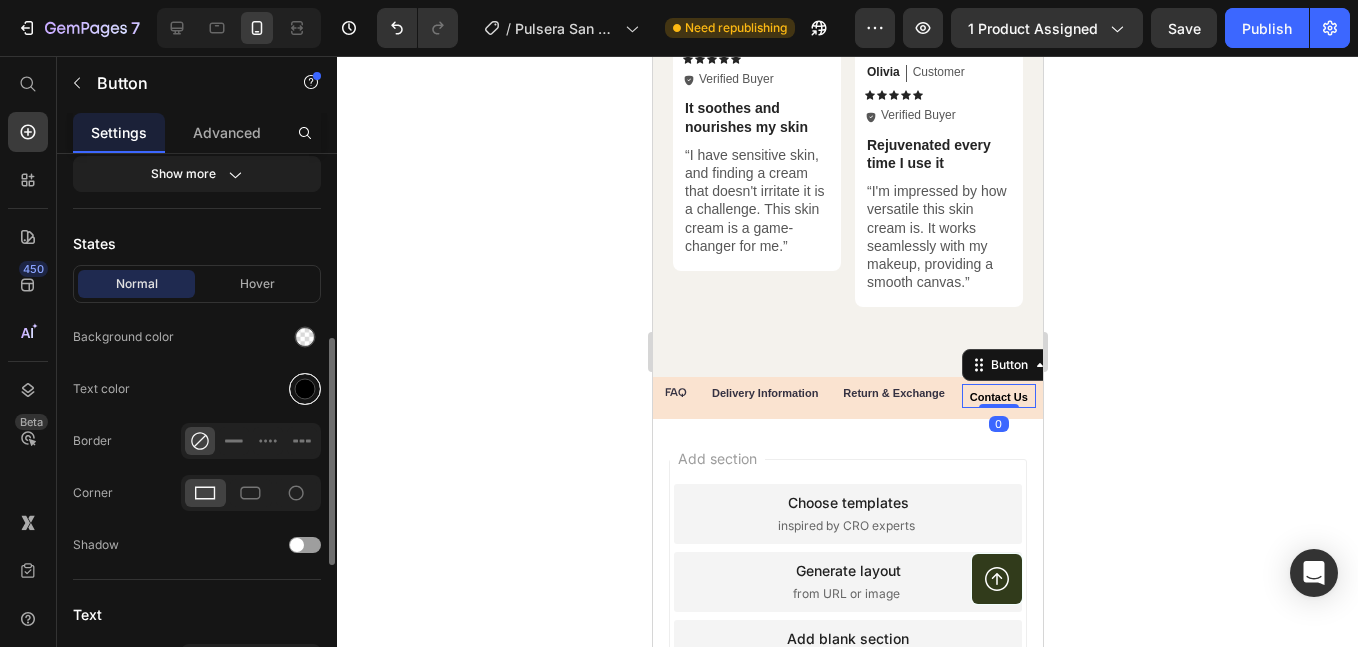 click at bounding box center [305, 389] 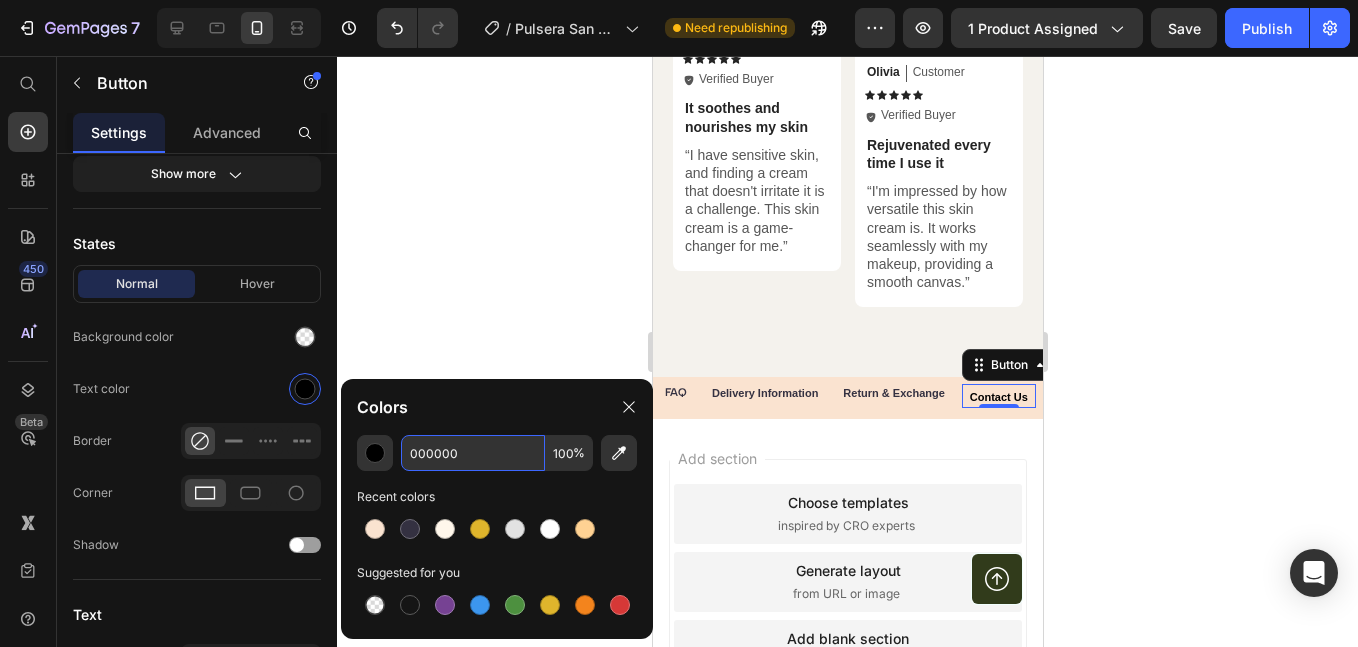 click on "000000" at bounding box center (473, 453) 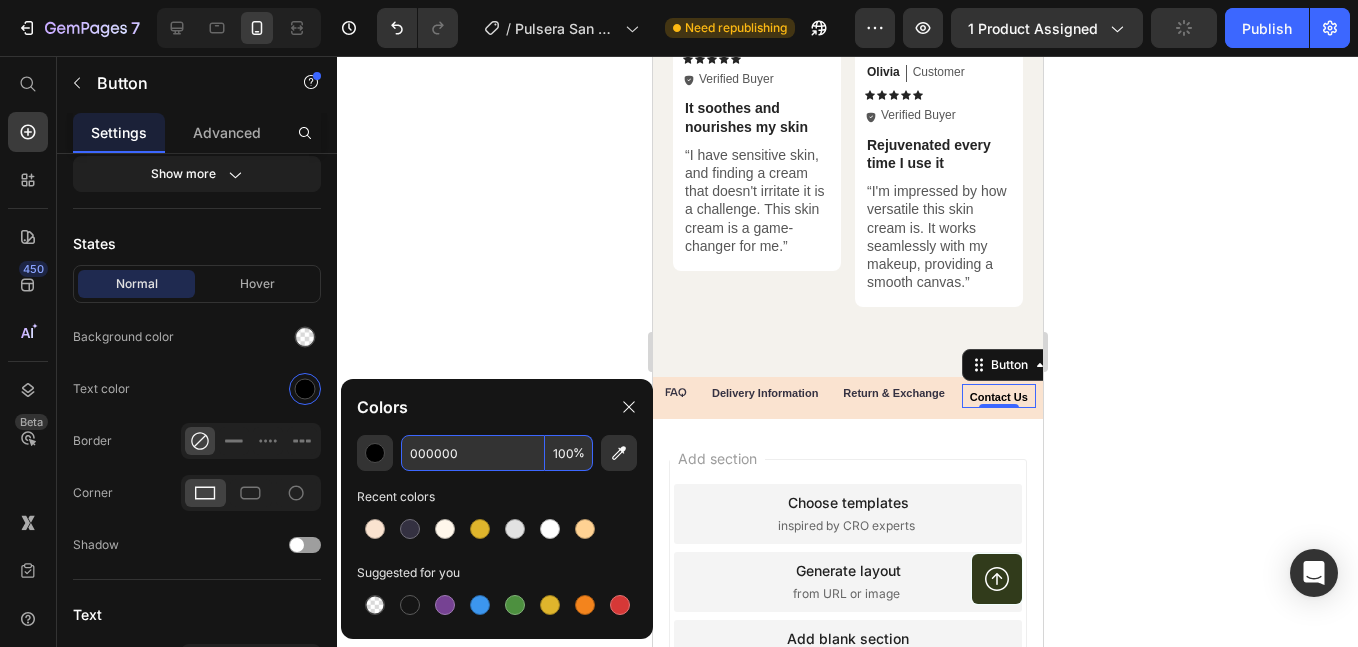 click on "000000" at bounding box center (473, 453) 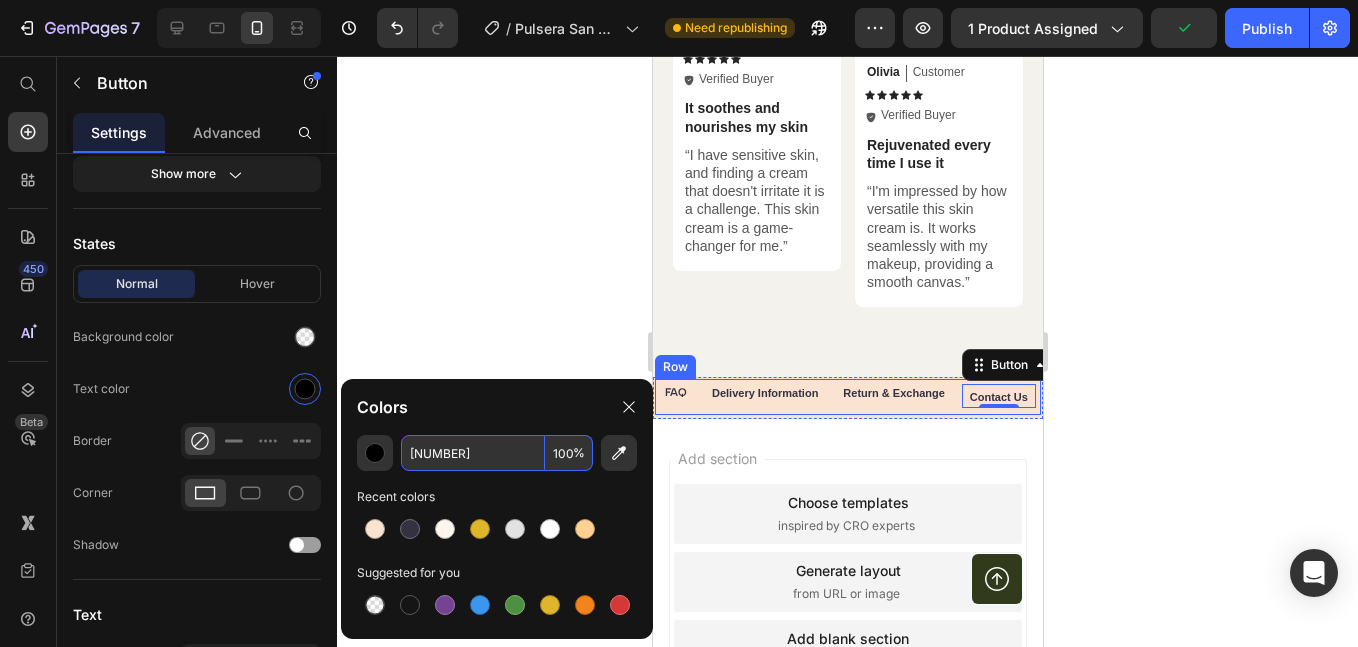 type on "343141" 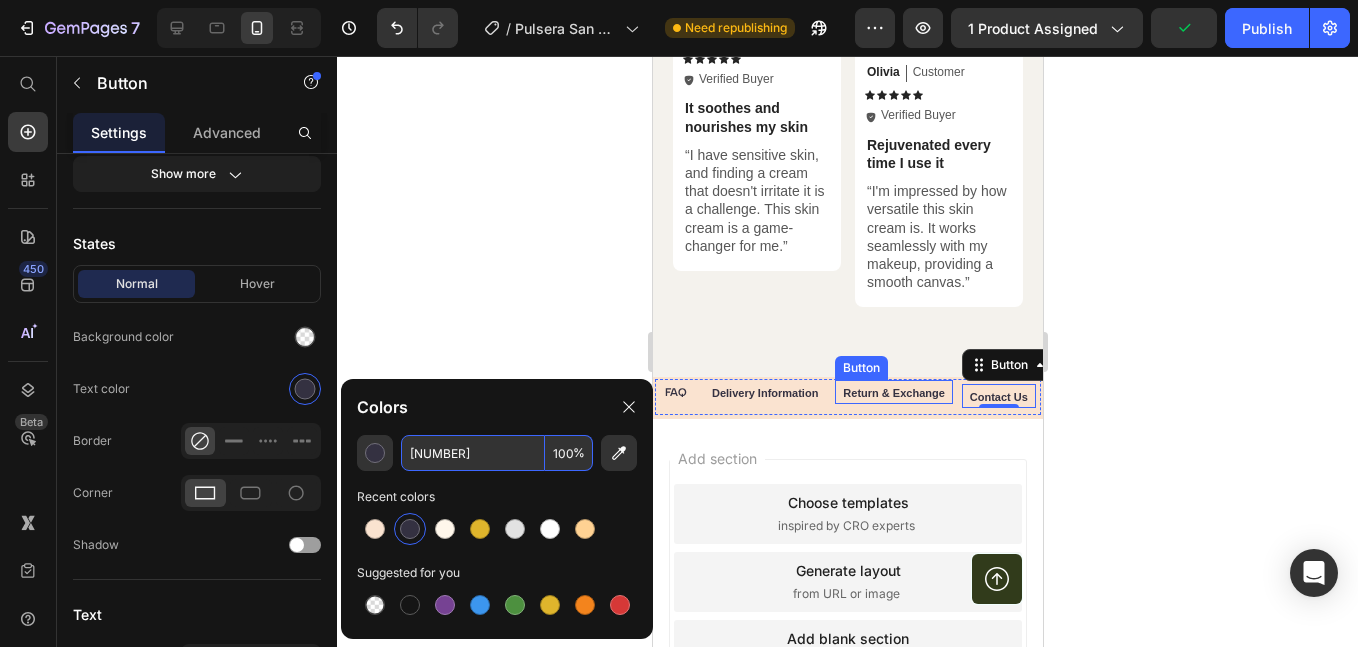 click on "Return & Exchange" at bounding box center (892, 393) 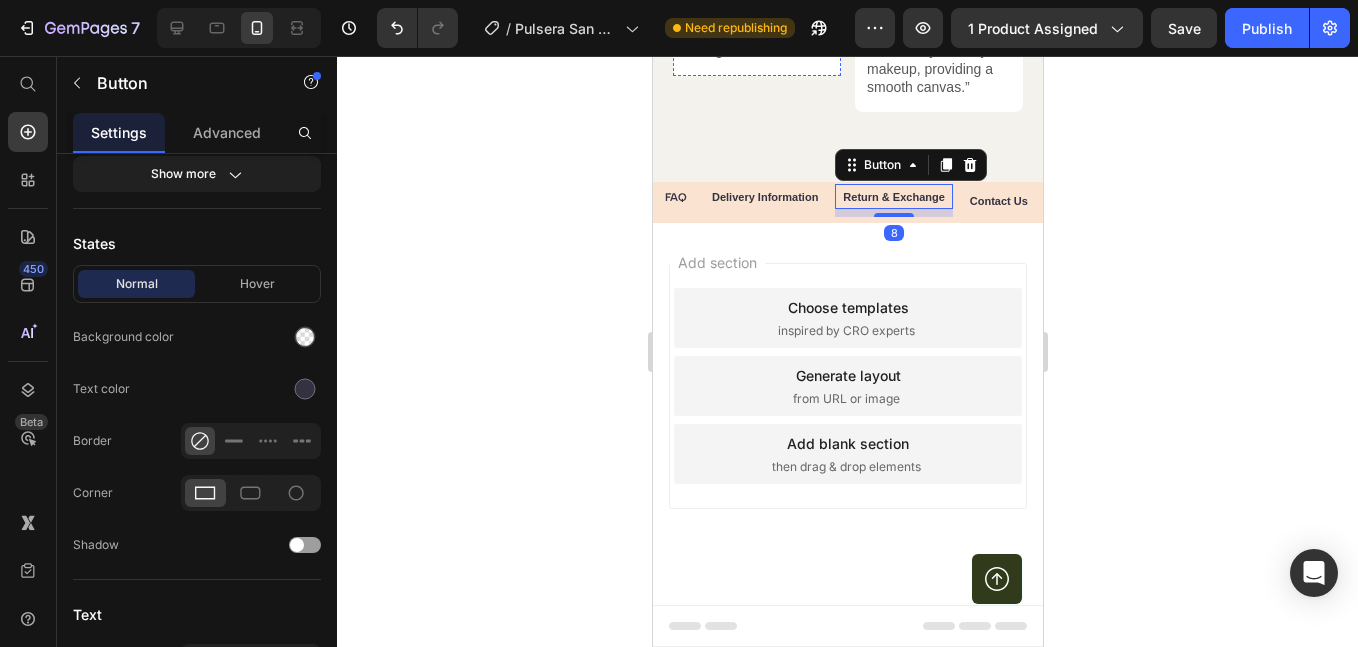 scroll, scrollTop: 0, scrollLeft: 0, axis: both 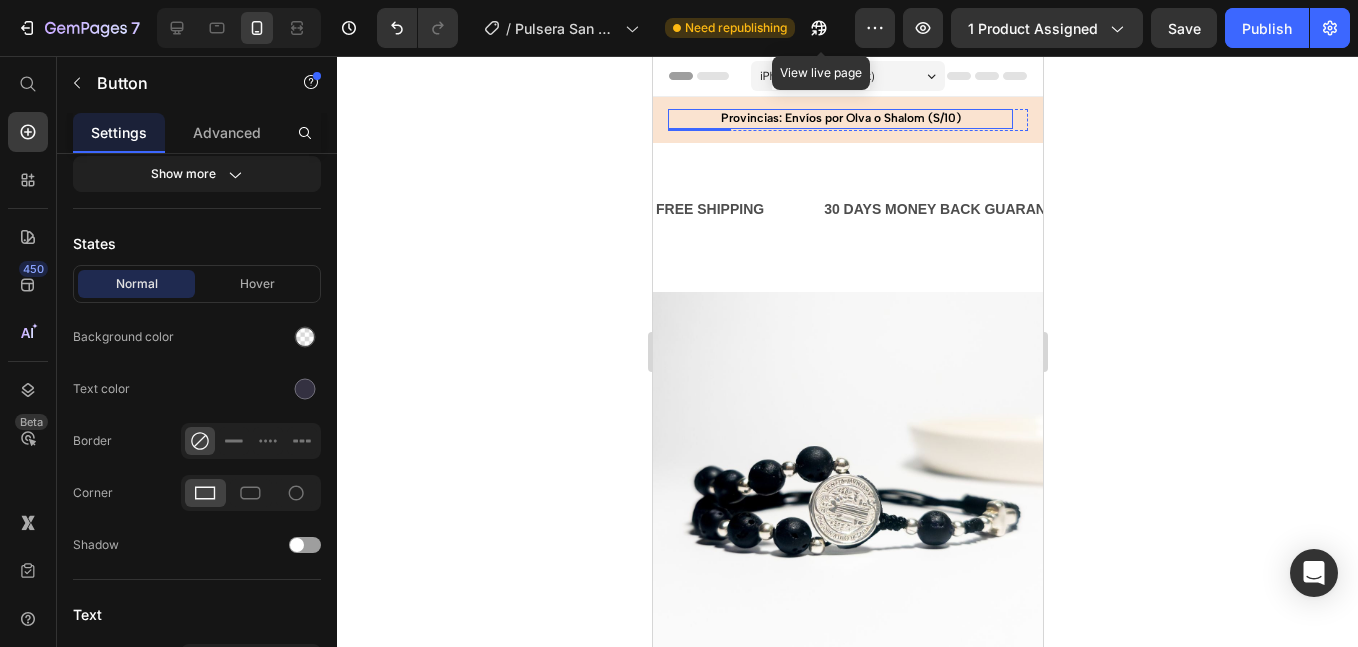 click on "Provincias: Envíos por Olva o Shalom (S/10)" at bounding box center (839, 119) 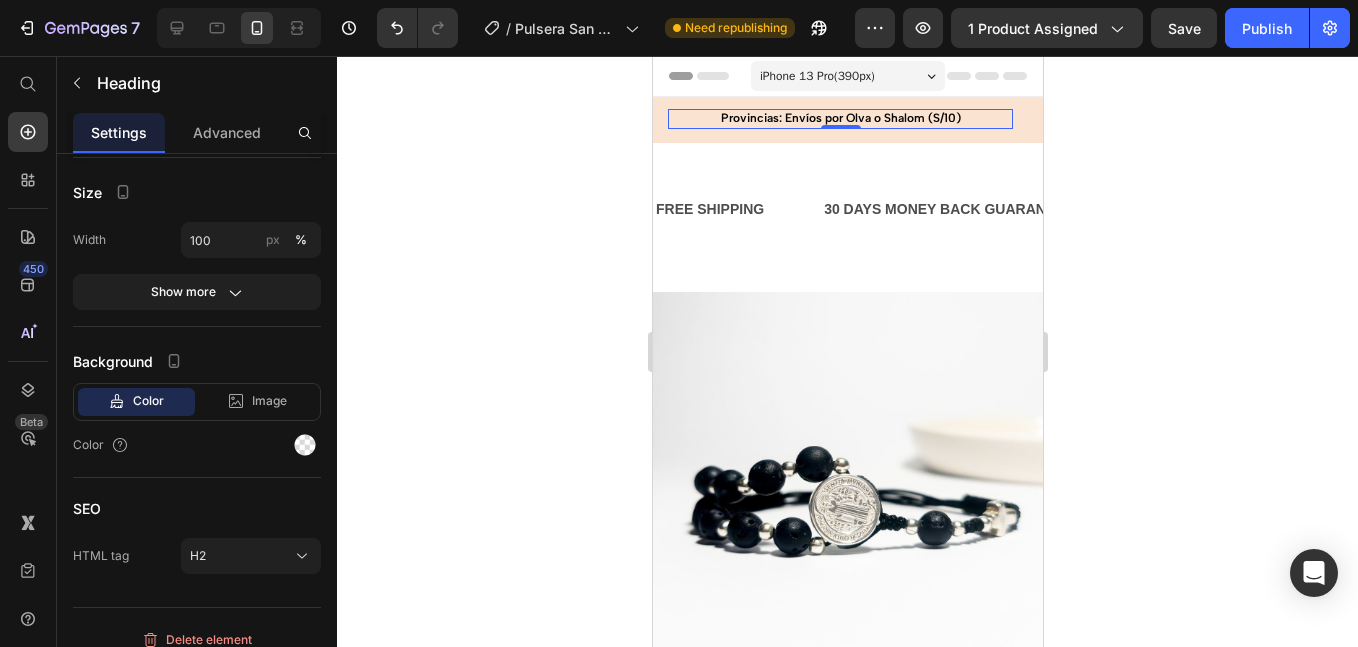 scroll, scrollTop: 0, scrollLeft: 0, axis: both 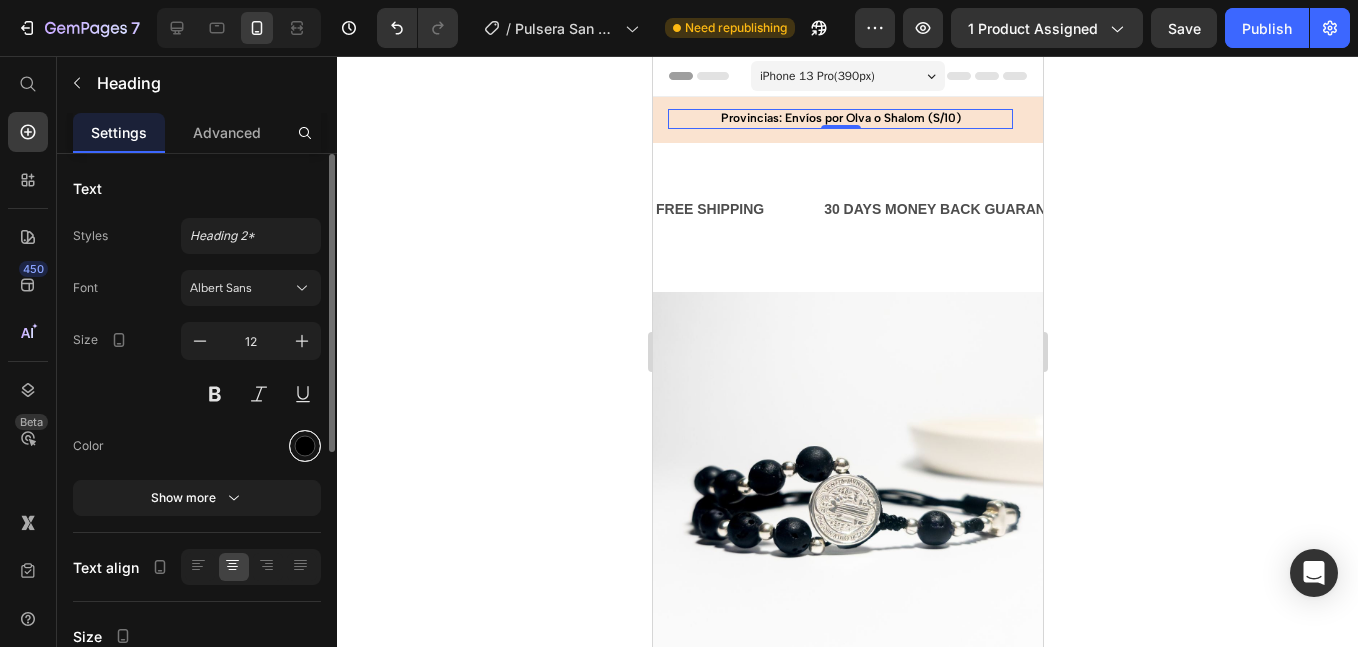 click at bounding box center (305, 446) 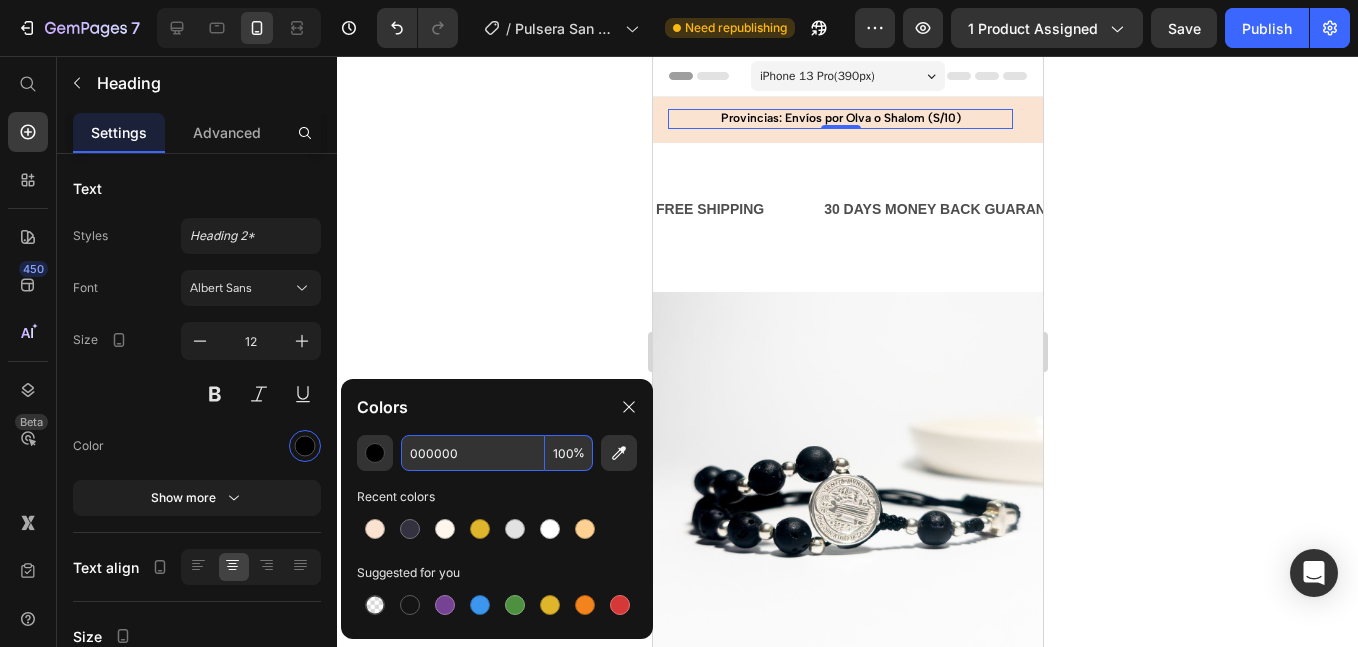 click on "000000" at bounding box center (473, 453) 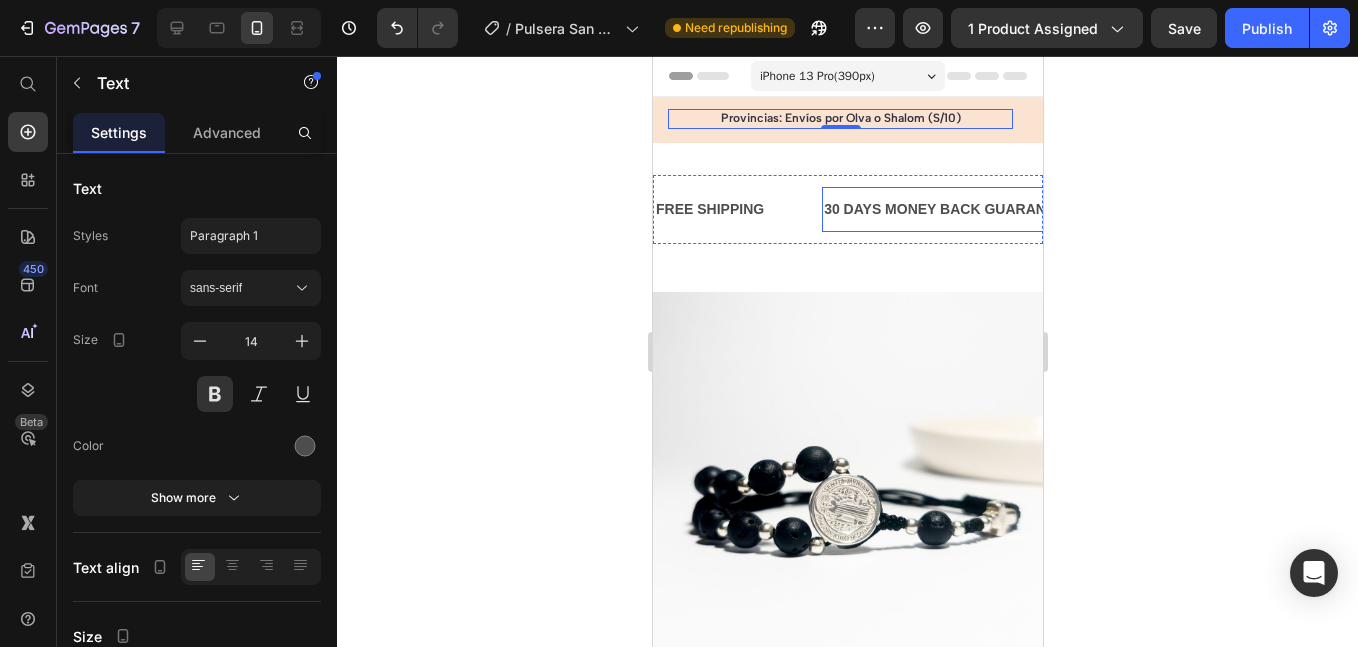 click on "30 DAYS MONEY BACK GUARANTEE" at bounding box center (947, 209) 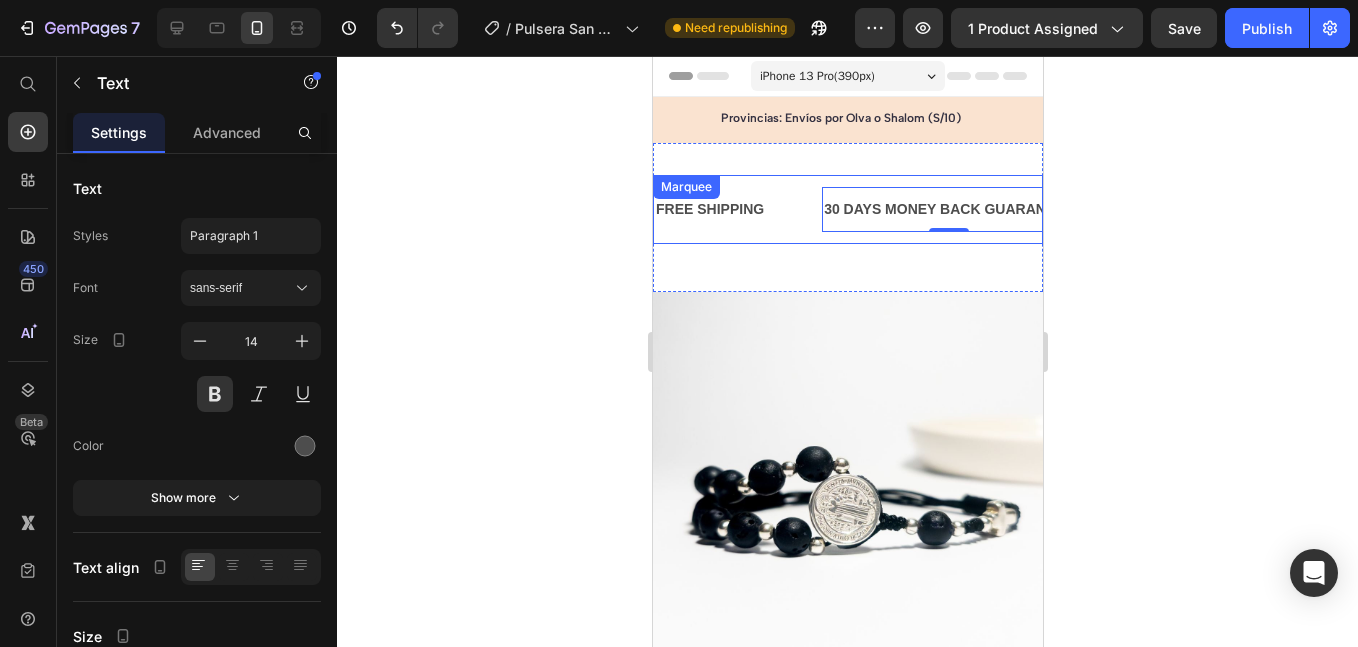 click on "FREE SHIPPING Text" at bounding box center [709, 209] 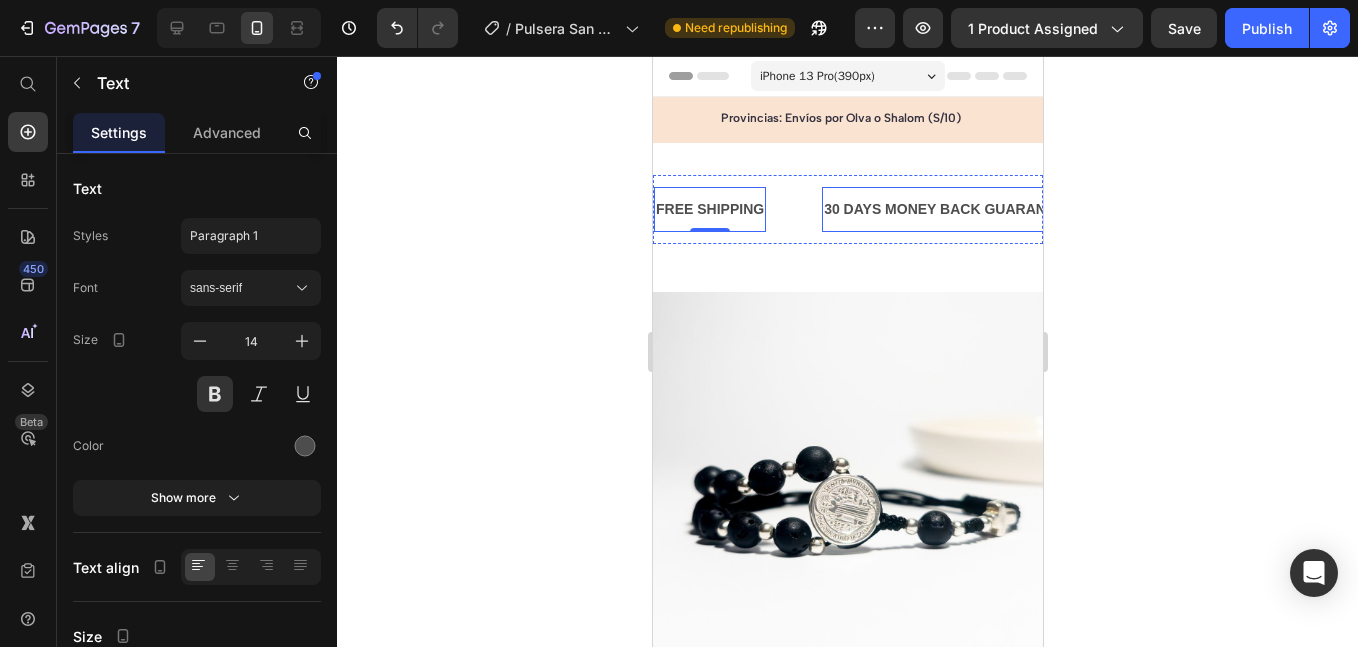 click on "30 DAYS MONEY BACK GUARANTEE" at bounding box center [947, 209] 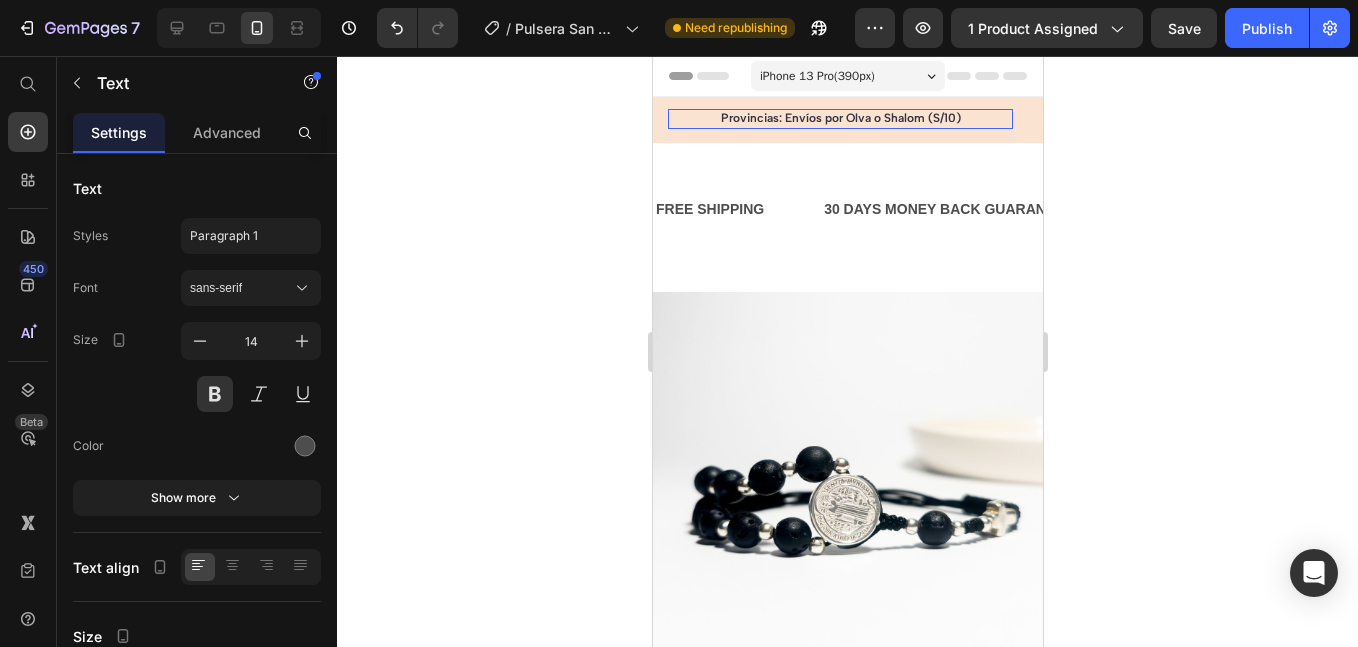 click on "Provincias: Envíos por Olva o Shalom (S/10)" at bounding box center (839, 119) 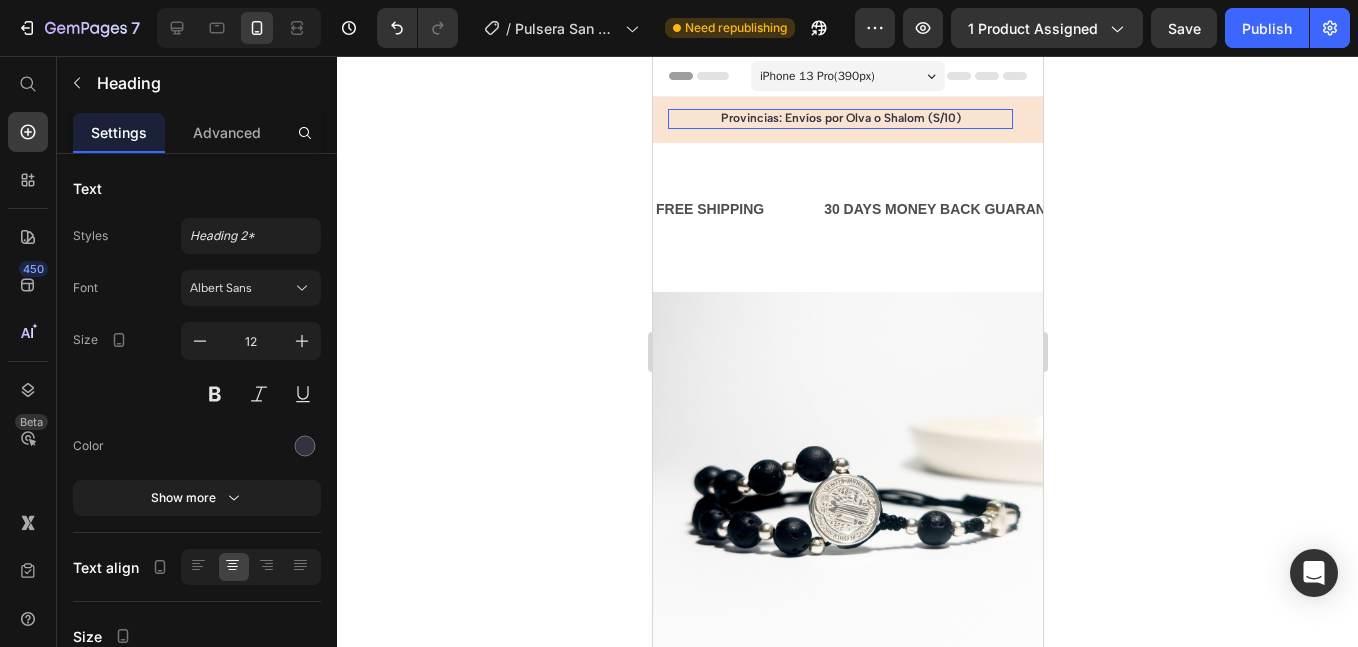 click on "Provincias: Envíos por Olva o Shalom (S/10)" at bounding box center [839, 119] 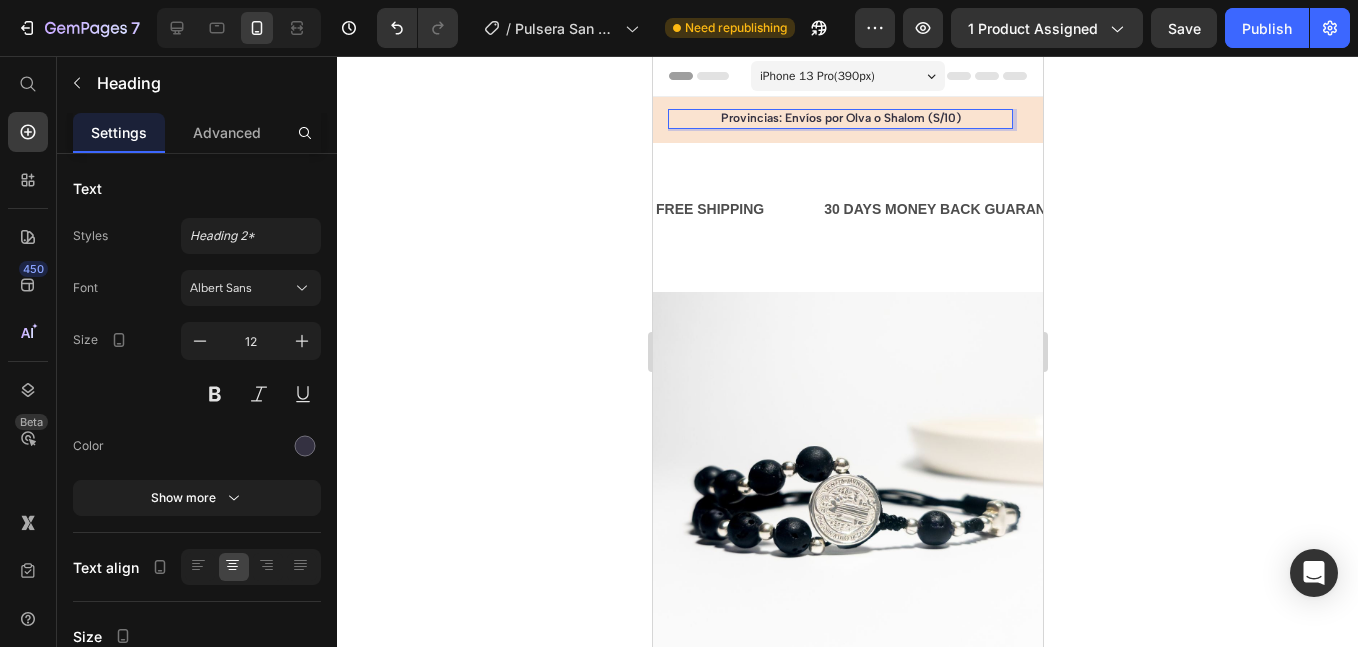 click on "Provincias: Envíos por Olva o Shalom (S/10)" at bounding box center [839, 119] 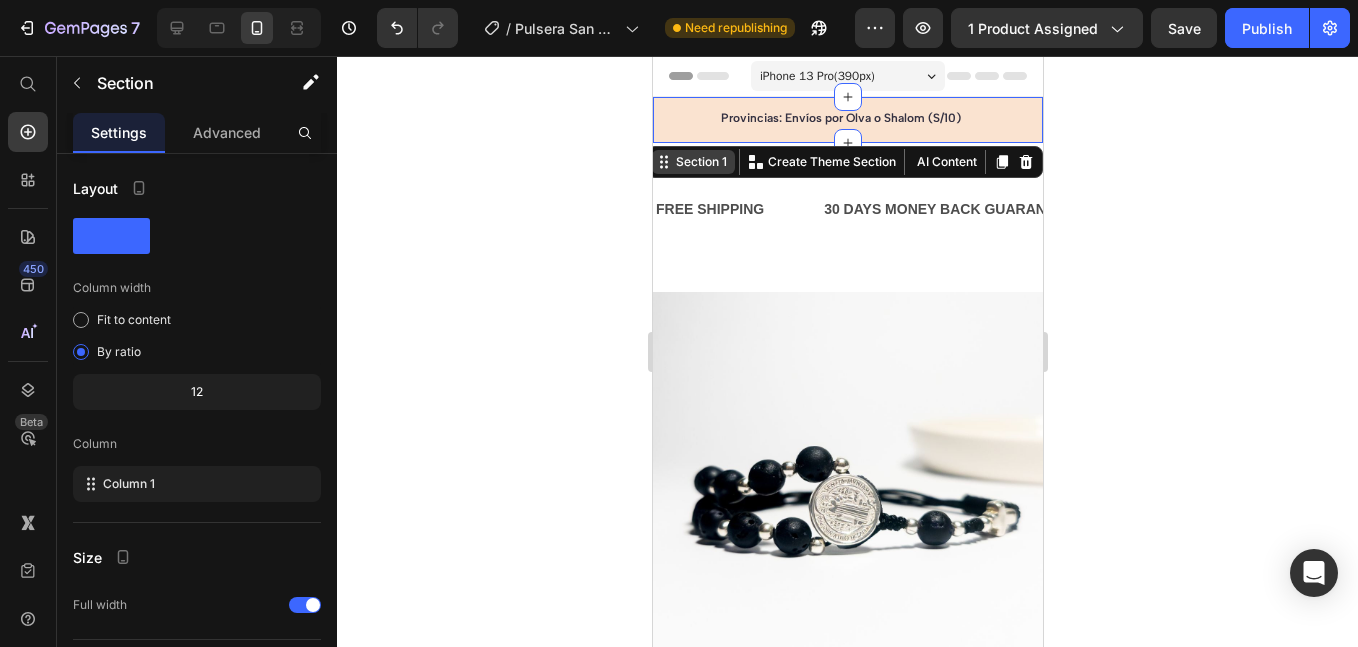 click on "Section 1" at bounding box center [700, 162] 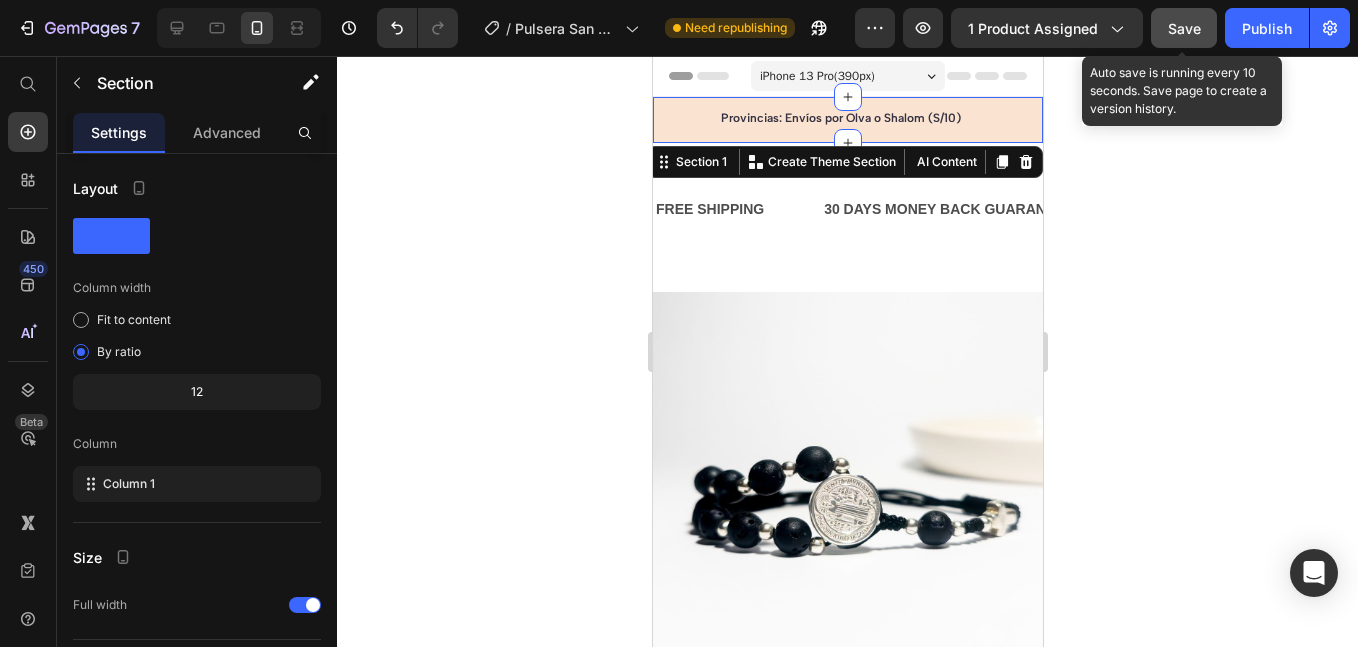 click on "Save" 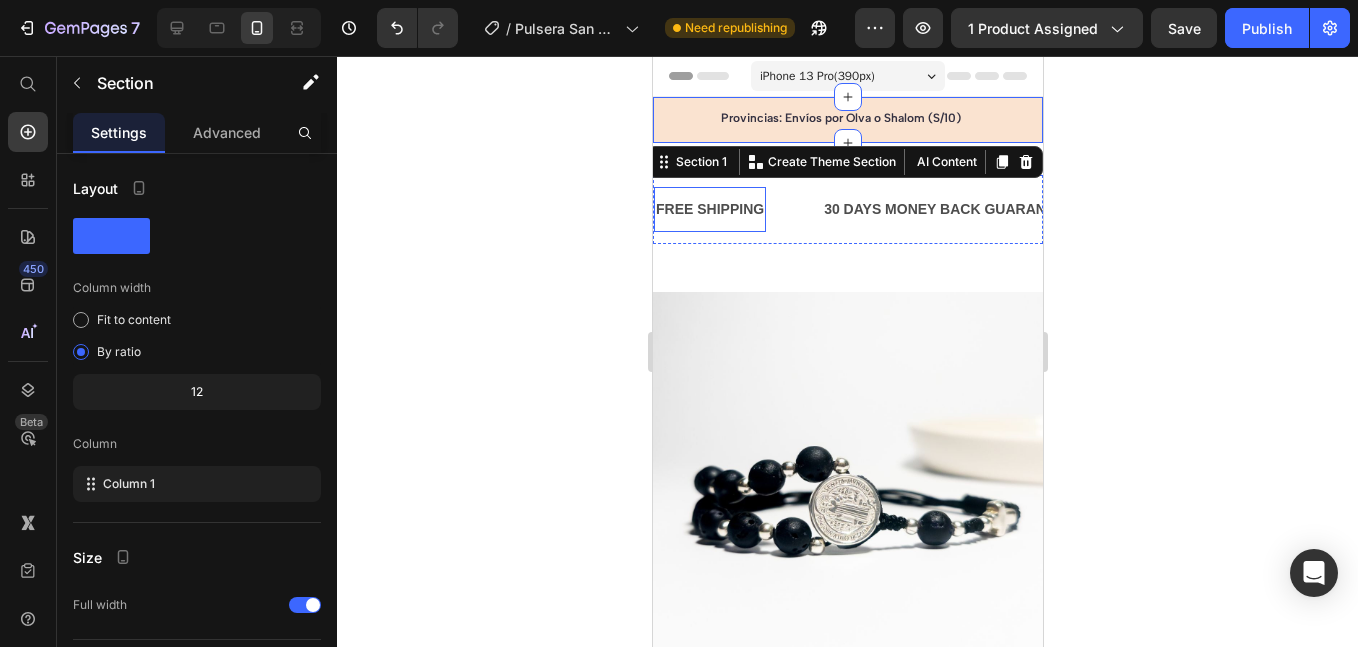 click on "FREE SHIPPING Text" at bounding box center (709, 209) 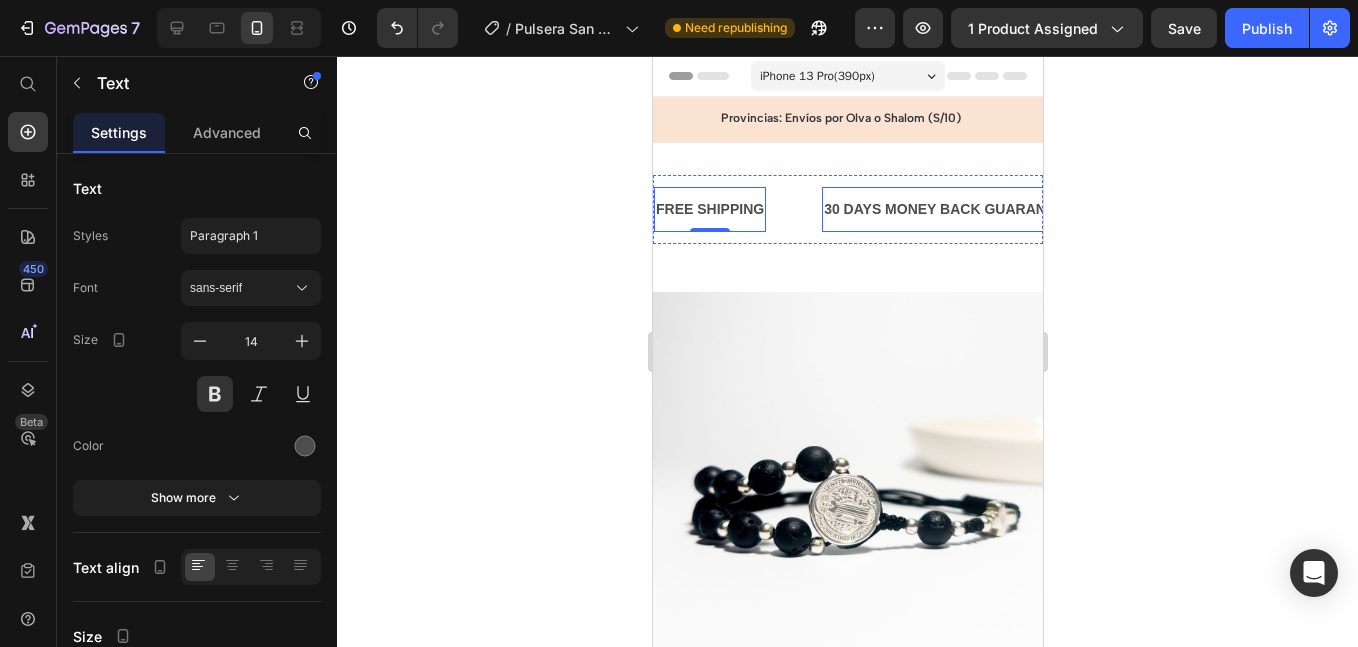 click on "30 DAYS MONEY BACK GUARANTEE Text" at bounding box center (947, 209) 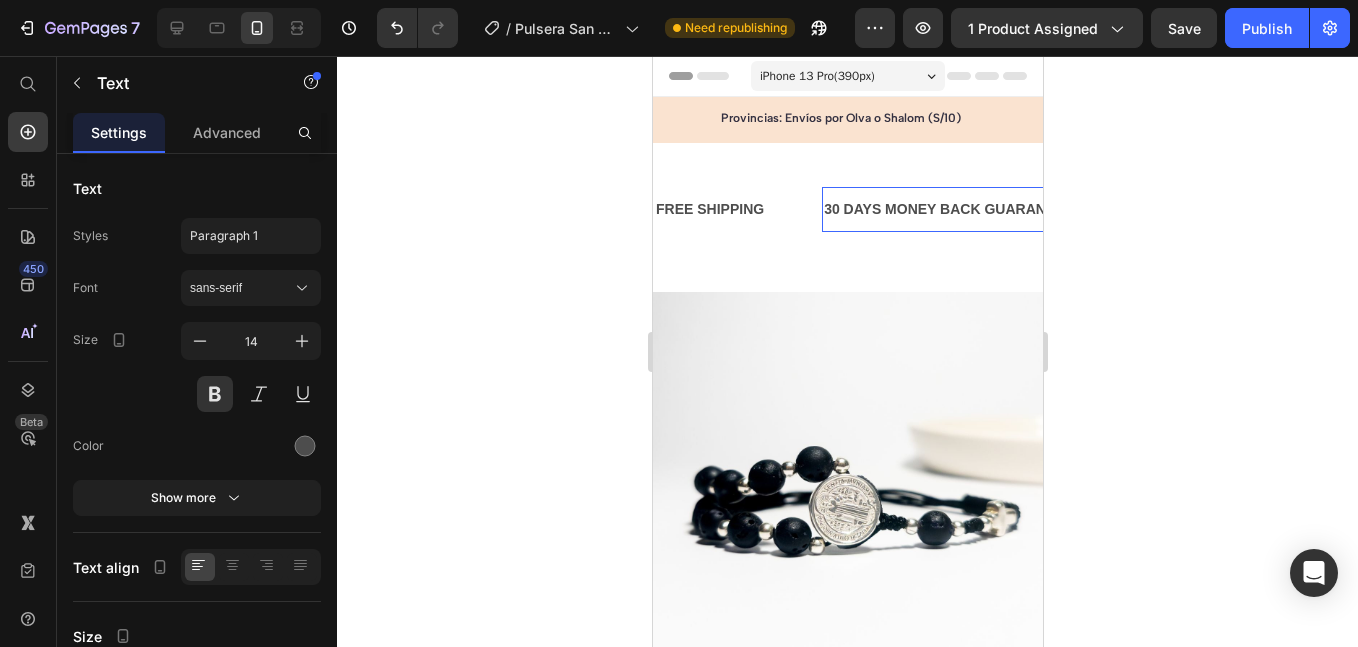 click on "30 DAYS MONEY BACK GUARANTEE Text   0" at bounding box center [947, 209] 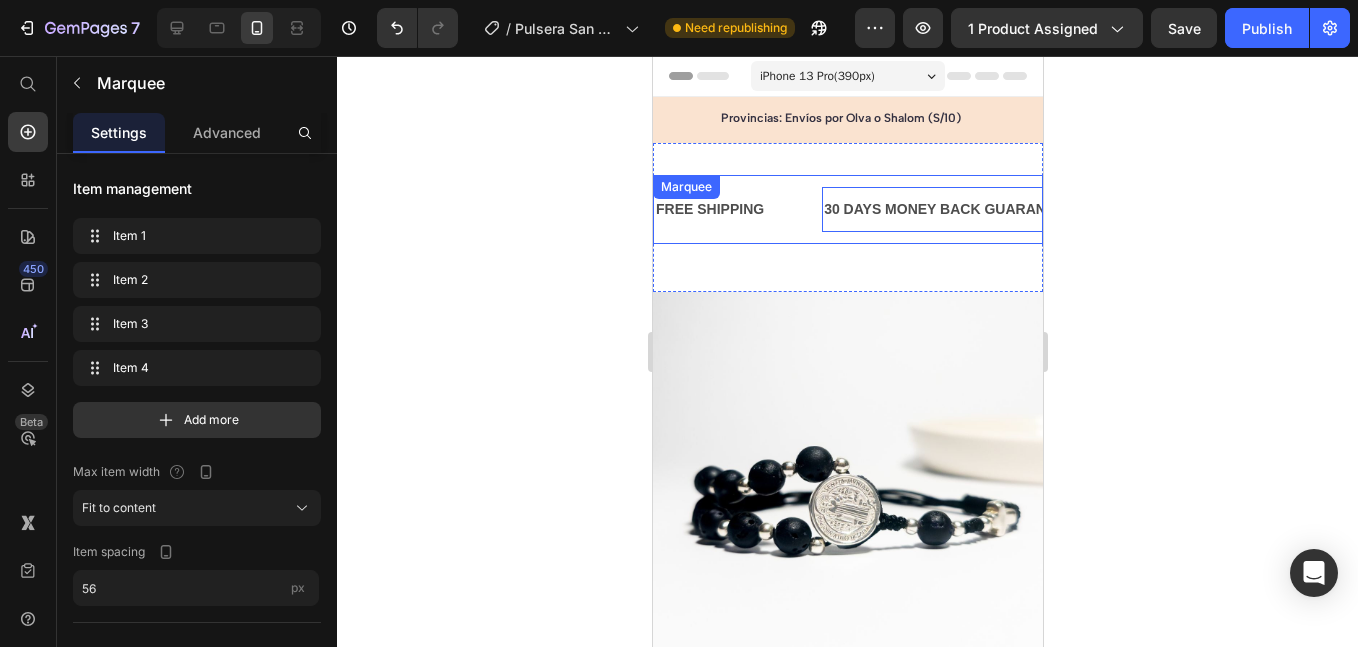 click on "FREE SHIPPING Text 30 DAYS MONEY BACK GUARANTEE Text   0 LIMITED TIME 50% OFF SALE Text LIFE TIME WARRANTY Text FREE SHIPPING Text 30 DAYS MONEY BACK GUARANTEE Text   0 LIMITED TIME 50% OFF SALE Text LIFE TIME WARRANTY Text Marquee" at bounding box center (847, 209) 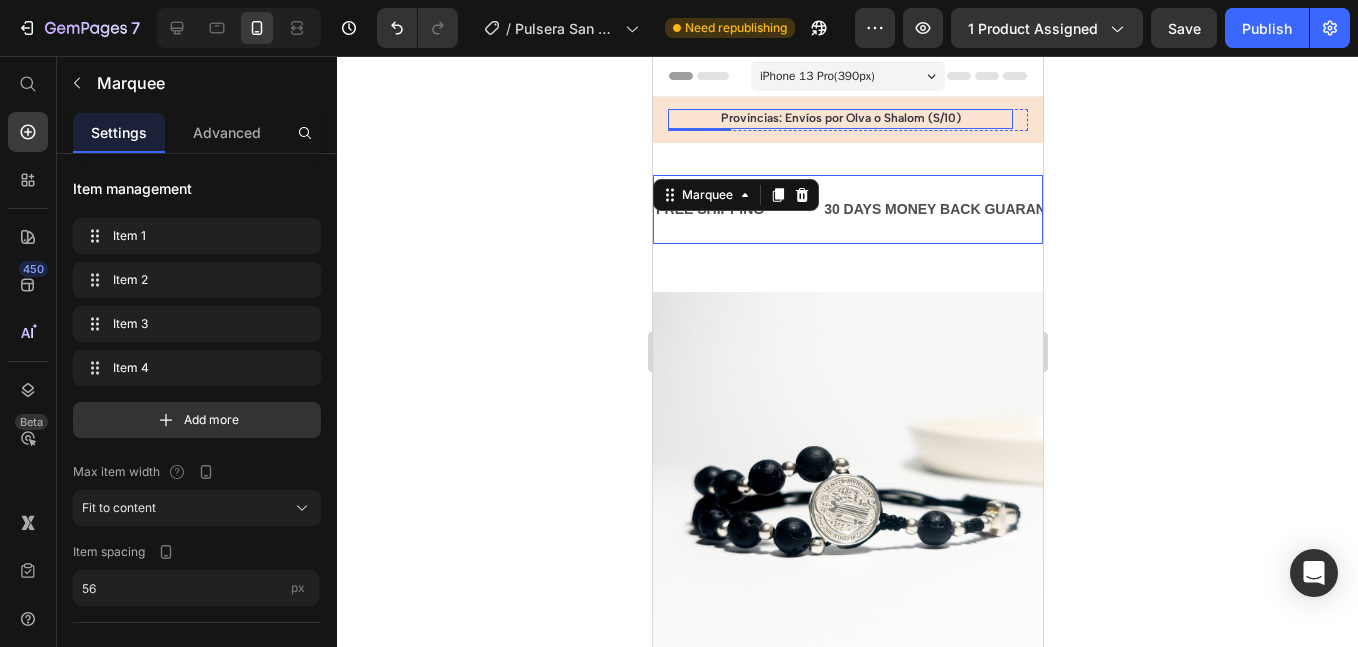 click on "Provincias: Envíos por Olva o Shalom (S/10)" at bounding box center (839, 119) 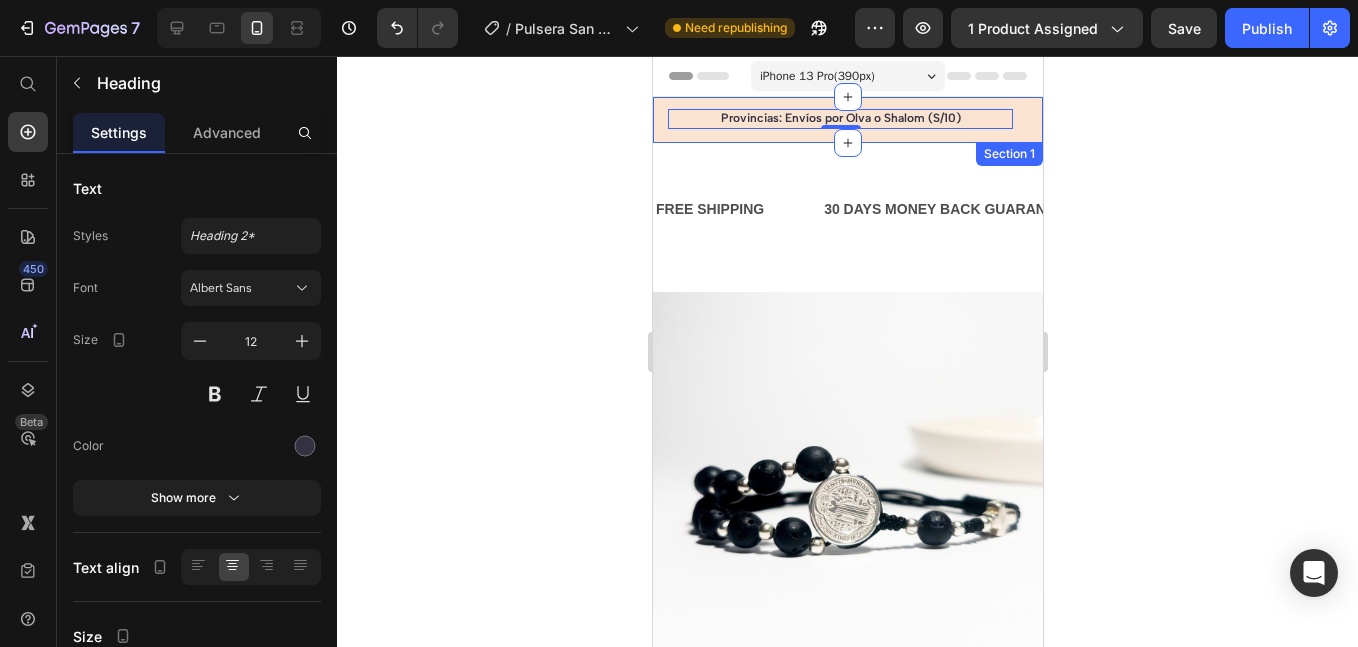 click on "Provincias: Envíos por Olva o Shalom (S/10)  Heading   0 5000+ Text block                Icon                Icon                Icon                Icon                Icon Icon List Hoz REVIEWS Text block Row 60-DAY FREE RETURNS Heading Carousel Row Section 1" at bounding box center (847, 120) 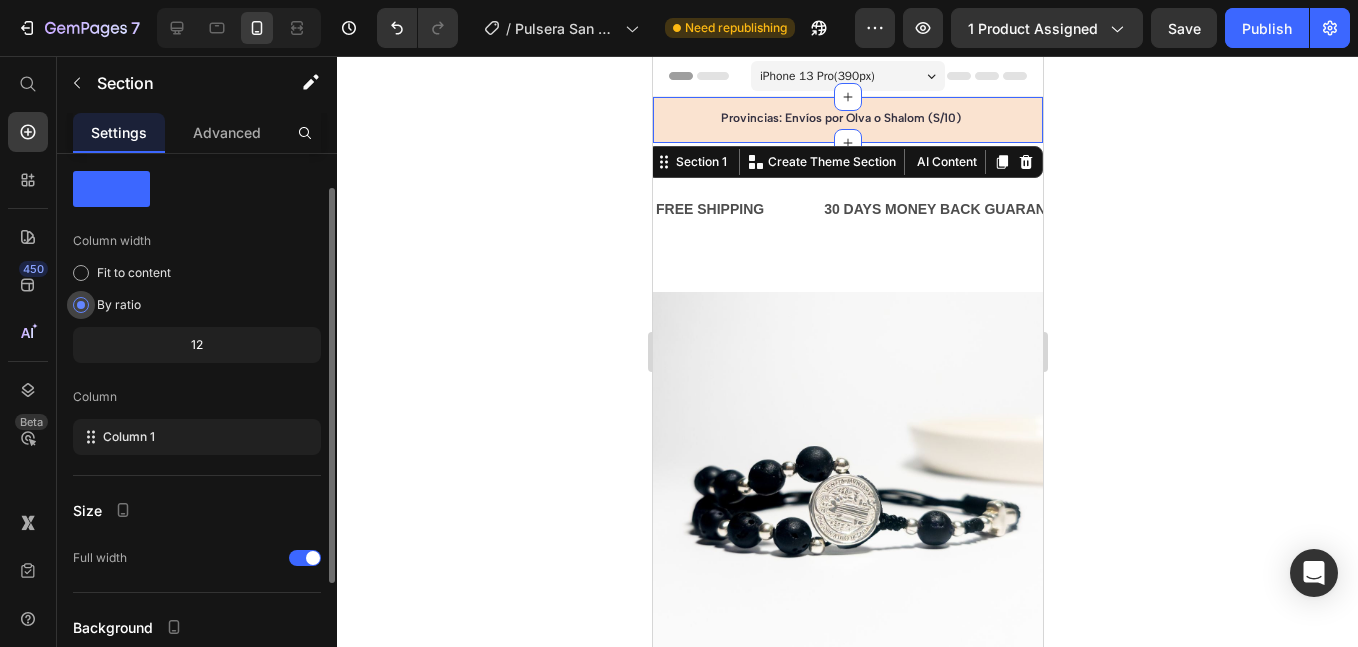 scroll, scrollTop: 0, scrollLeft: 0, axis: both 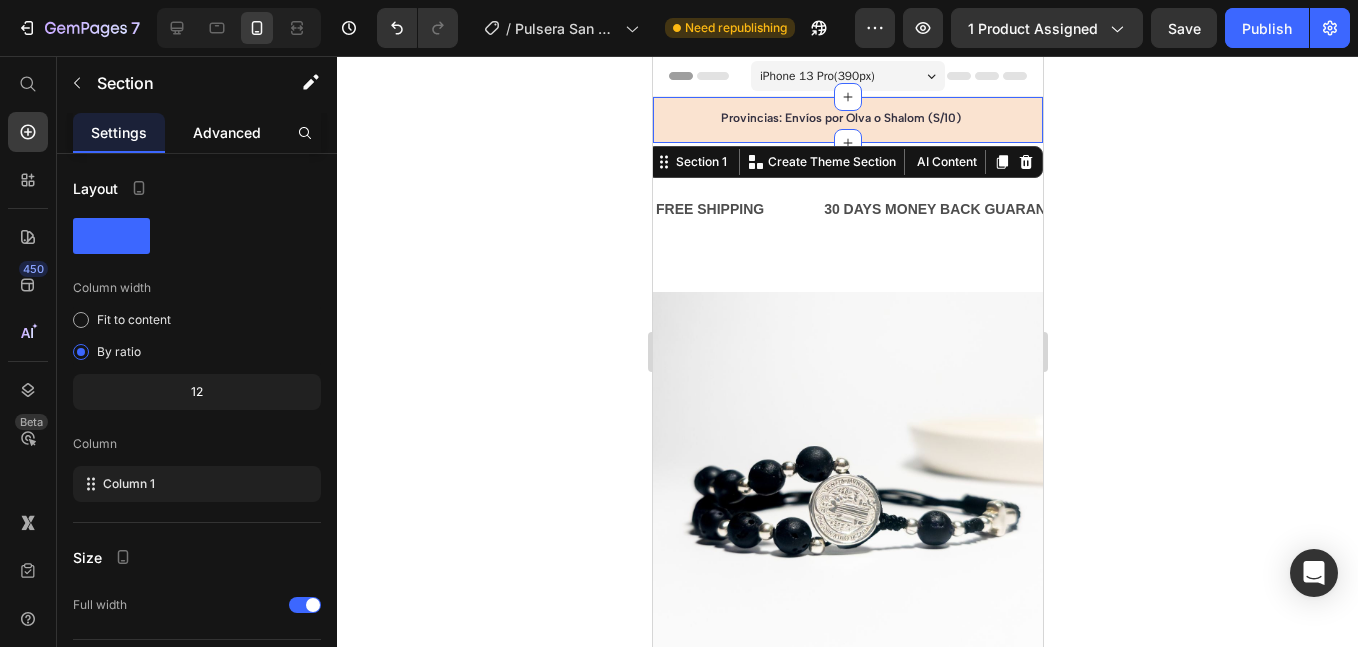 click on "Advanced" at bounding box center [227, 132] 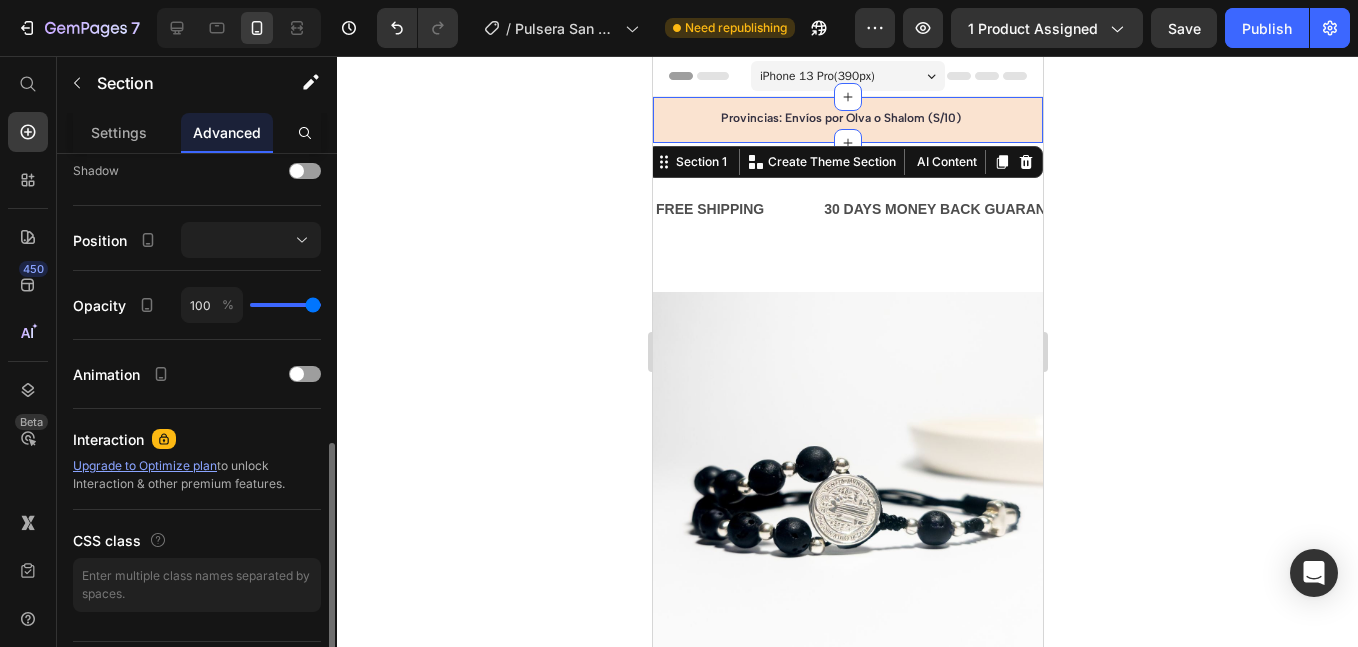 scroll, scrollTop: 719, scrollLeft: 0, axis: vertical 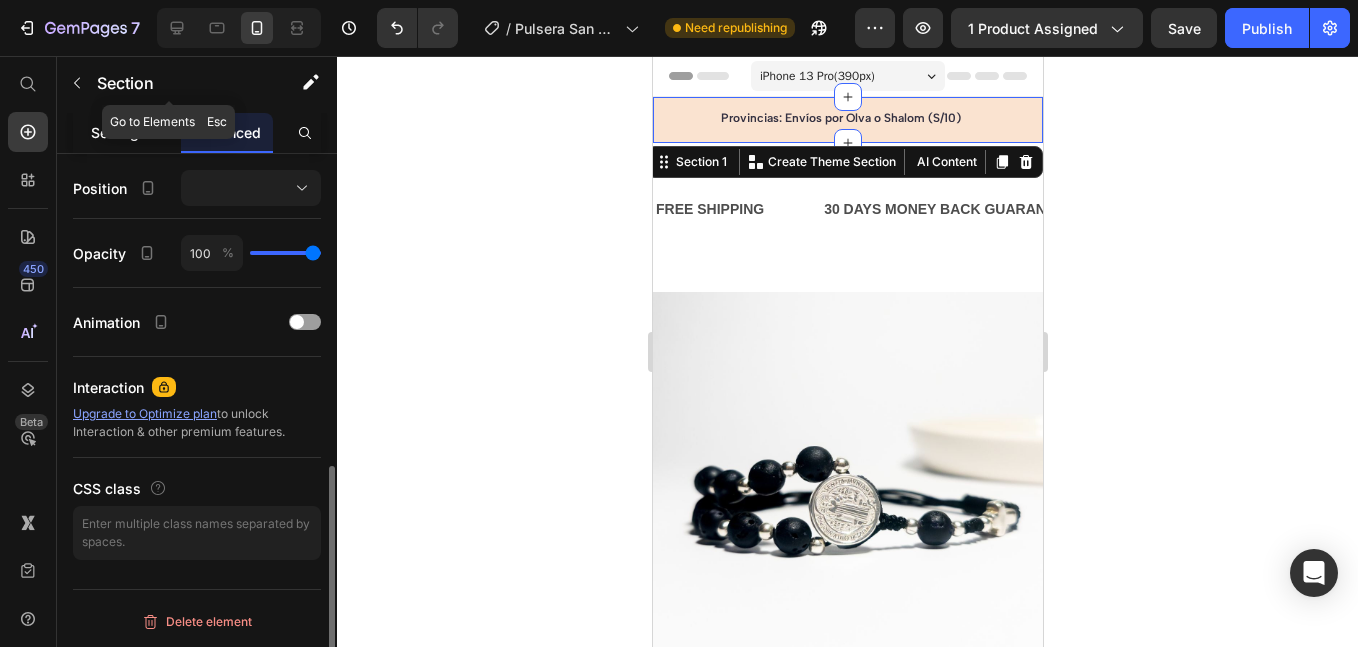 click on "Settings" 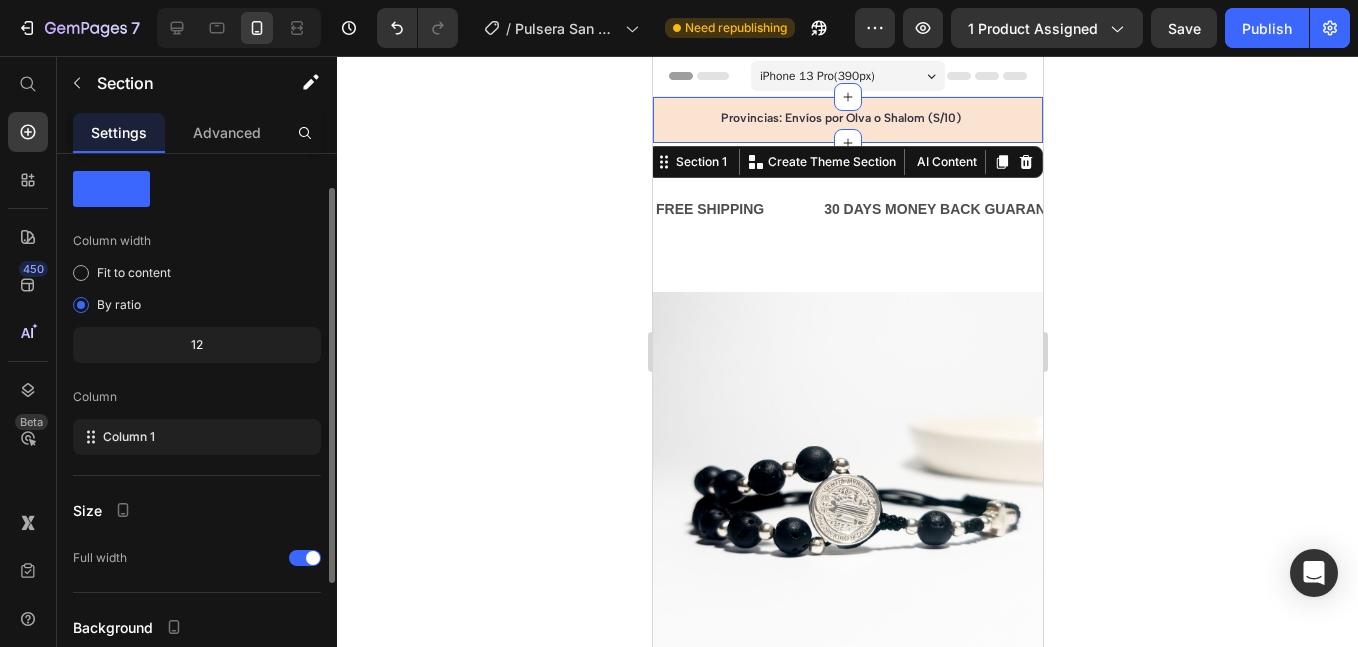 scroll, scrollTop: 214, scrollLeft: 0, axis: vertical 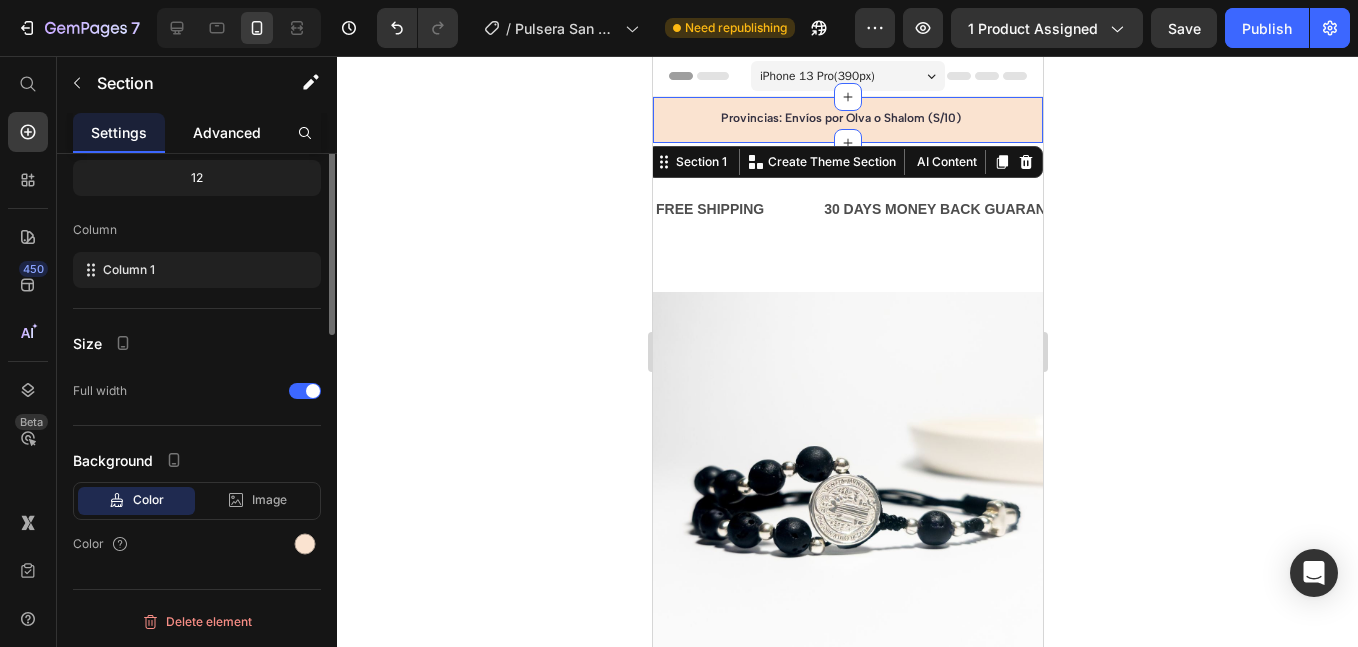 click on "Advanced" at bounding box center (227, 132) 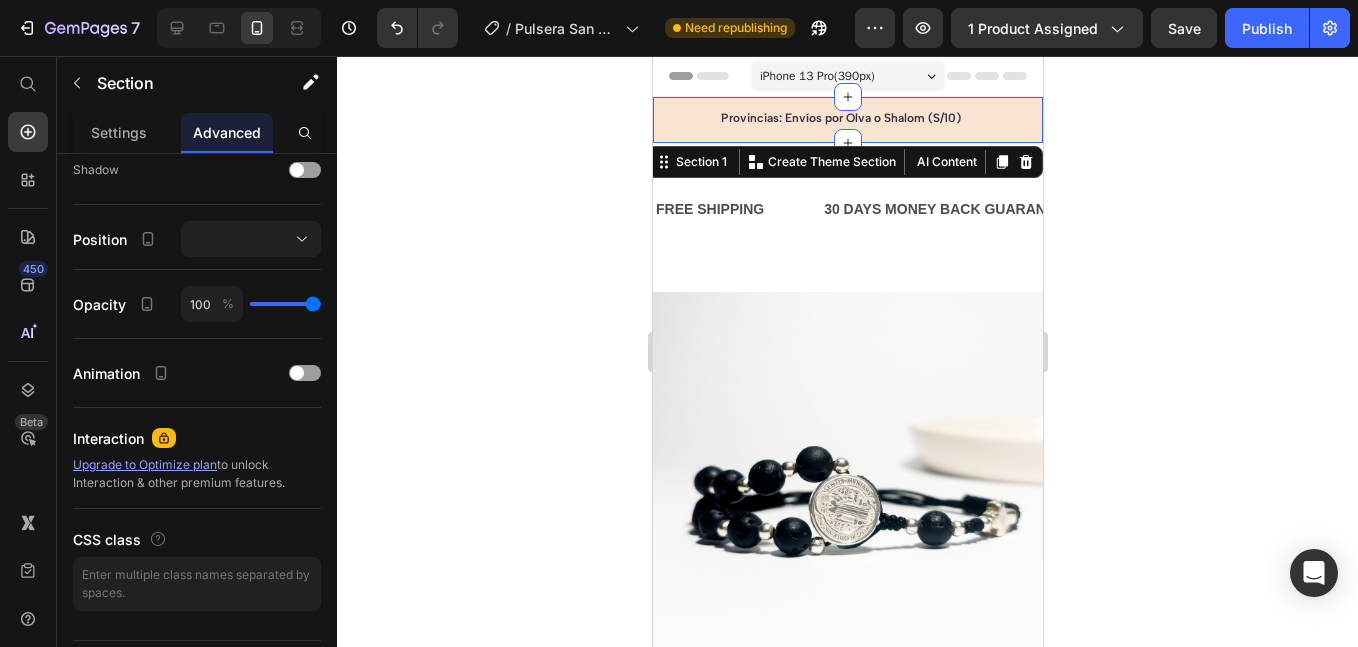 scroll, scrollTop: 0, scrollLeft: 0, axis: both 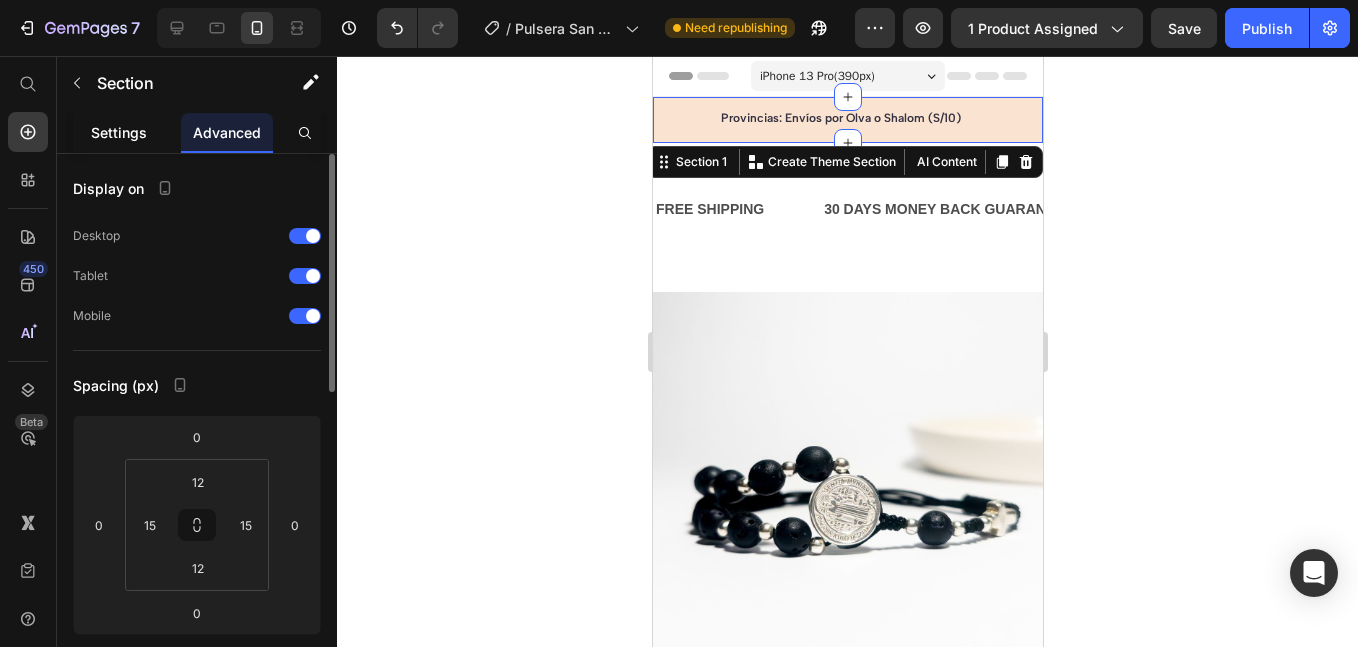 click on "Settings" at bounding box center [119, 132] 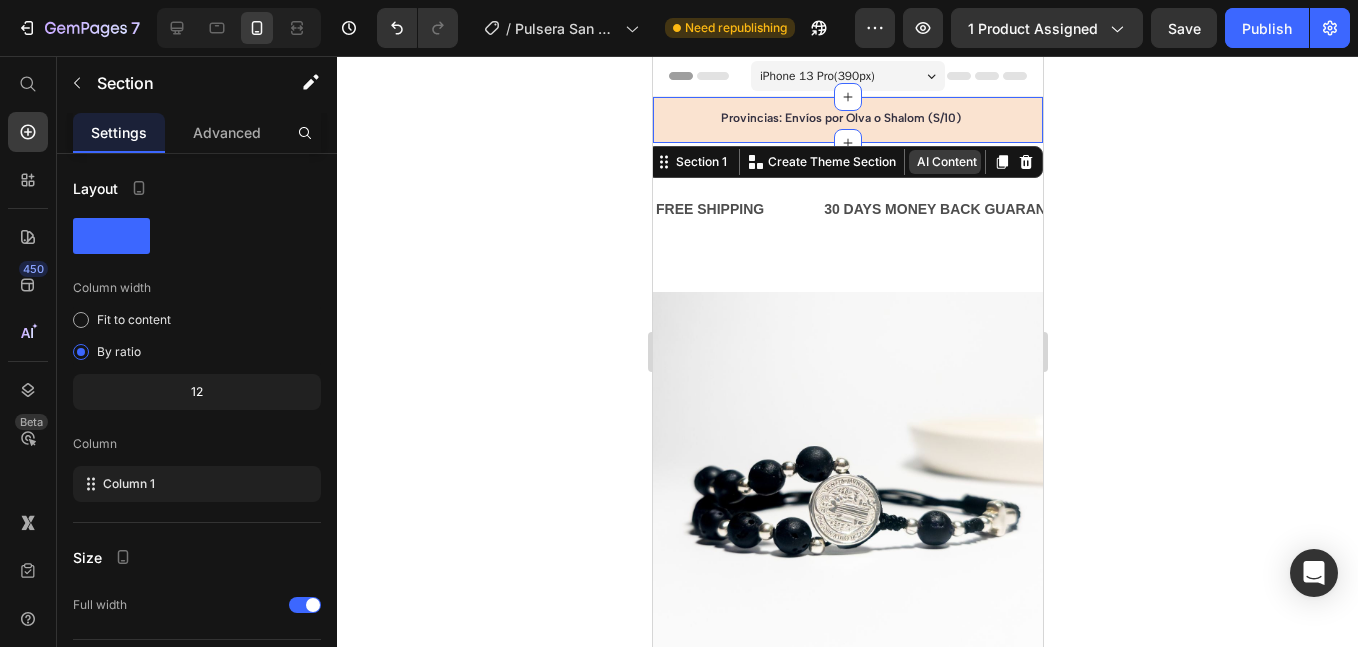 click on "AI Content" at bounding box center [944, 162] 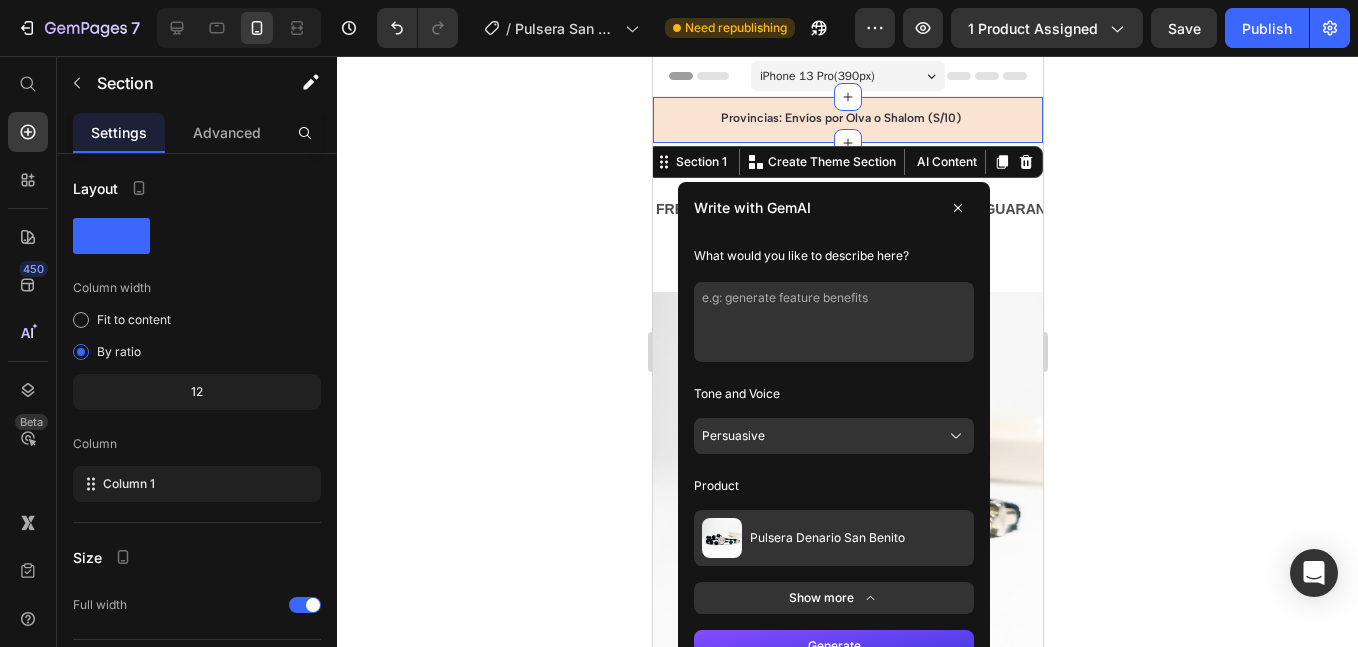 click at bounding box center [833, 322] 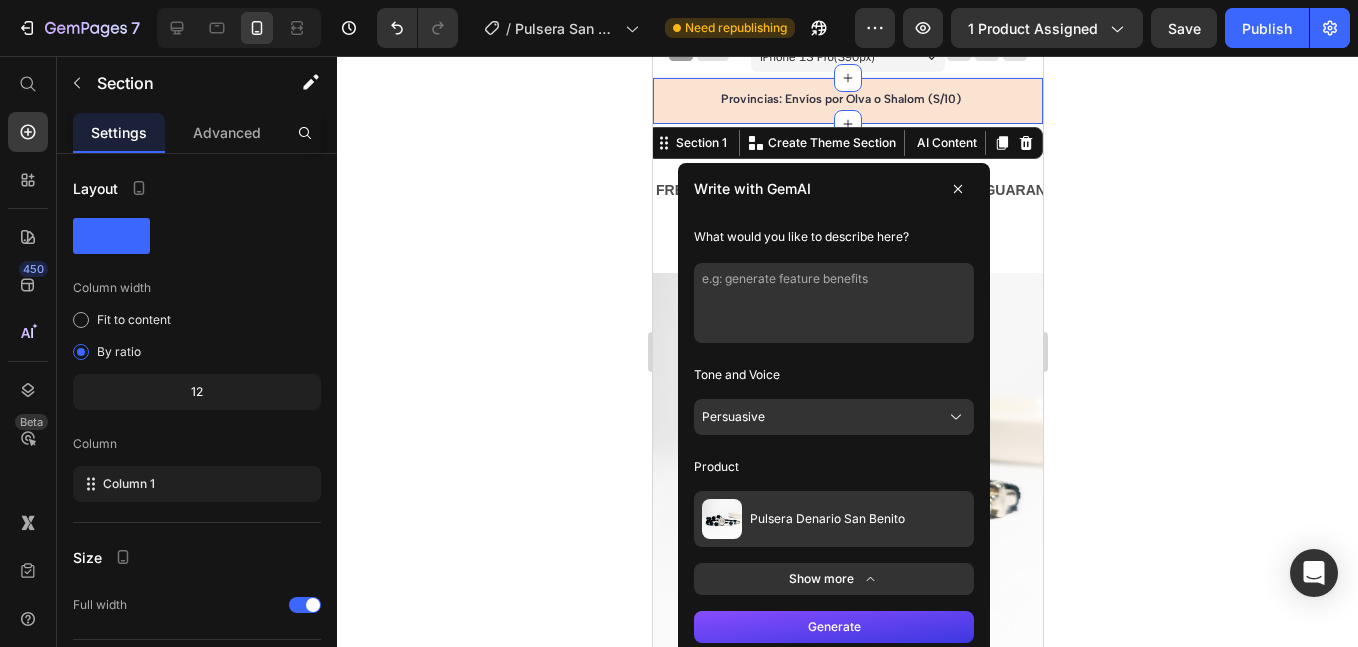 scroll, scrollTop: 0, scrollLeft: 0, axis: both 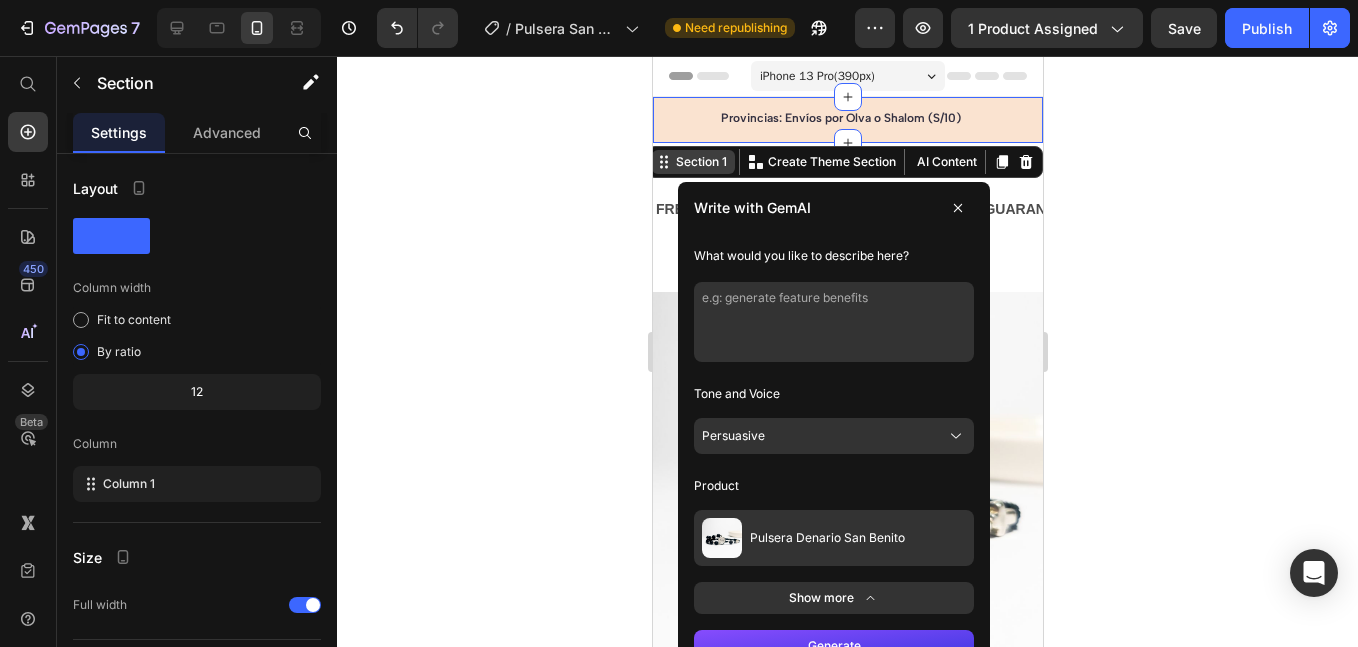 click on "Section 1" at bounding box center (700, 162) 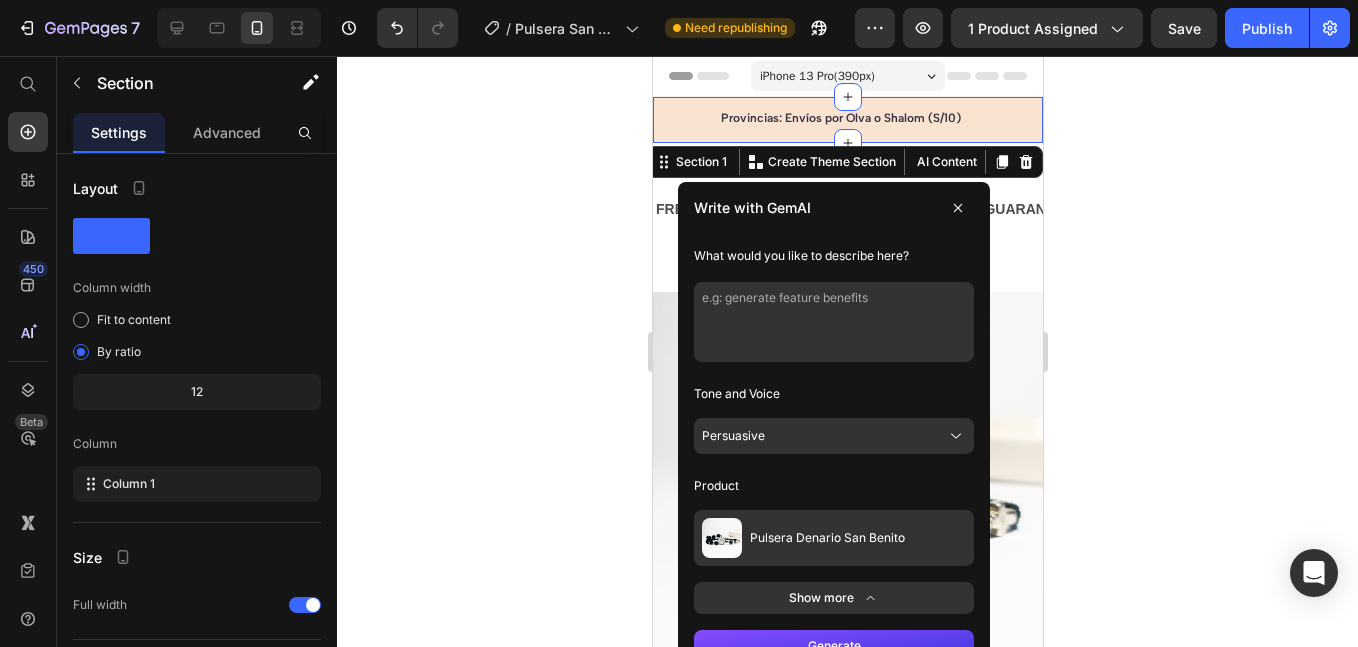click 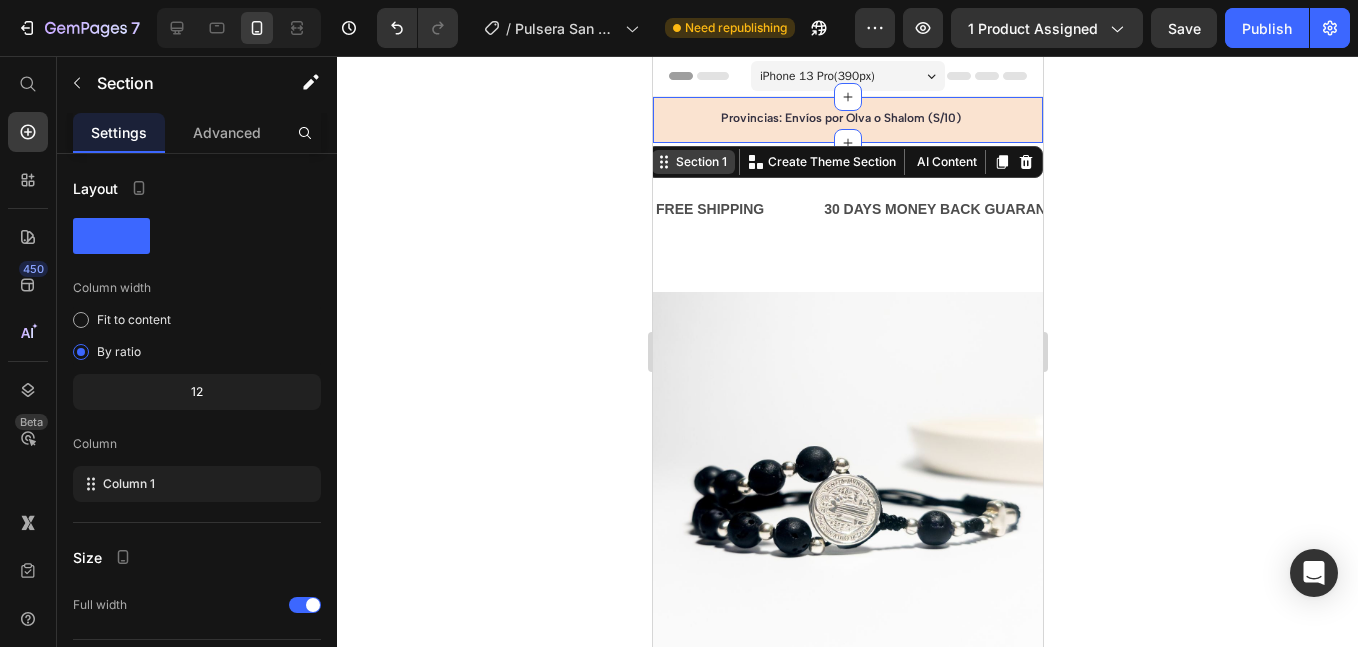 click on "Section 1" at bounding box center (700, 162) 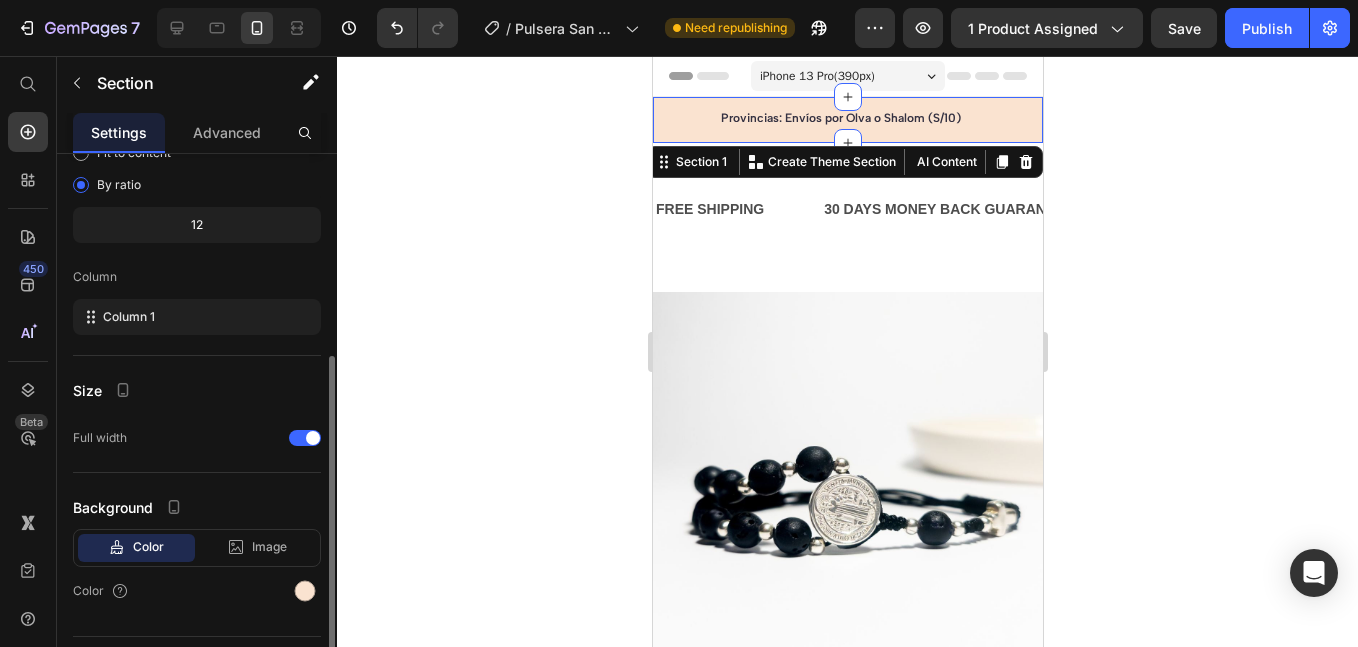 scroll, scrollTop: 214, scrollLeft: 0, axis: vertical 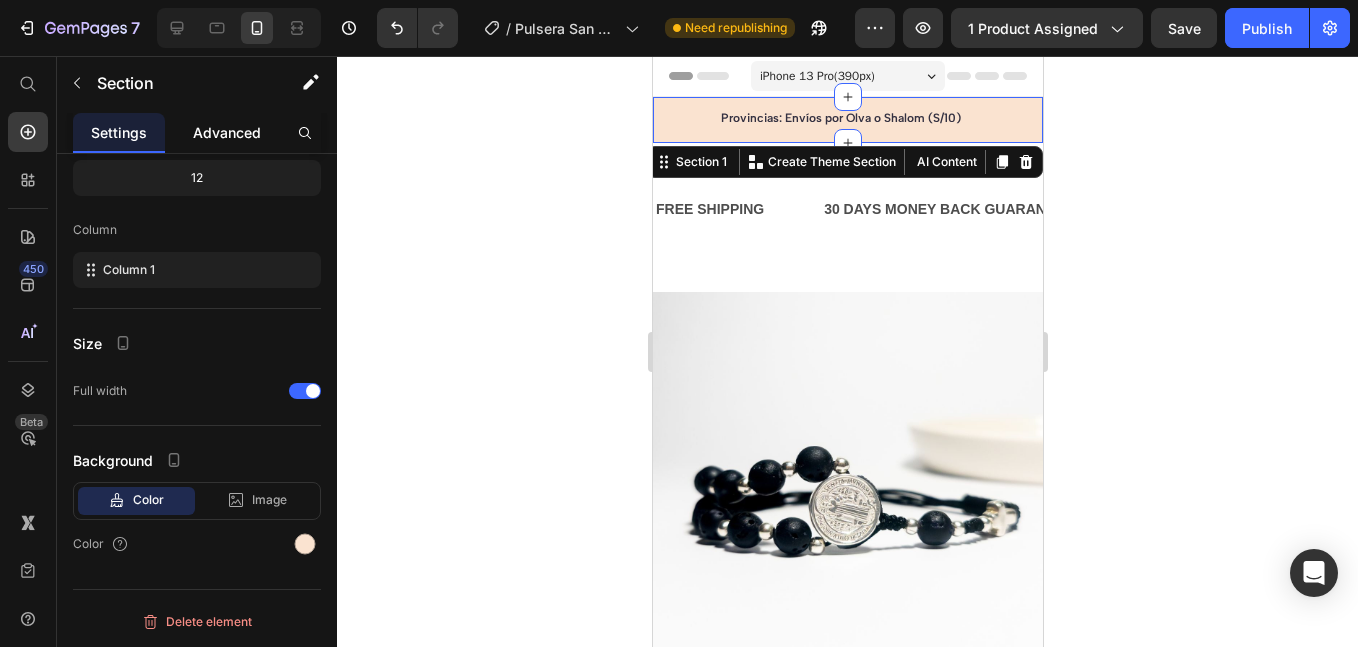 click on "Advanced" at bounding box center (227, 132) 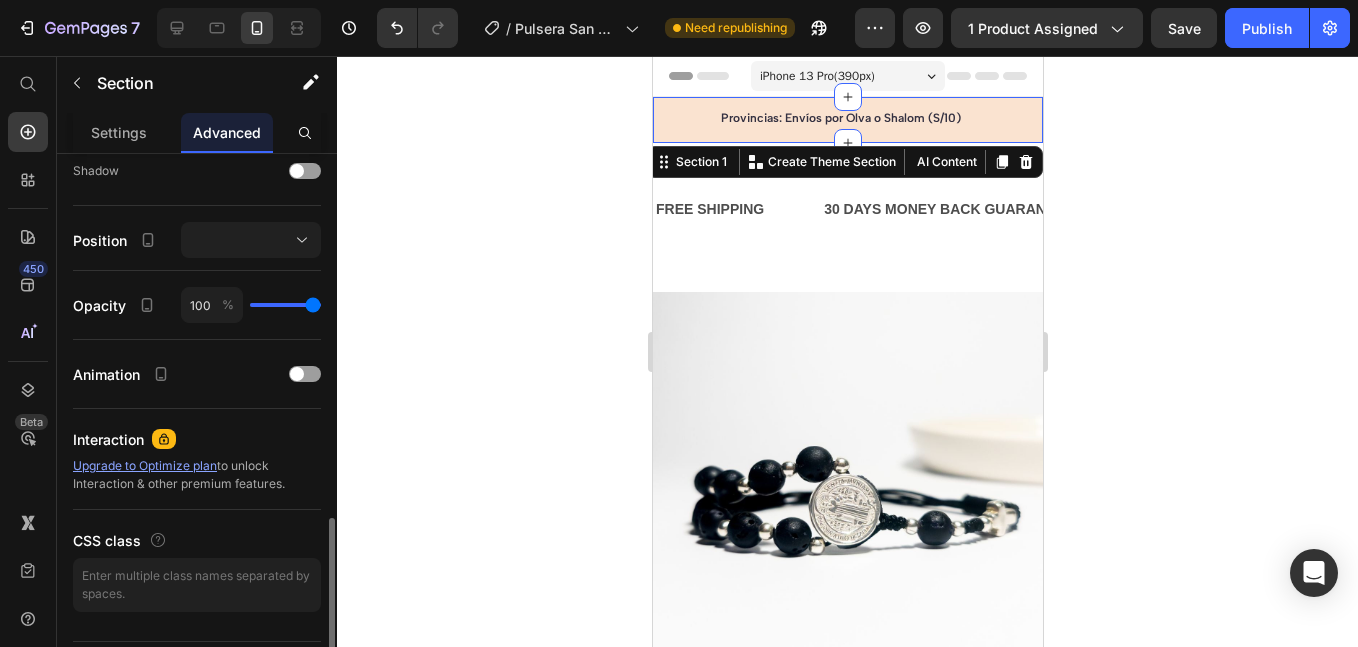 scroll, scrollTop: 719, scrollLeft: 0, axis: vertical 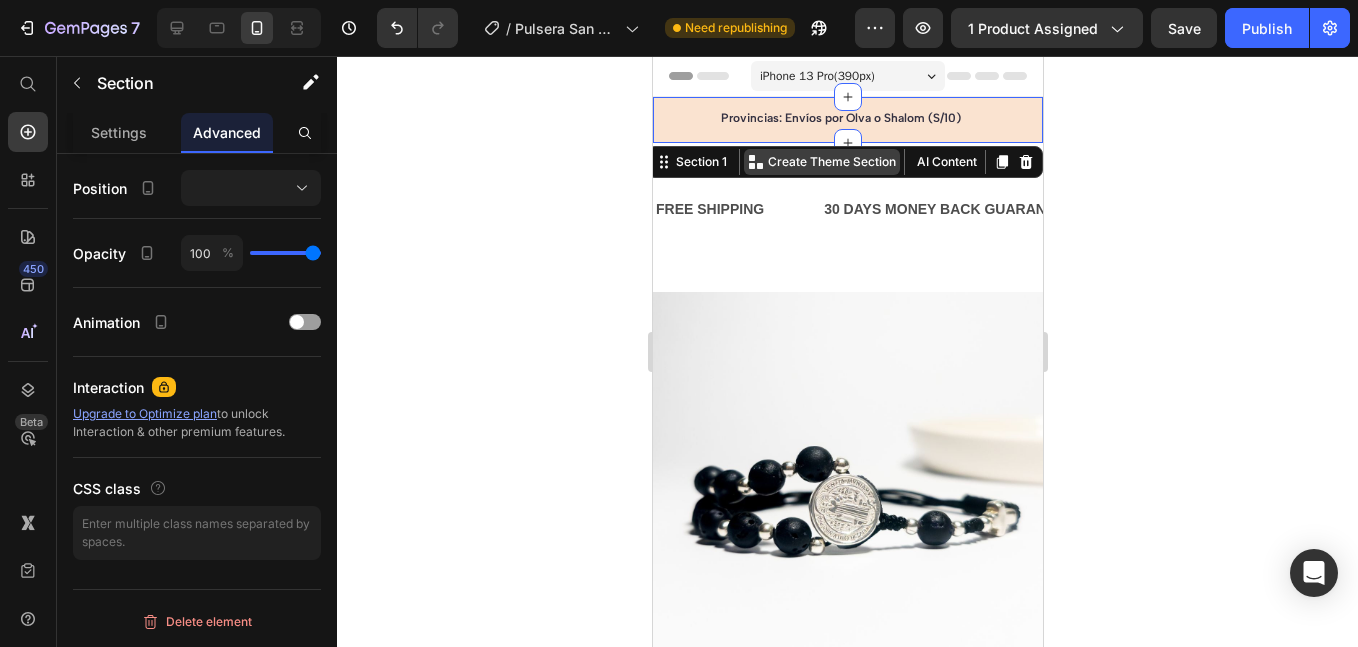 click on "Create Theme Section" at bounding box center (831, 162) 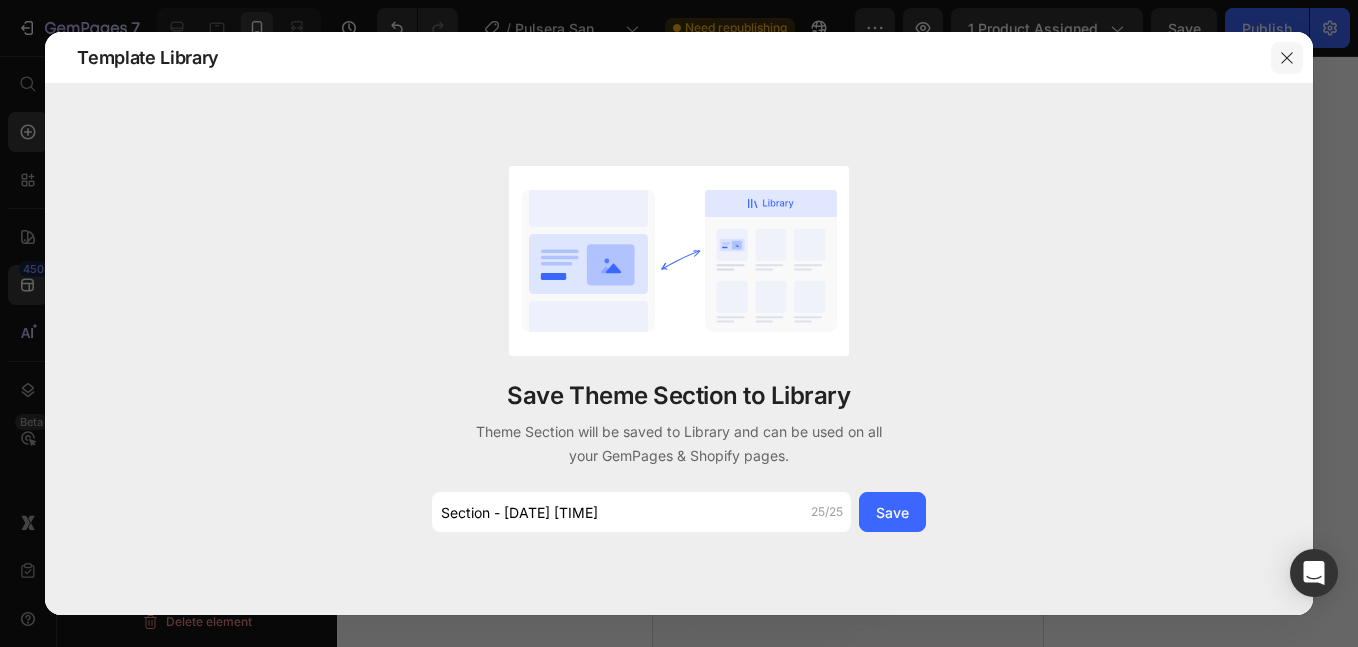 click 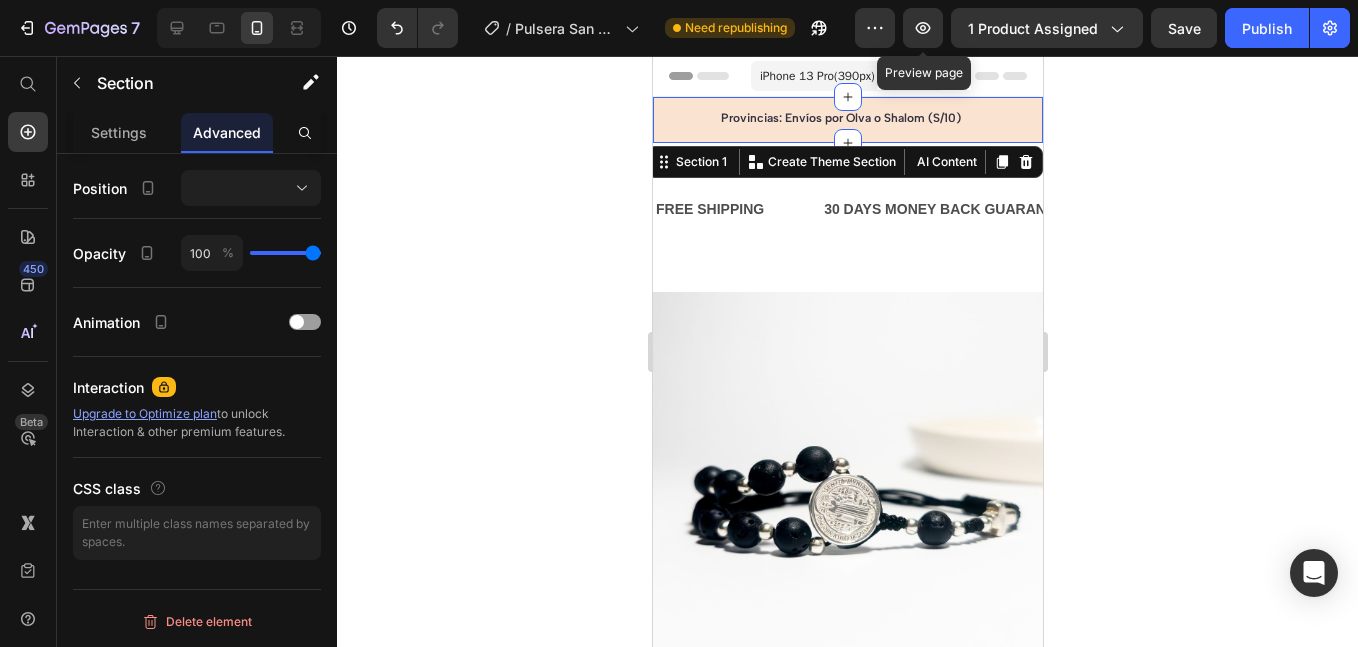 click on "Preview Preview page 1 product assigned  Save   Publish" at bounding box center [1102, 28] 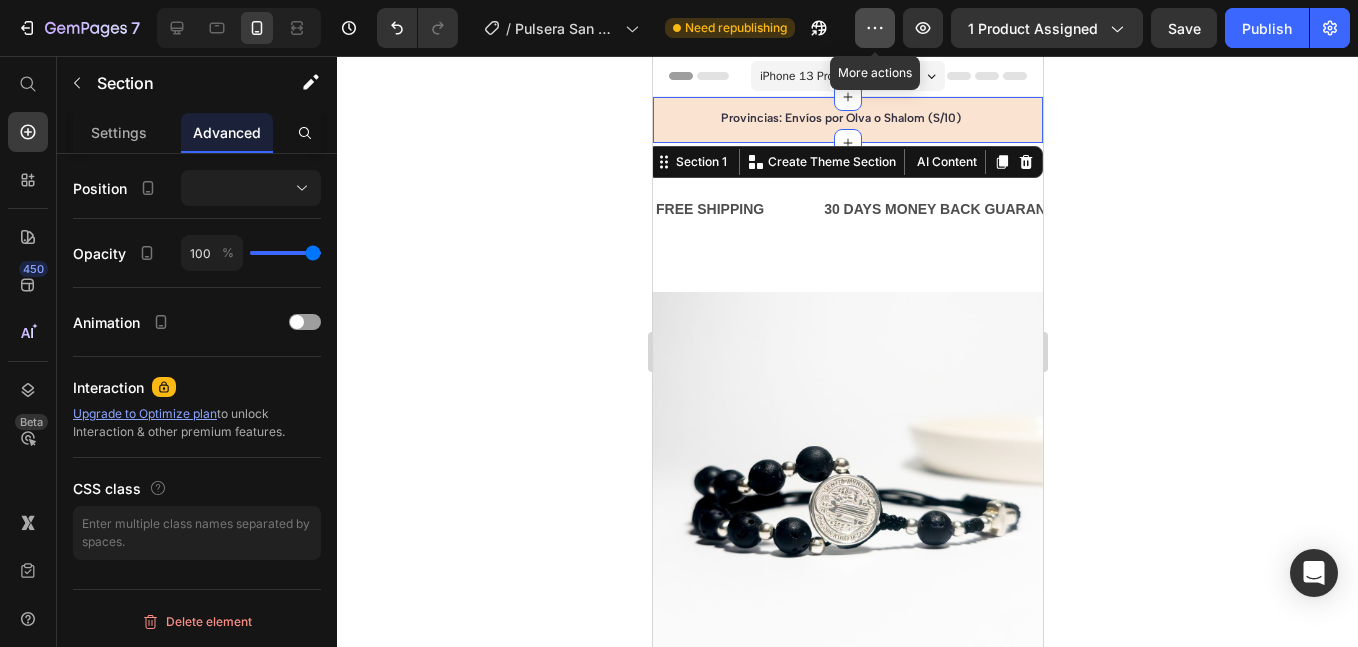 click 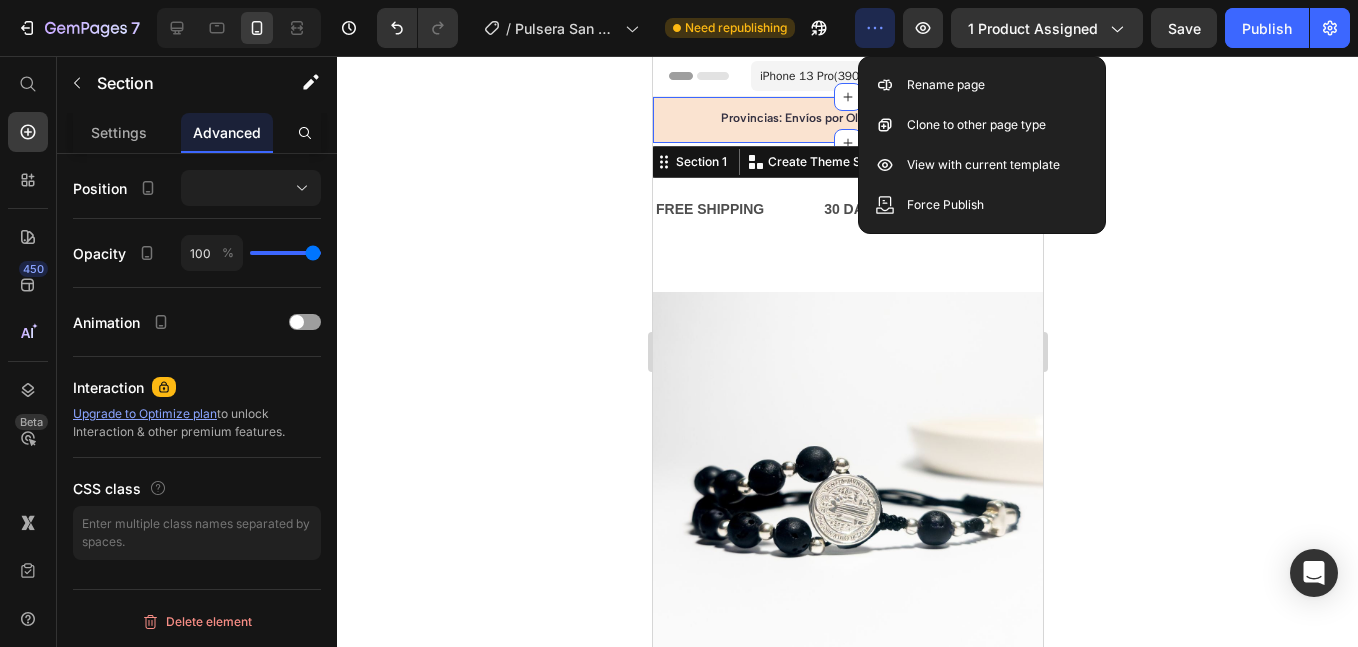 click 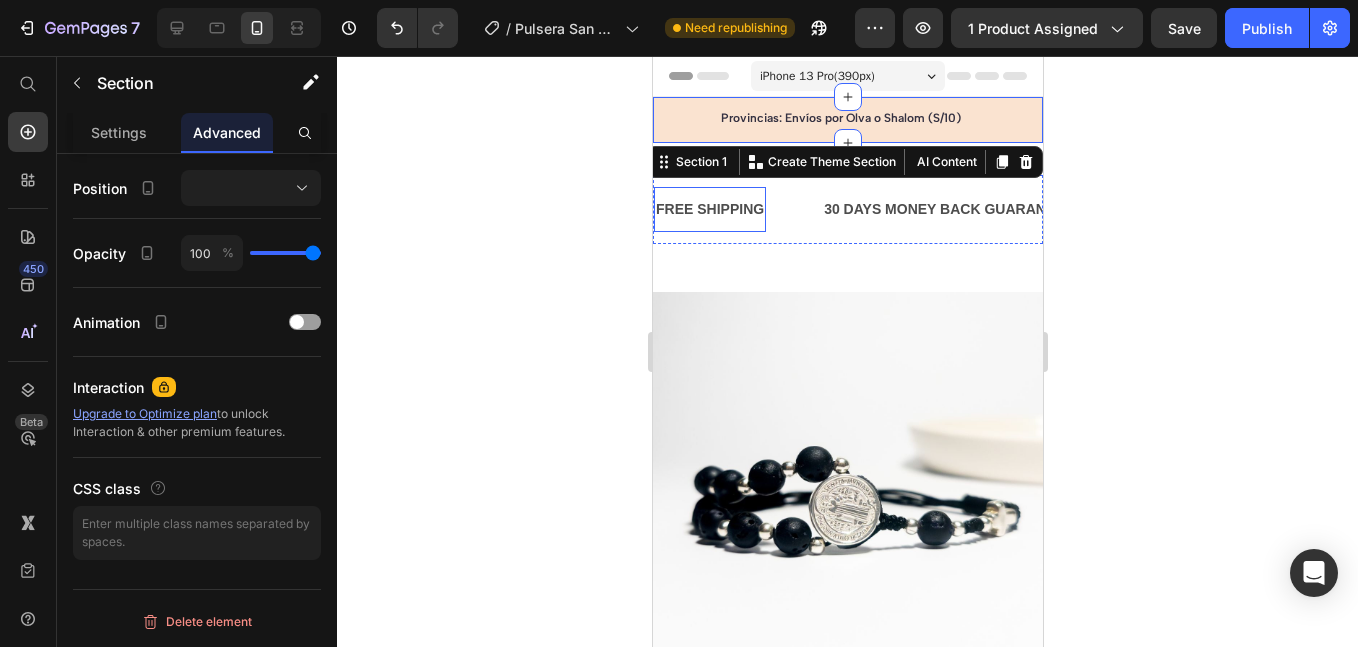 click on "FREE SHIPPING" at bounding box center [709, 209] 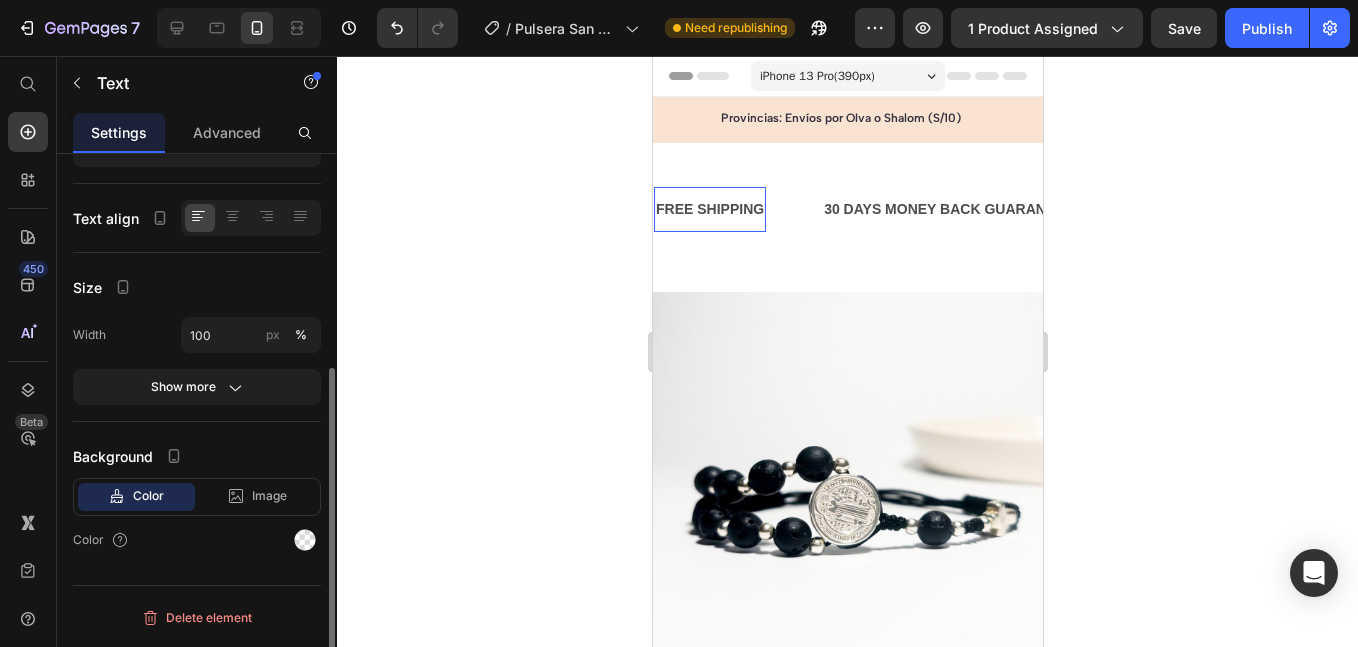 scroll, scrollTop: 0, scrollLeft: 0, axis: both 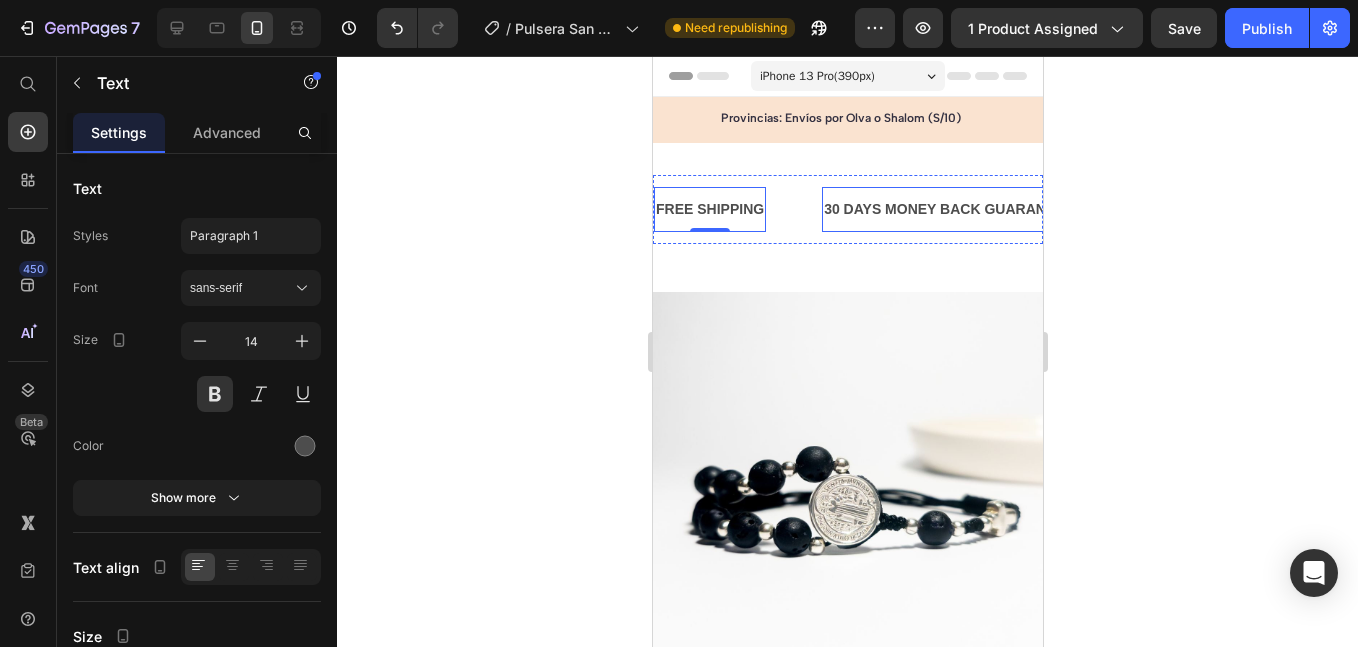 click on "FREE SHIPPING Text   0" at bounding box center (737, 209) 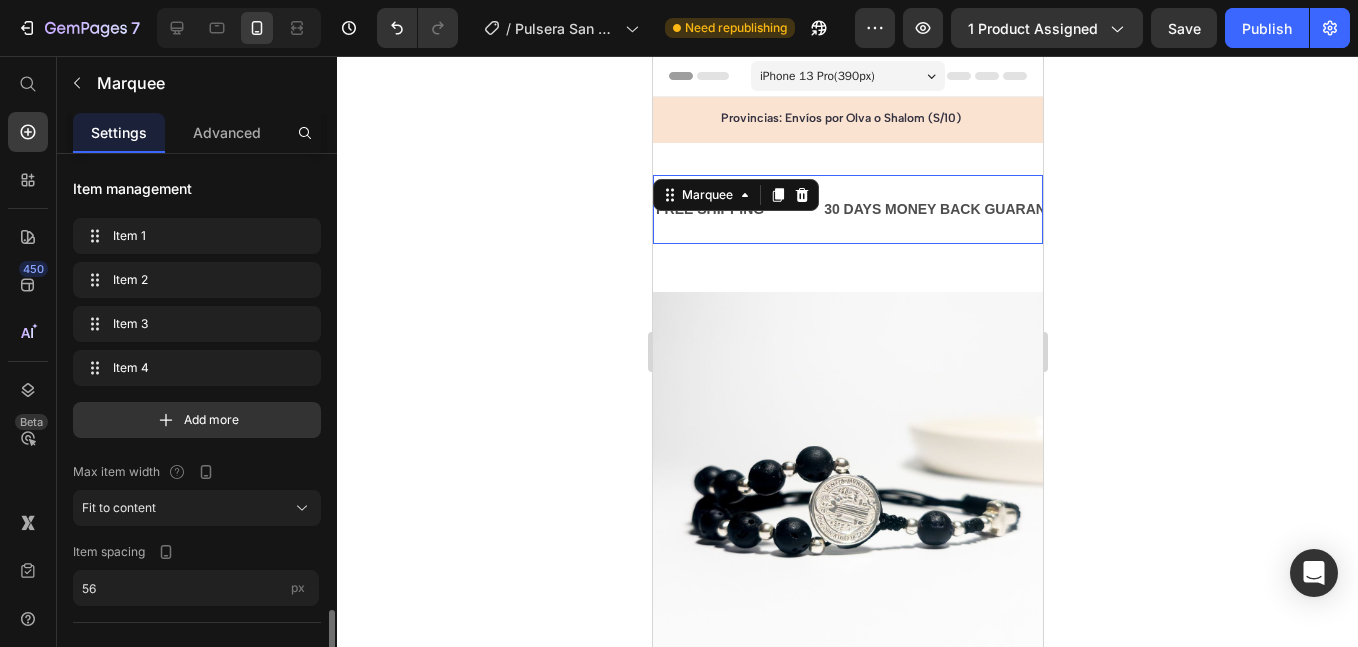 scroll, scrollTop: 334, scrollLeft: 0, axis: vertical 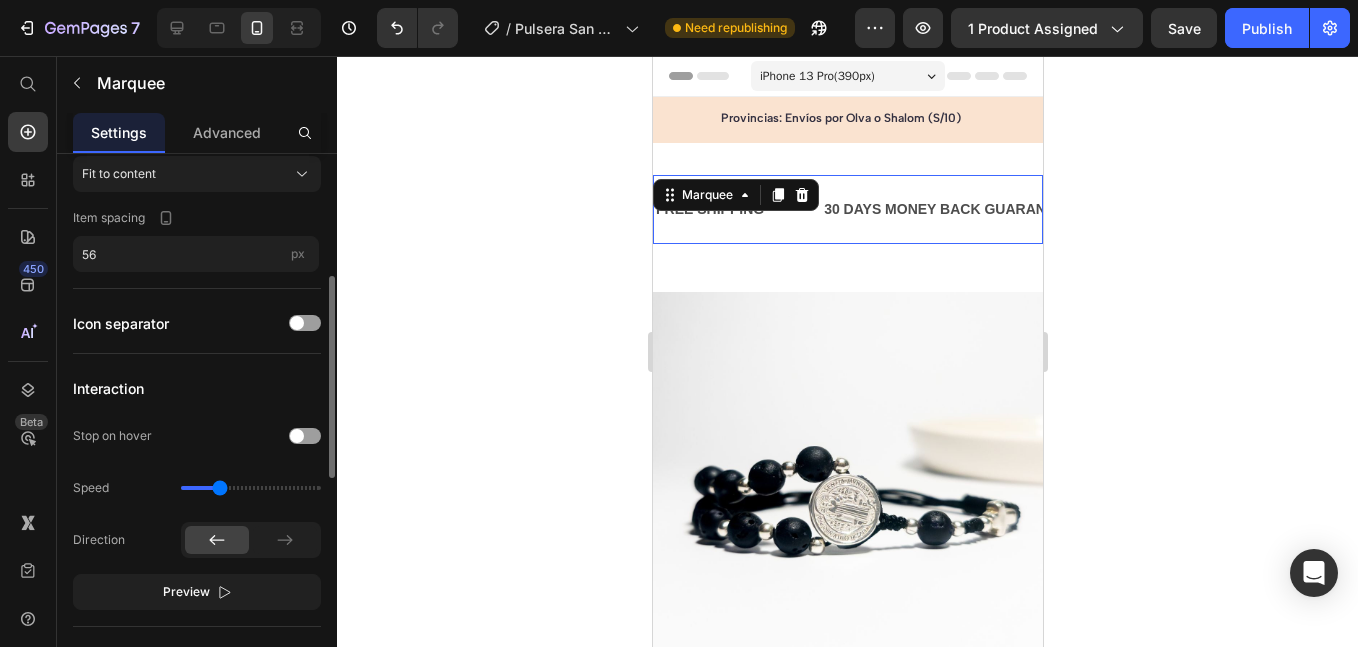 click on "Speed" 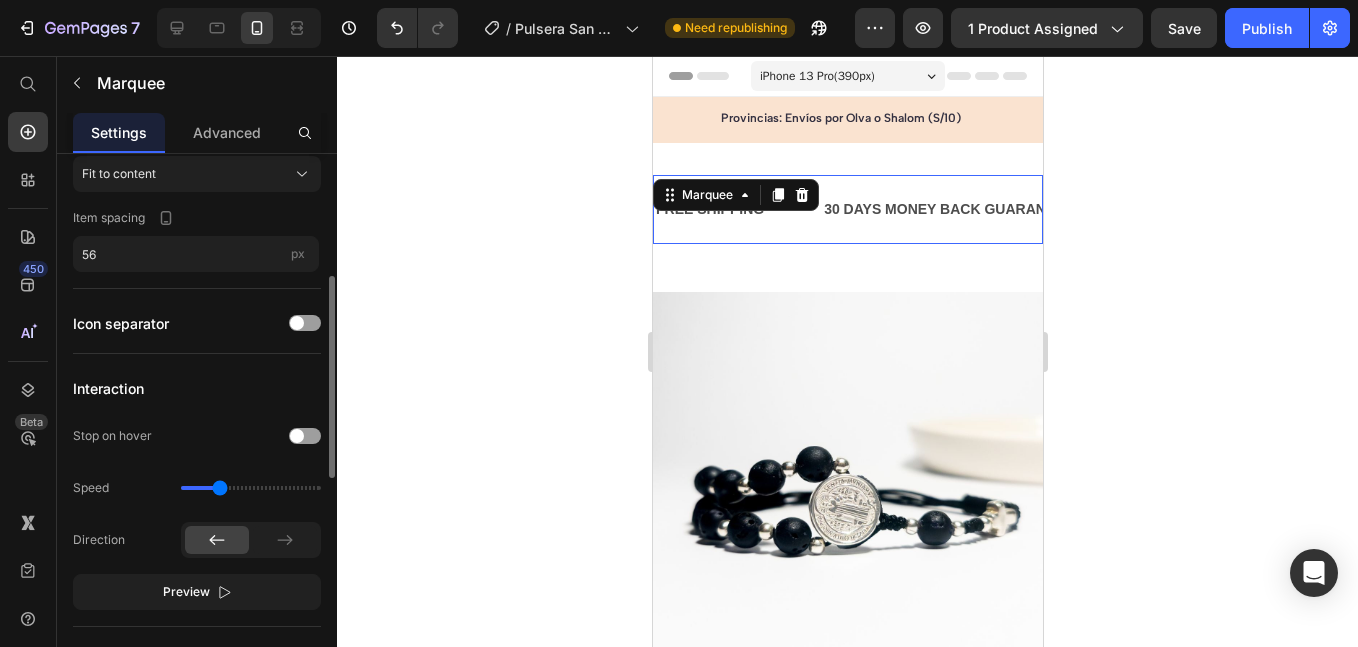 click on "Speed" 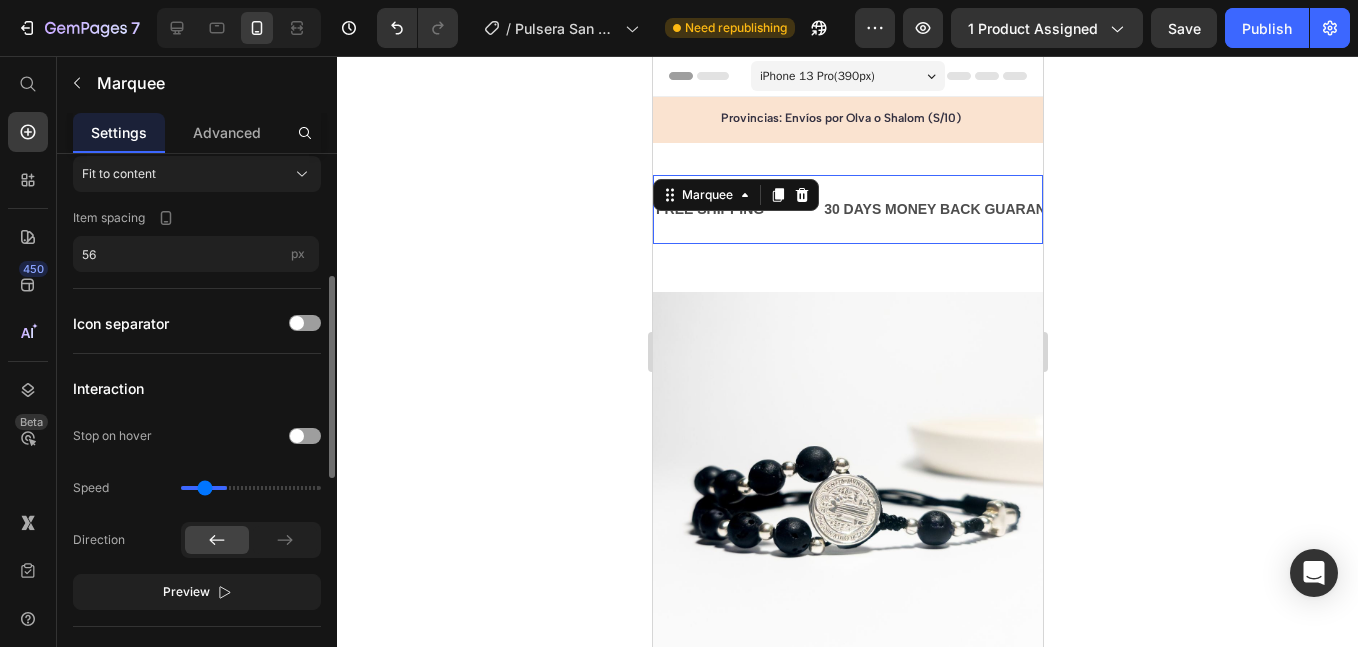 click at bounding box center [251, 488] 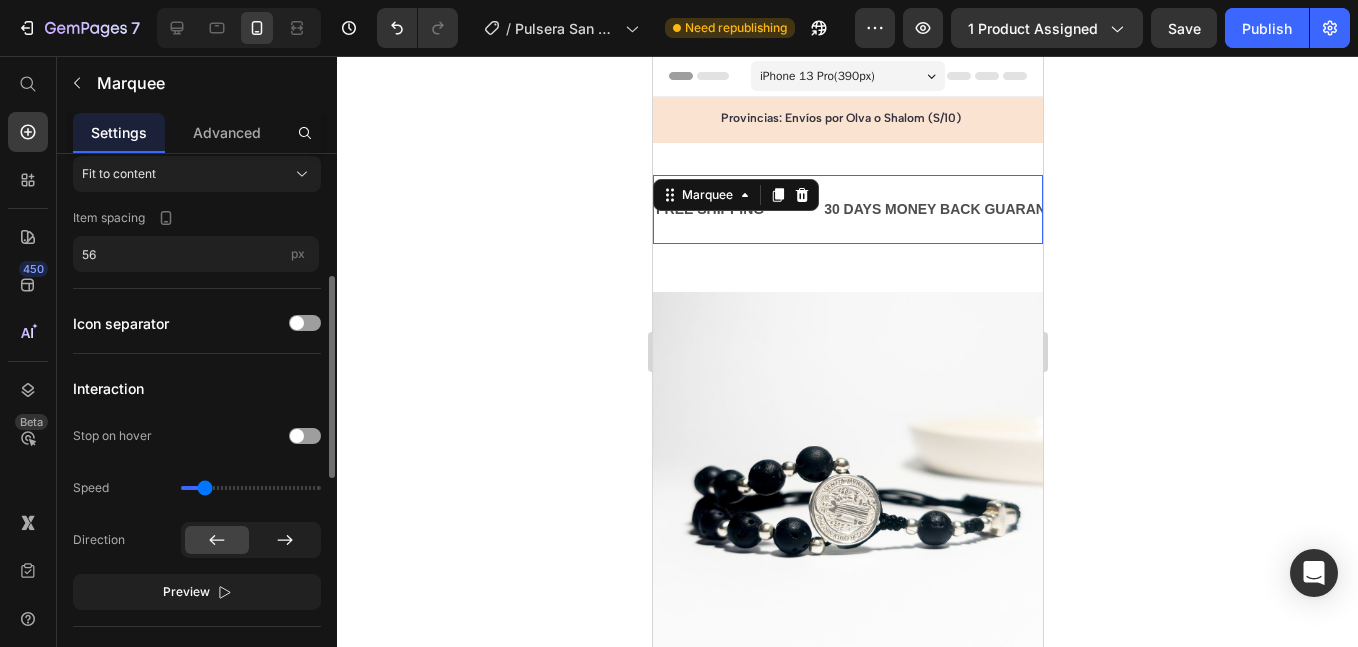 click 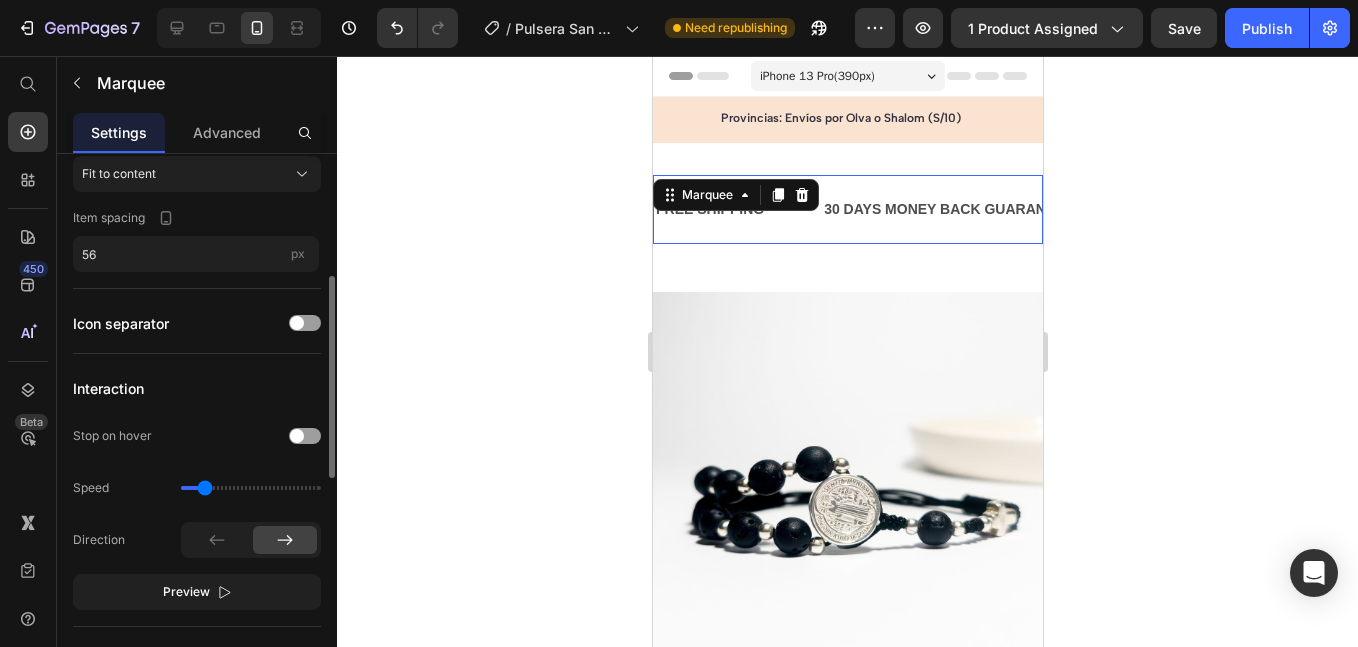 click 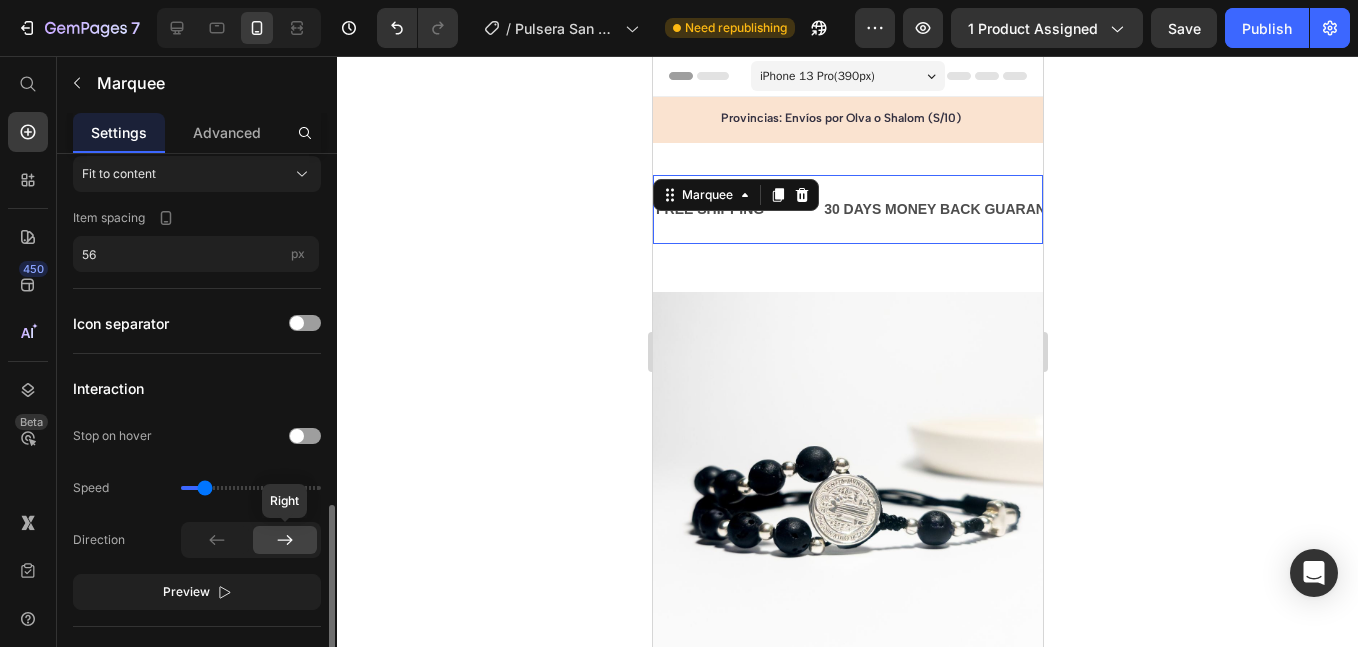 scroll, scrollTop: 501, scrollLeft: 0, axis: vertical 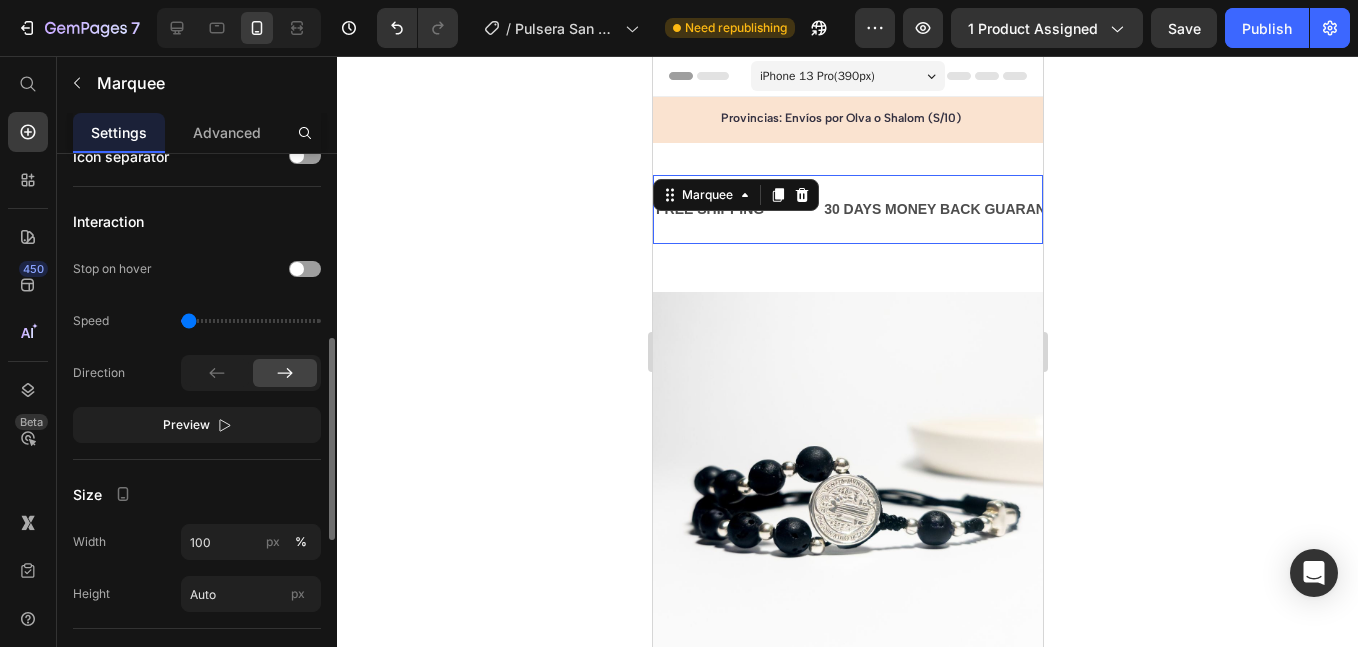 click at bounding box center (251, 321) 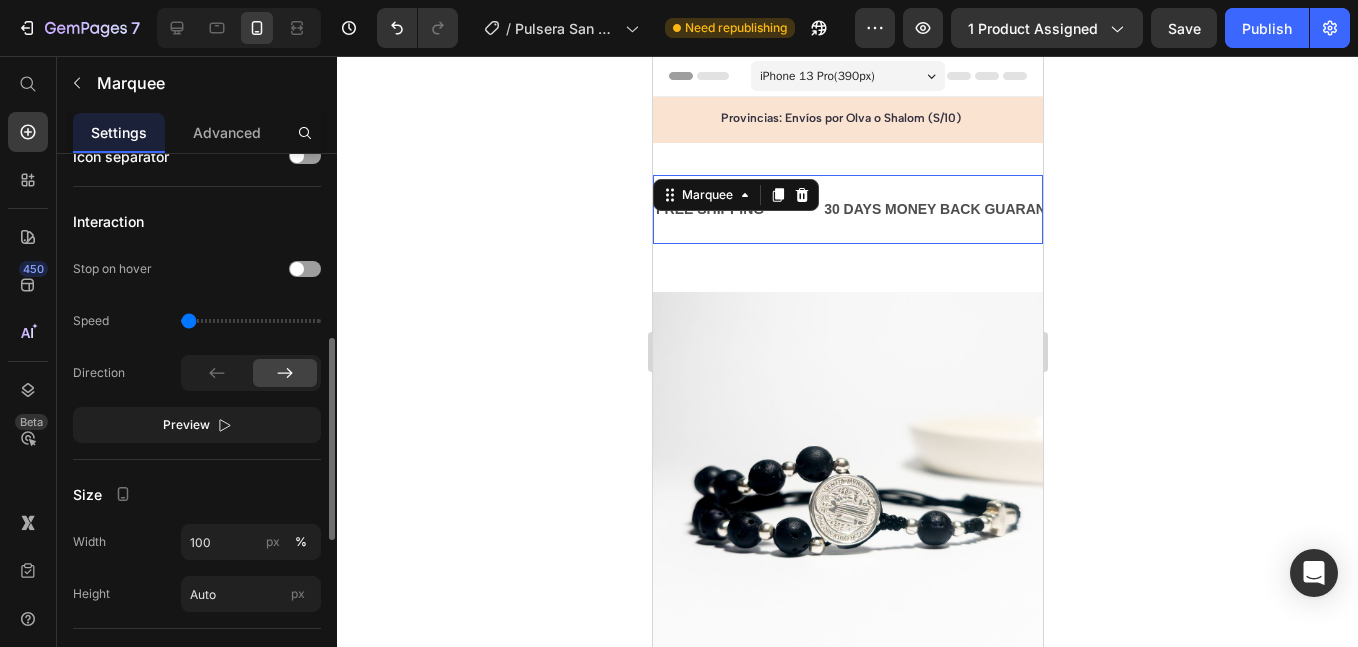click at bounding box center (251, 321) 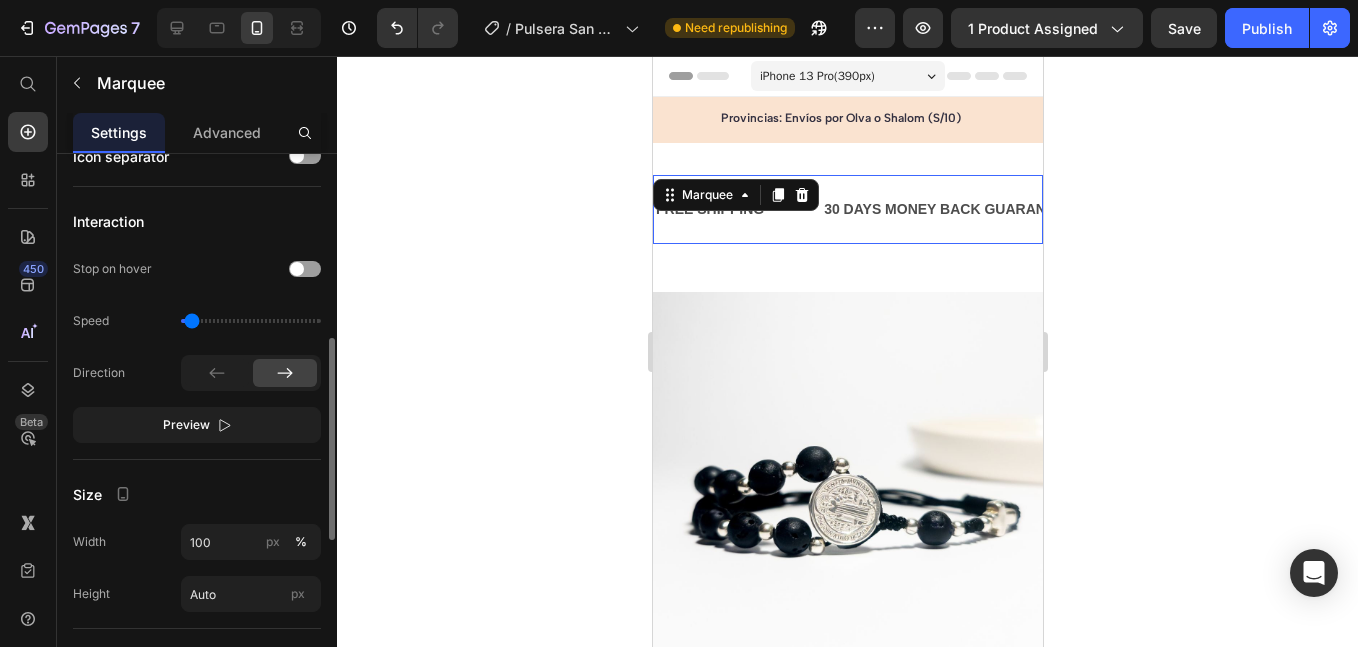 click at bounding box center [251, 321] 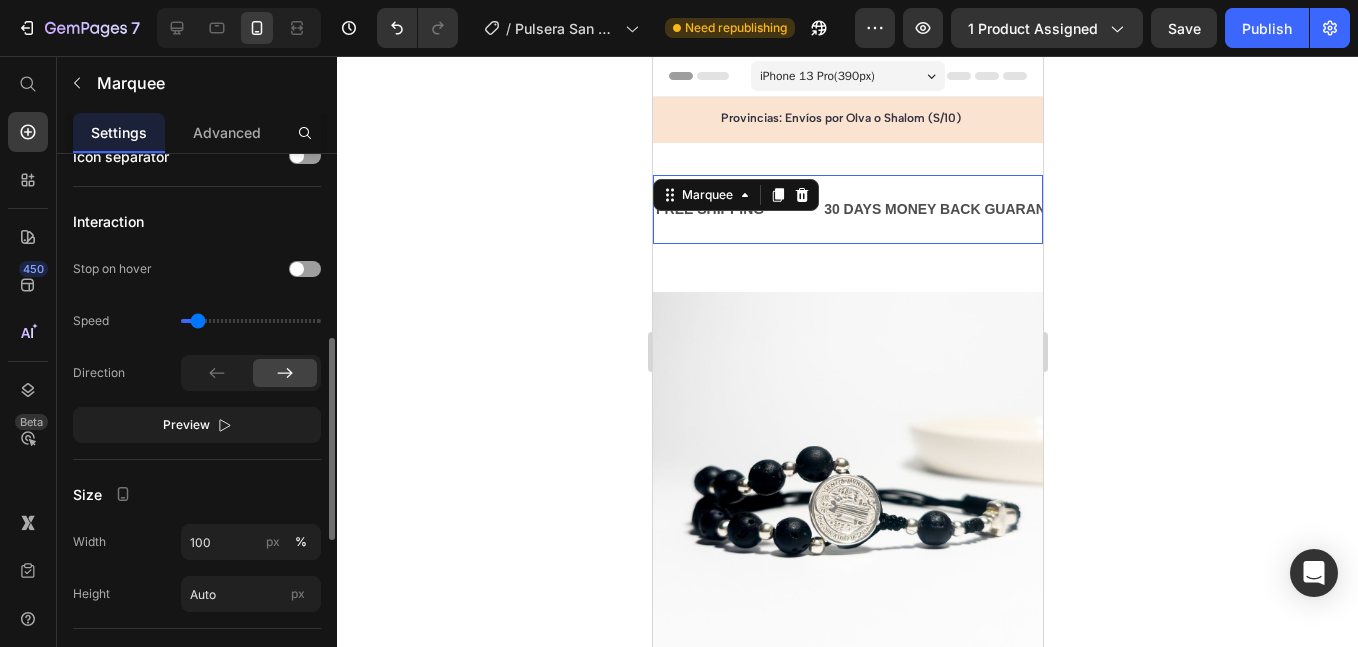 type on "0.3" 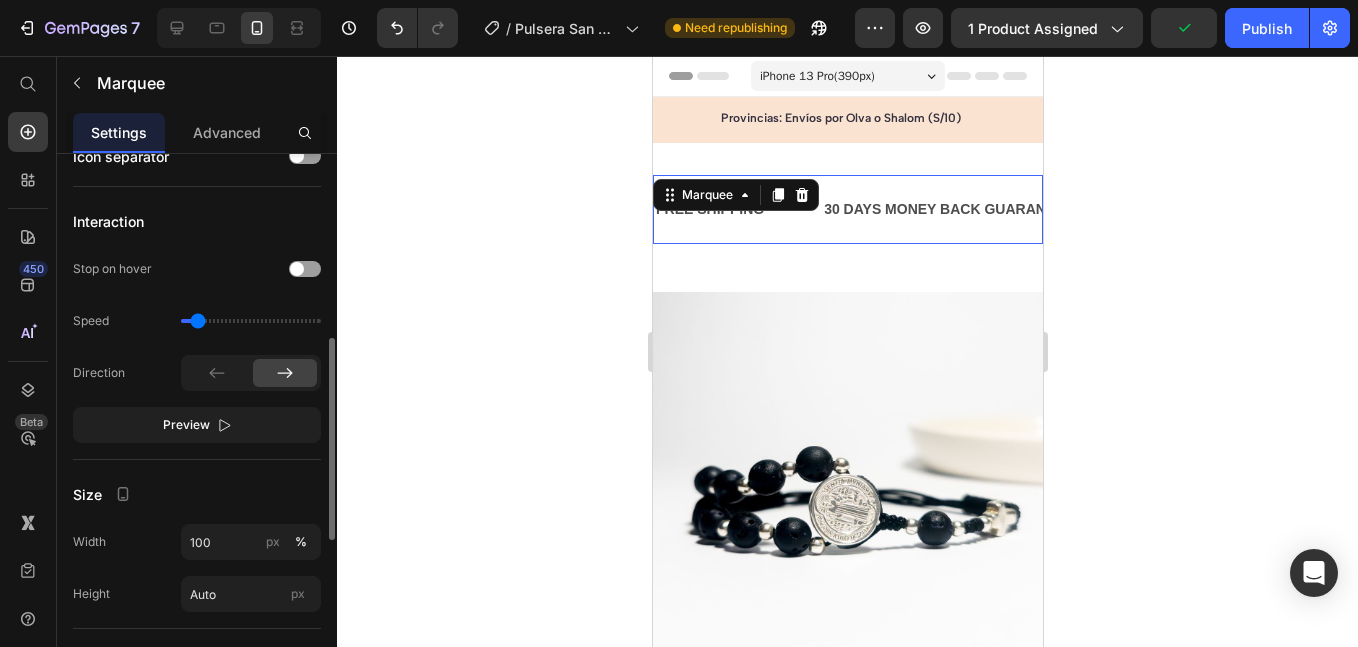 scroll, scrollTop: 835, scrollLeft: 0, axis: vertical 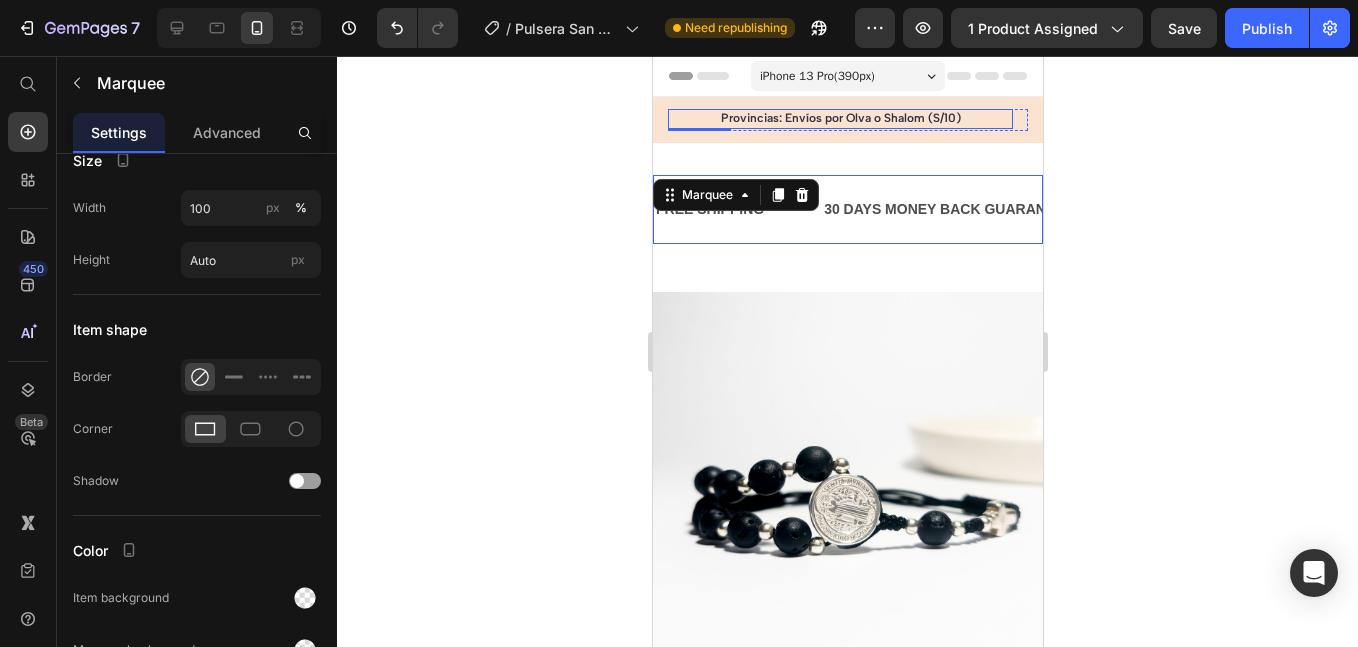 click on "Provincias: Envíos por Olva o Shalom (S/10)" at bounding box center [839, 119] 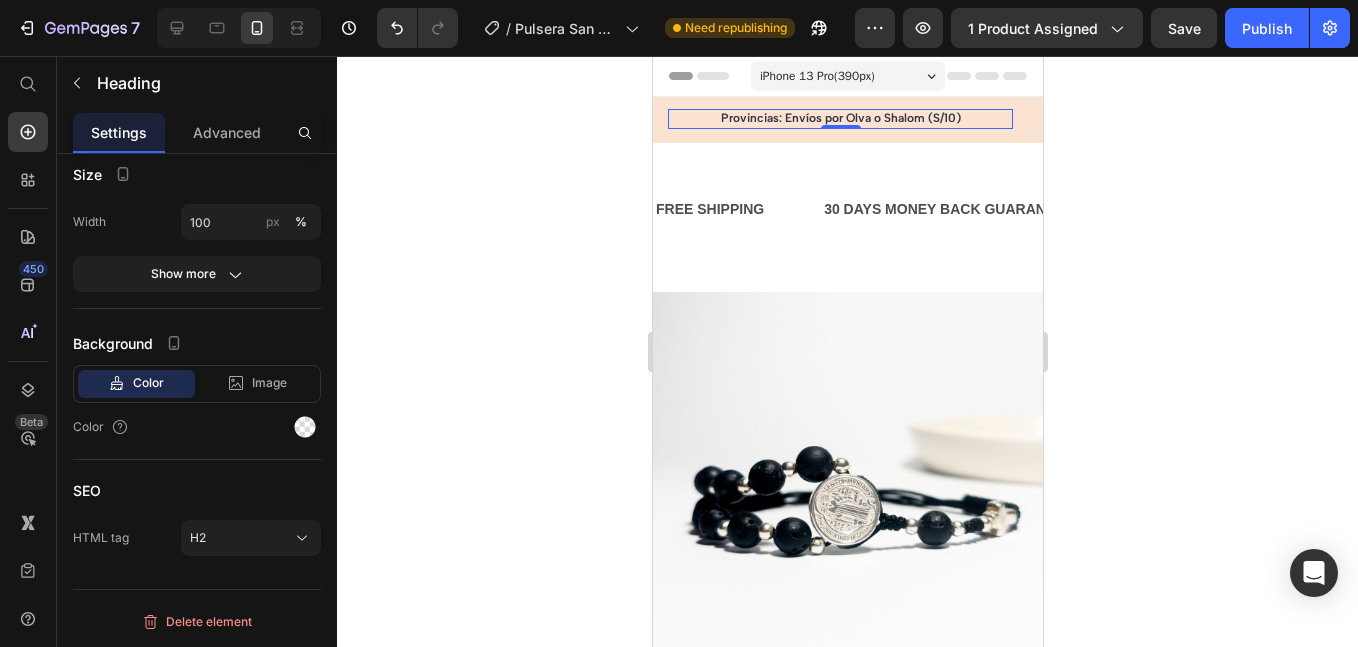 scroll, scrollTop: 0, scrollLeft: 0, axis: both 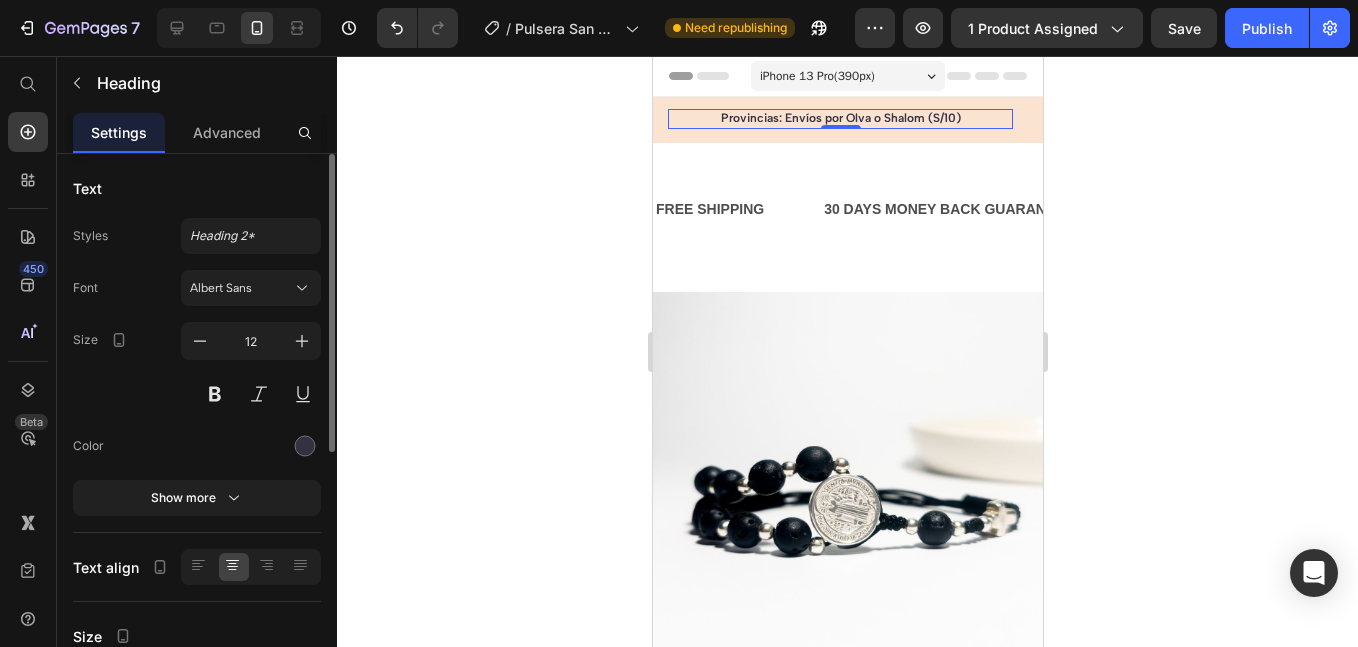 click on "Provincias: Envíos por Olva o Shalom (S/10)" at bounding box center [839, 119] 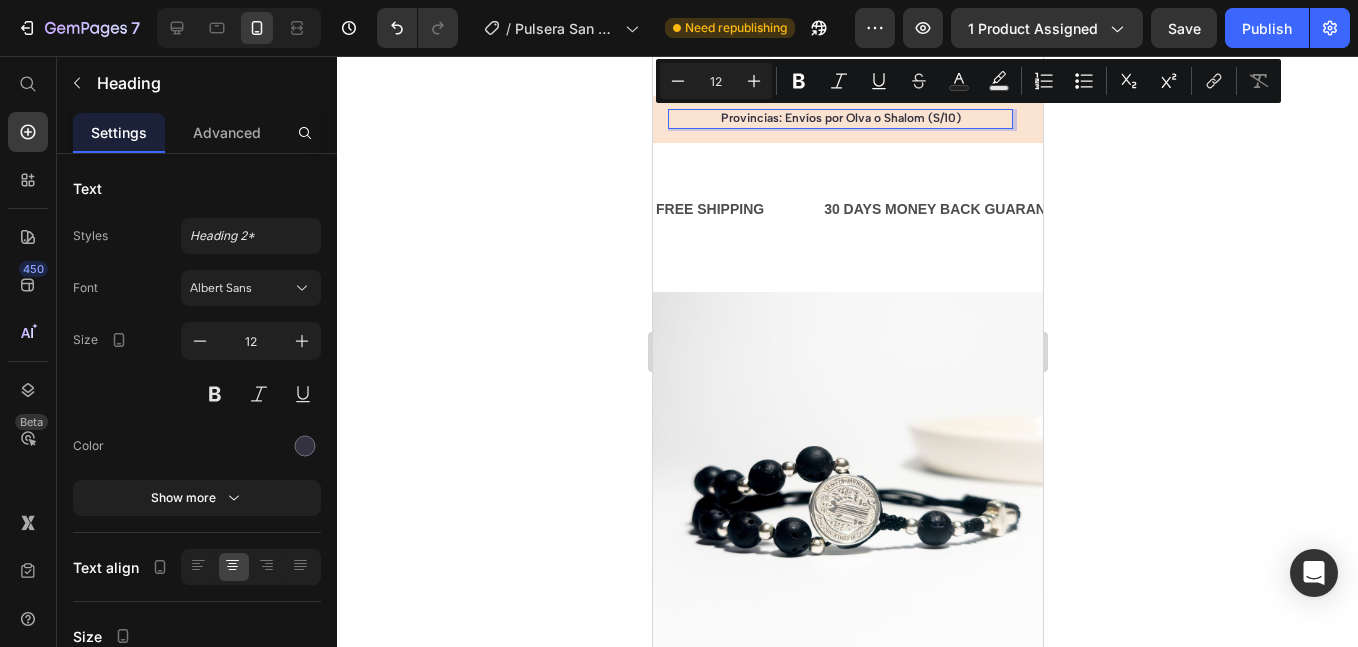 copy on "Provincias: Envíos por Olva o Shalom (S/10)" 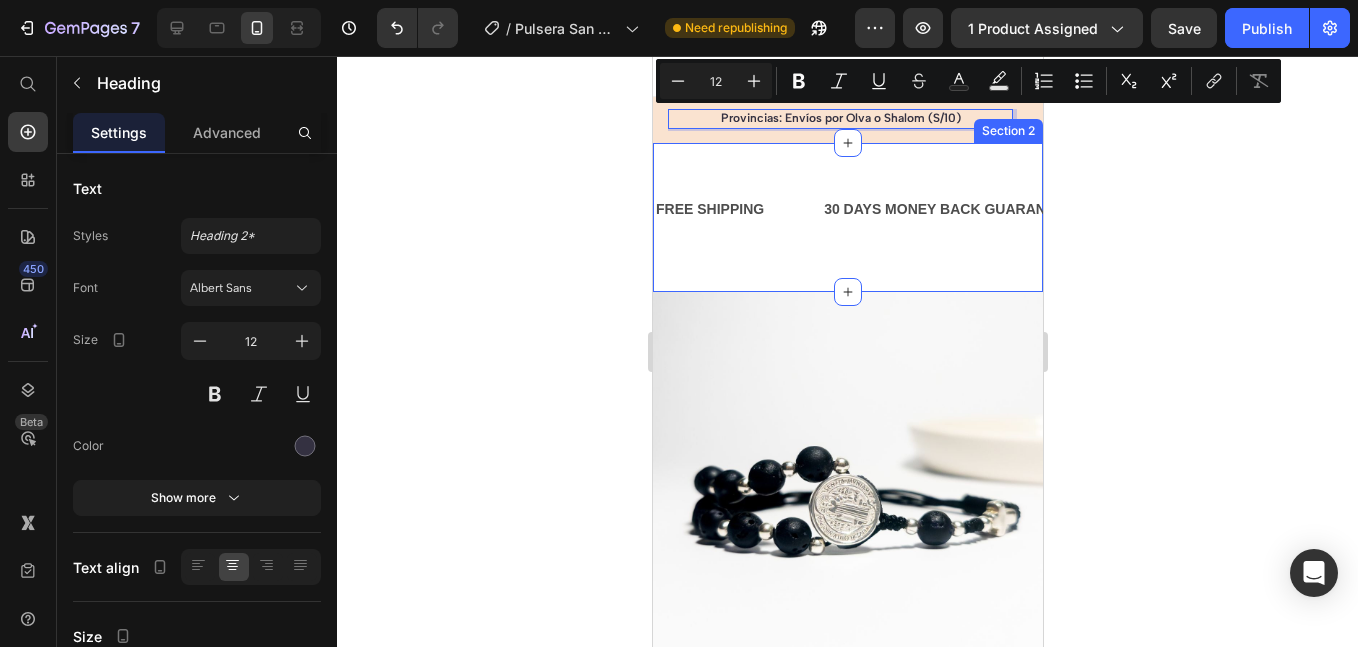 click on "30 DAYS MONEY BACK GUARANTEE Text" at bounding box center (2, 209) 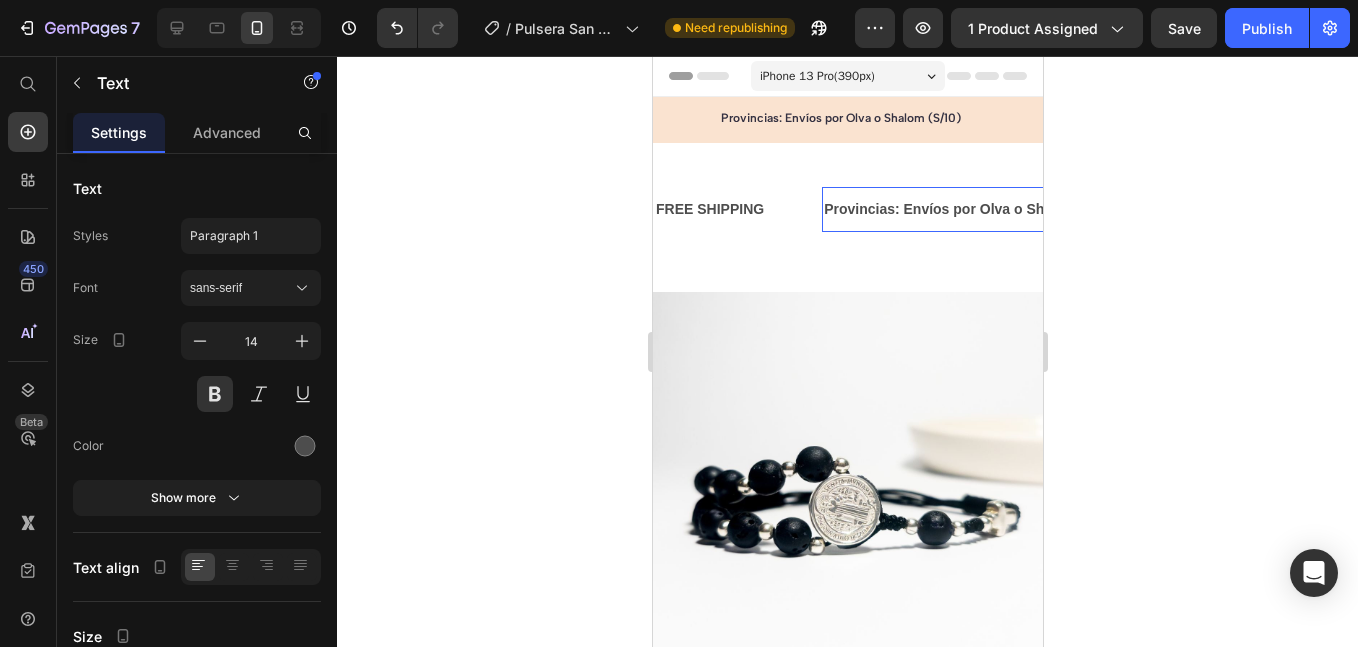 scroll, scrollTop: 0, scrollLeft: 115, axis: horizontal 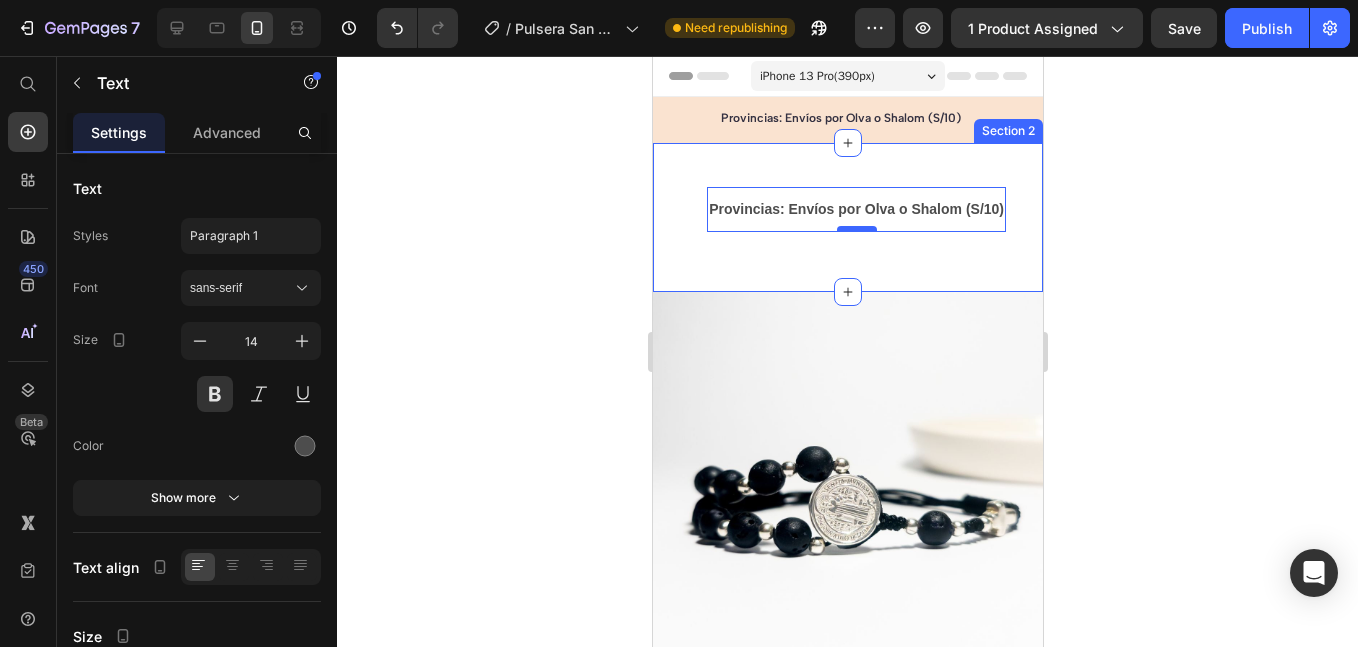 click on "FREE SHIPPING Text Provincias: Envíos por Olva o Shalom (S/10)  Text   0 LIMITED TIME 50% OFF SALE Text LIFE TIME WARRANTY Text FREE SHIPPING Text Provincias: Envíos por Olva o Shalom (S/10)  Text   0 LIMITED TIME 50% OFF SALE Text LIFE TIME WARRANTY Text Marquee" at bounding box center (847, 209) 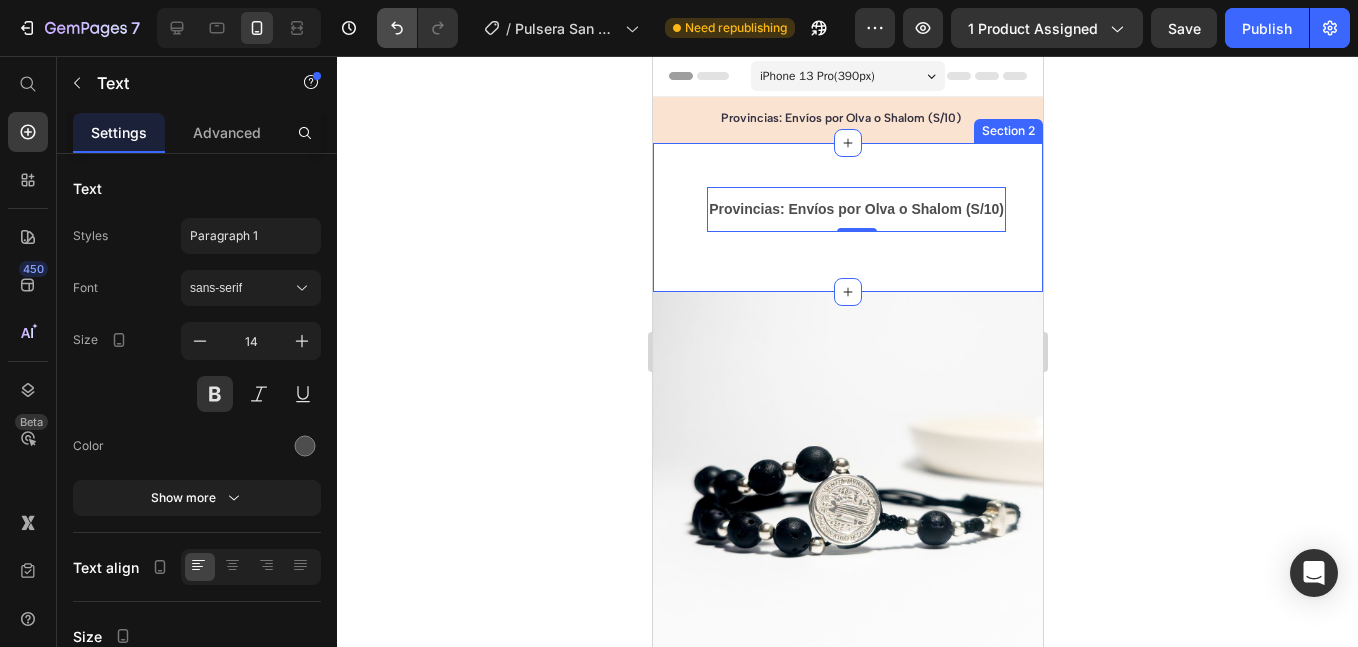 click 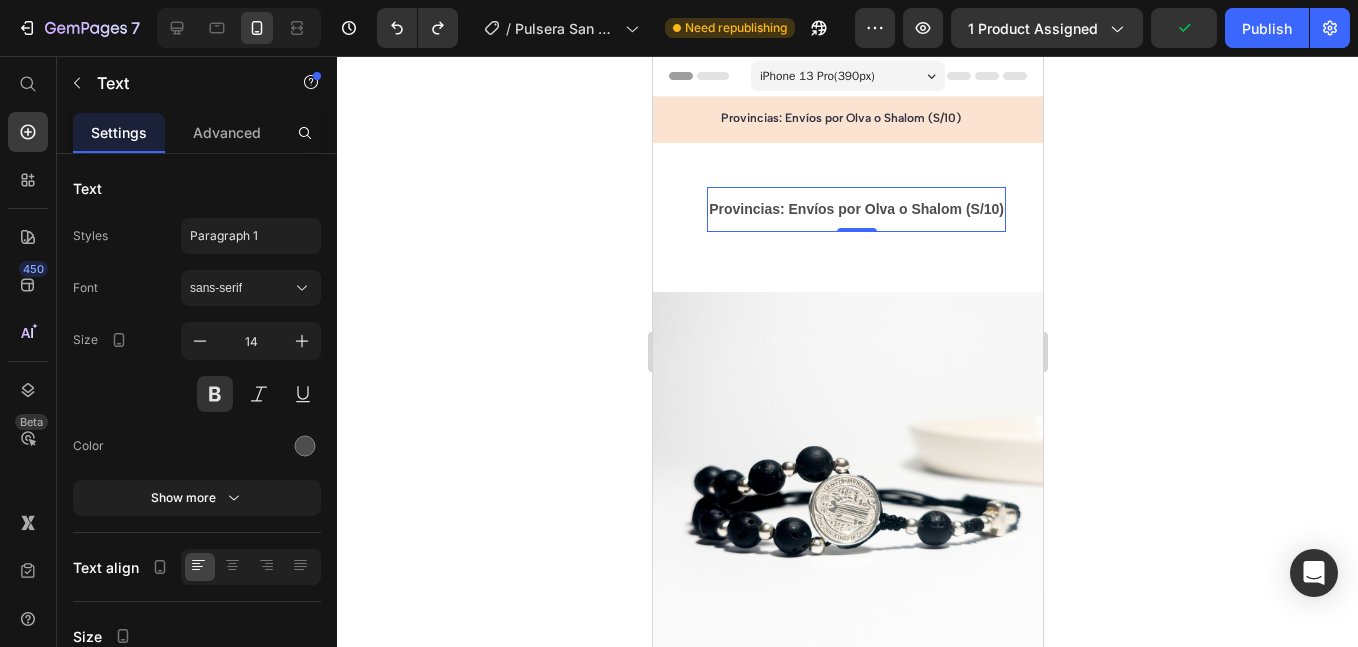 drag, startPoint x: 1042, startPoint y: 90, endPoint x: 772, endPoint y: 221, distance: 300.10165 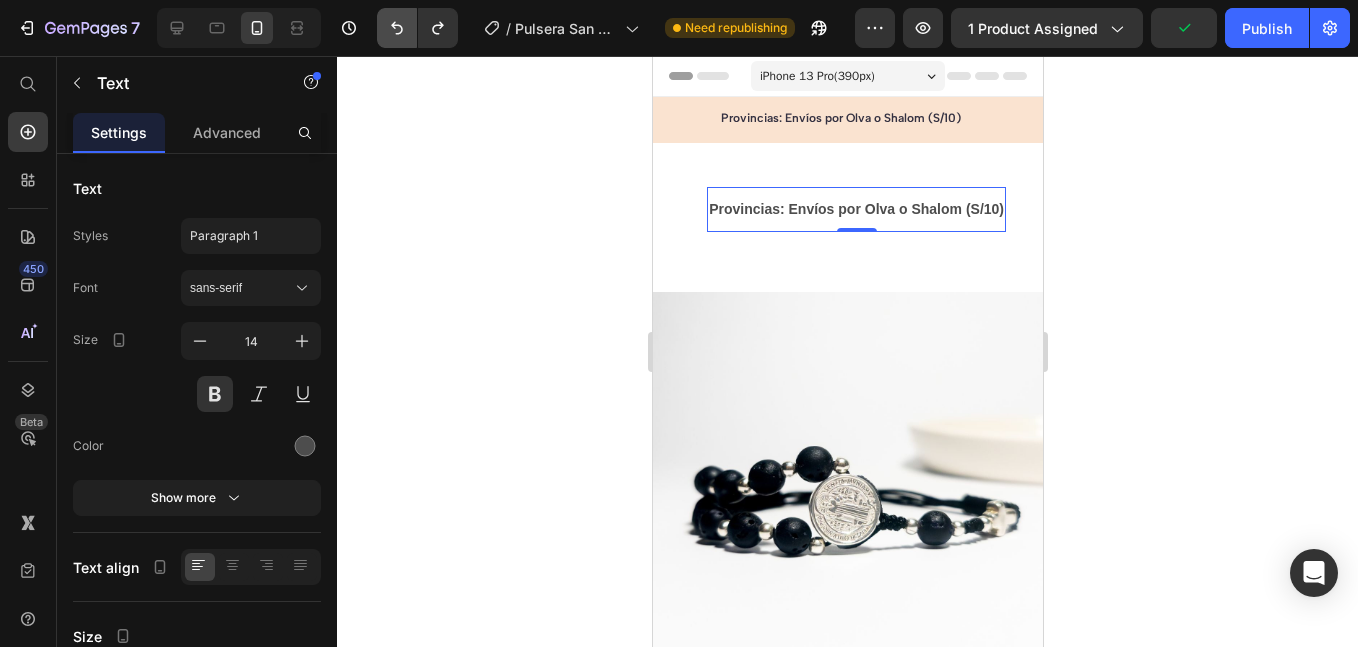 click 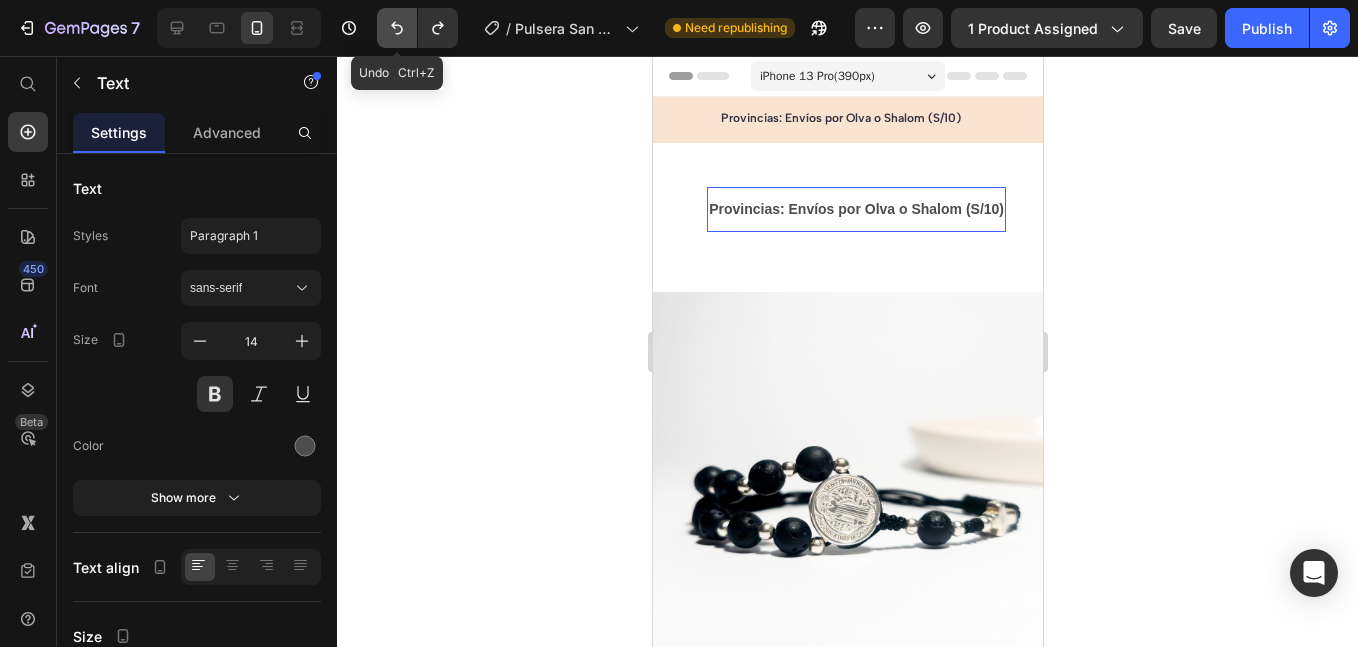 click 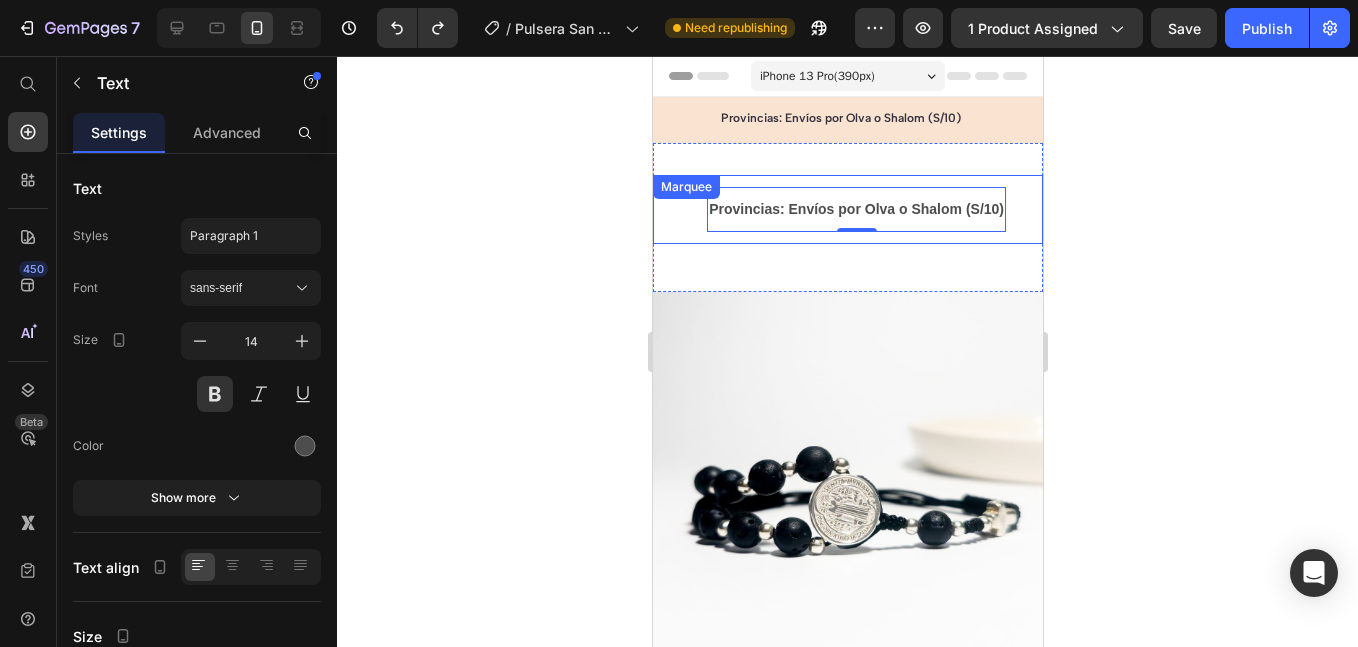 click on "FREE SHIPPING Text" at bounding box center [675, 209] 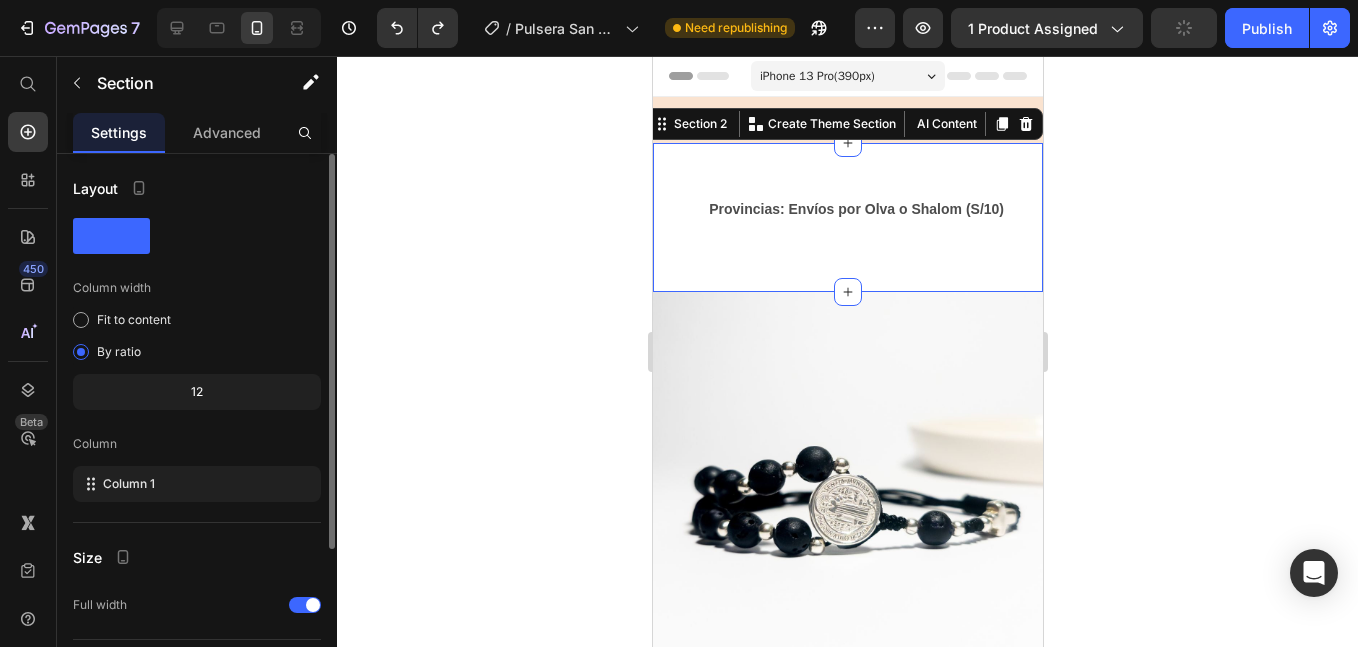 scroll, scrollTop: 0, scrollLeft: 0, axis: both 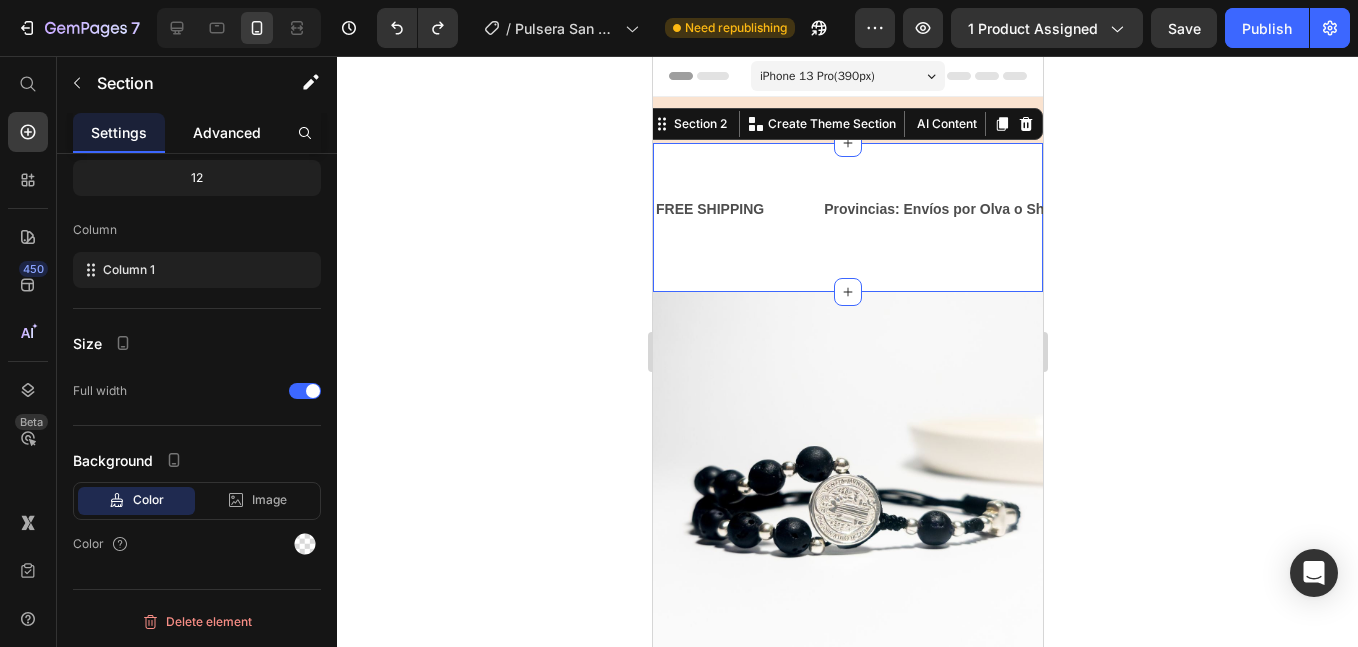 click on "Advanced" at bounding box center [227, 132] 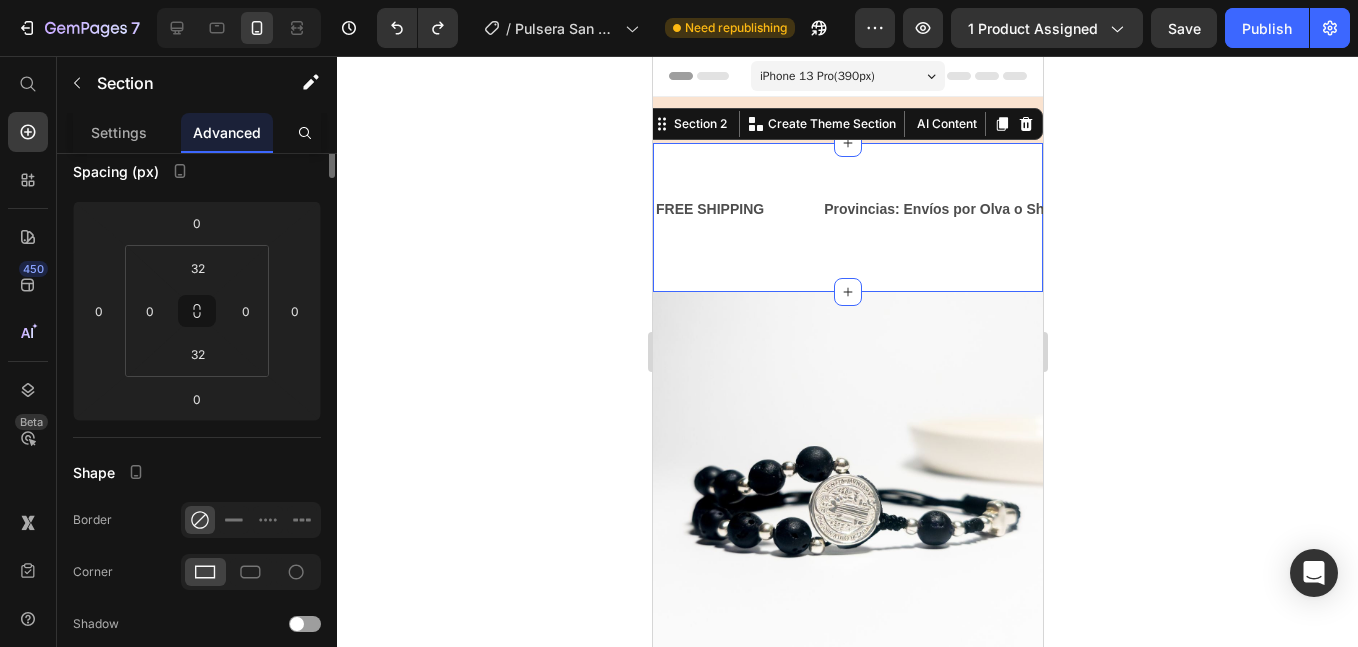 scroll, scrollTop: 0, scrollLeft: 0, axis: both 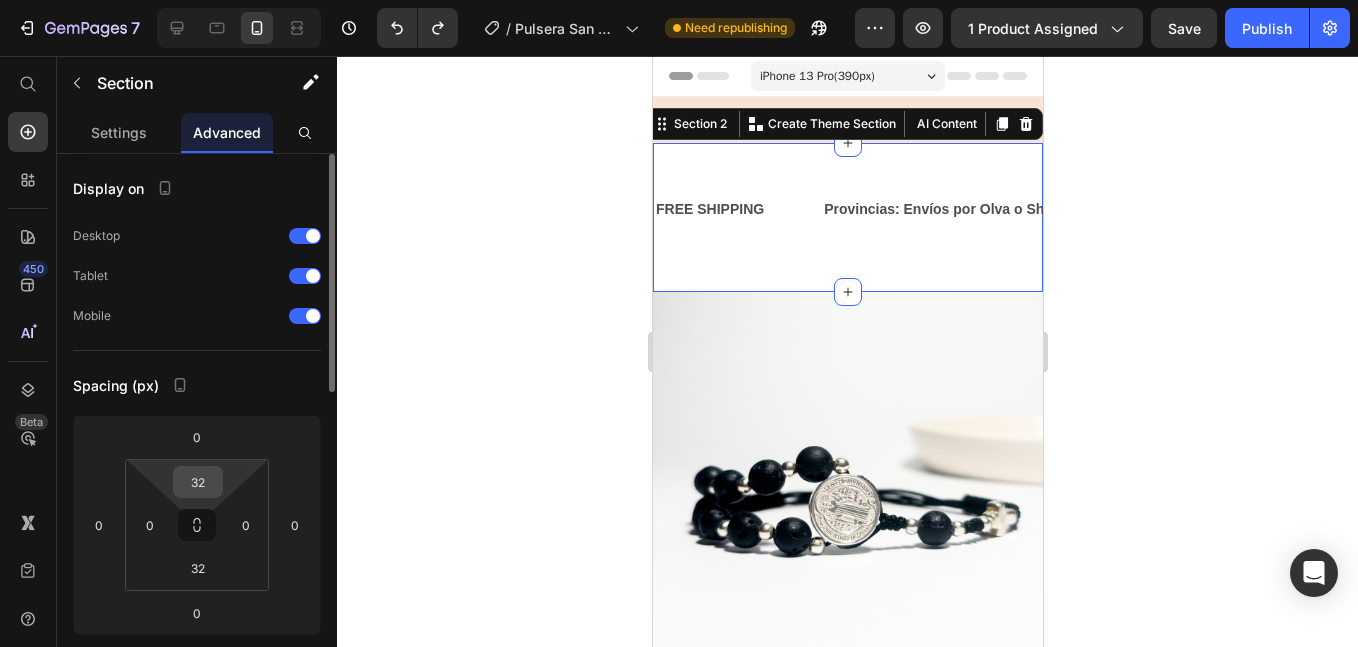click on "32" at bounding box center (198, 482) 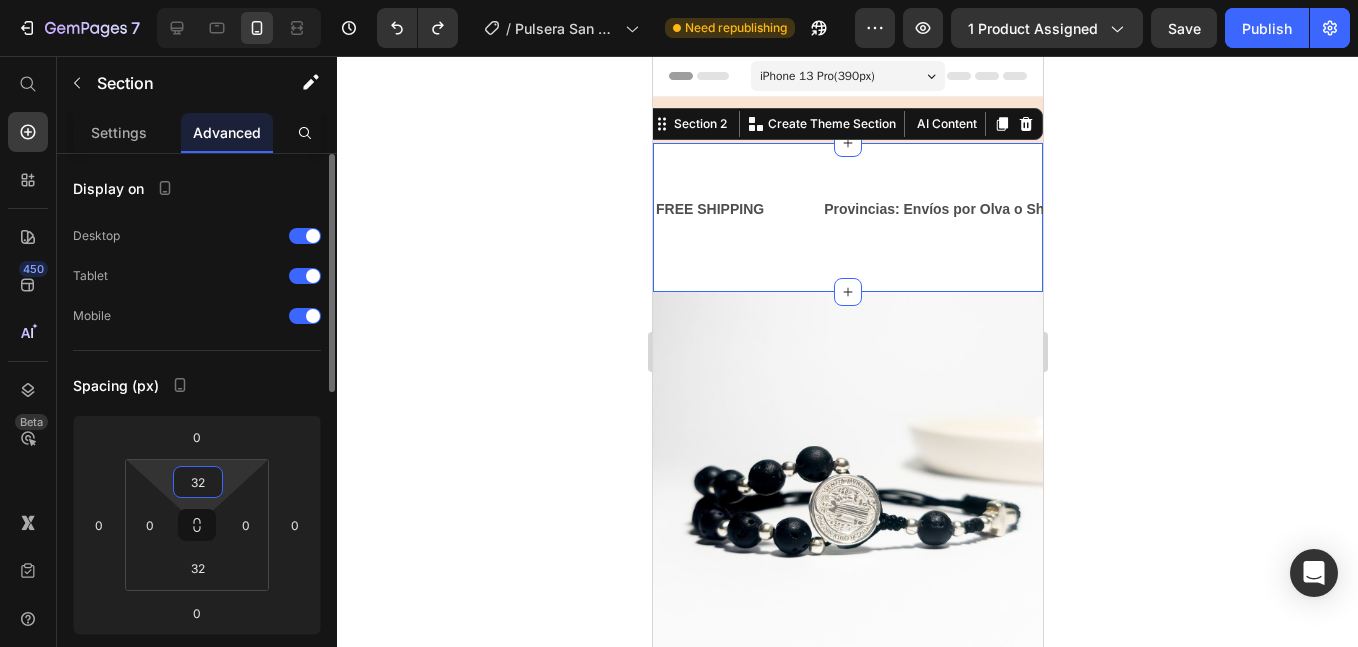 click on "32" at bounding box center [198, 482] 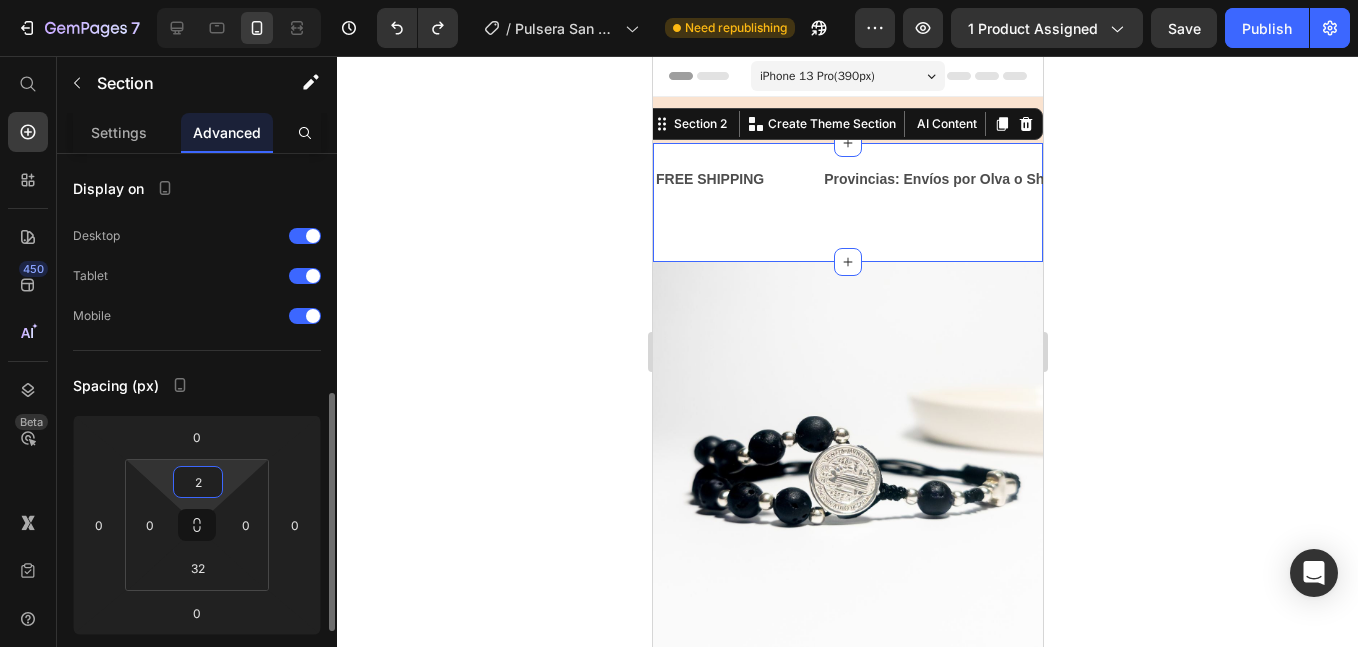 scroll, scrollTop: 167, scrollLeft: 0, axis: vertical 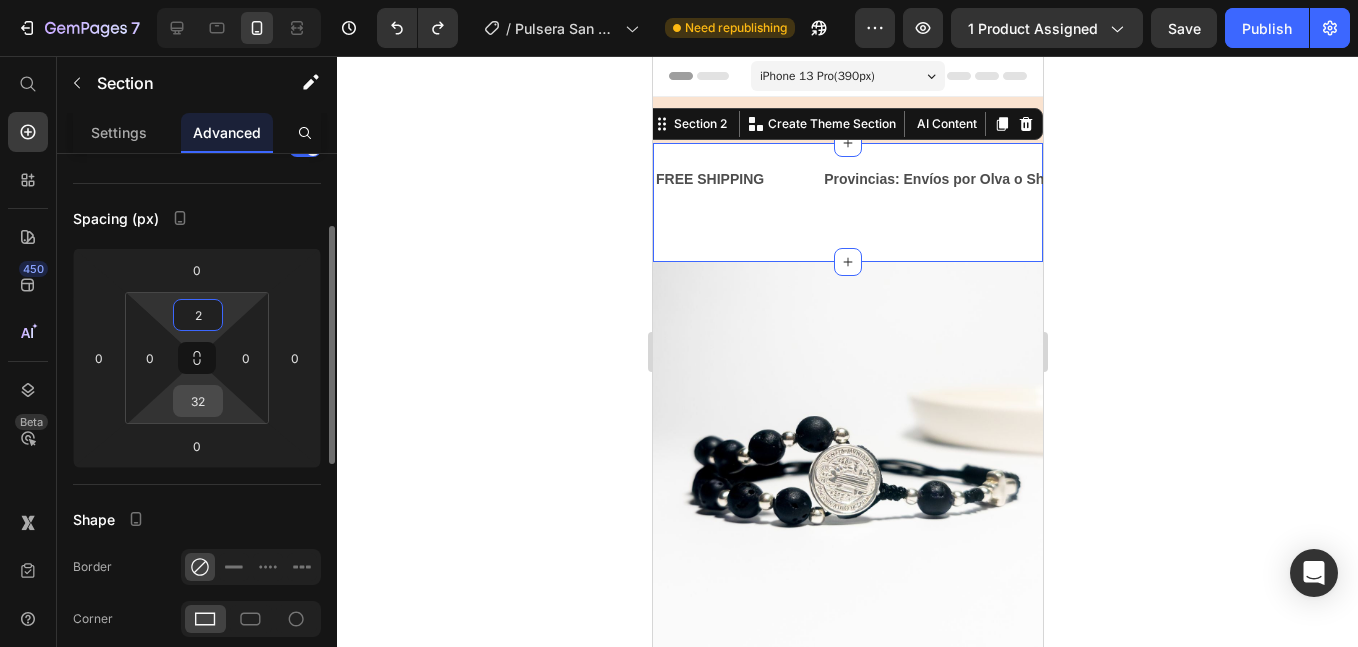 type on "2" 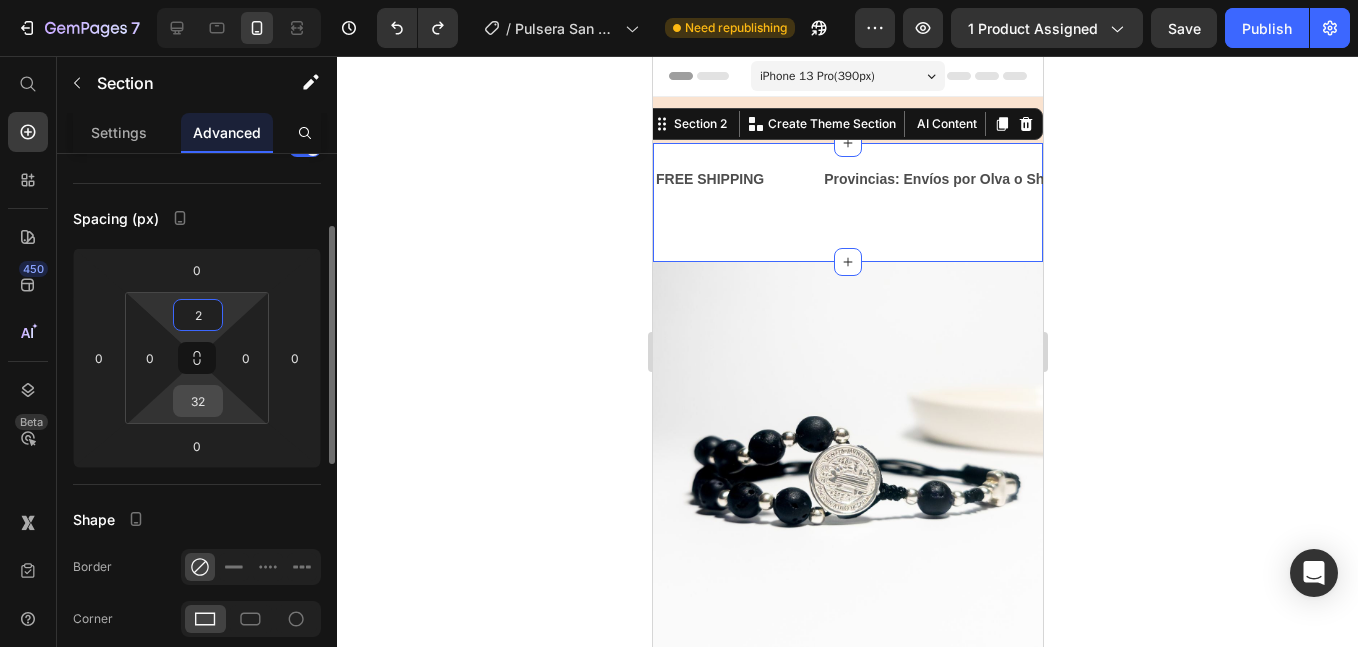 click on "32" at bounding box center (198, 401) 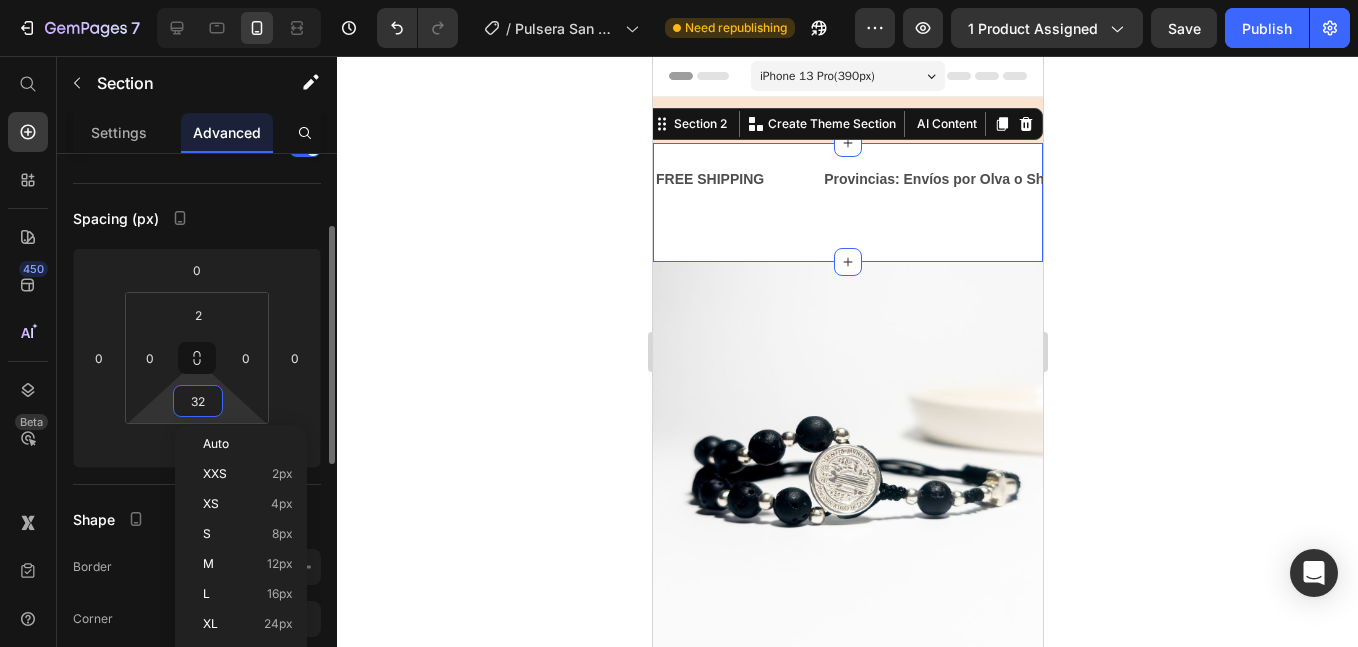 type on "2" 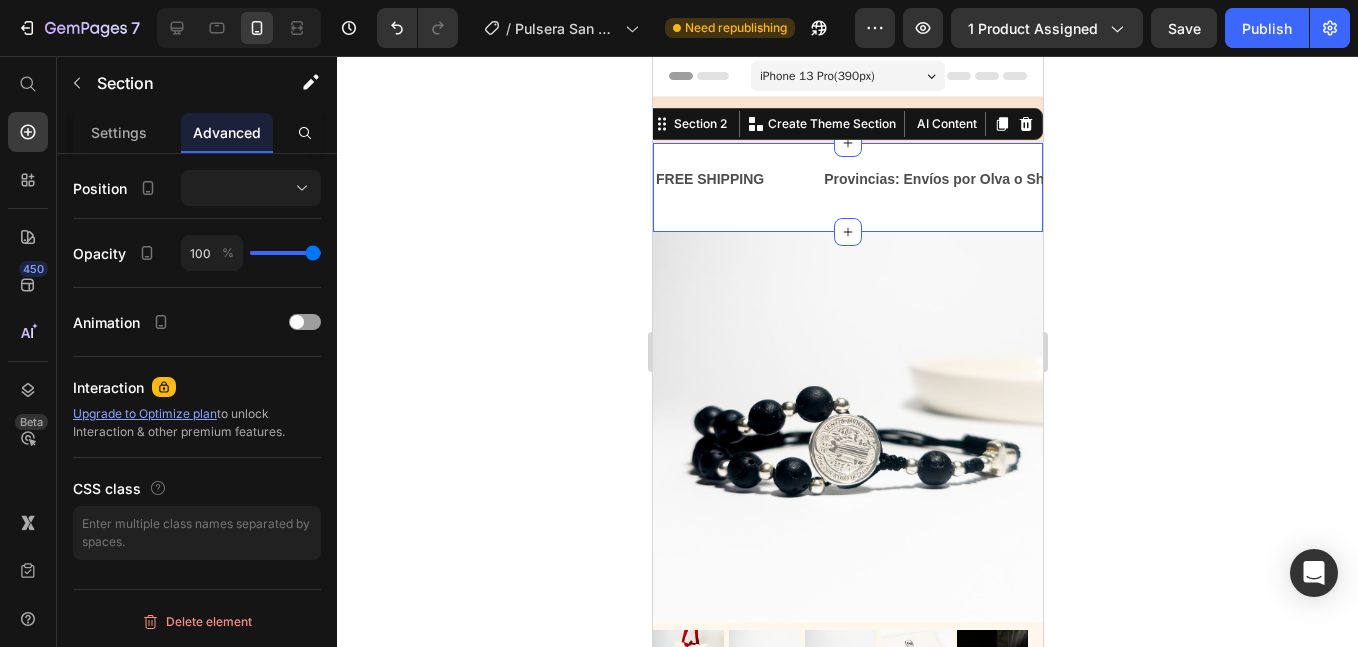 scroll, scrollTop: 0, scrollLeft: 0, axis: both 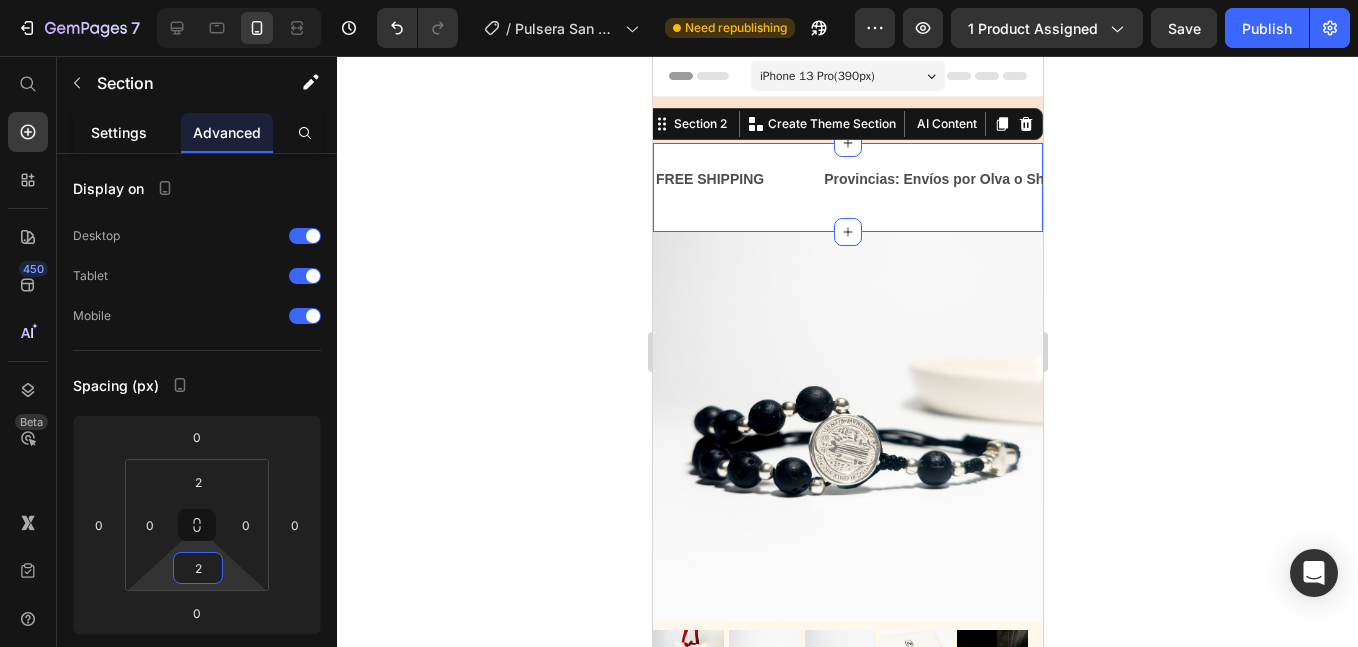 click on "Settings" 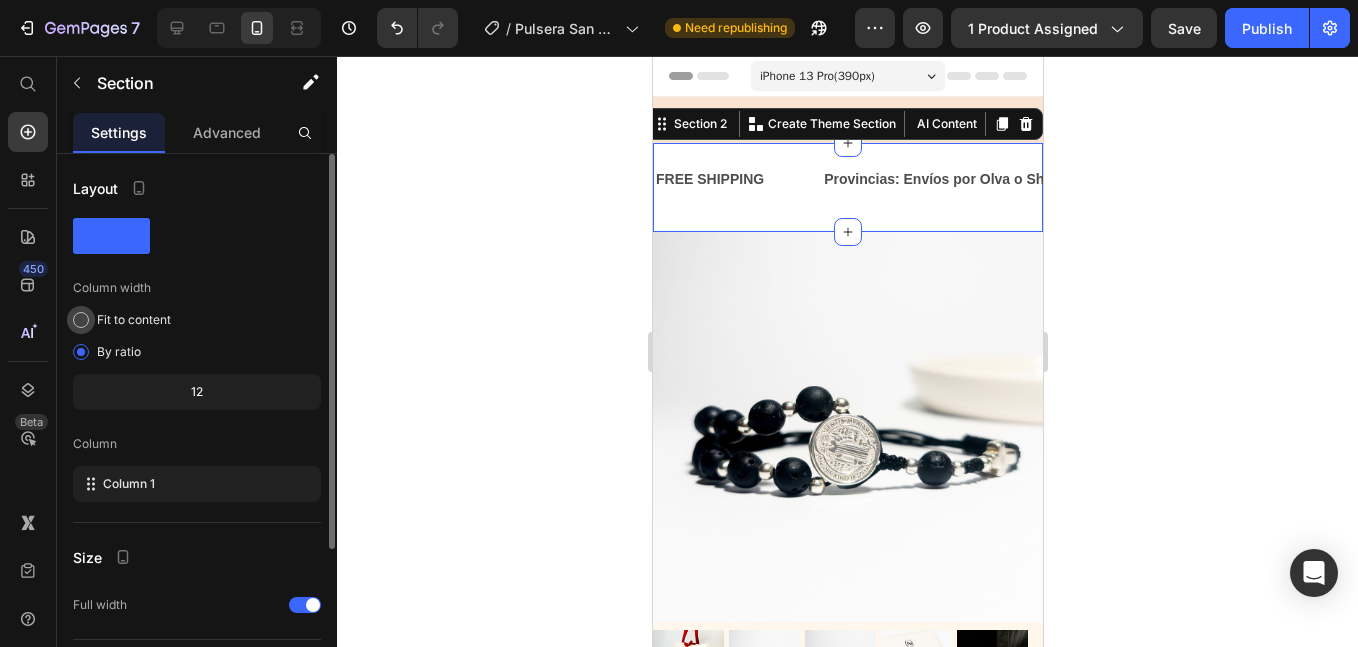 click on "Fit to content" at bounding box center [134, 320] 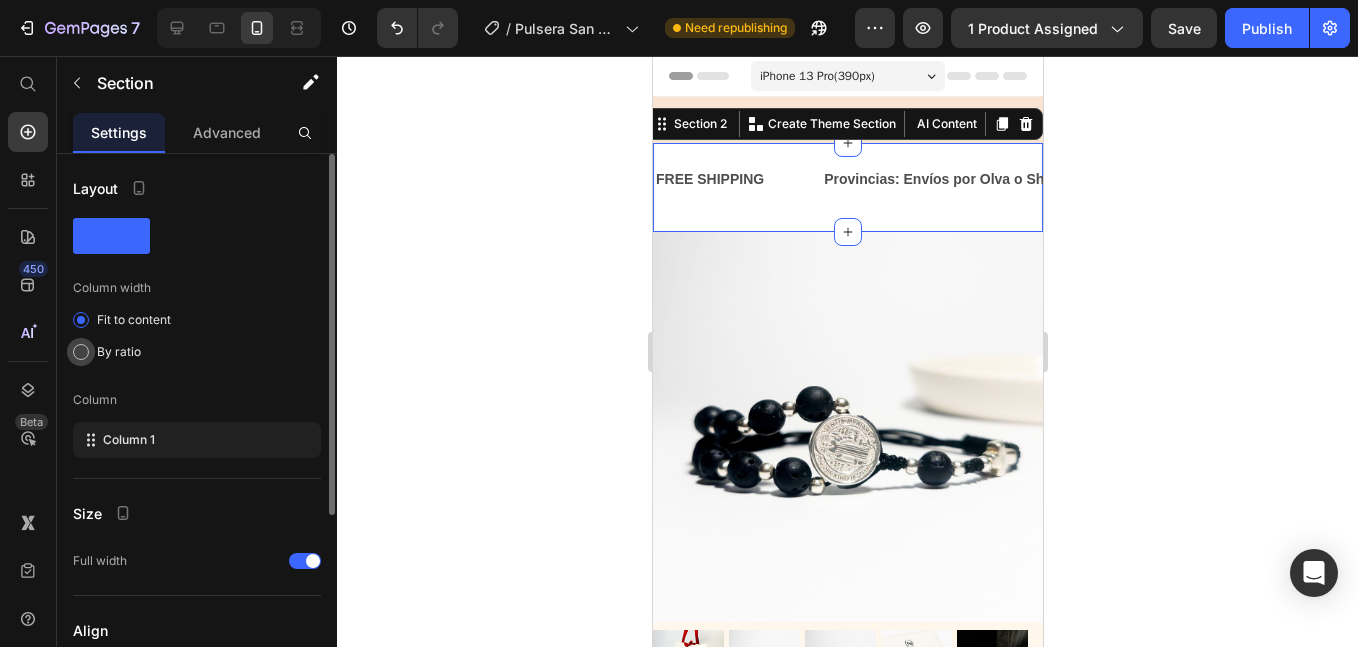 click on "By ratio" at bounding box center [119, 352] 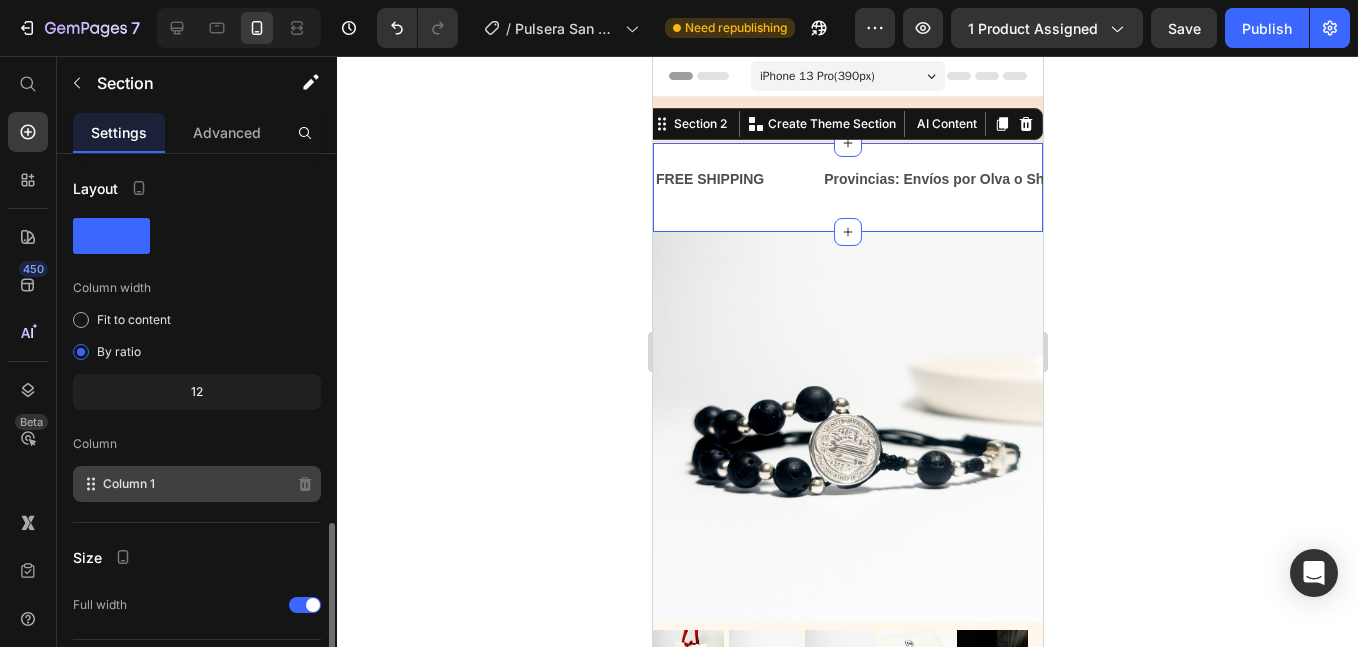 scroll, scrollTop: 214, scrollLeft: 0, axis: vertical 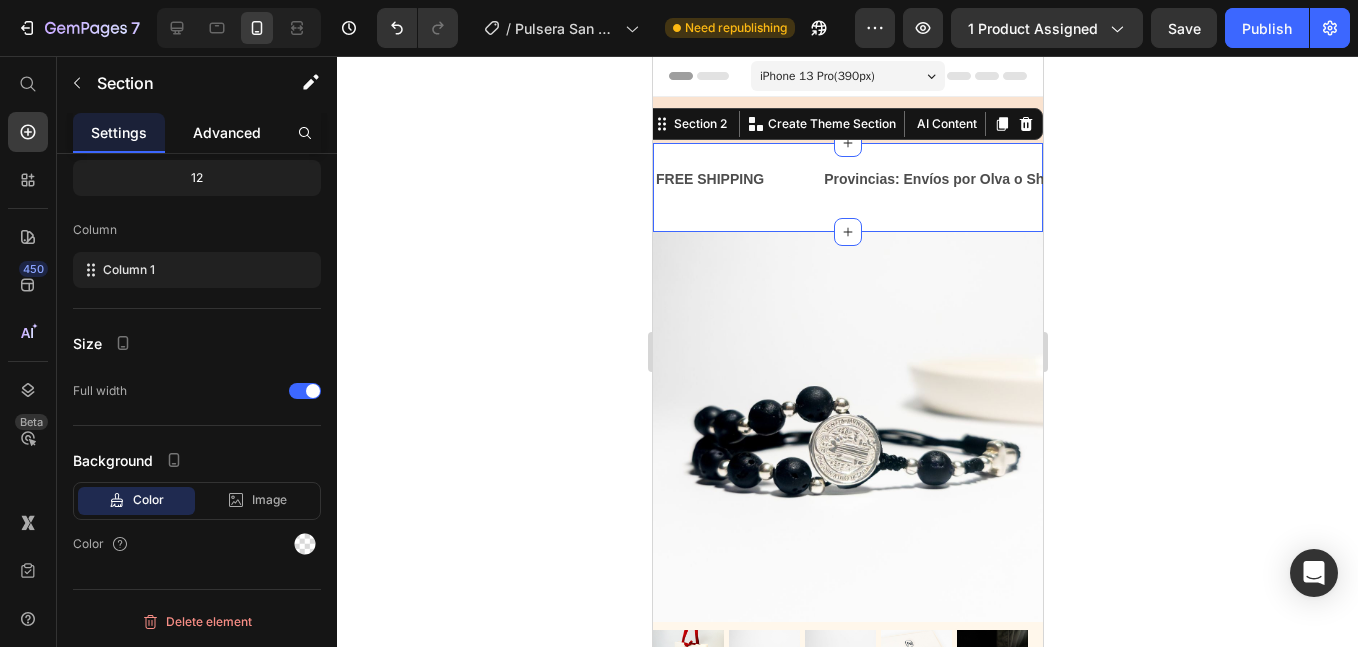 click on "Advanced" at bounding box center [227, 132] 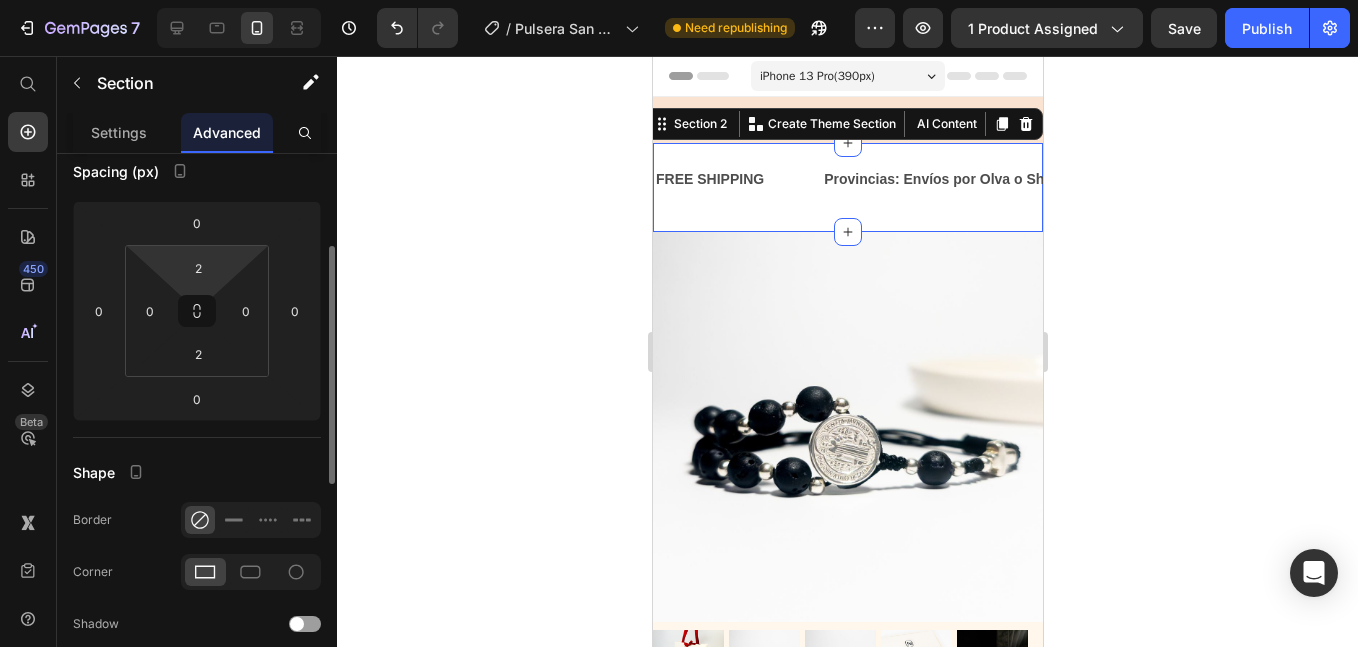 scroll, scrollTop: 334, scrollLeft: 0, axis: vertical 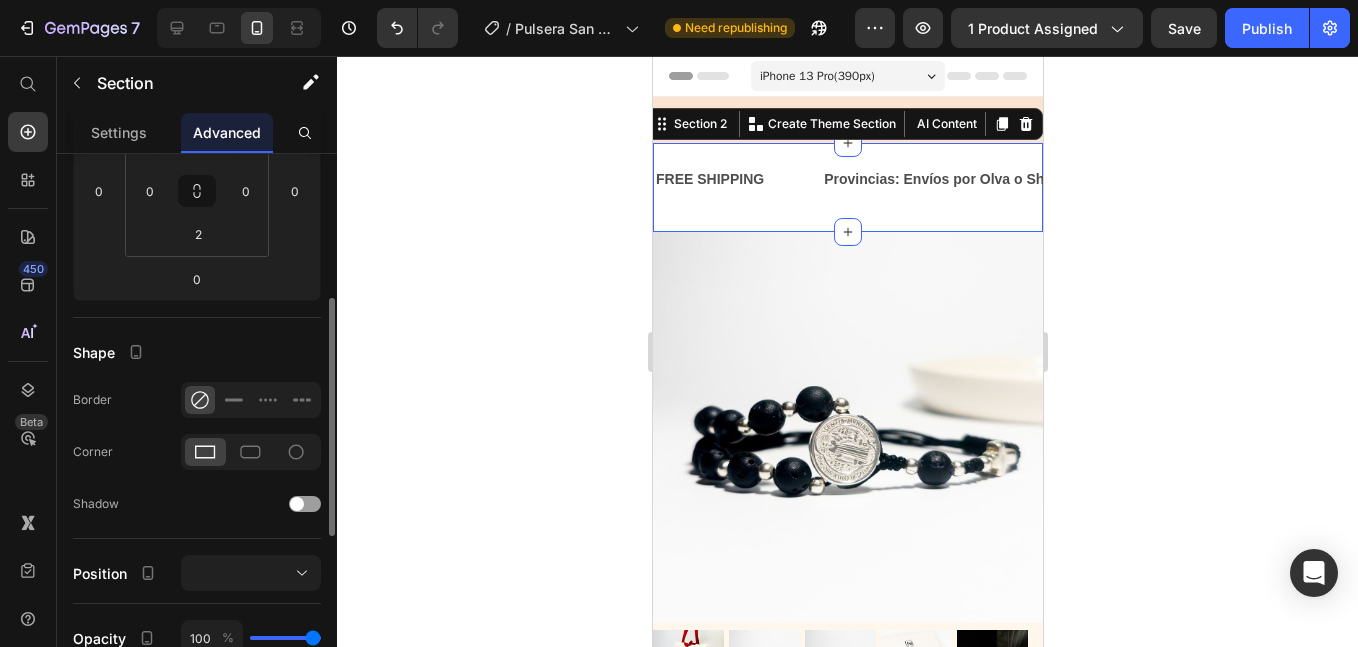 click on "FREE SHIPPING Text Provincias: Envíos por Olva o Shalom (S/10)  Text LIMITED TIME 50% OFF SALE Text LIFE TIME WARRANTY Text FREE SHIPPING Text 30 DAYS MONEY BACK GUARANTEE Text LIMITED TIME 50% OFF SALE Text LIFE TIME WARRANTY Text Marquee" at bounding box center [847, 179] 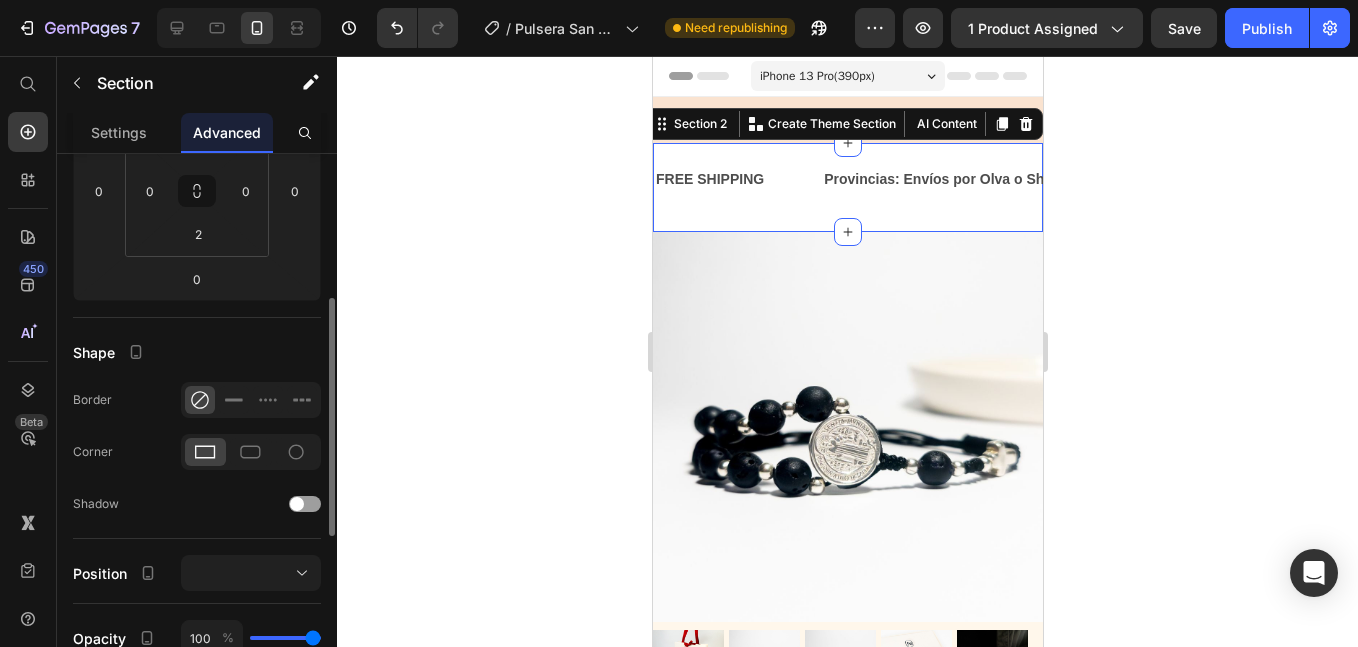 click on "FREE SHIPPING" at bounding box center (-284, 179) 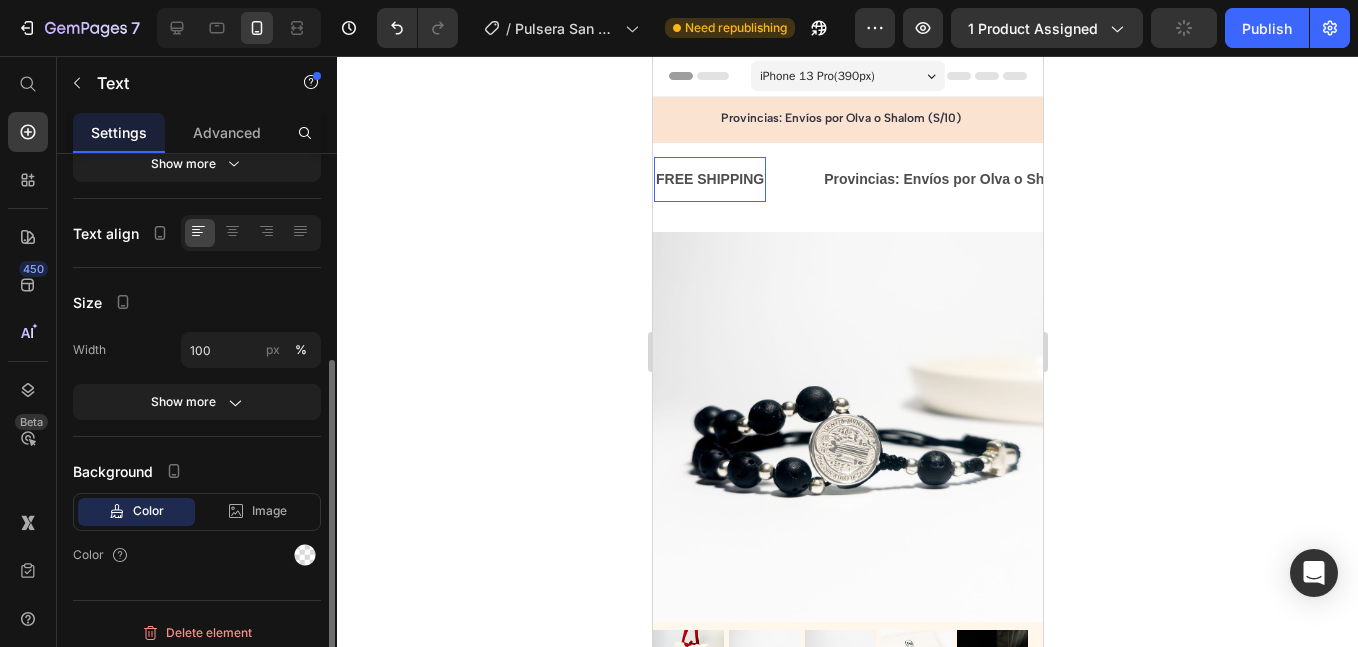 click 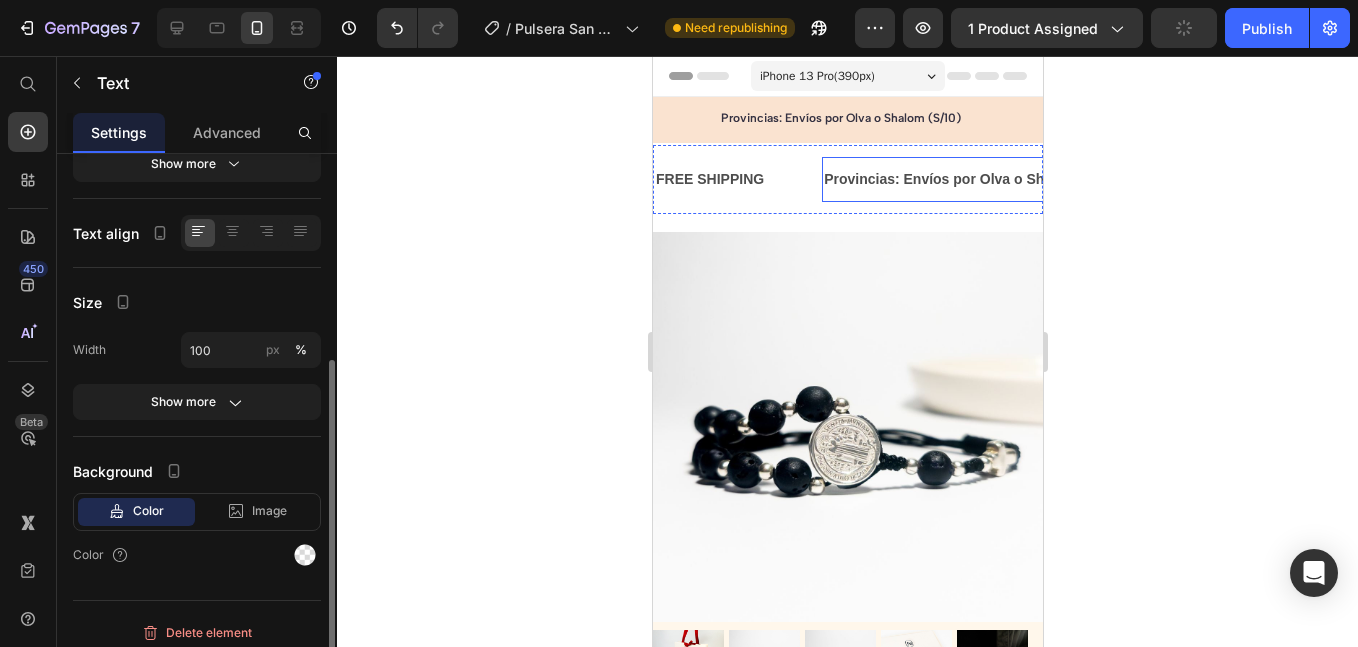 click on "Provincias: Envíos por Olva o Shalom (S/10)" at bounding box center [-23, 179] 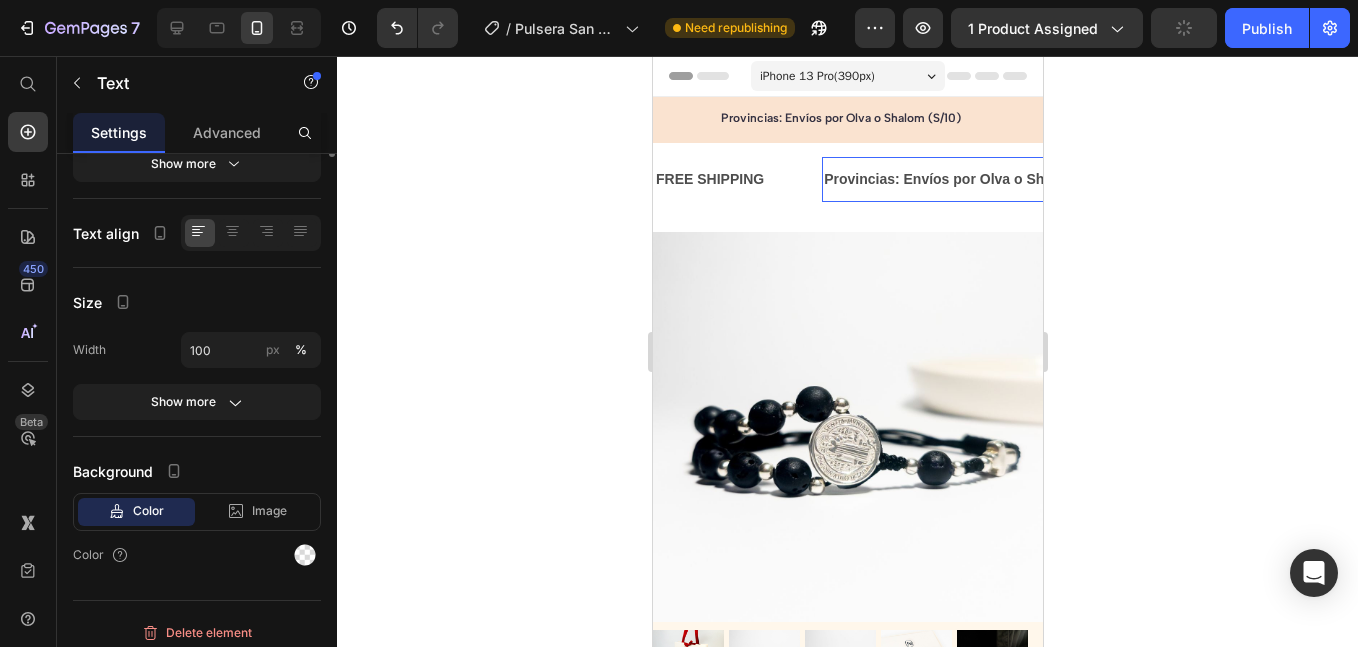 scroll, scrollTop: 0, scrollLeft: 0, axis: both 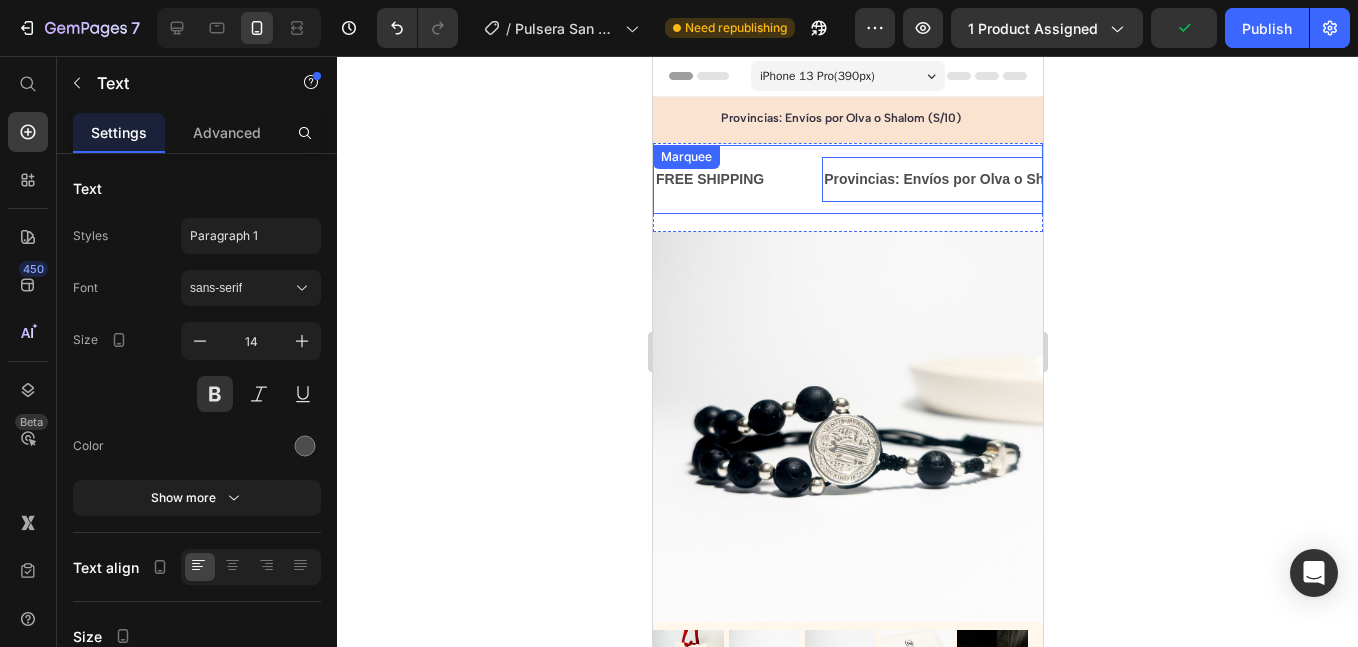 click on "Marquee" at bounding box center [685, 157] 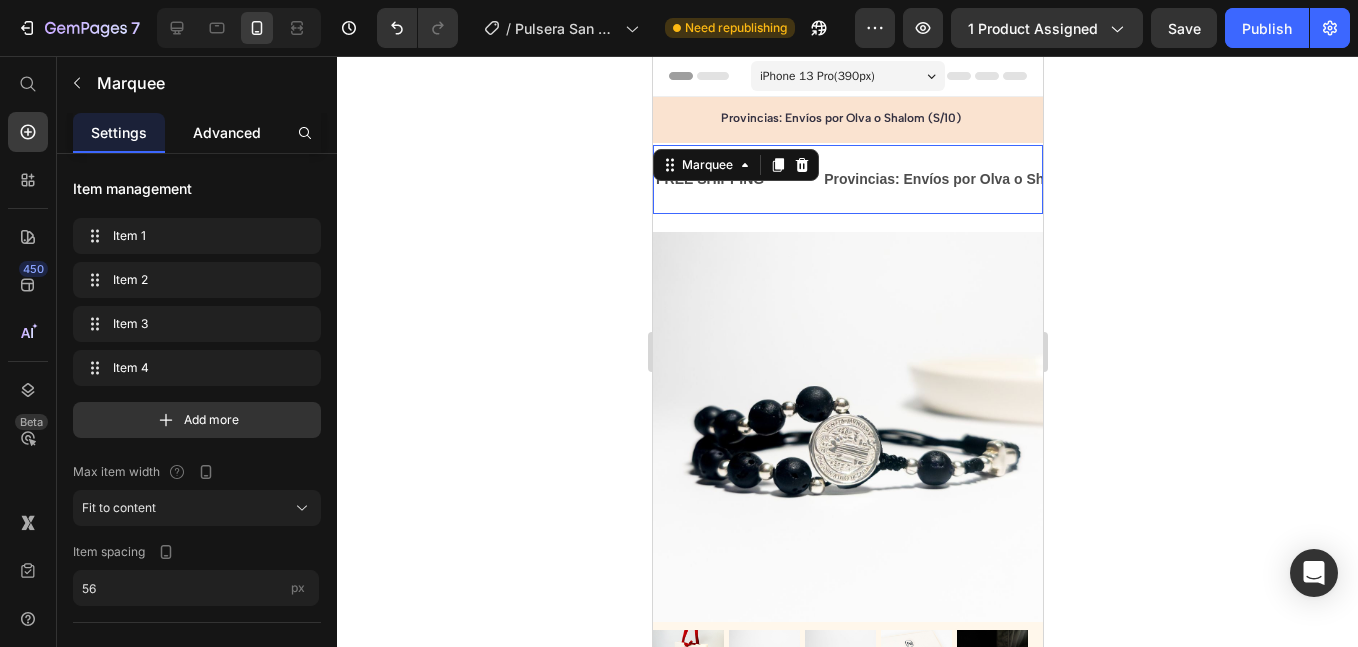 click on "Advanced" at bounding box center (227, 132) 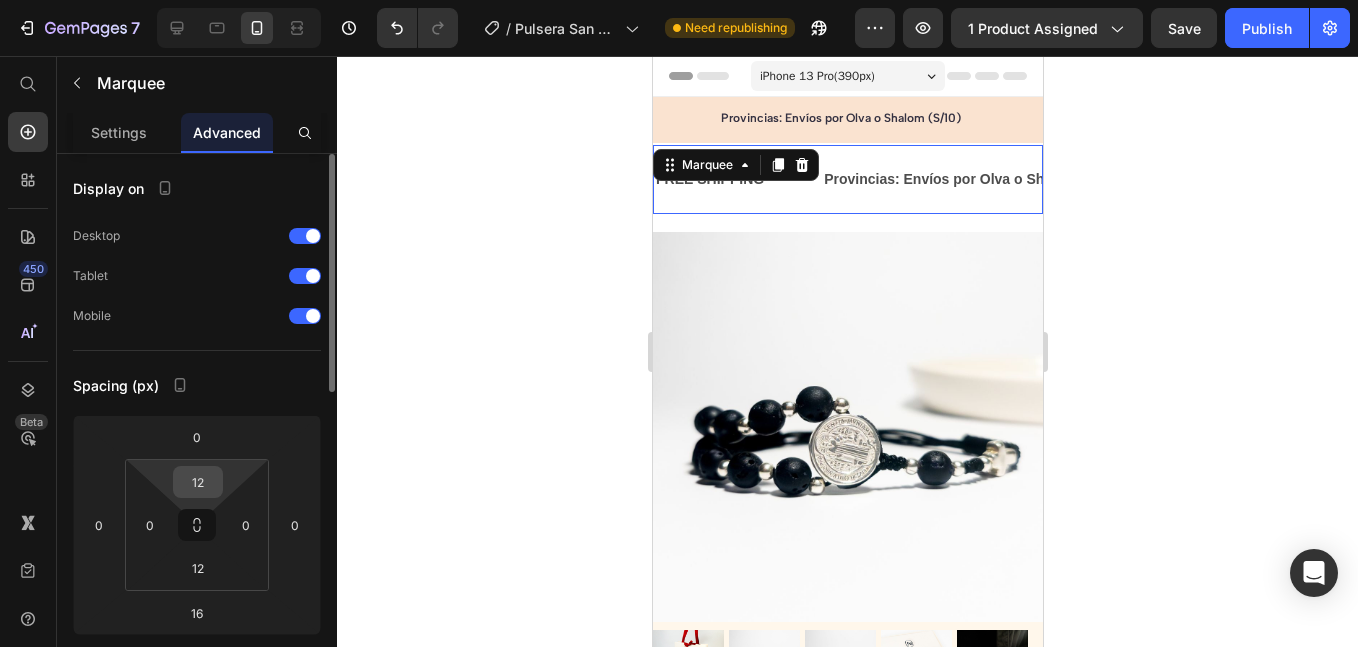 click on "12" at bounding box center [198, 482] 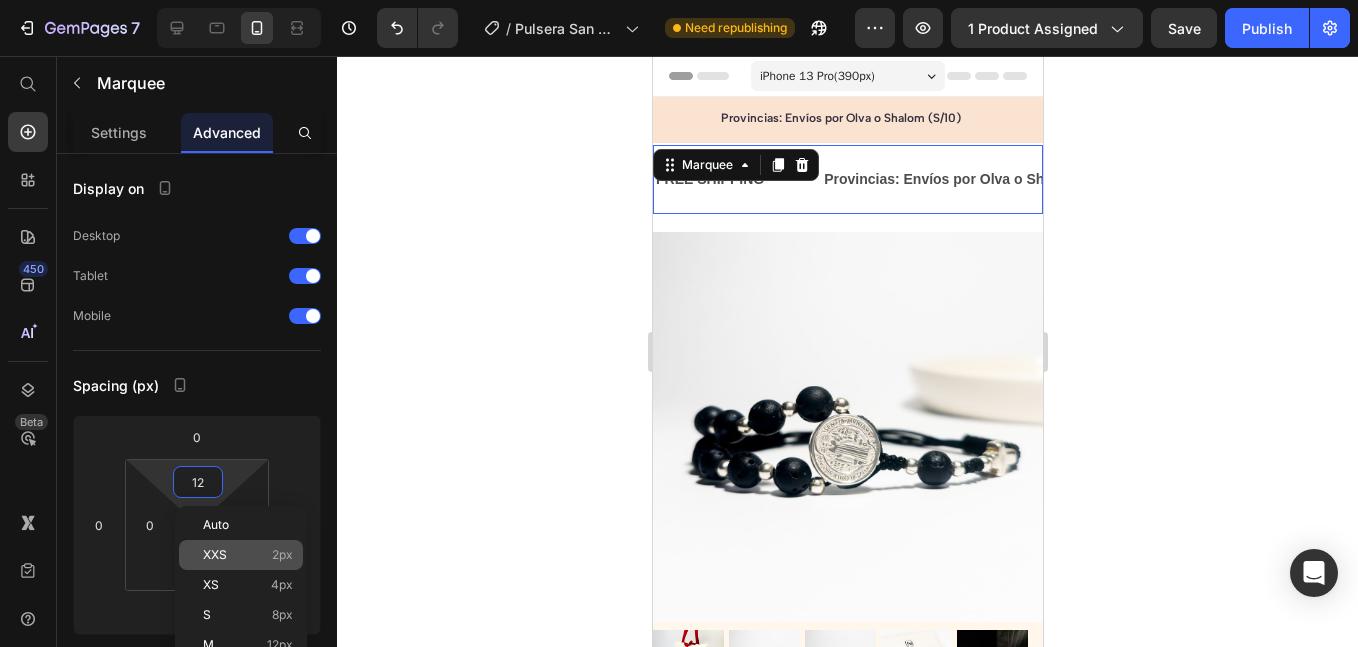 click on "XXS" at bounding box center [215, 555] 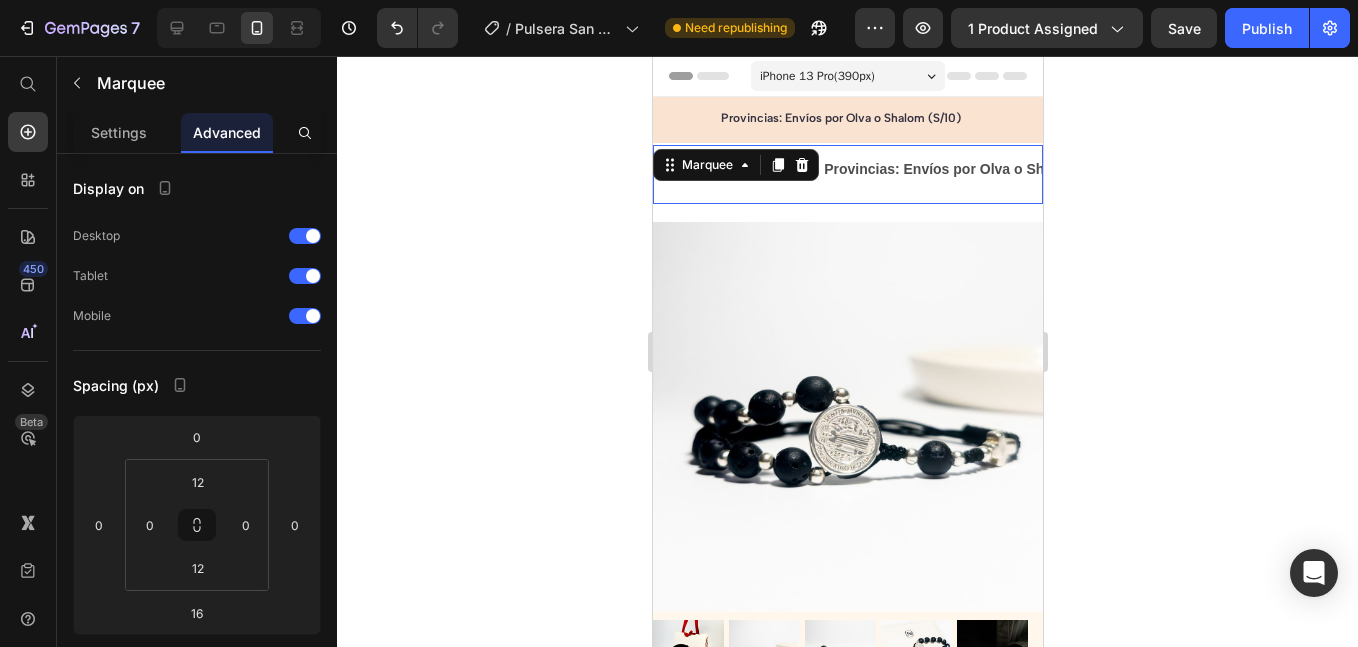 type on "2" 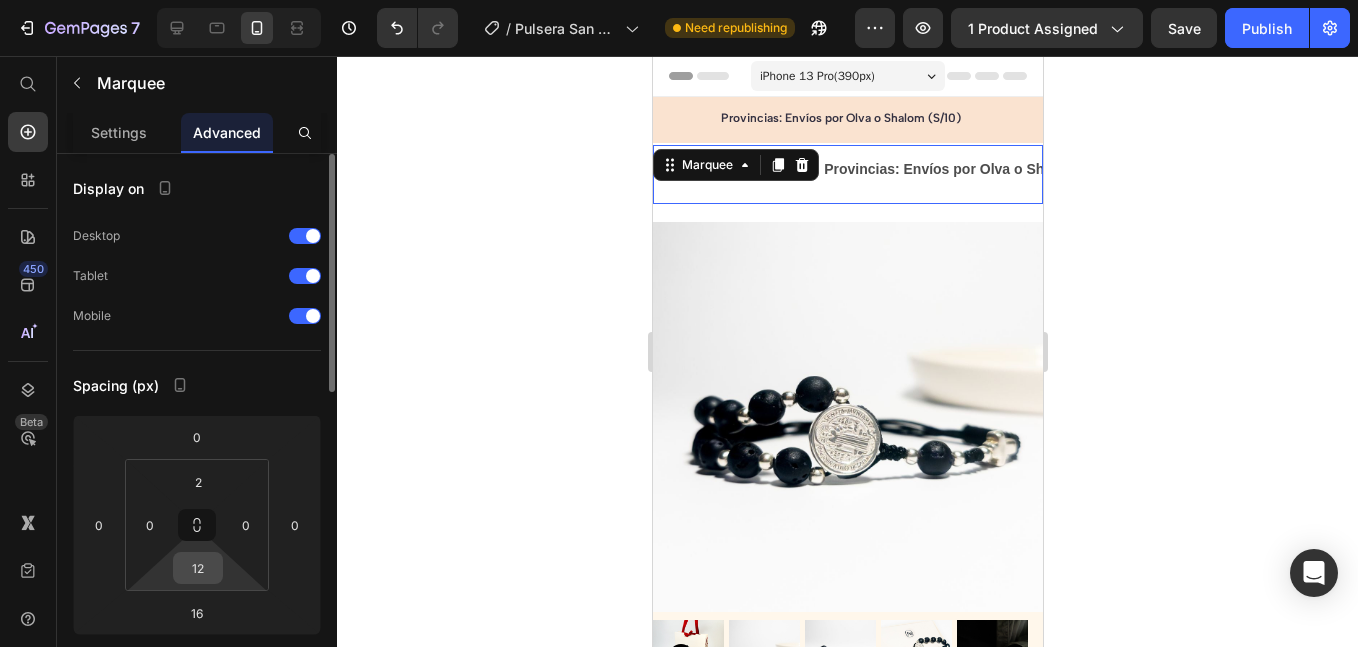 click on "12" at bounding box center [198, 568] 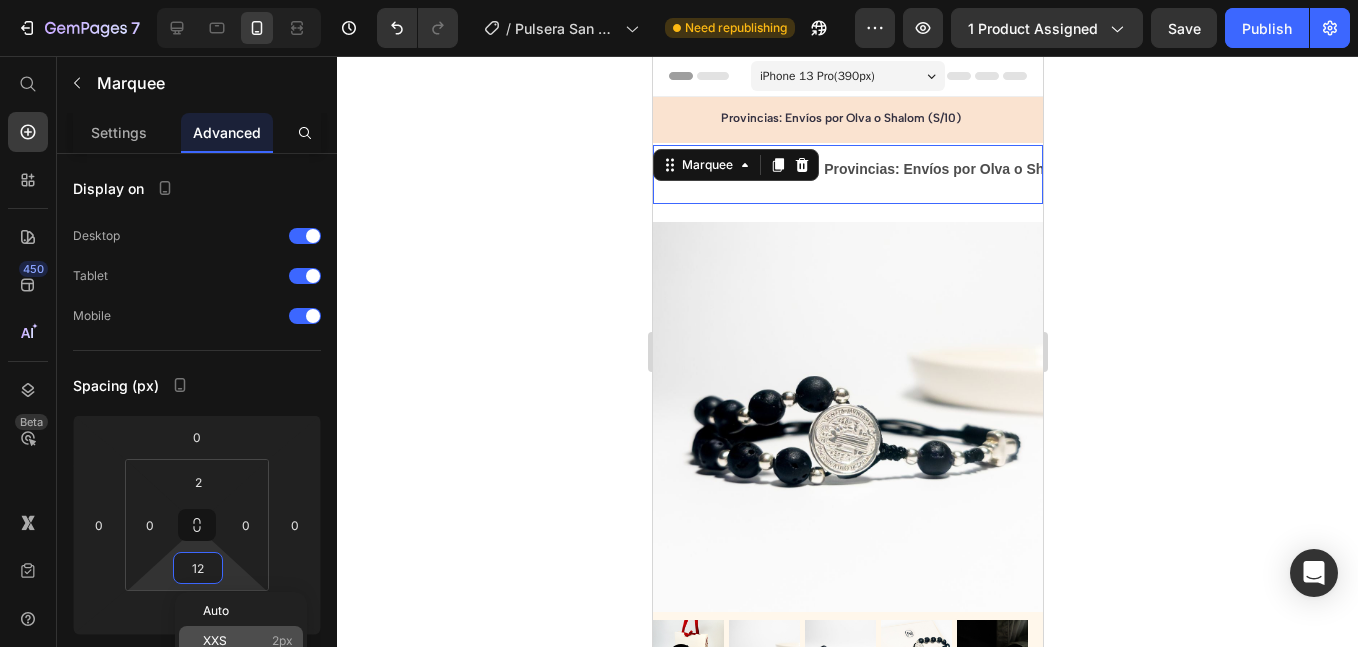 click on "XXS 2px" 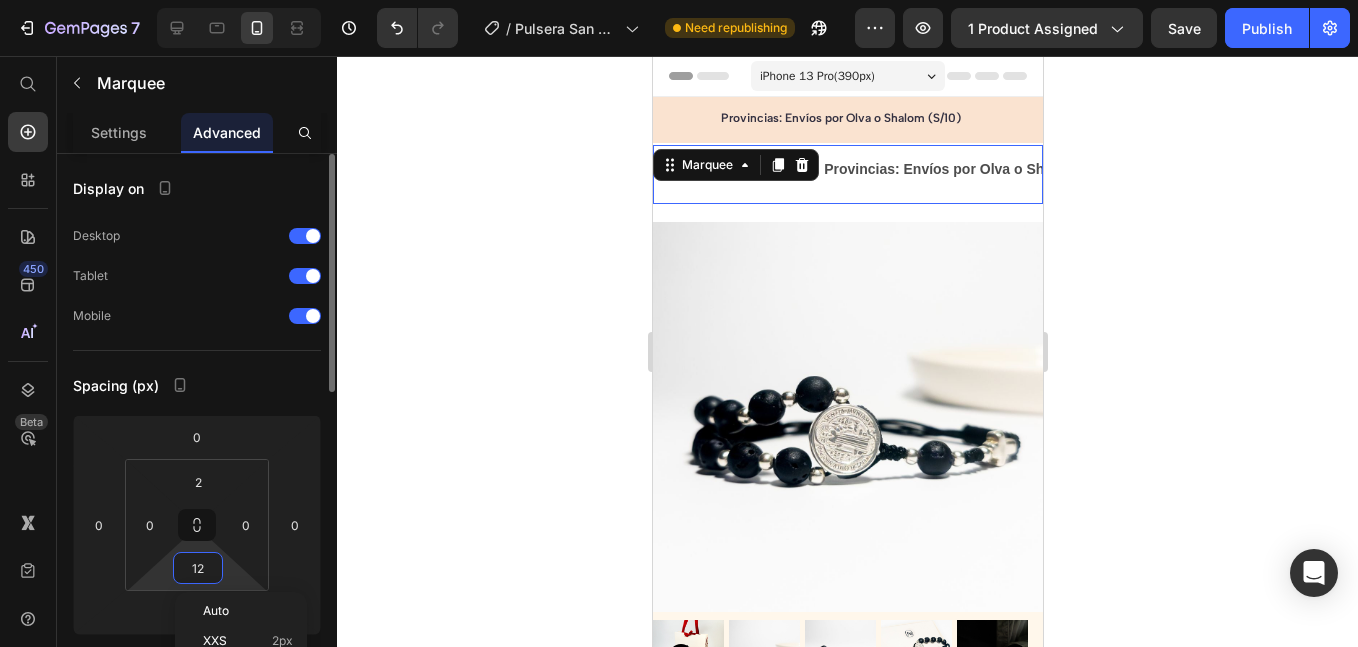 type on "2" 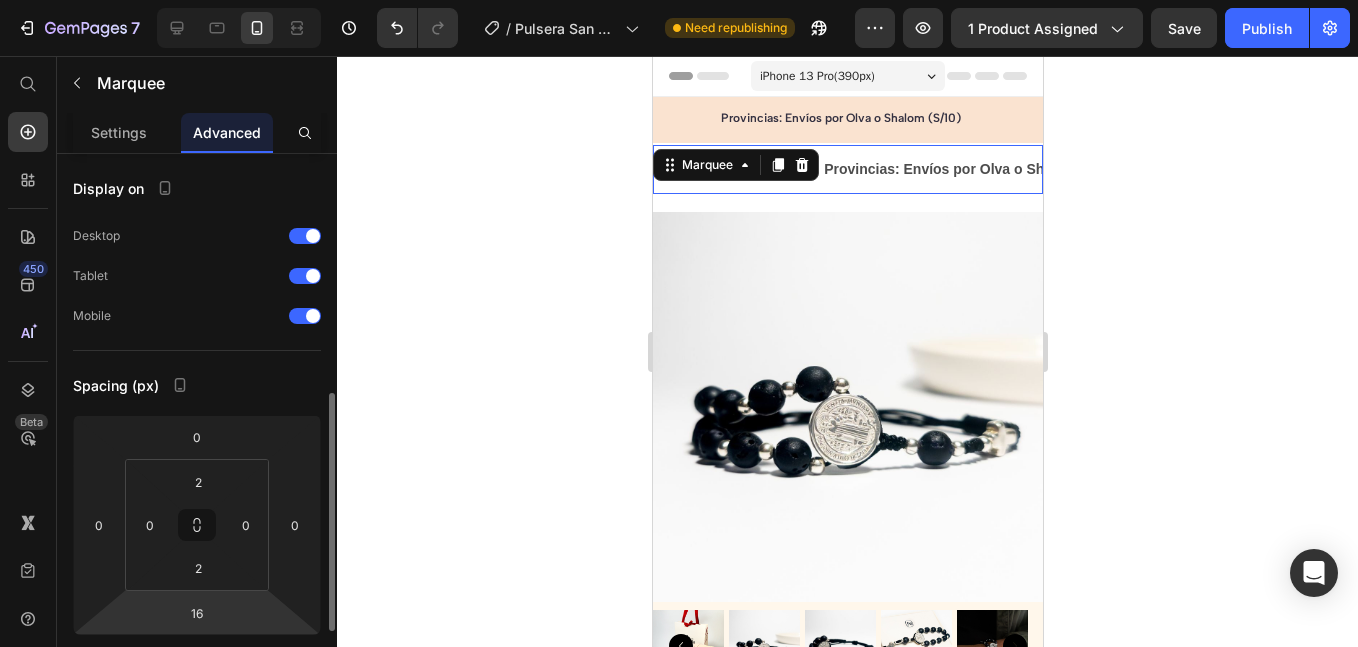 scroll, scrollTop: 167, scrollLeft: 0, axis: vertical 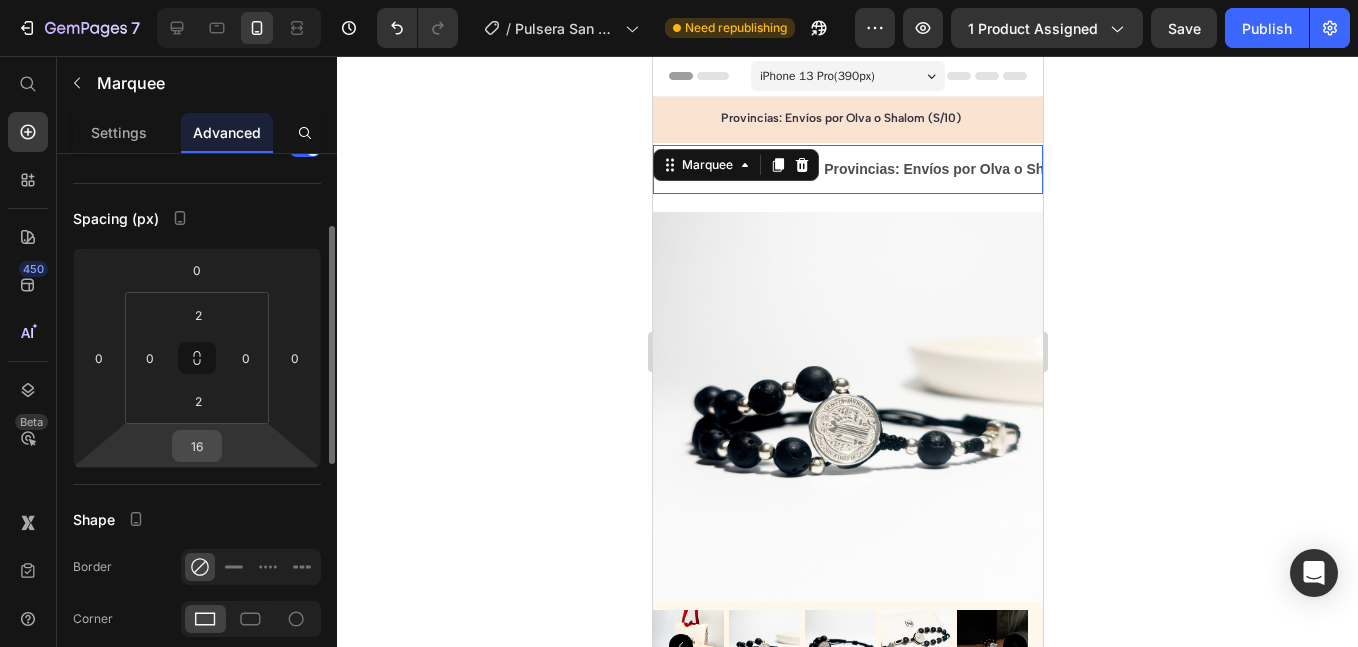 click on "16" at bounding box center [197, 446] 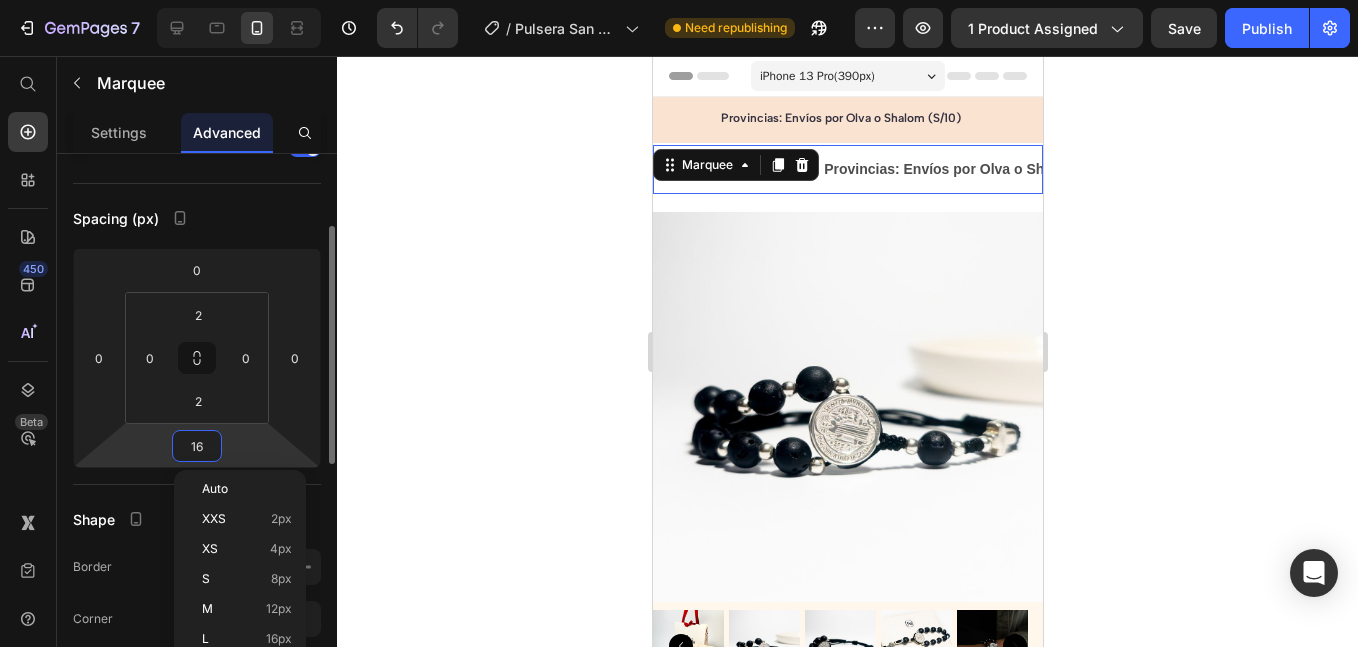 click on "16" at bounding box center (197, 446) 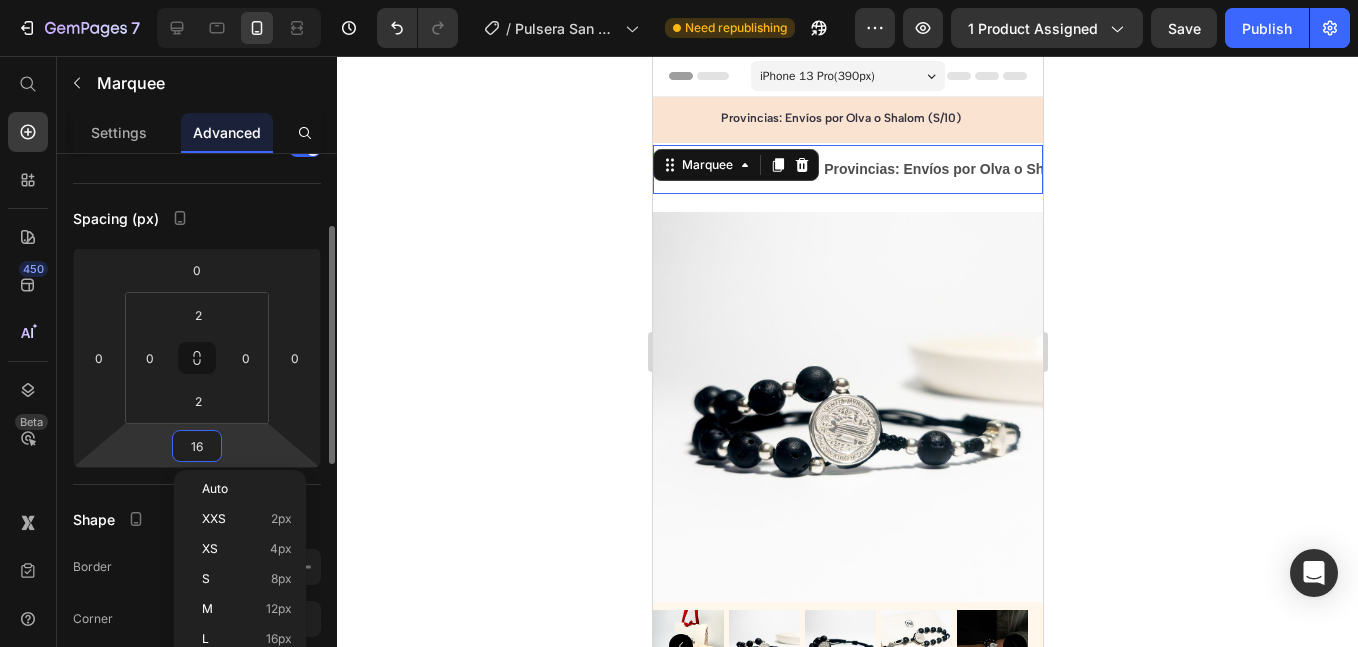 click on "16" at bounding box center (197, 446) 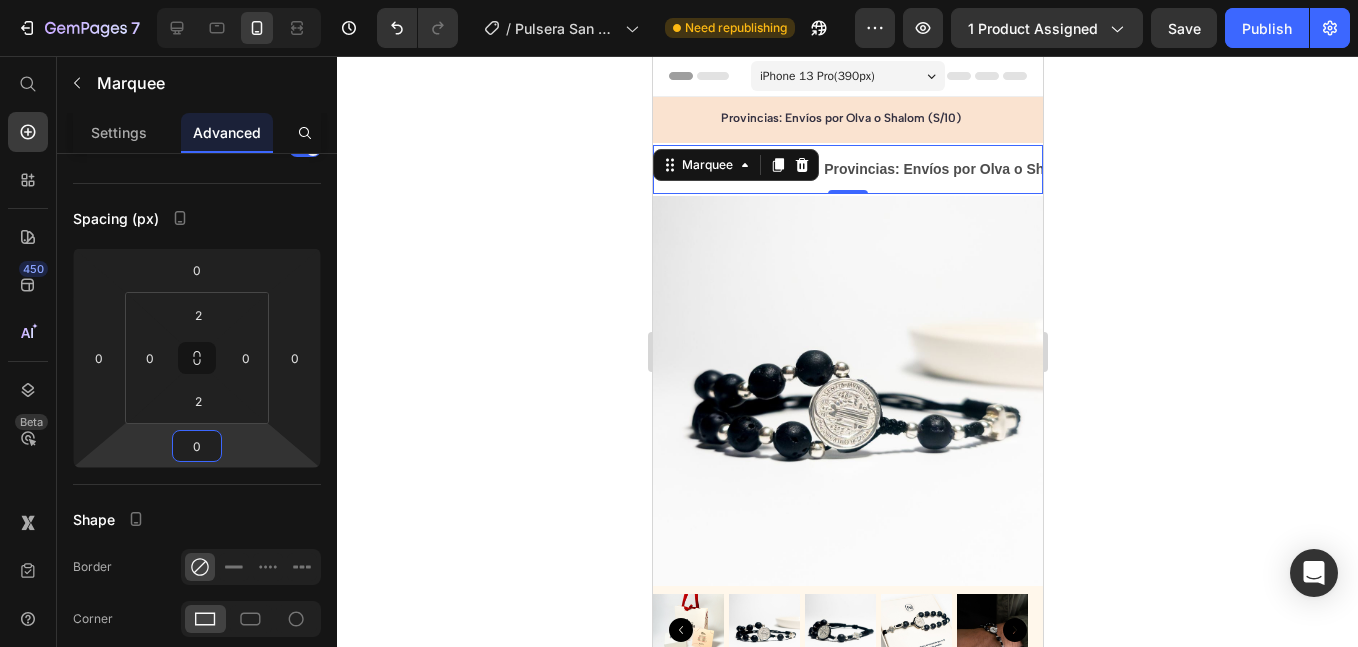 type on "0" 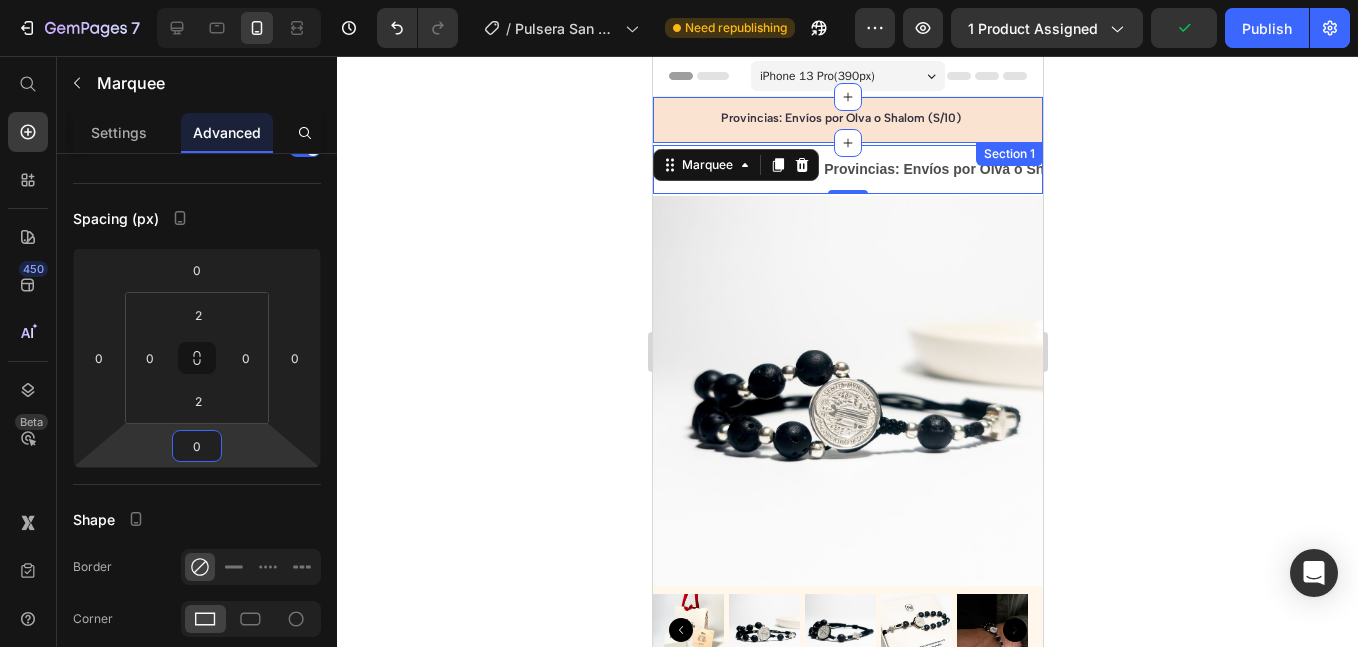 click on "Provincias: Envíos por Olva o Shalom (S/10)  Heading 5000+ Text block                Icon                Icon                Icon                Icon                Icon Icon List Hoz REVIEWS Text block Row 60-DAY FREE RETURNS Heading Carousel Row Section 1" at bounding box center [847, 120] 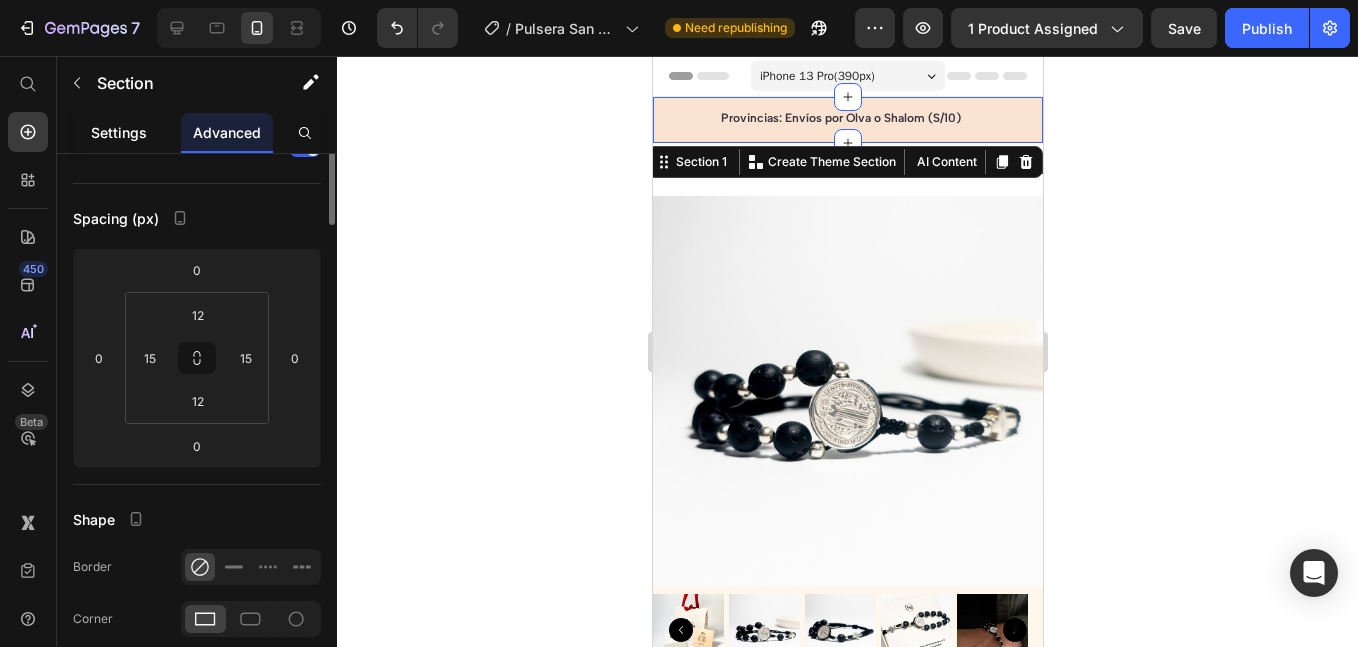 scroll, scrollTop: 0, scrollLeft: 0, axis: both 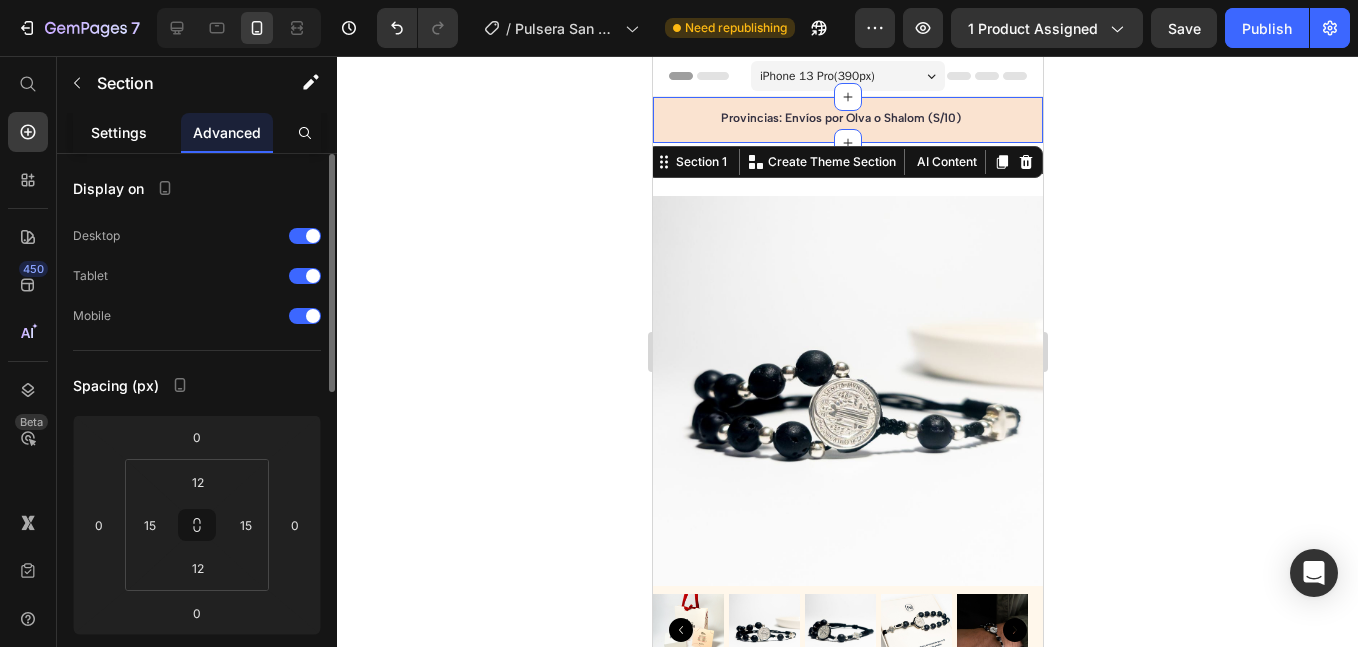 click on "Settings" at bounding box center (119, 132) 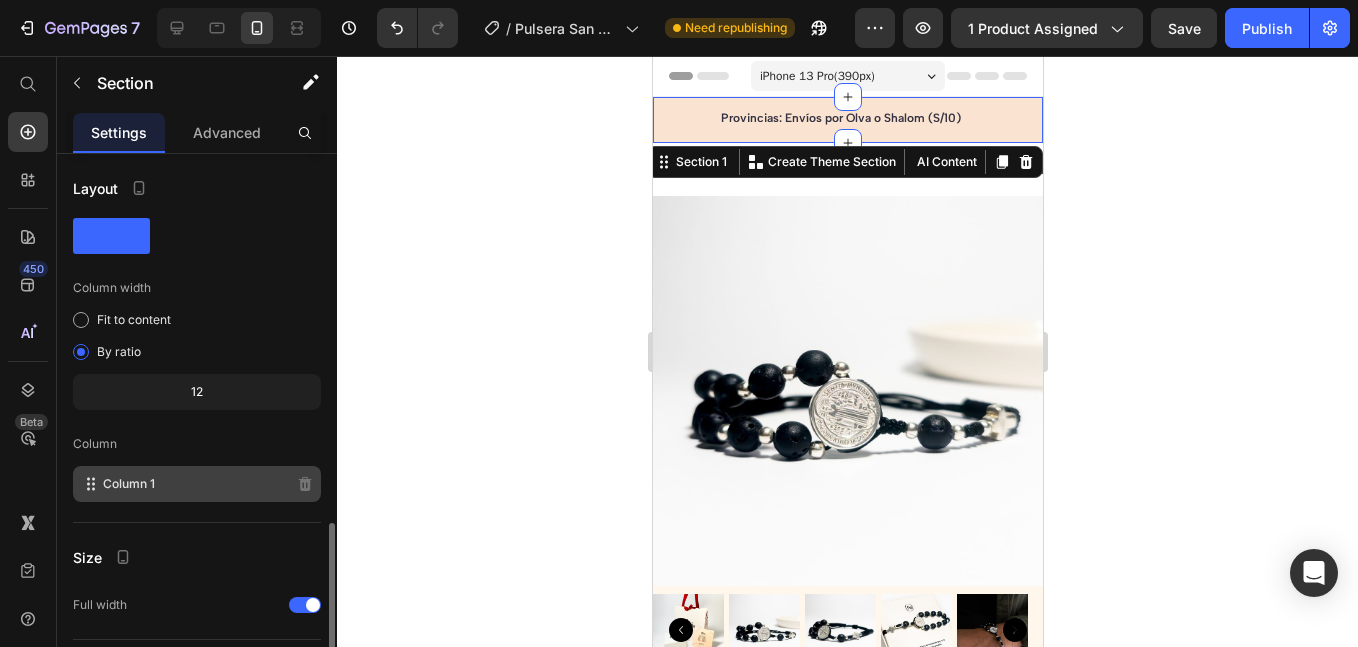 scroll, scrollTop: 214, scrollLeft: 0, axis: vertical 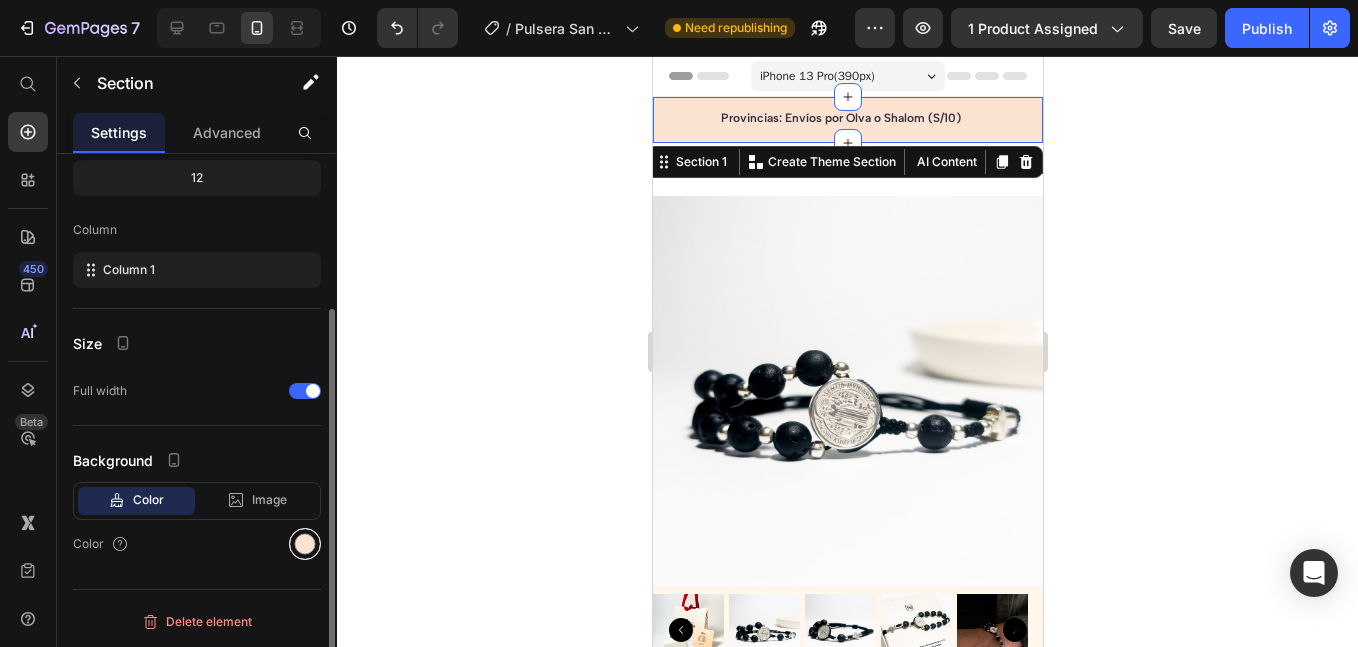 click at bounding box center [305, 544] 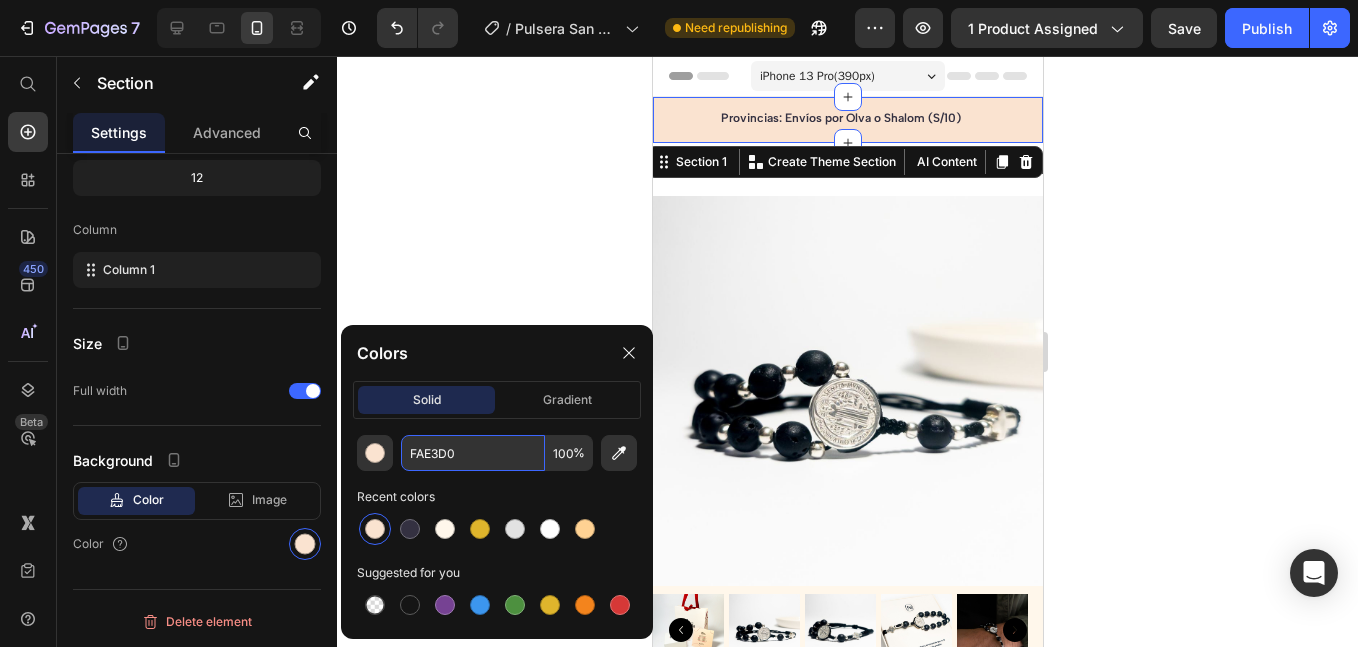 click on "FAE3D0" at bounding box center [473, 453] 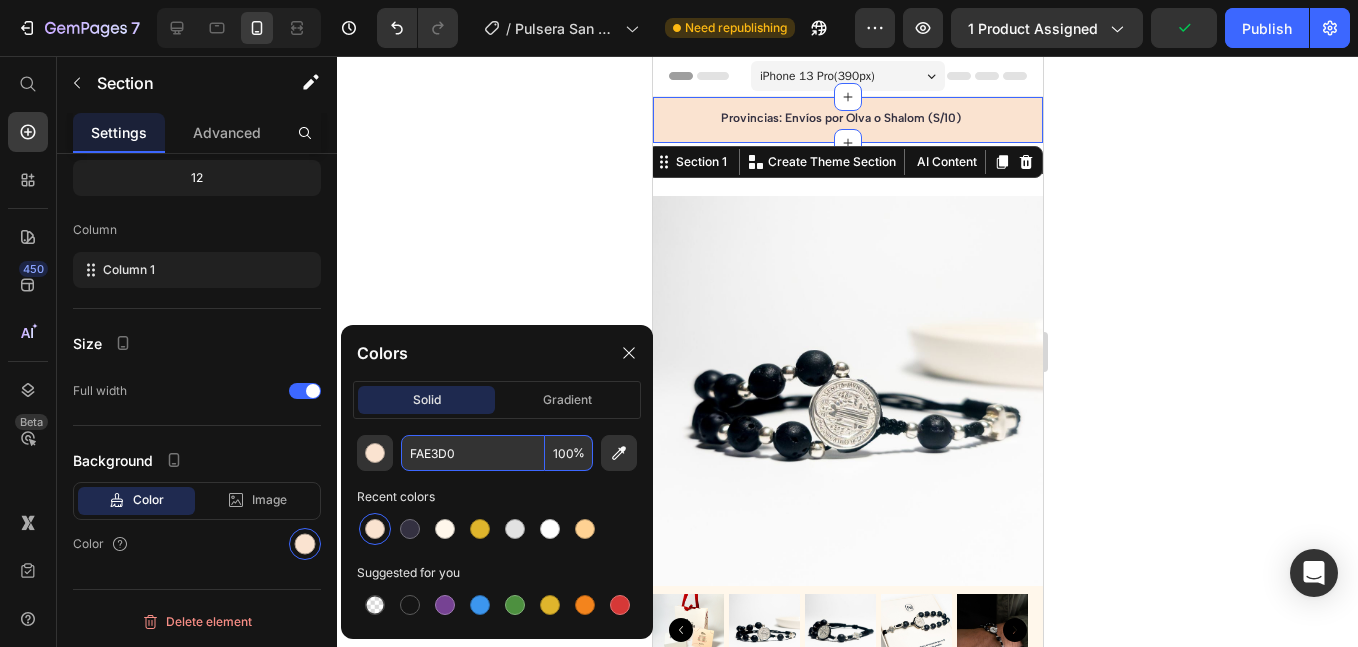 click on "FAE3D0" at bounding box center [473, 453] 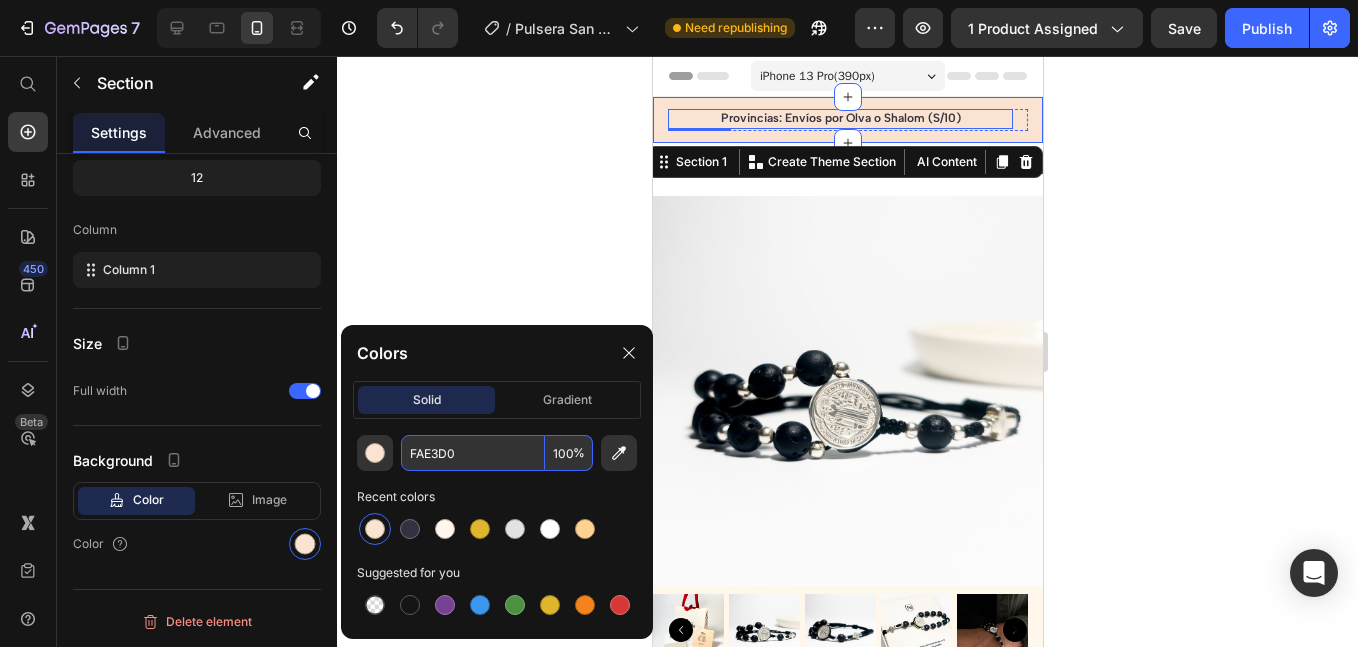 click on "Provincias: Envíos por Olva o Shalom (S/10)" at bounding box center [839, 119] 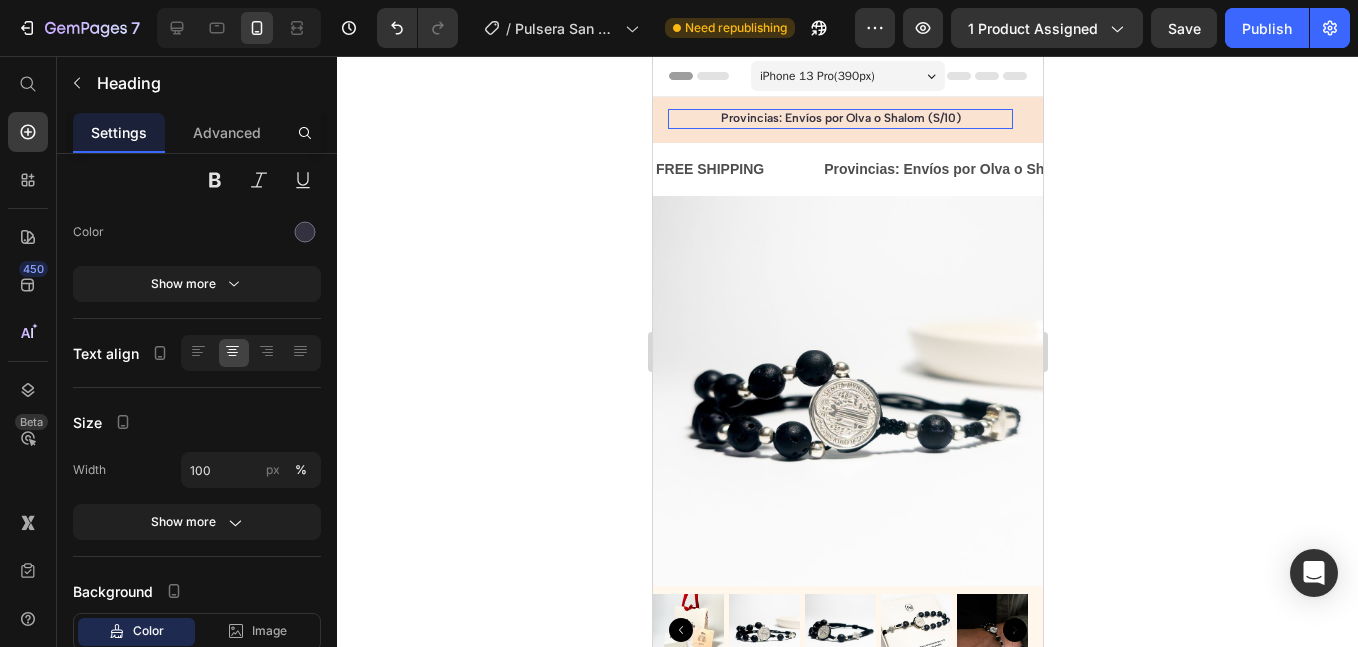 click 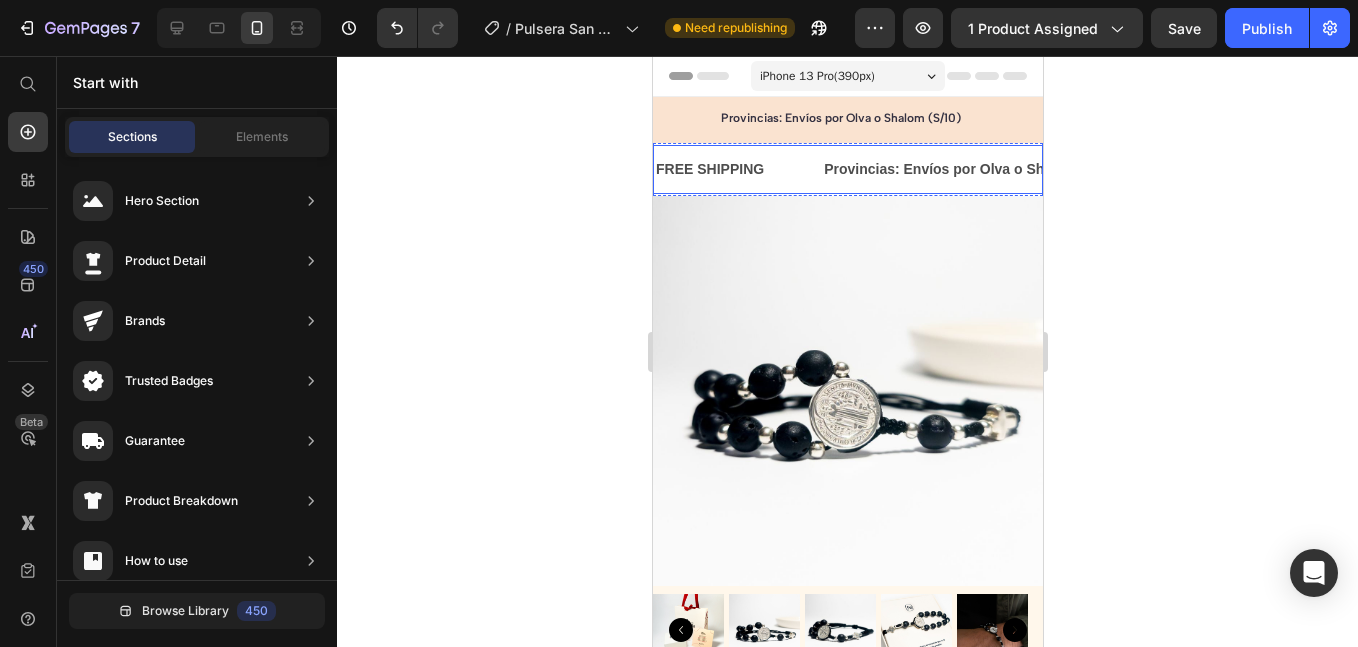 click on "FREE SHIPPING Text" at bounding box center [-255, 169] 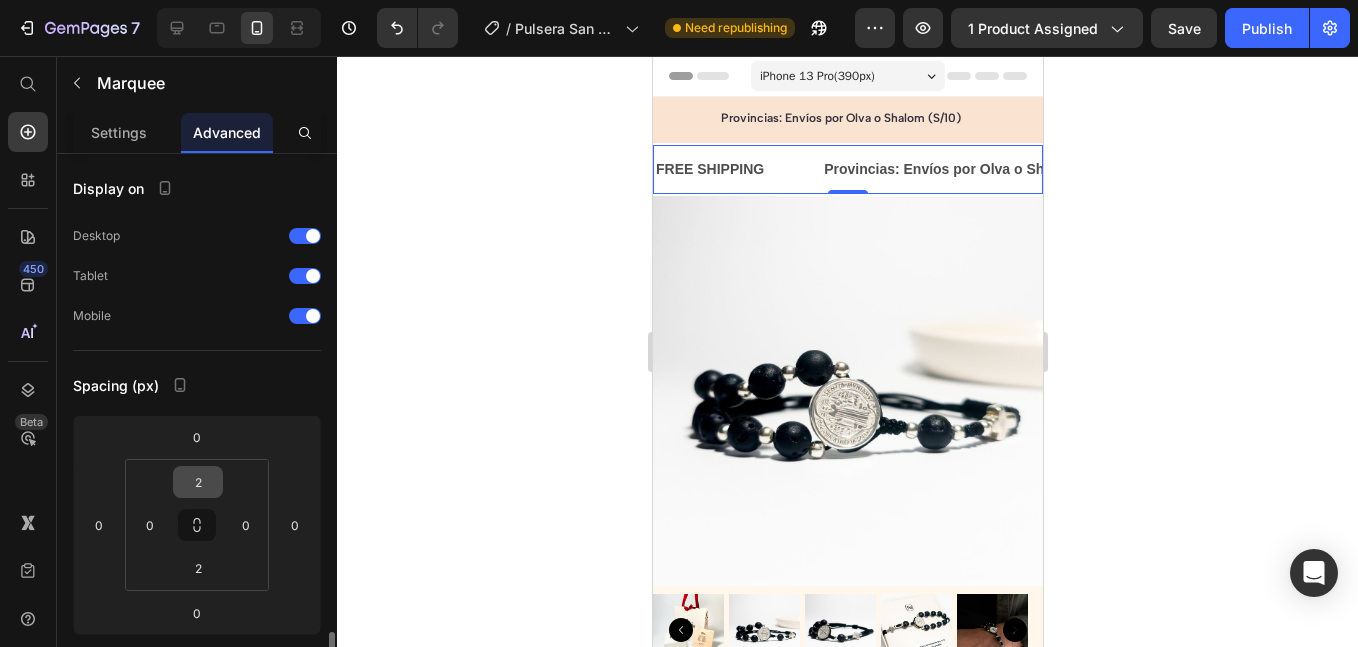 scroll, scrollTop: 334, scrollLeft: 0, axis: vertical 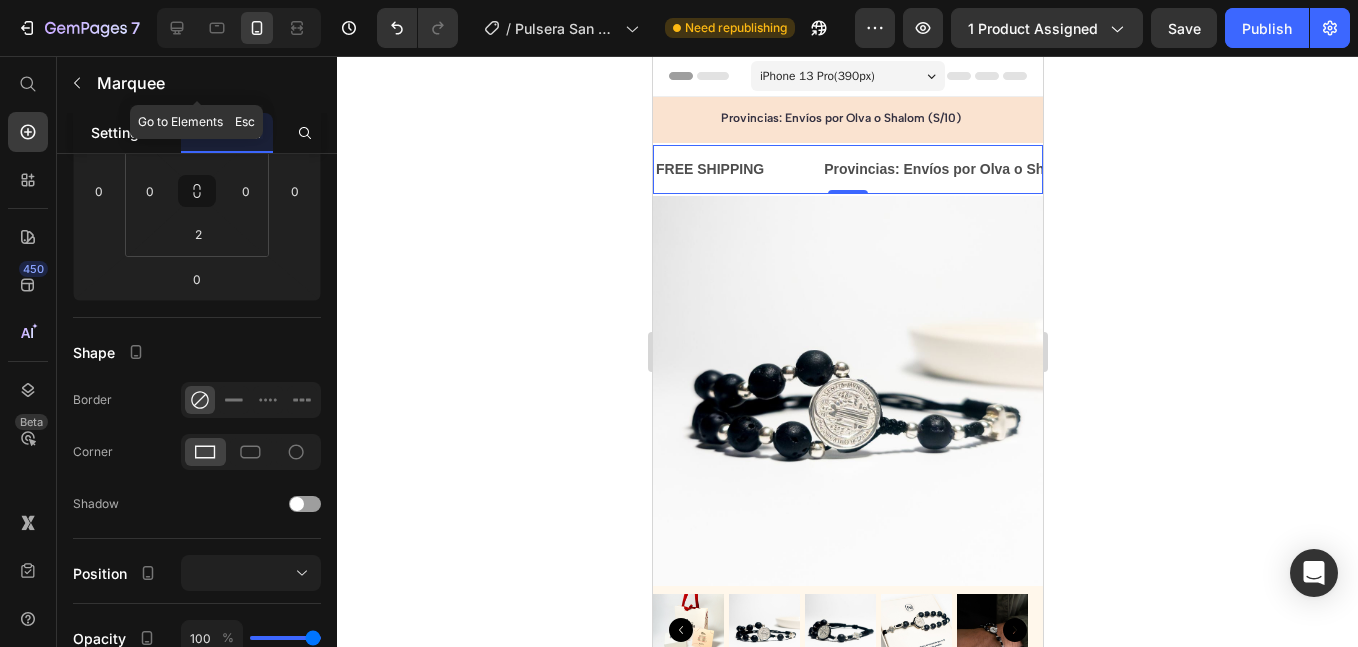click on "Settings" at bounding box center (119, 132) 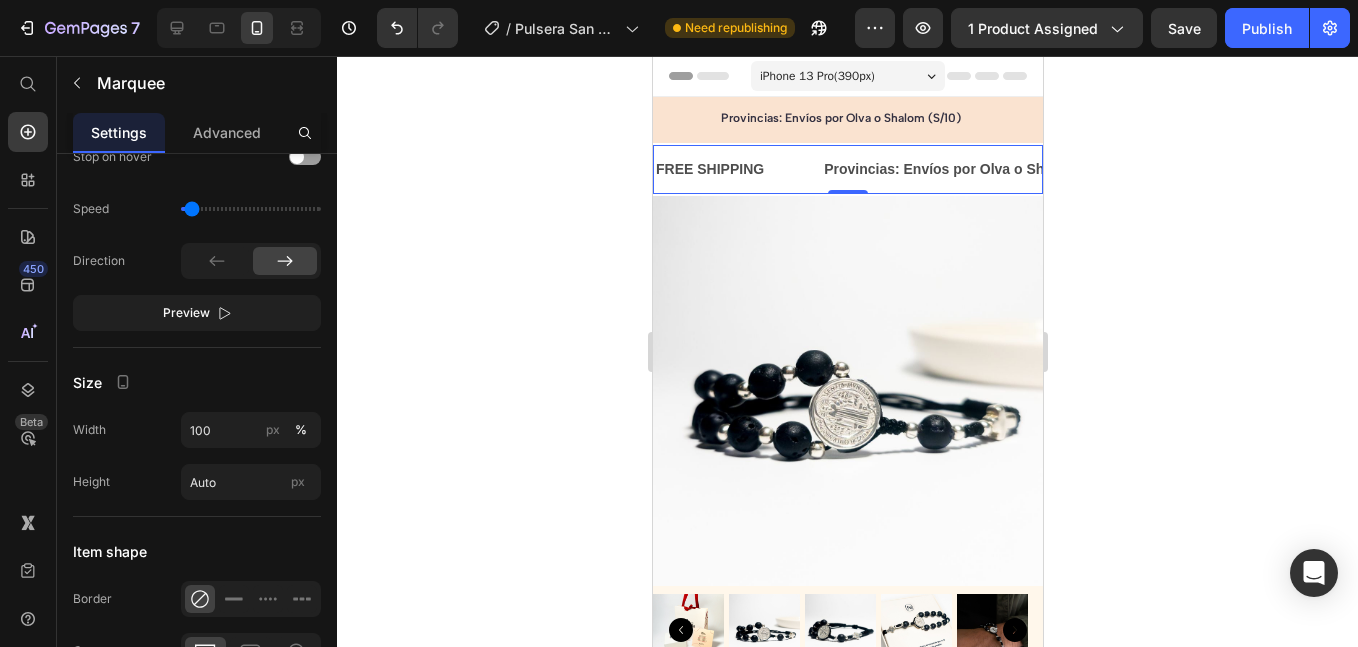 scroll, scrollTop: 947, scrollLeft: 0, axis: vertical 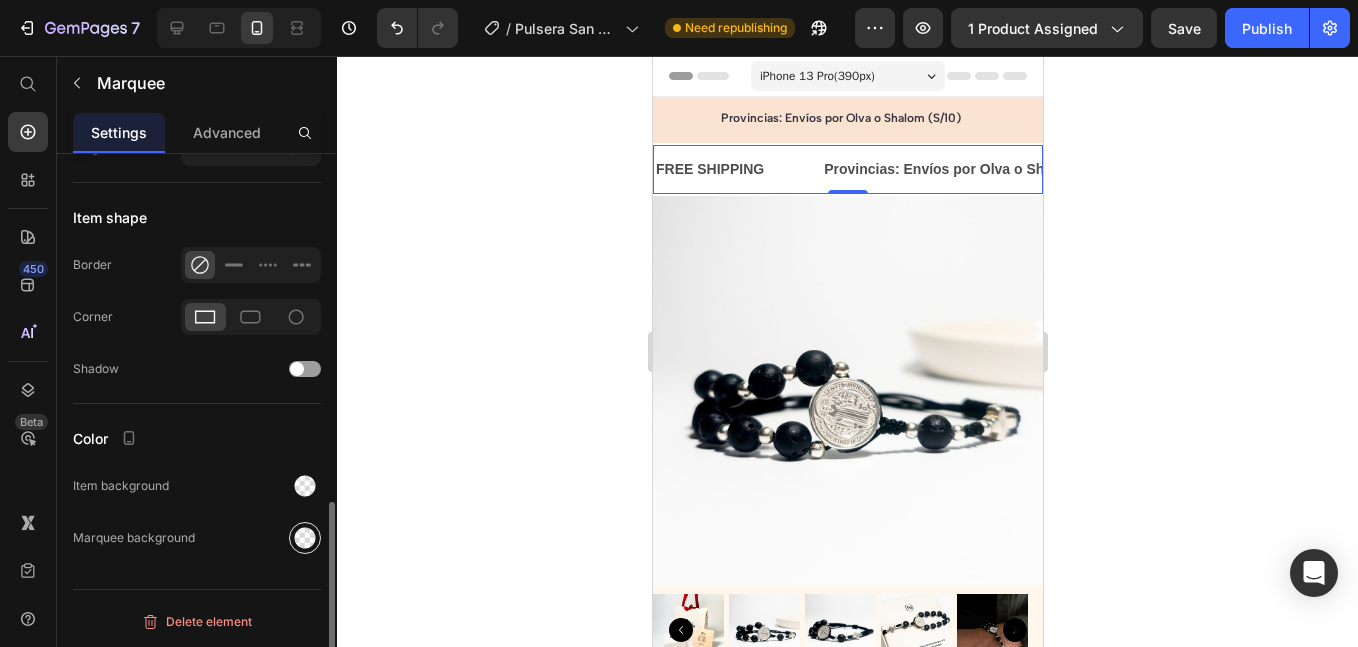 click at bounding box center (305, 538) 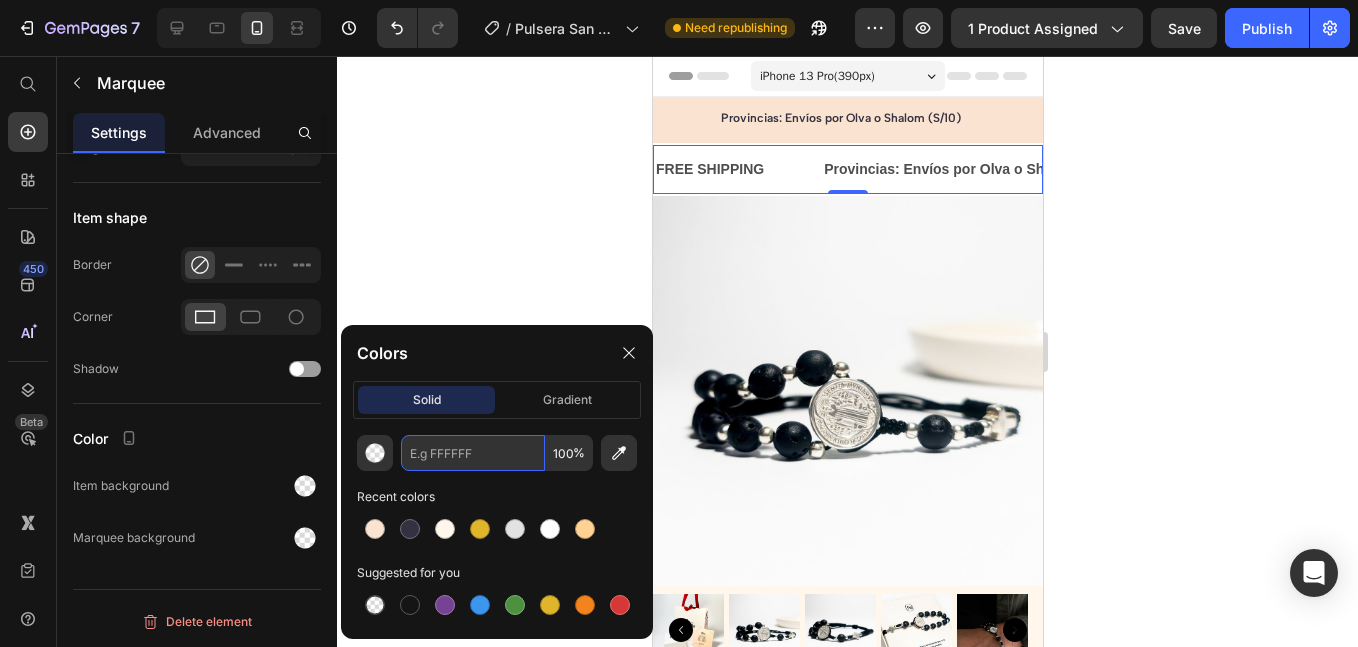 click at bounding box center [473, 453] 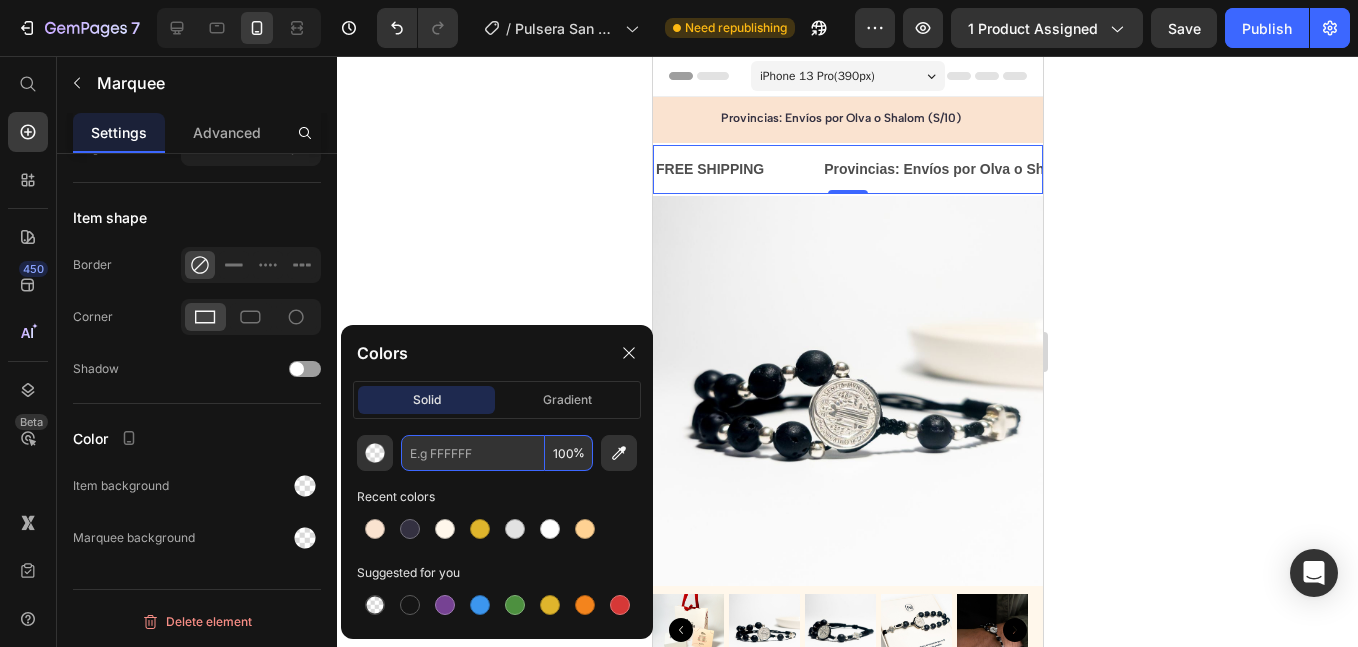 click at bounding box center [473, 453] 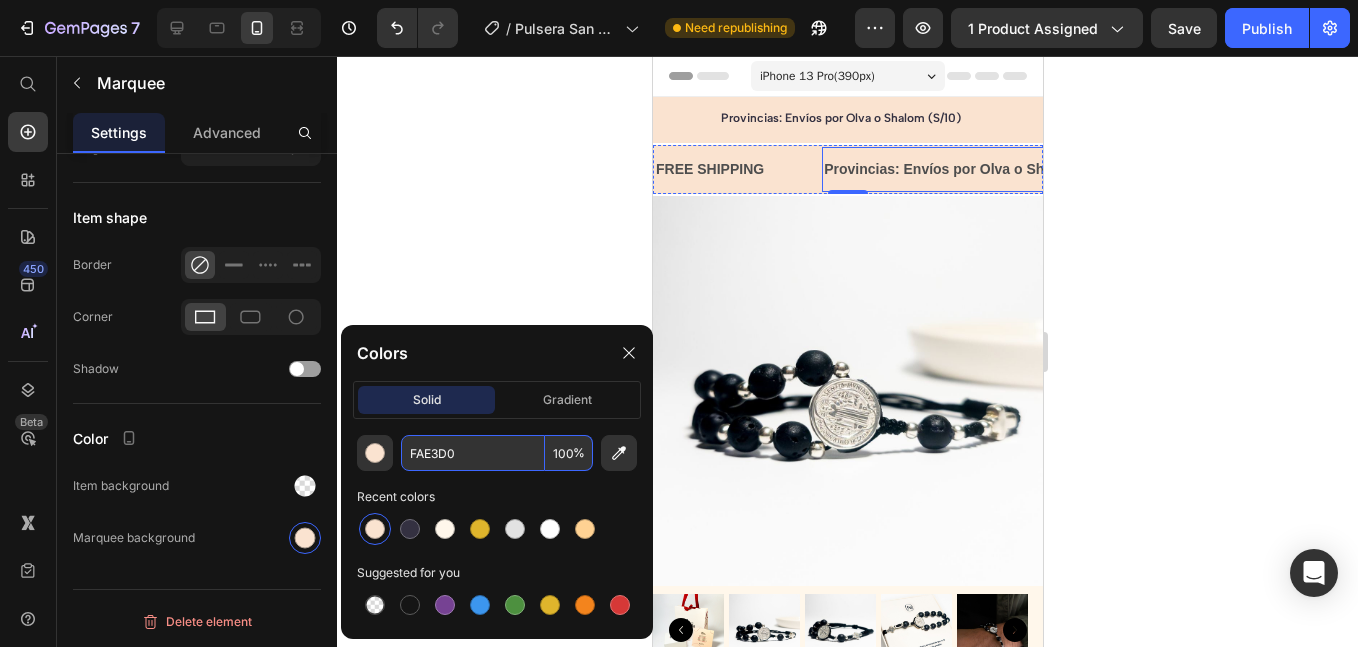 click on "Provincias: Envíos por Olva o Shalom (S/10)" at bounding box center (-23, 169) 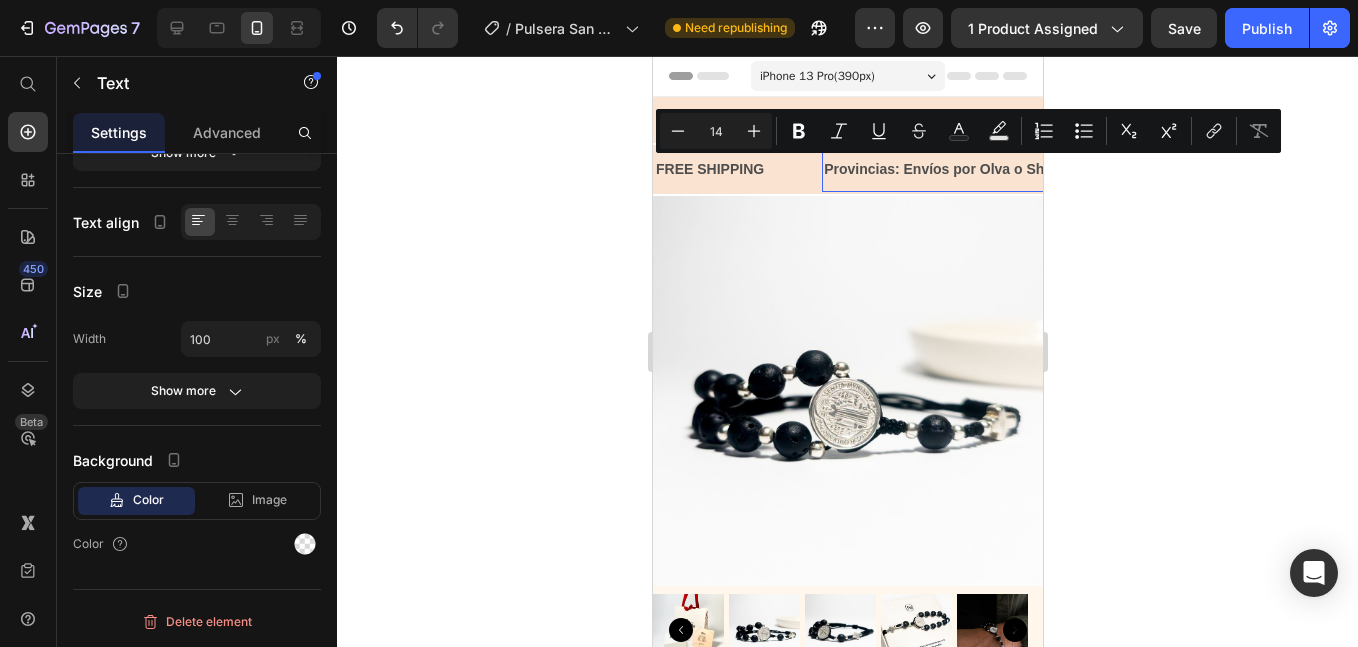 scroll, scrollTop: 0, scrollLeft: 0, axis: both 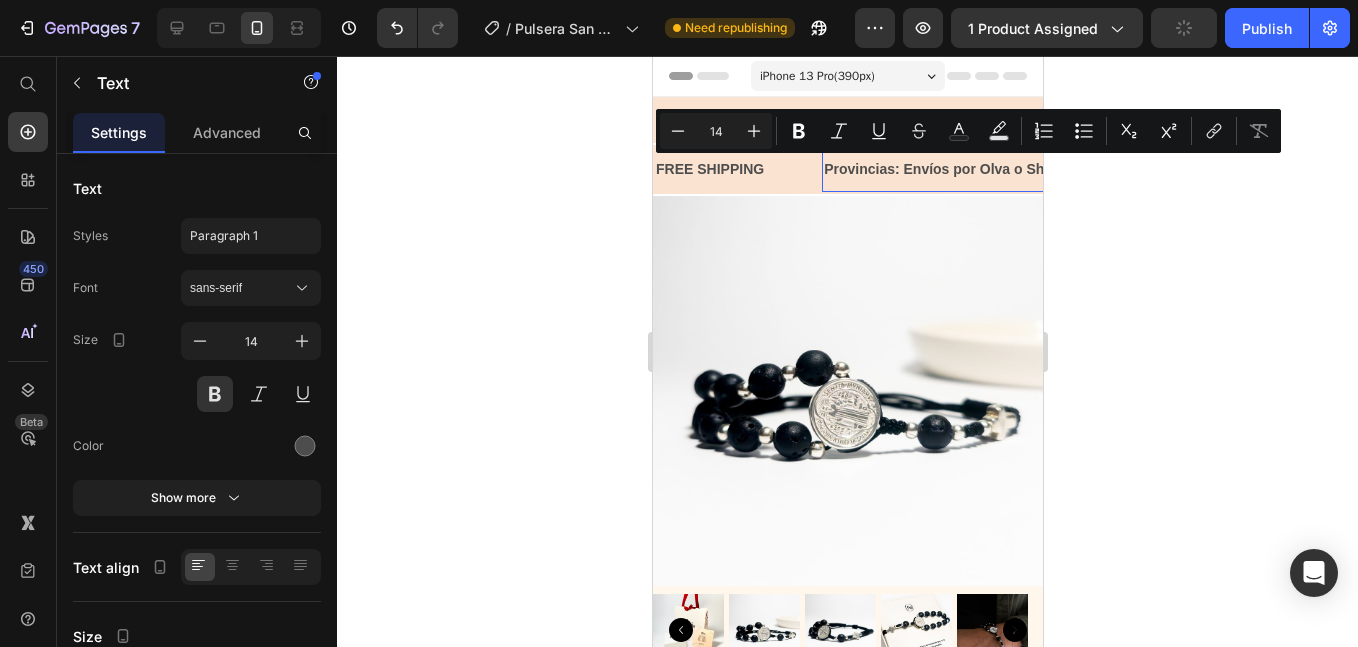 click 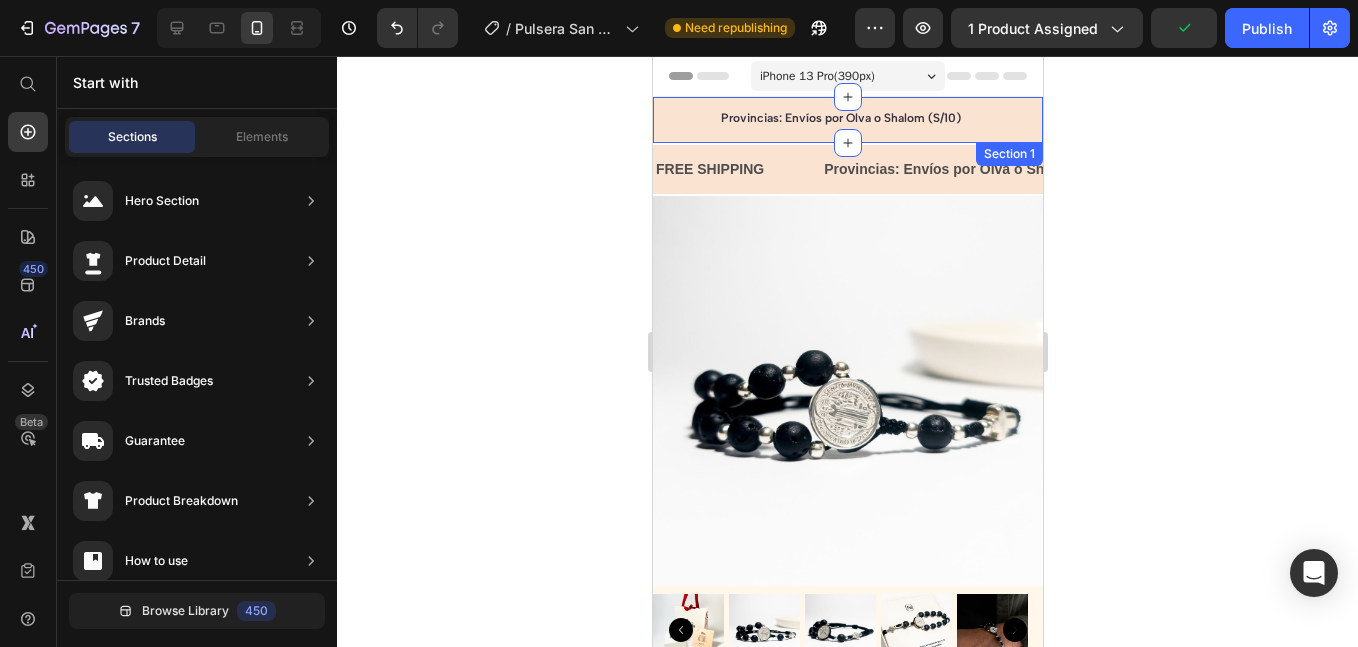 click on "Provincias: Envíos por Olva o Shalom (S/10)  Heading 5000+ Text block                Icon                Icon                Icon                Icon                Icon Icon List Hoz REVIEWS Text block Row 60-DAY FREE RETURNS Heading Carousel Row Section 1" at bounding box center [847, 120] 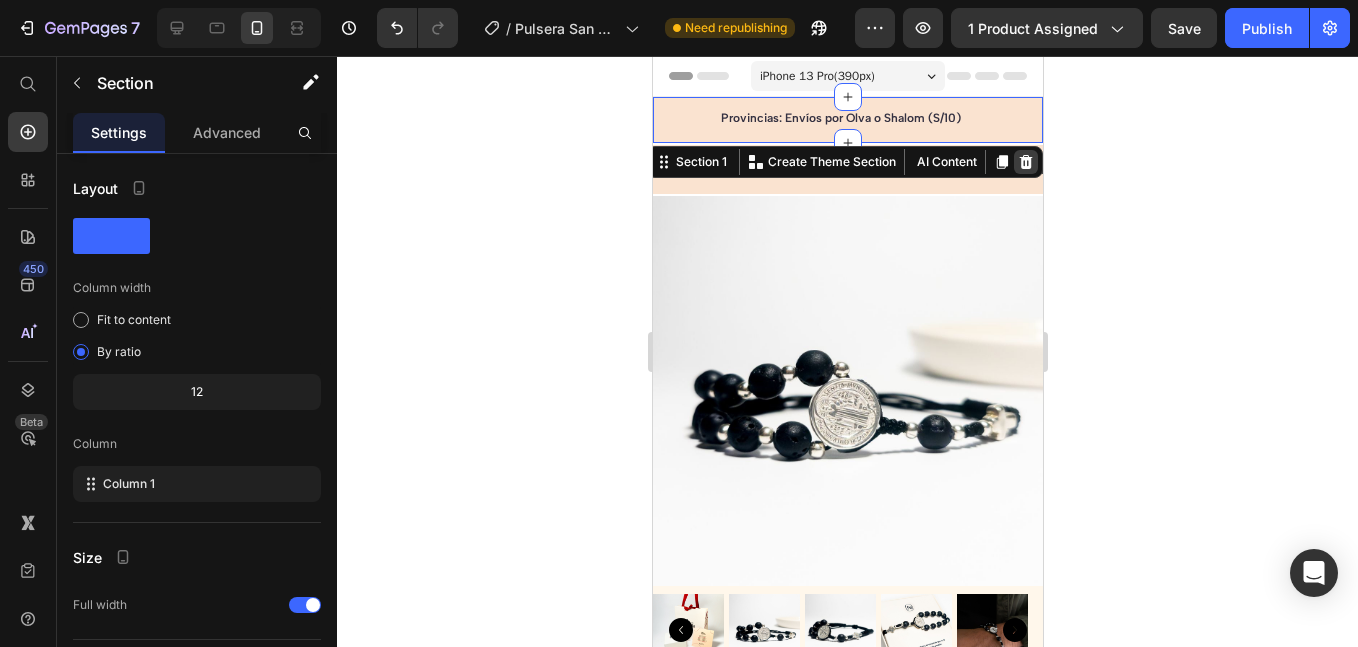 click at bounding box center [1025, 162] 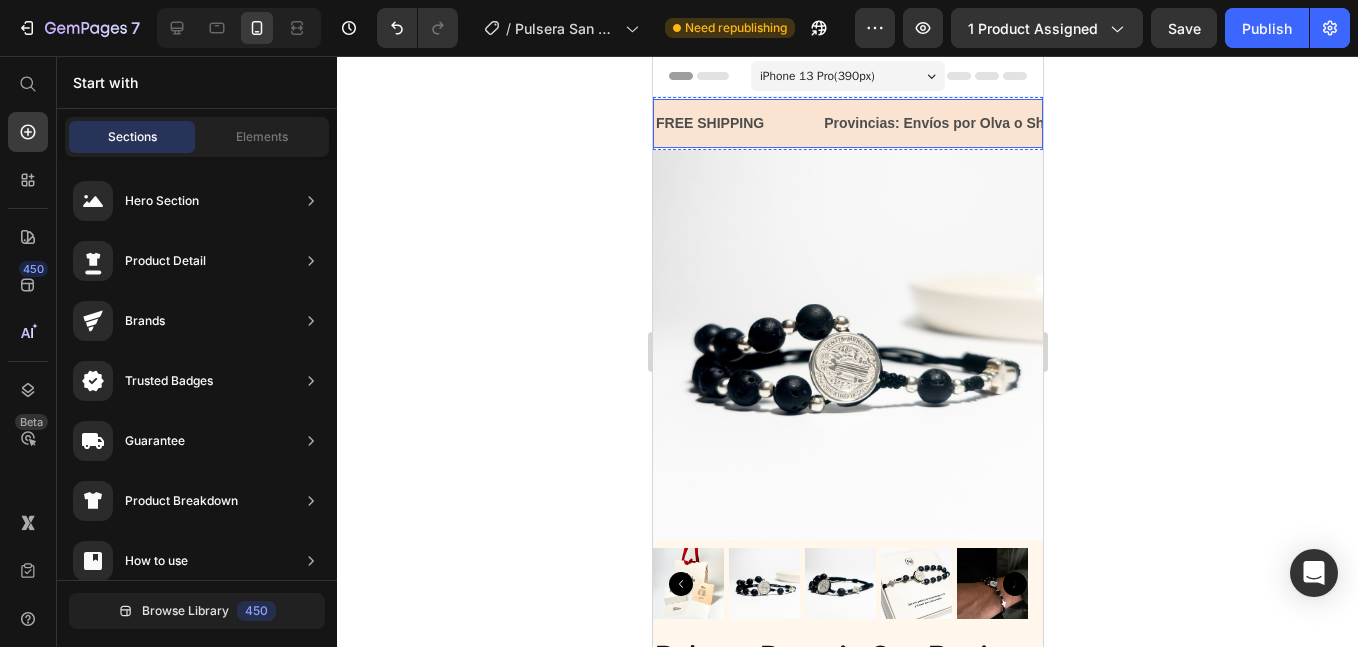 click on "FREE SHIPPING Text" at bounding box center (-256, 123) 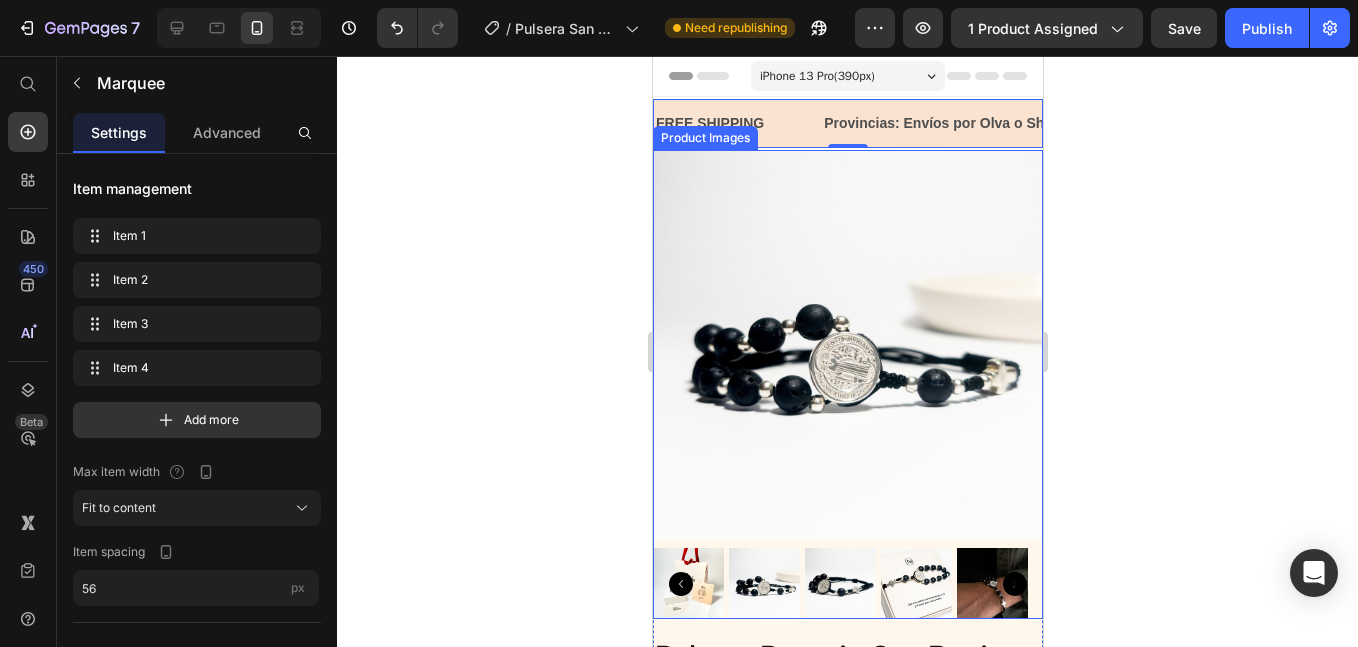 click on "Product Images" at bounding box center [704, 138] 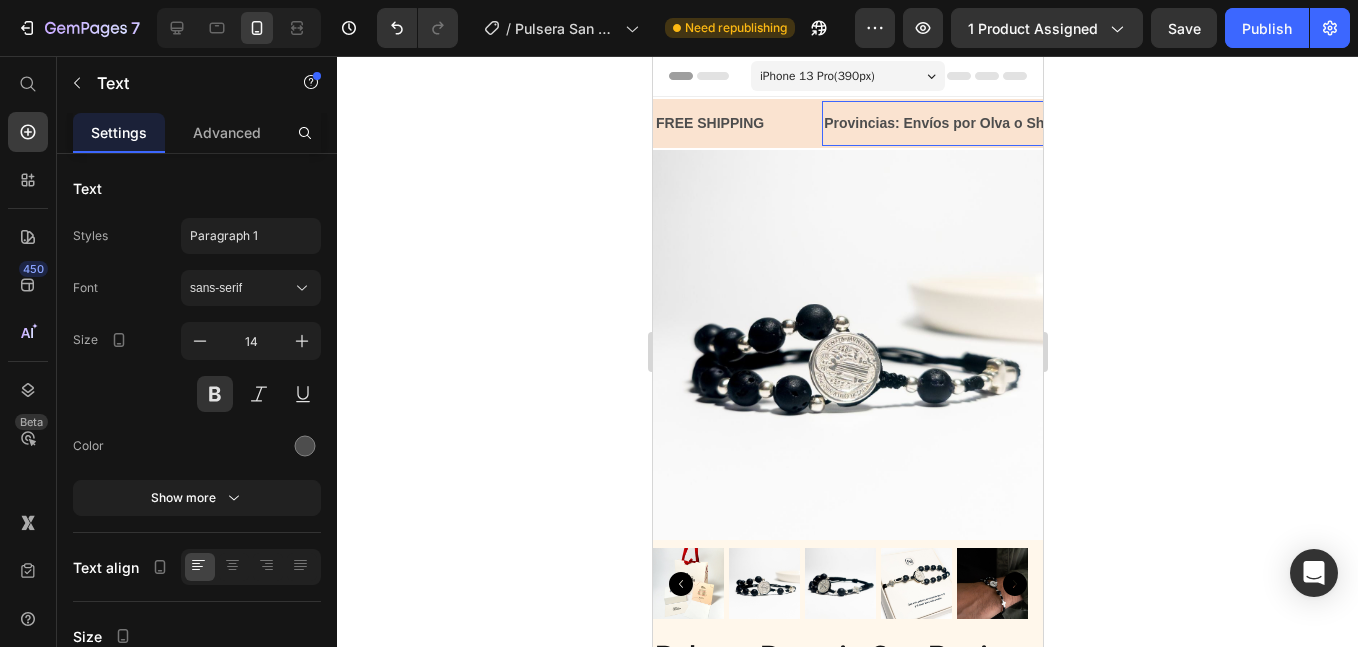 click on "Provincias: Envíos por Olva o Shalom (S/10)" at bounding box center (-23, 123) 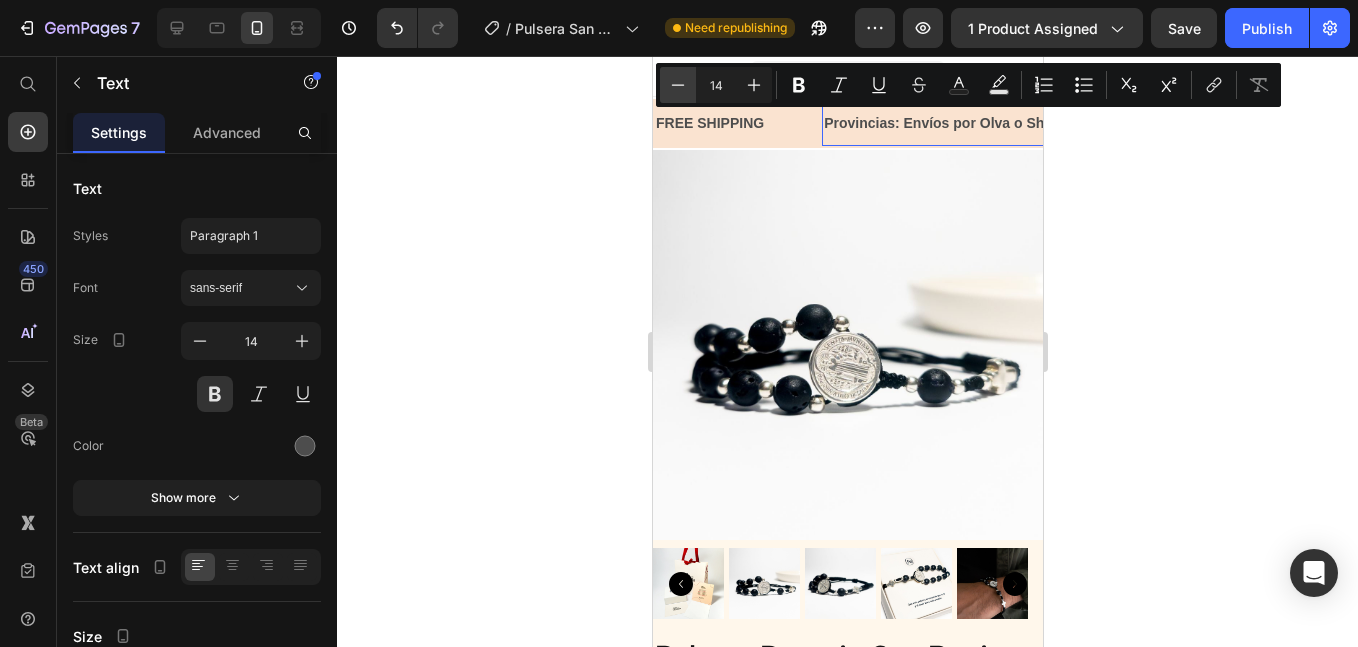click 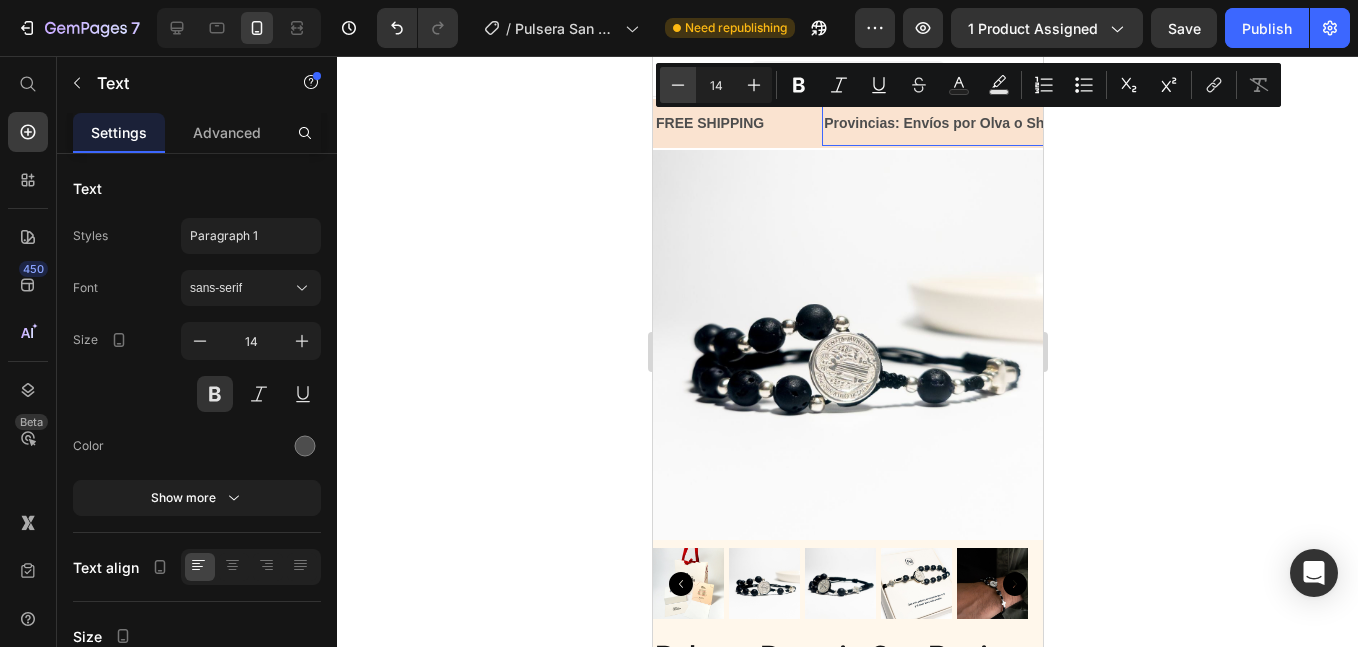 click 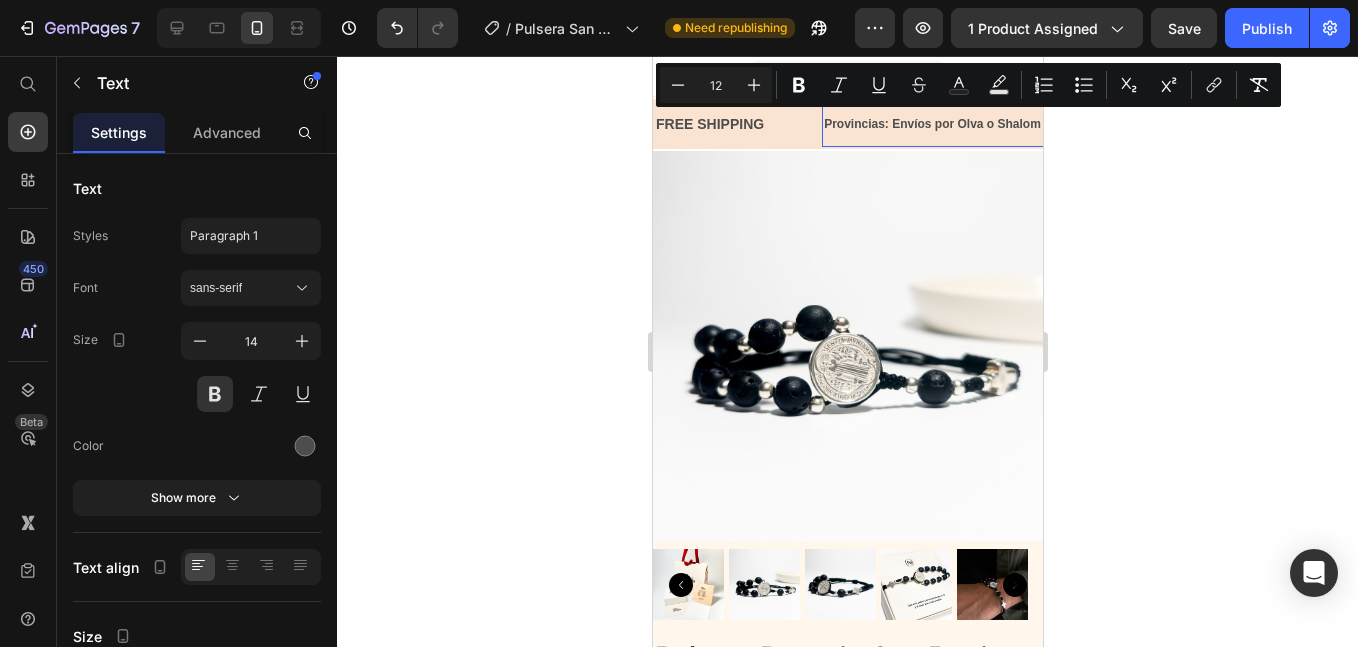 click on "FREE SHIPPING" at bounding box center [-242, 124] 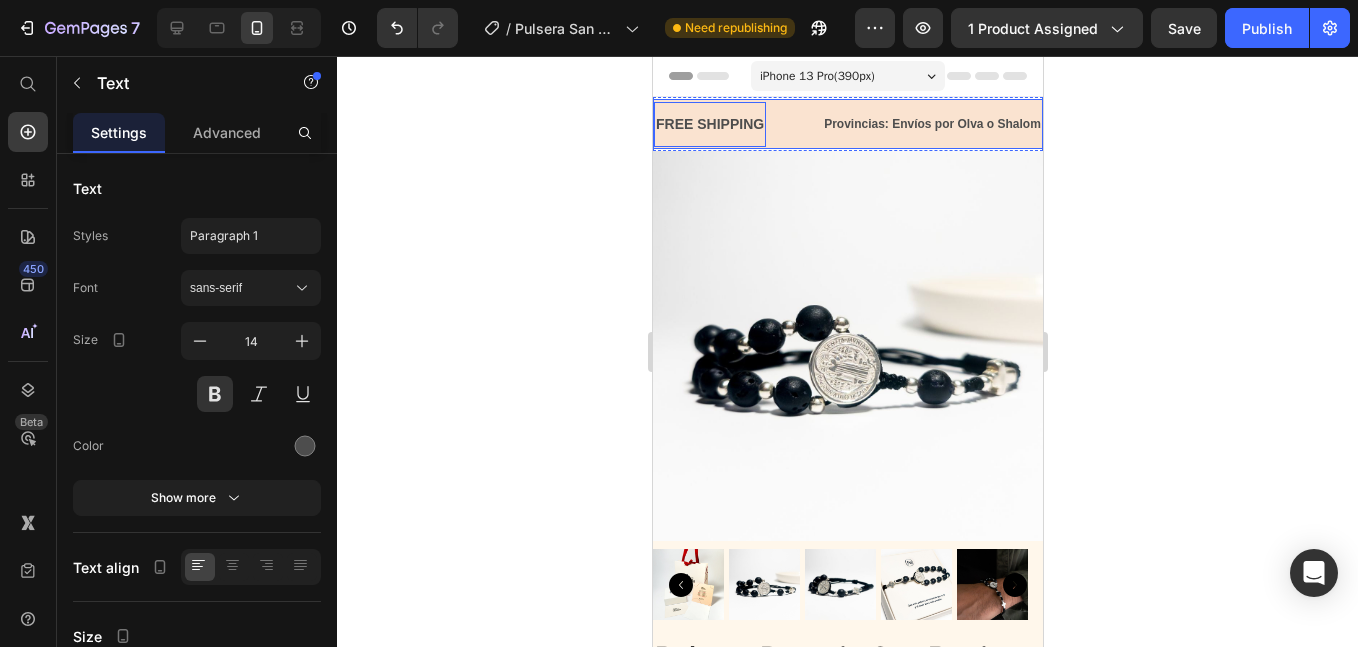 click on "FREE SHIPPING Text   0" at bounding box center [-214, 124] 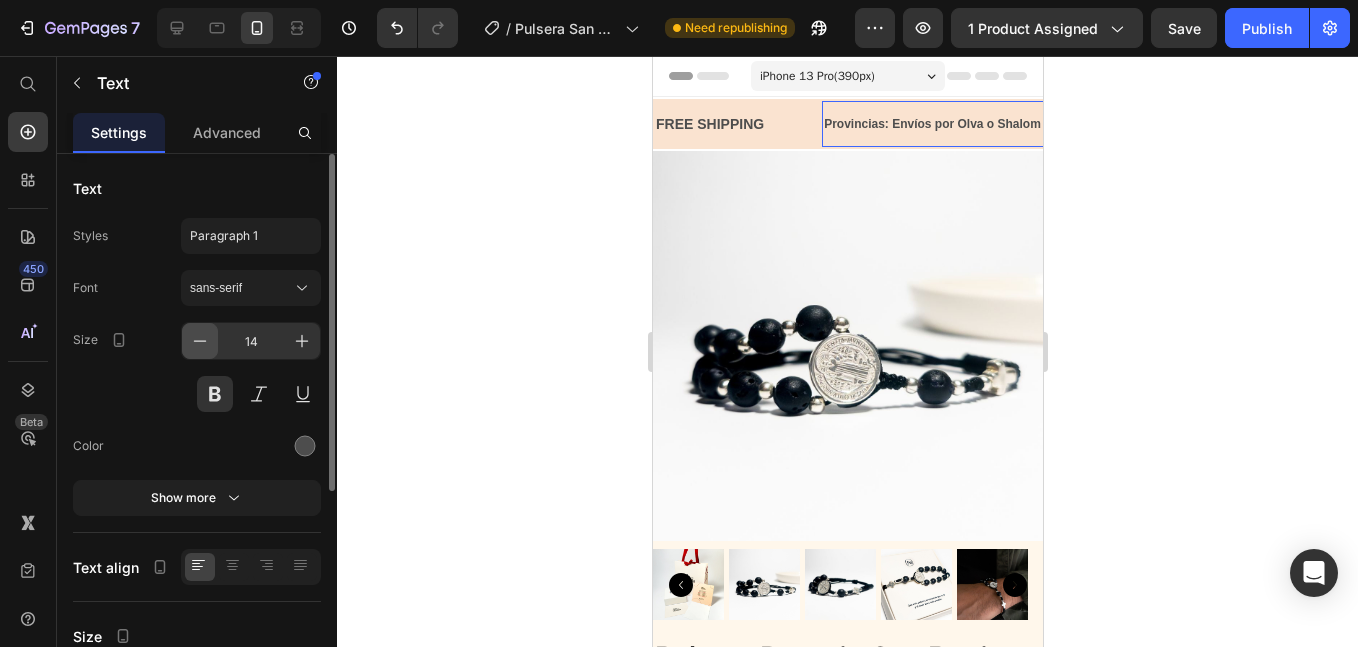 click 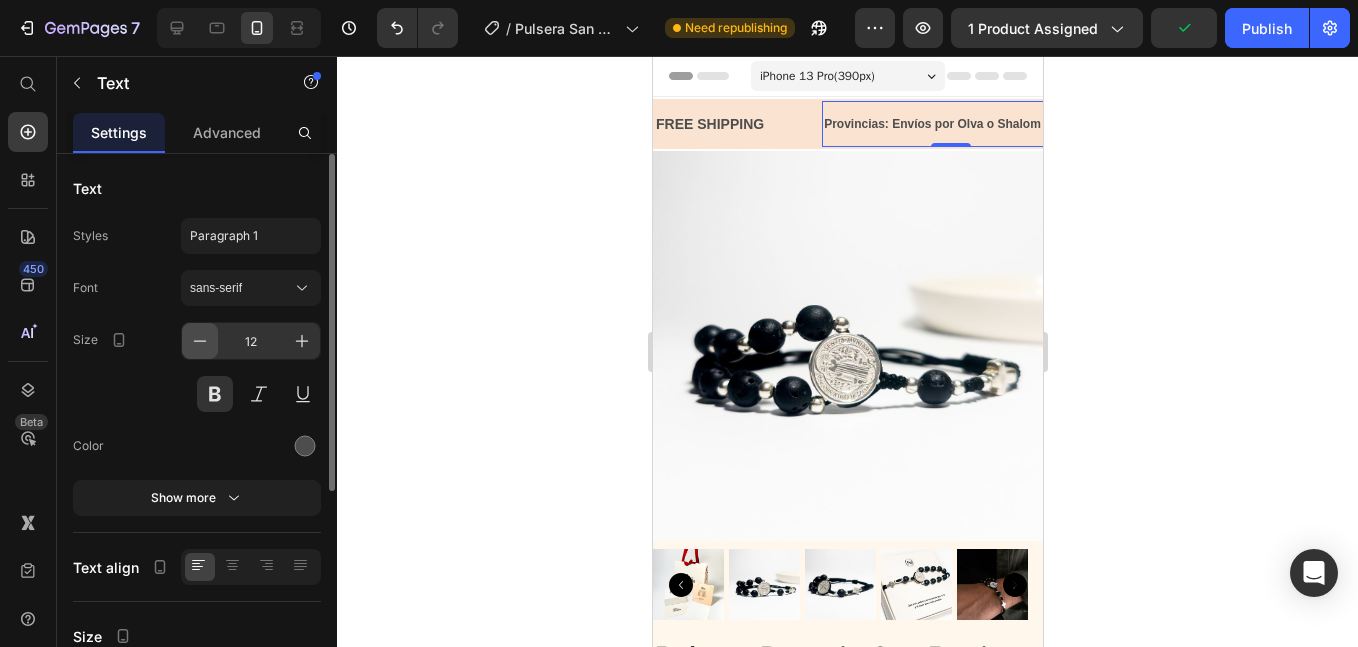 click 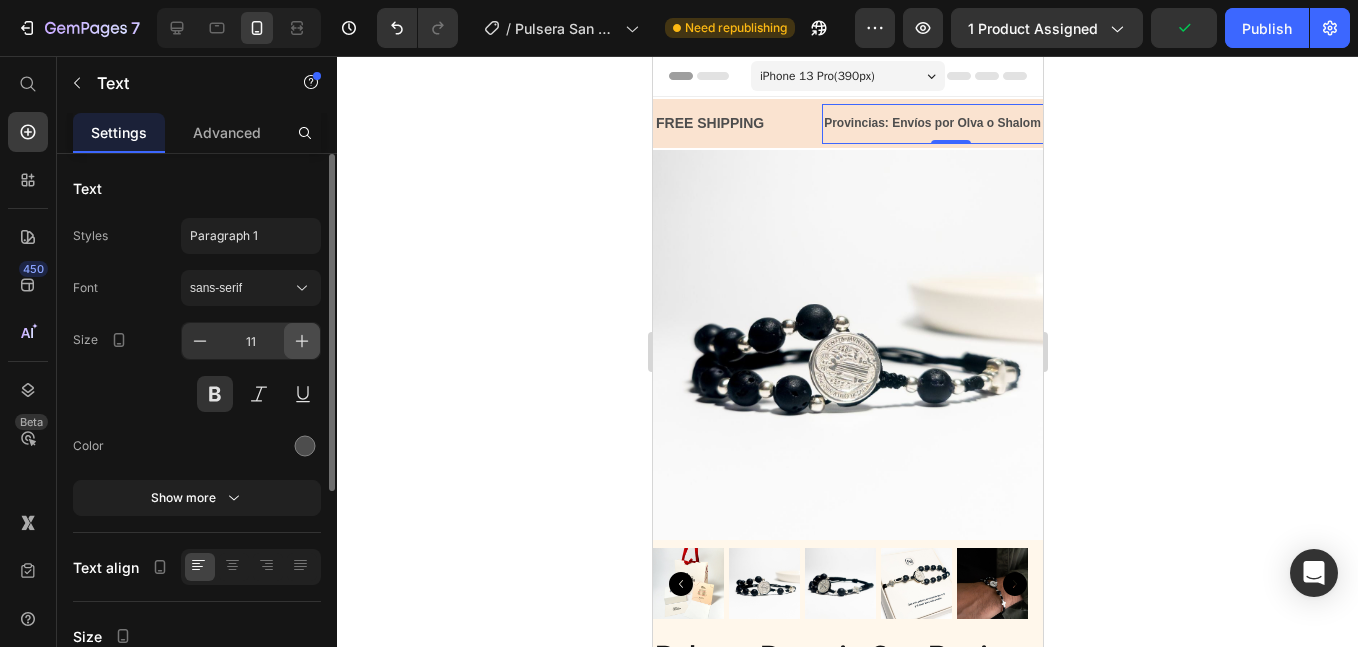 click 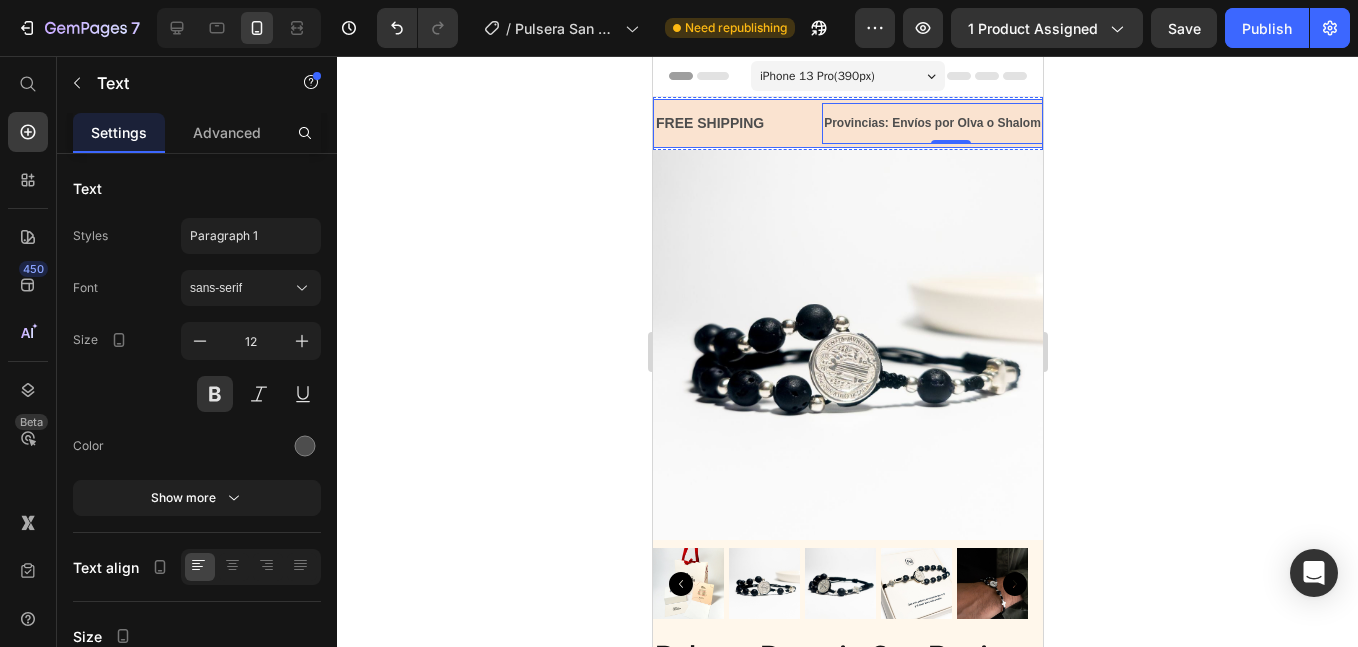 click on "FREE SHIPPING Text" at bounding box center (-214, 123) 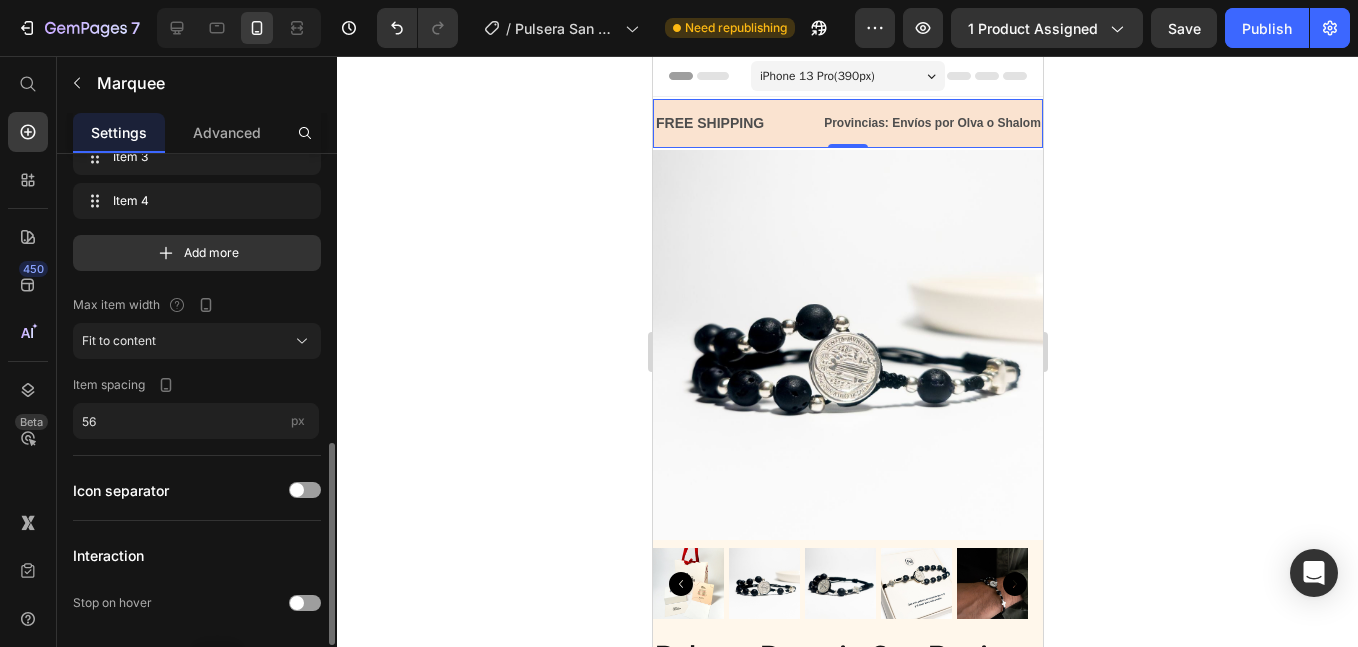 scroll, scrollTop: 334, scrollLeft: 0, axis: vertical 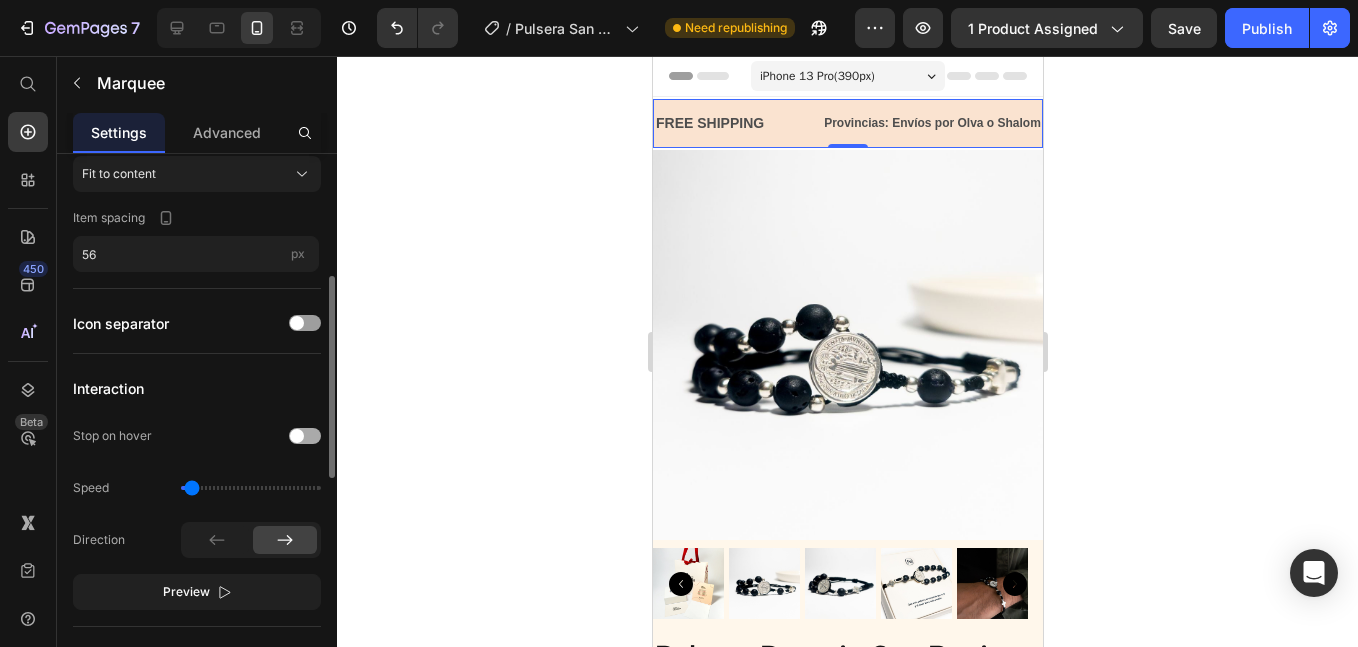 click at bounding box center (297, 436) 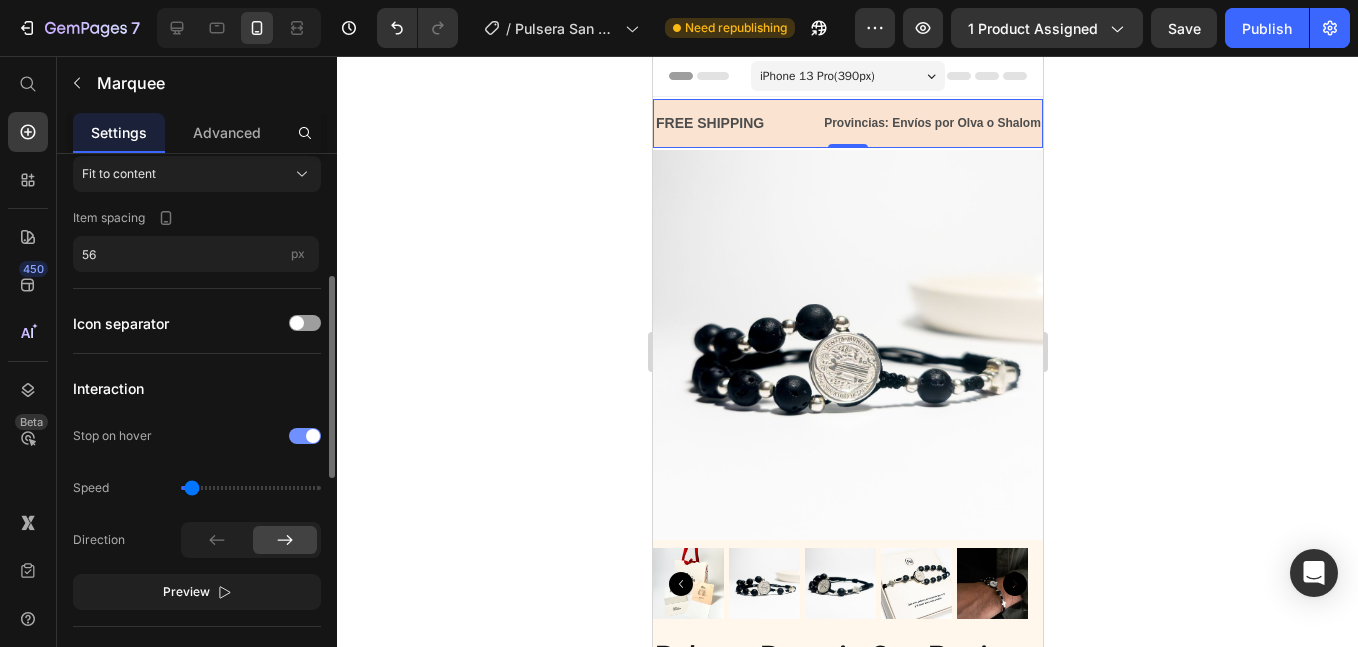 click at bounding box center (305, 436) 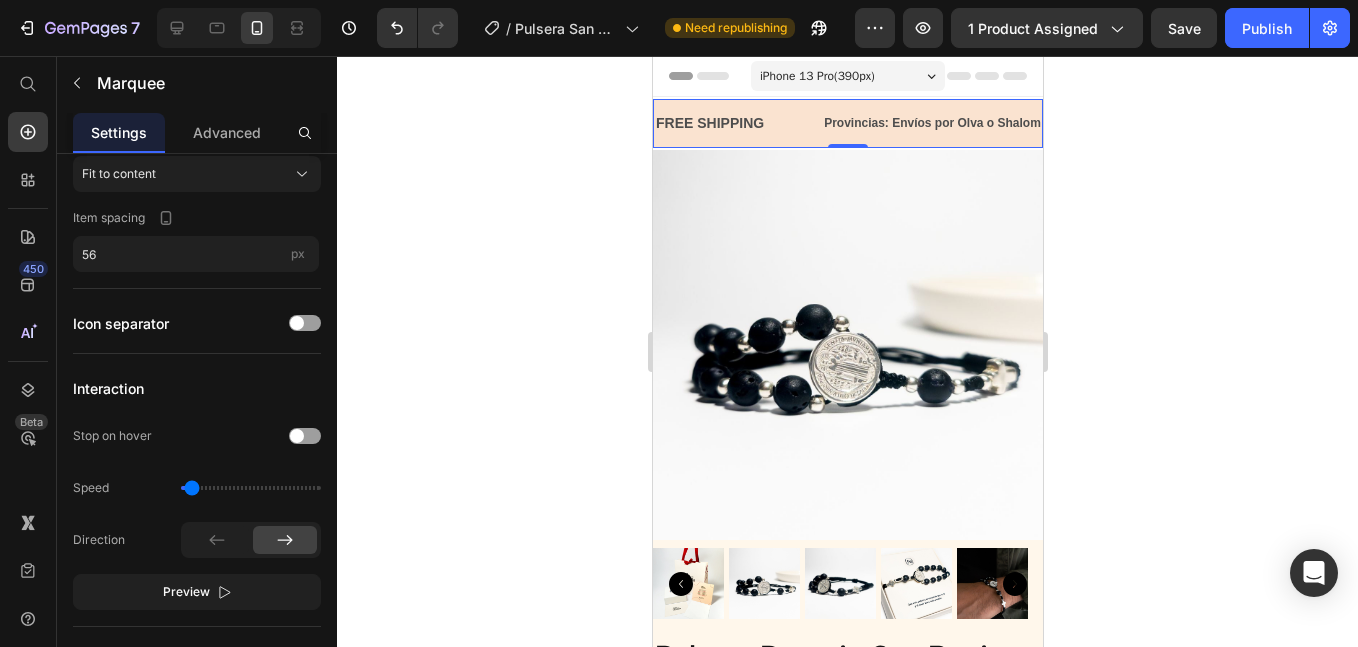 scroll, scrollTop: 668, scrollLeft: 0, axis: vertical 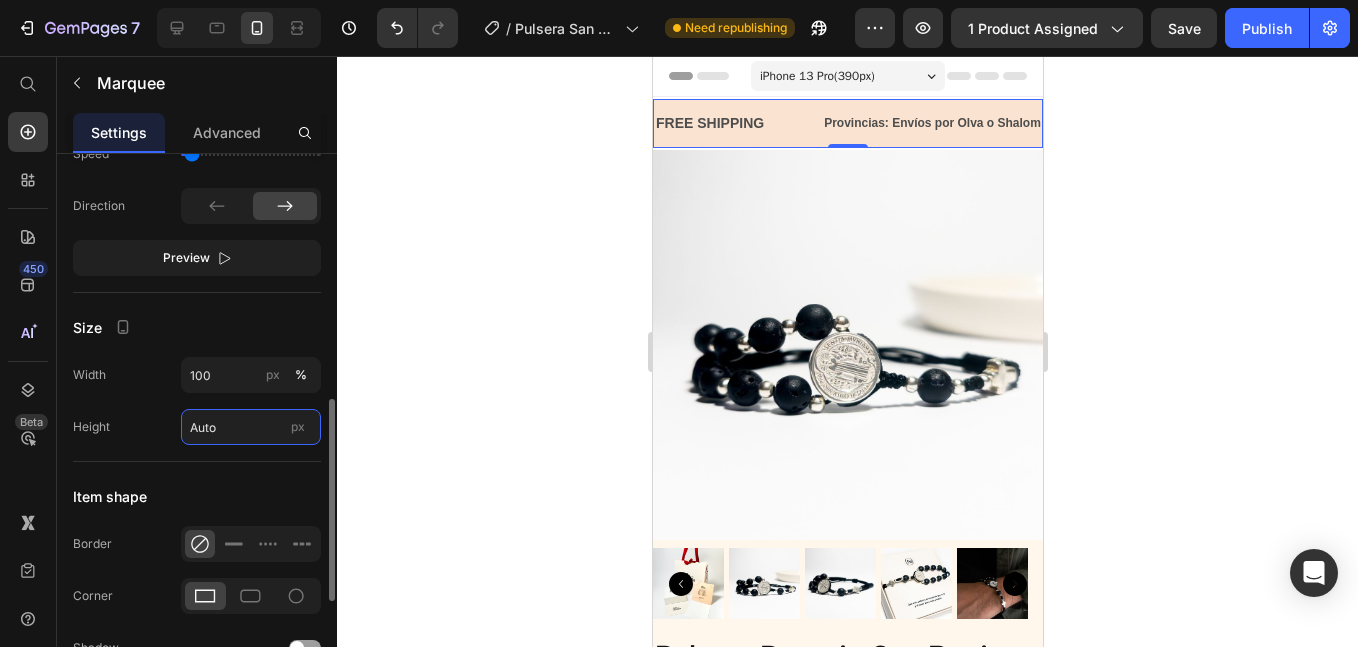 click on "Auto" at bounding box center (251, 427) 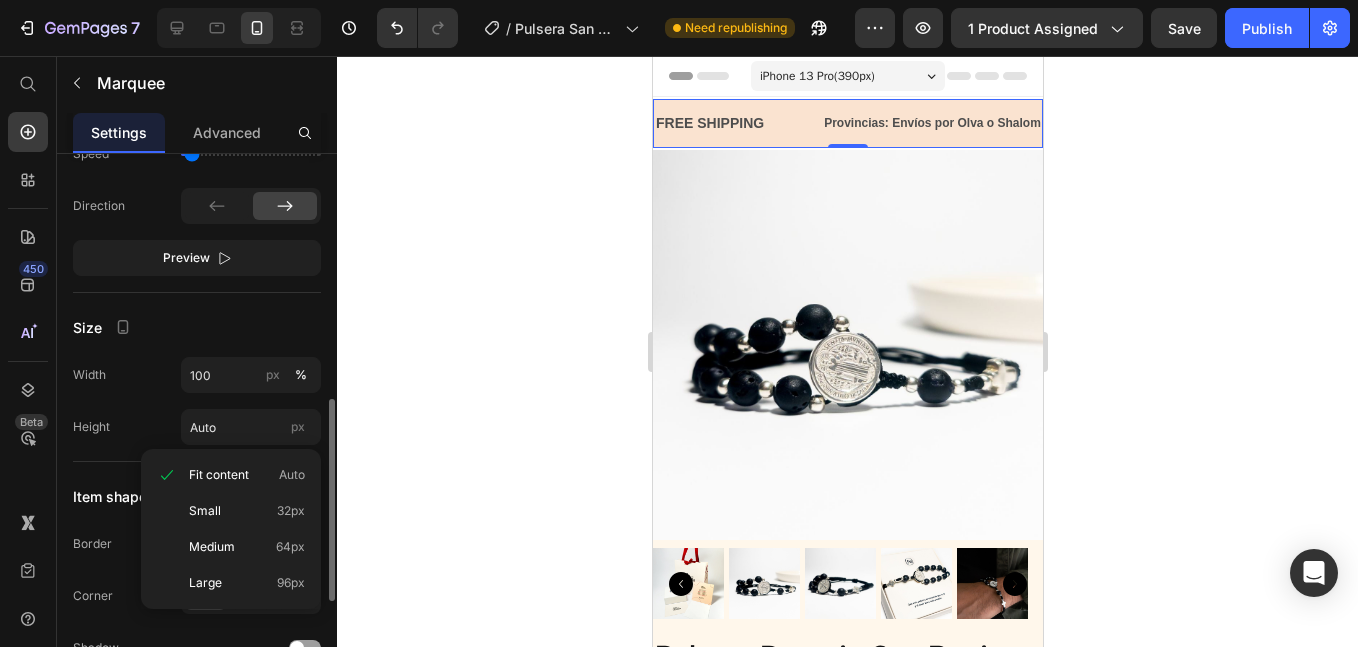 click on "Height Auto px" at bounding box center (197, 427) 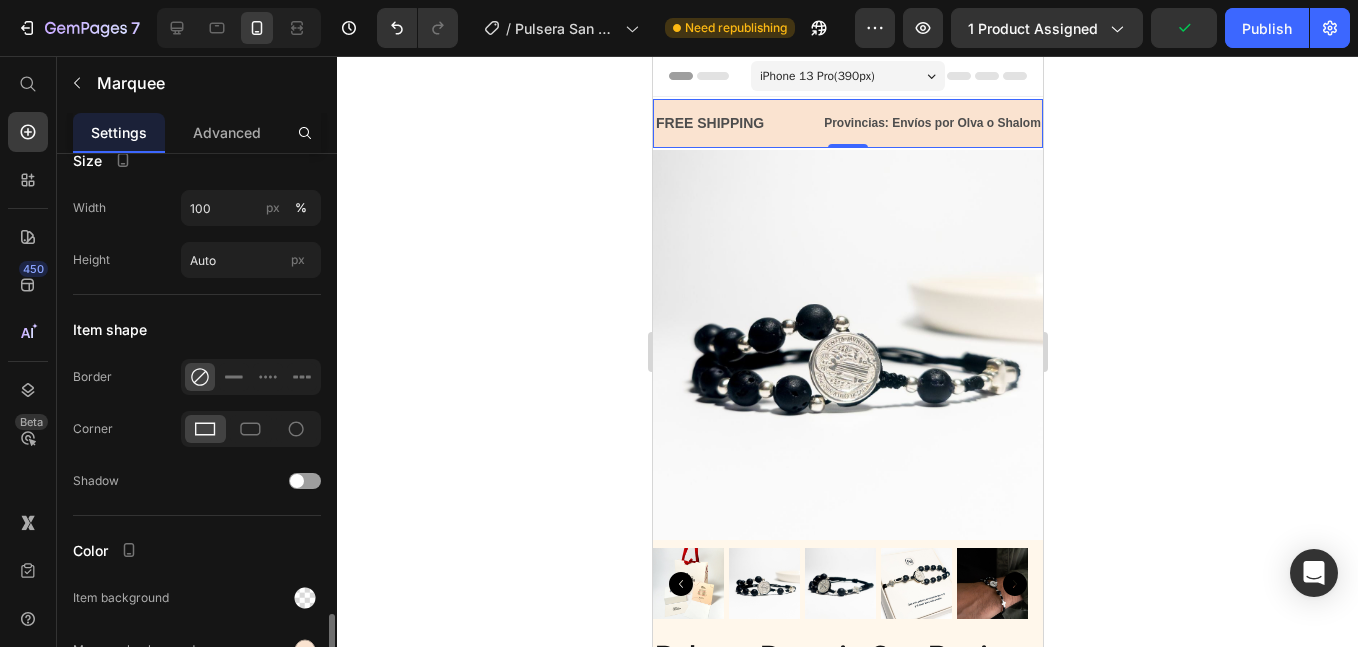 scroll, scrollTop: 947, scrollLeft: 0, axis: vertical 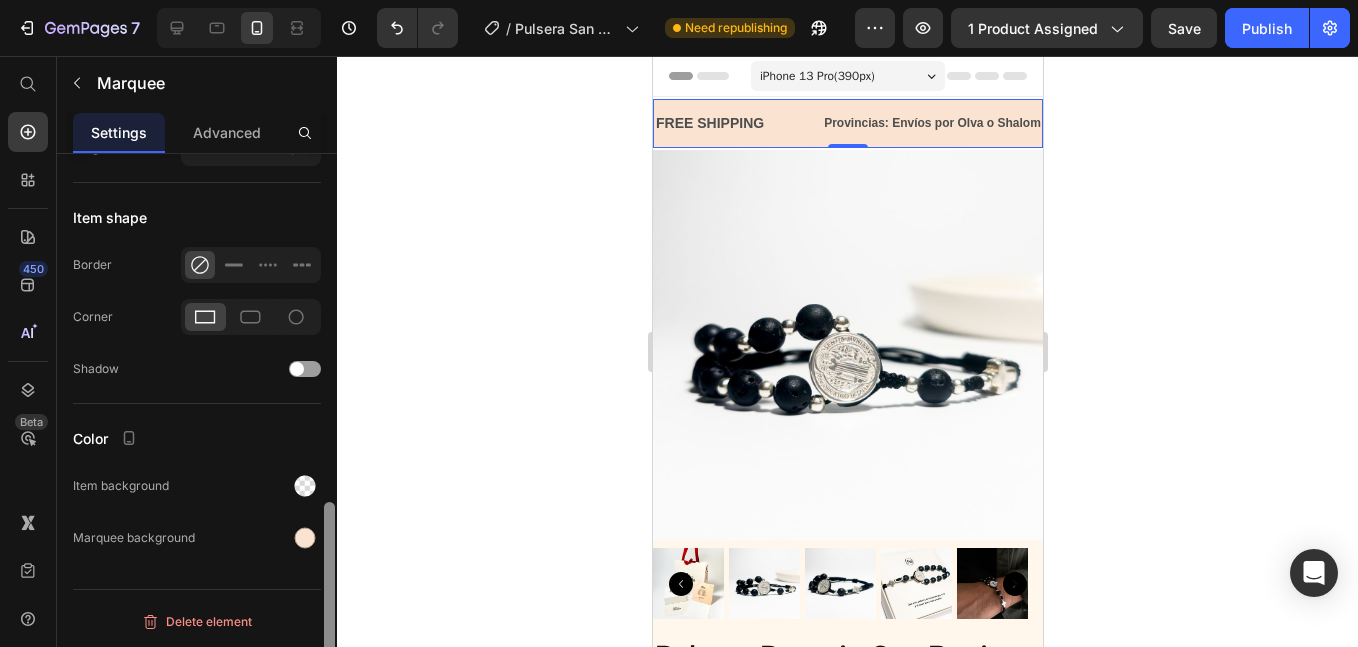 drag, startPoint x: 296, startPoint y: 491, endPoint x: 330, endPoint y: 474, distance: 38.013157 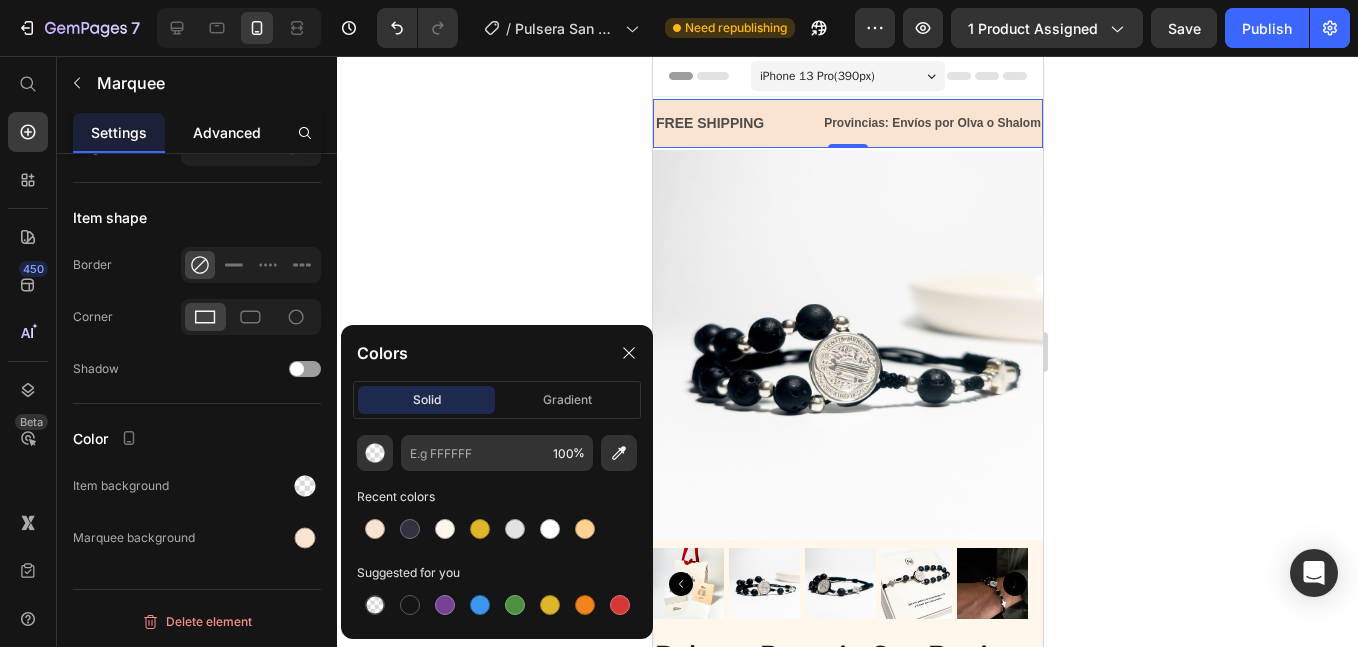 click on "Advanced" 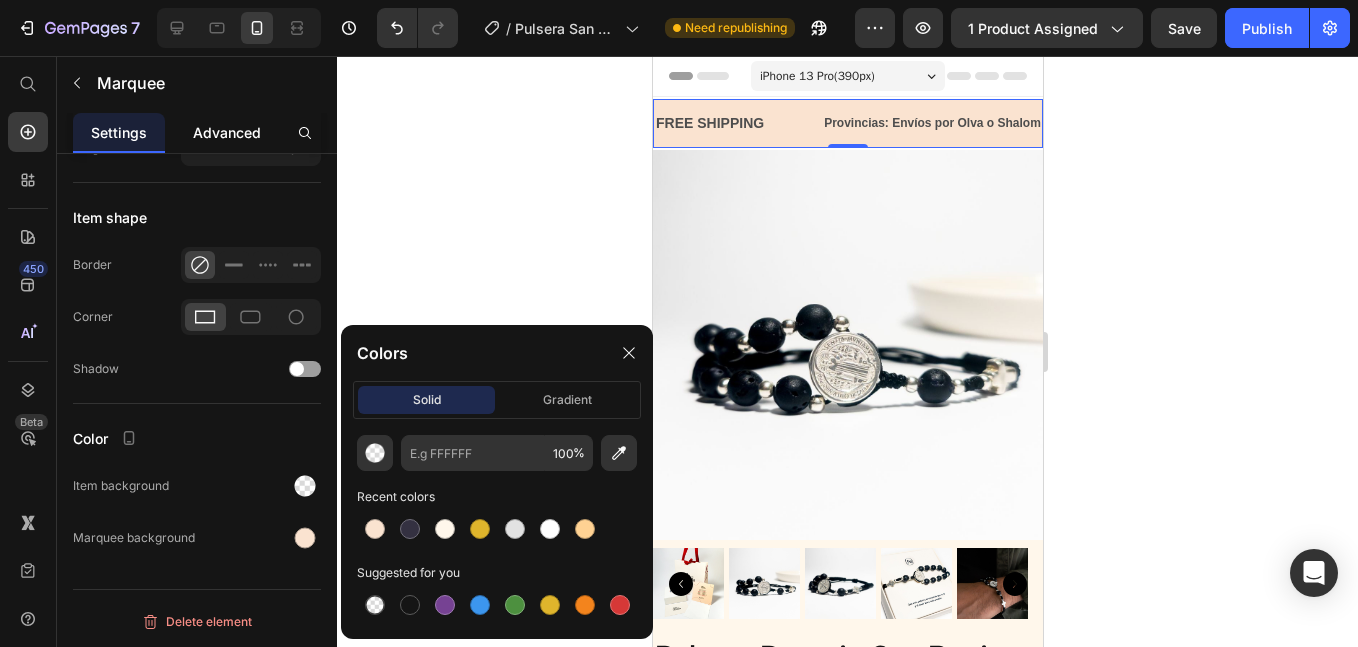 click on "Advanced" 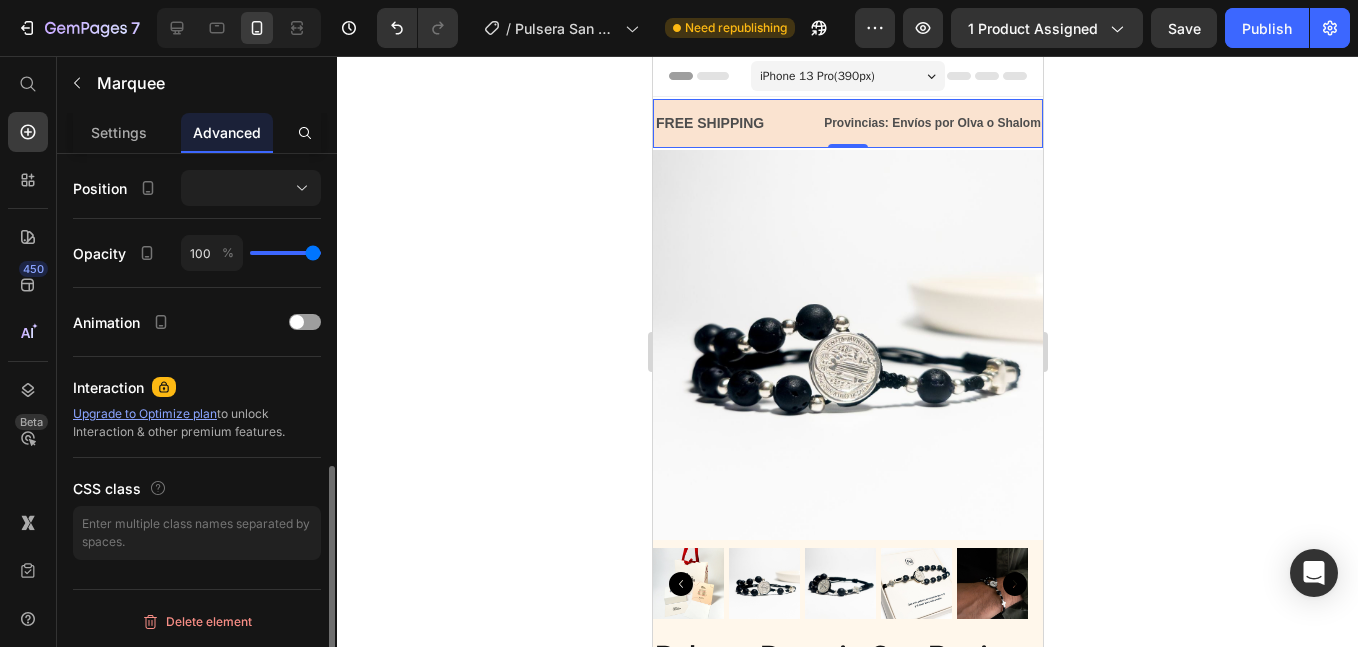 click on "Advanced" at bounding box center [227, 132] 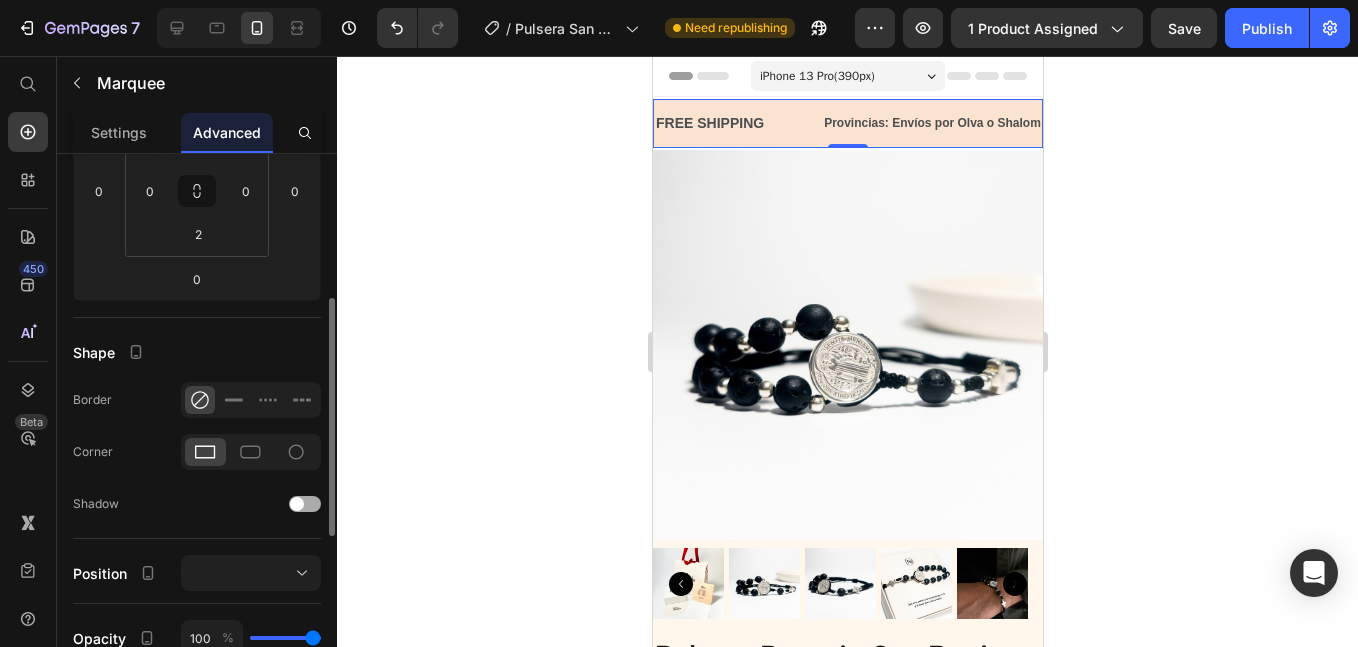 scroll, scrollTop: 501, scrollLeft: 0, axis: vertical 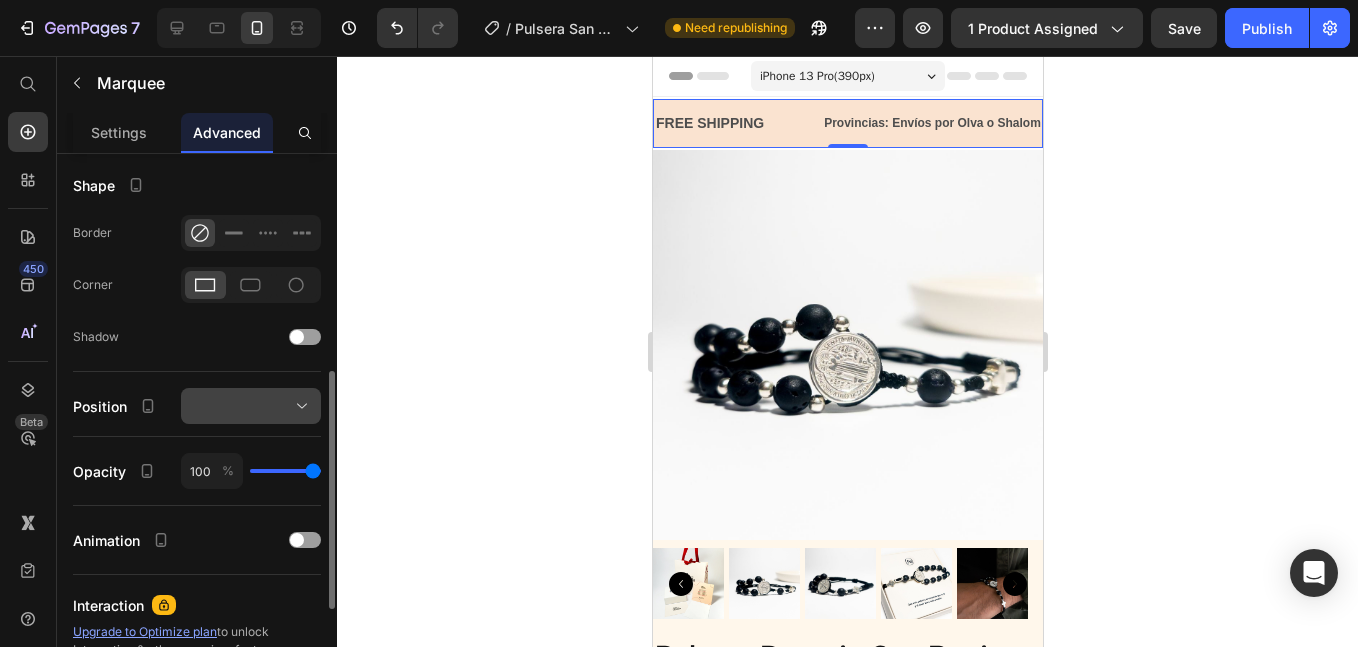 click at bounding box center (251, 406) 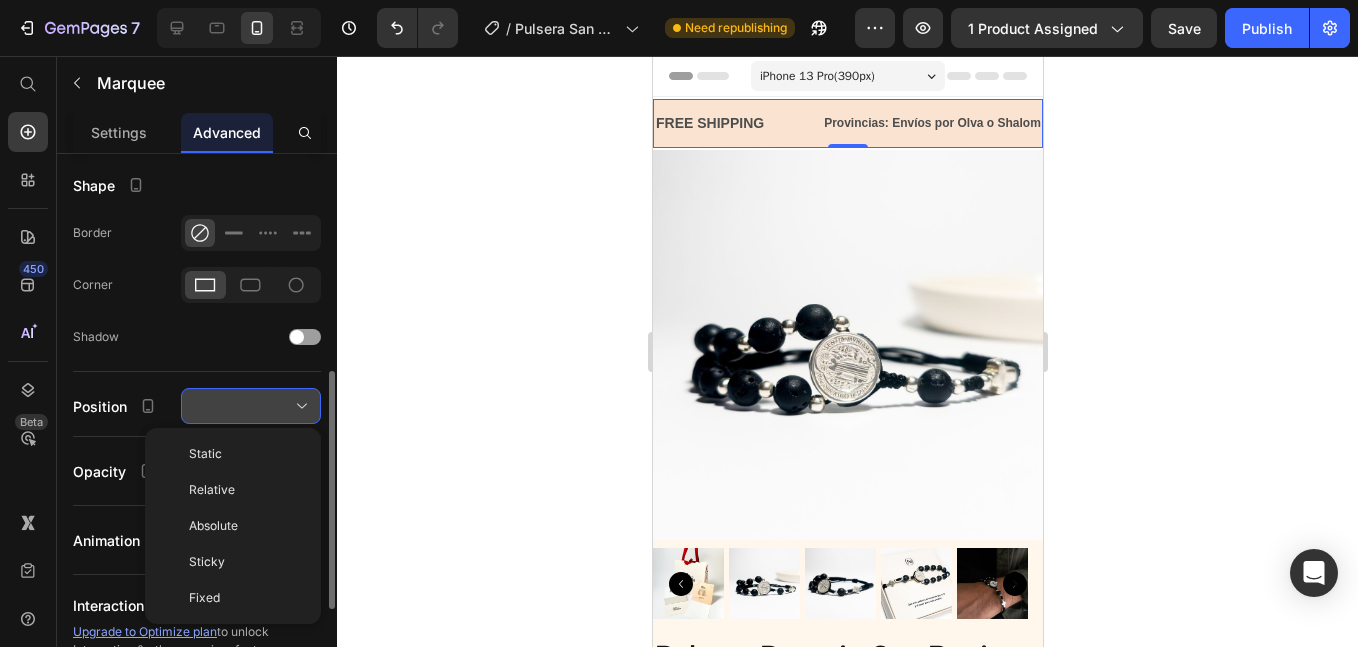 click at bounding box center (251, 406) 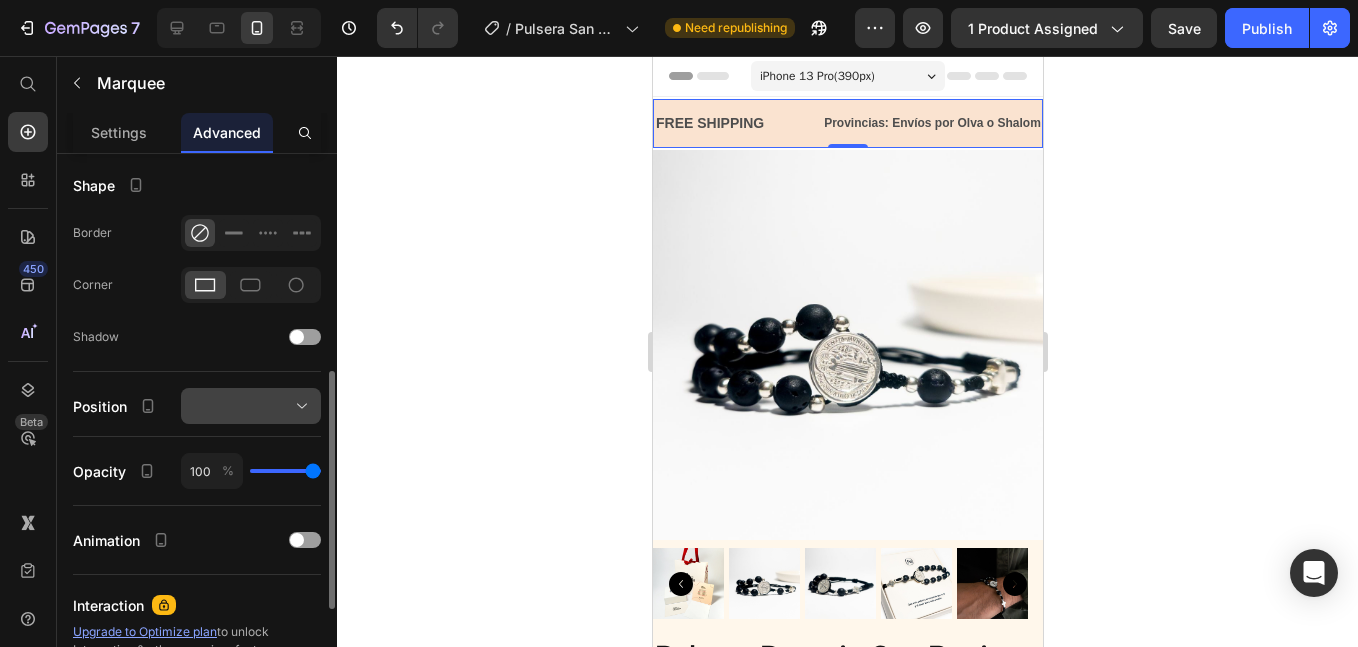 click at bounding box center (251, 406) 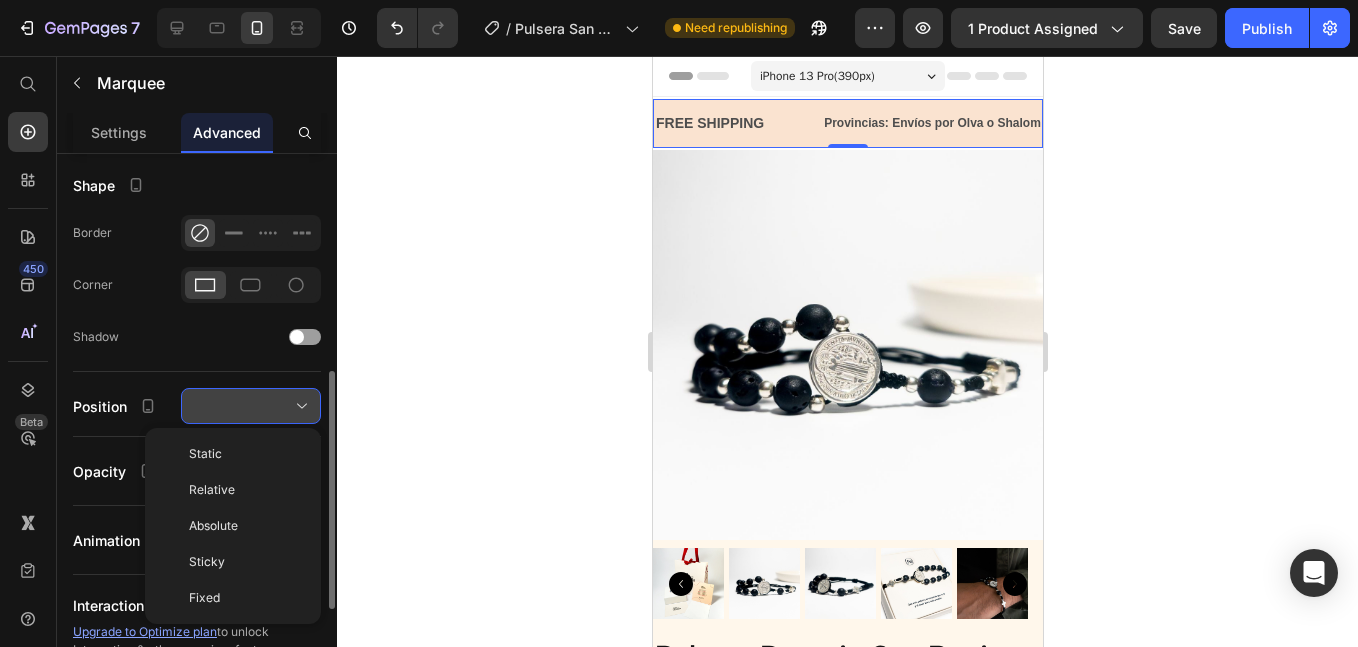 click at bounding box center (251, 406) 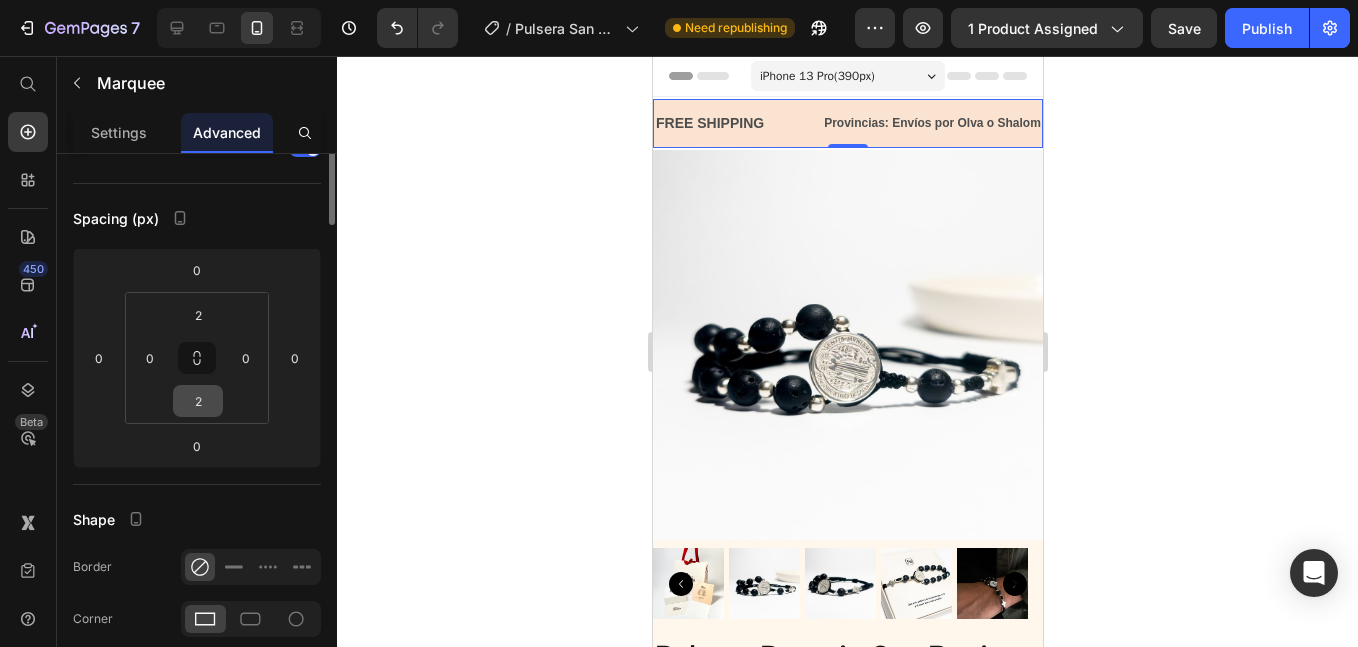 scroll, scrollTop: 0, scrollLeft: 0, axis: both 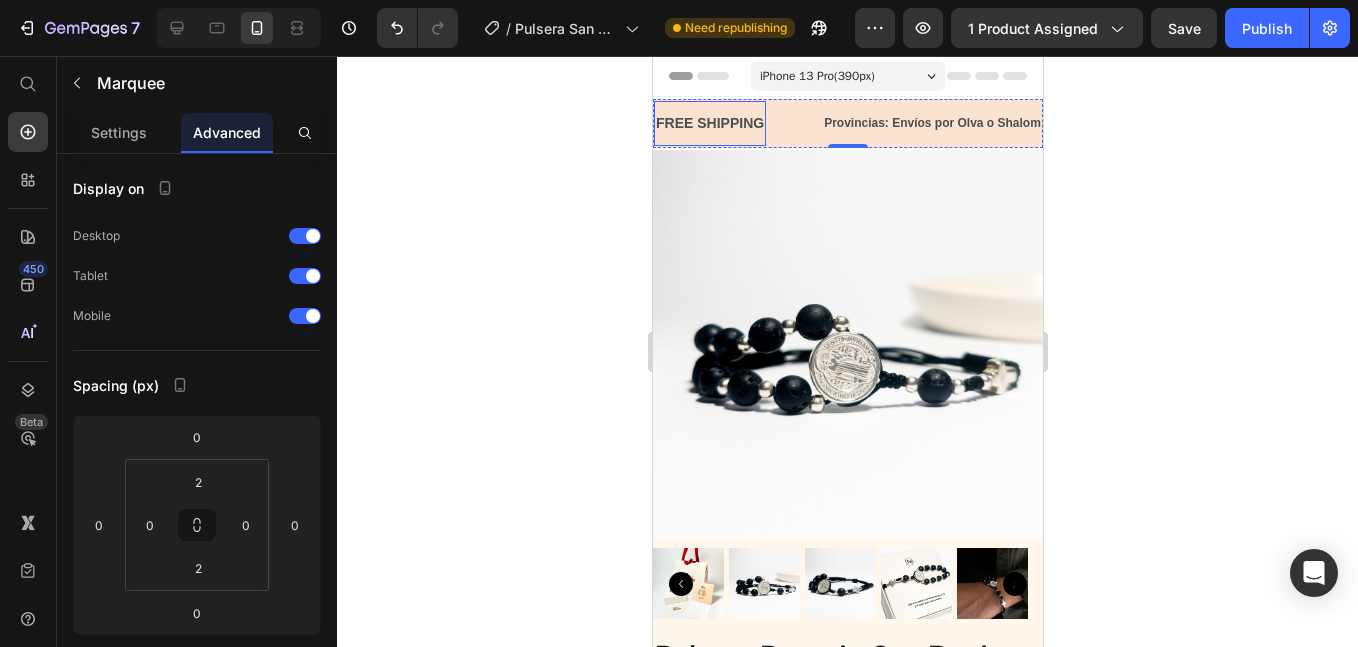 click on "FREE SHIPPING" at bounding box center (-242, 123) 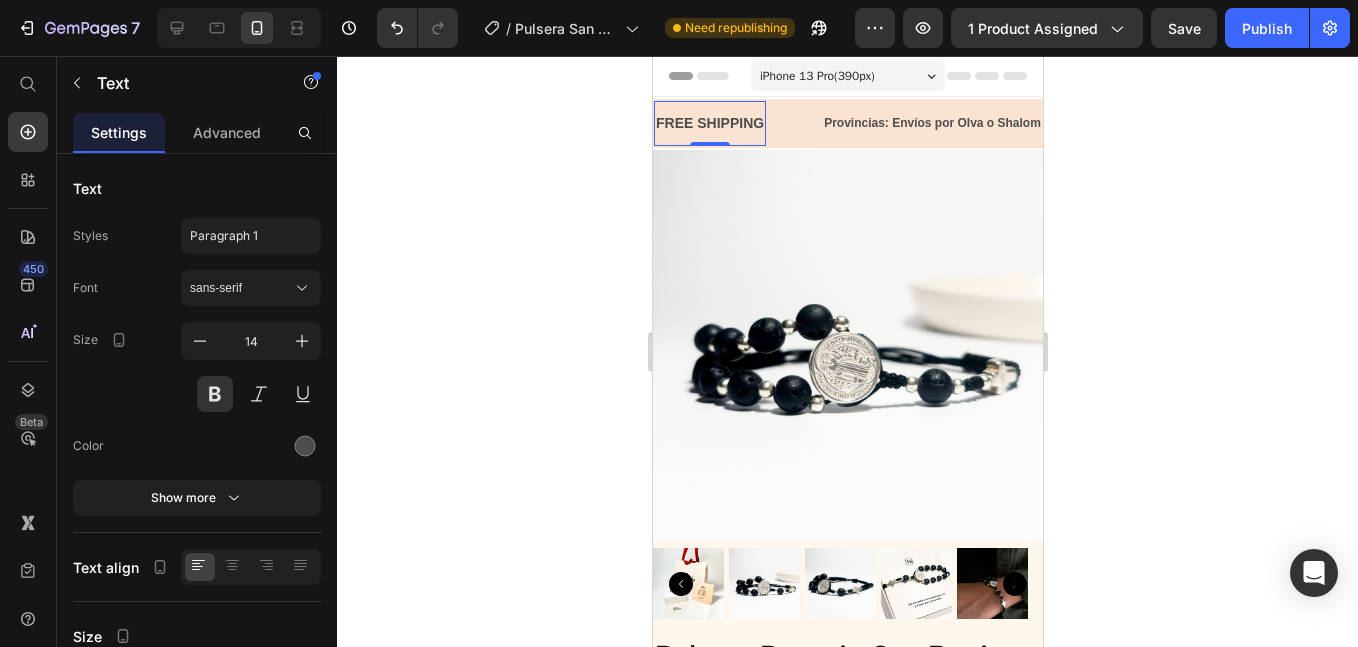 click on "Settings Advanced" at bounding box center (197, 133) 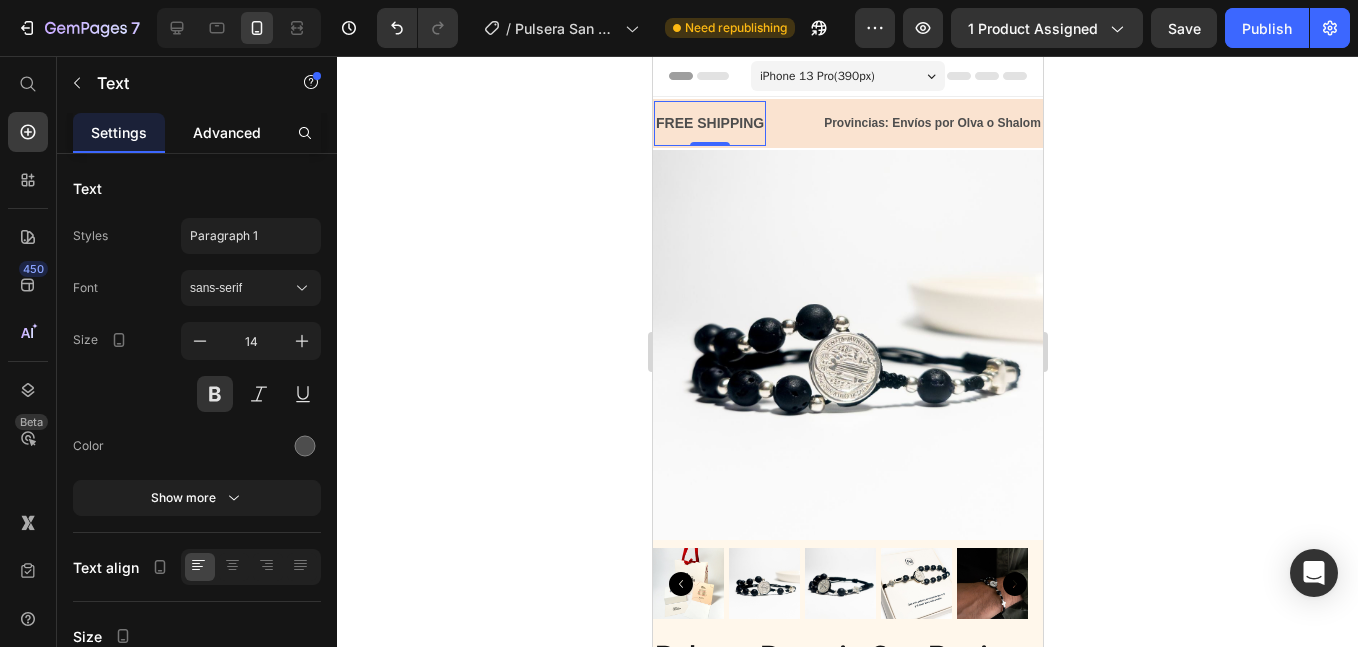 click on "Advanced" at bounding box center (227, 132) 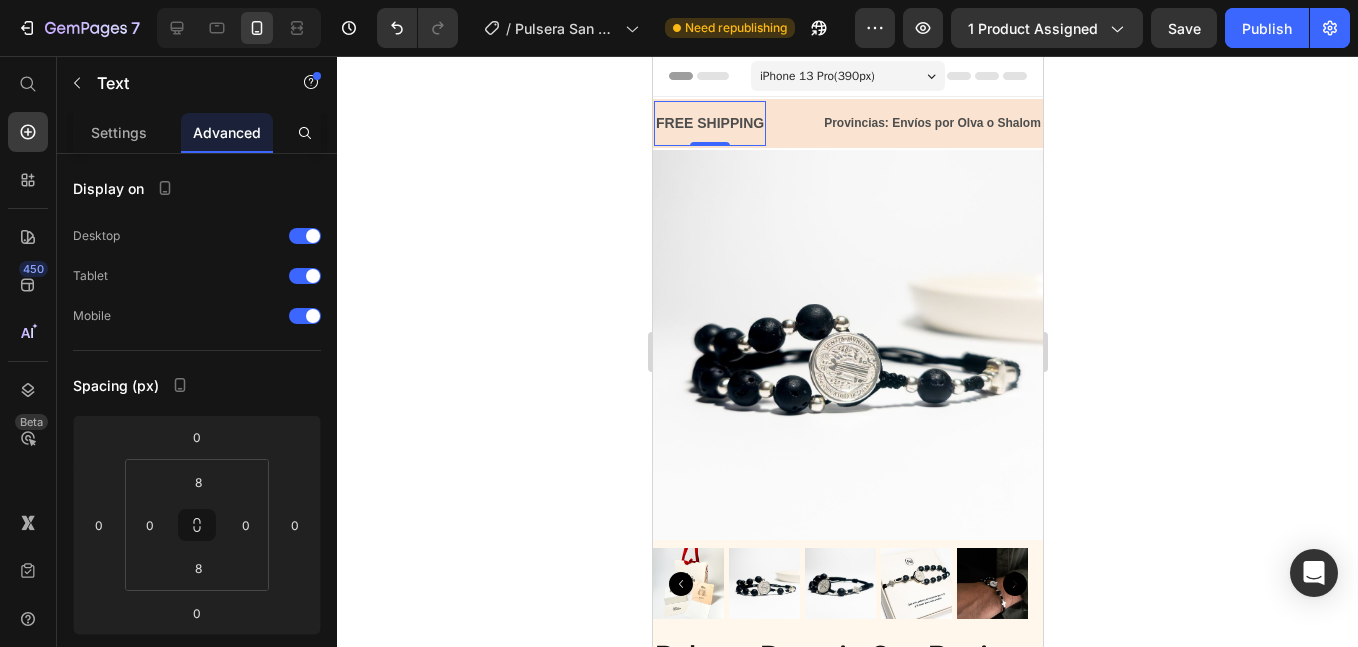 click on "FREE SHIPPING" at bounding box center [-242, 123] 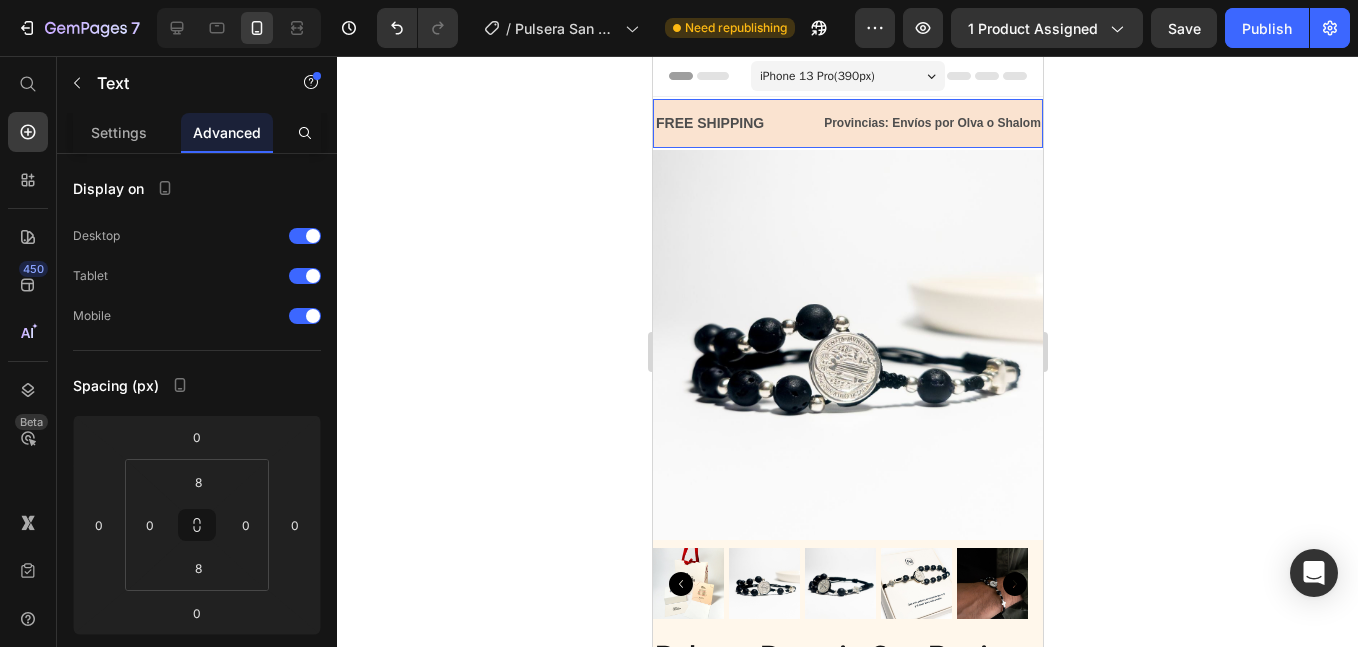 click on "FREE SHIPPING Text   0" at bounding box center [-214, 123] 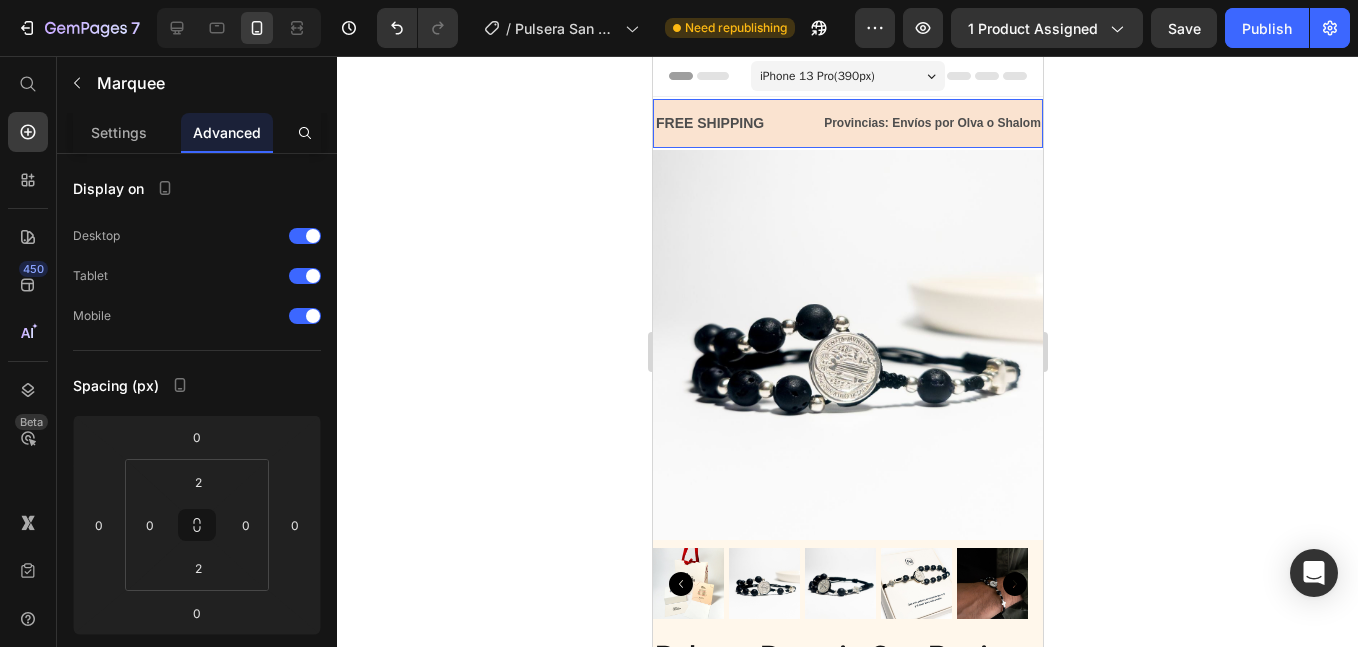 click on "FREE SHIPPING Text" at bounding box center (-214, 123) 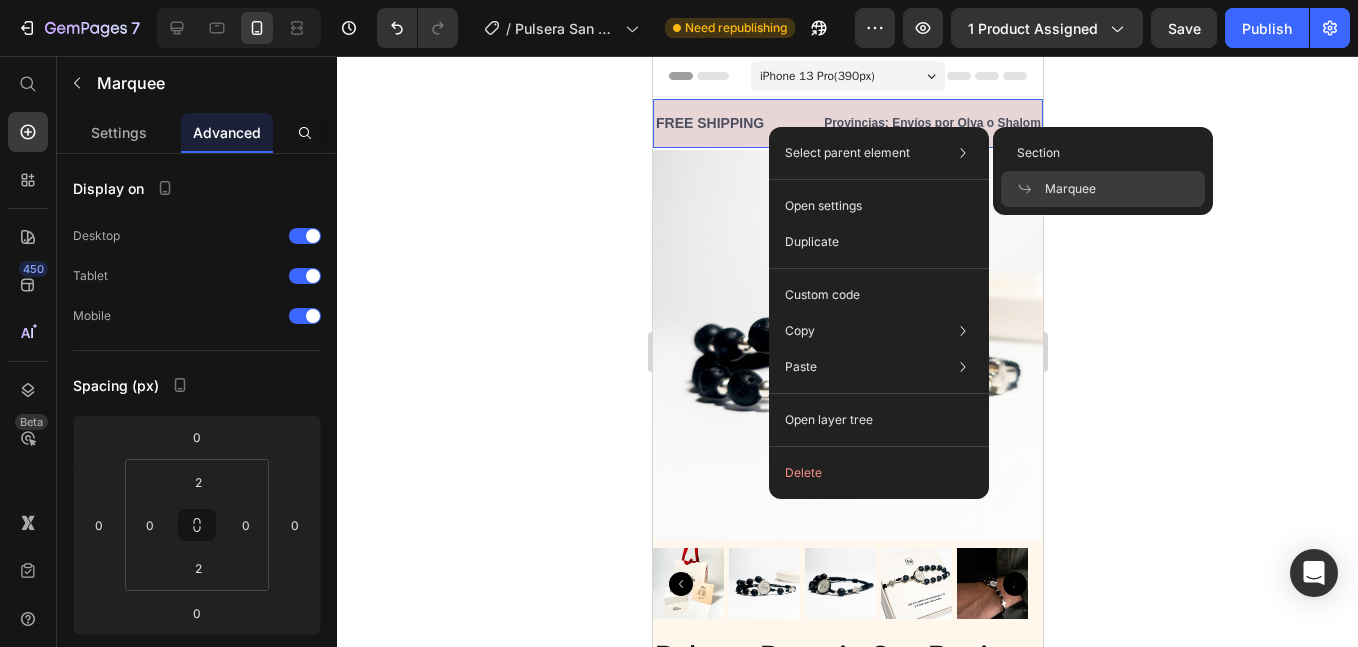 click at bounding box center (1031, 189) 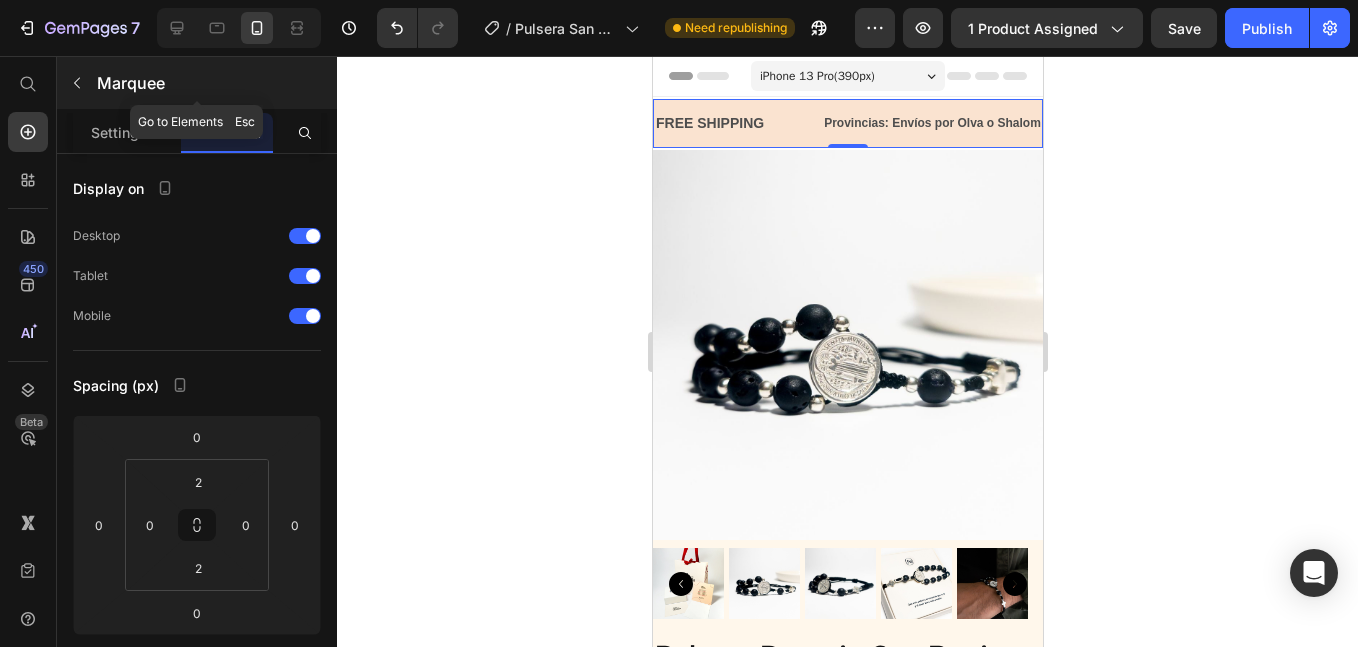 click on "Marquee" at bounding box center (197, 83) 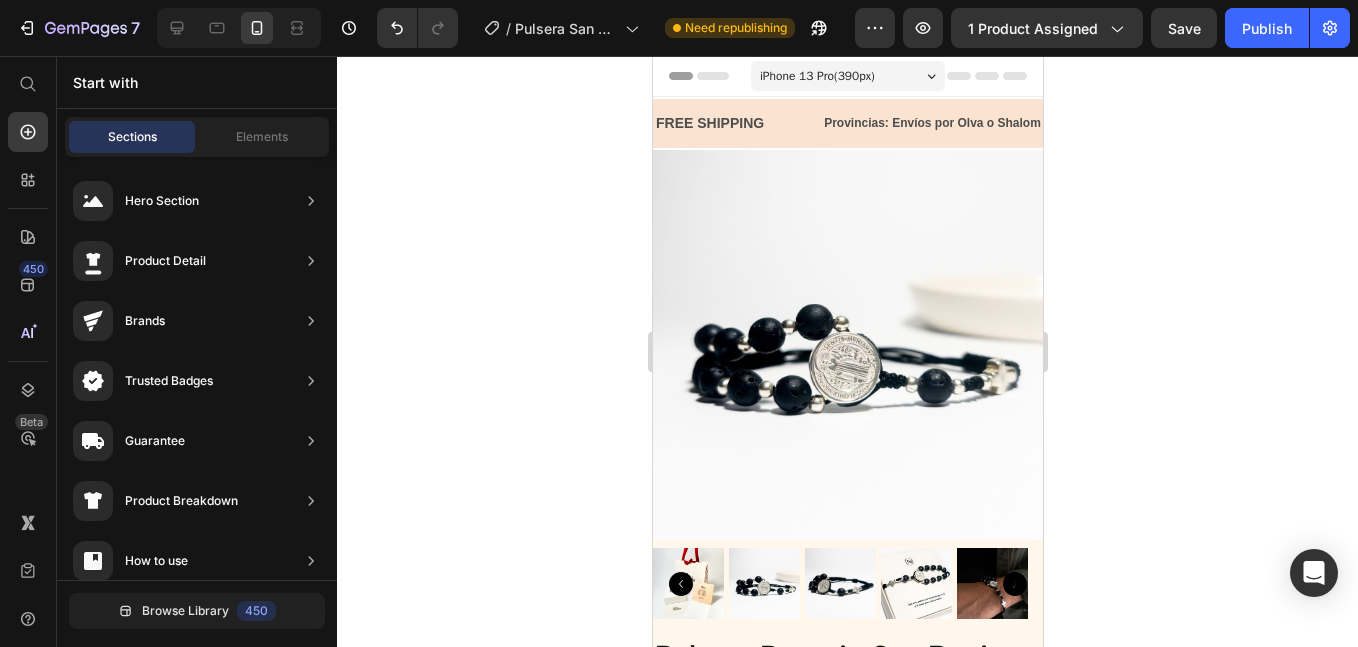 click on "FREE SHIPPING Text" at bounding box center (-214, 123) 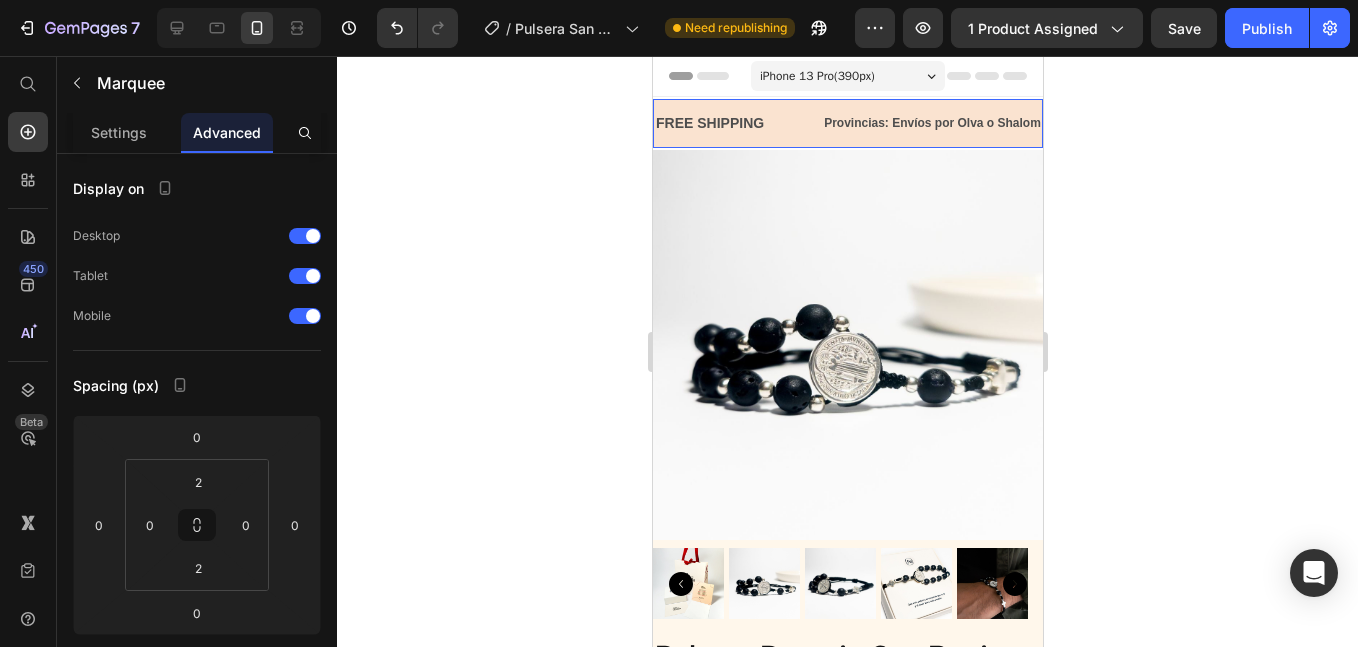 click on "FREE SHIPPING Text" at bounding box center [-215, 123] 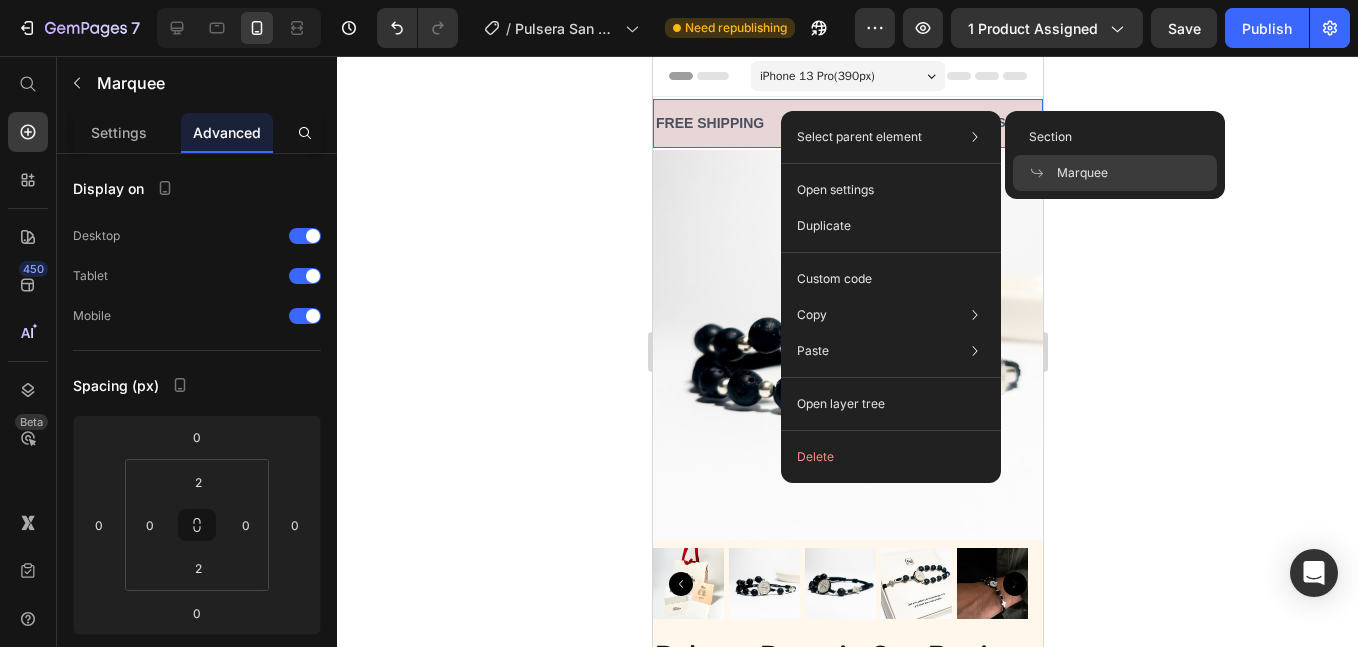 click on "Marquee" at bounding box center (1082, 173) 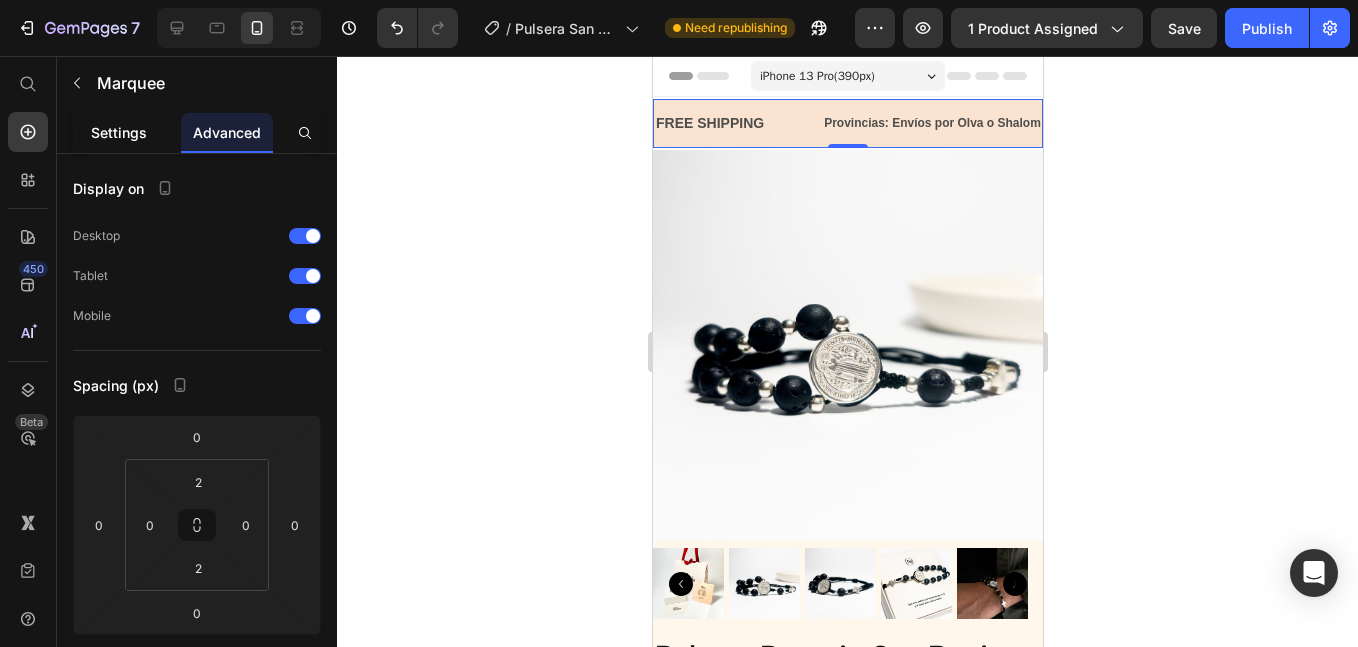 click on "Settings" 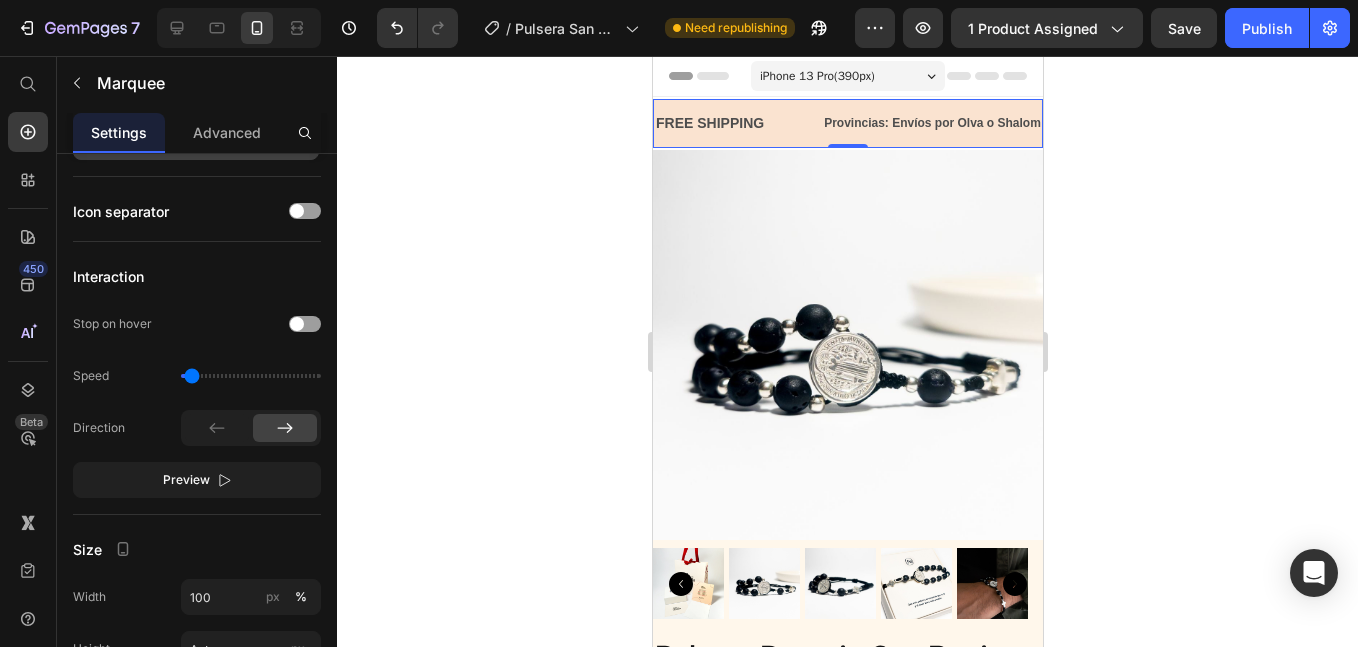 scroll, scrollTop: 0, scrollLeft: 0, axis: both 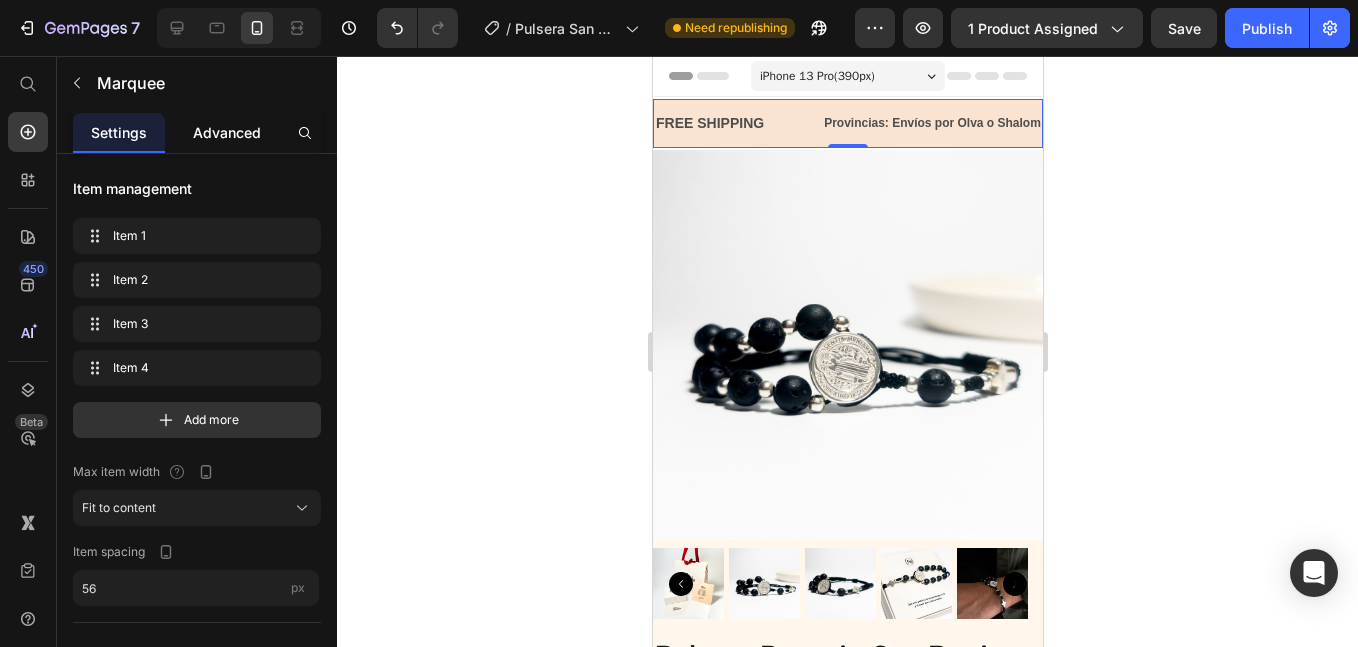click on "Advanced" 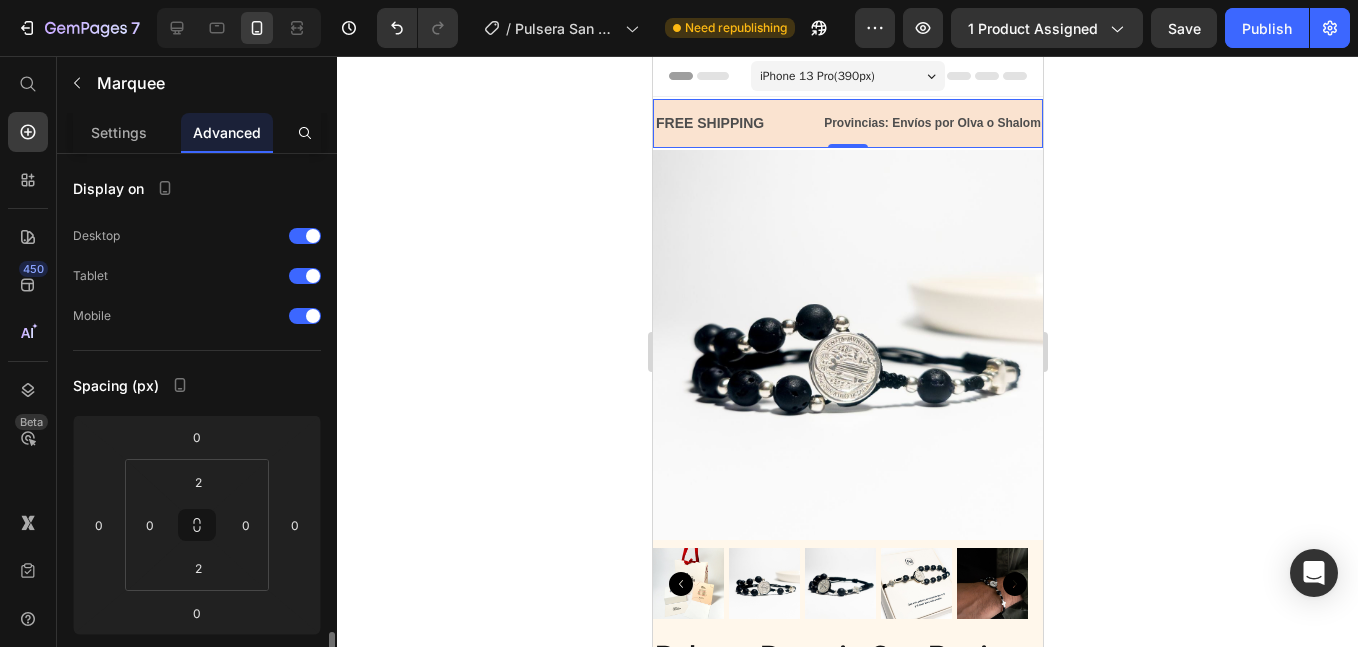 scroll, scrollTop: 334, scrollLeft: 0, axis: vertical 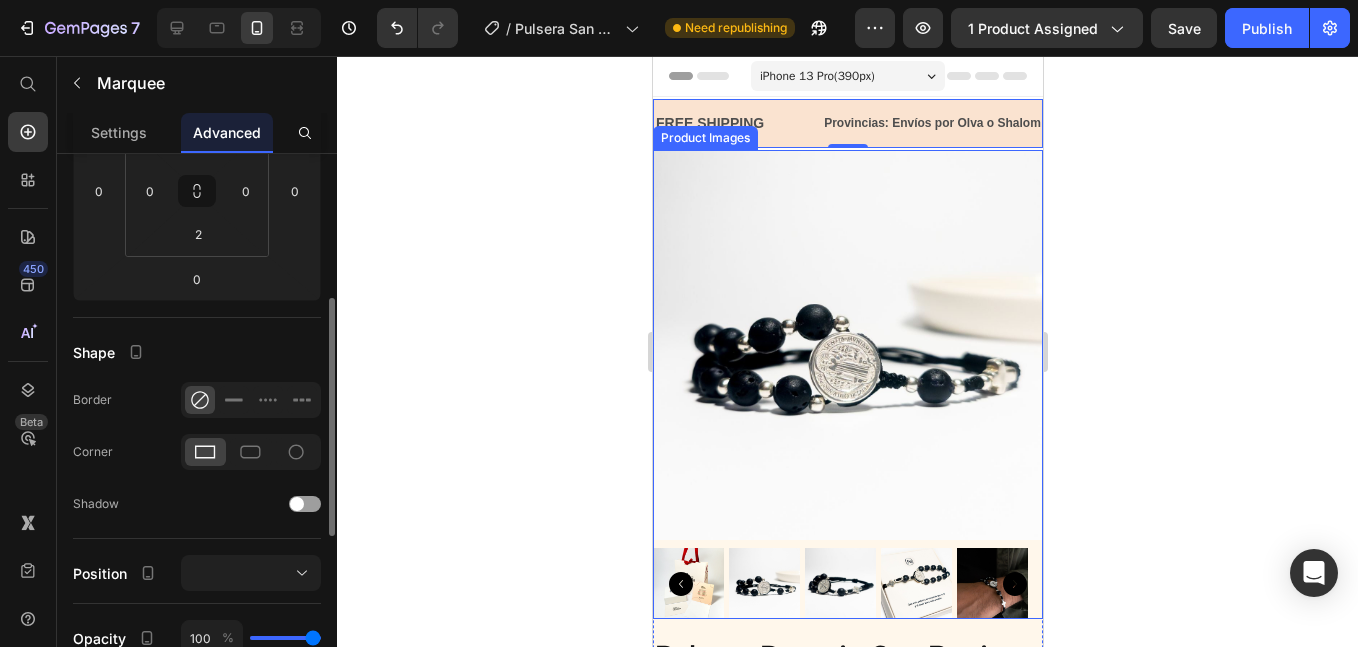 click on "Provincias: Envíos por Olva o Shalom (S/10)" at bounding box center [0, 123] 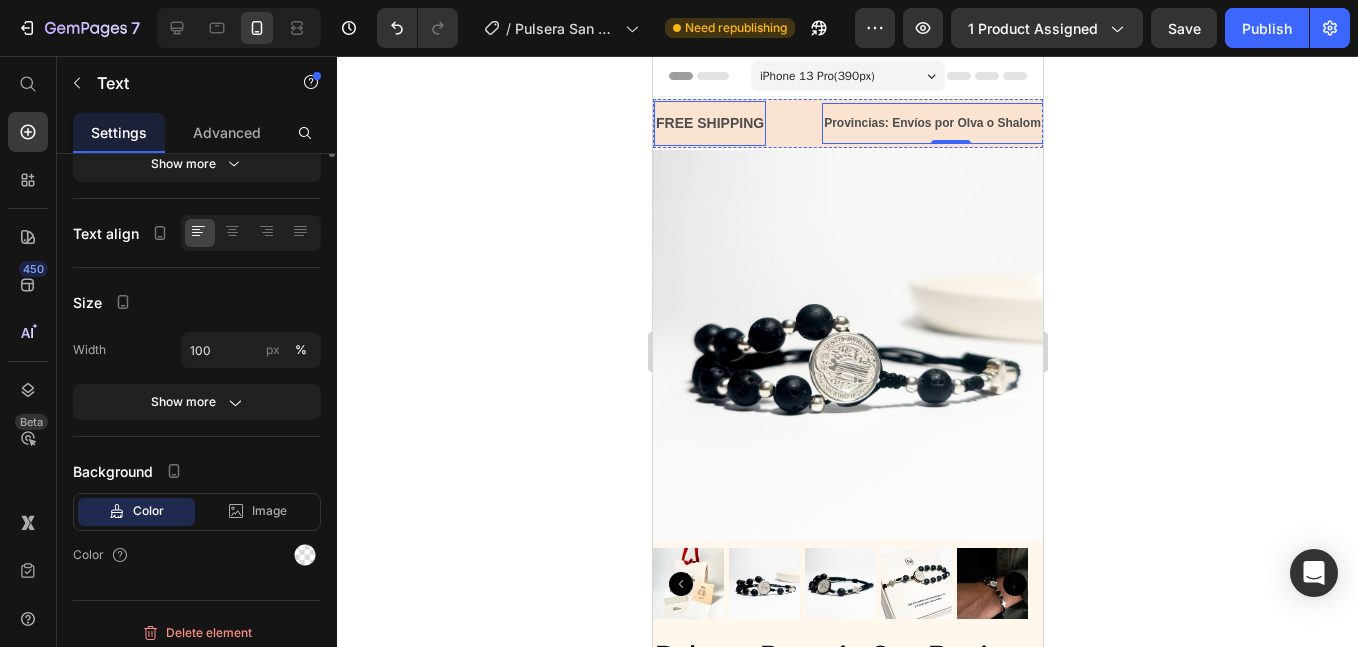 click on "FREE SHIPPING" at bounding box center [-242, 123] 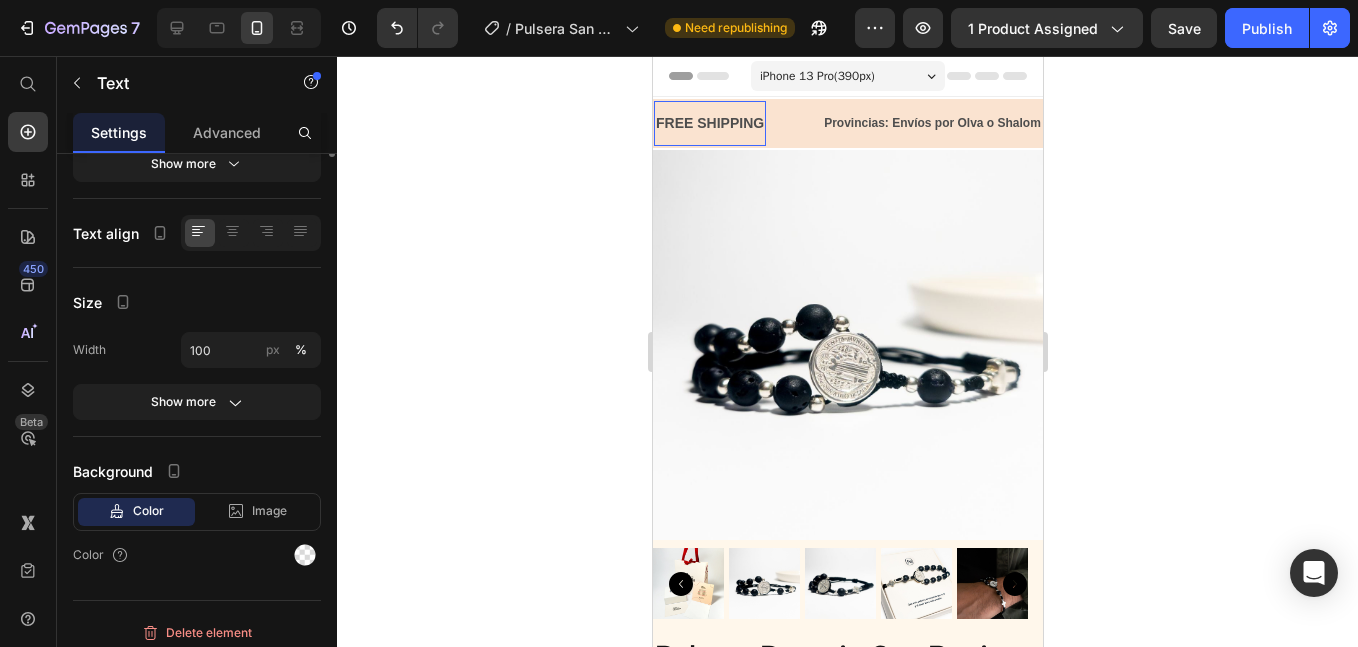 scroll, scrollTop: 0, scrollLeft: 0, axis: both 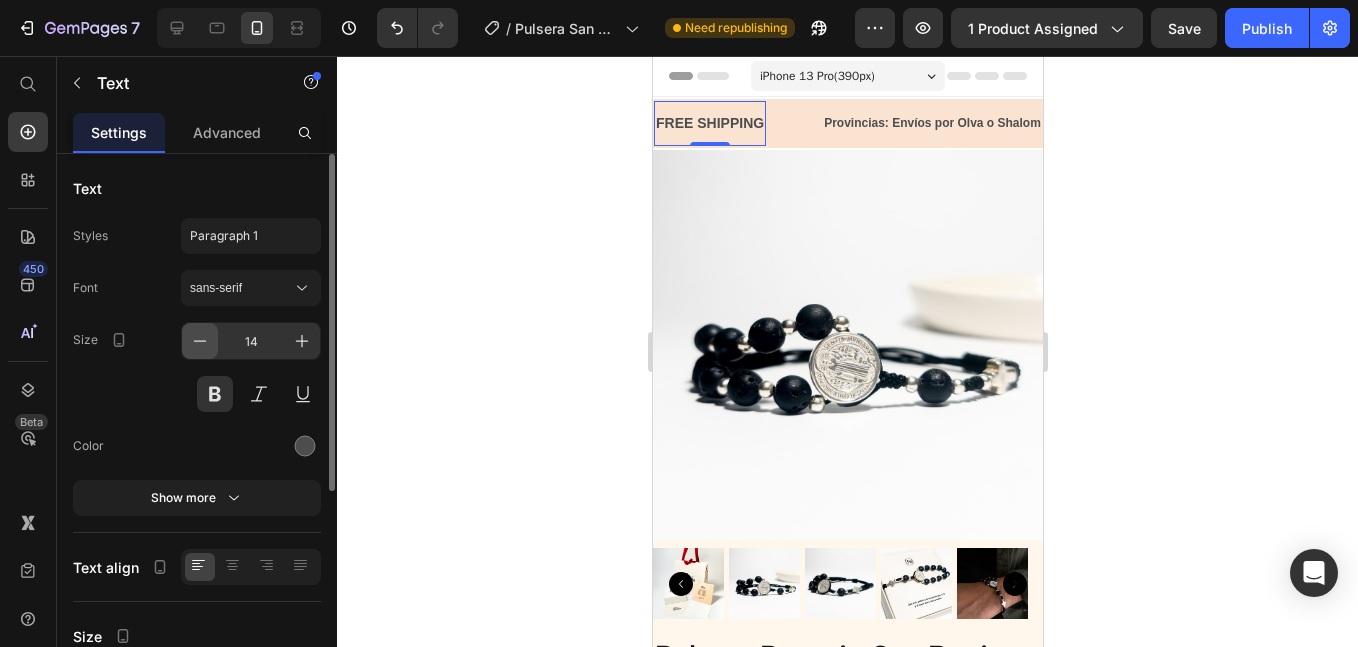 click 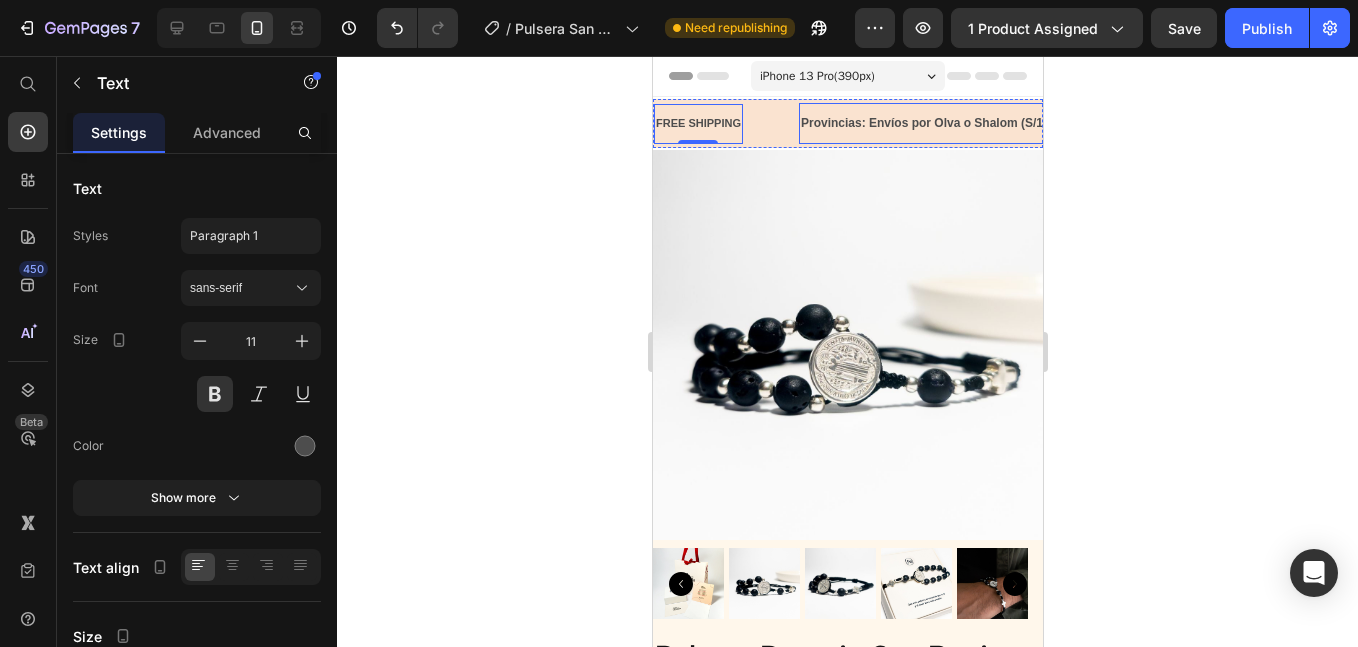 click on "Provincias: Envíos por Olva o Shalom (S/10)" at bounding box center [-2, 123] 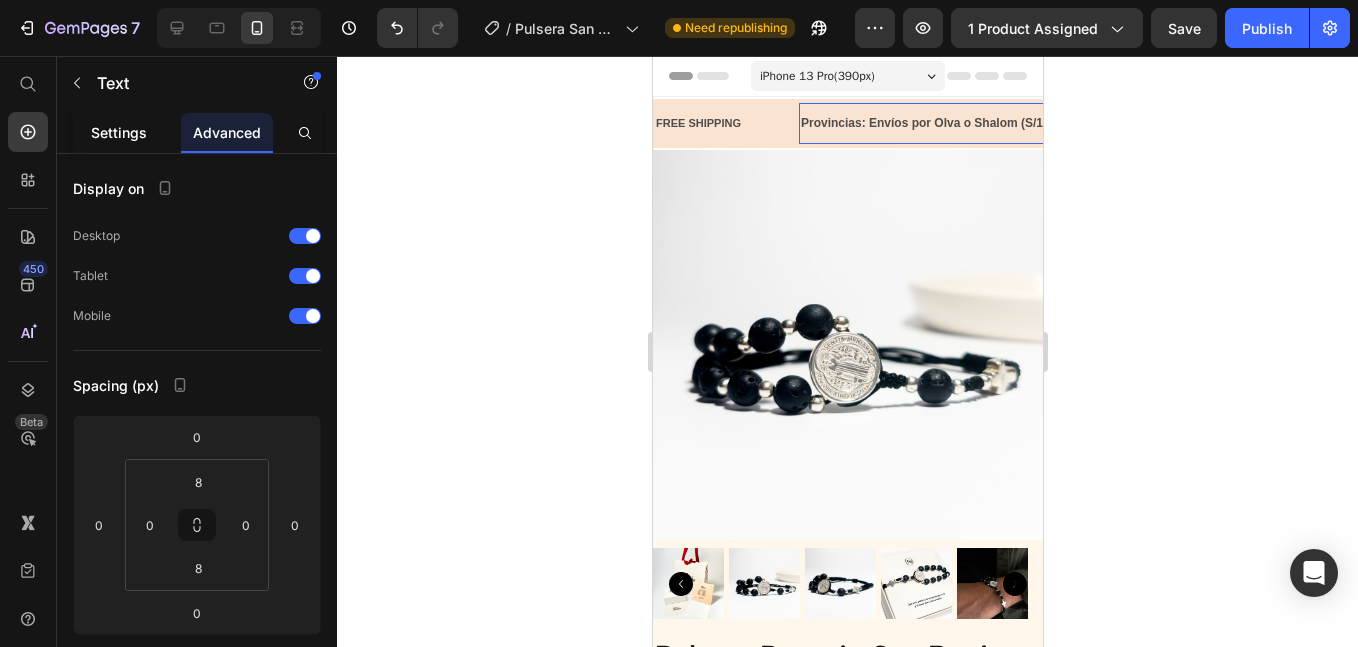 click on "Settings" 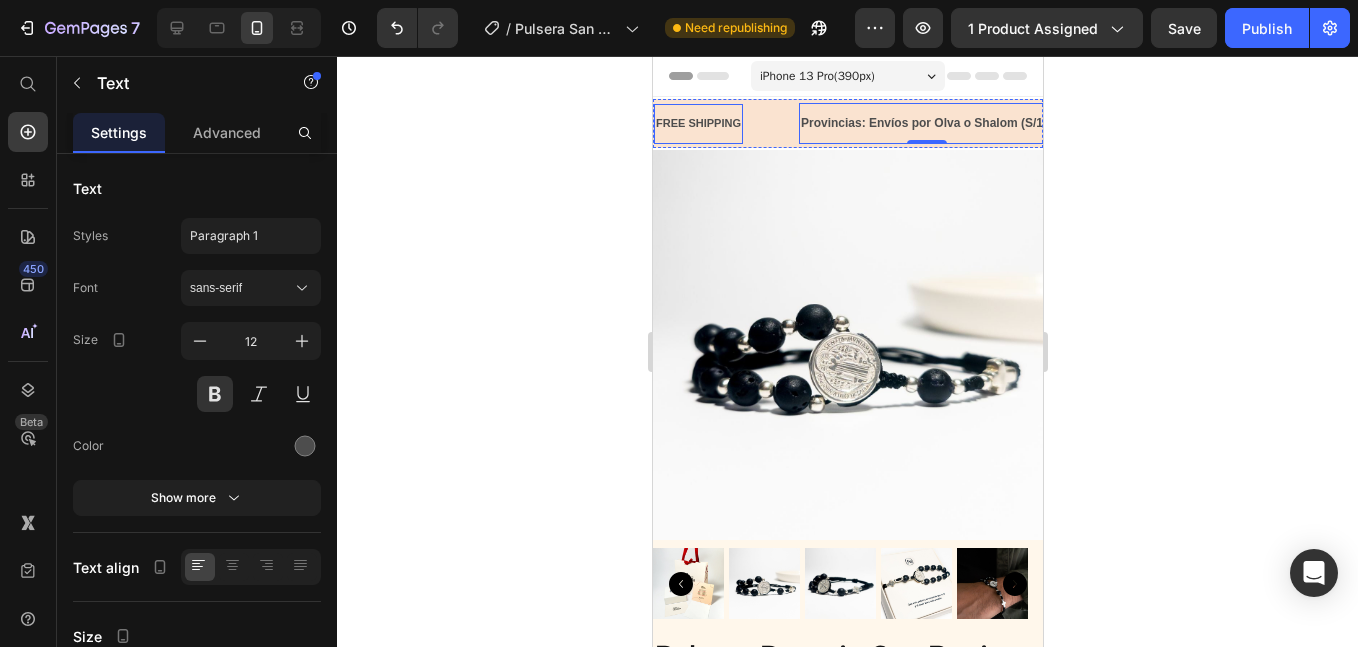 click on "FREE SHIPPING" at bounding box center [-231, 124] 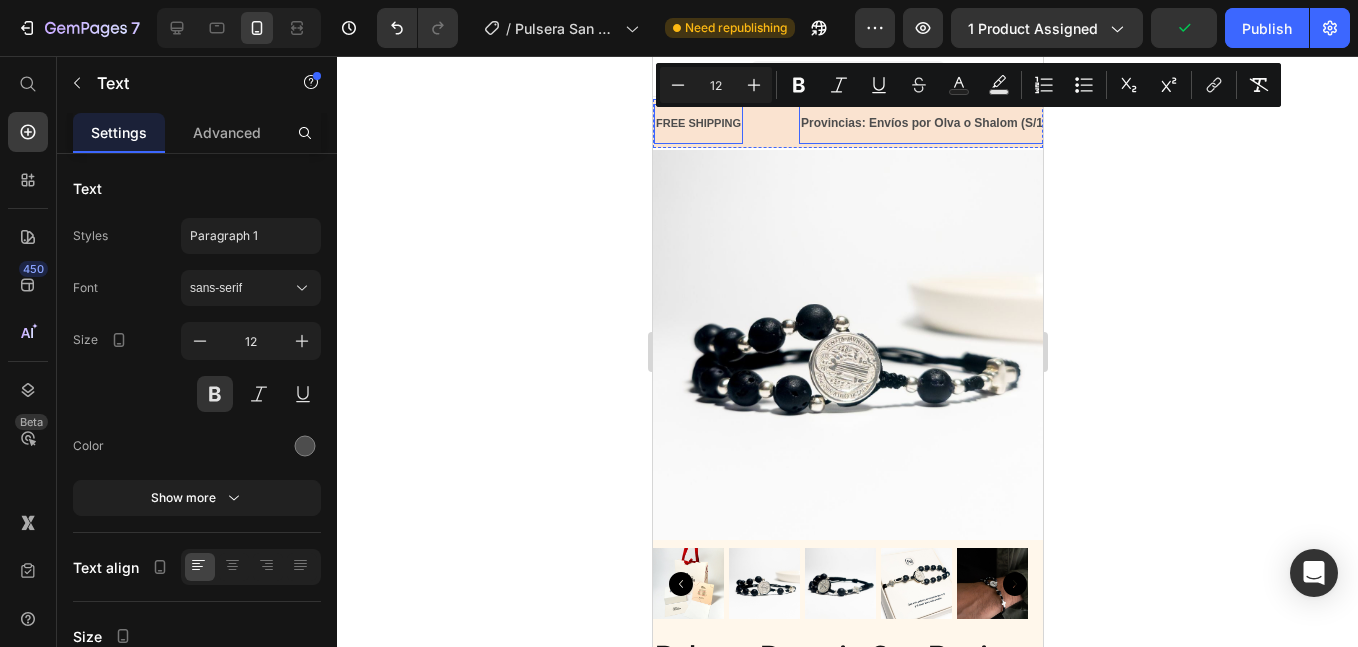 click on "FREE SHIPPING" at bounding box center (-231, 124) 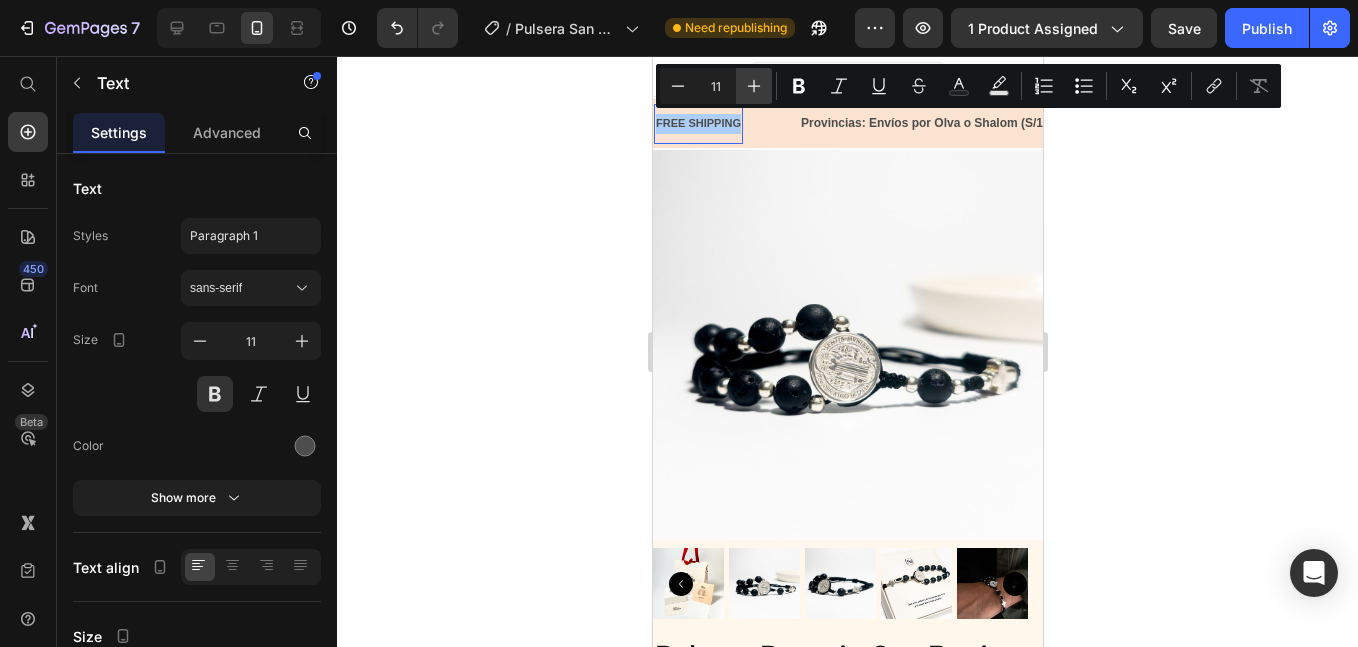 click 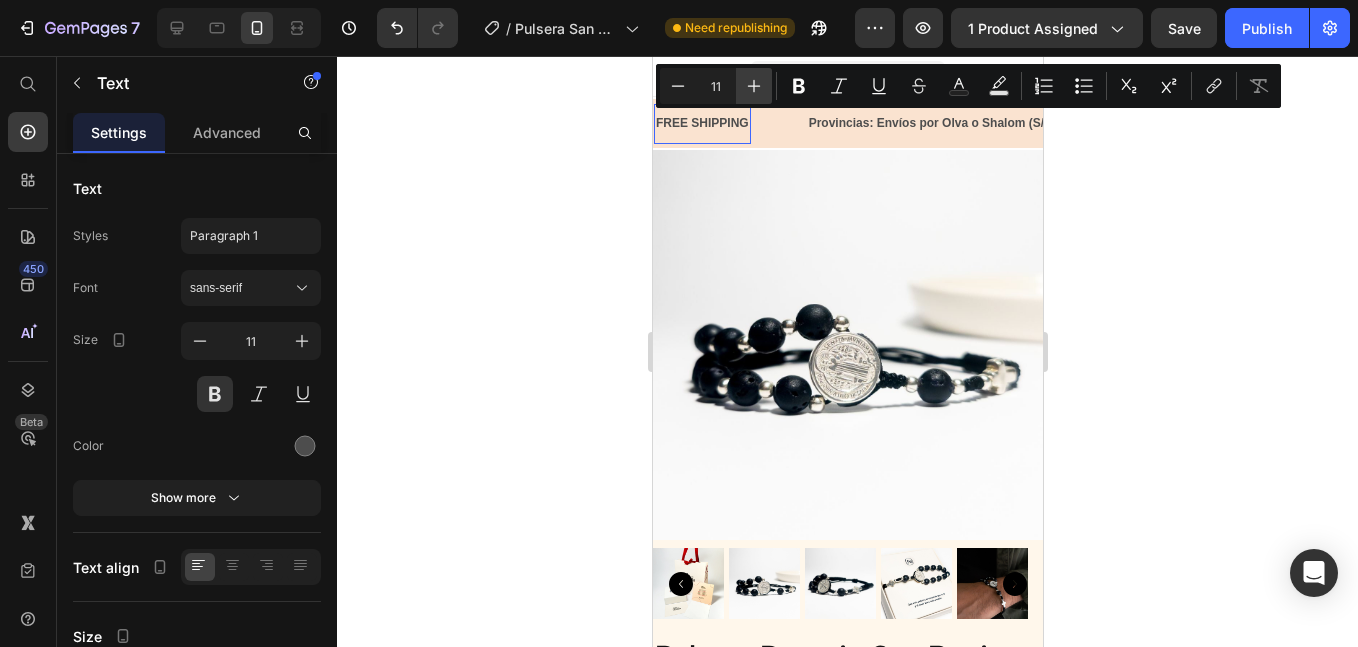 type on "12" 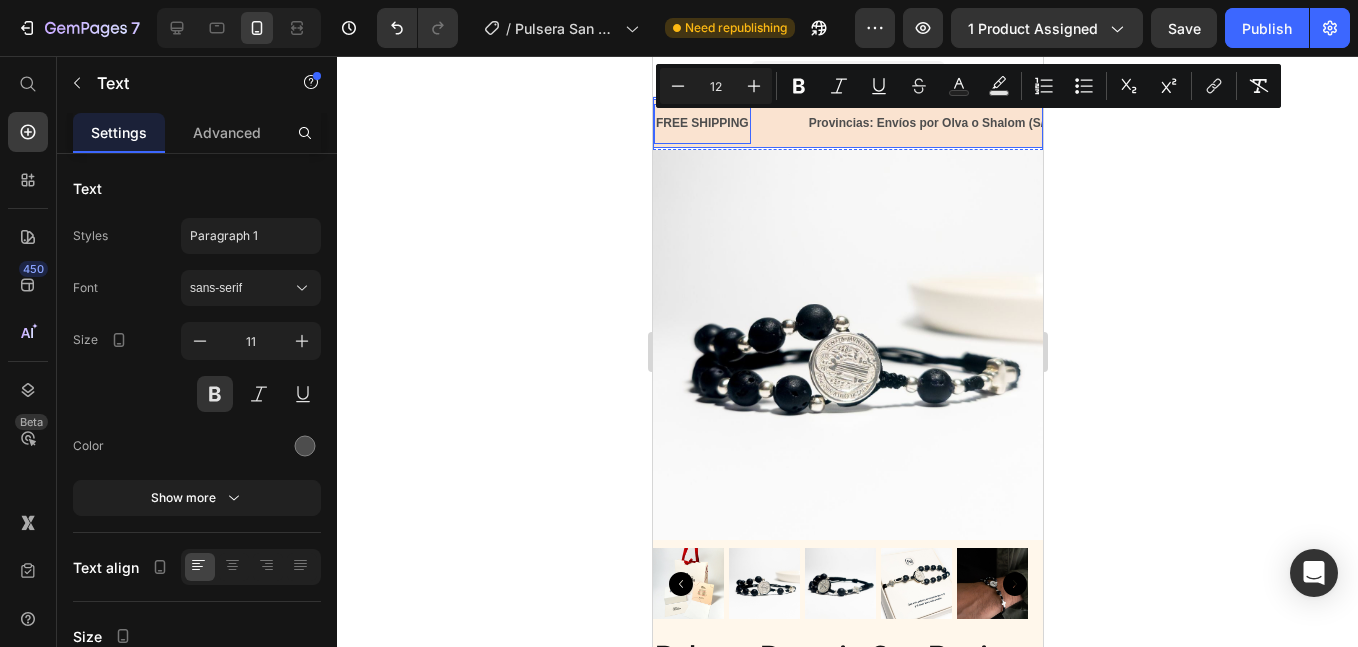 click on "FREE SHIPPING Text   0" at bounding box center [-207, 124] 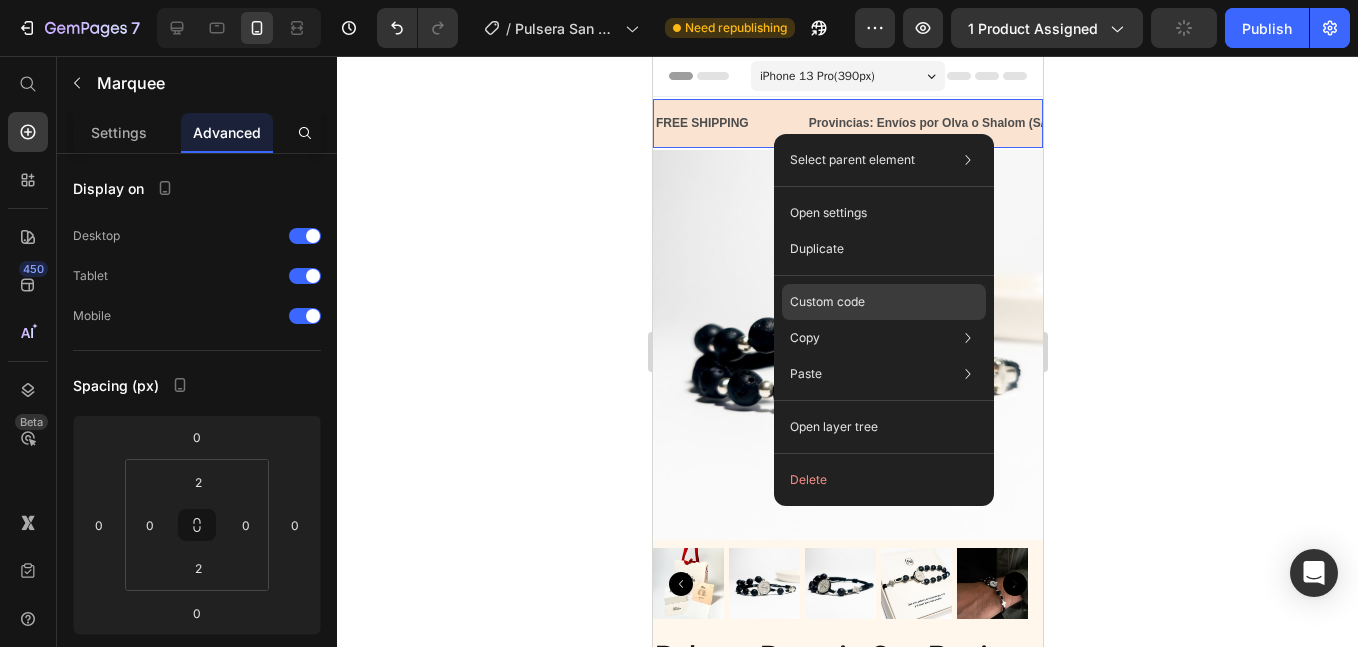 click on "Custom code" 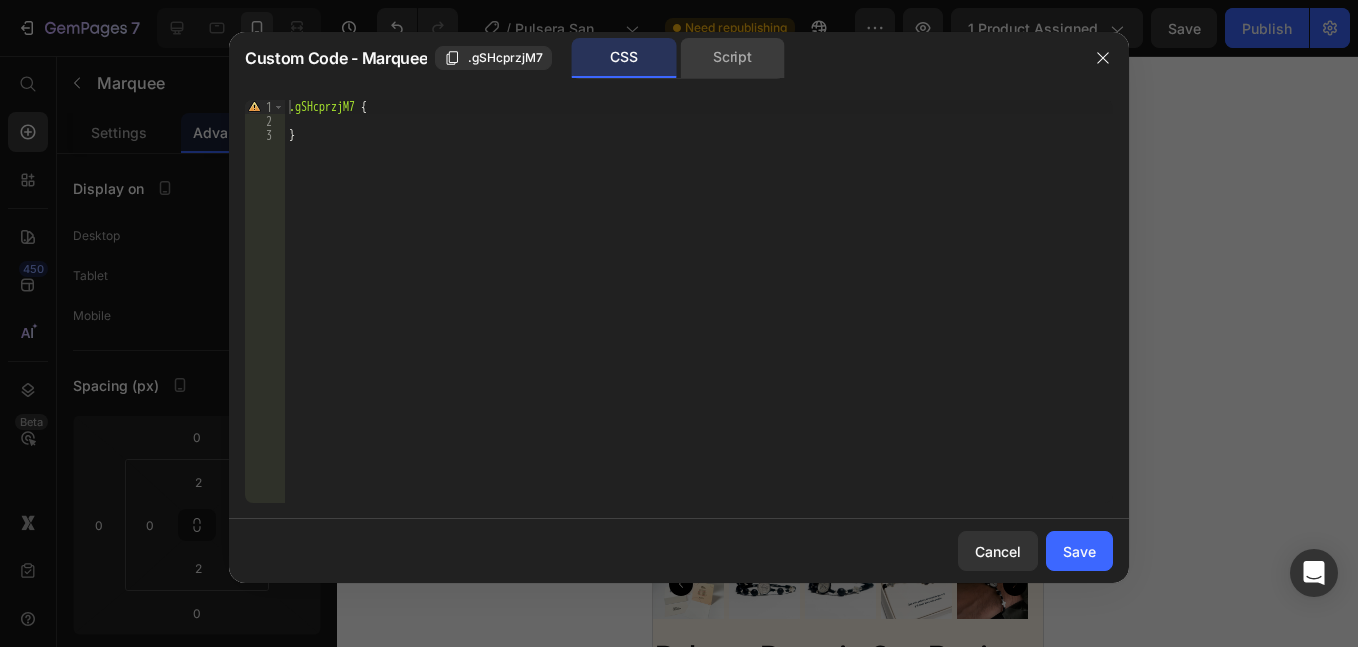 click on "Script" 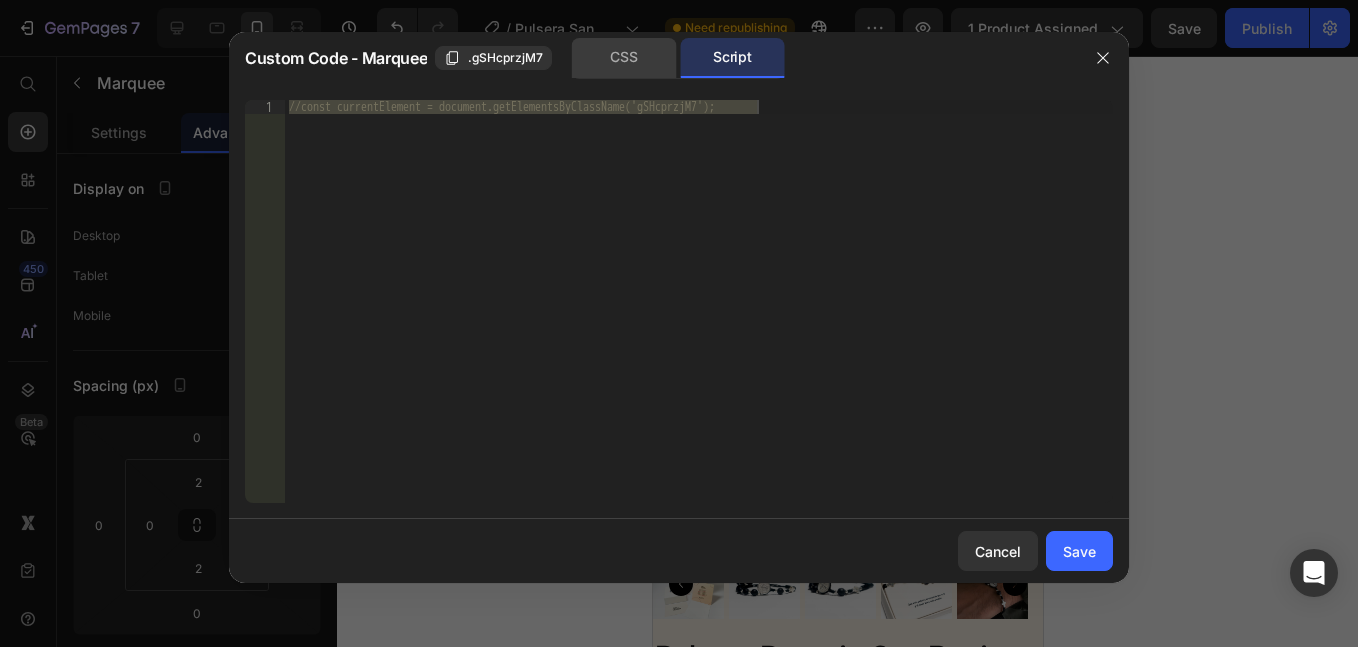 click on "CSS" 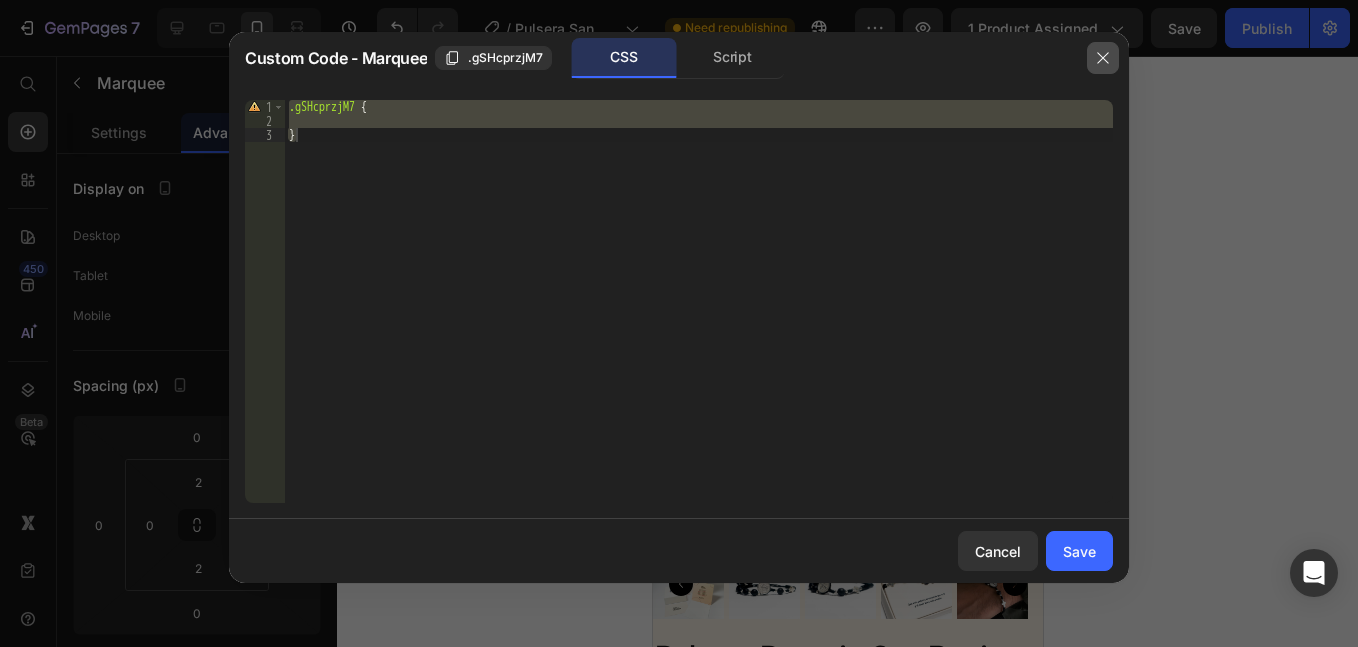 click 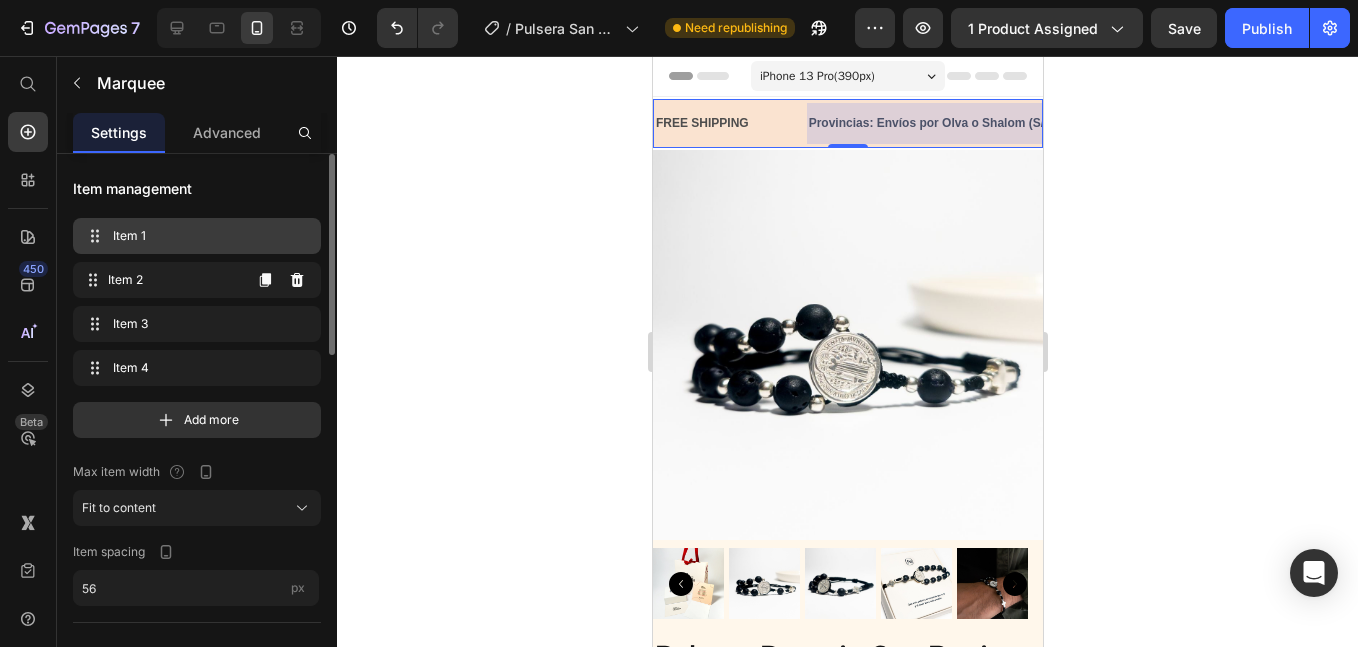 click on "Item 1" at bounding box center [193, 236] 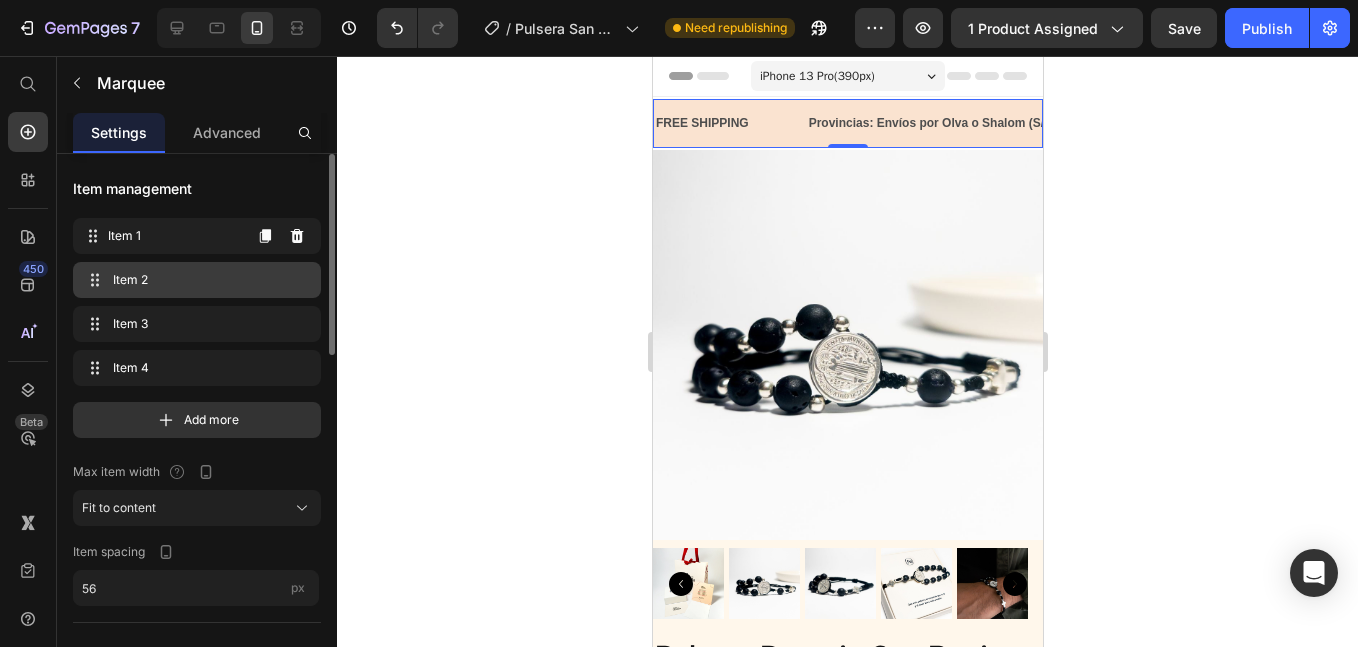 click on "Item 2" at bounding box center [193, 280] 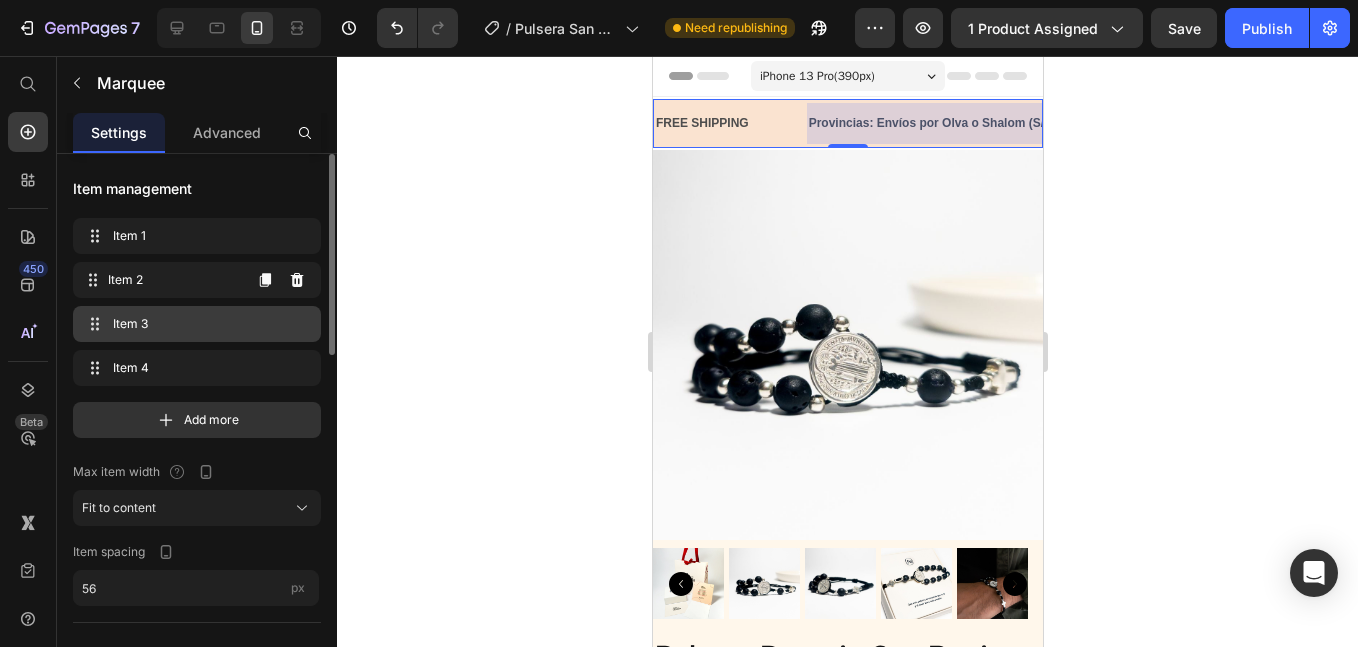 click on "Item 3 Item 3" at bounding box center [201, 324] 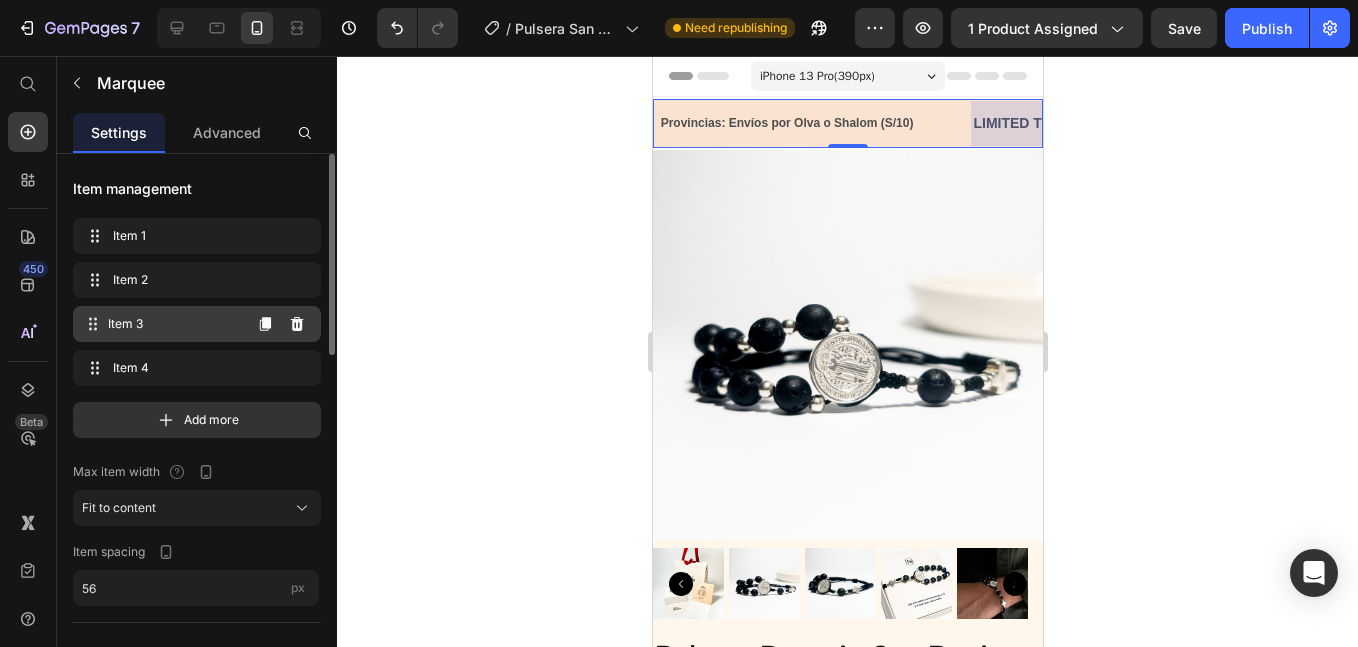 scroll, scrollTop: 0, scrollLeft: 383, axis: horizontal 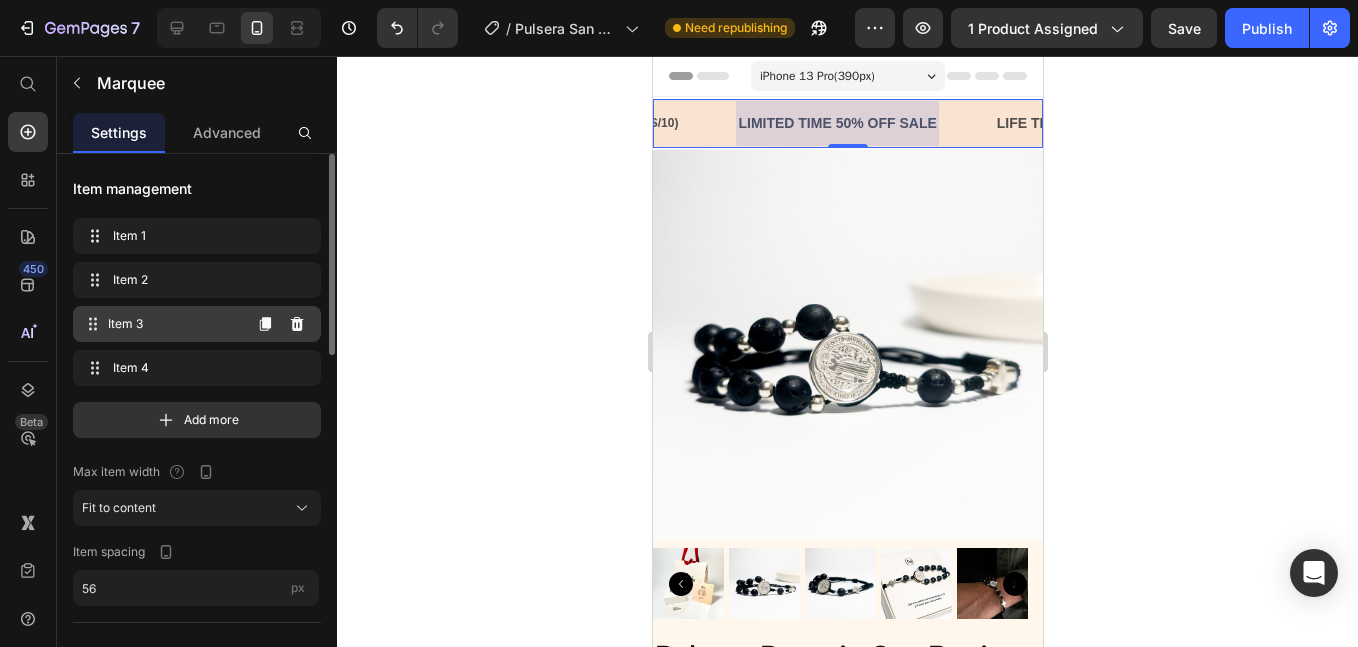 click on "Item 3 Item 3" at bounding box center (161, 324) 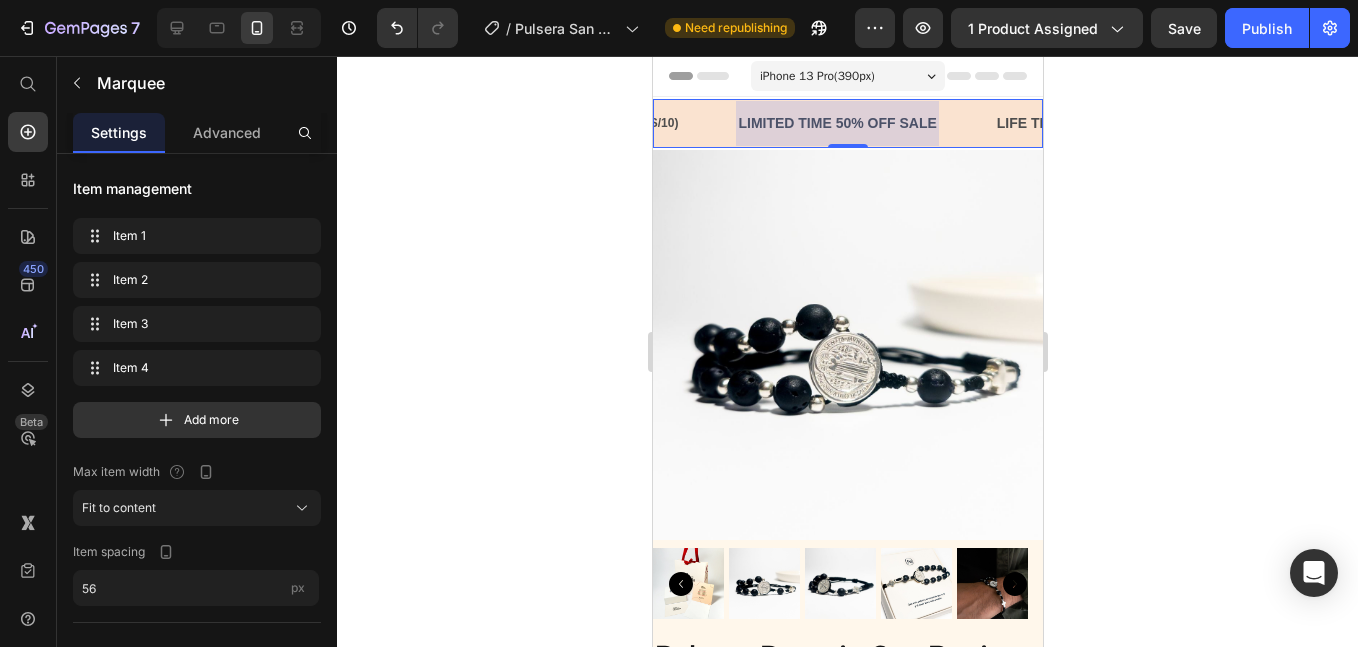 click at bounding box center [-100, 123] 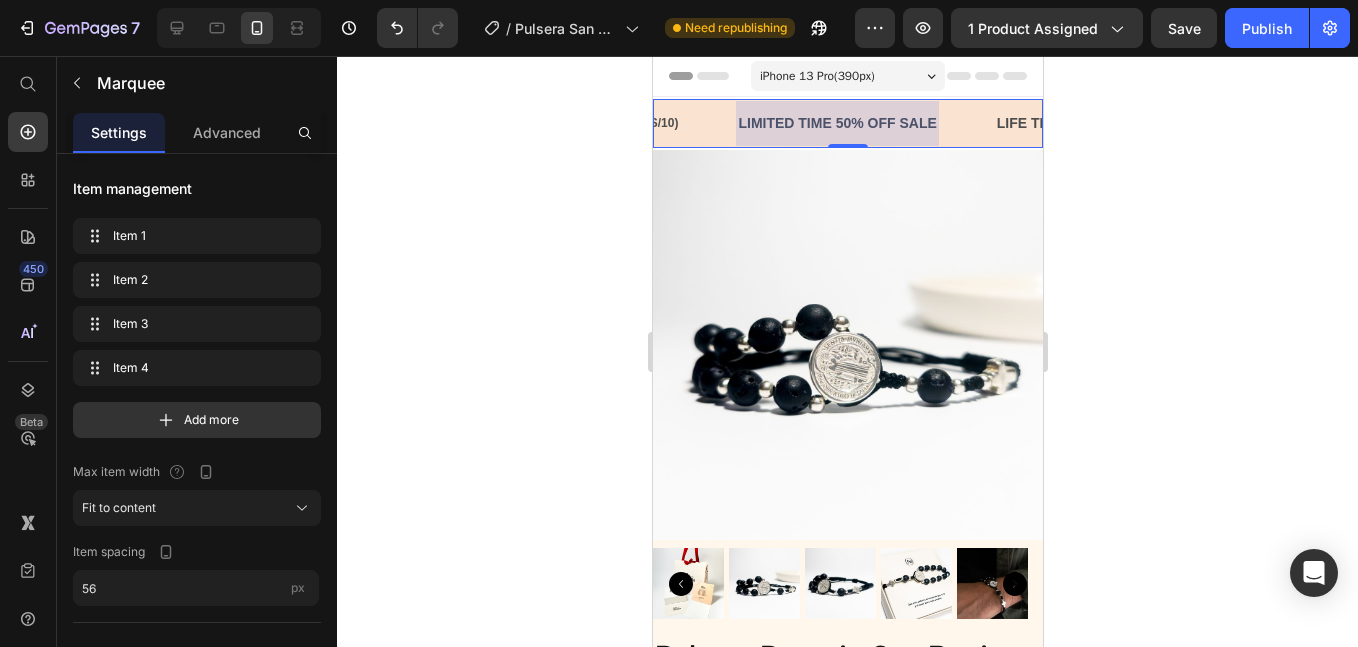 click at bounding box center (-97, 123) 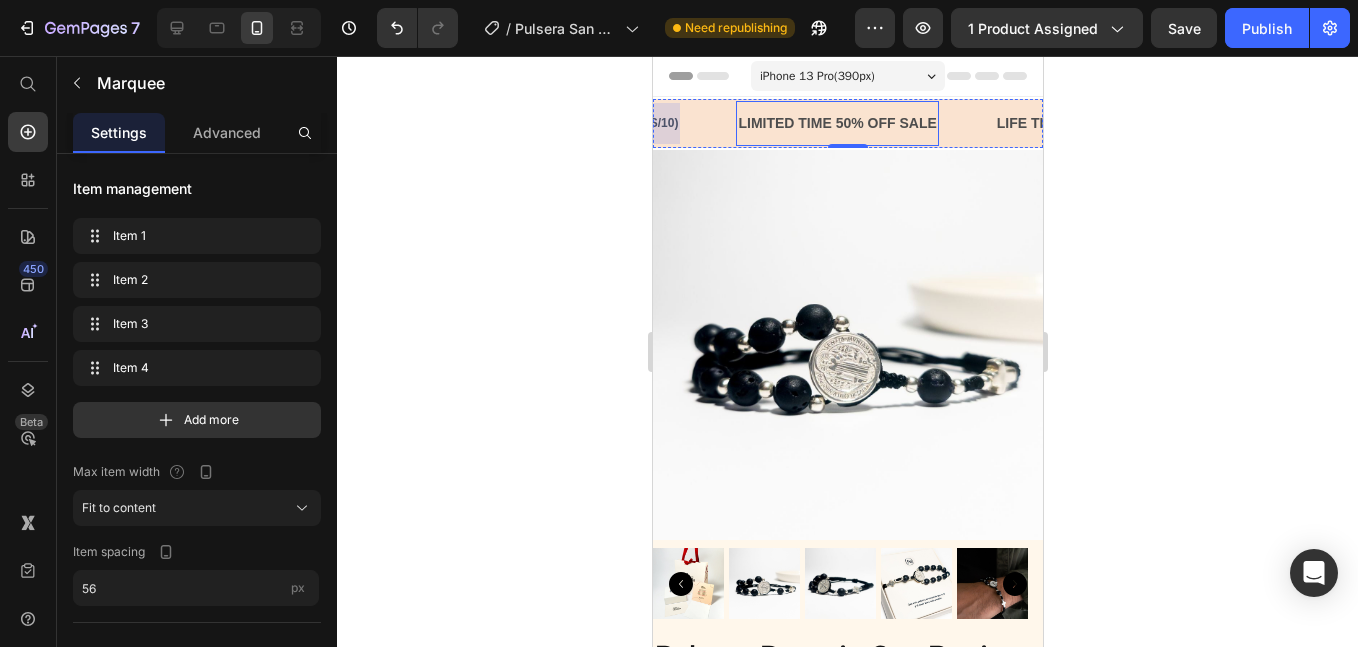 click on "LIMITED TIME 50% OFF SALE" at bounding box center [-99, 123] 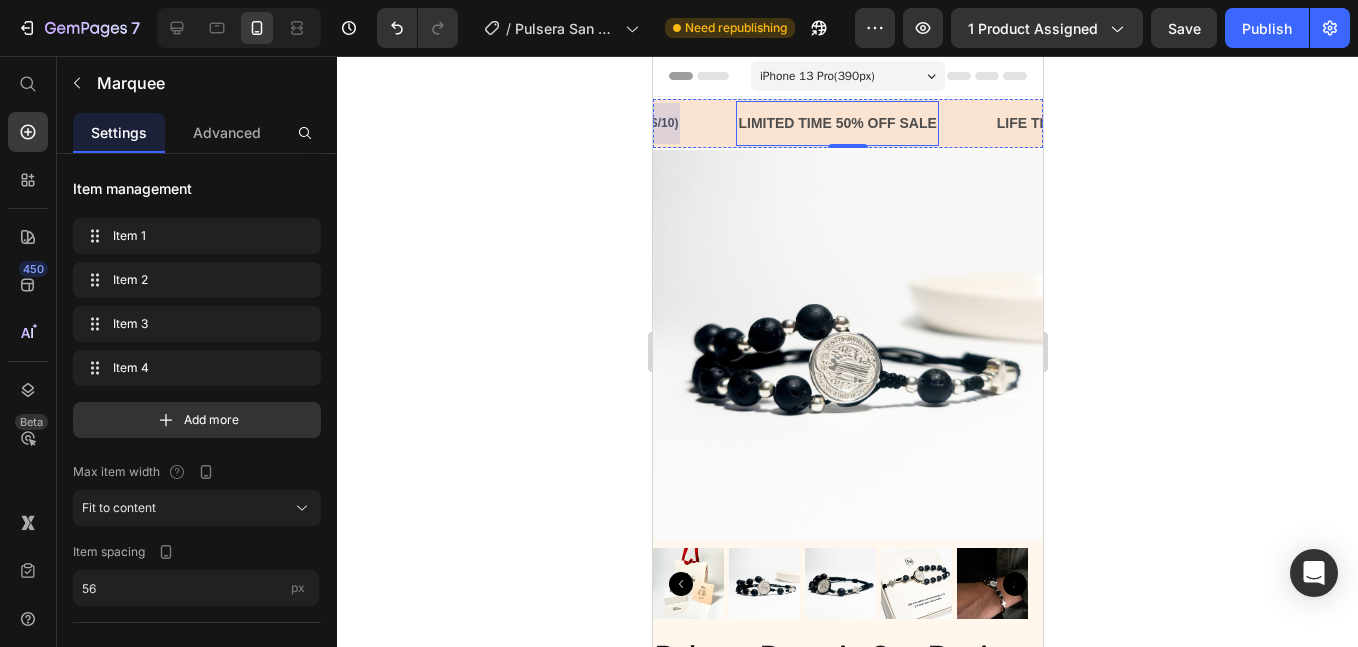 click on "LIMITED TIME 50% OFF SALE" at bounding box center [-99, 123] 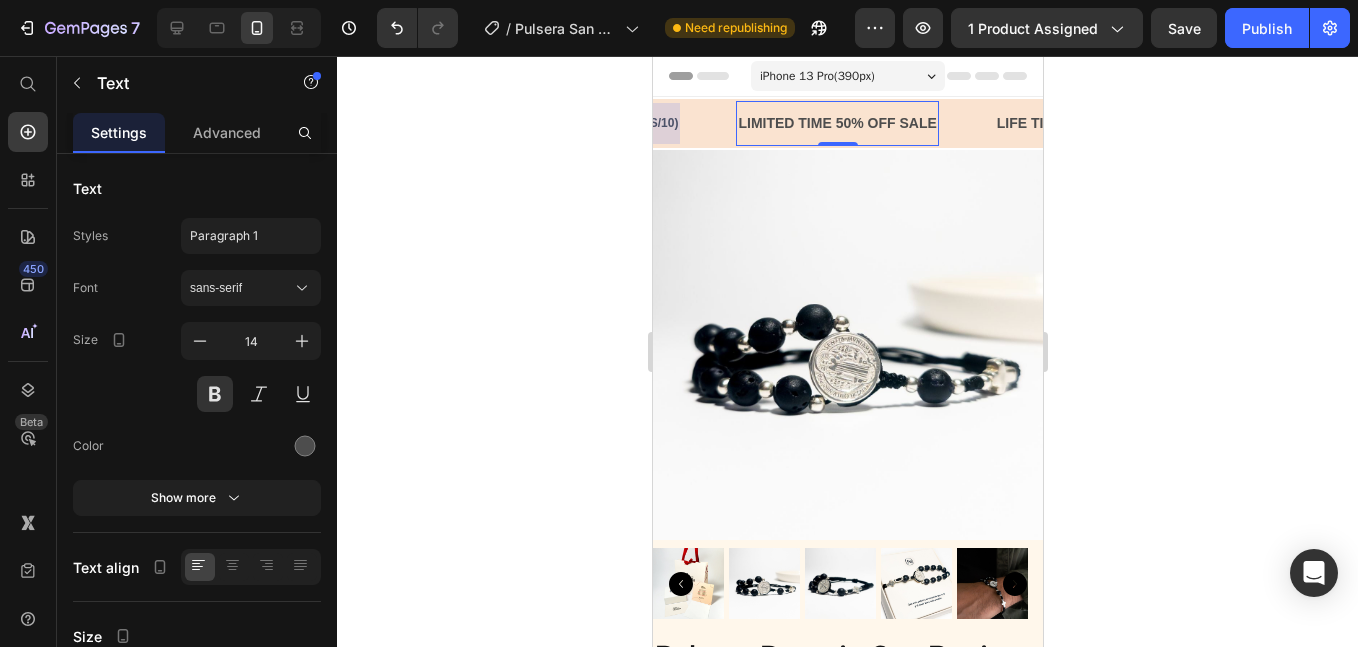 click on "LIMITED TIME 50% OFF SALE" at bounding box center (-100, 123) 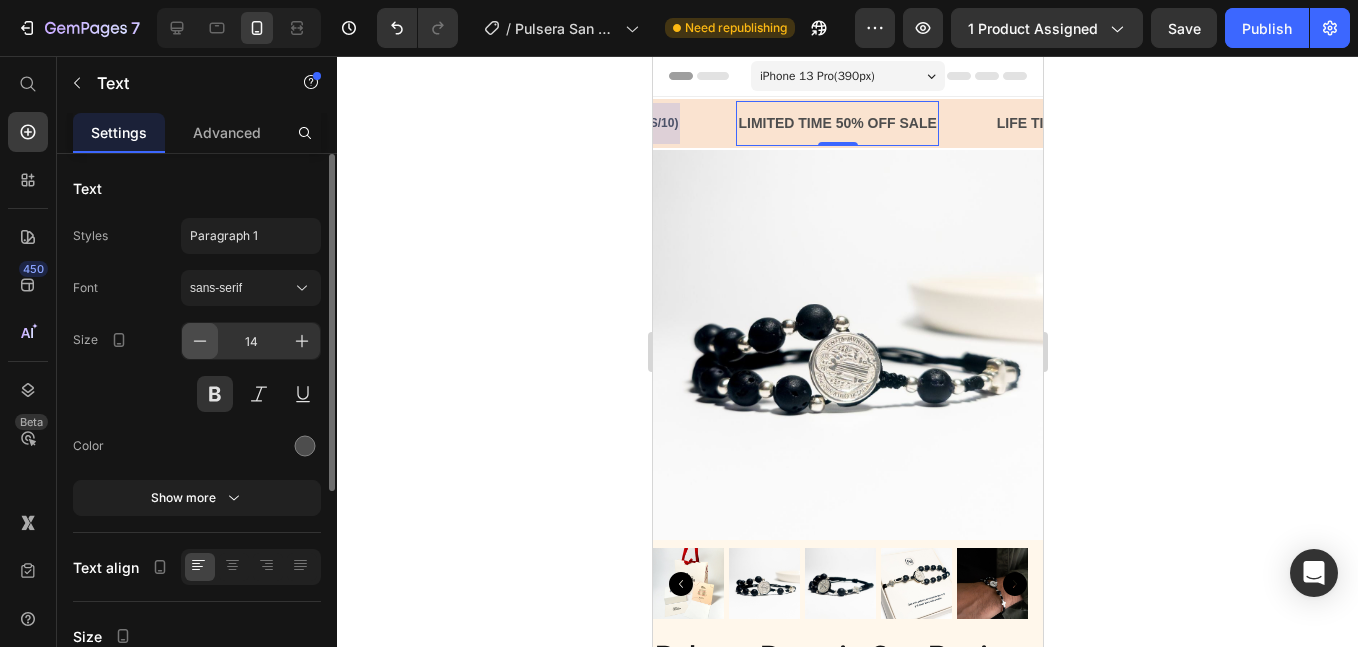 click at bounding box center (200, 341) 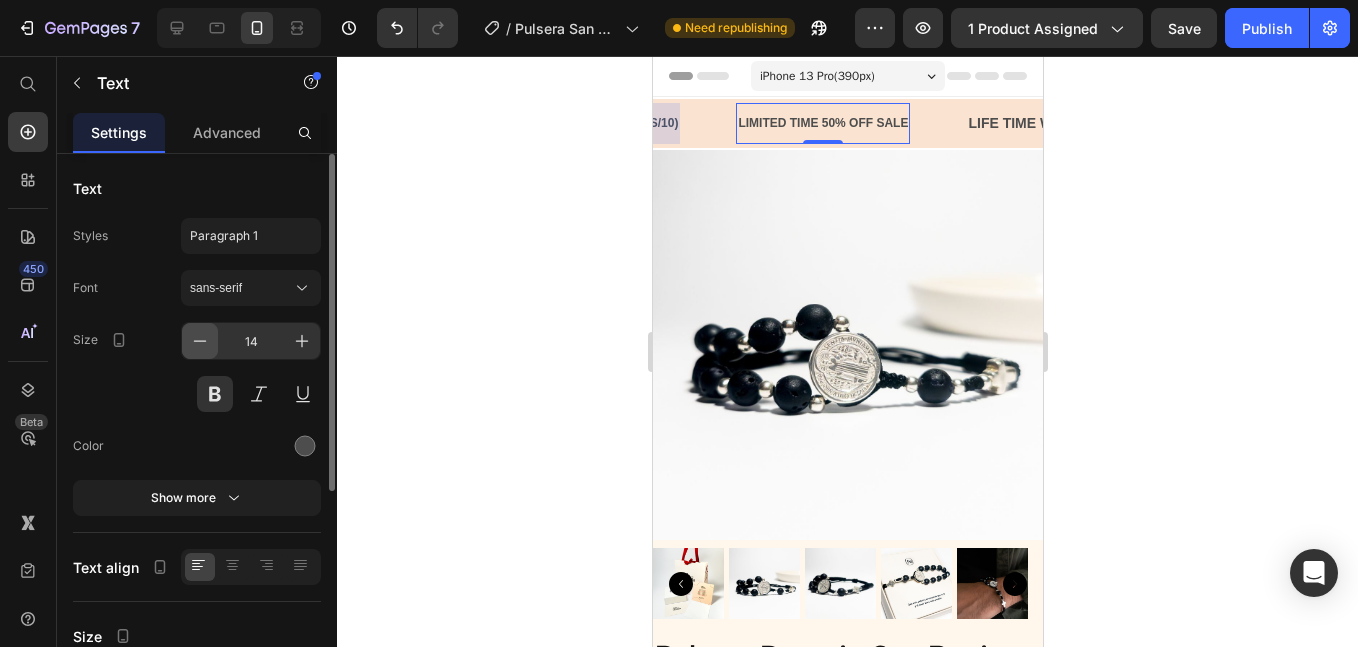 type on "12" 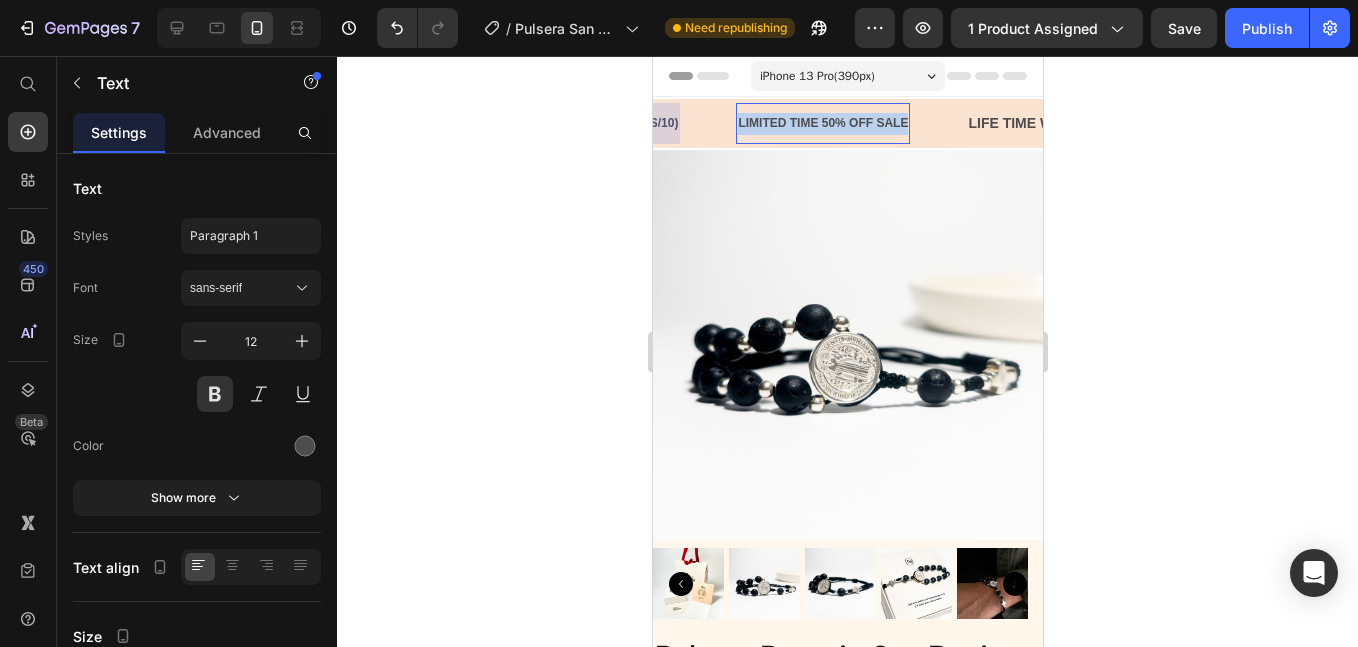 drag, startPoint x: 834, startPoint y: 182, endPoint x: 786, endPoint y: 120, distance: 78.40918 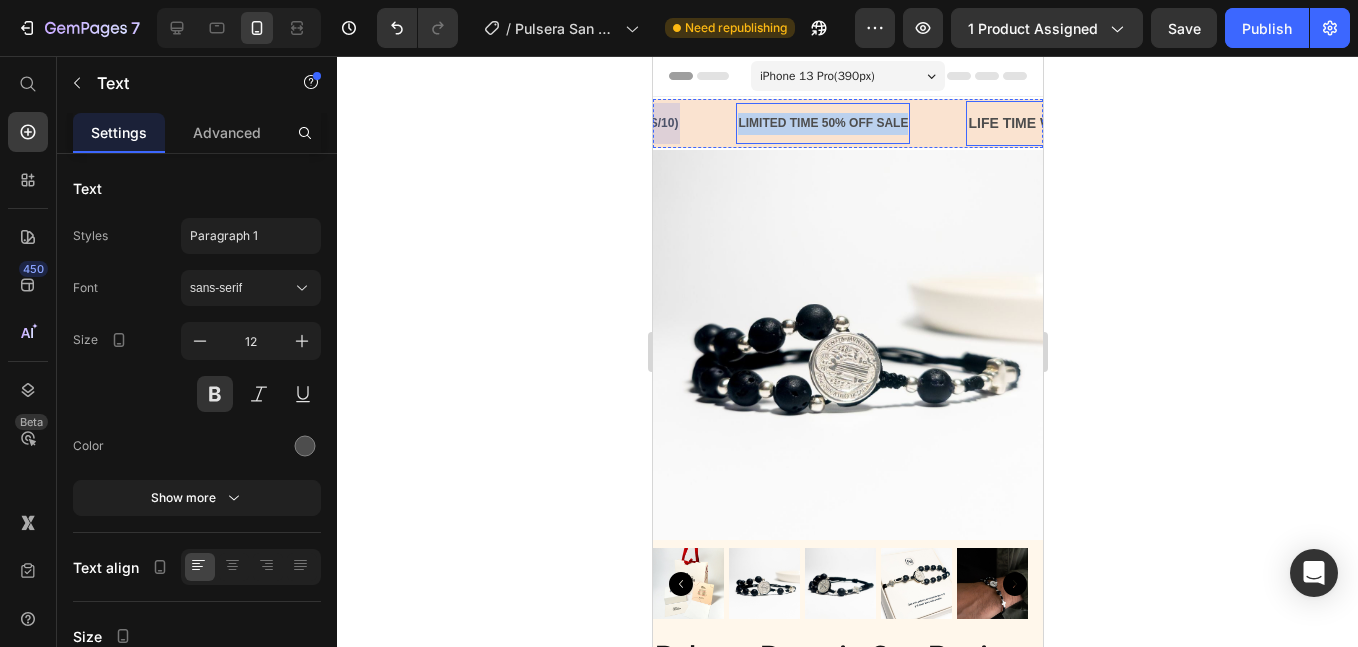 click on "LIFE TIME WARRANTY" at bounding box center [136, 123] 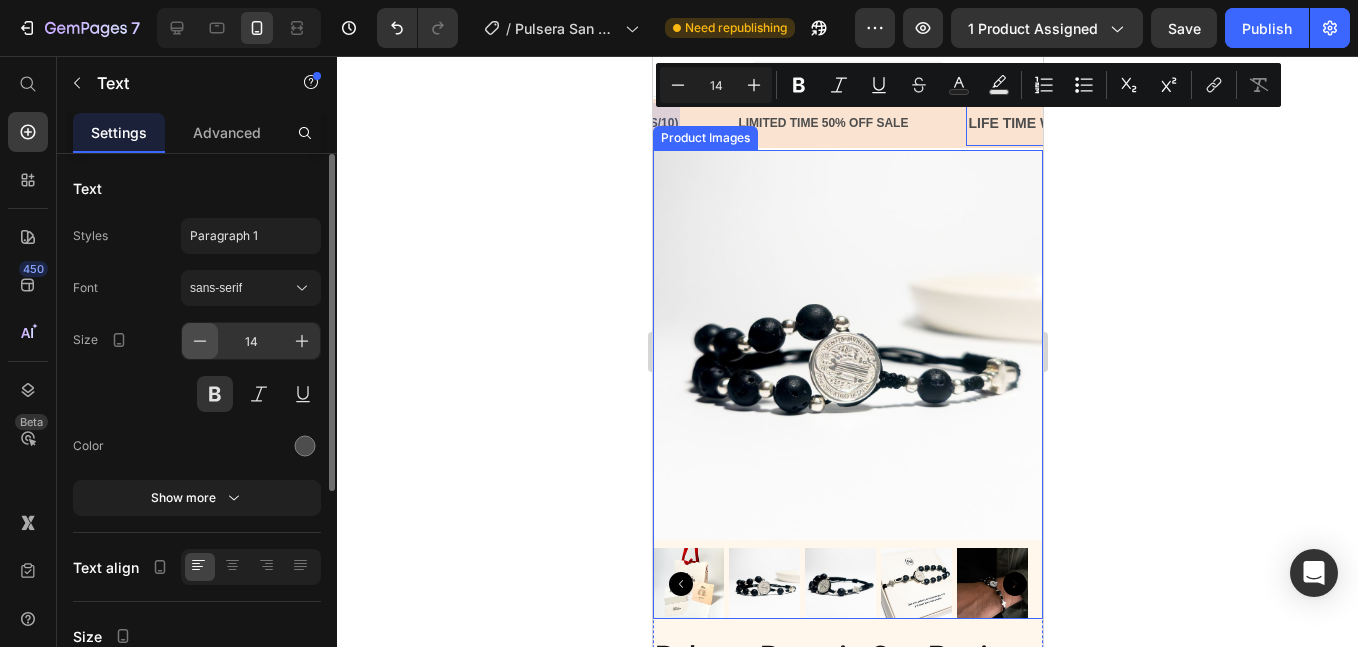click at bounding box center [200, 341] 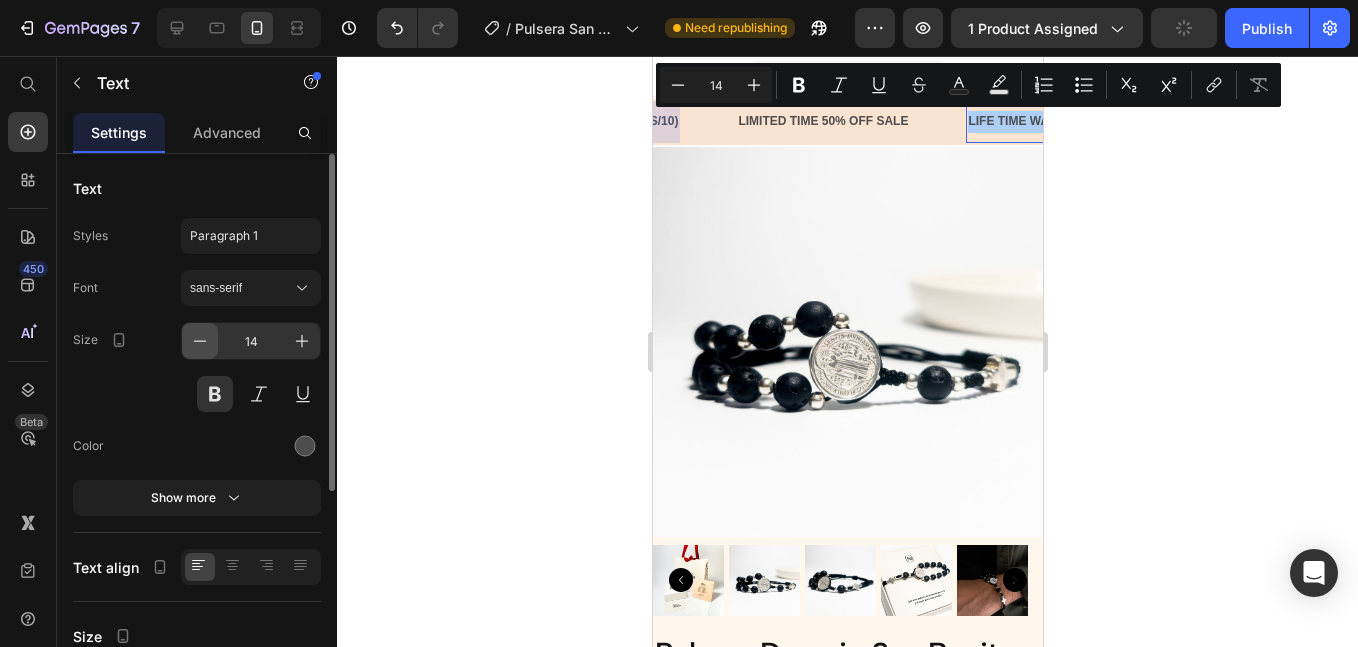 type on "12" 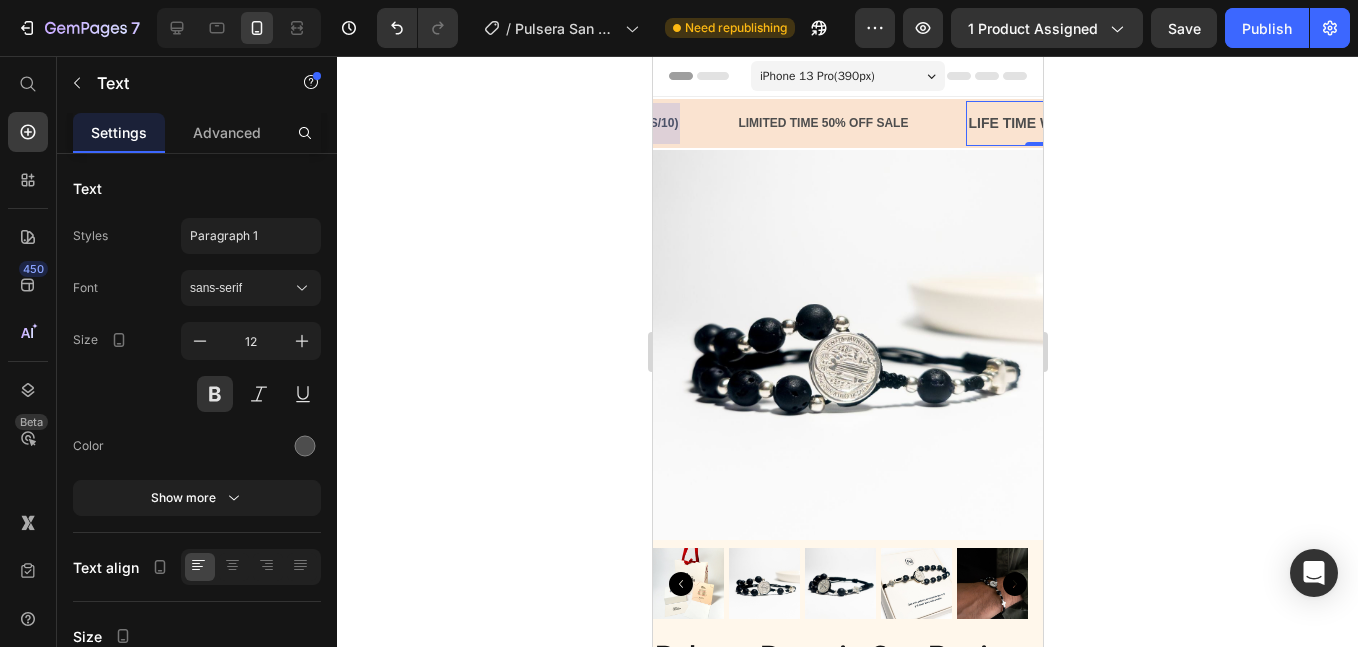 click on "LIFE TIME WARRANTY" at bounding box center [136, 123] 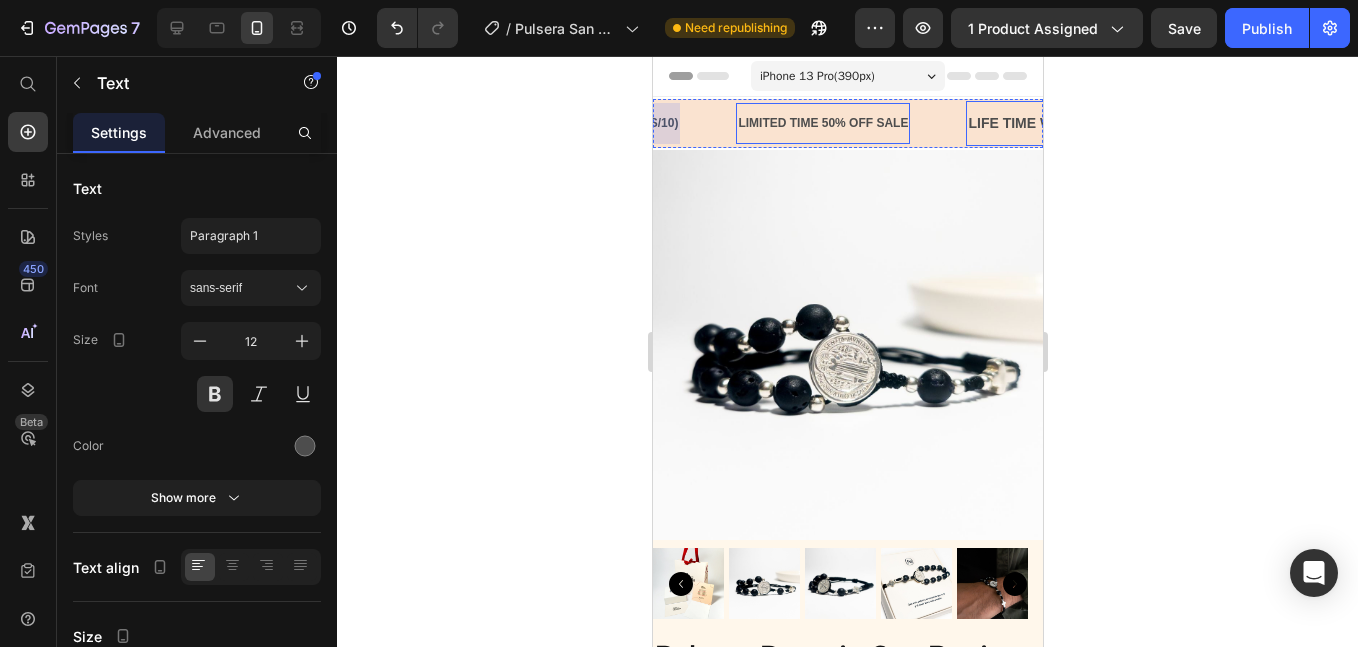 click on "Provincias: Envíos por Olva o Shalom (S/10)  Text" at bounding box center [-329, 124] 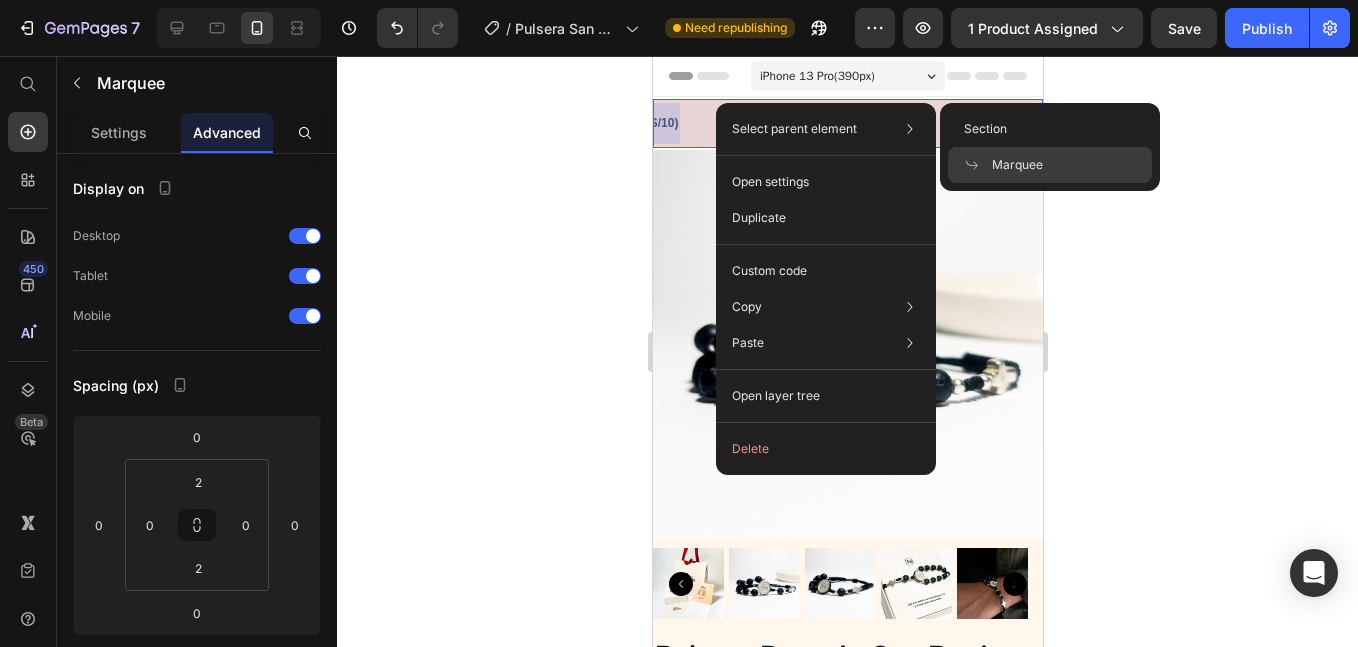 click on "Marquee" 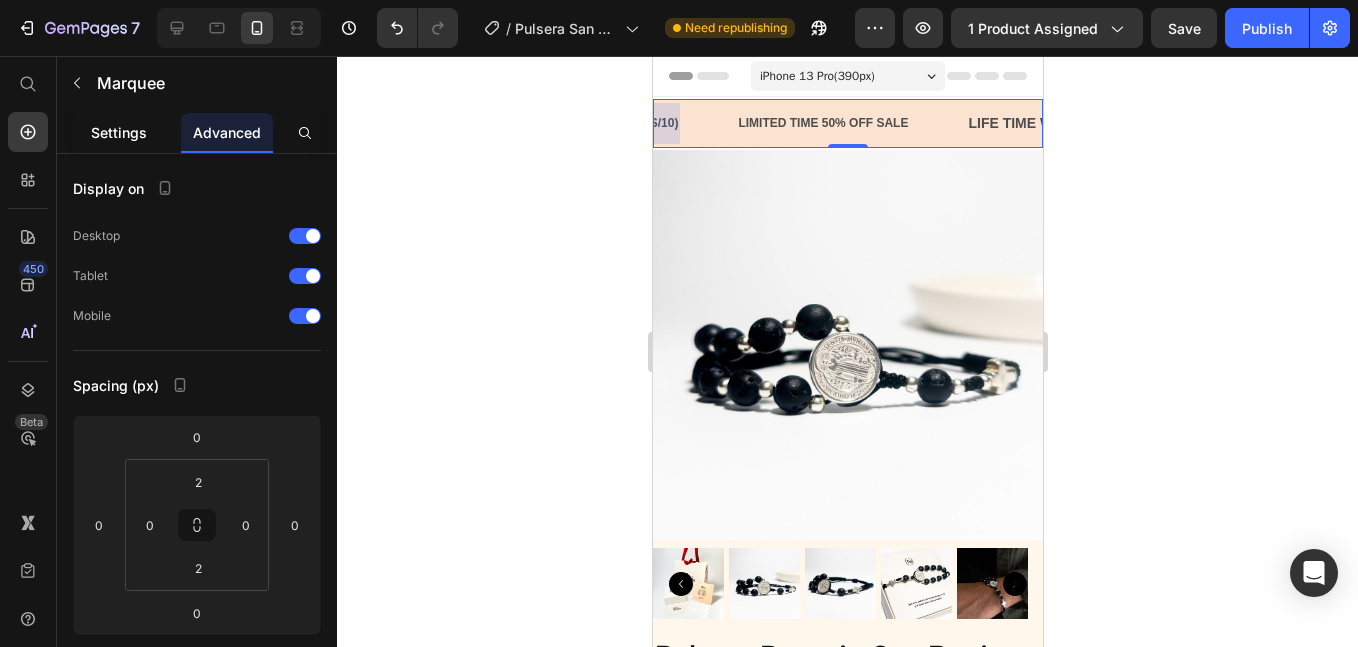 click on "Settings" at bounding box center [119, 132] 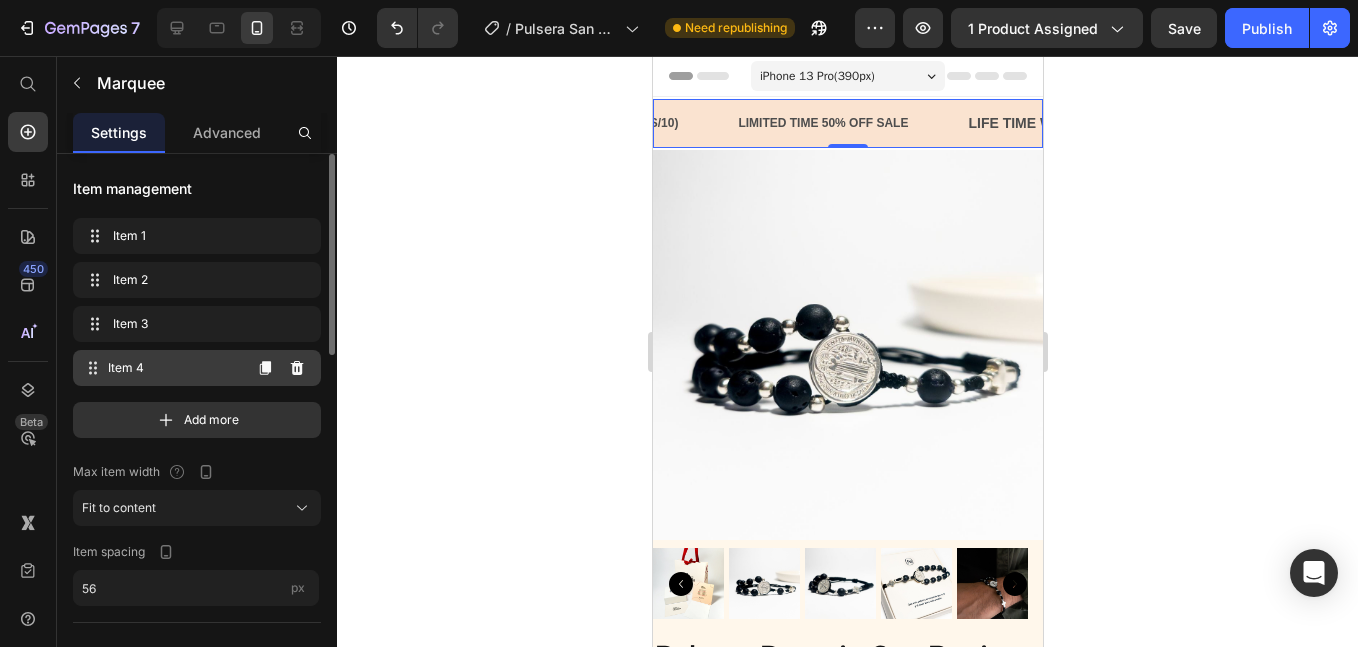 click on "Item 4" at bounding box center (174, 368) 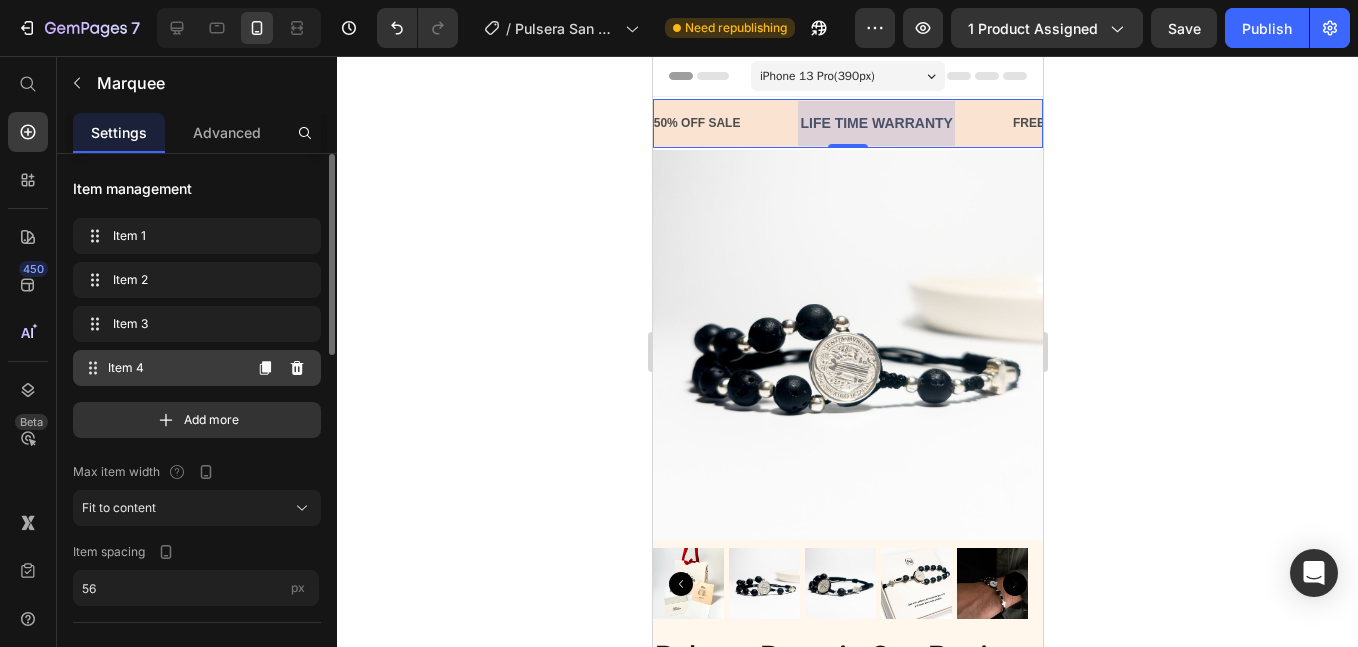 scroll, scrollTop: 0, scrollLeft: 591, axis: horizontal 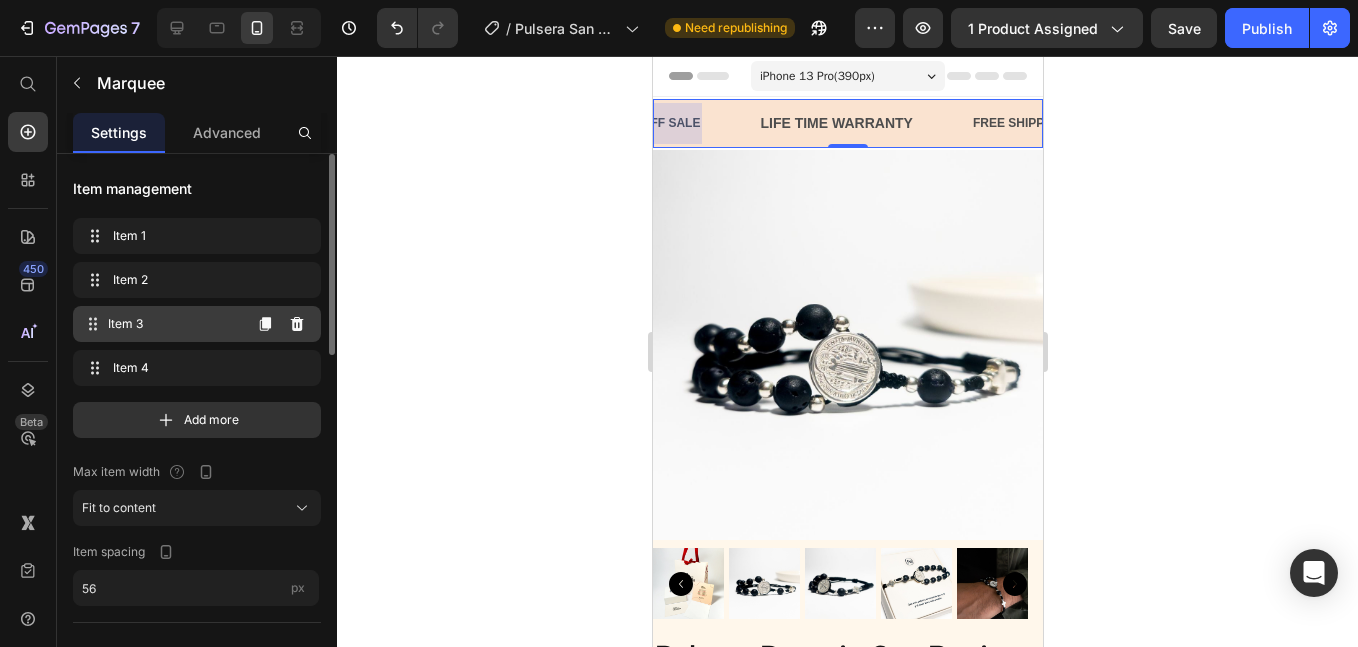click 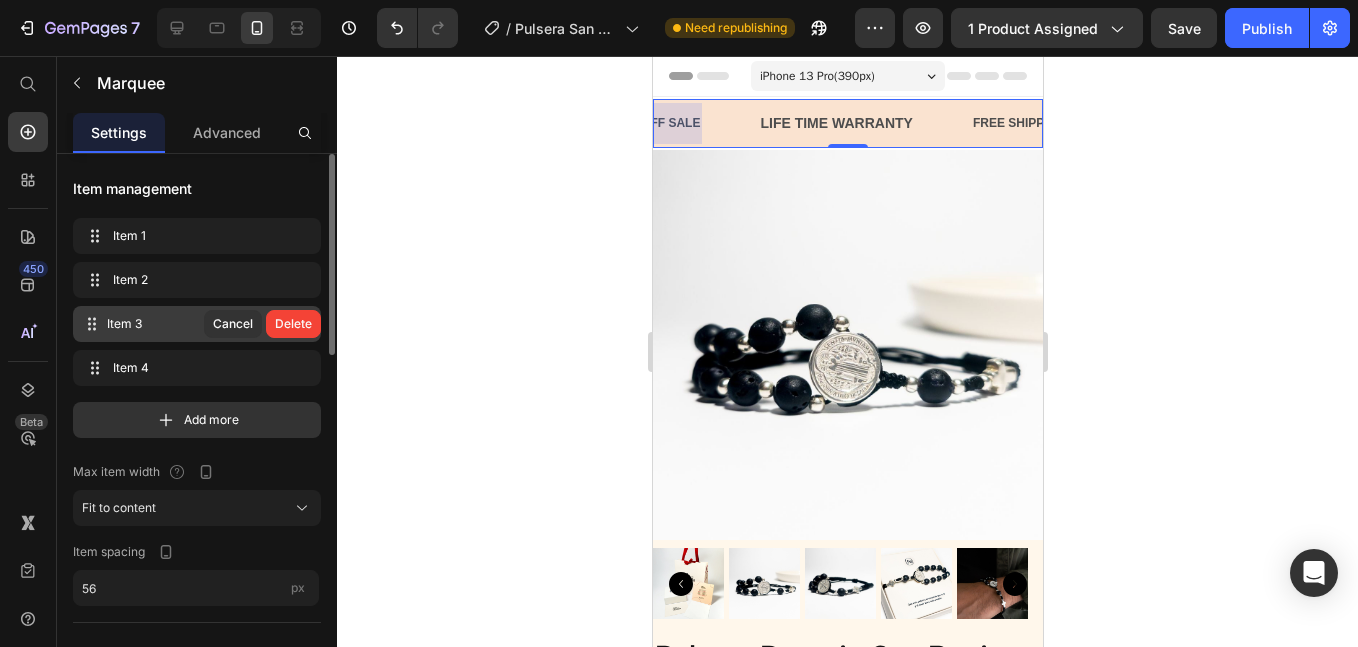 click on "Delete" at bounding box center (293, 324) 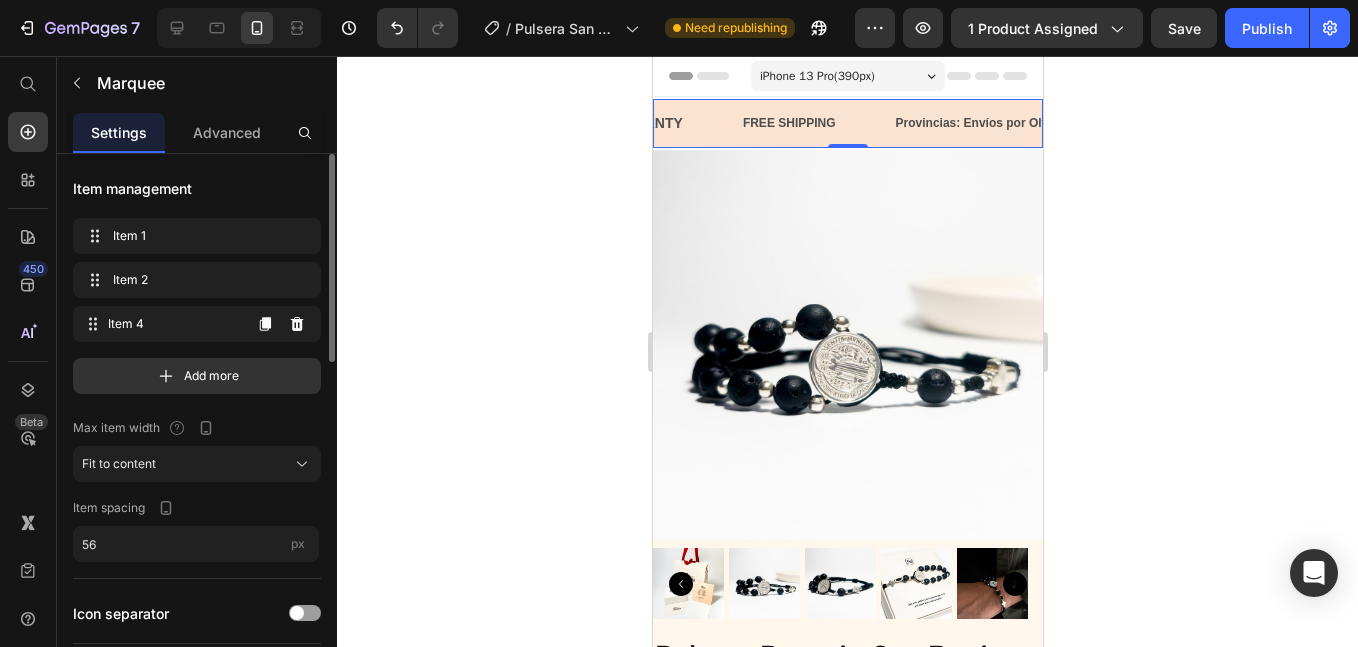 click 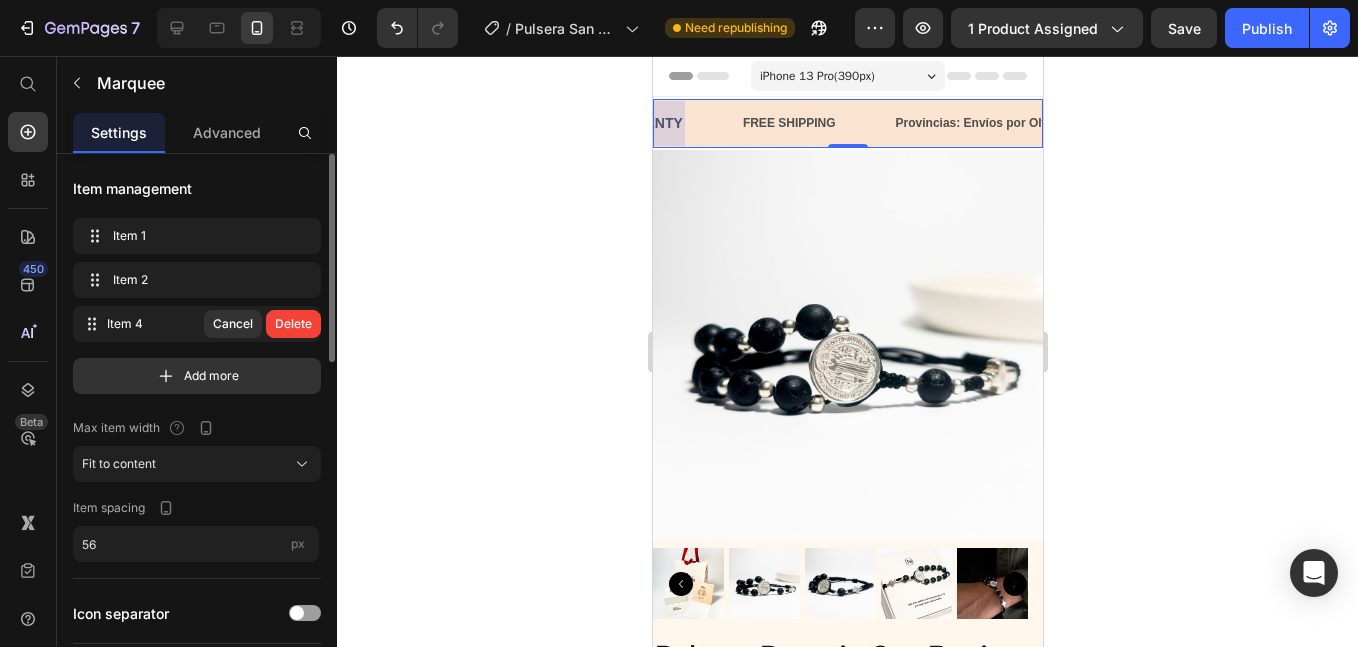 scroll, scrollTop: 0, scrollLeft: 360, axis: horizontal 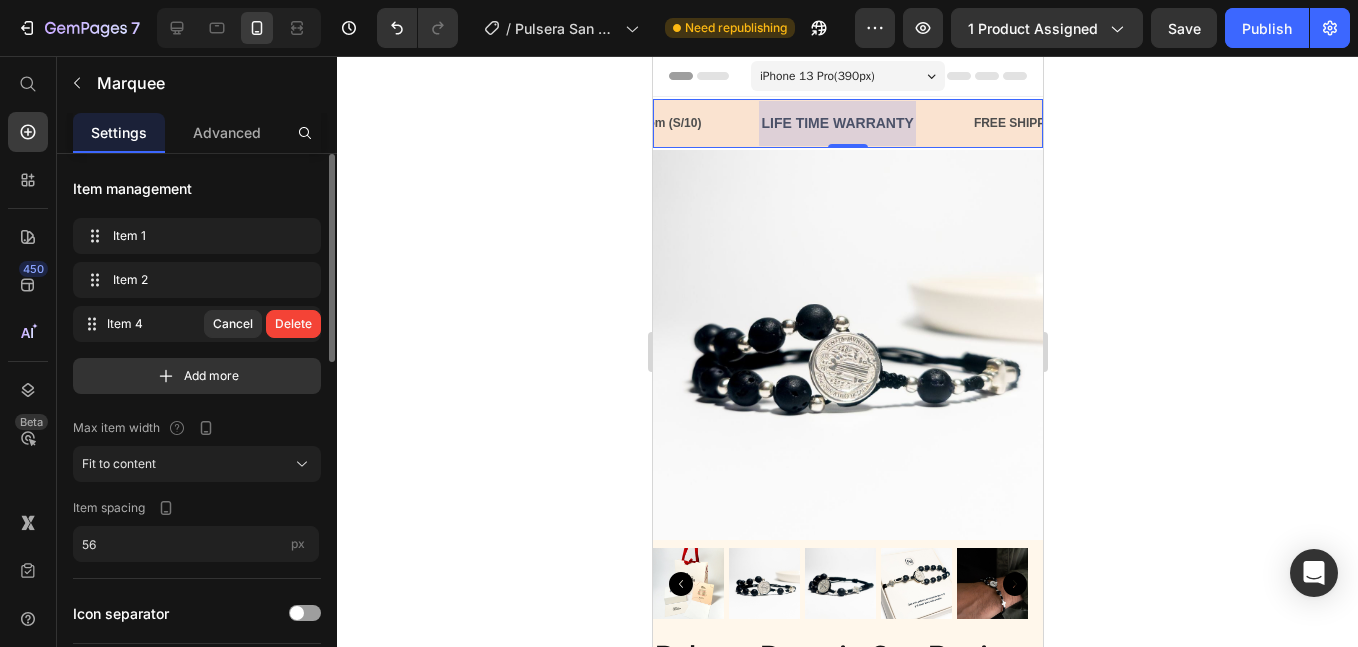 click on "Delete" at bounding box center [293, 324] 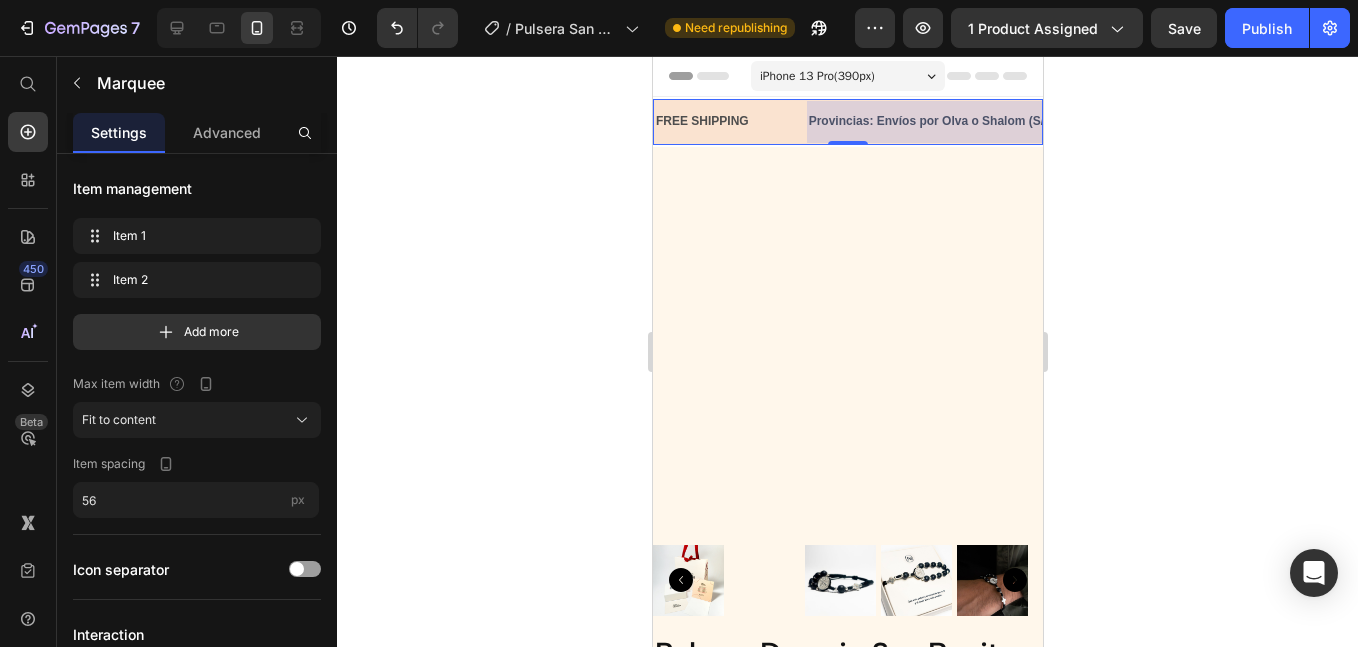 scroll, scrollTop: 0, scrollLeft: 0, axis: both 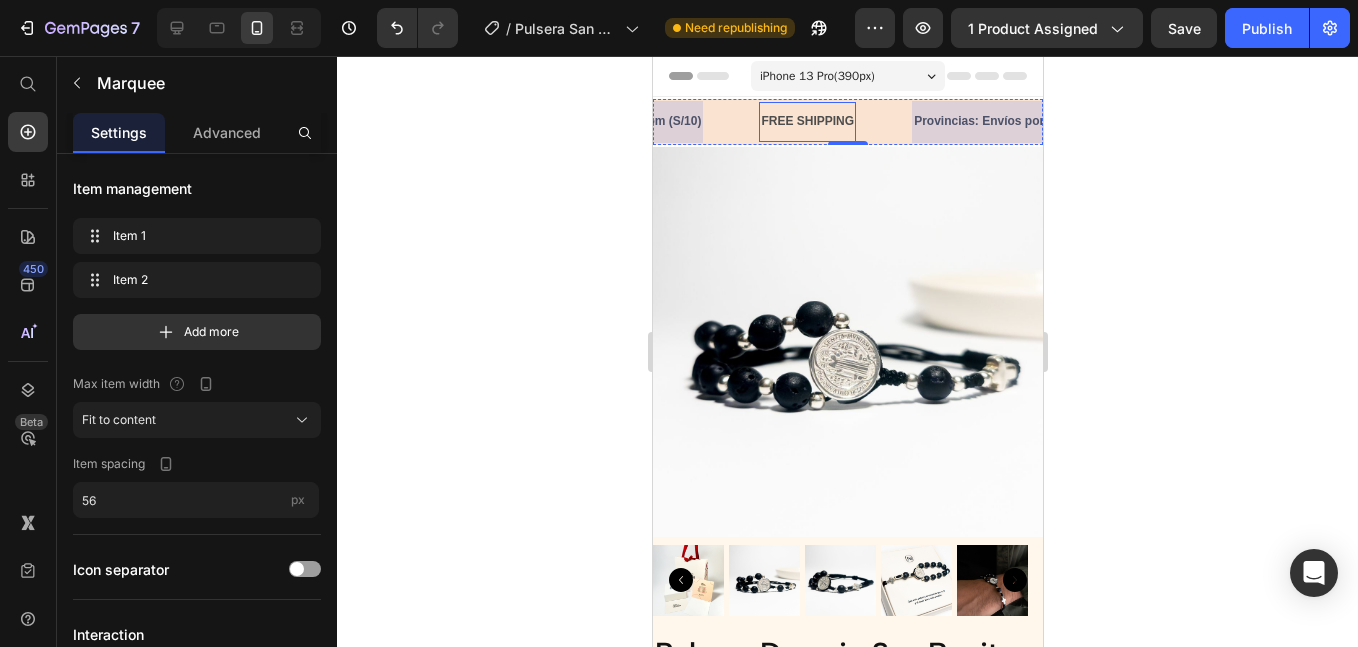 click on "FREE SHIPPING" at bounding box center (806, 121) 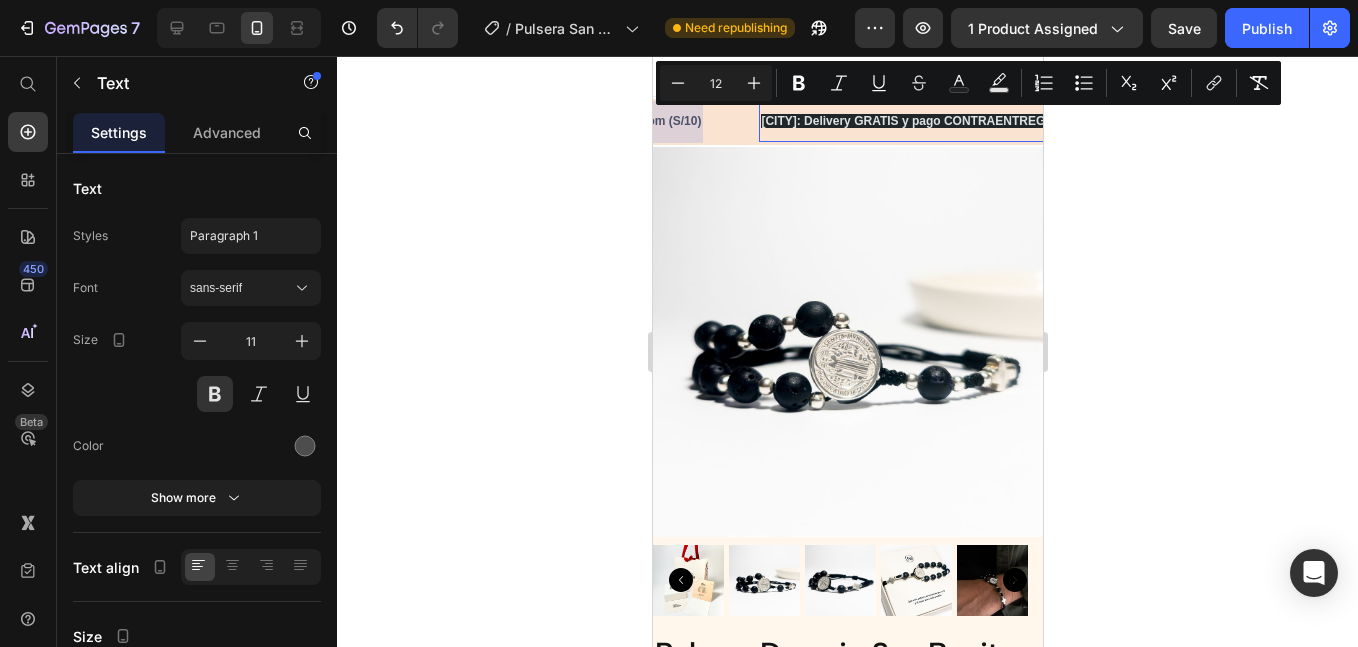 scroll, scrollTop: 0, scrollLeft: 402, axis: horizontal 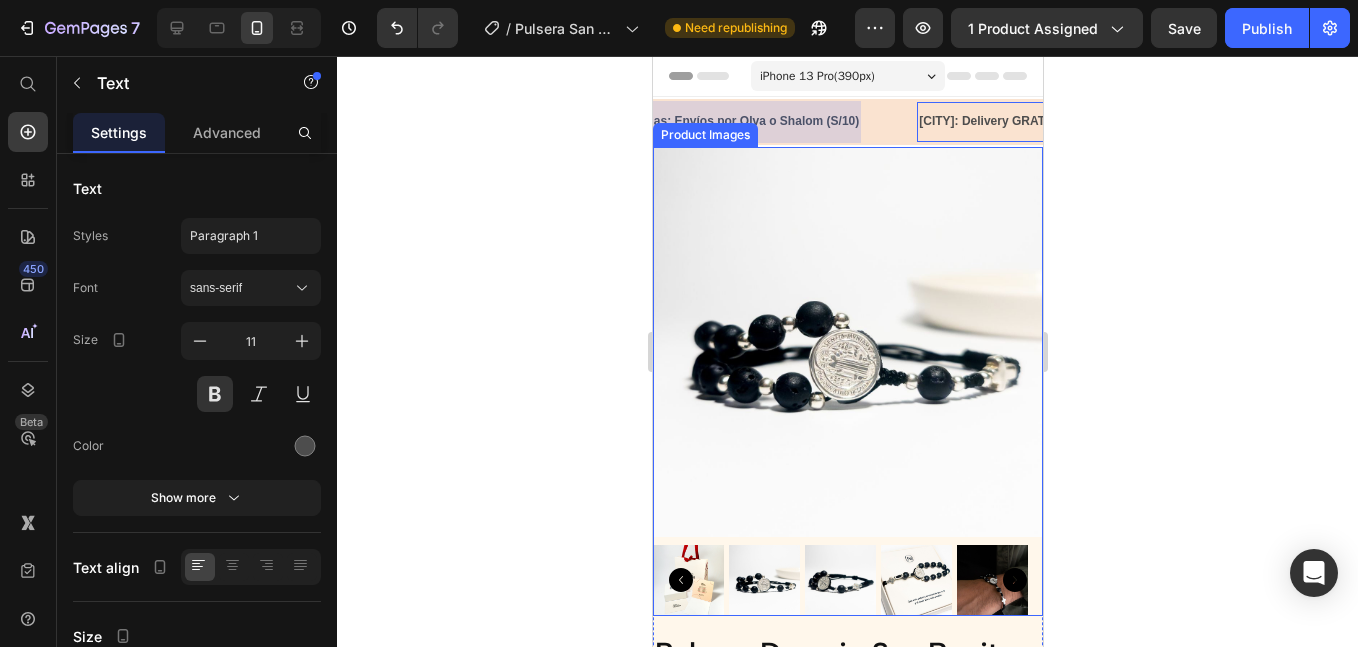 click 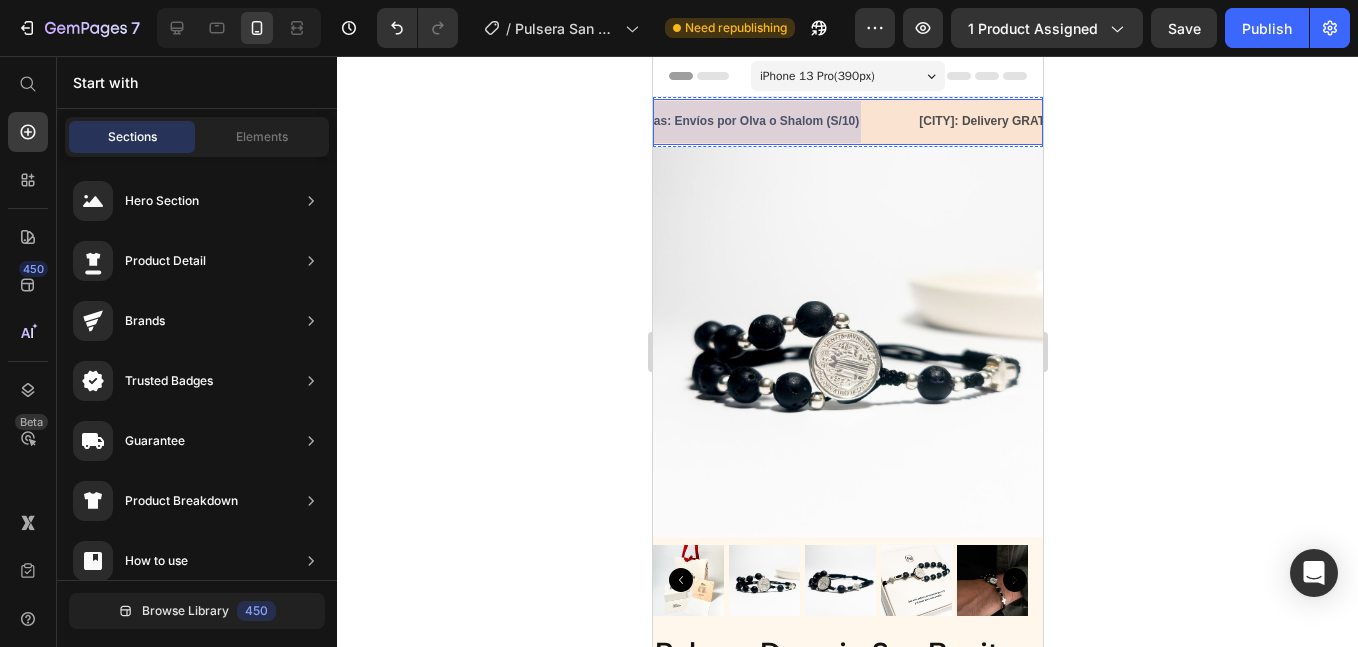 click on "Provincias: Envíos por Olva o Shalom (S/10)  Text" at bounding box center [759, 122] 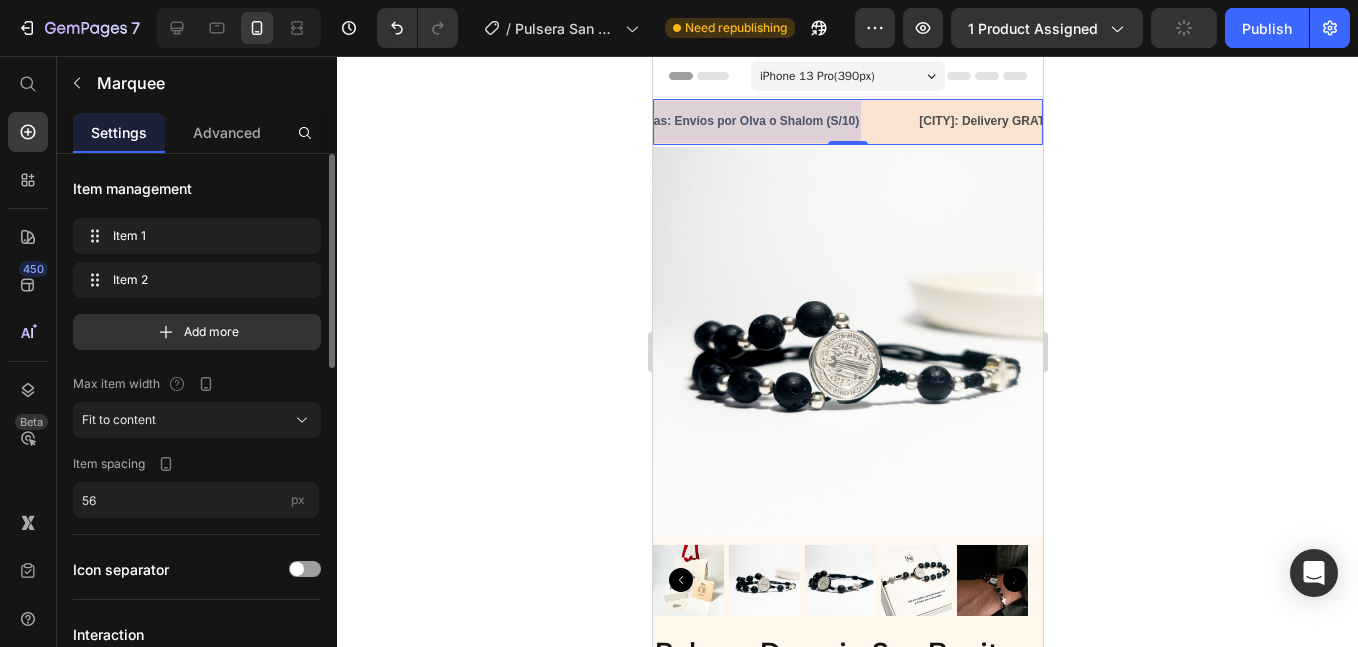 click on "Item management Item 1 Item 1 Item 2 Item 2 Add more Max item width Fit to content Item spacing 56 px" 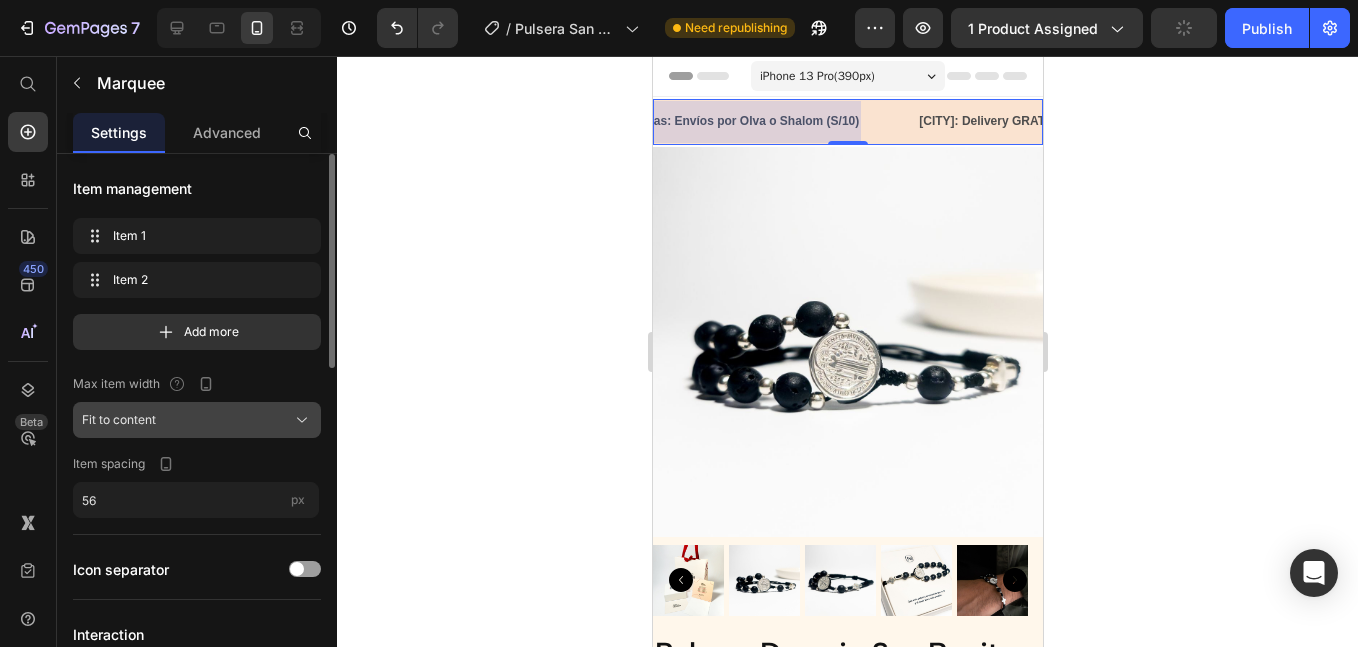 click on "Fit to content" at bounding box center [197, 420] 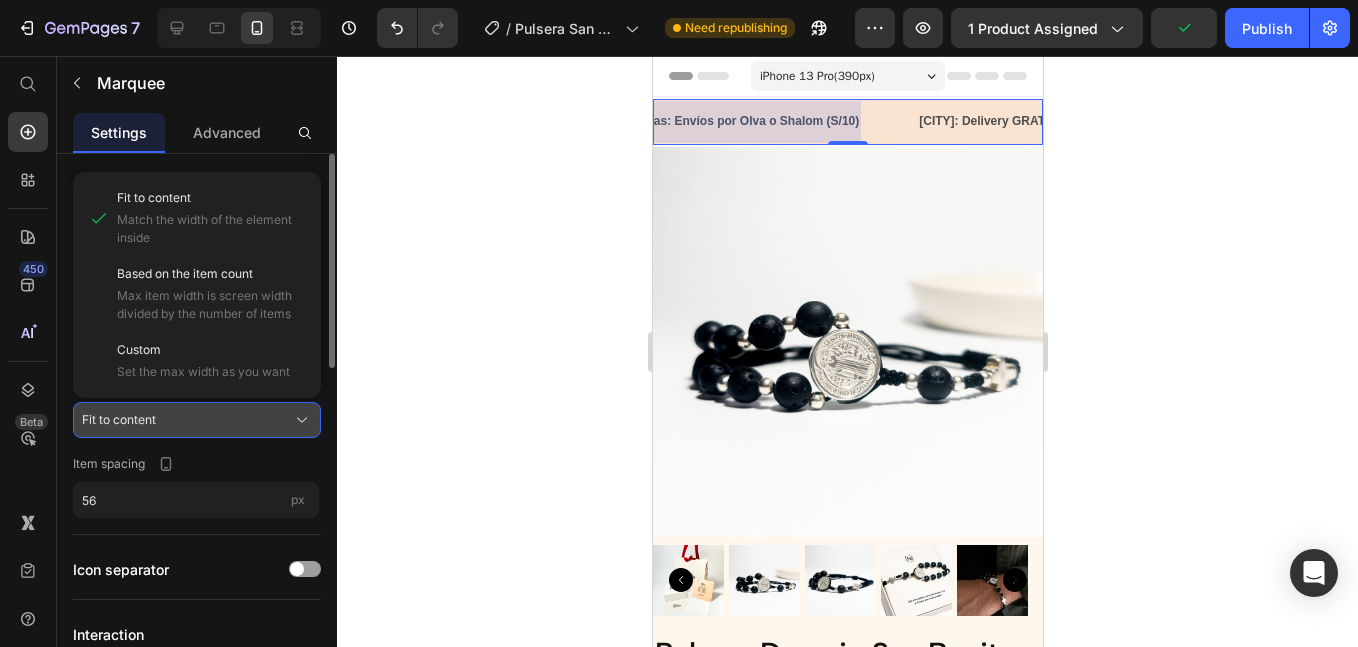 click on "Fit to content" 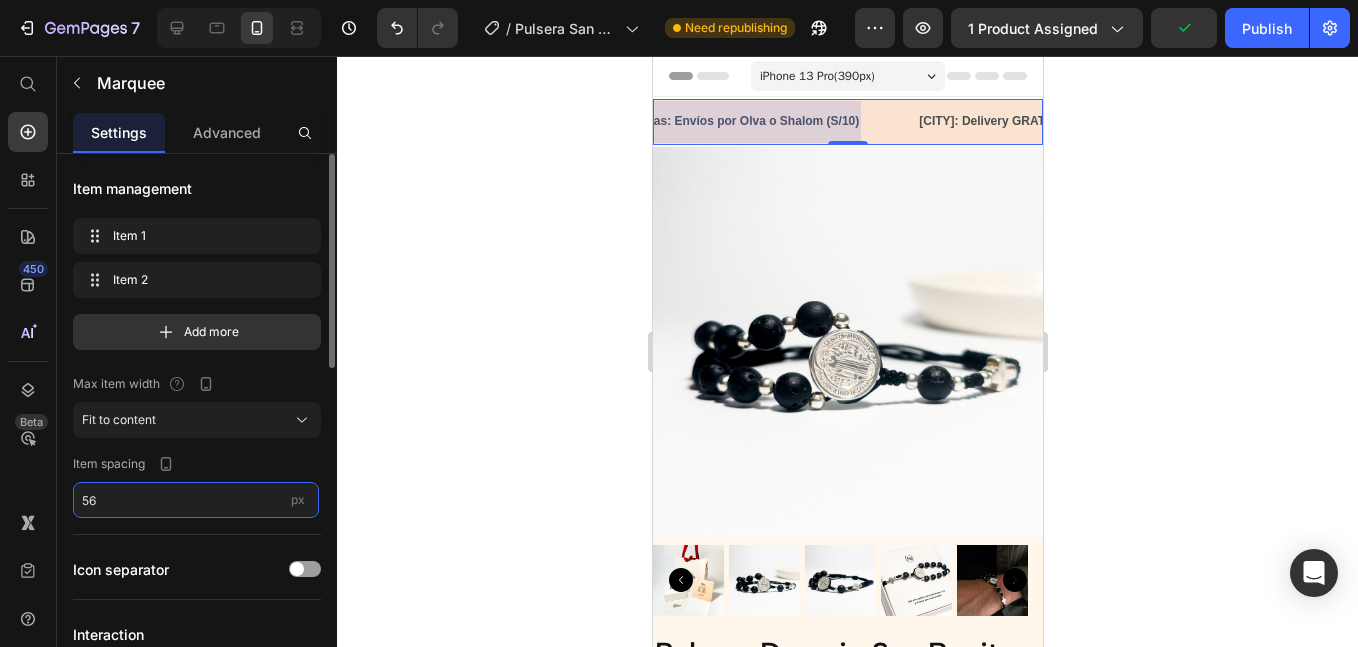 click on "56" at bounding box center [196, 500] 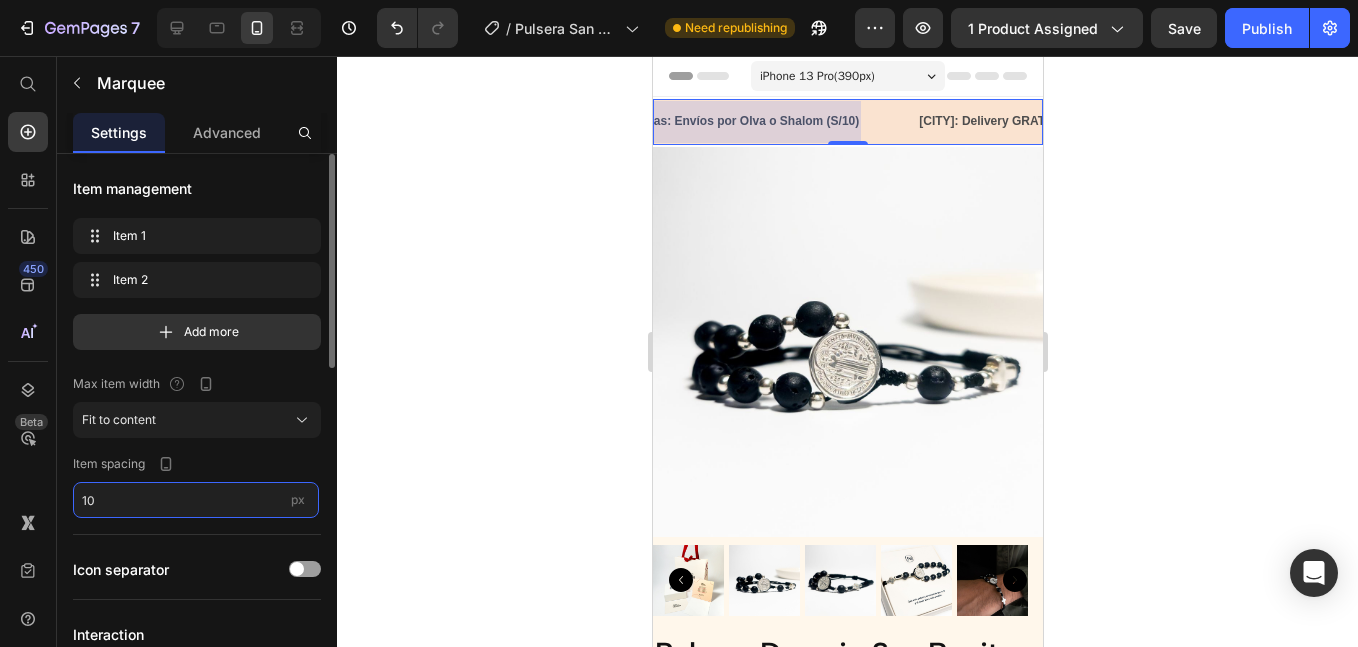 type on "100" 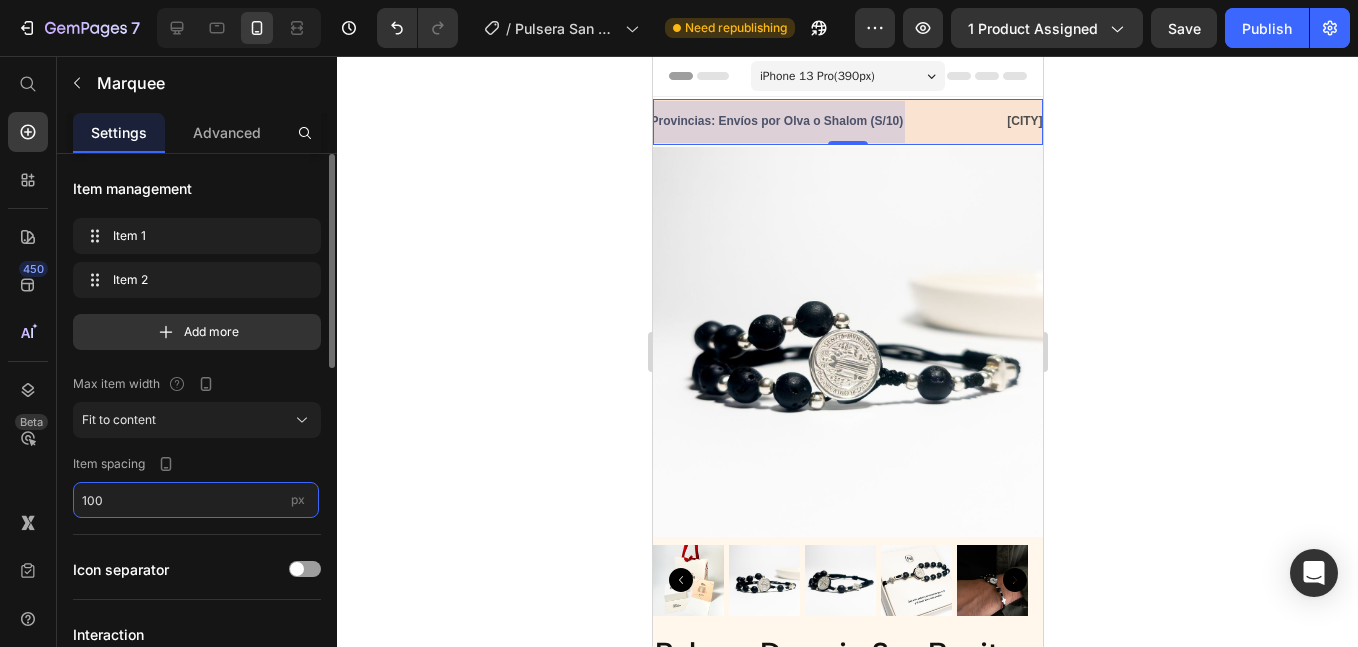 click on "100" at bounding box center [196, 500] 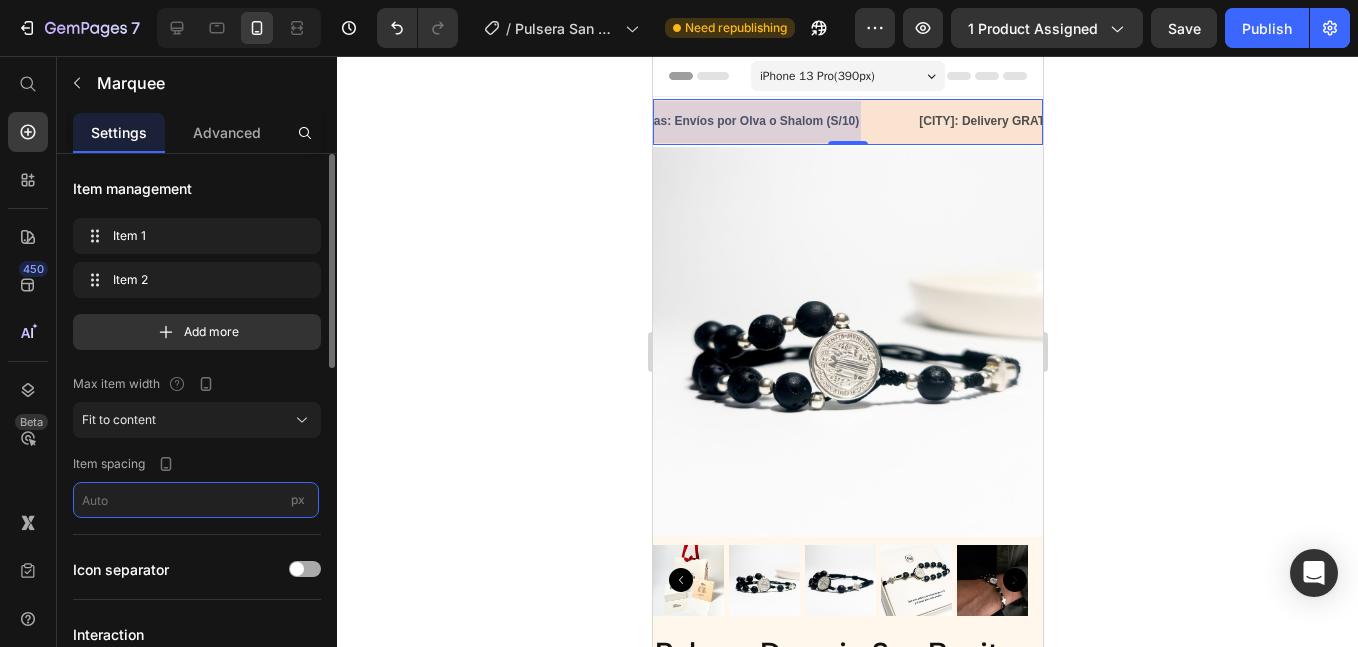 scroll, scrollTop: 167, scrollLeft: 0, axis: vertical 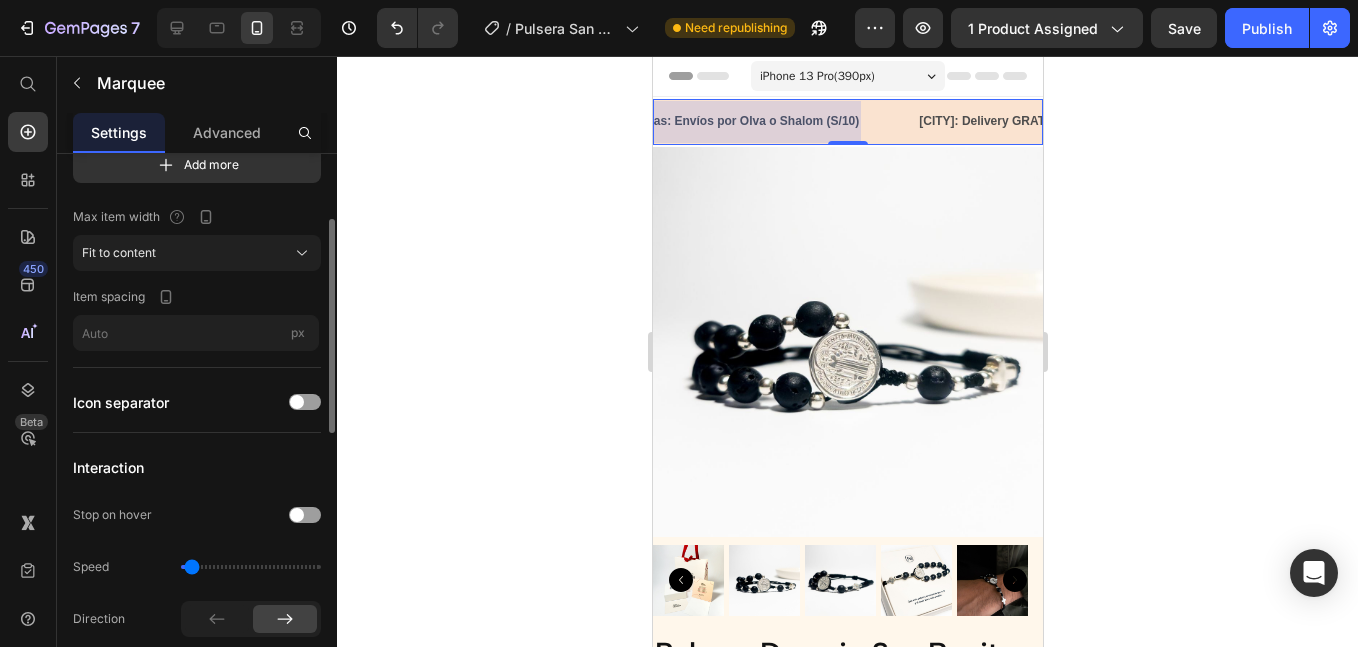 click at bounding box center (329, 429) 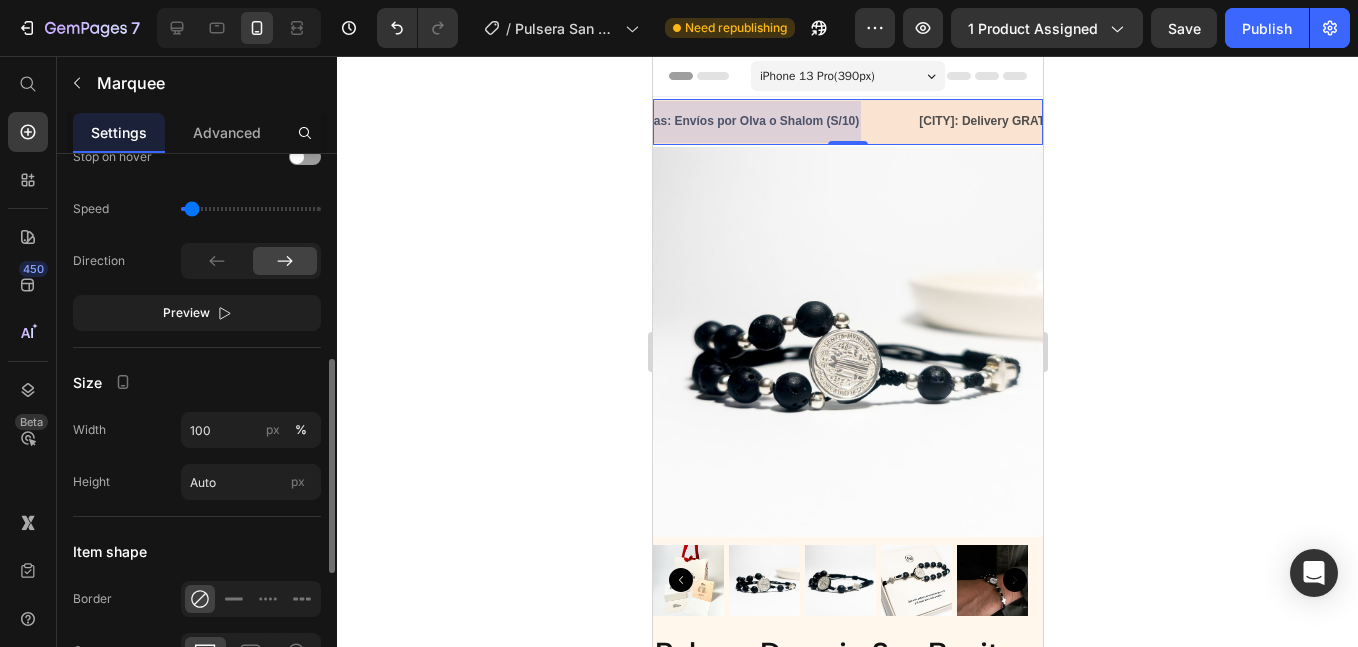 scroll, scrollTop: 191, scrollLeft: 0, axis: vertical 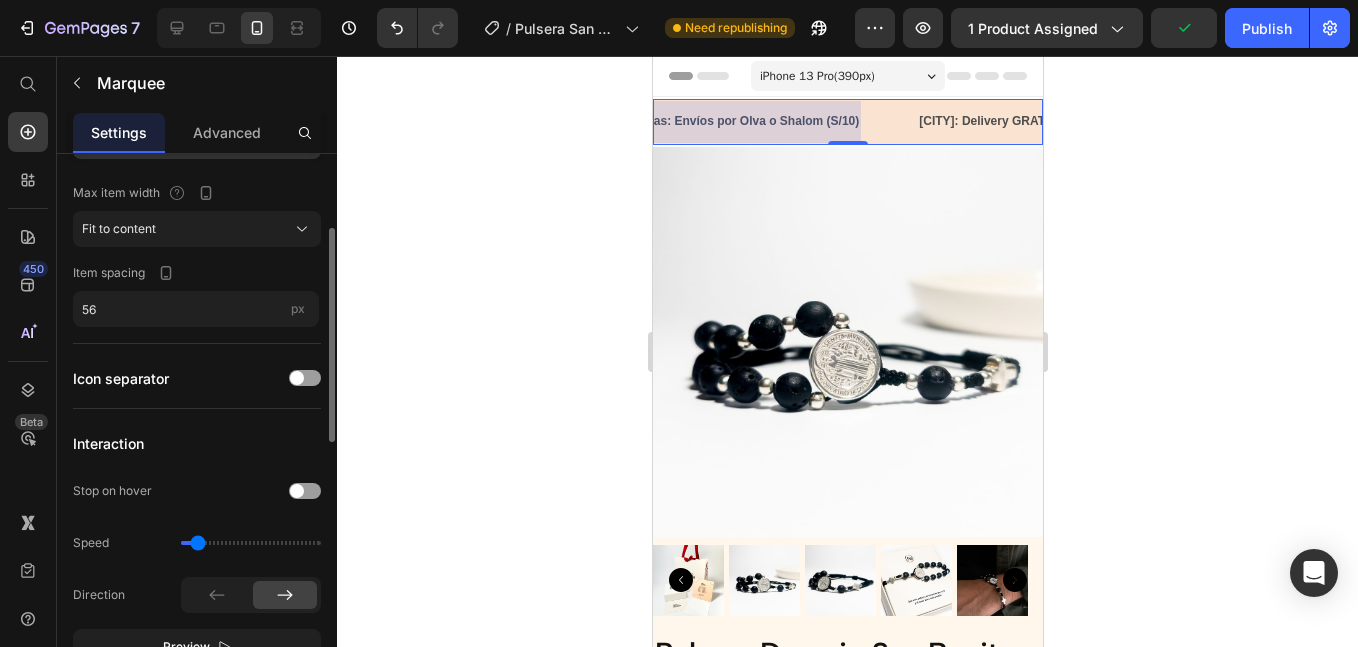 type on "0.3" 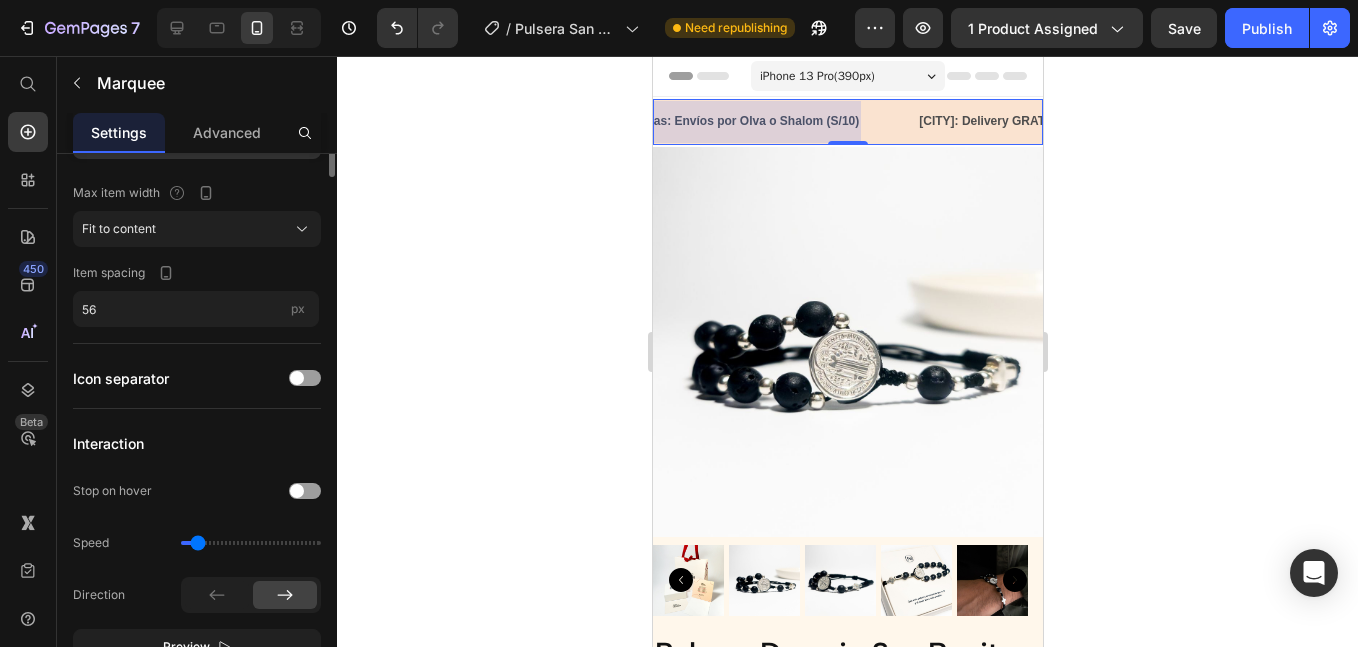 scroll, scrollTop: 0, scrollLeft: 0, axis: both 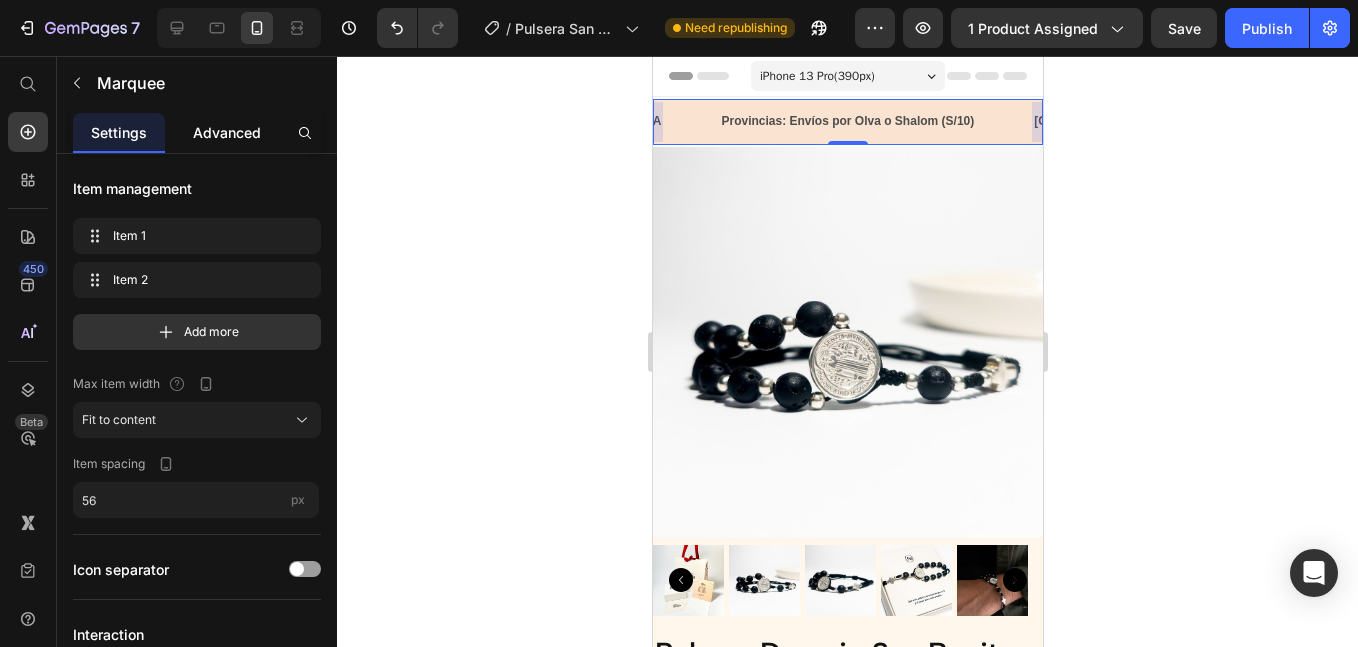 click on "Advanced" at bounding box center (227, 132) 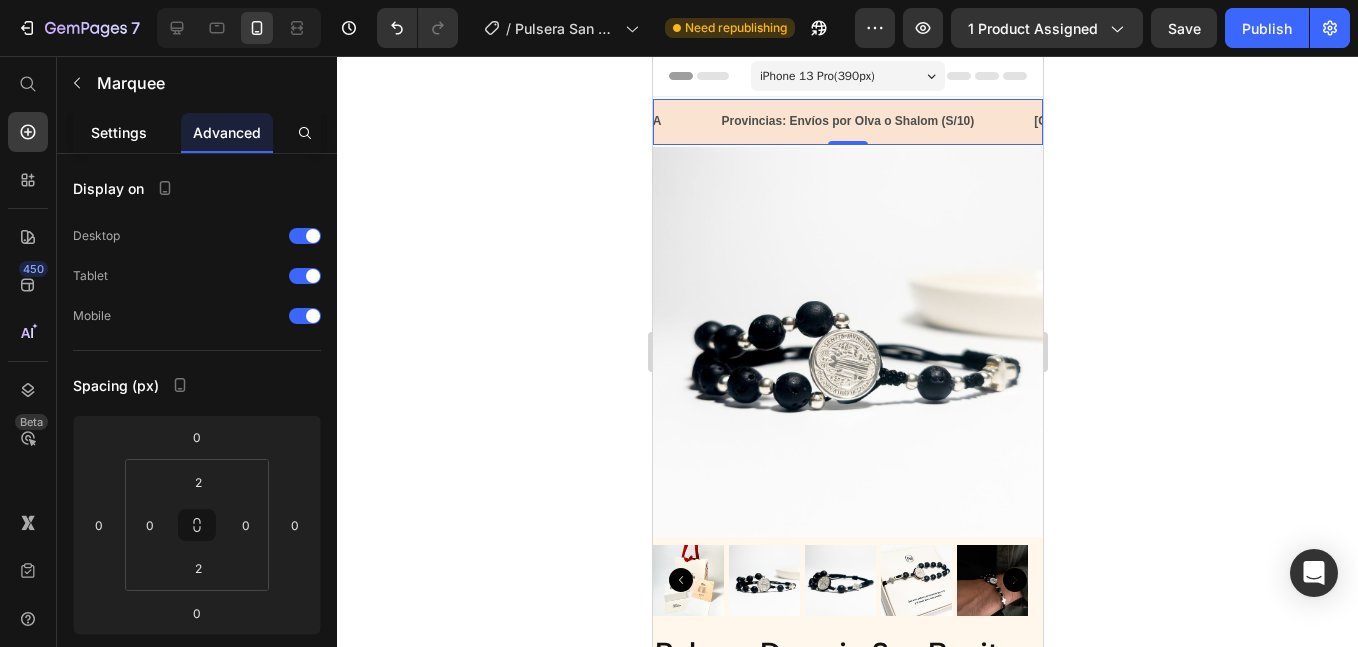 scroll, scrollTop: 0, scrollLeft: 0, axis: both 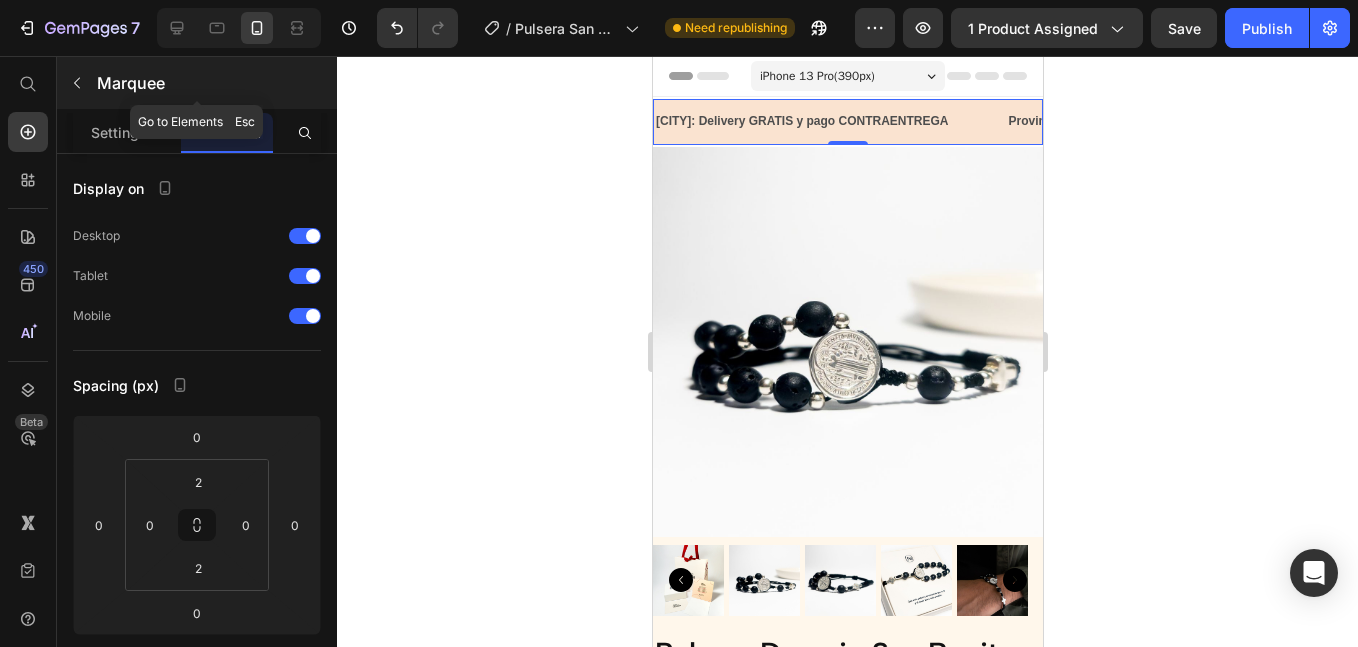click on "Marquee" at bounding box center [215, 83] 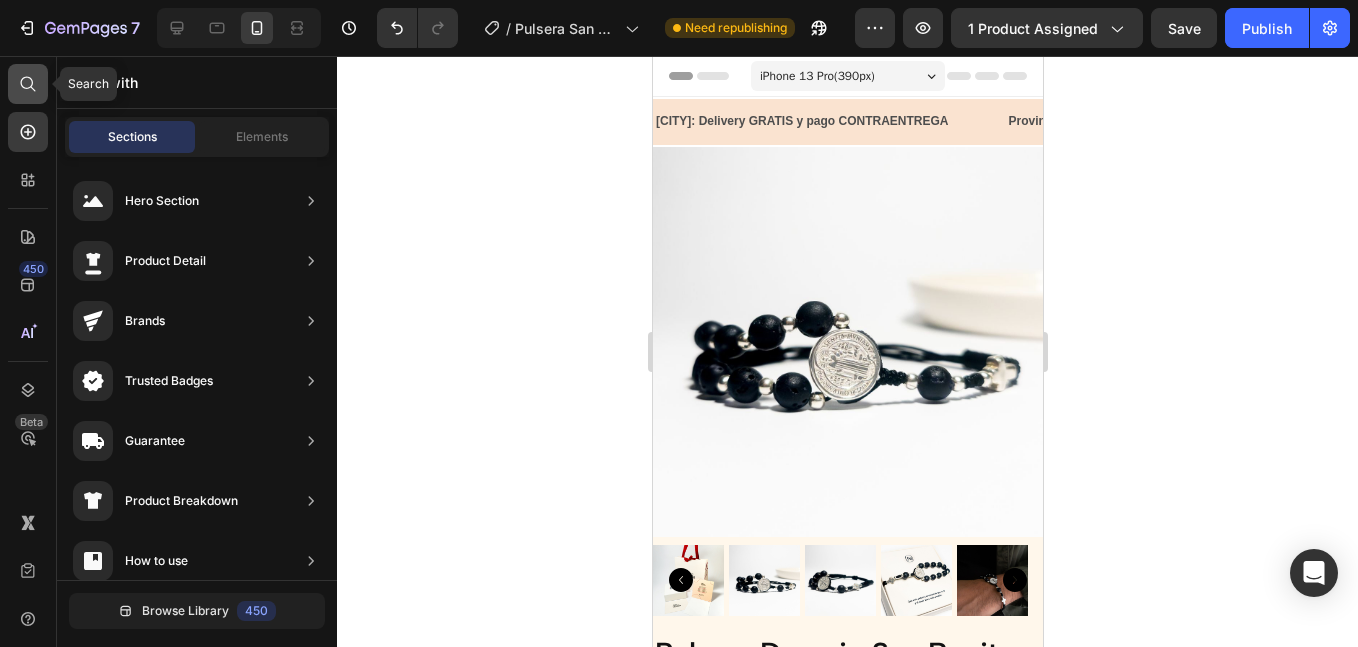 click 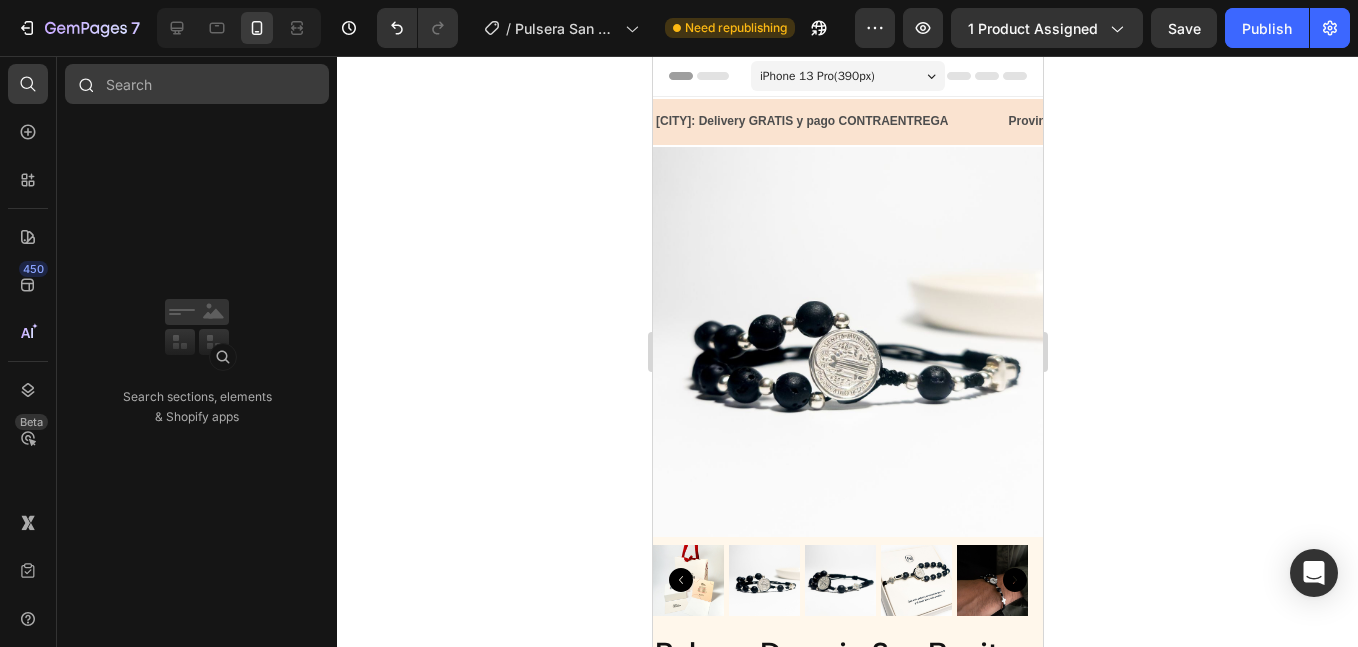 click at bounding box center (197, 84) 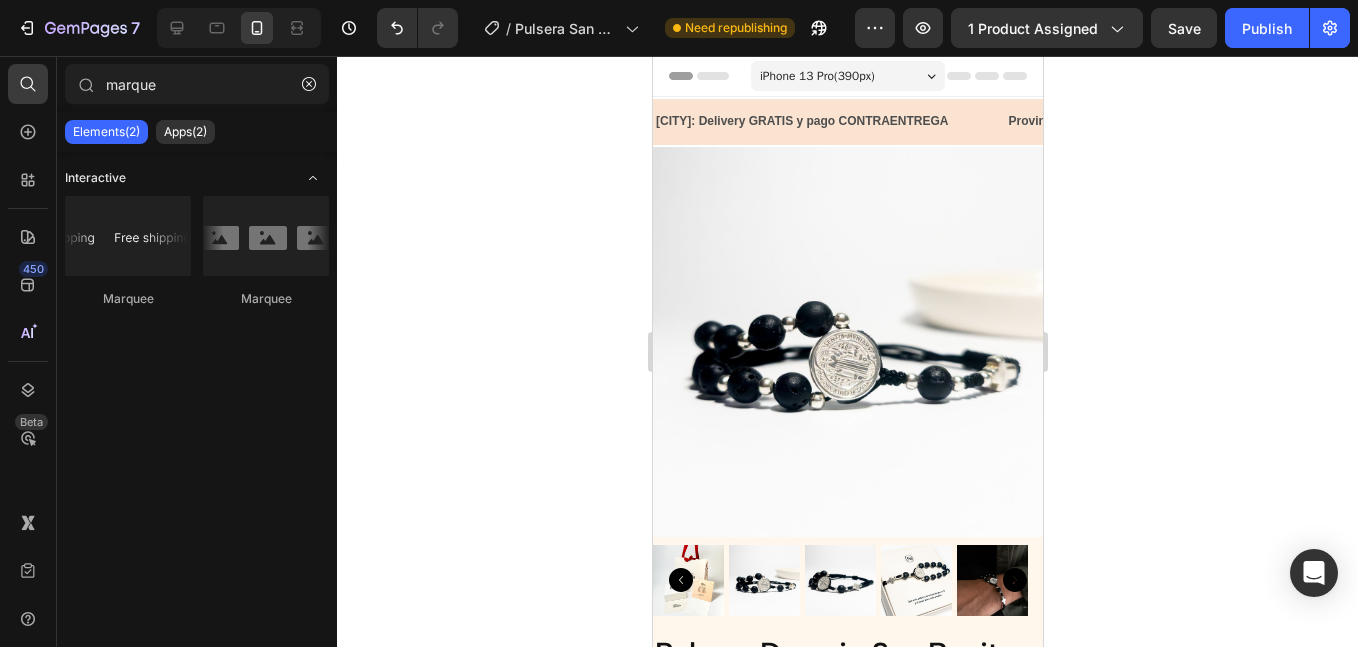 type on "marque" 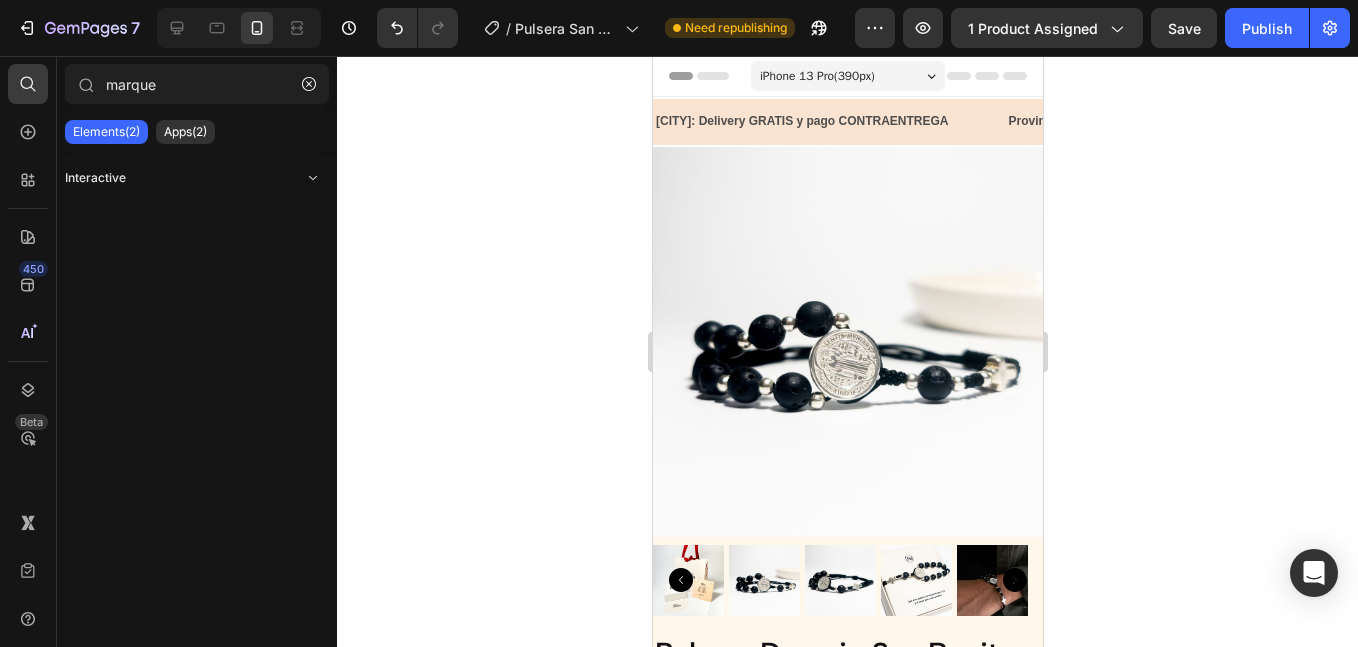 click 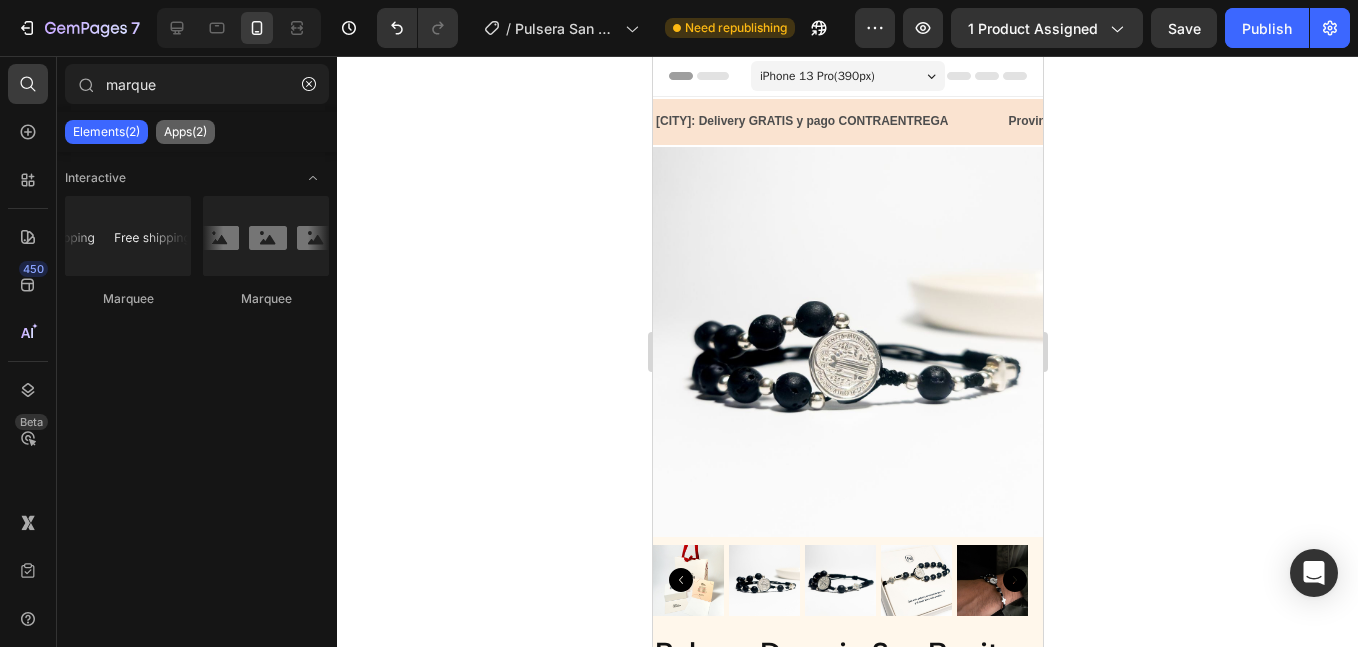 click on "Apps(2)" at bounding box center (185, 132) 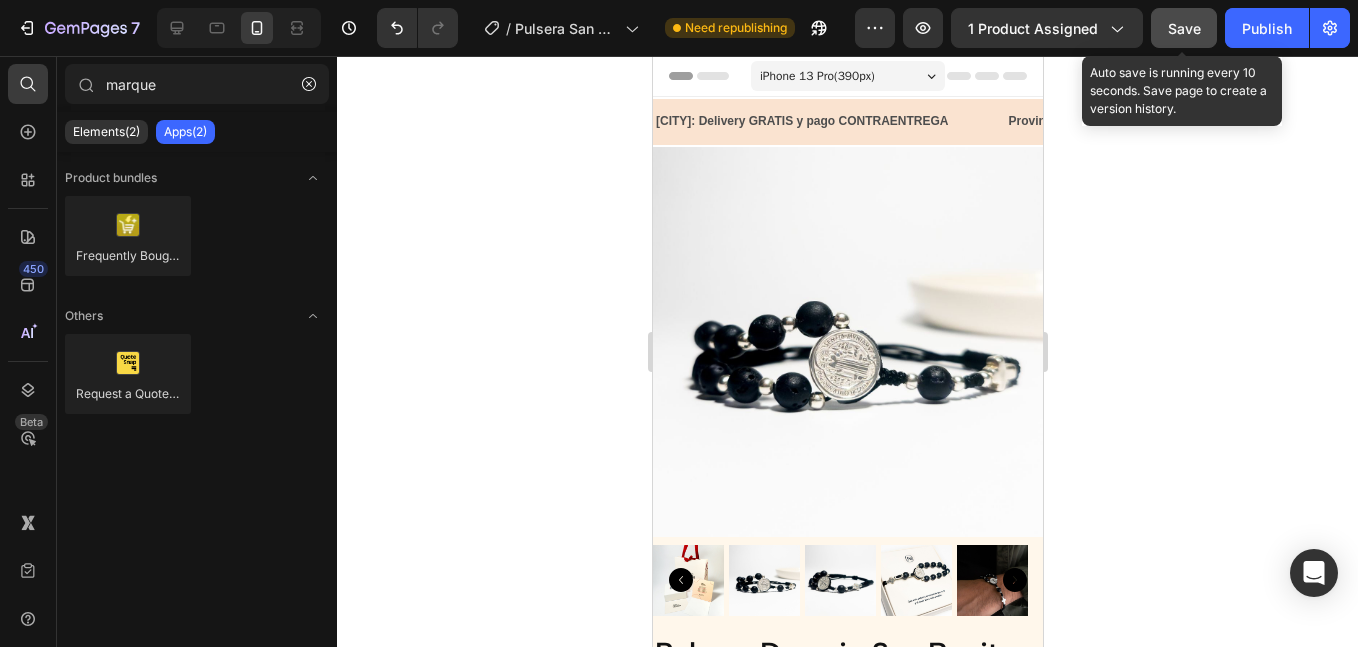 click on "Save" 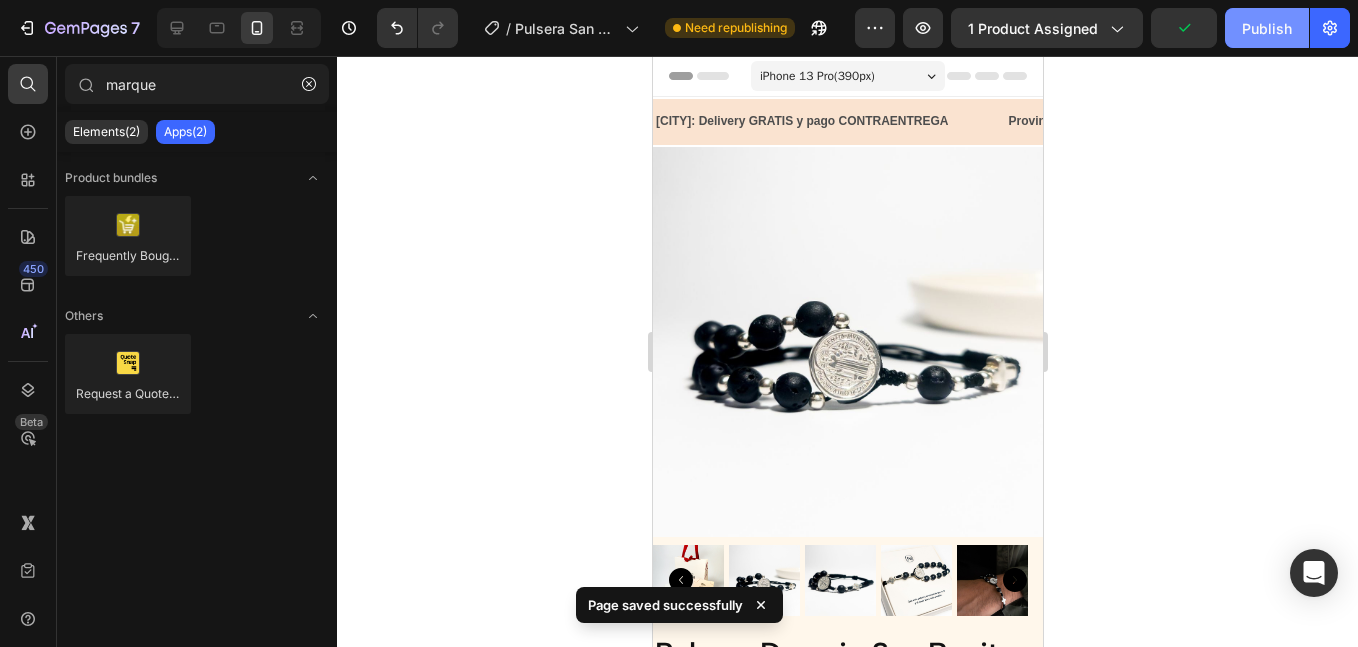 click on "Publish" 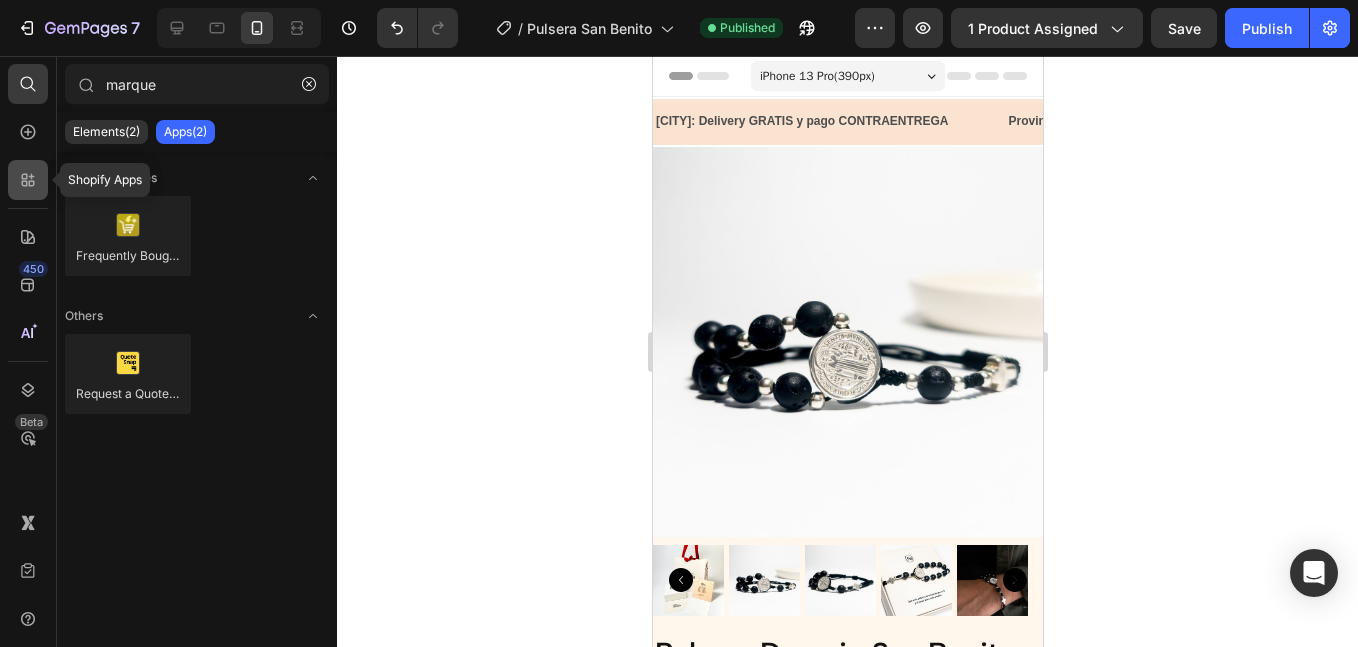 click 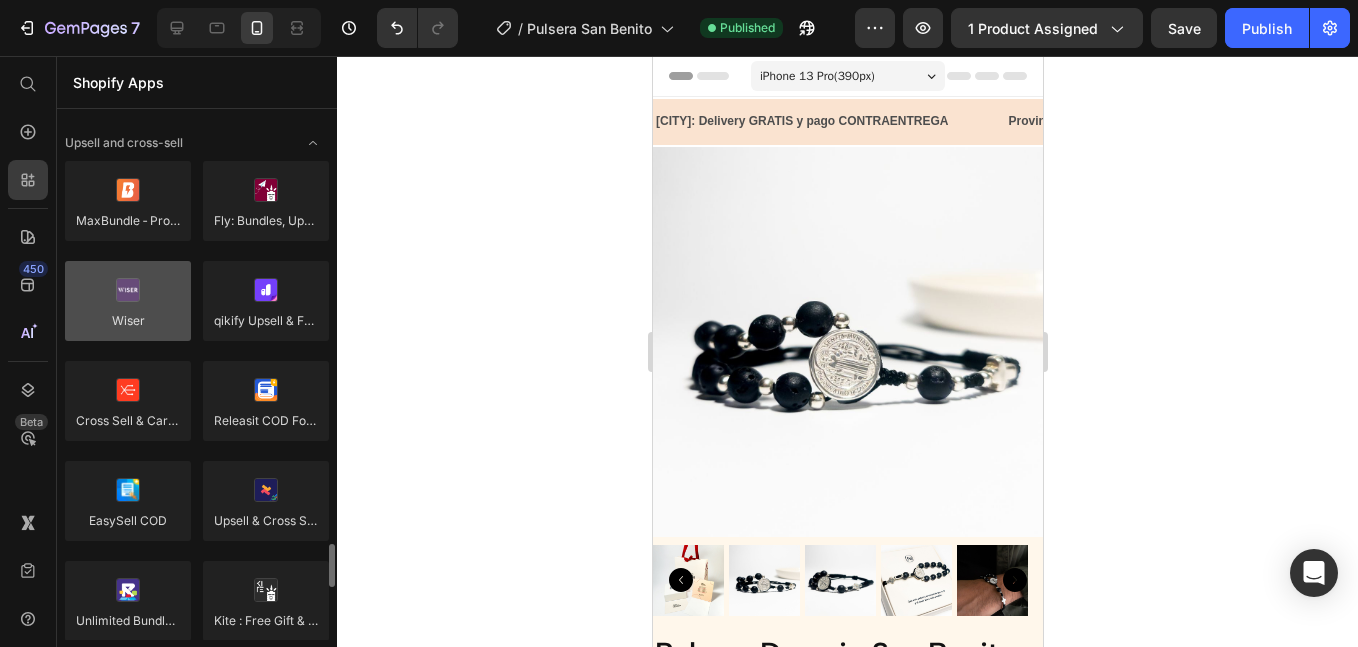 scroll, scrollTop: 1168, scrollLeft: 0, axis: vertical 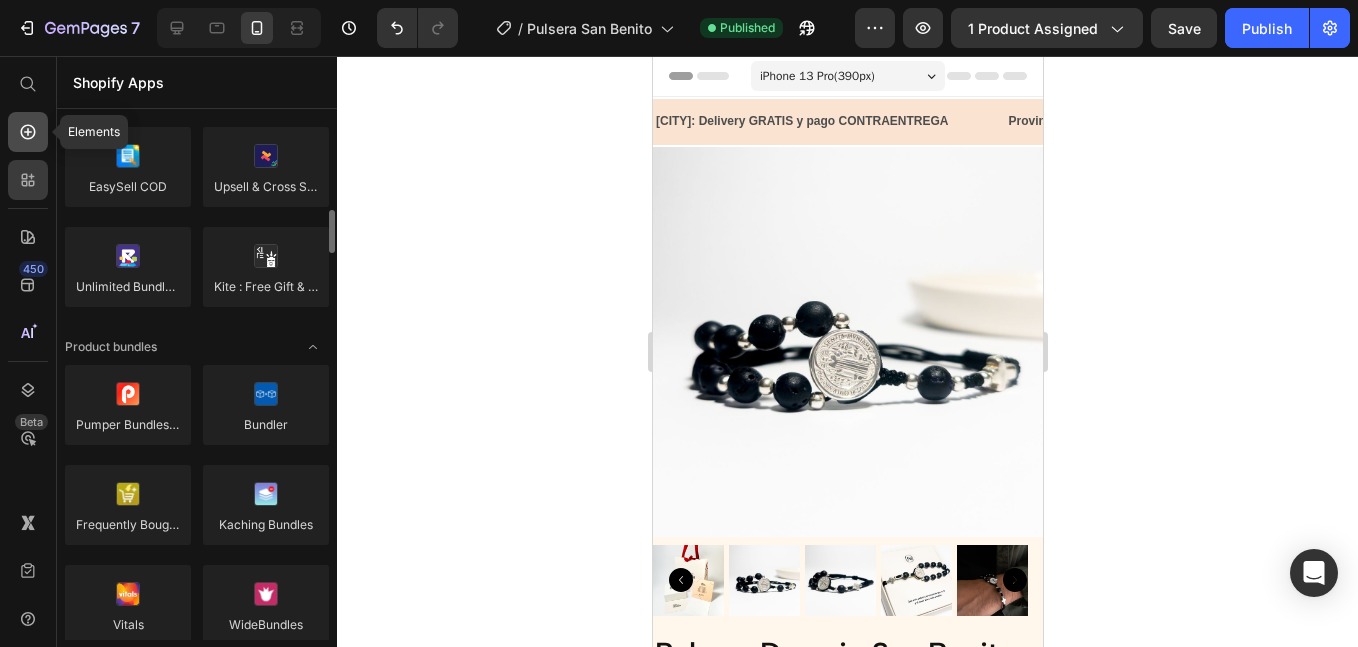 click 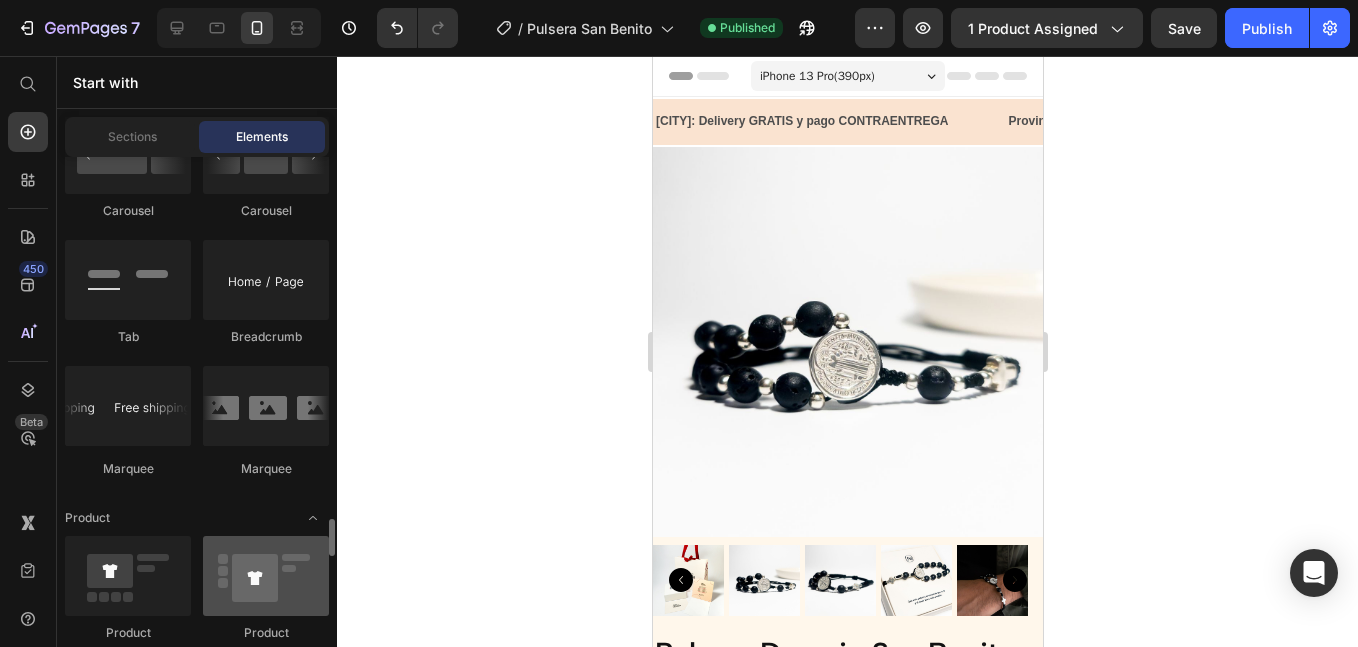 scroll, scrollTop: 2504, scrollLeft: 0, axis: vertical 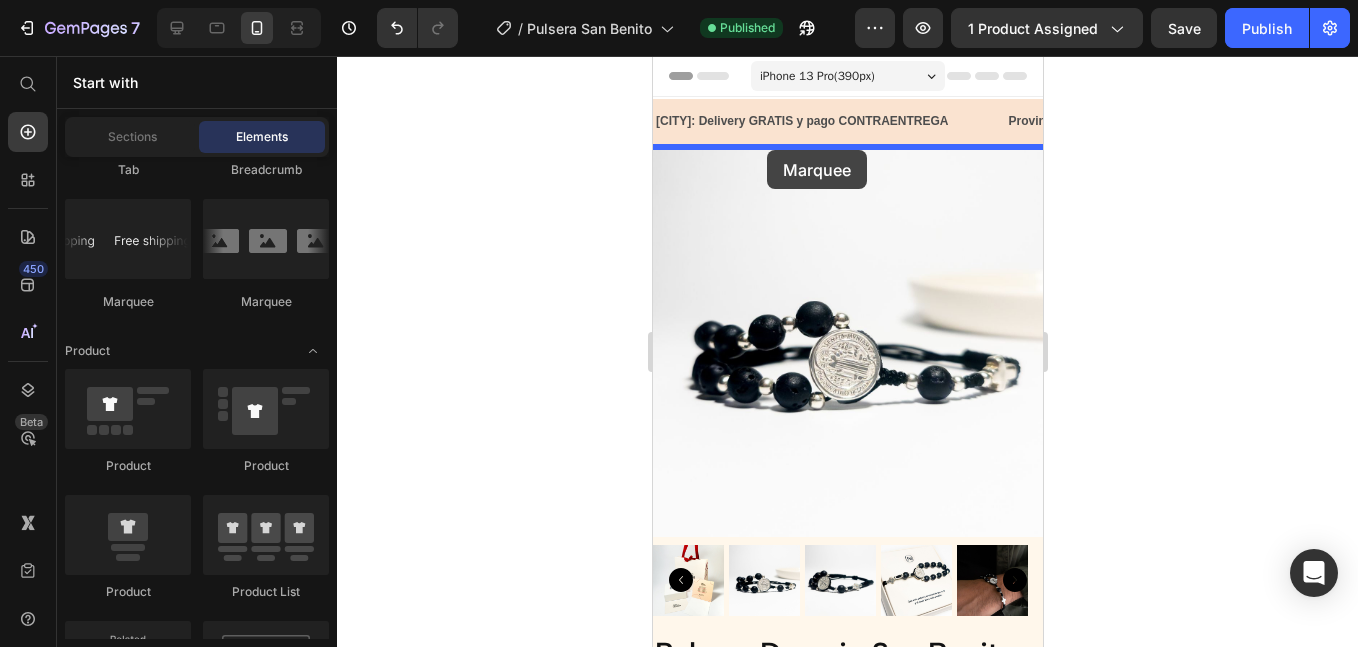 drag, startPoint x: 1262, startPoint y: 338, endPoint x: 766, endPoint y: 150, distance: 530.4338 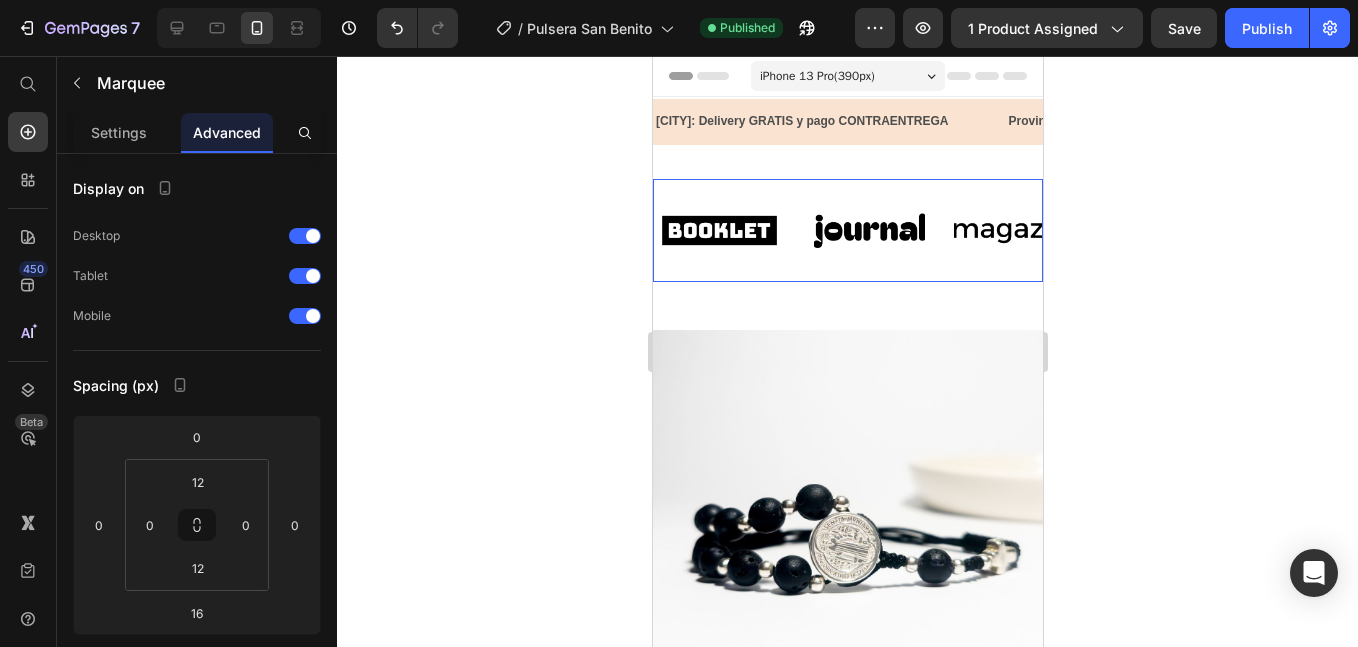 click on "Image Image Image Image Image Image Image Image Image Image Marquee   16" at bounding box center (847, 230) 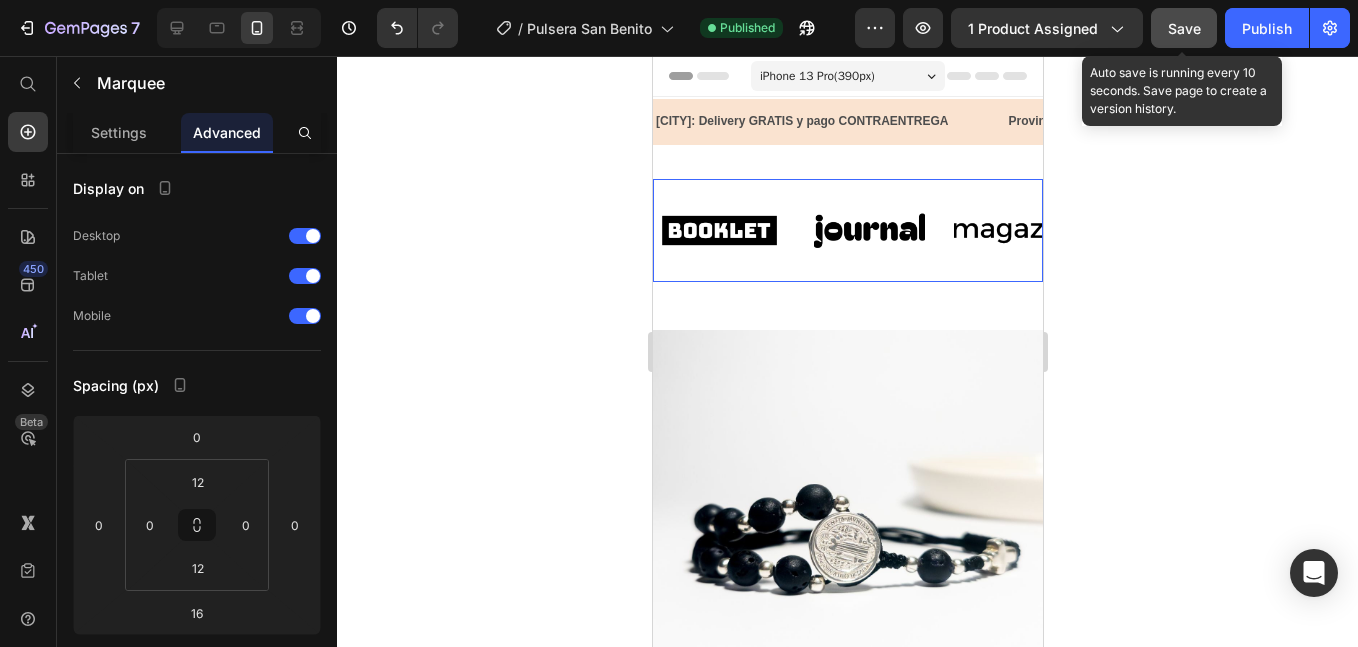 click on "Save" 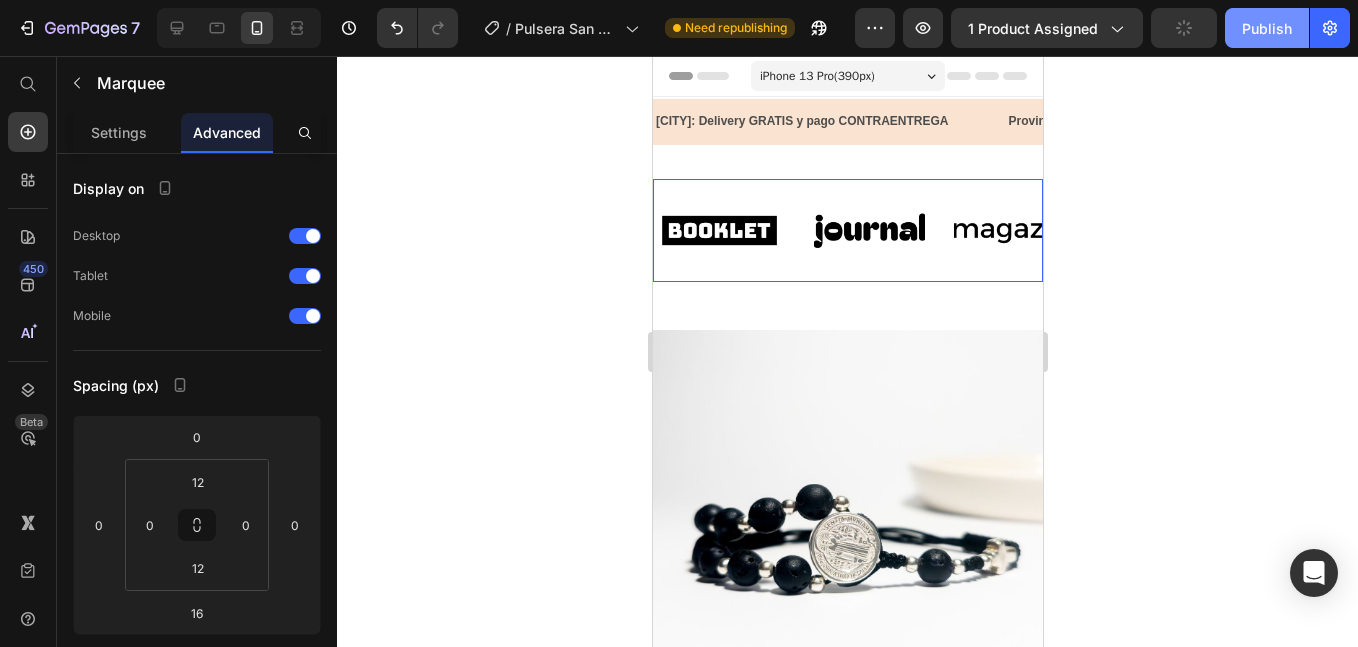 click on "Publish" at bounding box center [1267, 28] 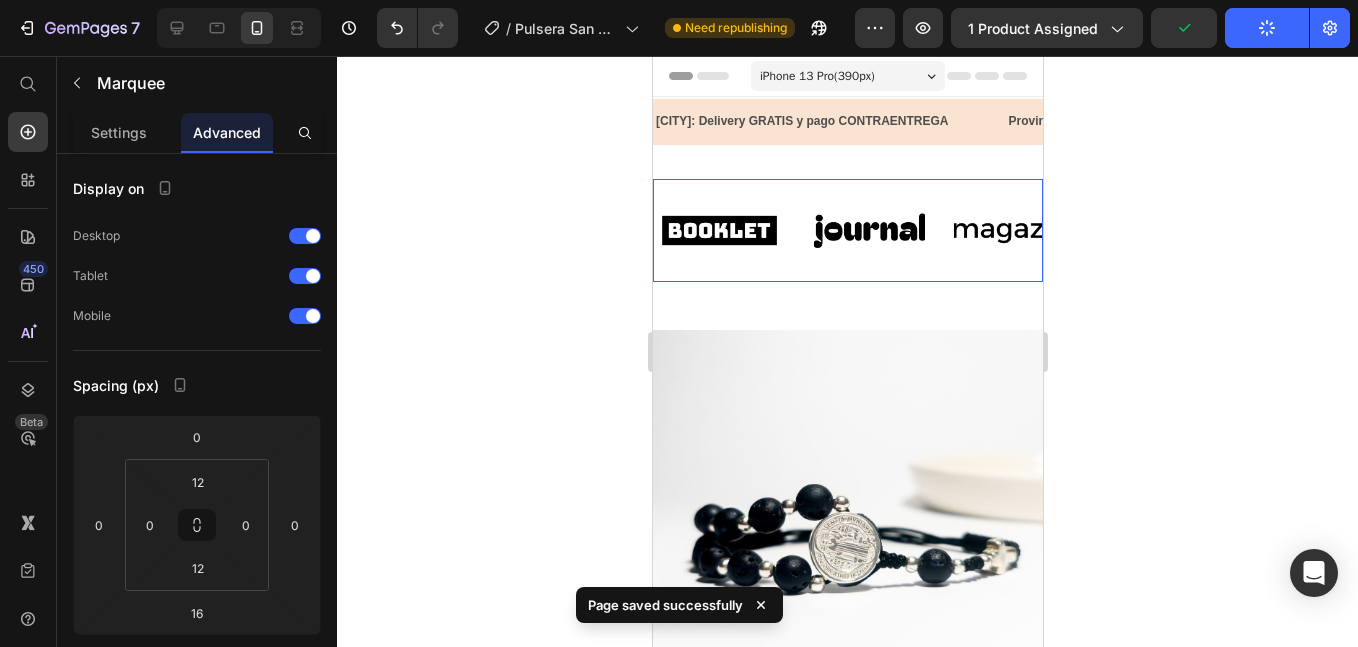 click on "Publish" 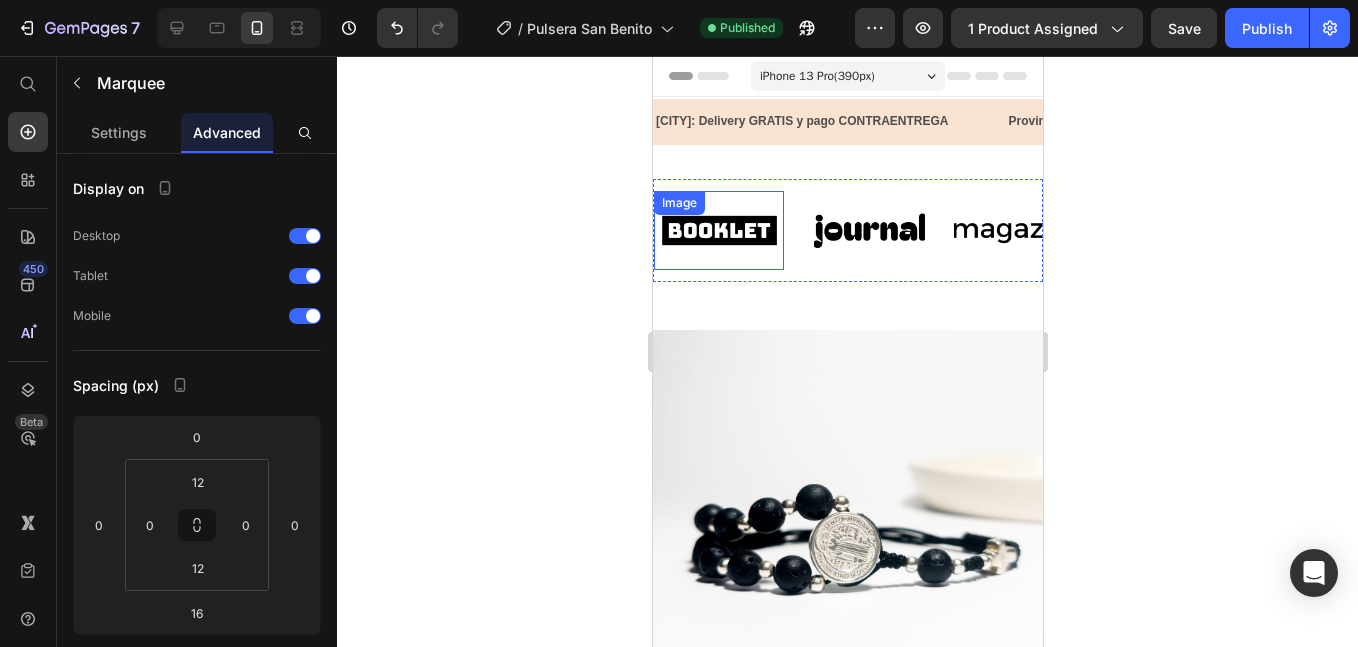 click at bounding box center (718, 230) 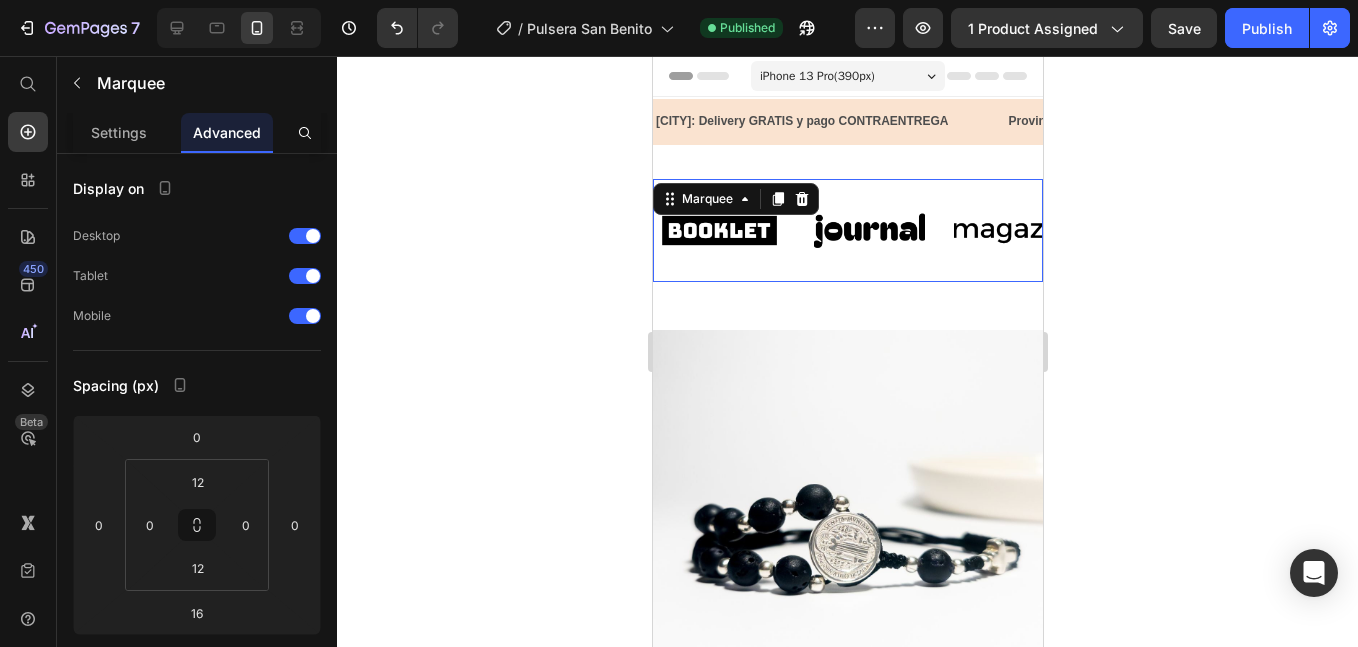 click on "Image Image Image Image Image Image Image Image Image Image Marquee   16" at bounding box center (847, 230) 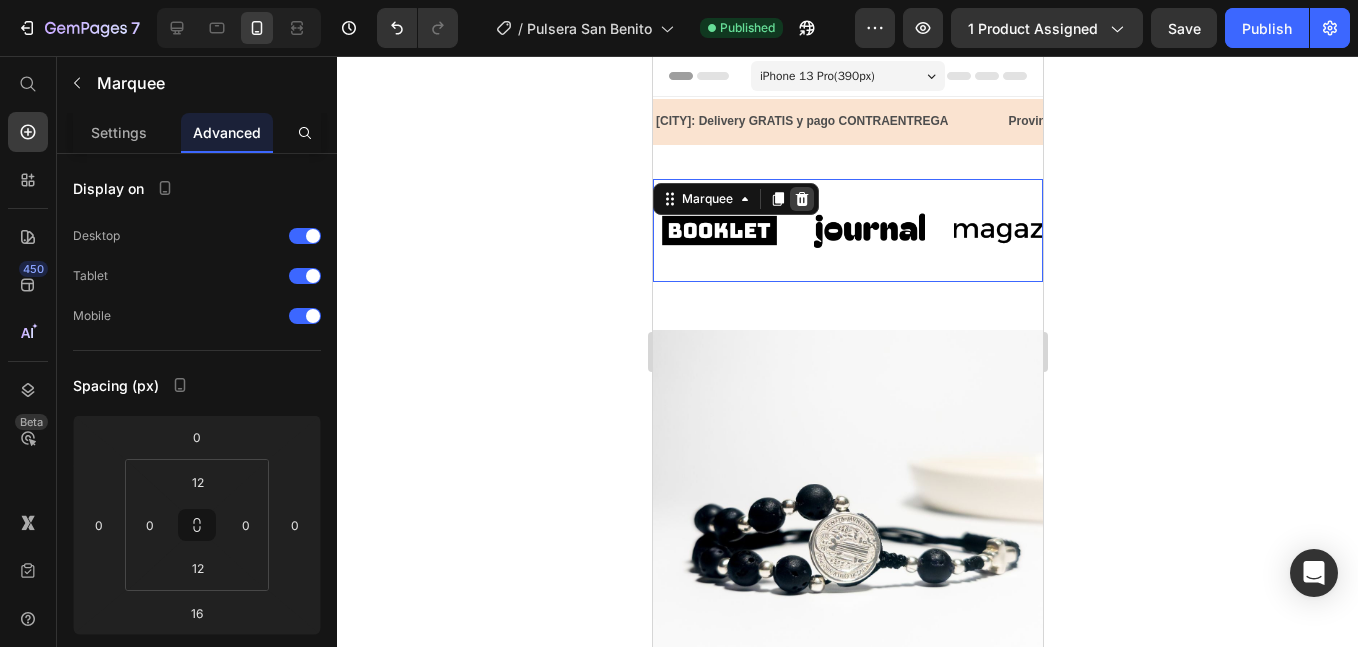 click 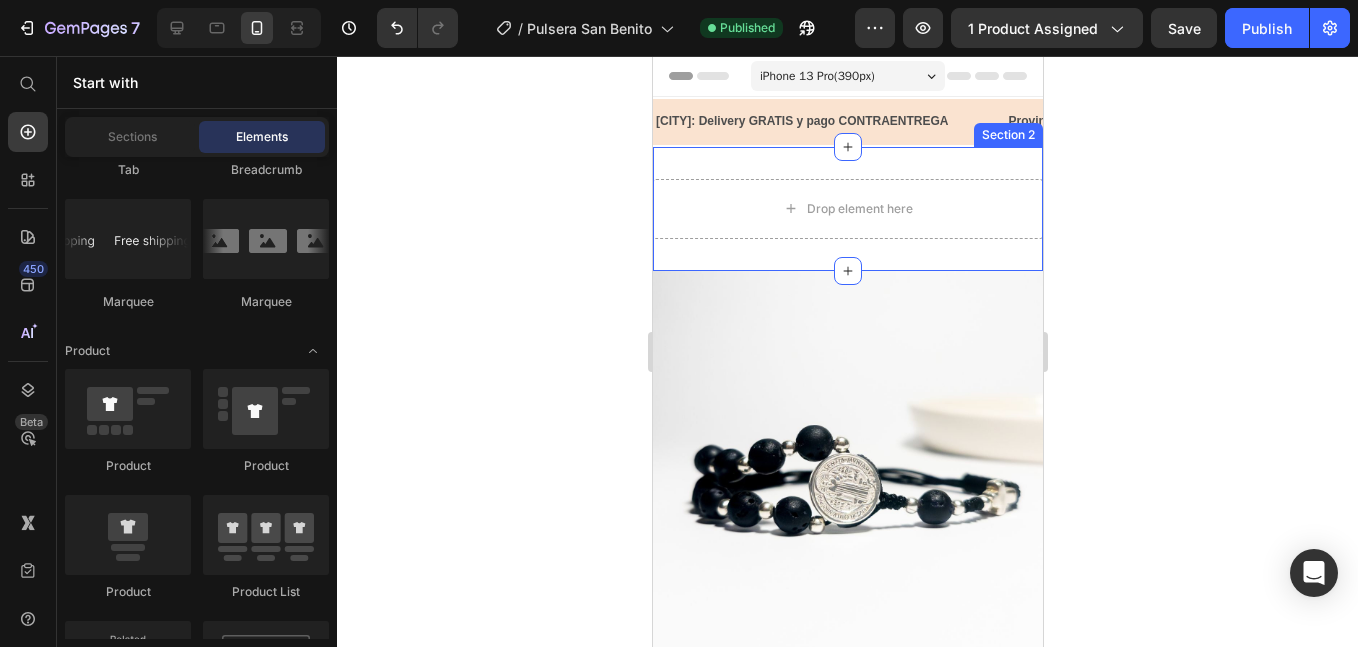 click on "Drop element here Section 2" at bounding box center [847, 209] 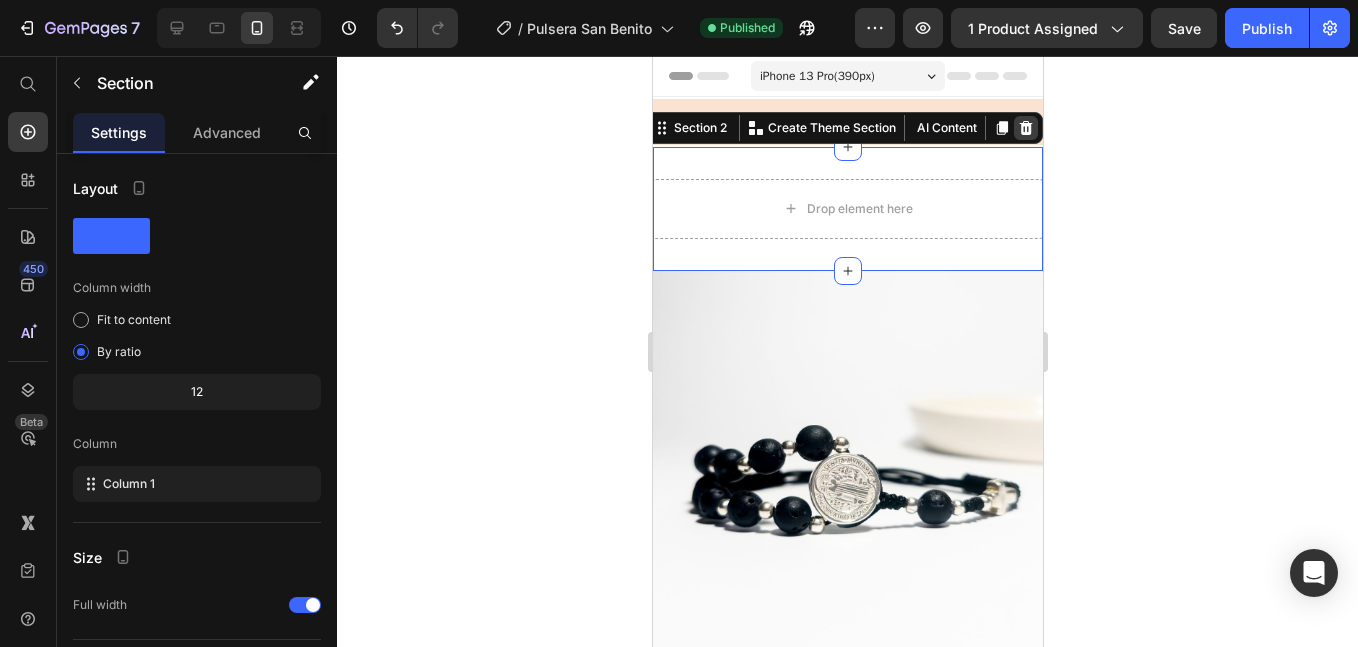 click 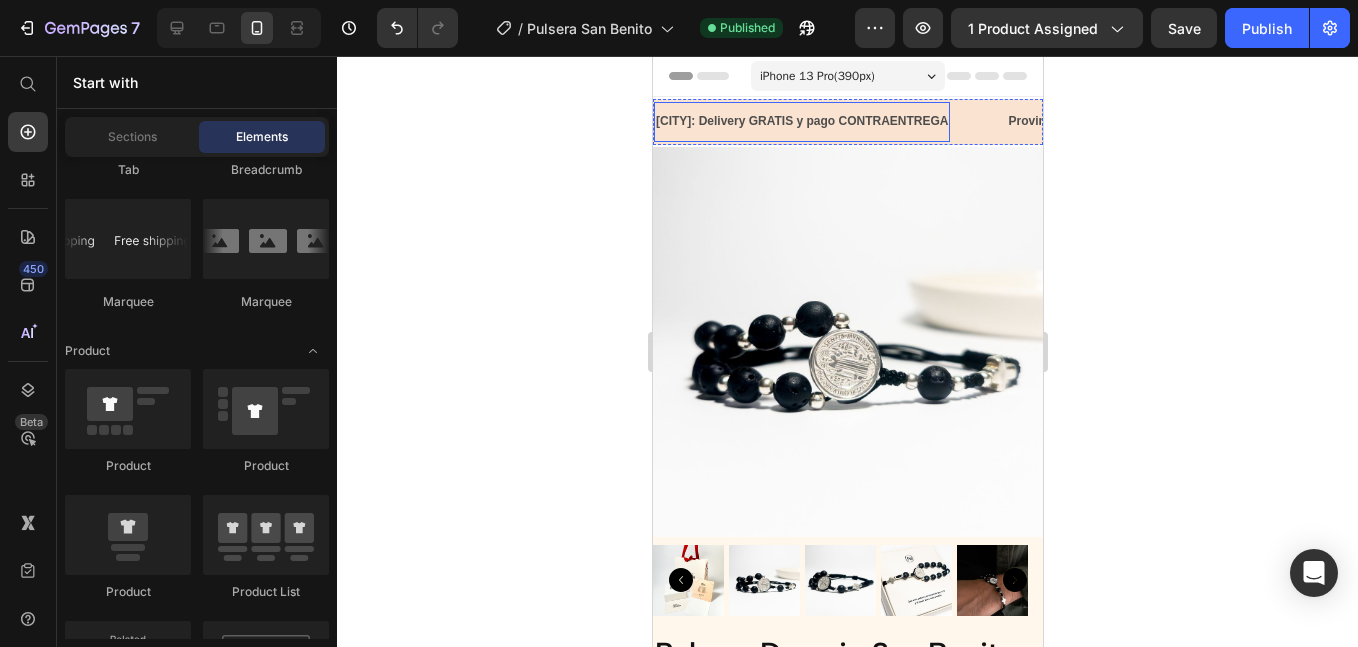 click on "Lima: Delivery GRATIS y pago CONTRAENTREGA" at bounding box center [139, 122] 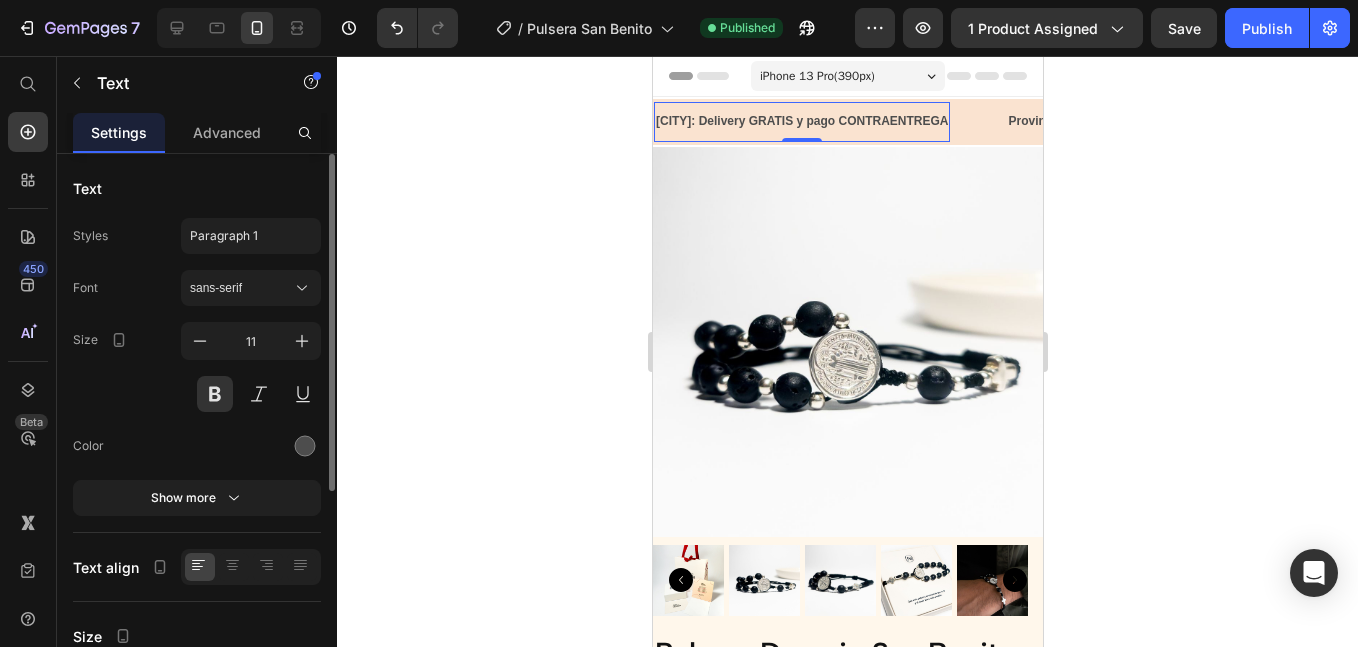 scroll, scrollTop: 167, scrollLeft: 0, axis: vertical 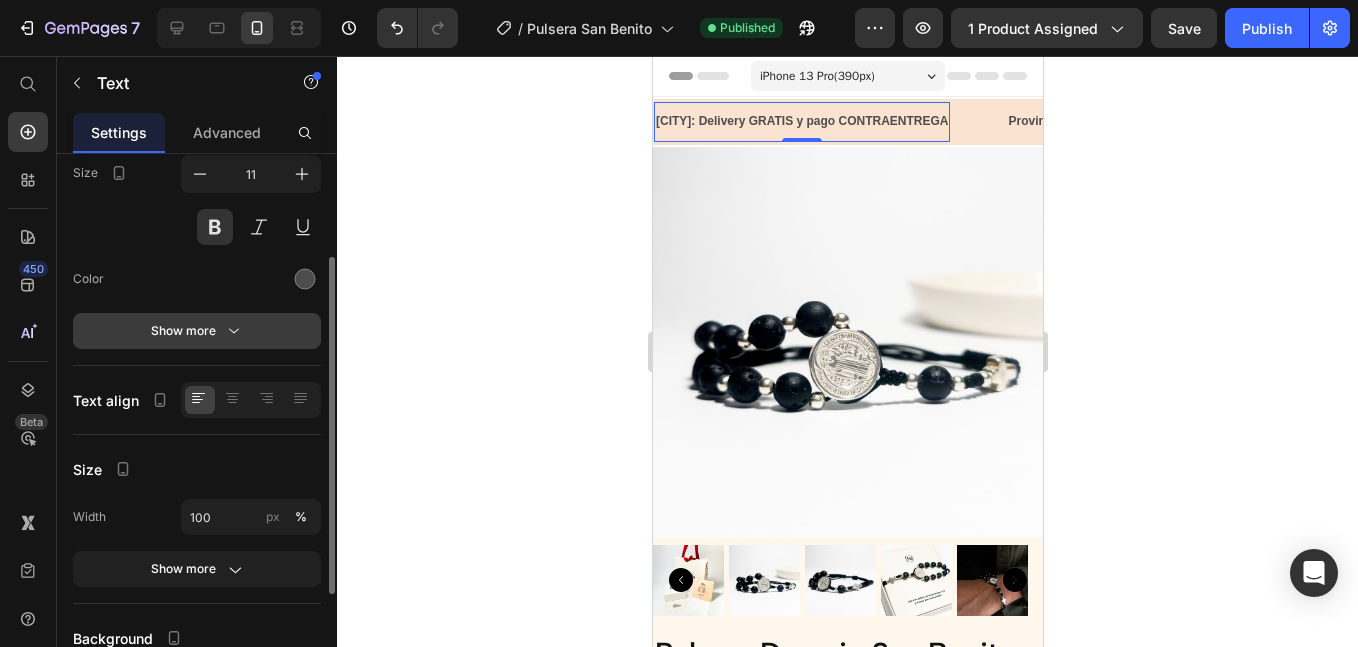 click on "Show more" at bounding box center [197, 331] 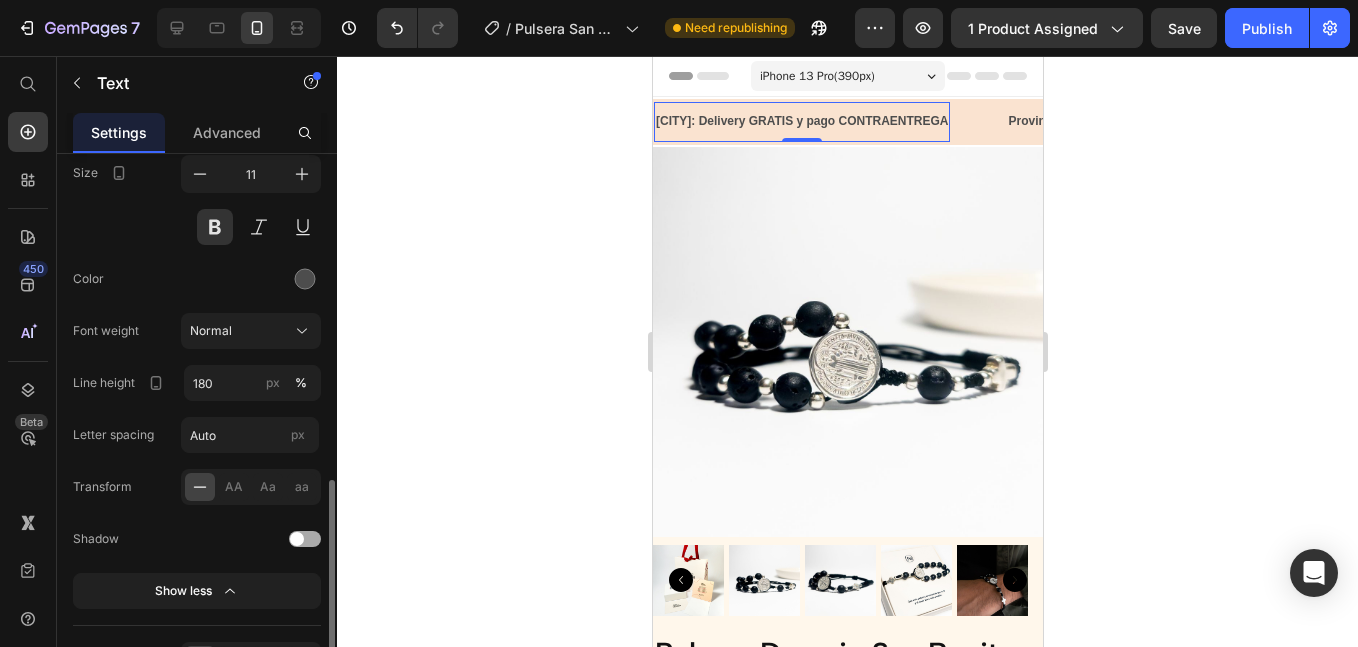 scroll, scrollTop: 334, scrollLeft: 0, axis: vertical 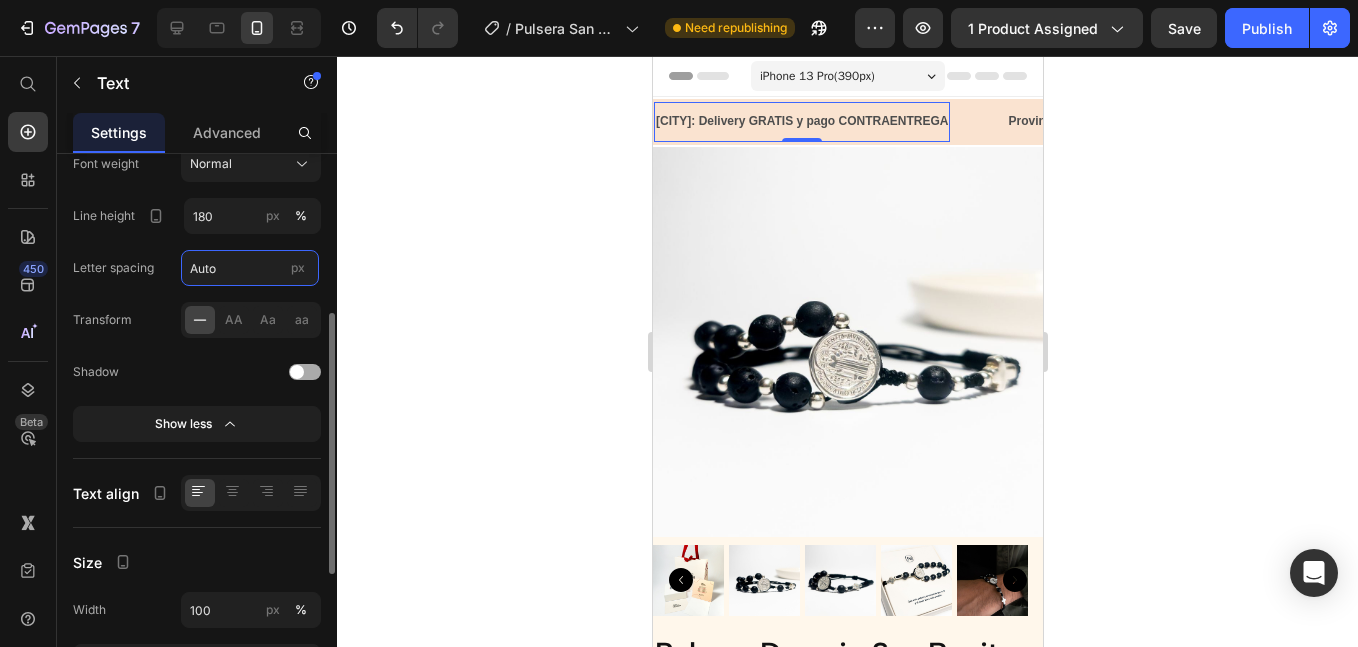 click on "Auto" at bounding box center (250, 268) 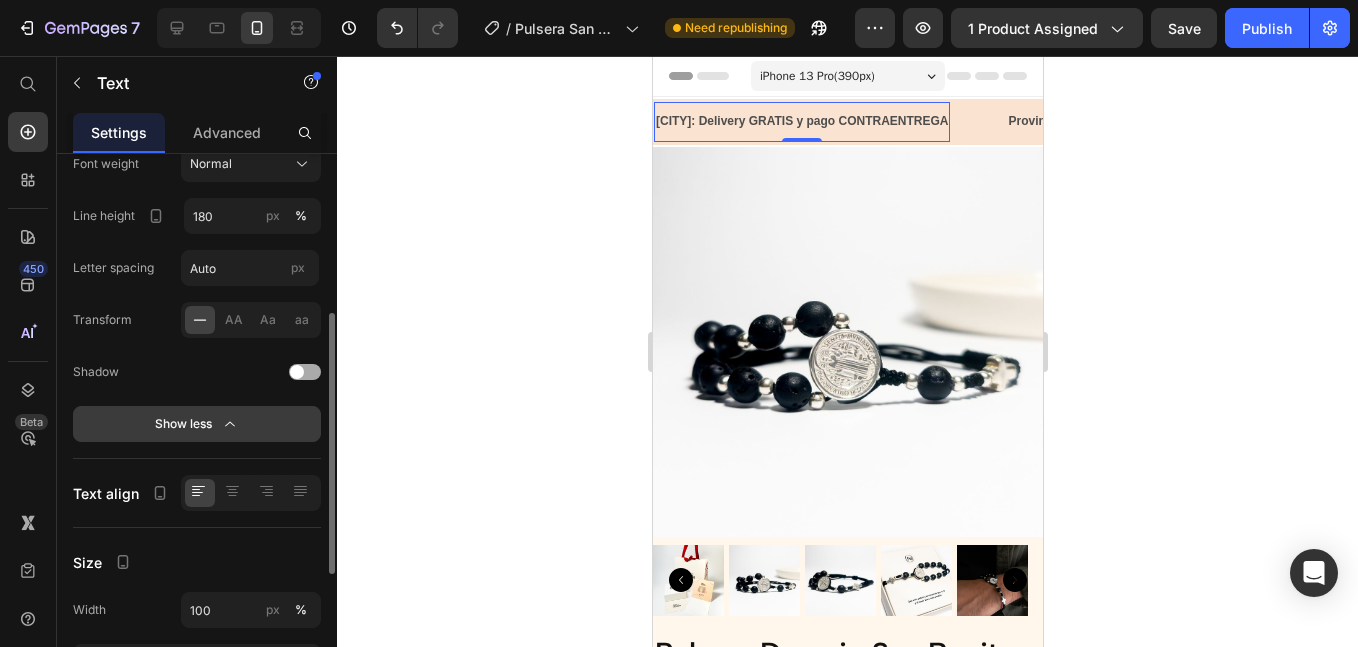 click on "Show less" 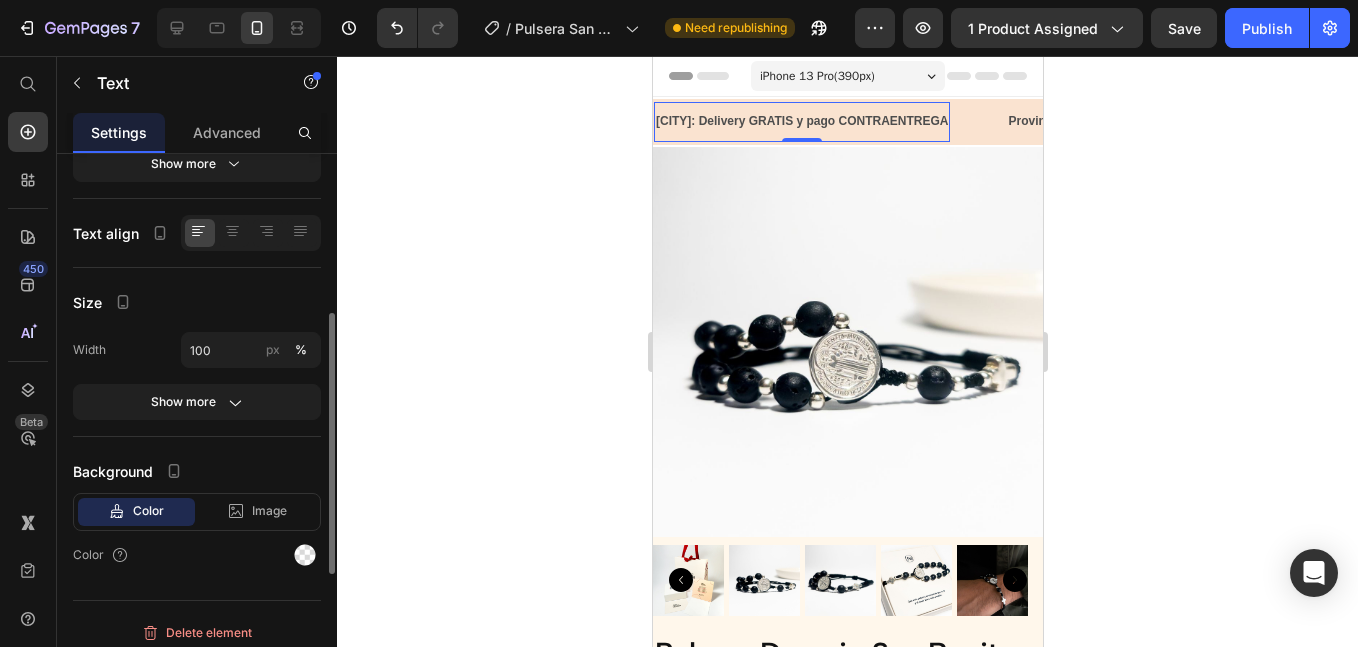 click 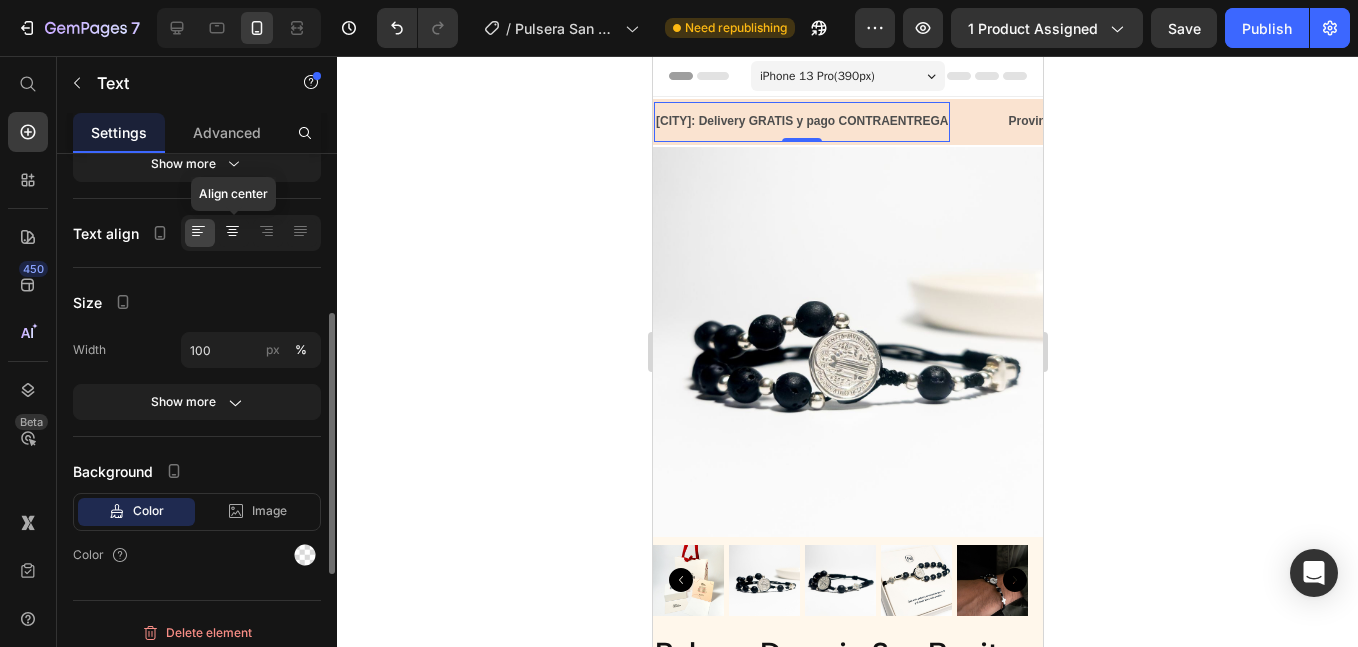 click 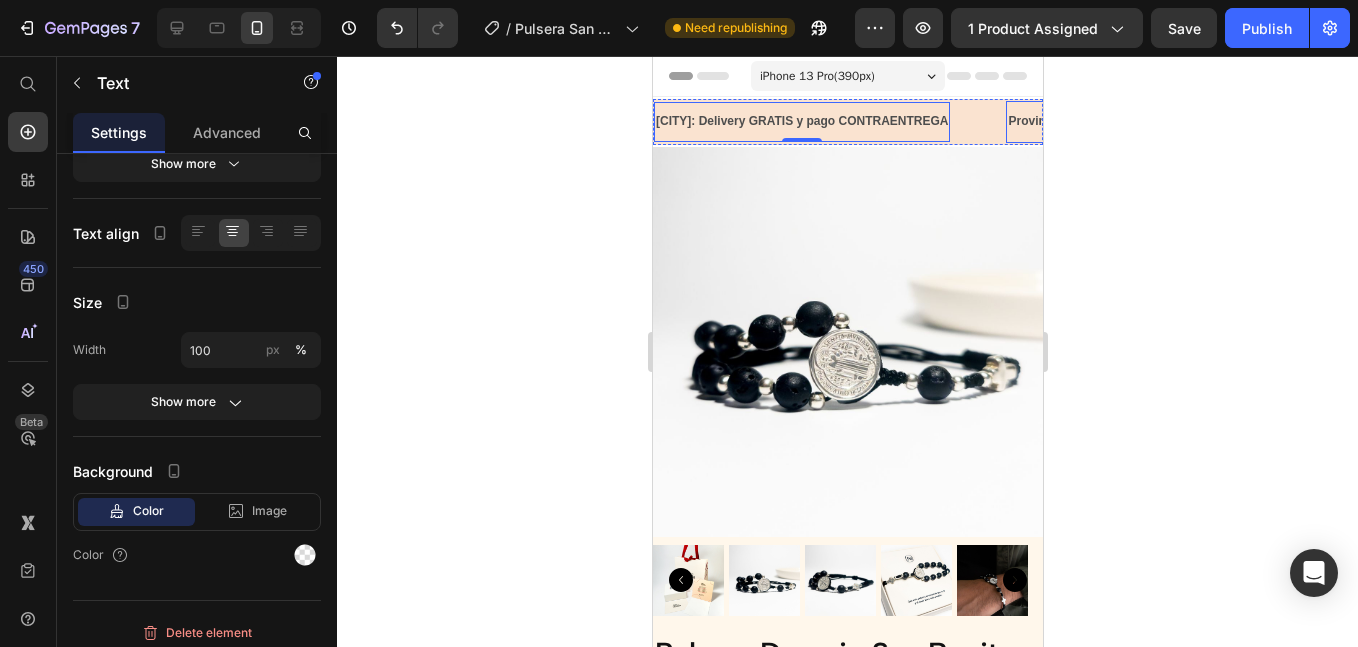 click on "Provincias: Envíos por Olva o Shalom (S/10)" at bounding box center (472, 121) 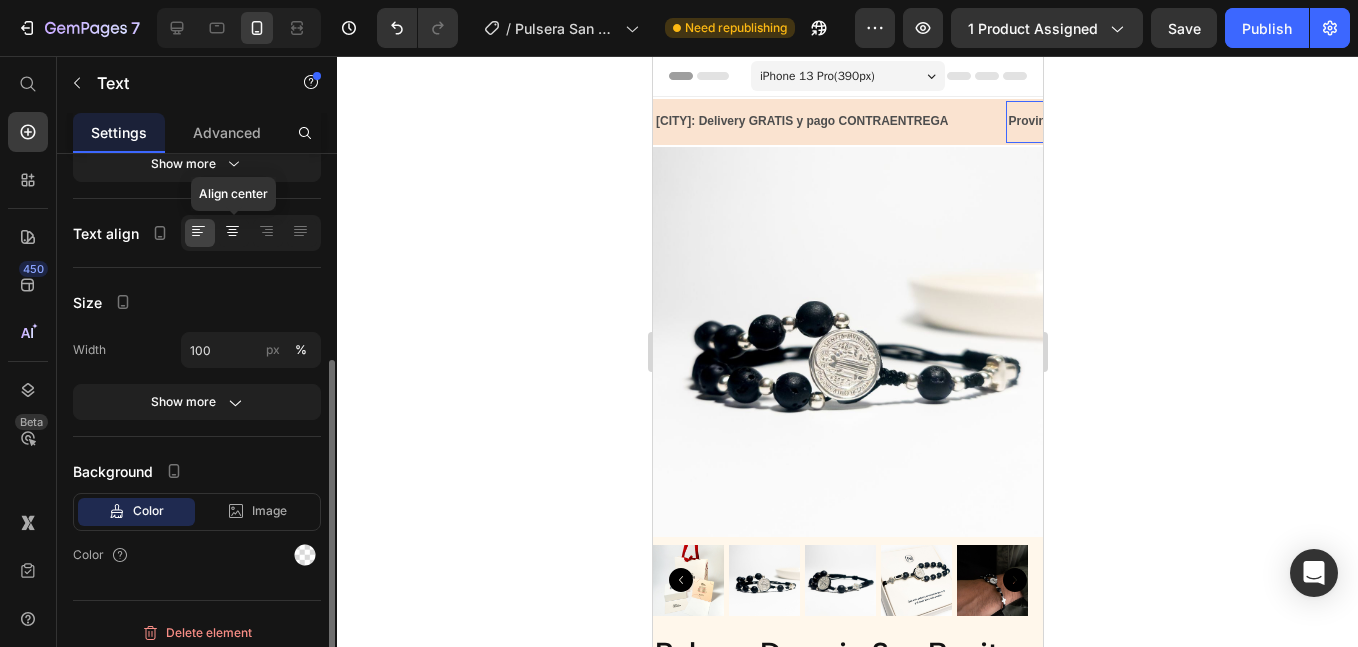 click 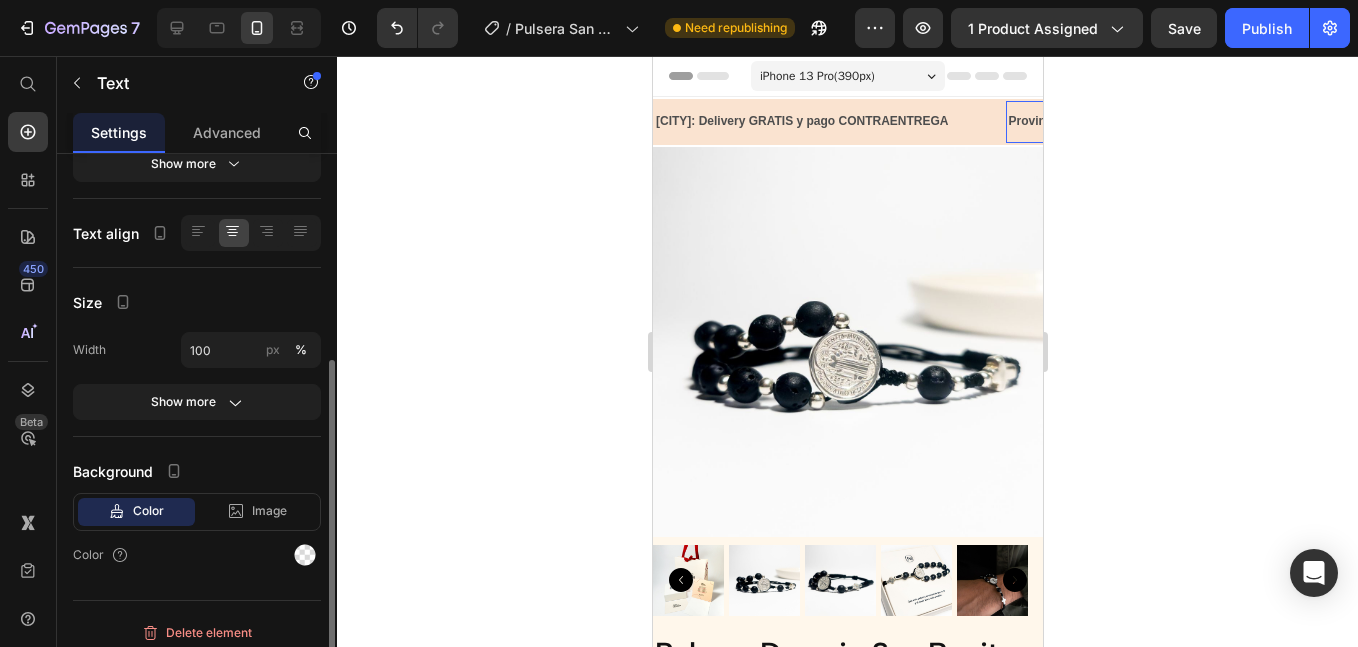 click on "Size" at bounding box center (197, 302) 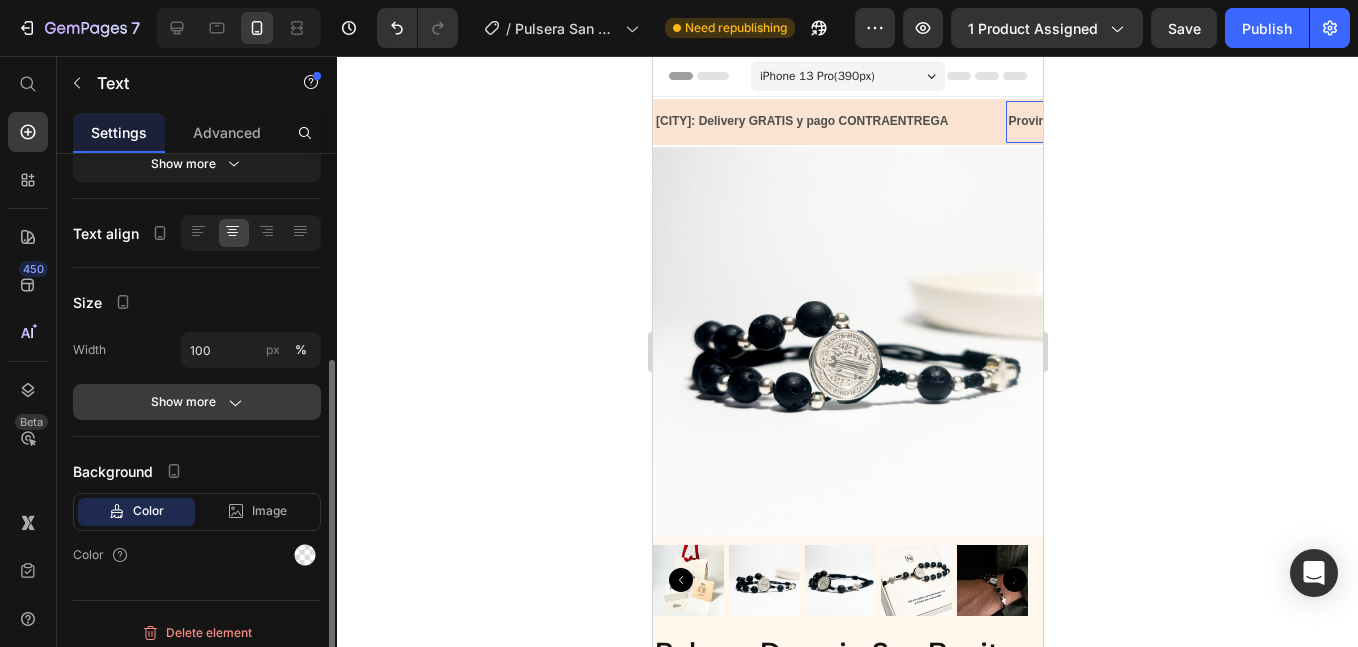 click on "Show more" at bounding box center (197, 402) 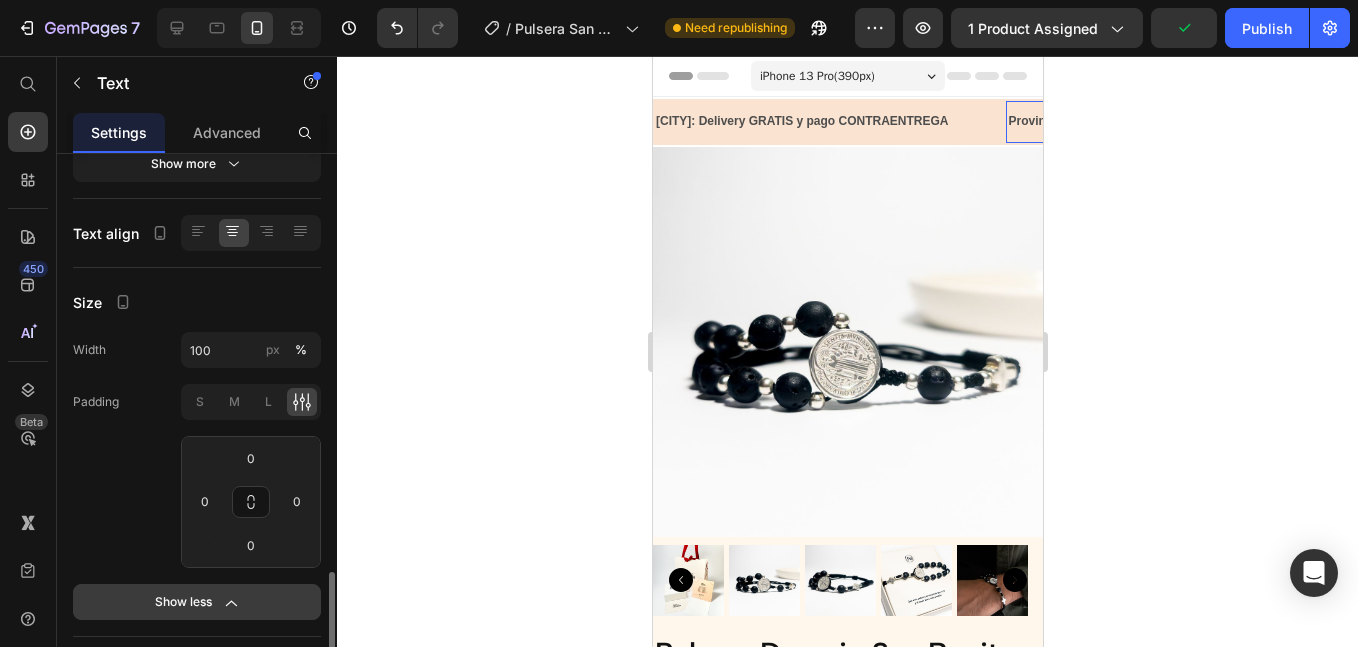 scroll, scrollTop: 501, scrollLeft: 0, axis: vertical 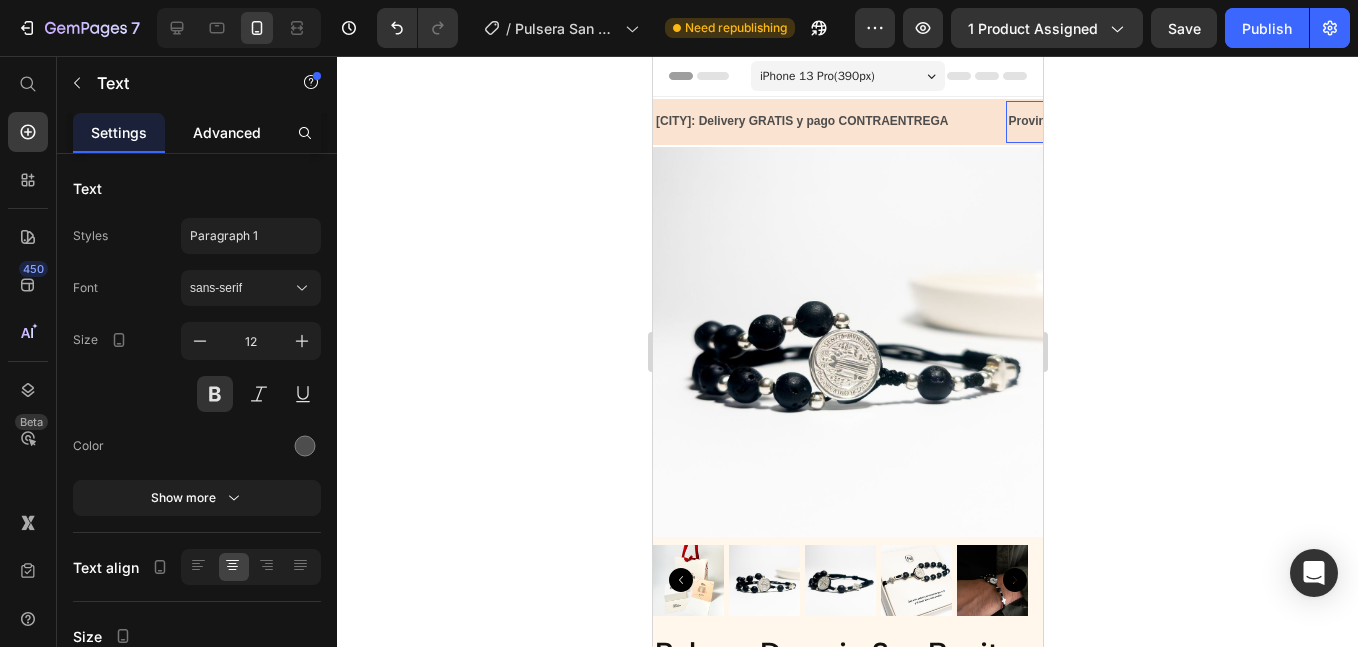 click on "Advanced" at bounding box center (227, 132) 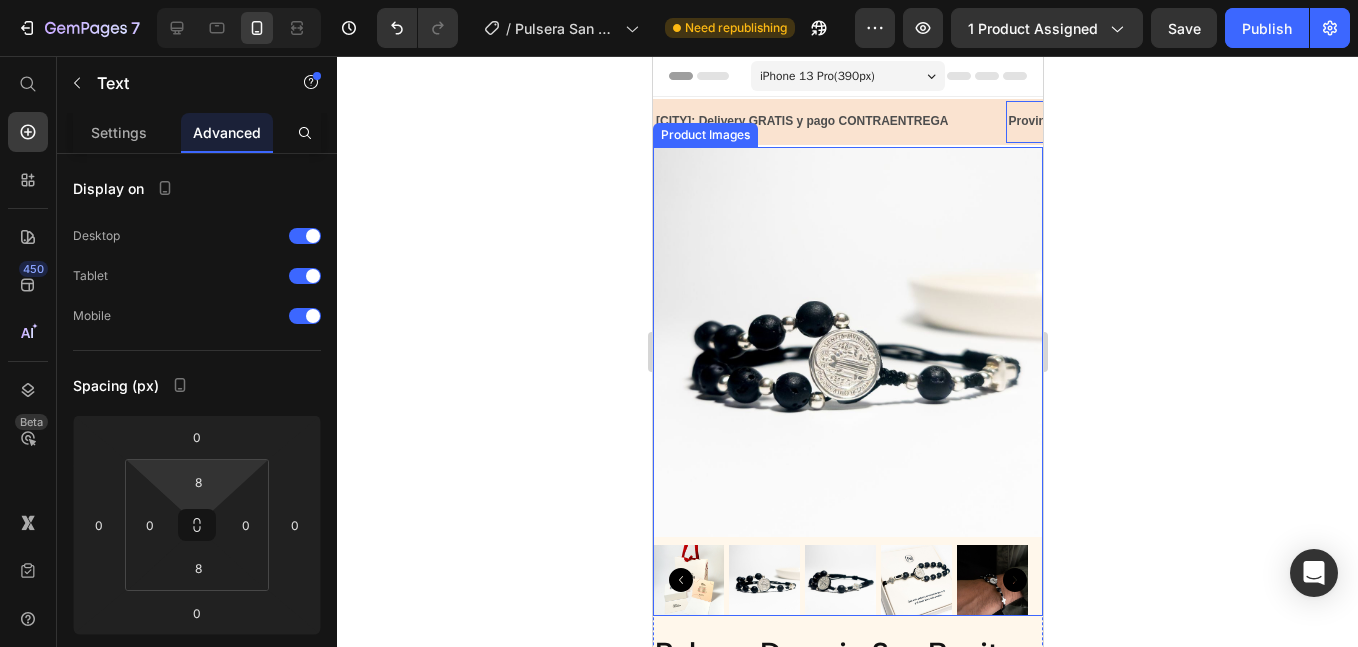 click on "Product Images" at bounding box center (704, 135) 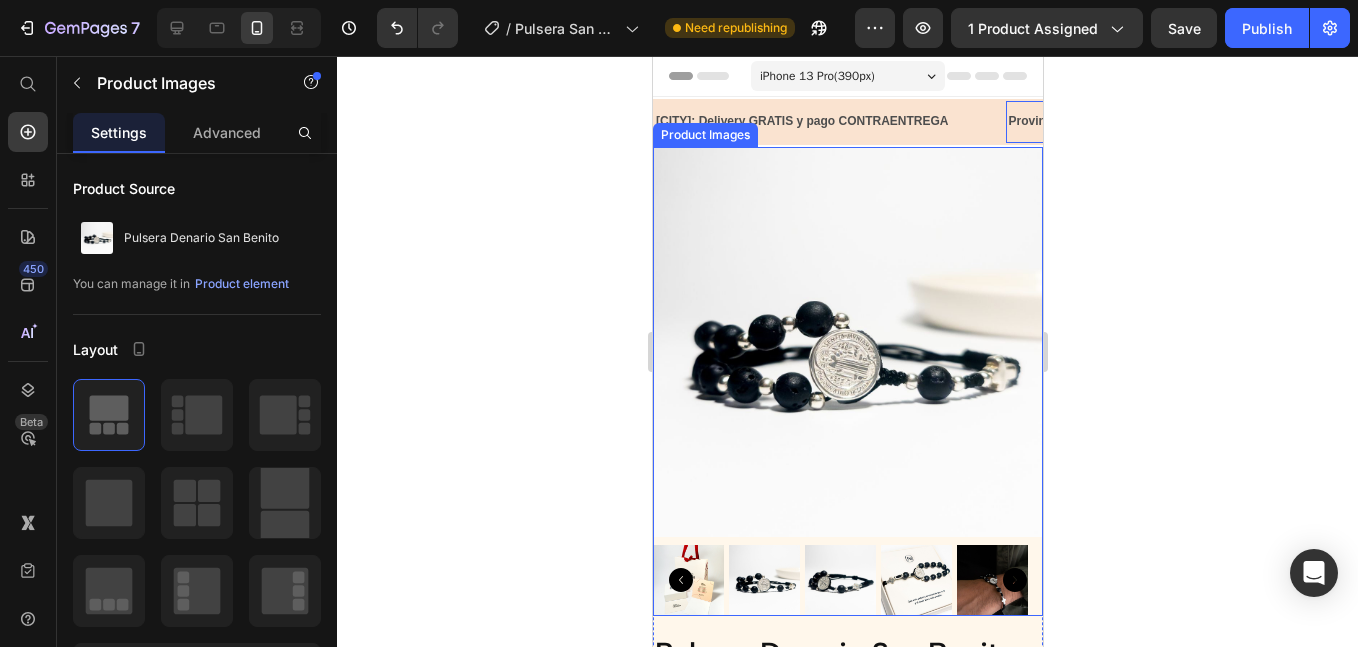 click 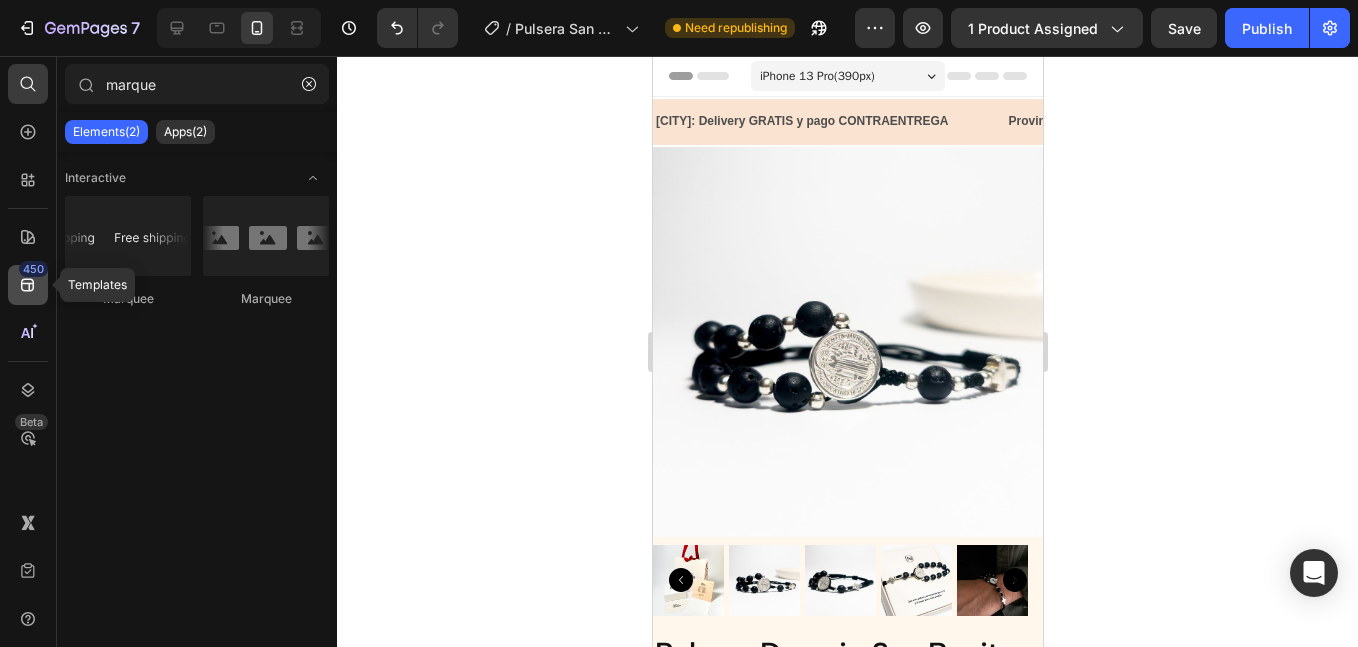 click on "450" at bounding box center (33, 269) 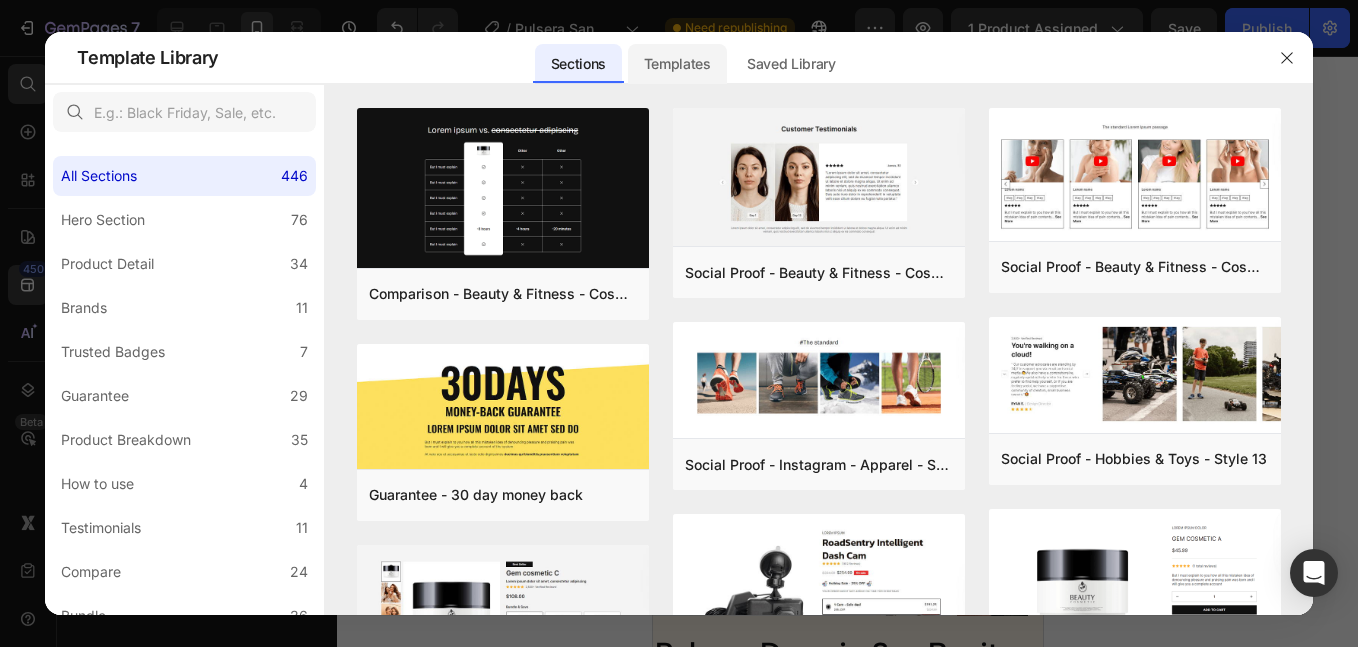 click on "Templates" 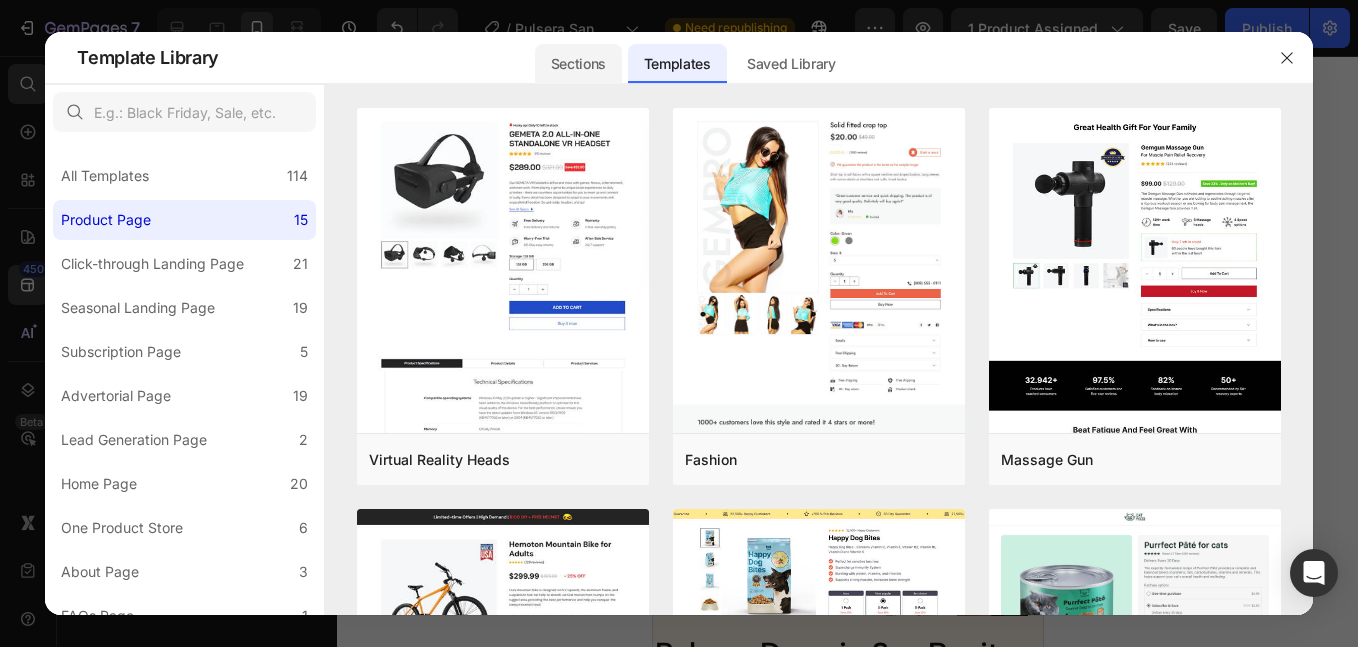 click on "Sections" 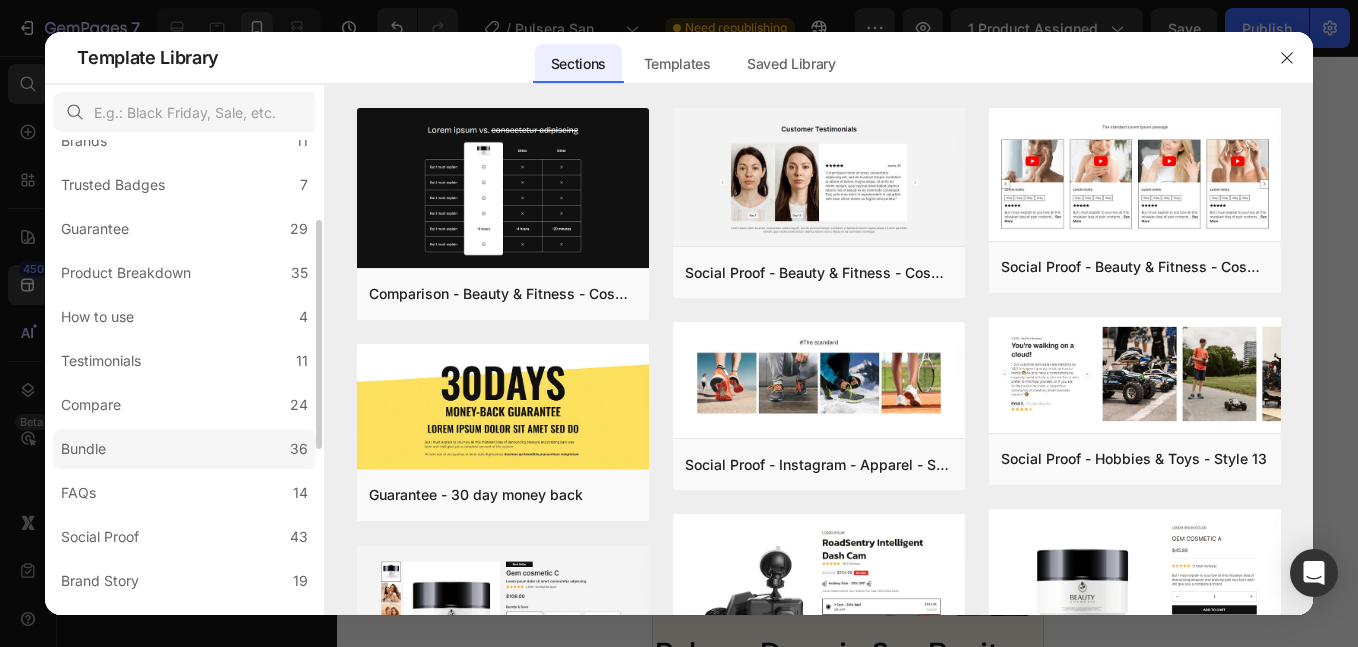 scroll, scrollTop: 334, scrollLeft: 0, axis: vertical 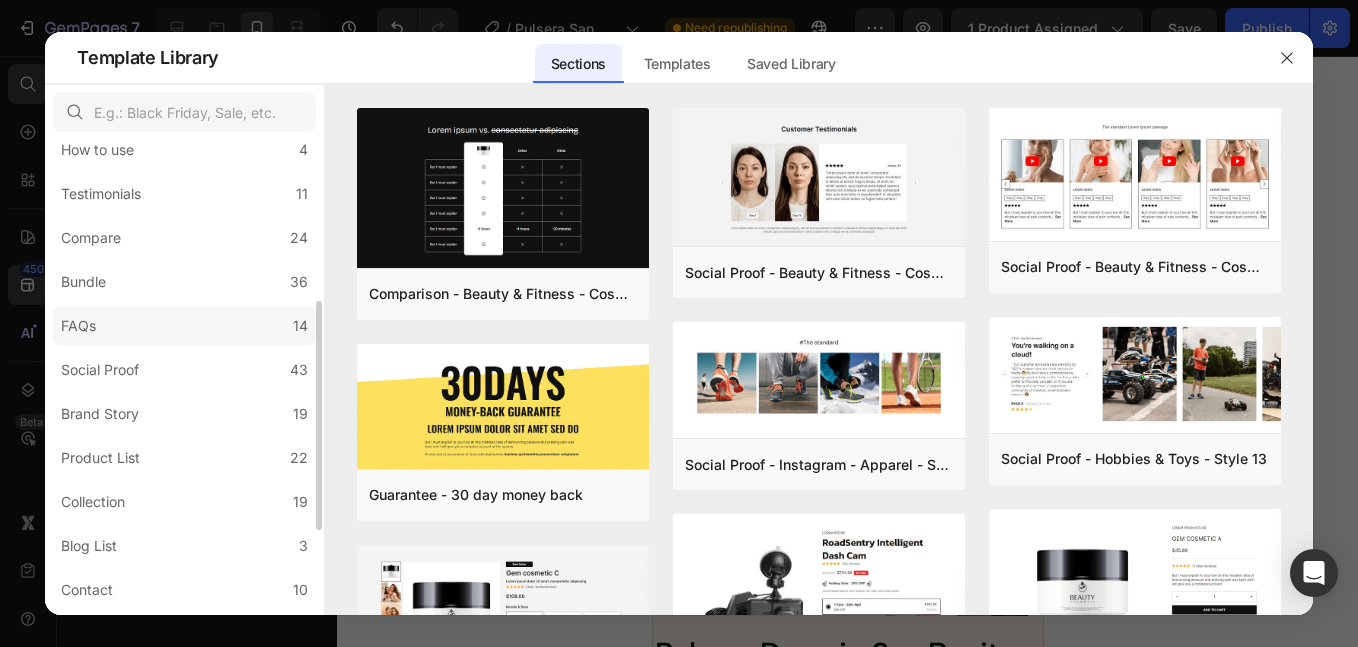 click on "FAQs 14" 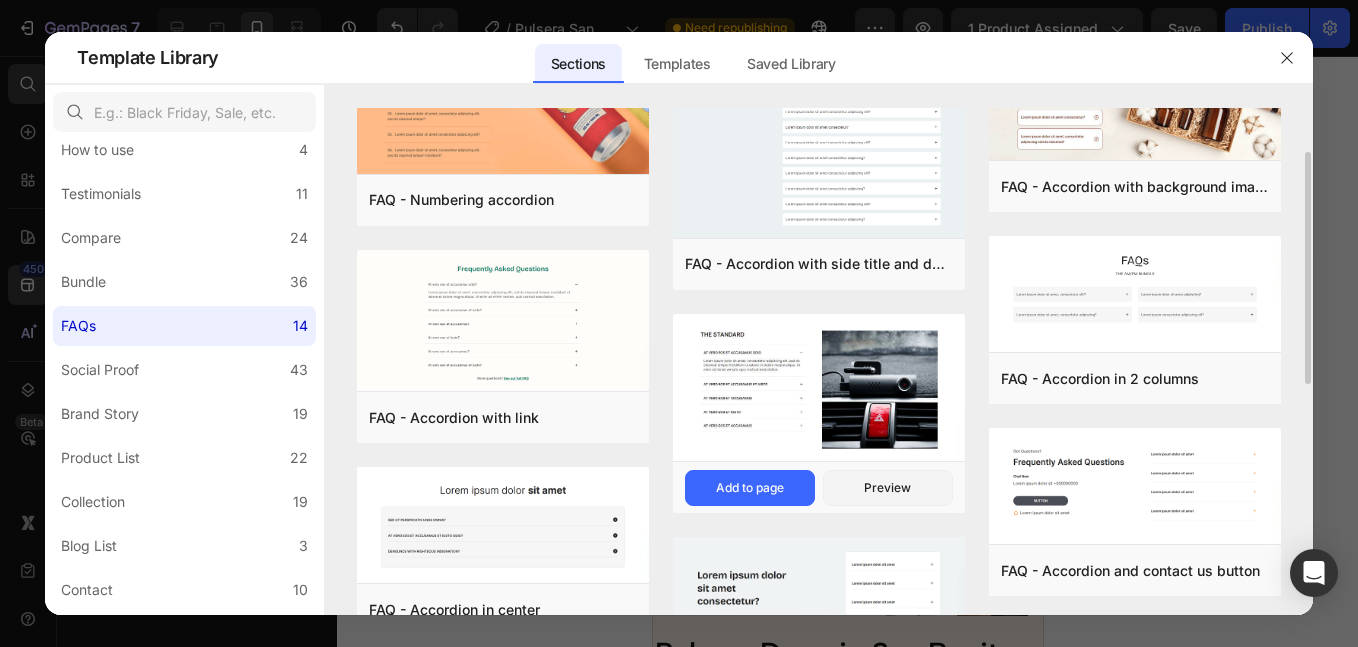 scroll, scrollTop: 0, scrollLeft: 0, axis: both 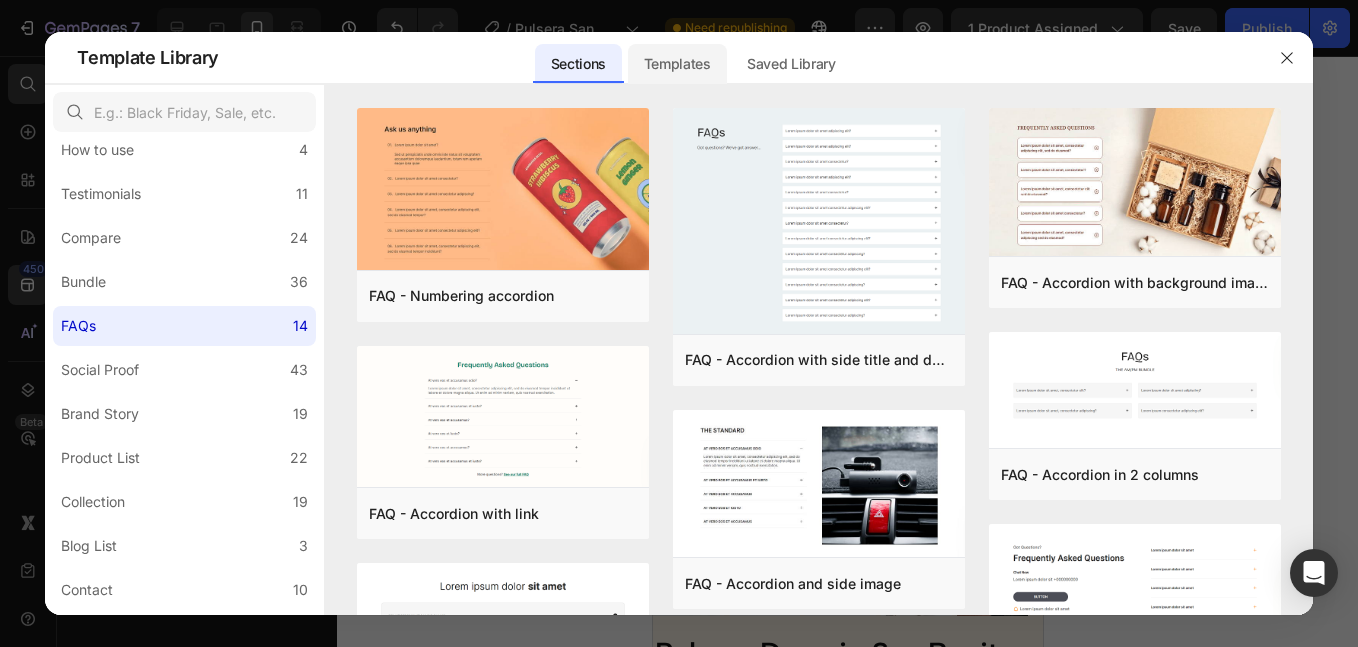 click on "Templates" 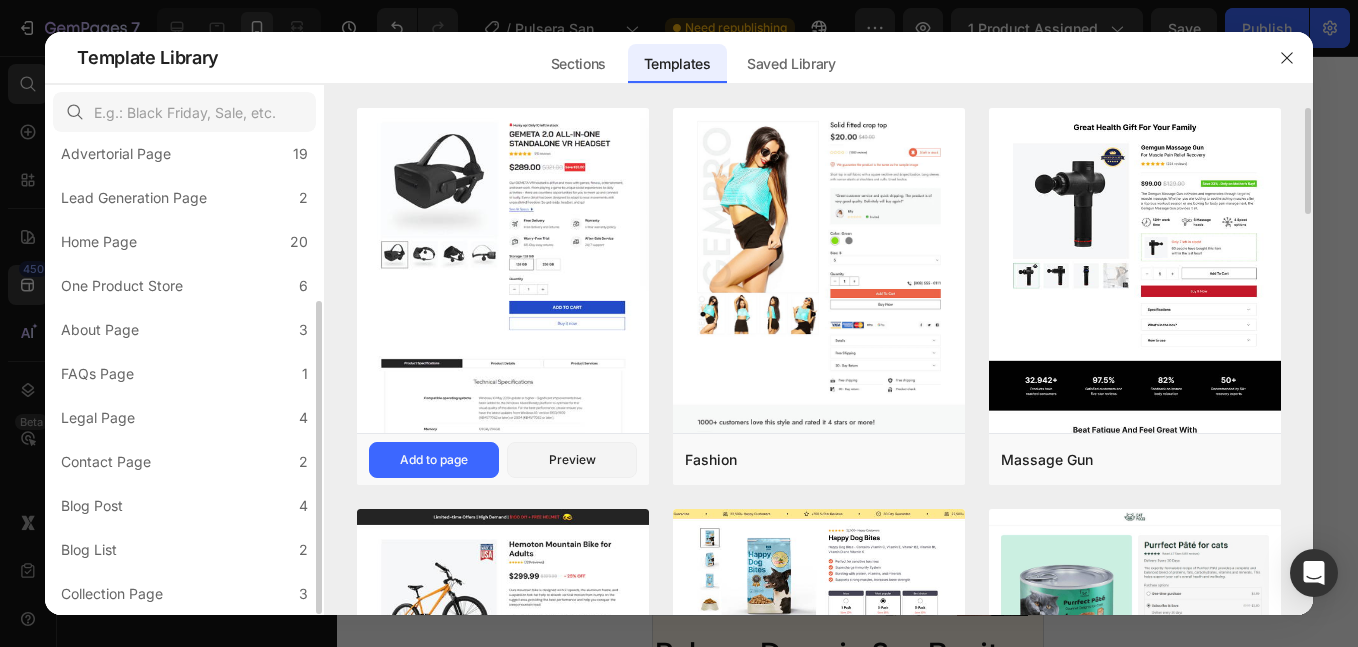 scroll, scrollTop: 242, scrollLeft: 0, axis: vertical 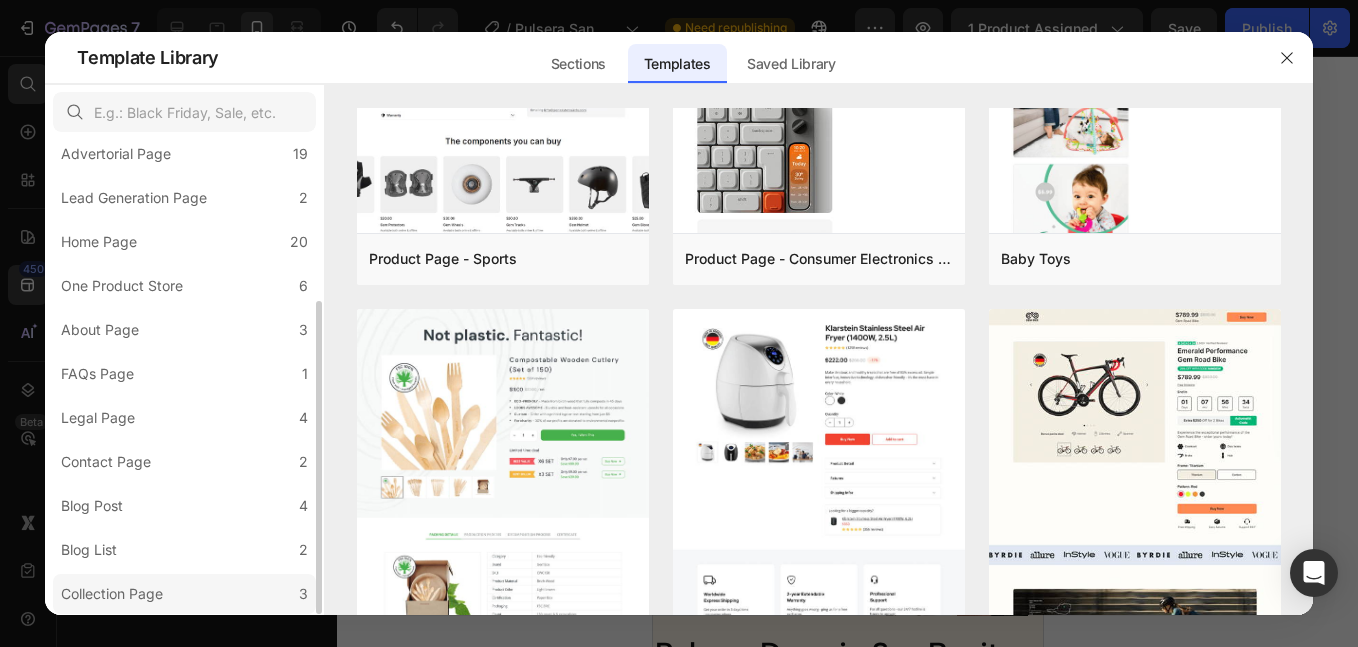 click on "Collection Page 3" 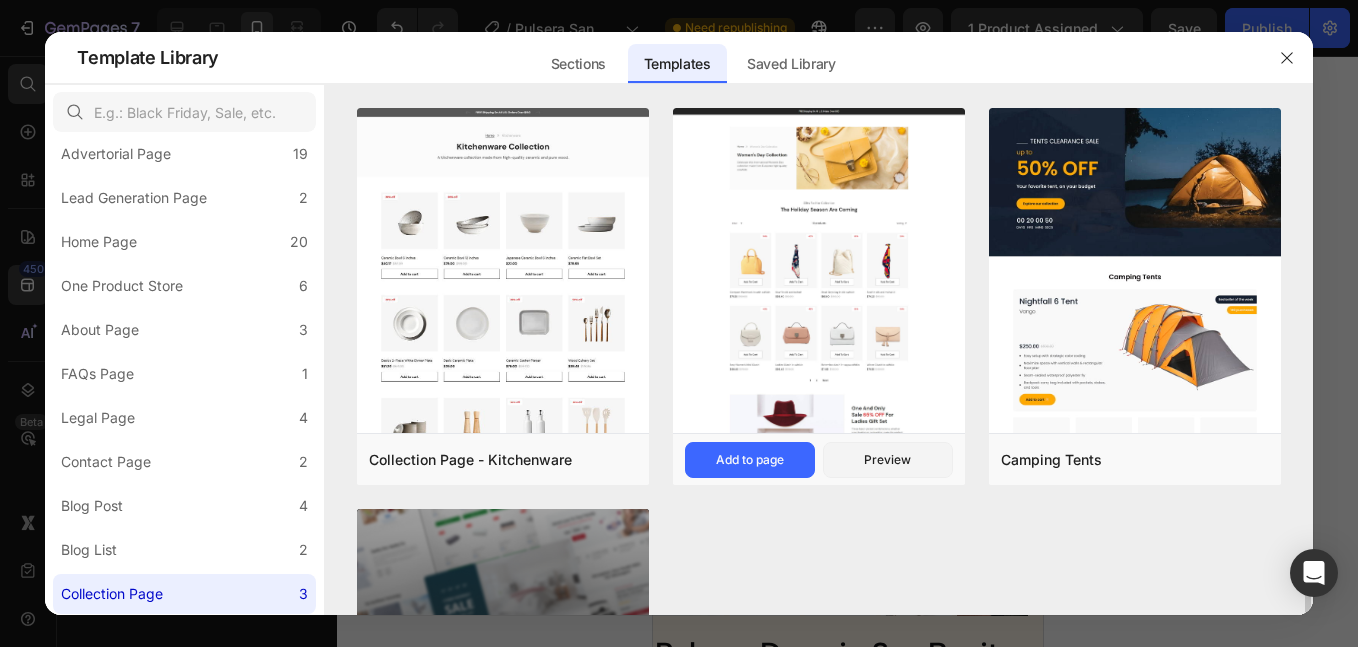 scroll, scrollTop: 294, scrollLeft: 0, axis: vertical 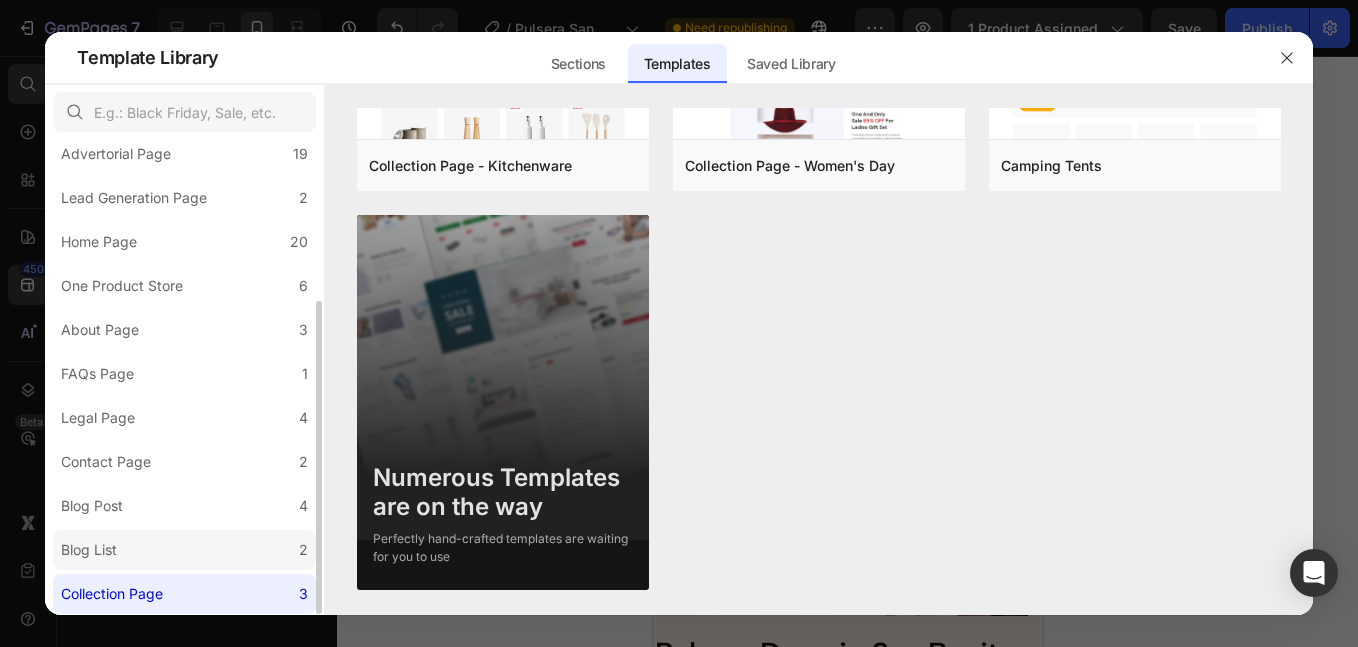 click on "Blog List 2" 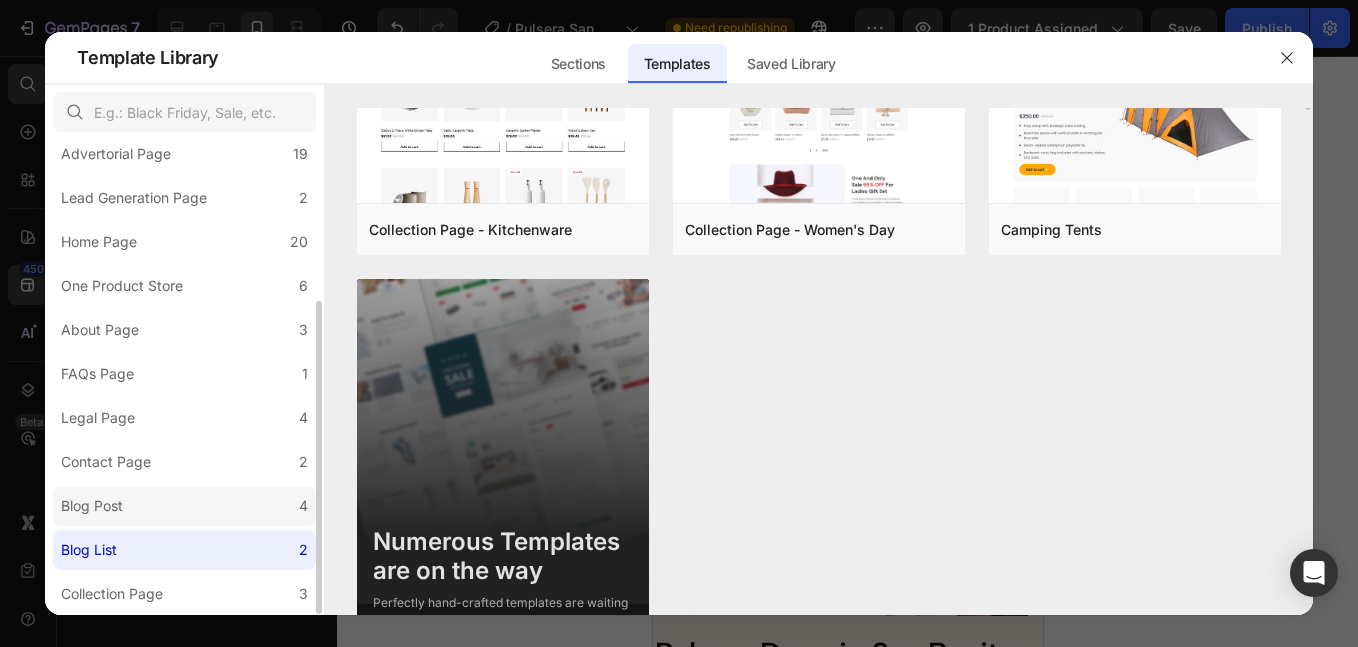 scroll, scrollTop: 0, scrollLeft: 0, axis: both 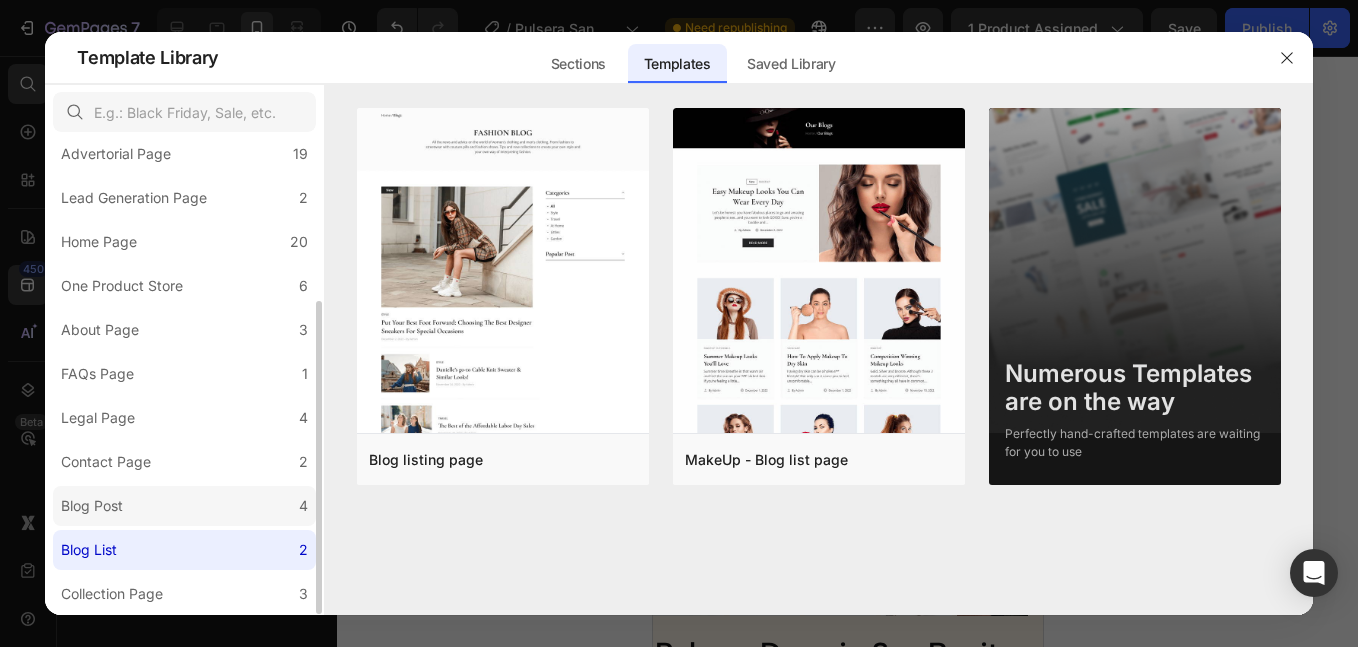 click on "Blog Post 4" 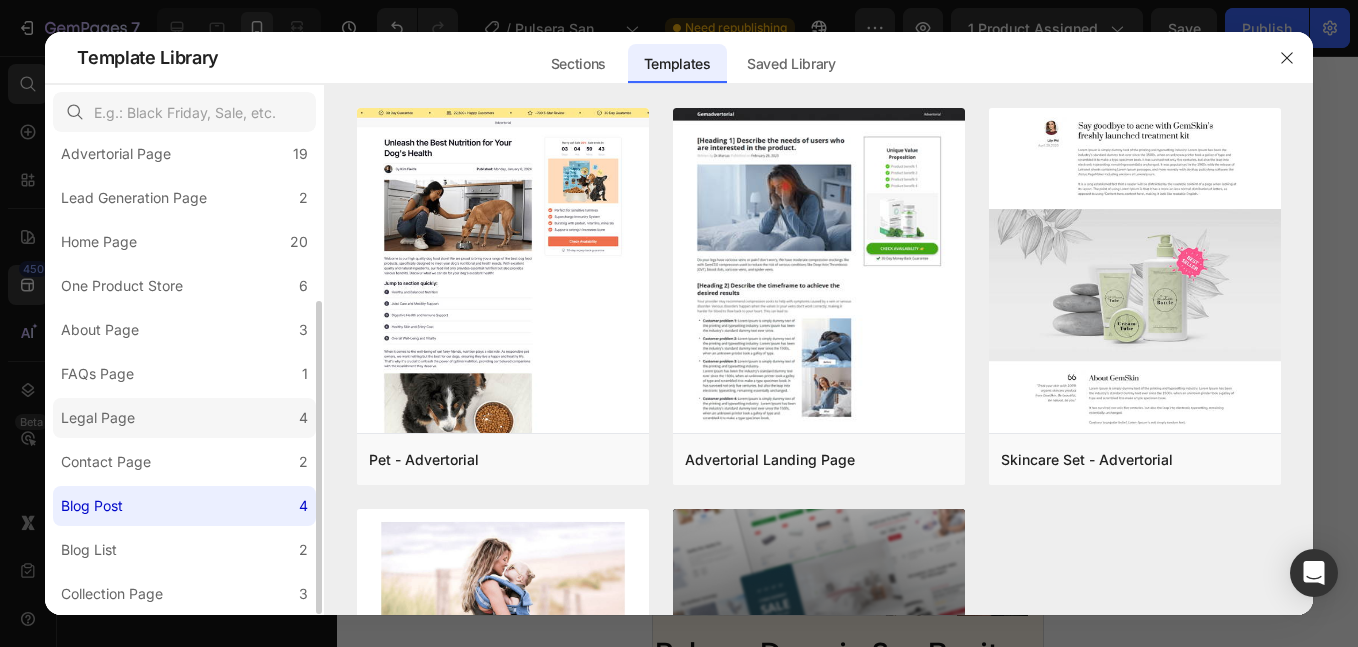 click on "Legal Page 4" 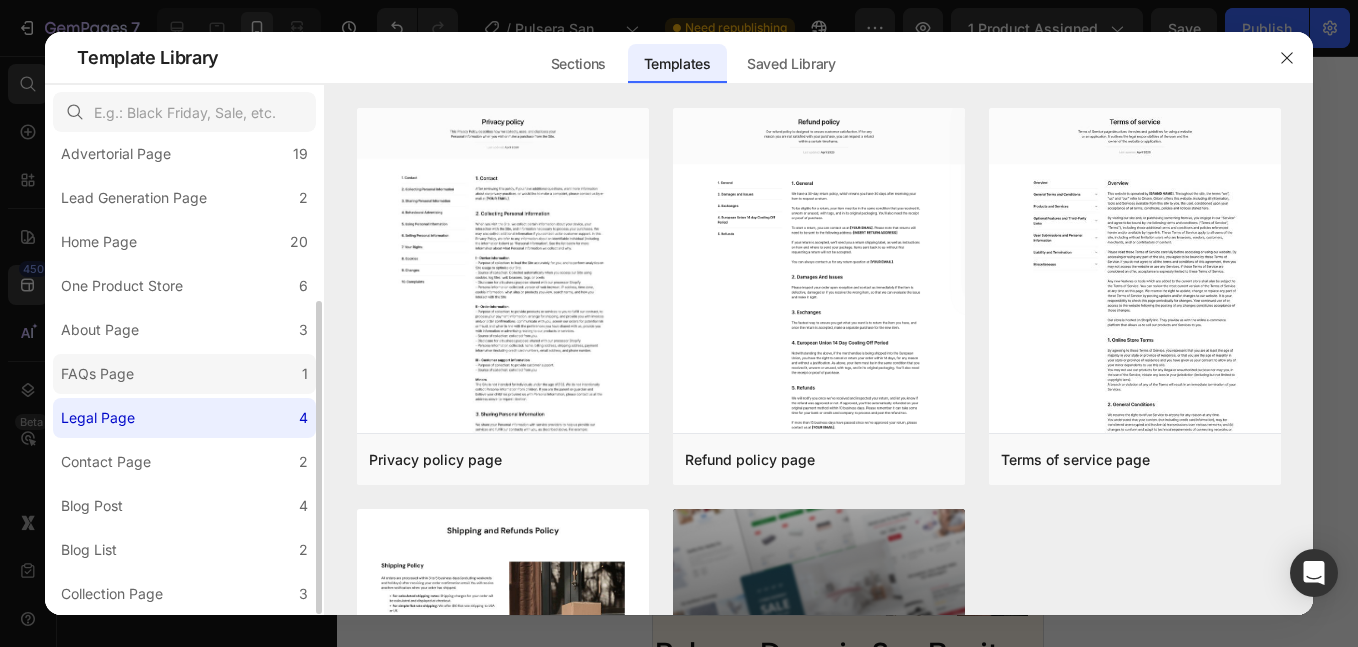 click on "FAQs Page 1" 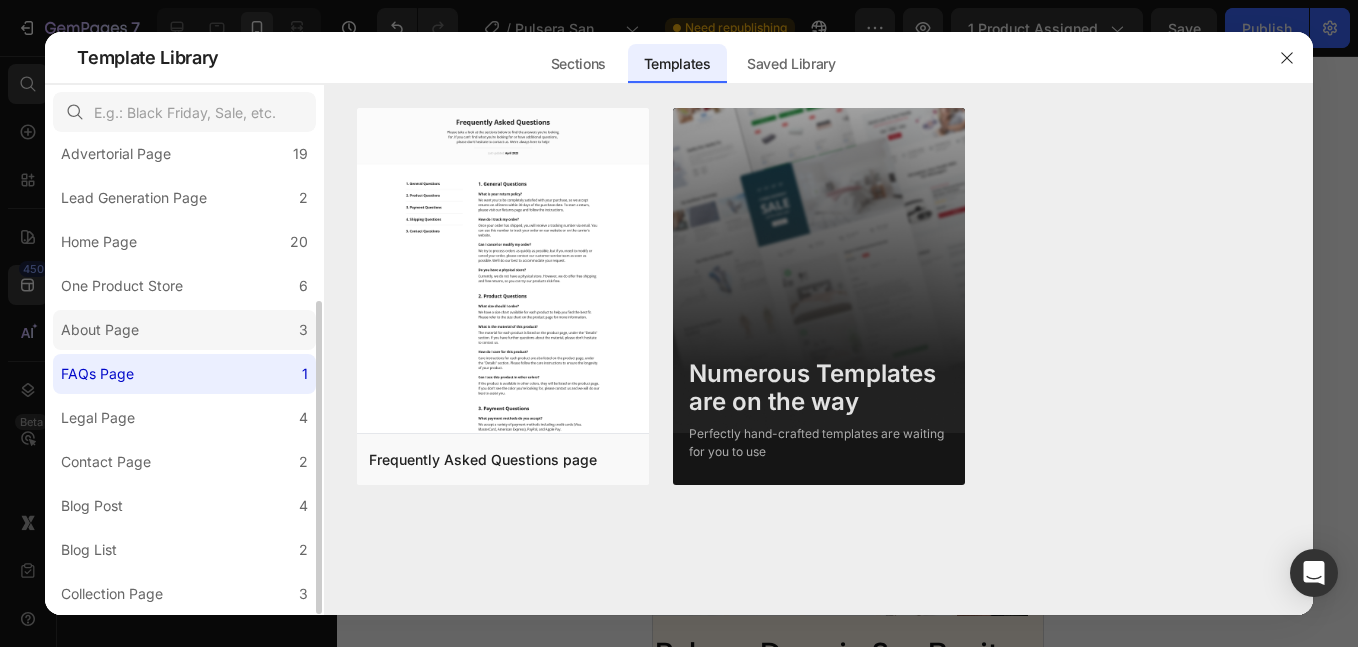 click on "About Page 3" 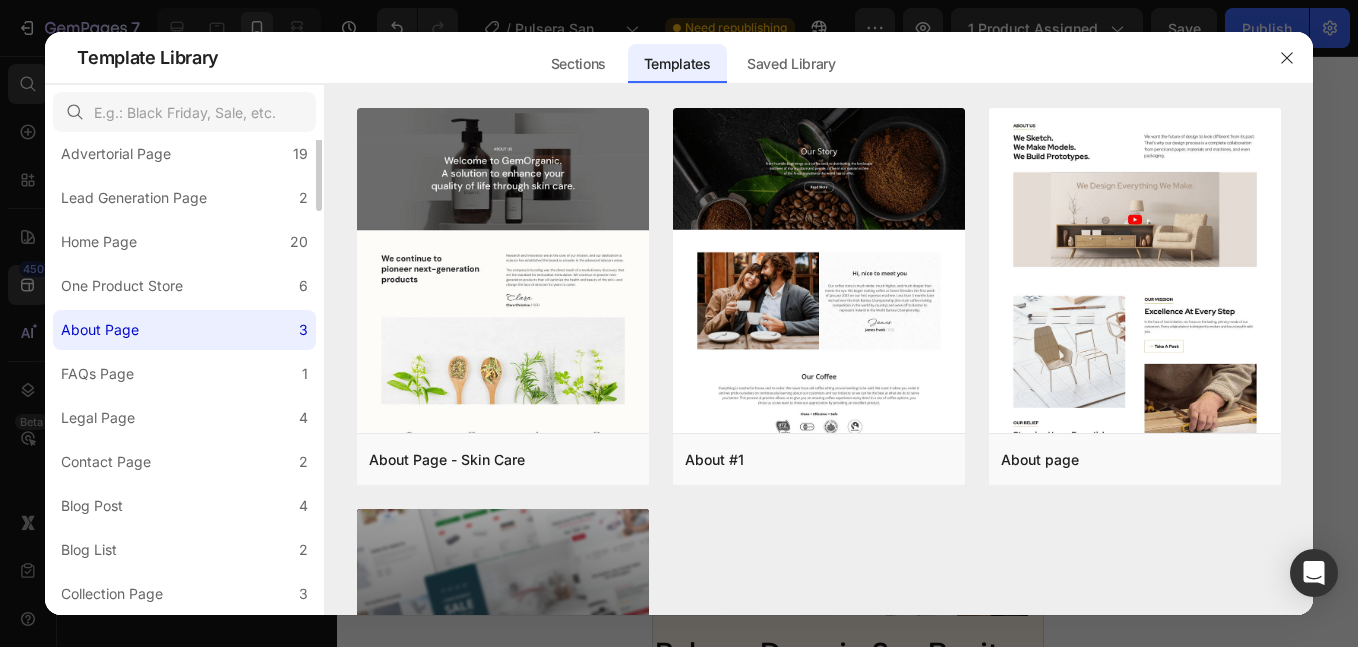 scroll, scrollTop: 0, scrollLeft: 0, axis: both 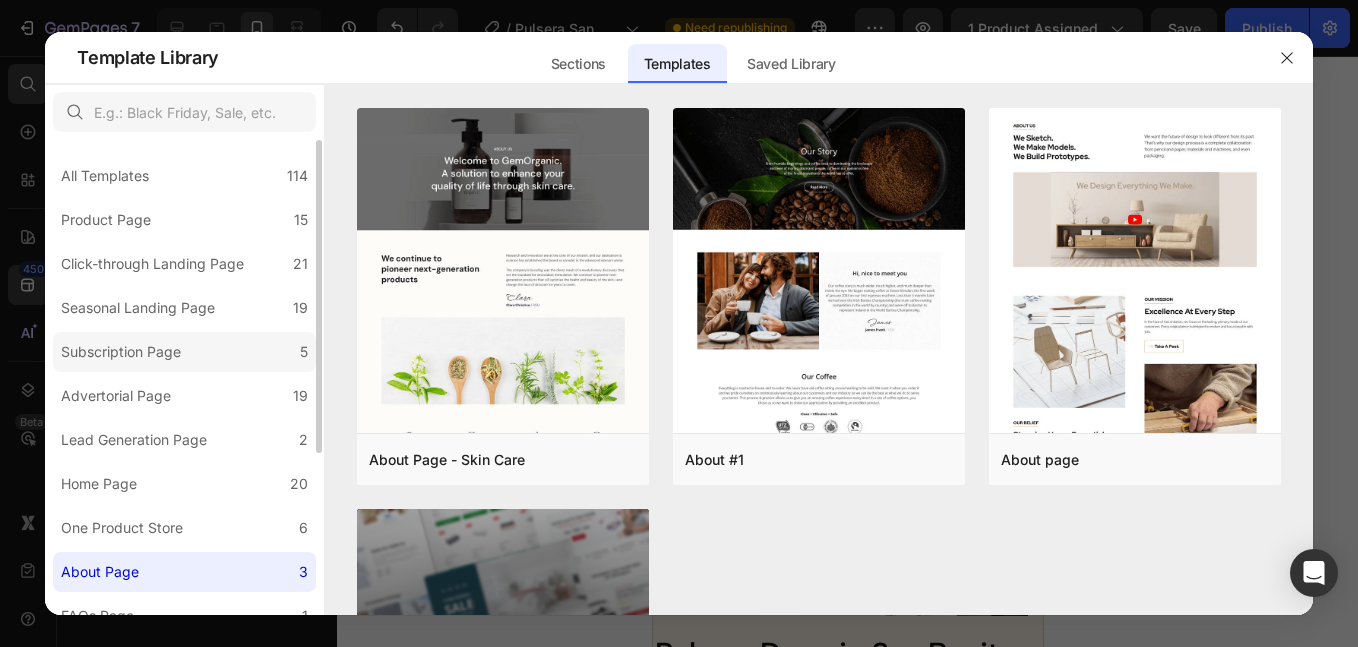 click on "Subscription Page 5" 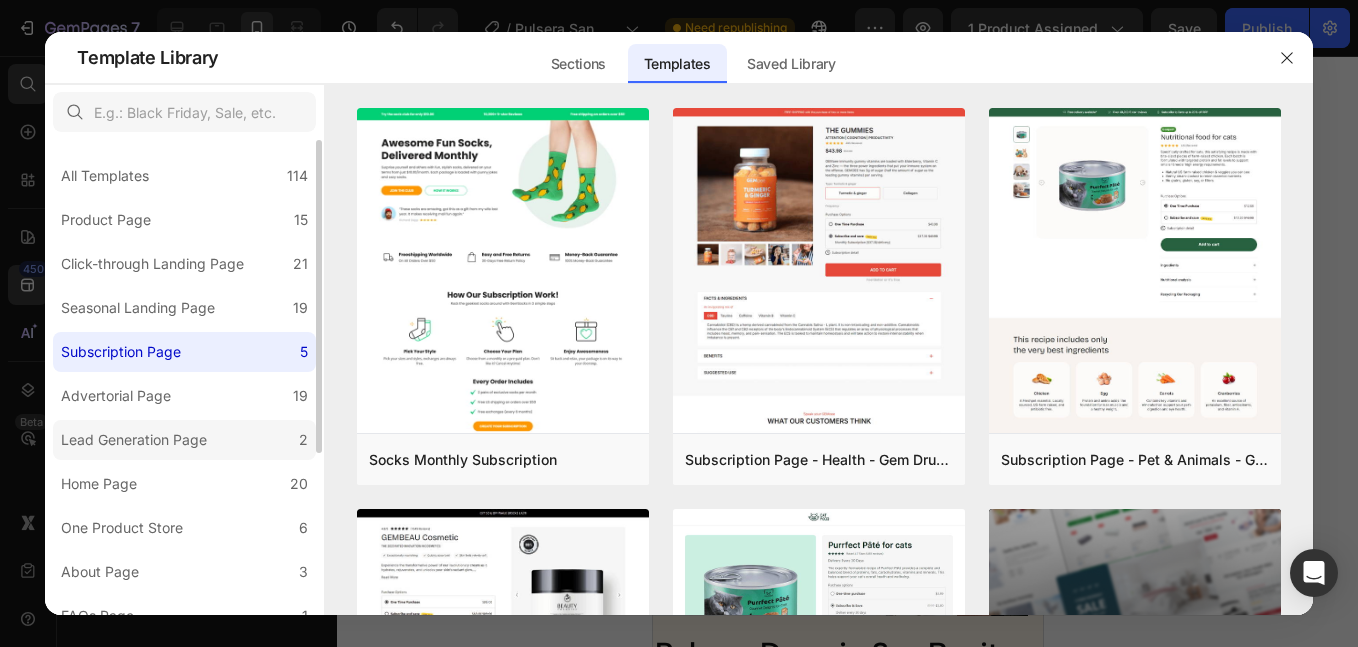 scroll, scrollTop: 242, scrollLeft: 0, axis: vertical 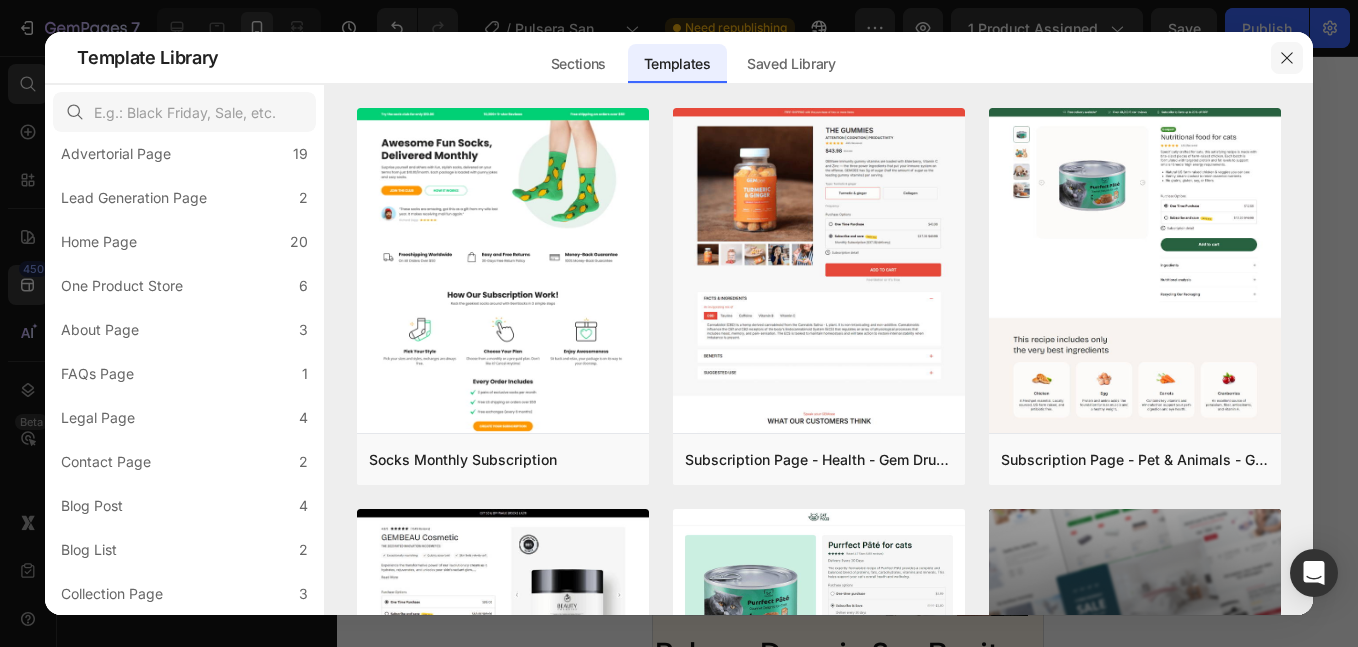 click at bounding box center [1287, 58] 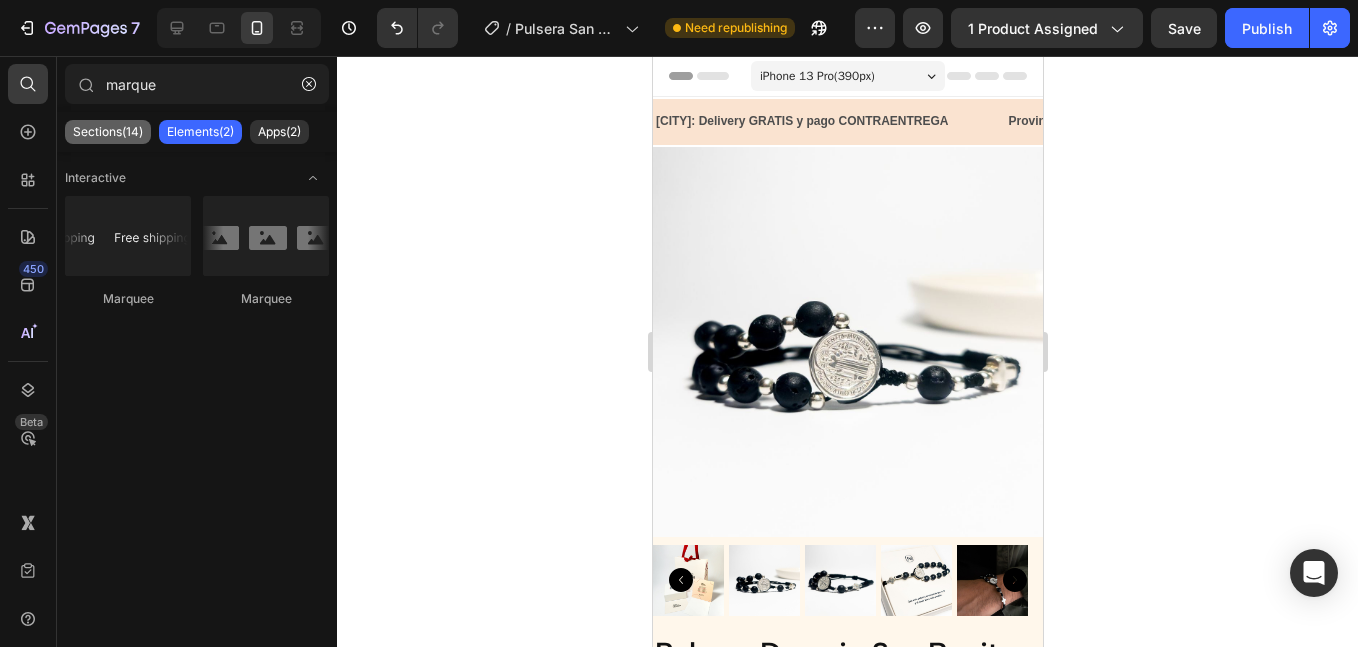 click on "Sections(14)" 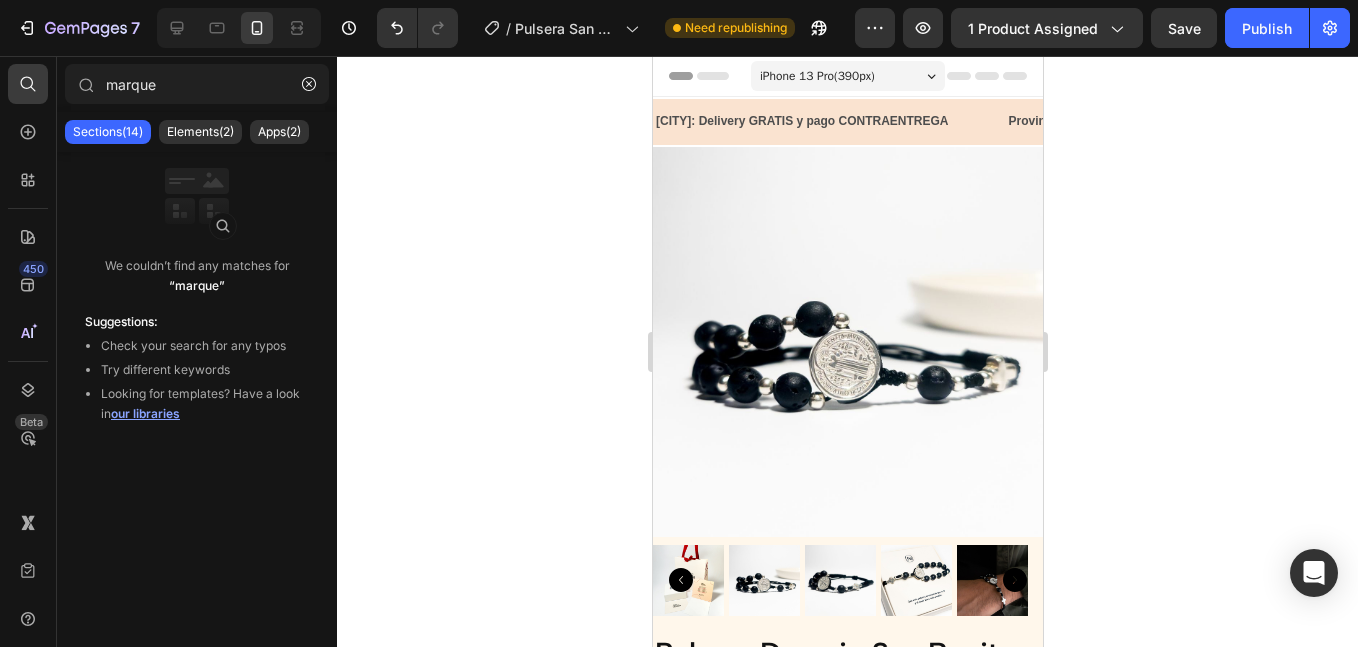 click on "our libraries" at bounding box center (145, 413) 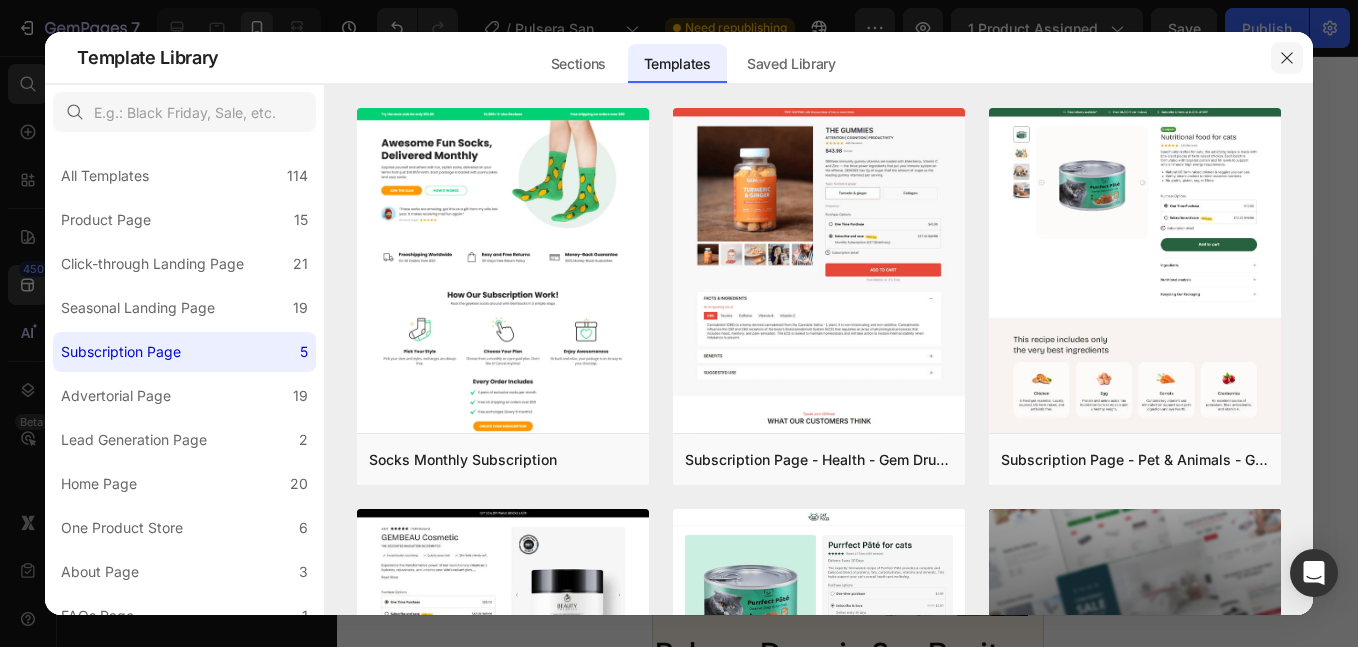 click 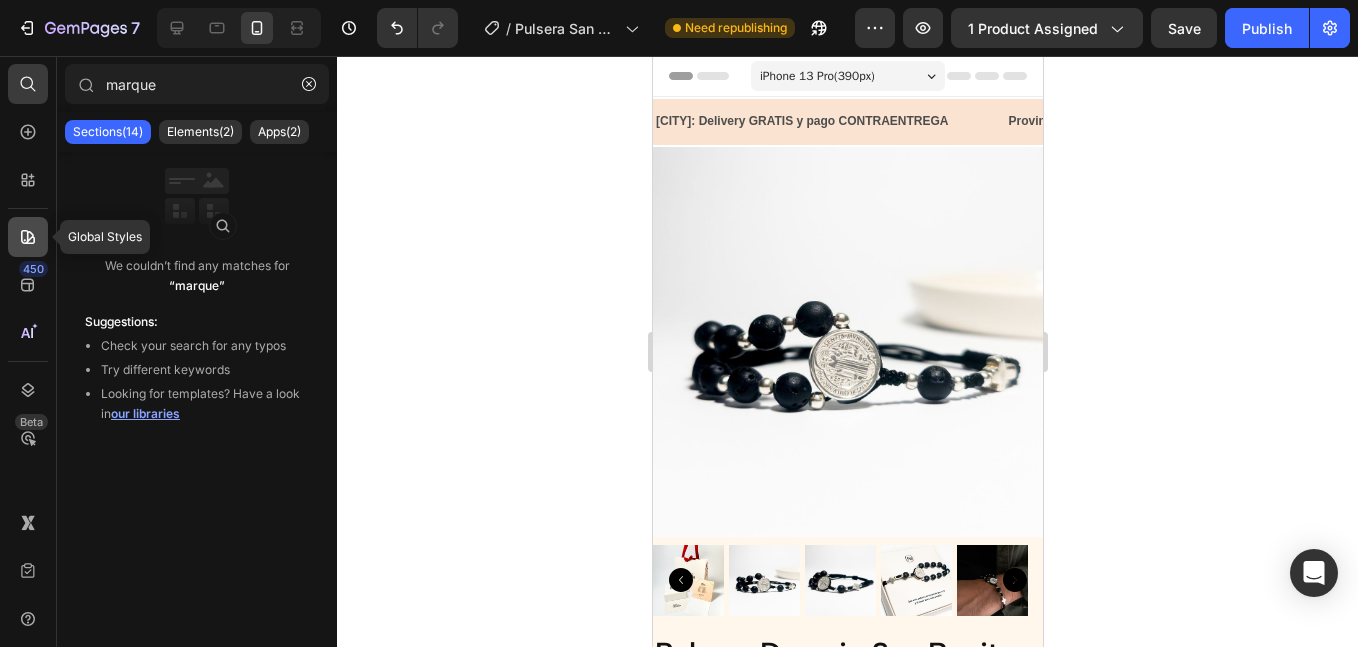 click 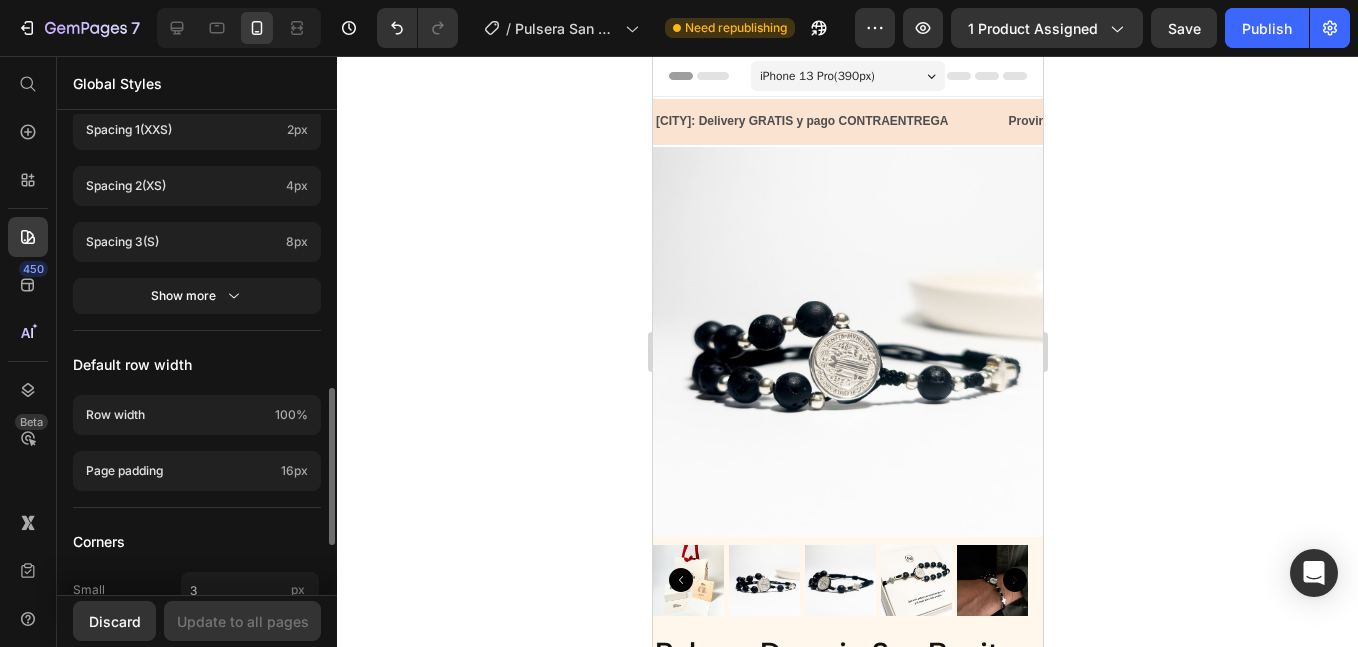 scroll, scrollTop: 984, scrollLeft: 0, axis: vertical 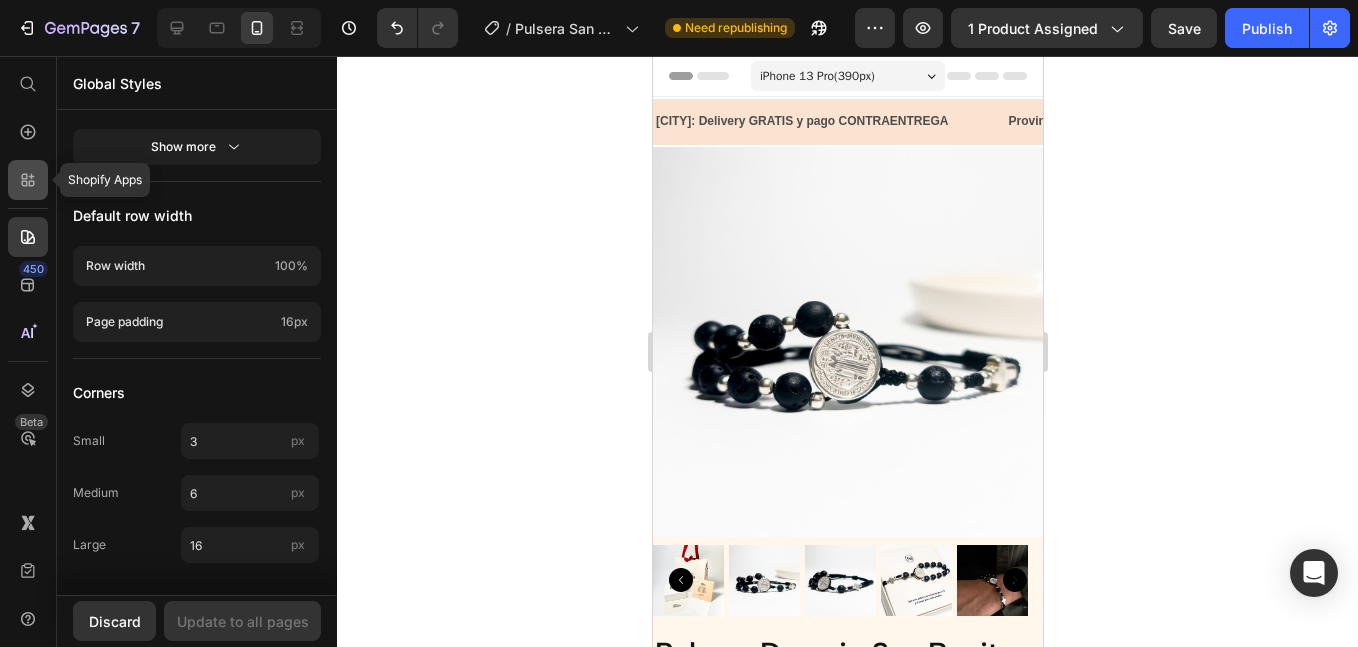 click 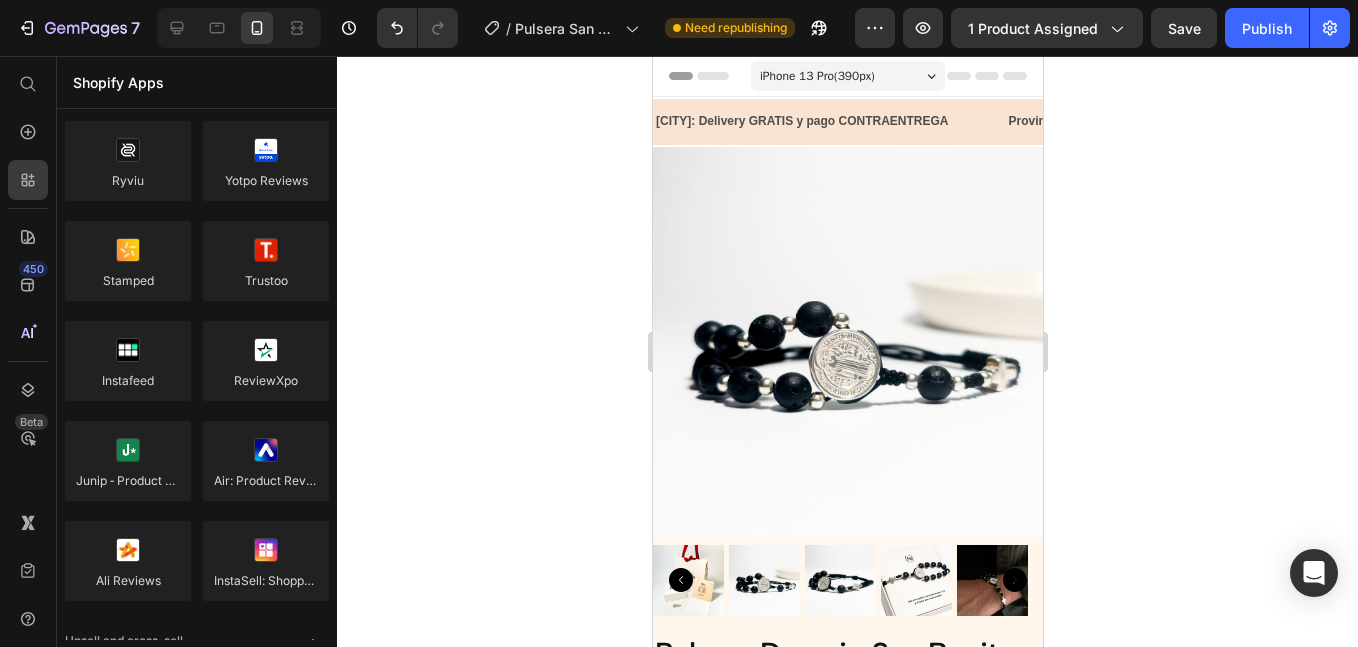 scroll, scrollTop: 0, scrollLeft: 0, axis: both 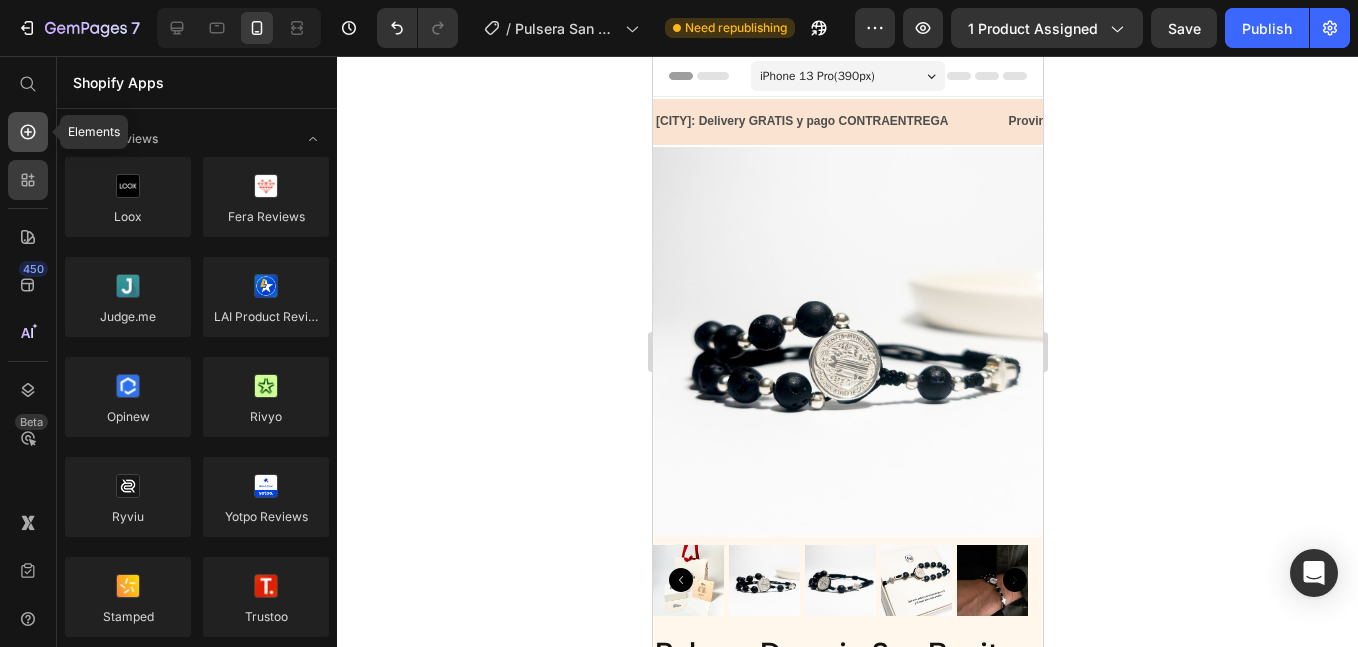 click 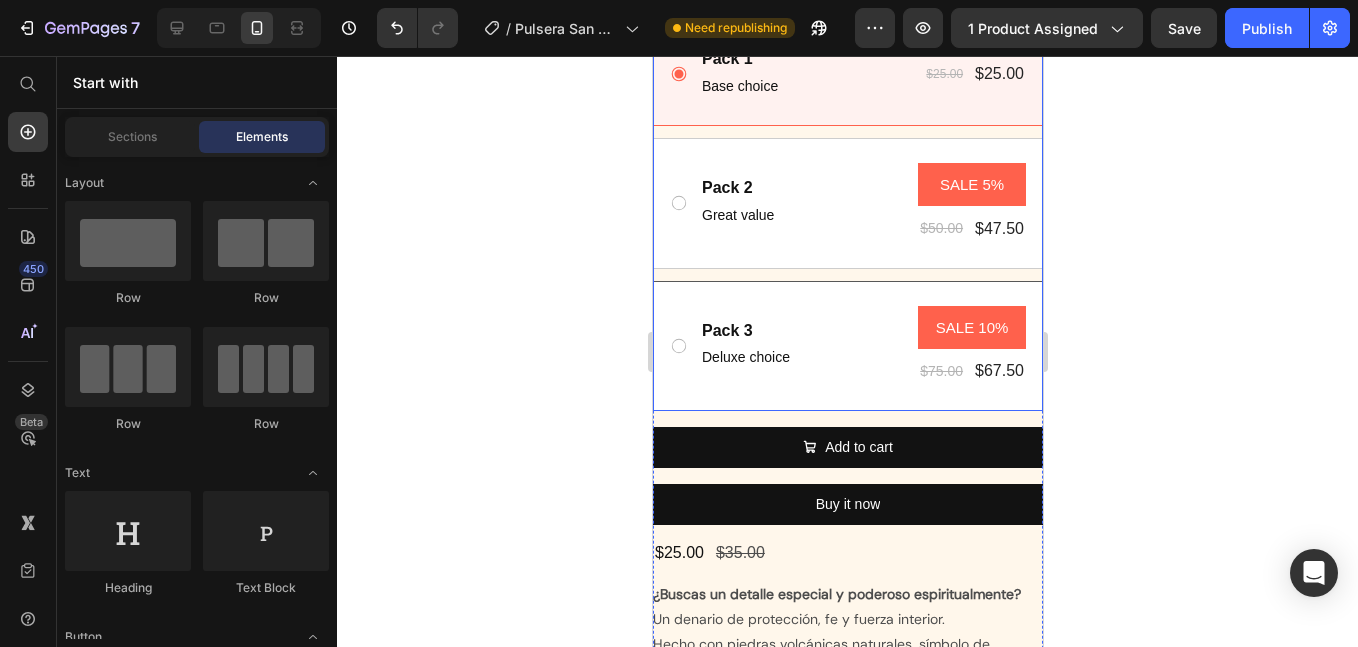 scroll, scrollTop: 0, scrollLeft: 0, axis: both 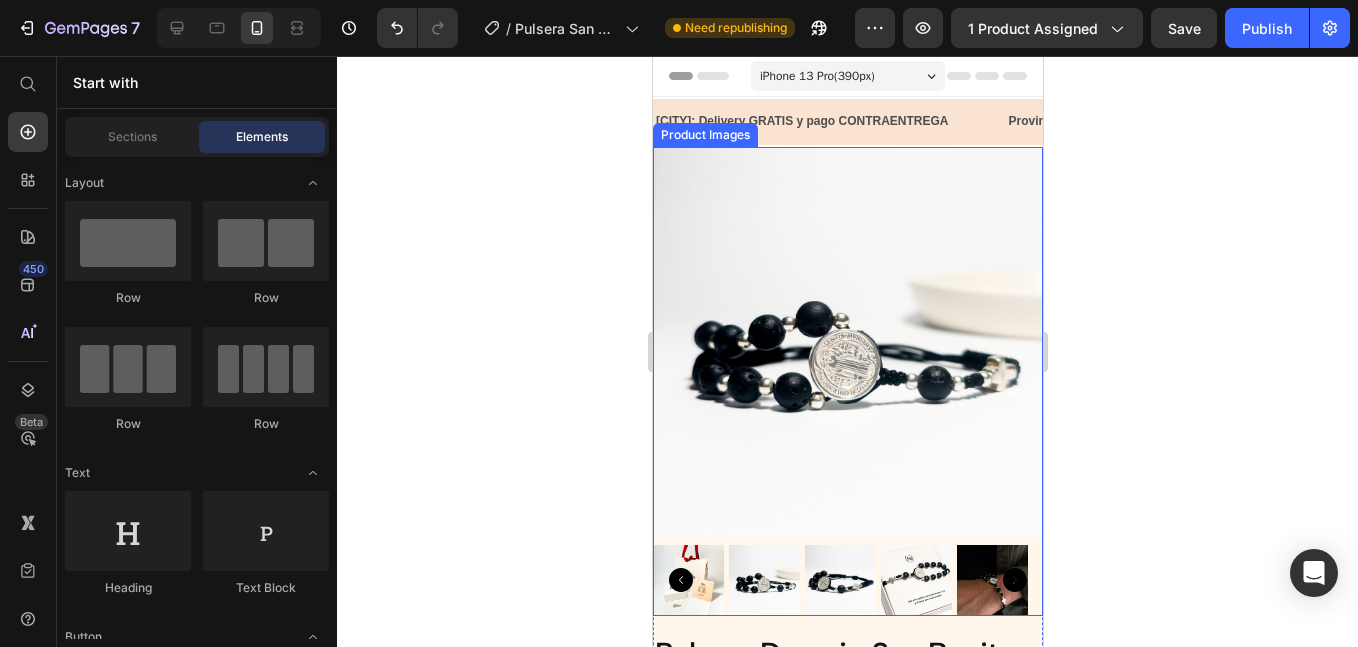 drag, startPoint x: 726, startPoint y: 153, endPoint x: 796, endPoint y: 281, distance: 145.89037 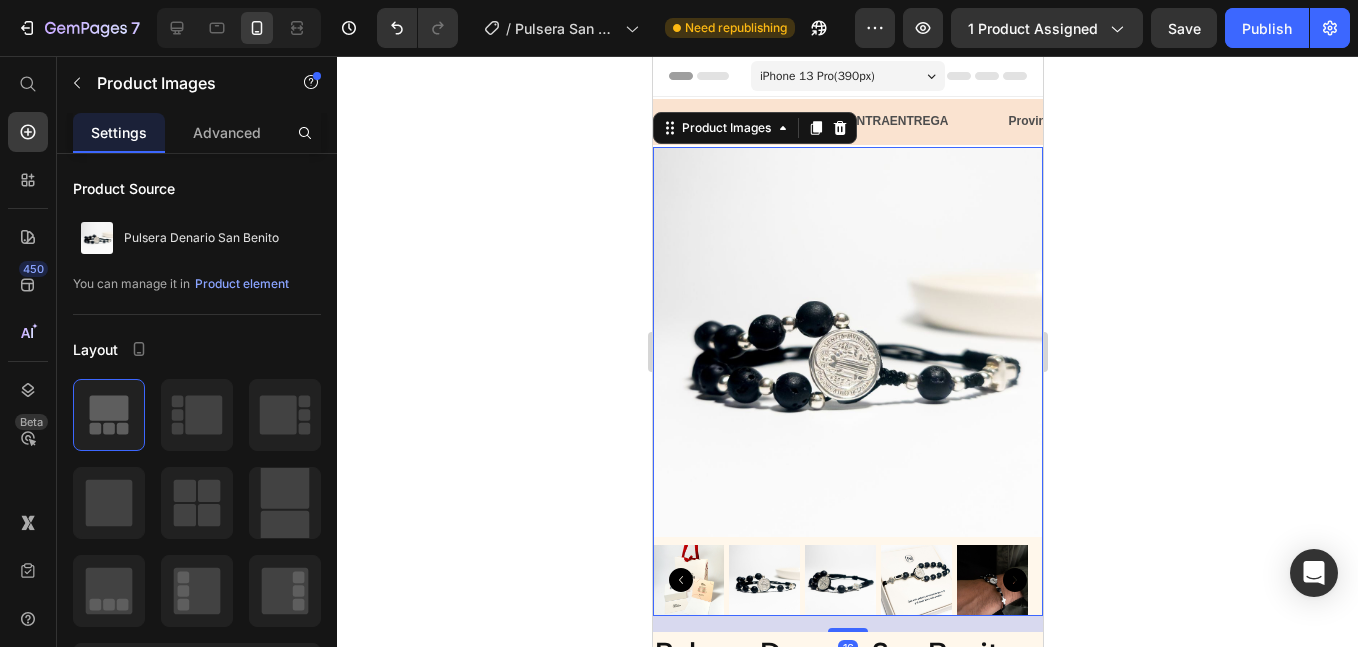 scroll, scrollTop: 1686, scrollLeft: 0, axis: vertical 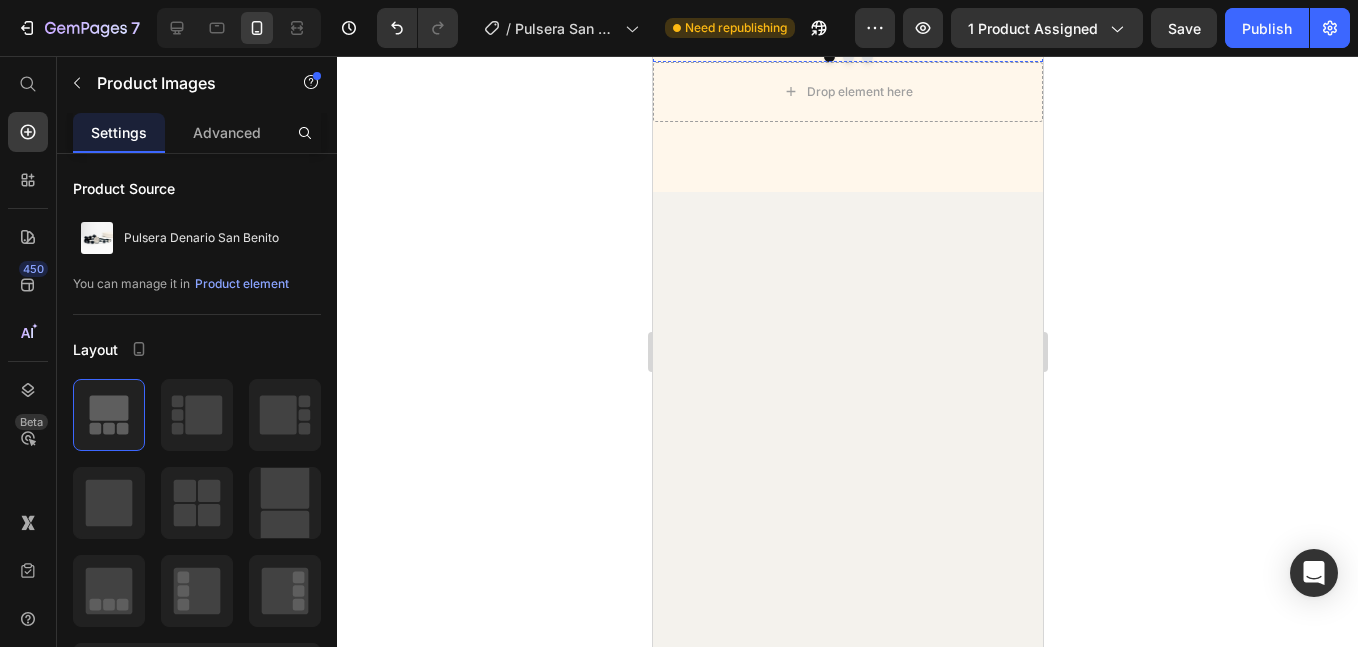 click 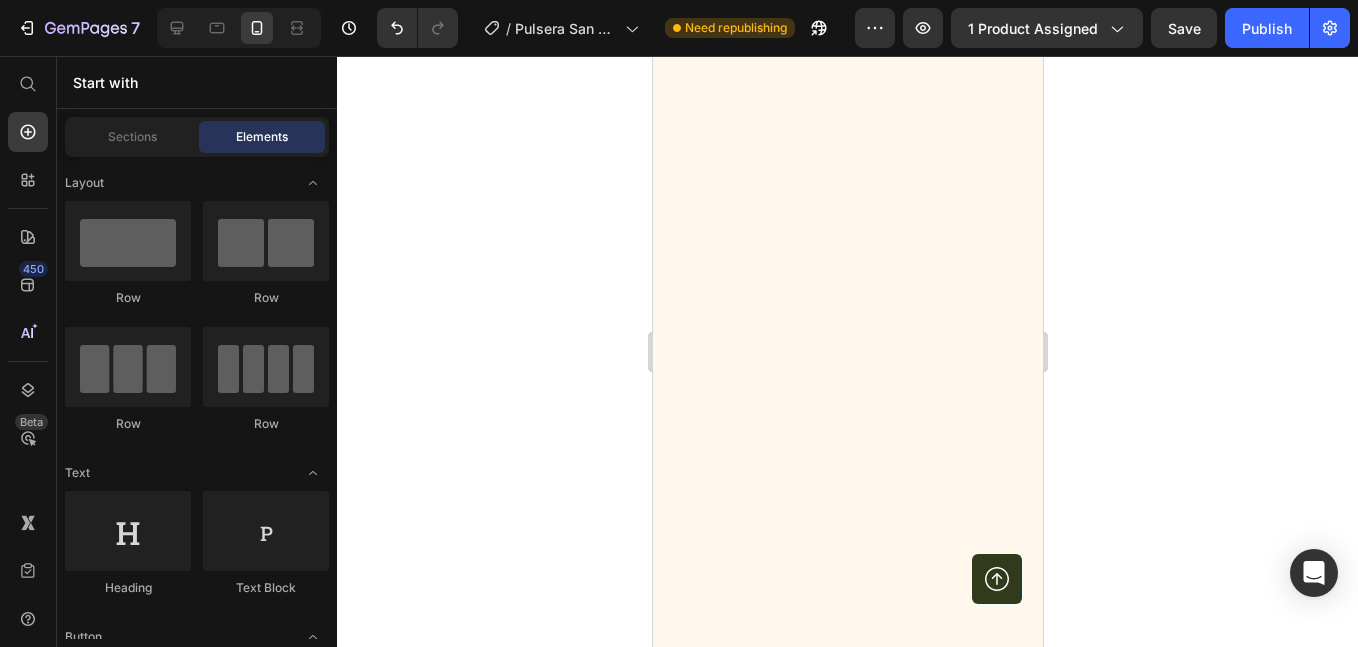 scroll, scrollTop: 3649, scrollLeft: 0, axis: vertical 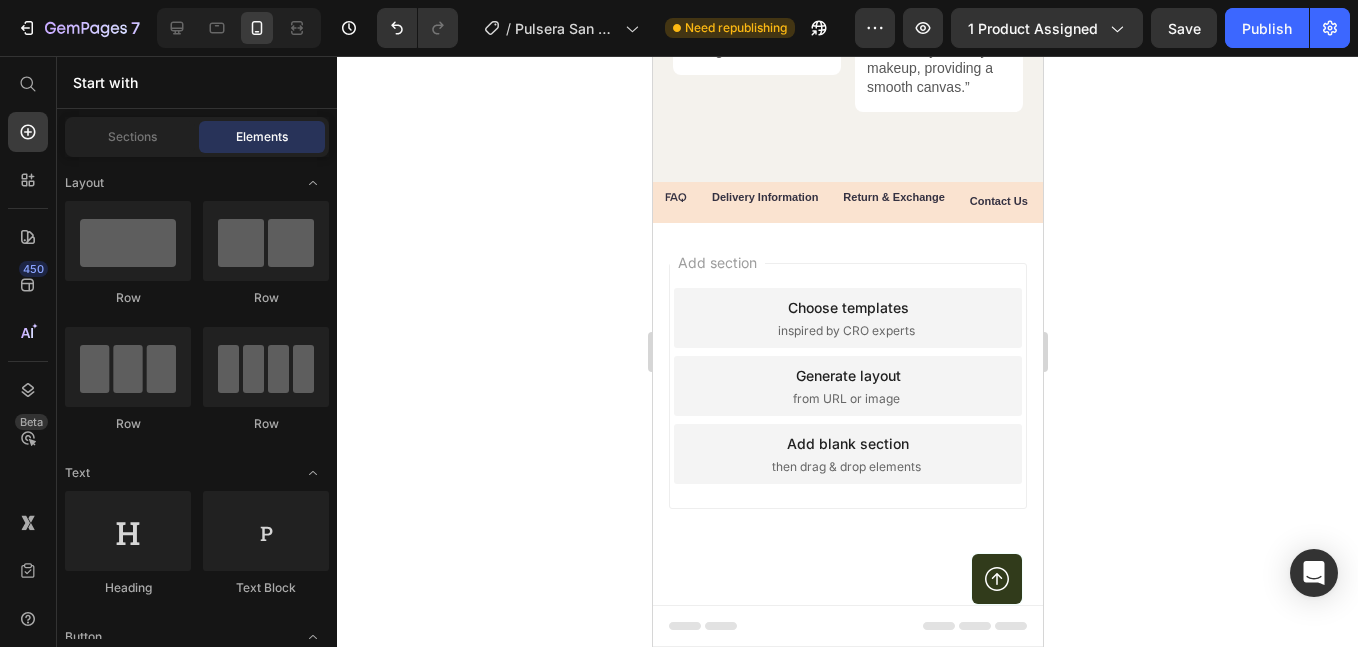 click on "Choose templates" at bounding box center [847, 307] 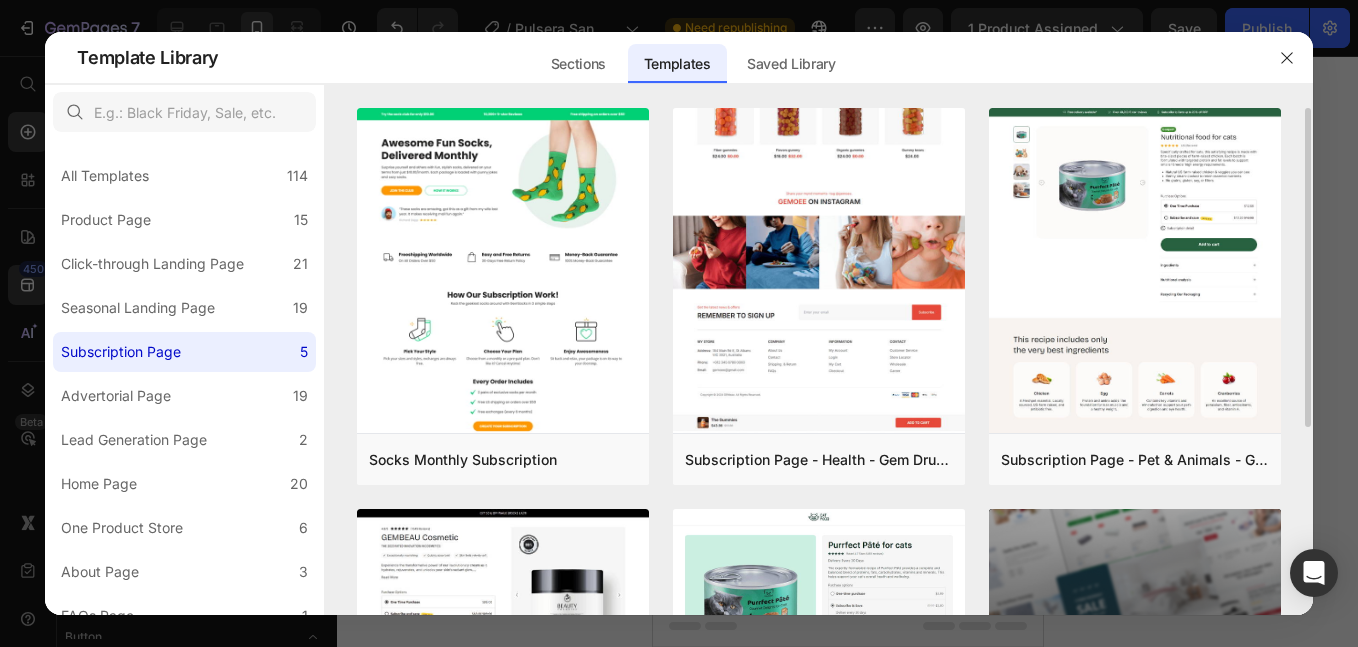 scroll, scrollTop: 296, scrollLeft: 0, axis: vertical 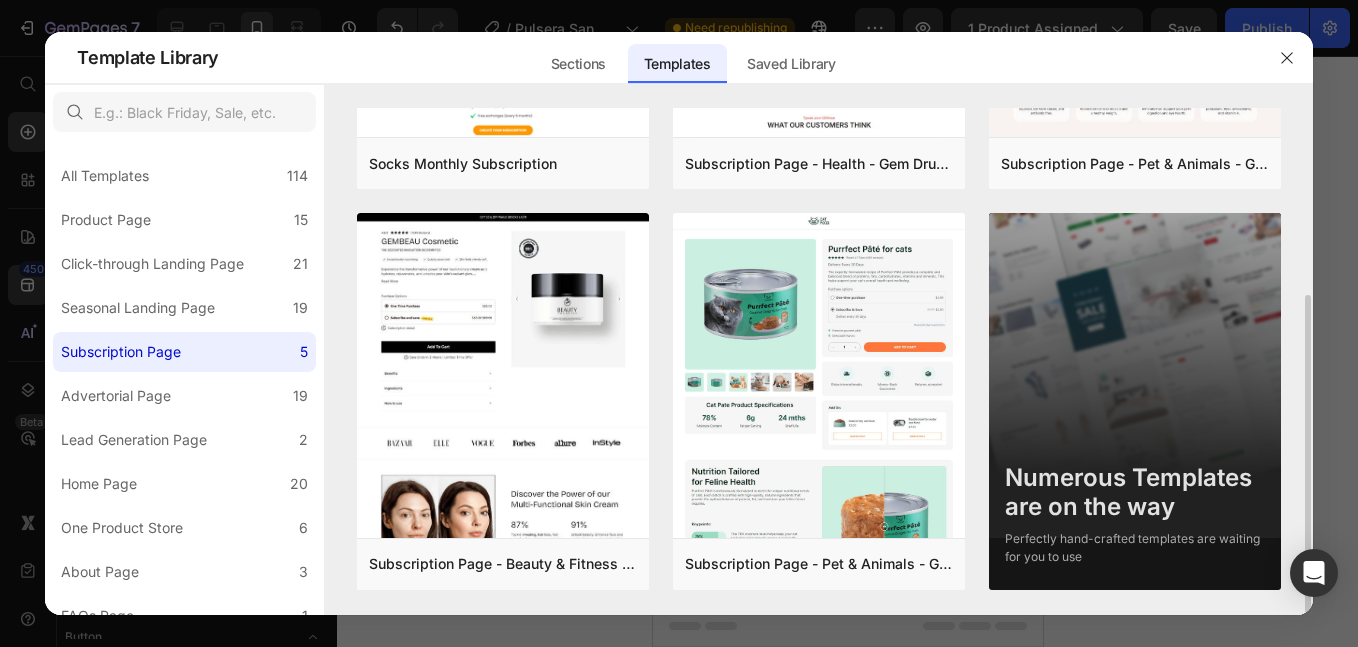 drag, startPoint x: 1142, startPoint y: 527, endPoint x: 1118, endPoint y: 539, distance: 26.832815 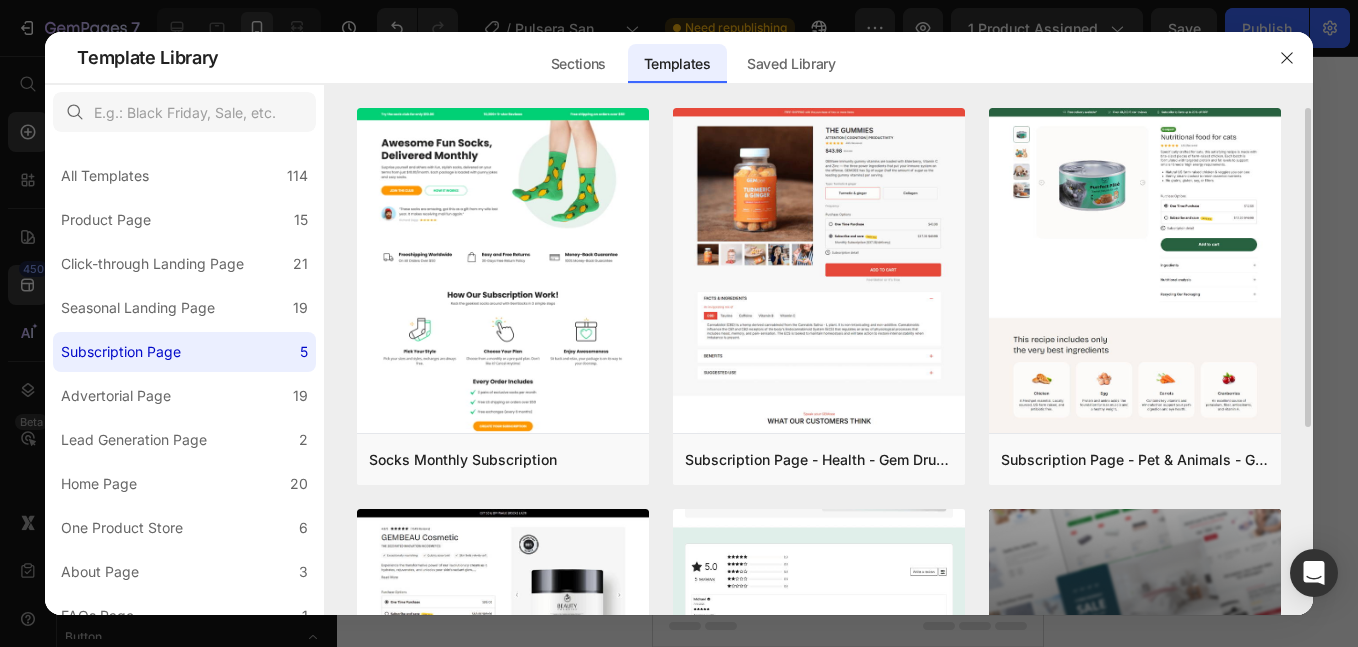 scroll, scrollTop: 296, scrollLeft: 0, axis: vertical 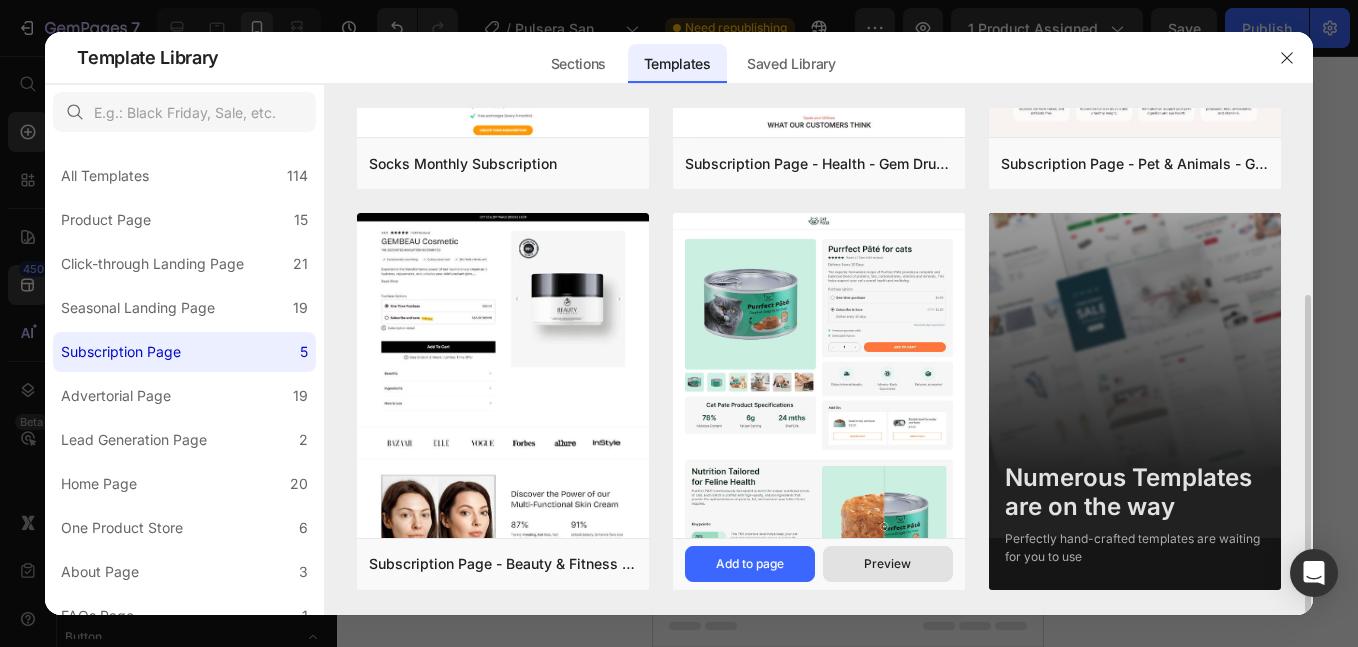 click on "Preview" at bounding box center (888, 564) 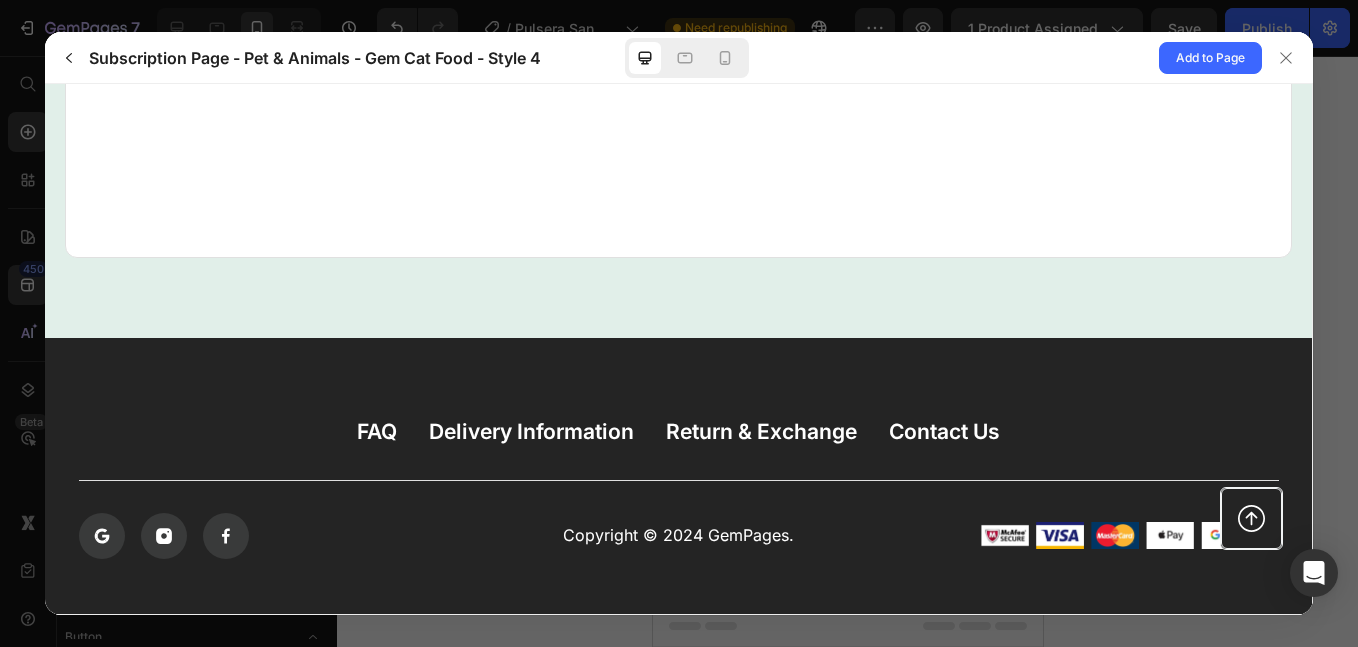 scroll, scrollTop: 4146, scrollLeft: 0, axis: vertical 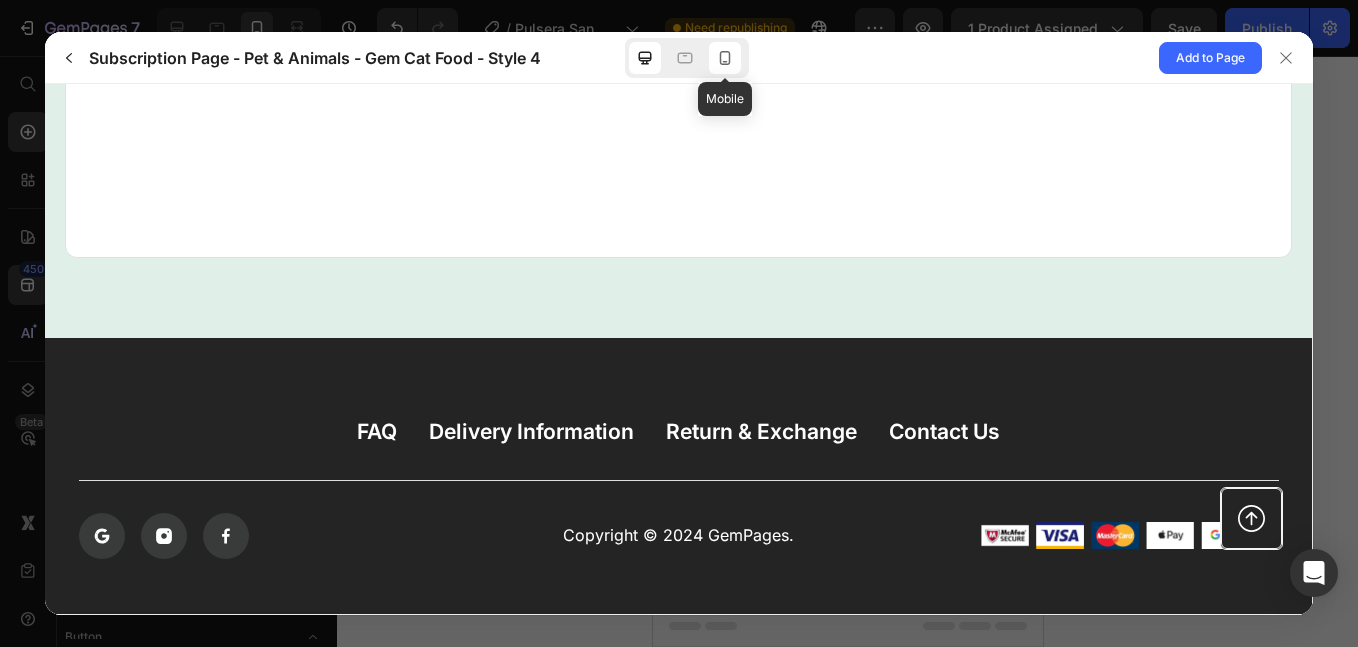 click 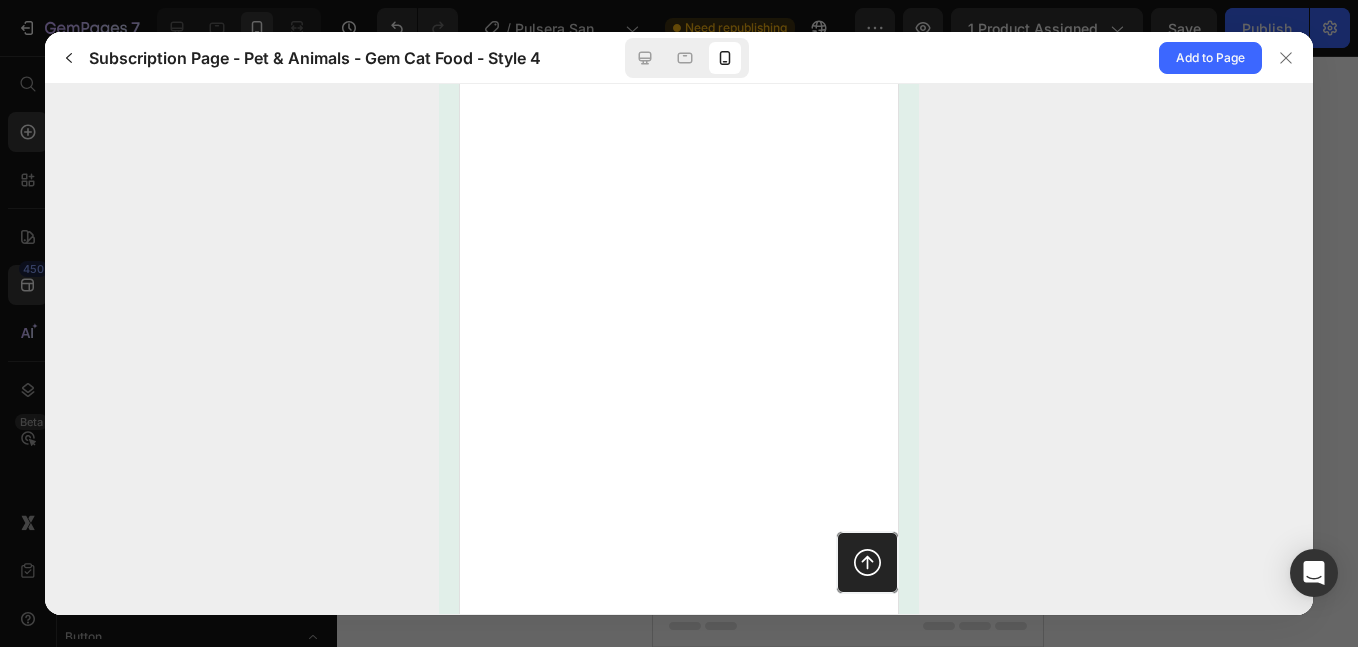 scroll, scrollTop: 5938, scrollLeft: 0, axis: vertical 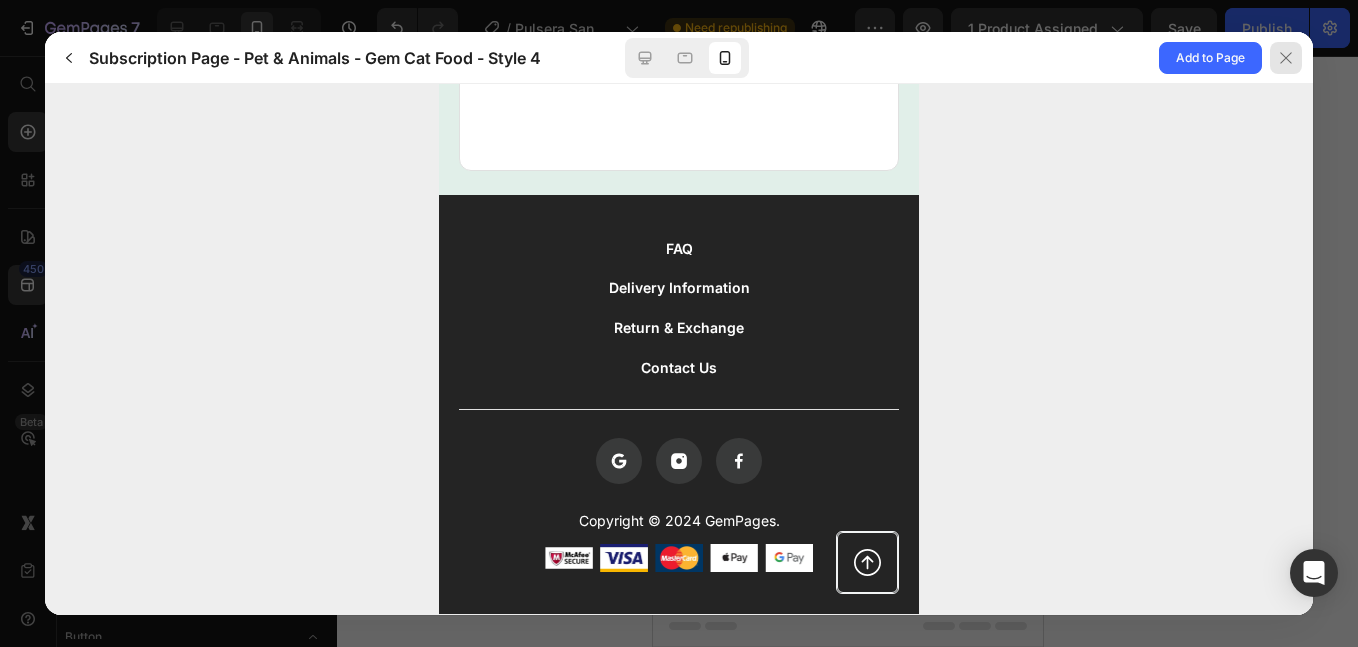 click at bounding box center (1286, 58) 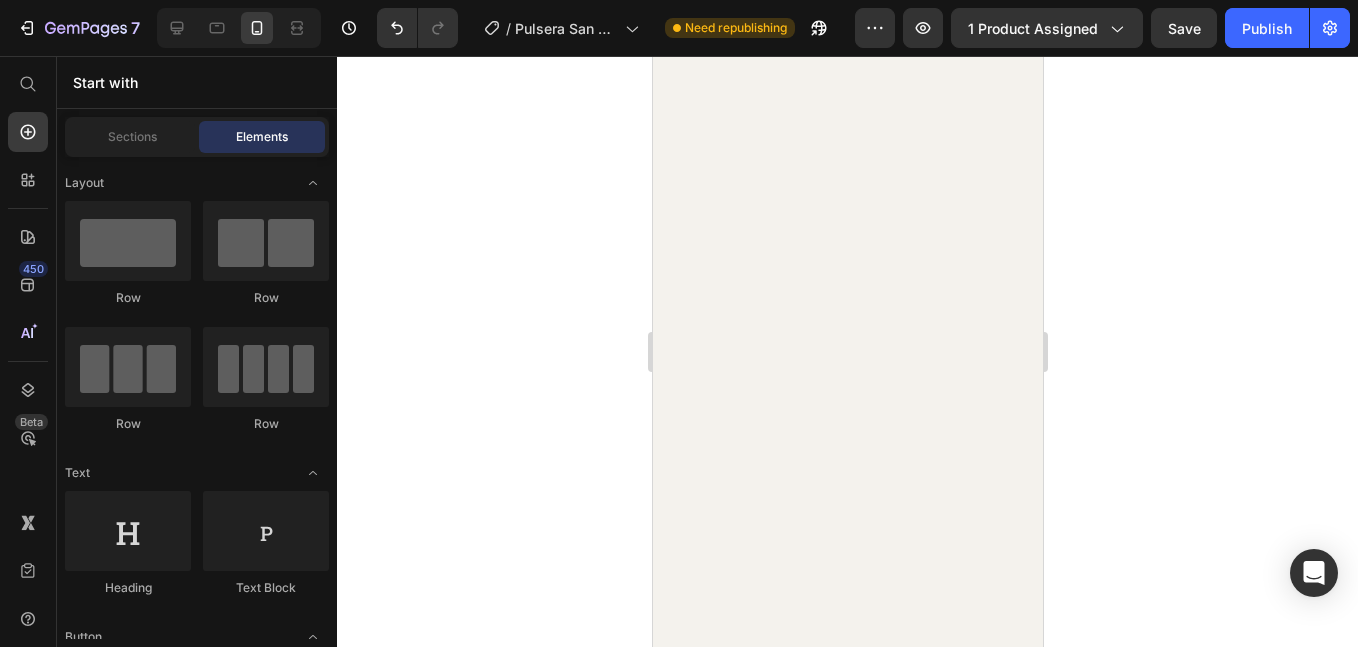 scroll, scrollTop: 0, scrollLeft: 0, axis: both 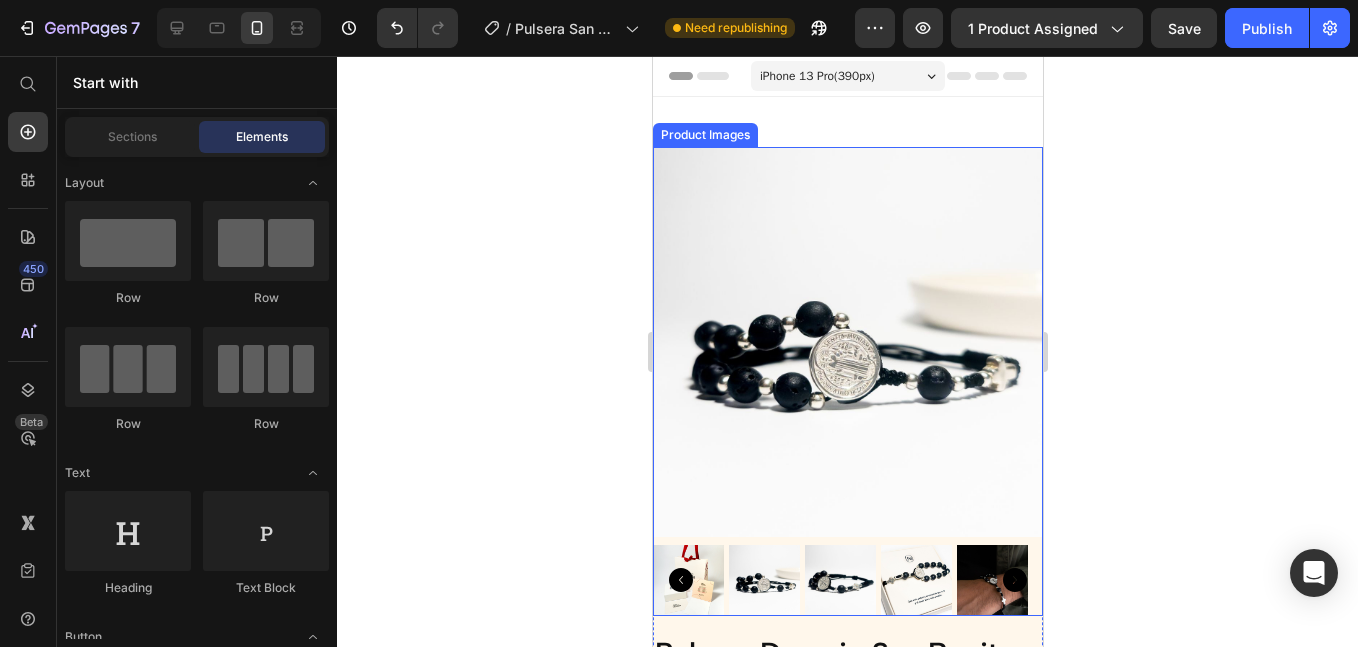 click at bounding box center [692, 1621] 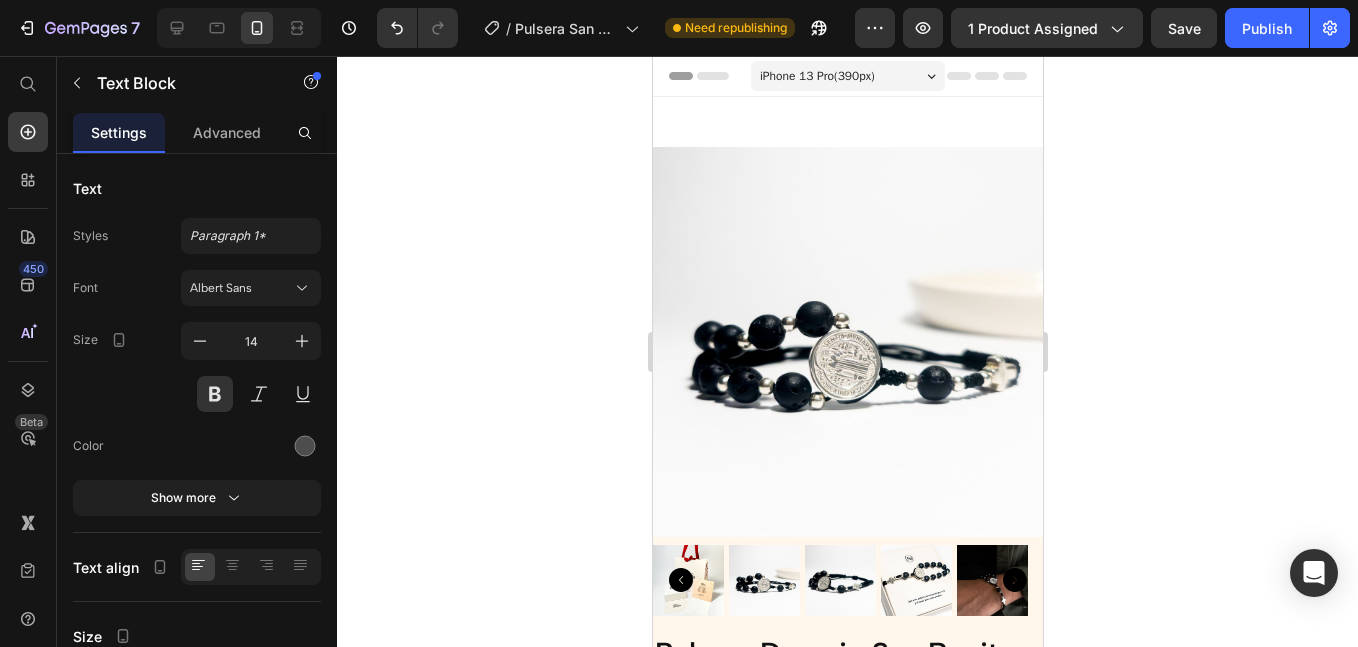 click 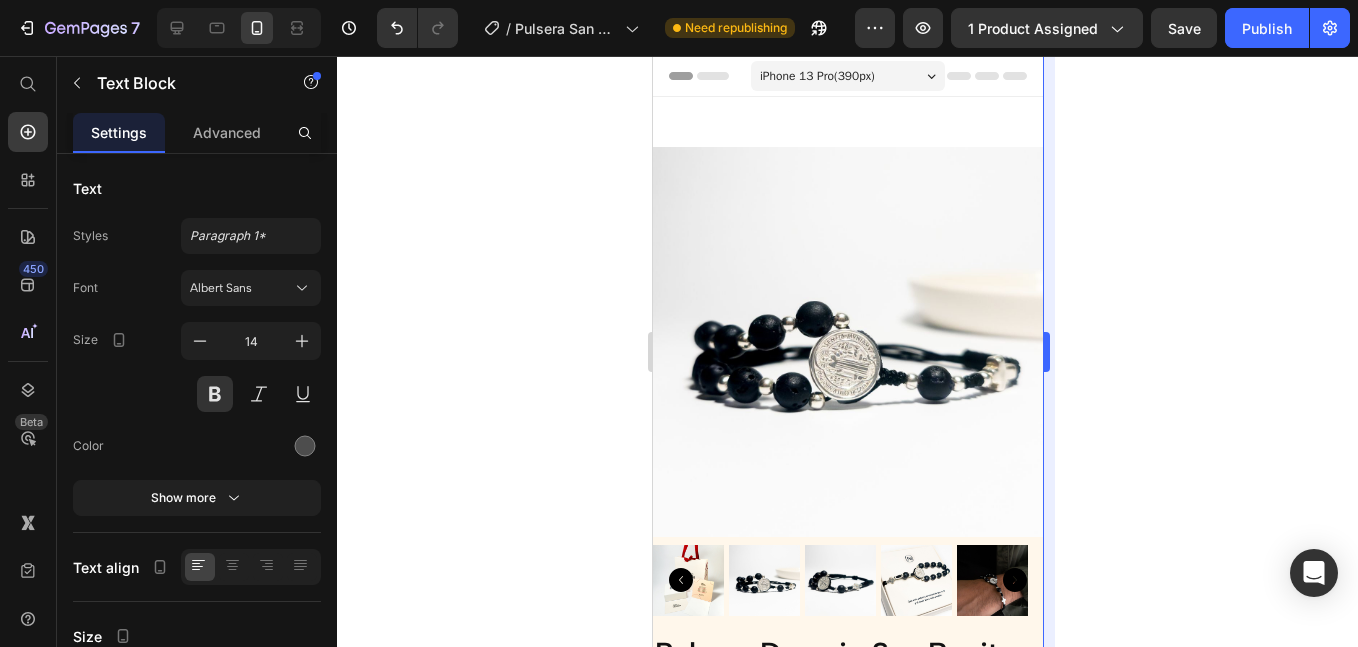click on "Instant Energy" at bounding box center (692, 1646) 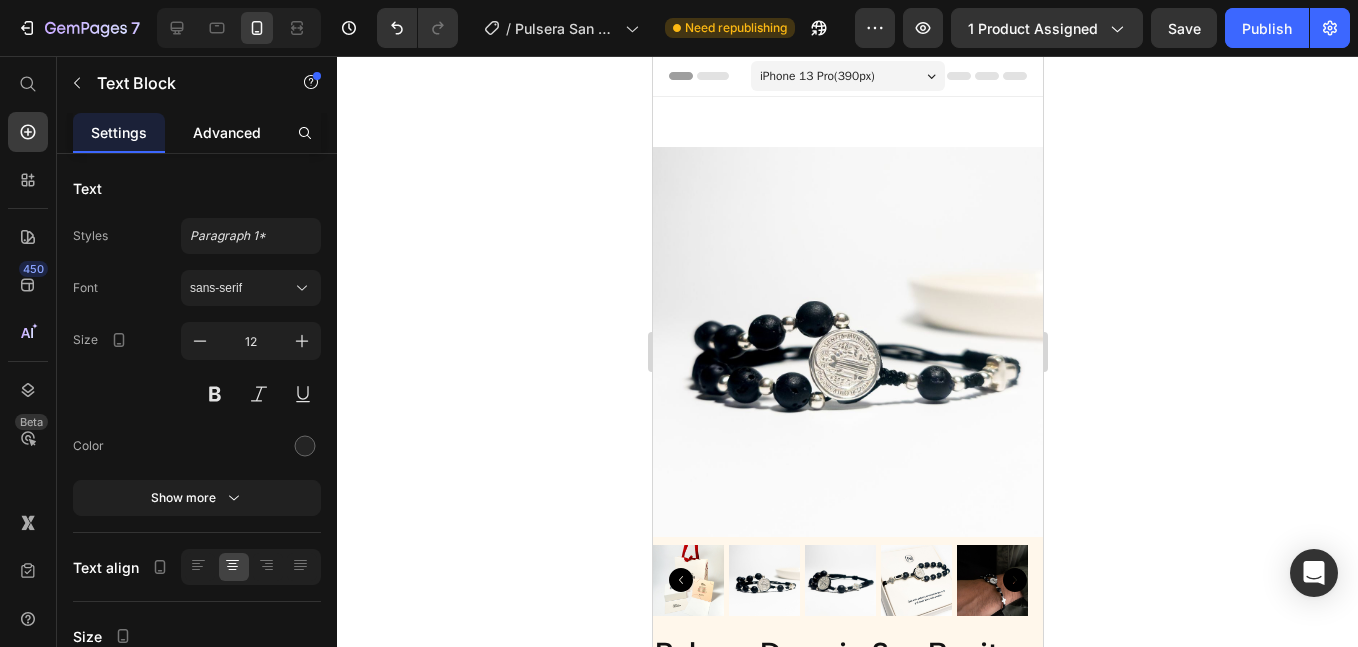 scroll, scrollTop: 983, scrollLeft: 0, axis: vertical 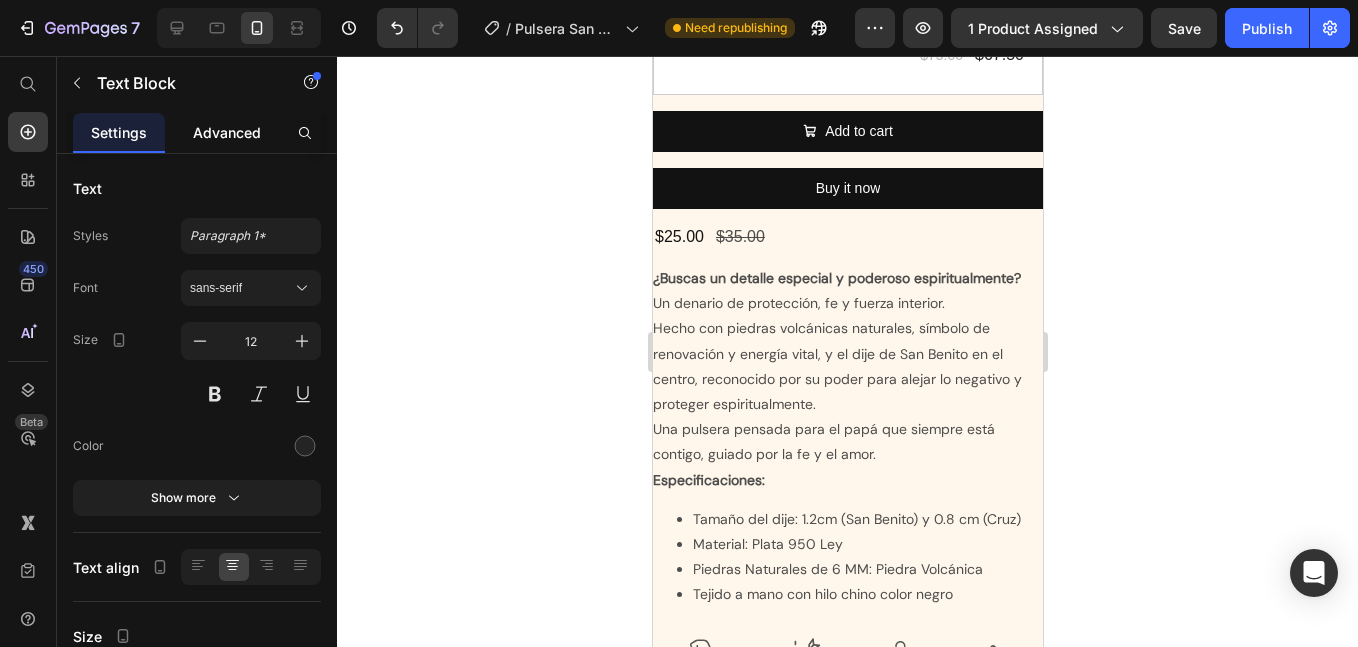 click on "Advanced" 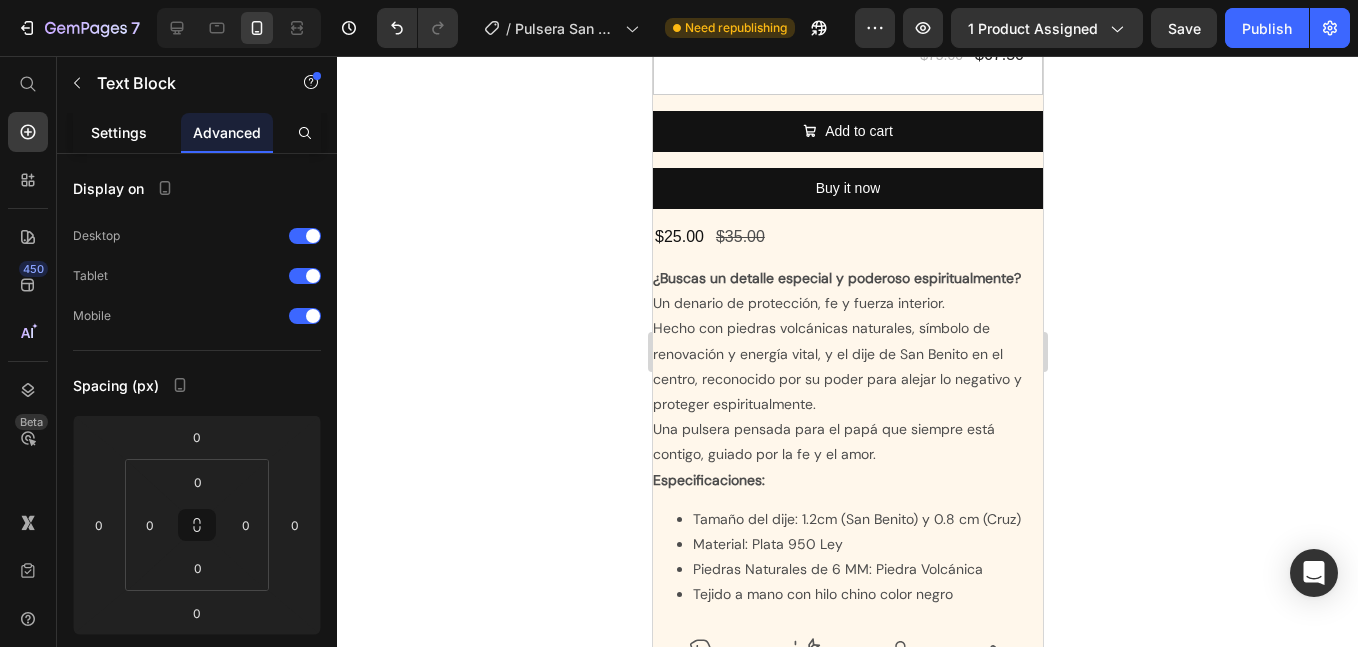drag, startPoint x: 133, startPoint y: 133, endPoint x: 137, endPoint y: 229, distance: 96.0833 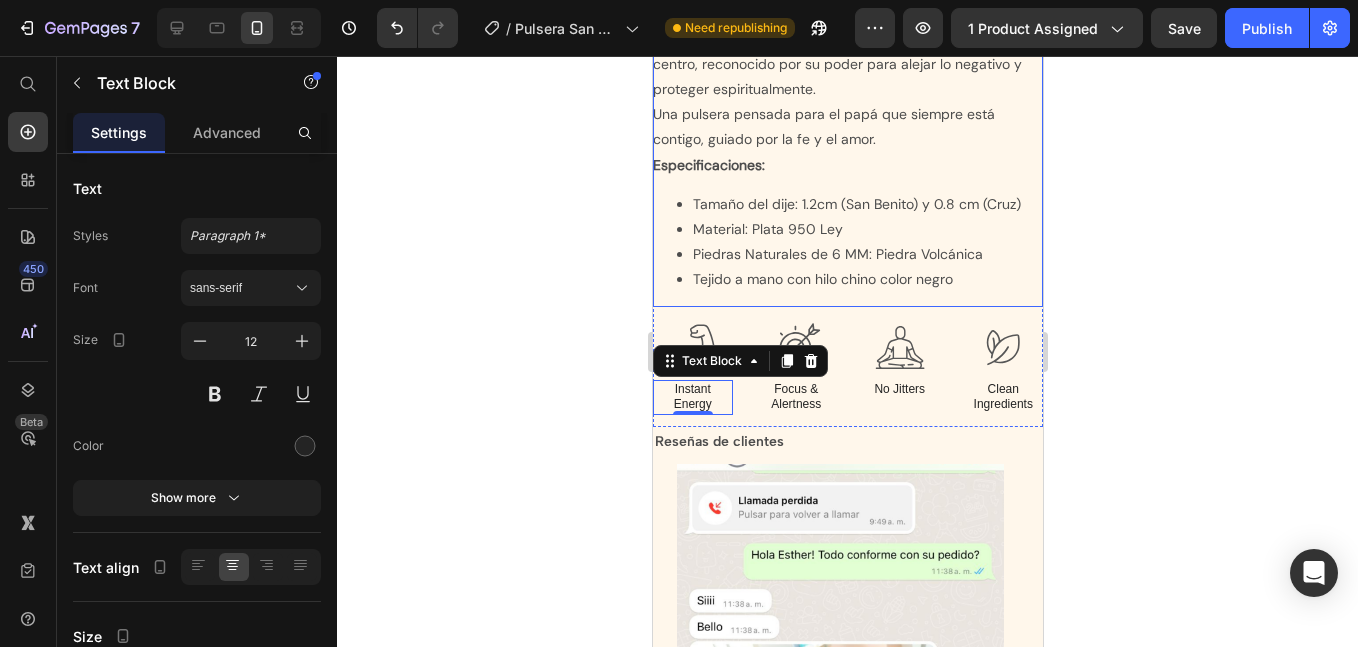 scroll, scrollTop: 1316, scrollLeft: 0, axis: vertical 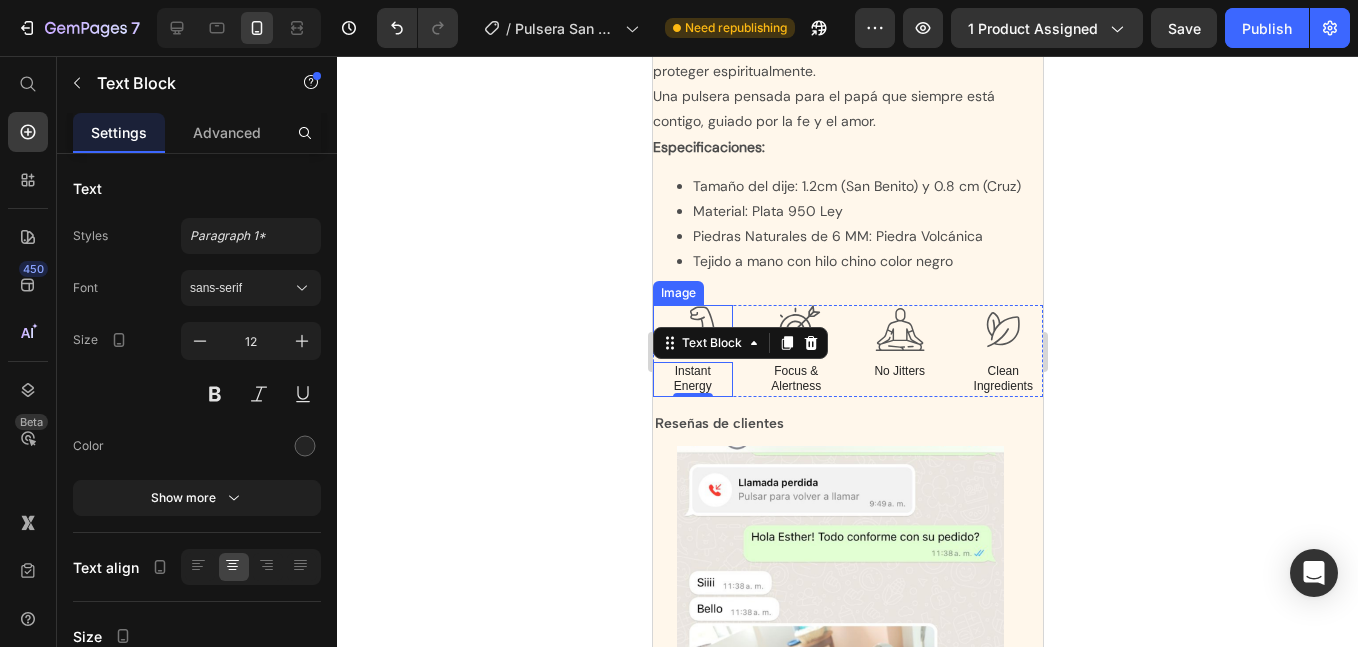 click at bounding box center [692, 329] 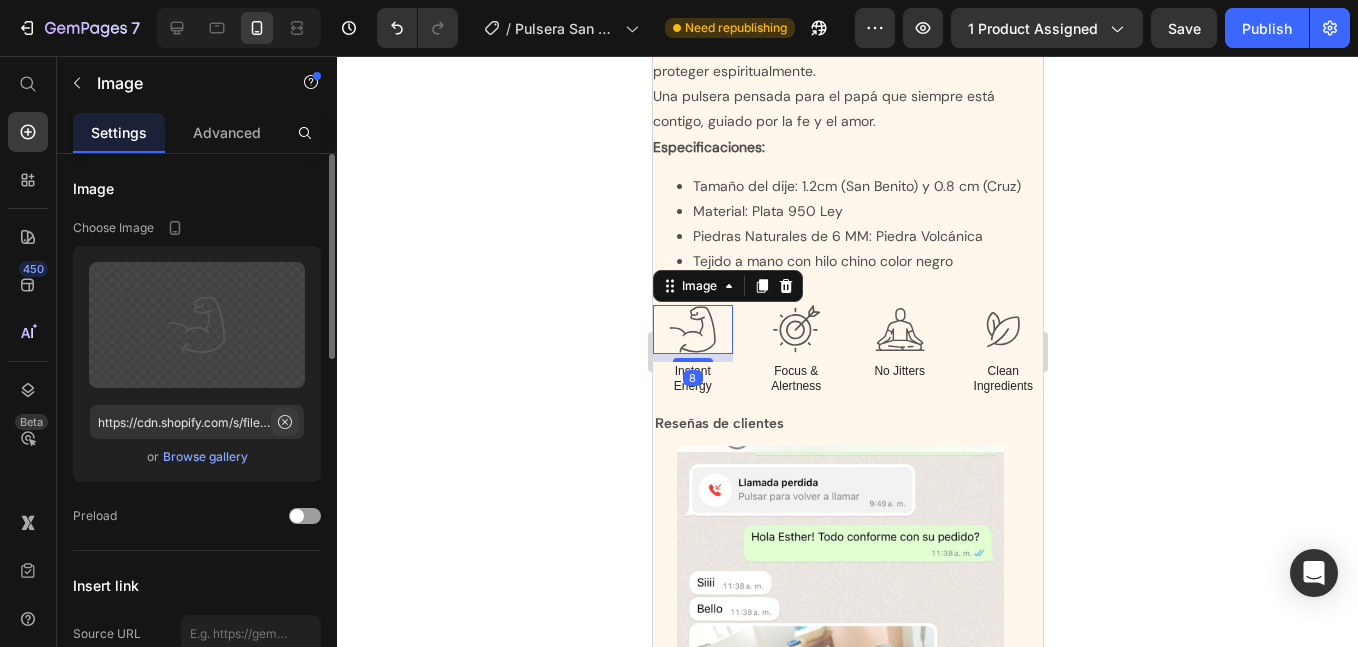click 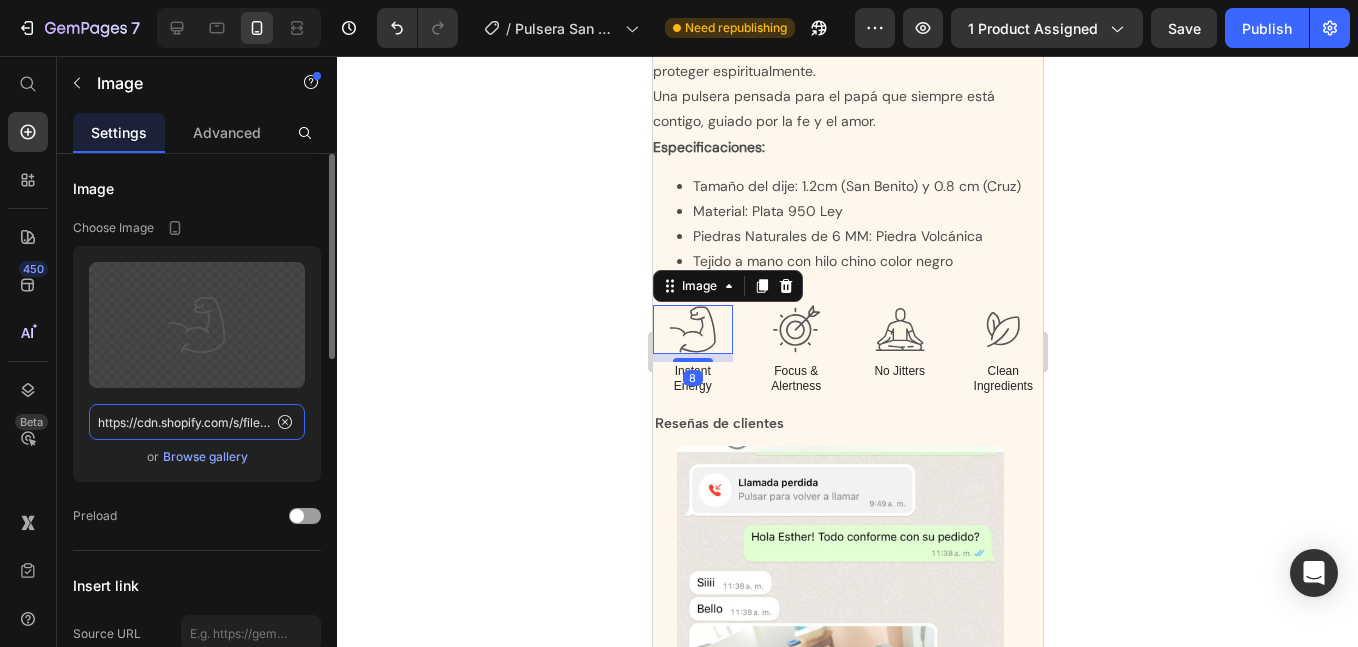 click on "https://cdn.shopify.com/s/files/1/0673/0494/7850/files/gempages_539191068483126058-ccb50008-767a-48bb-89c5-4ad1258de239.svg" 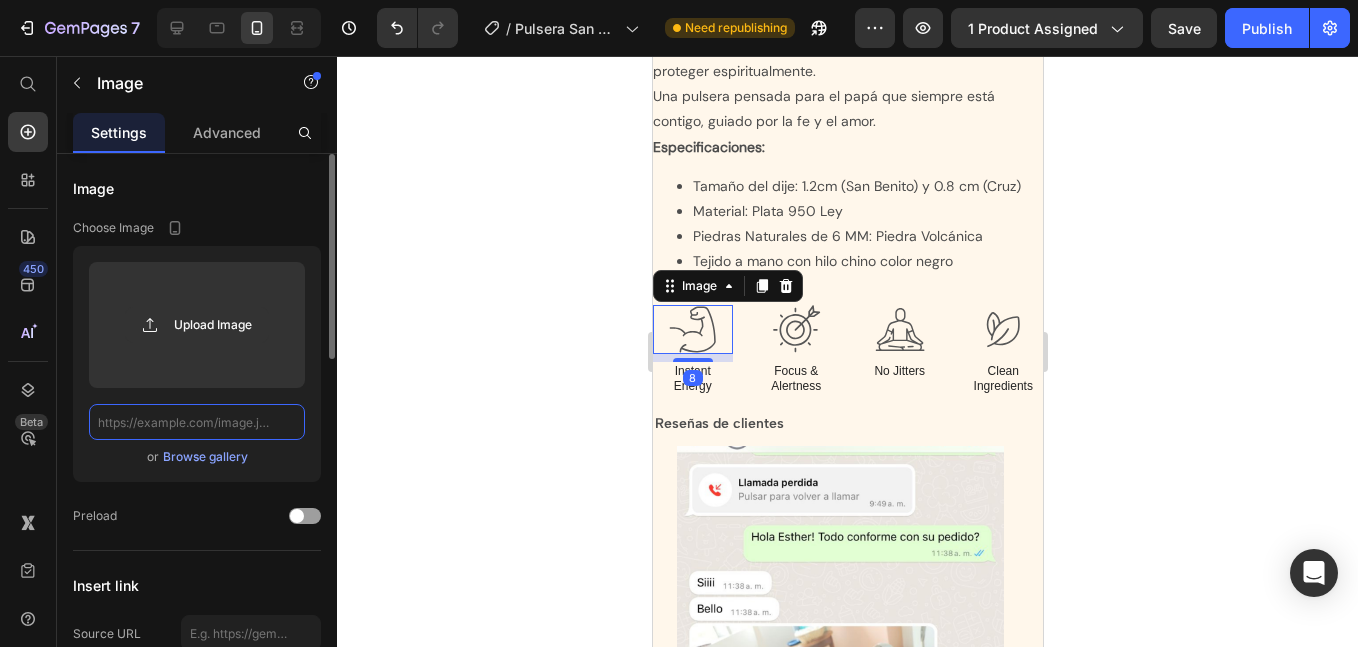 scroll, scrollTop: 0, scrollLeft: 0, axis: both 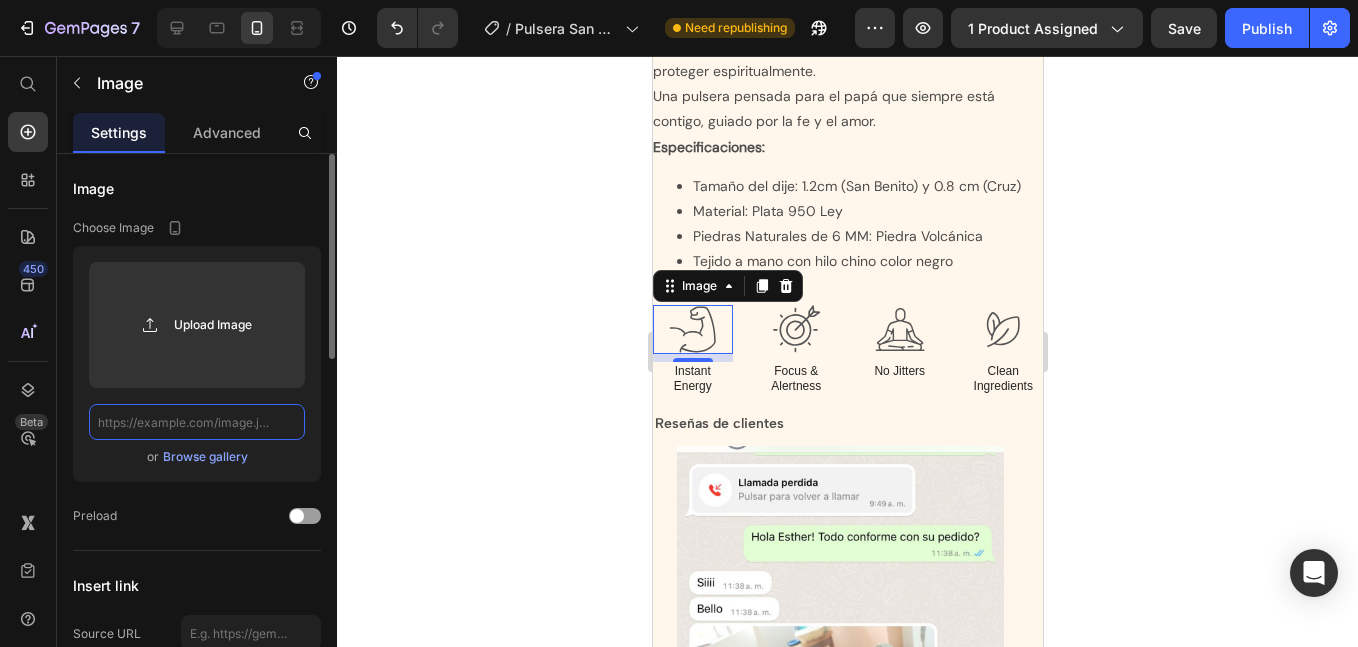 paste on "//hilodelaguarda.com/cdn/shop/files/valid.png?v=1715386848" 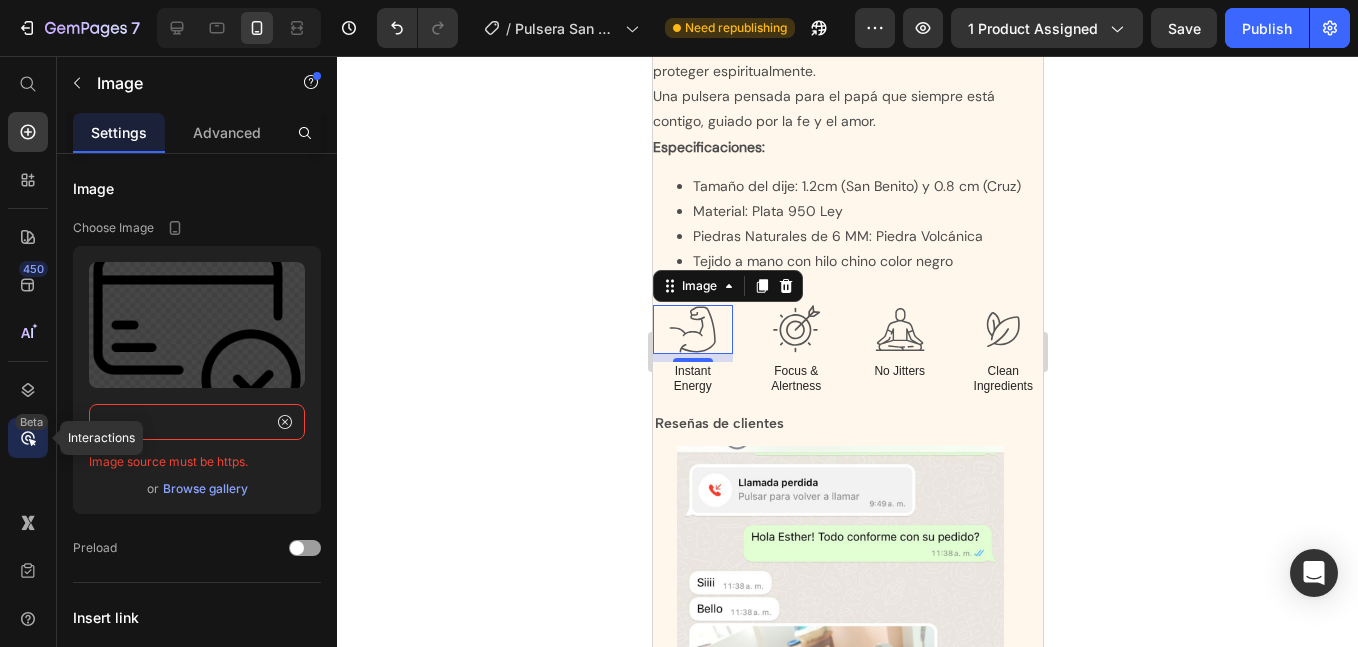 scroll, scrollTop: 0, scrollLeft: 0, axis: both 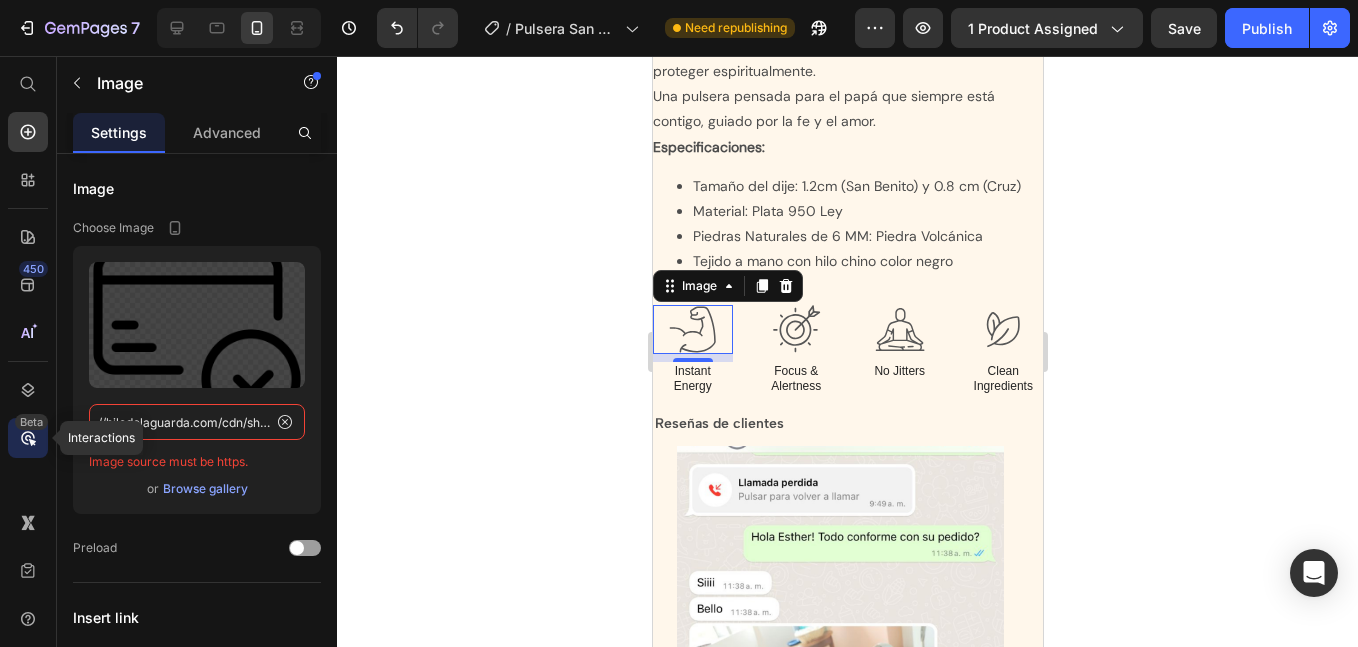 drag, startPoint x: 122, startPoint y: 421, endPoint x: 22, endPoint y: 421, distance: 100 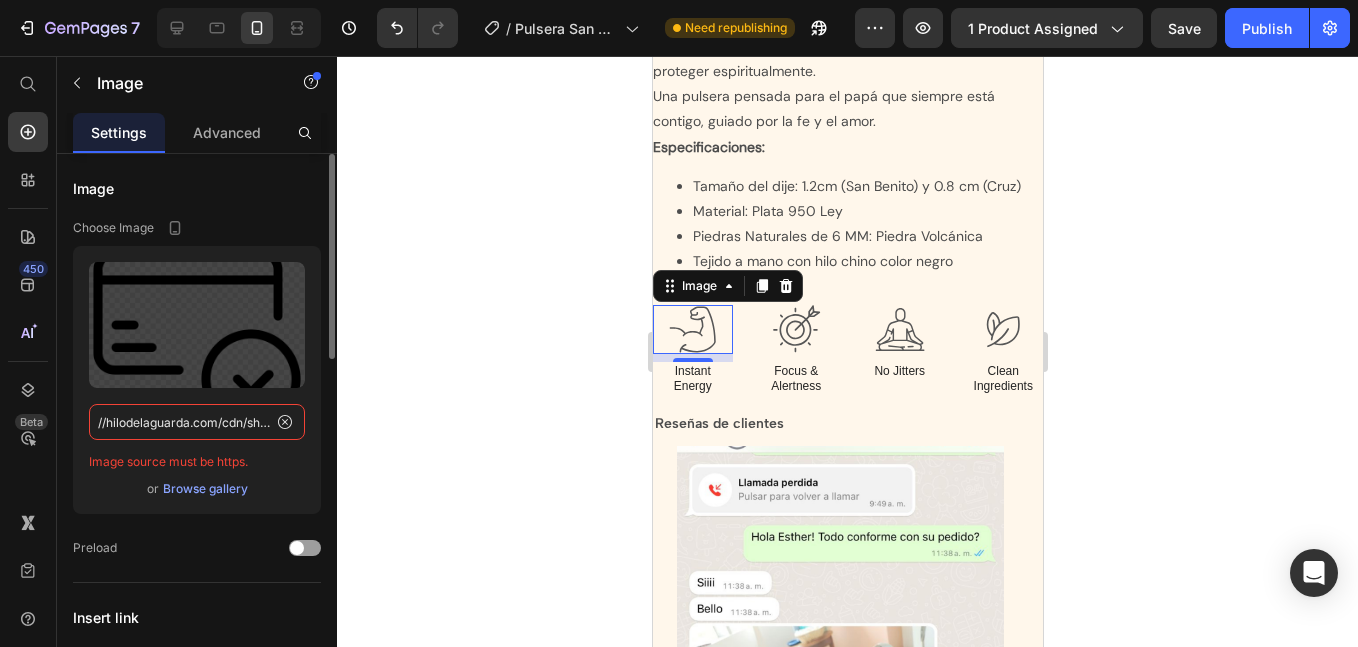 click on "//hilodelaguarda.com/cdn/shop/files/valid.png?v=1715386848" 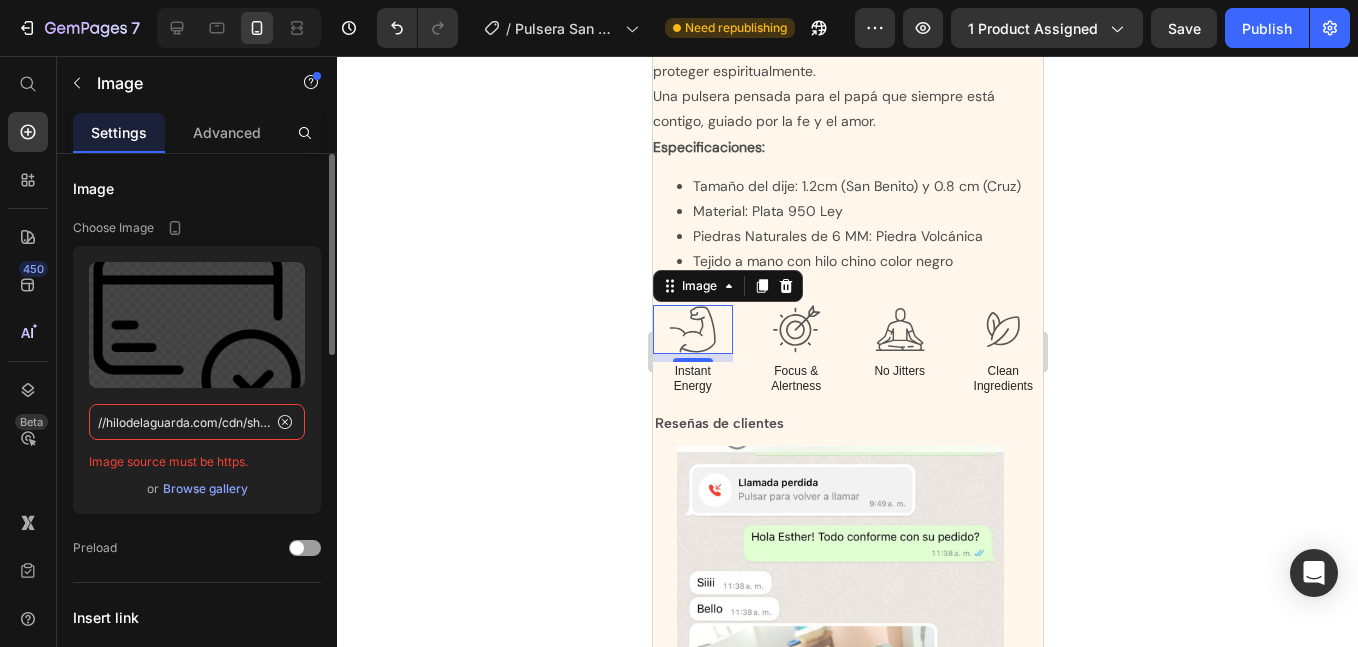 click on "//hilodelaguarda.com/cdn/shop/files/valid.png?v=1715386848" 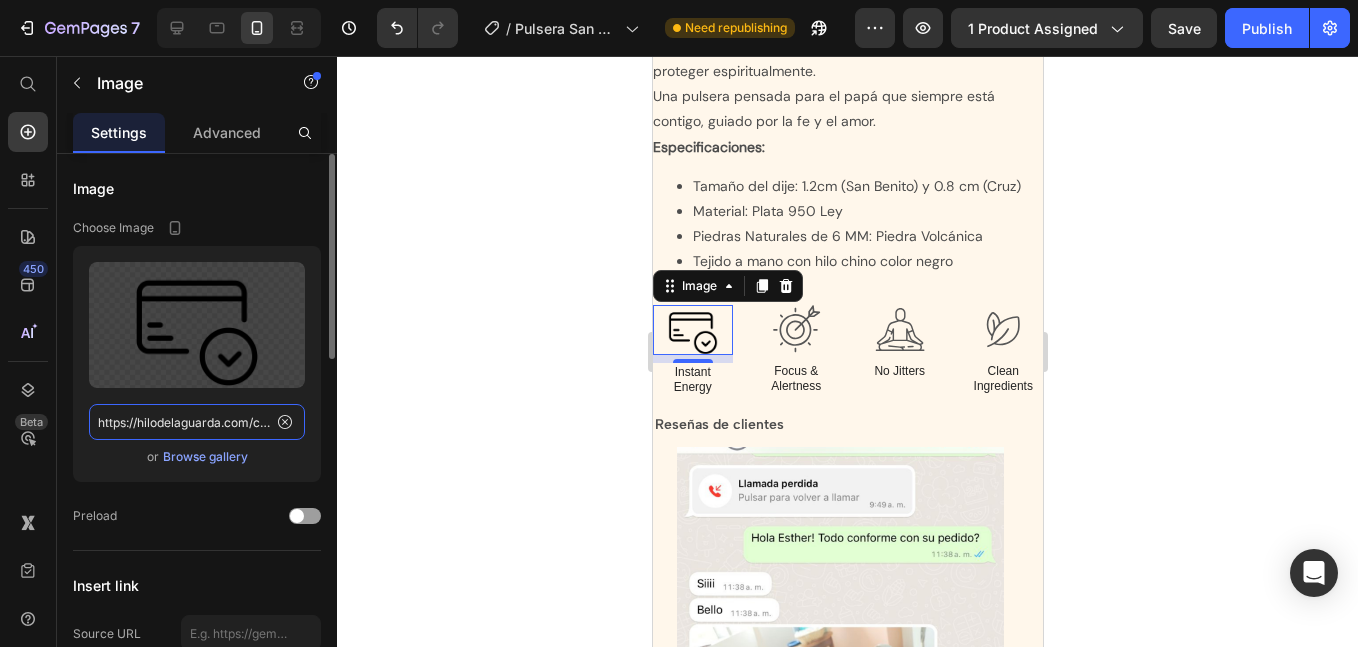 scroll, scrollTop: 0, scrollLeft: 209, axis: horizontal 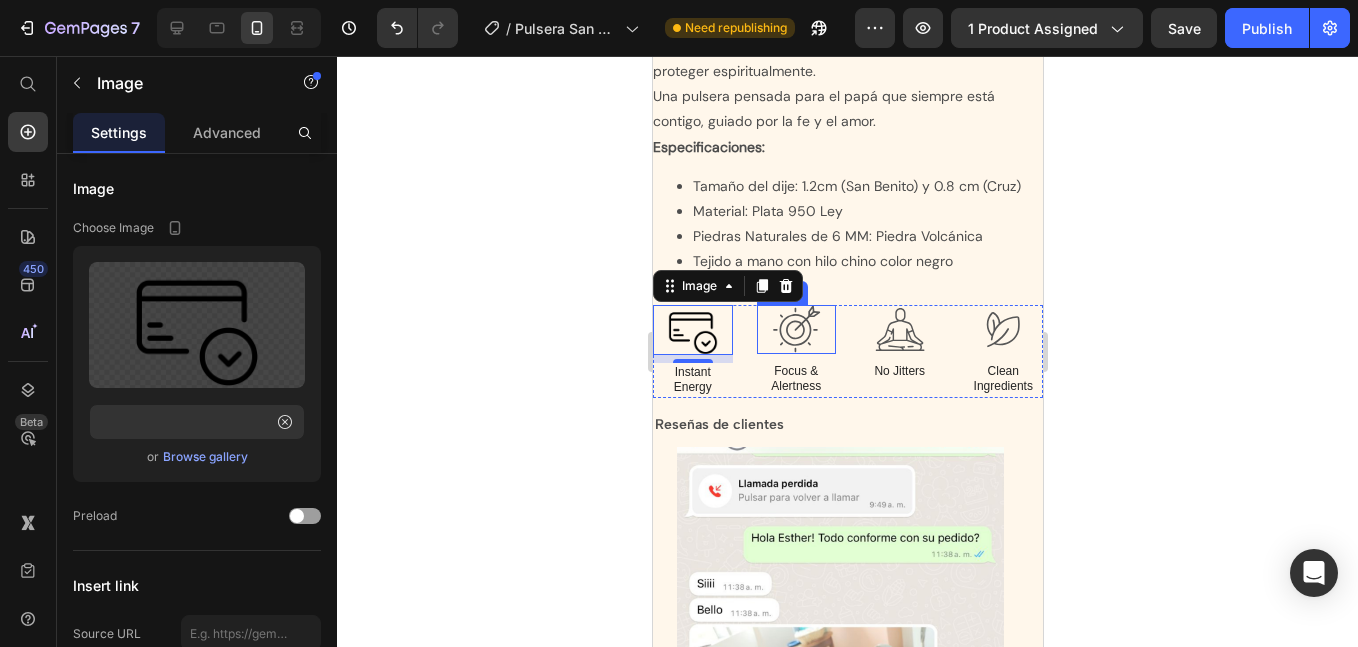 click at bounding box center (796, 329) 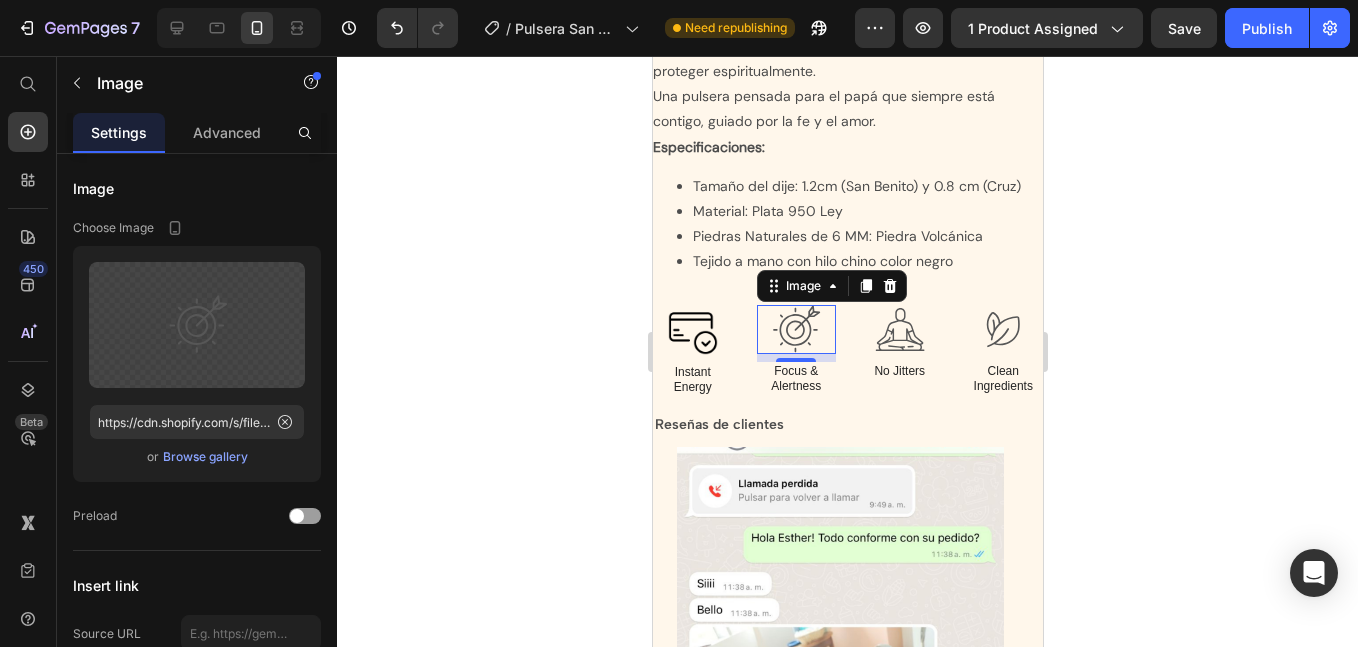 click at bounding box center [796, 329] 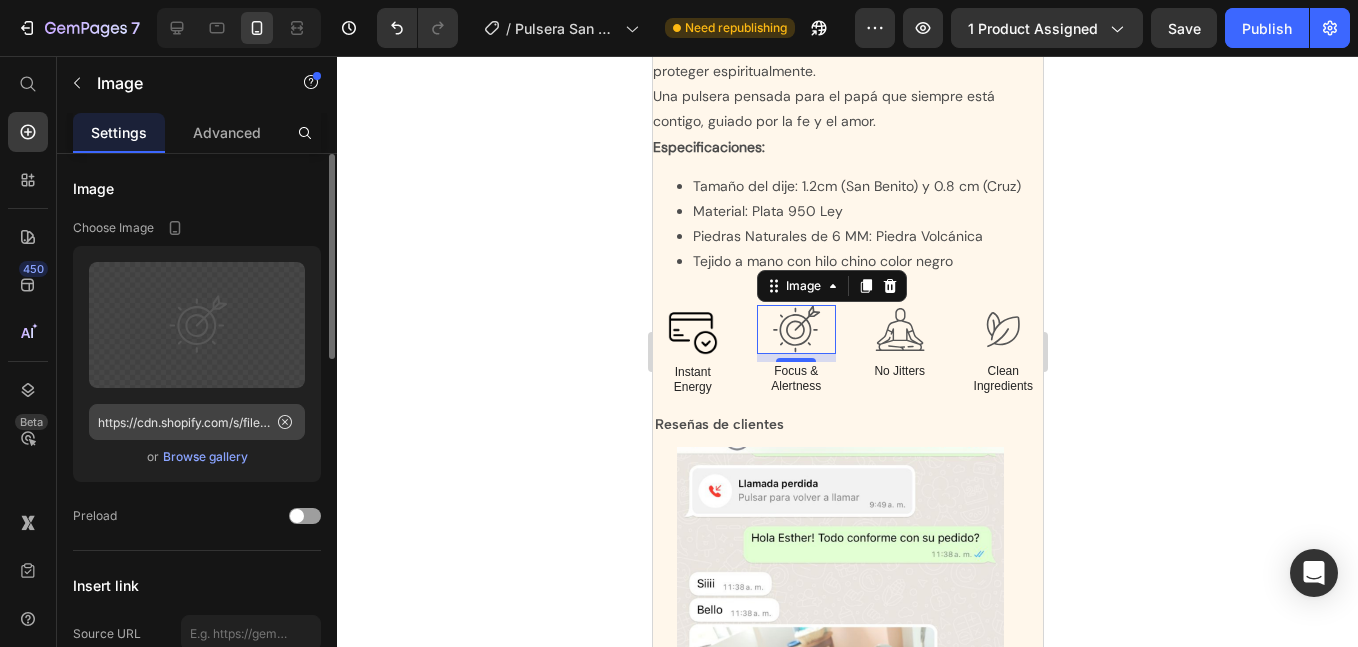 drag, startPoint x: 288, startPoint y: 421, endPoint x: 193, endPoint y: 421, distance: 95 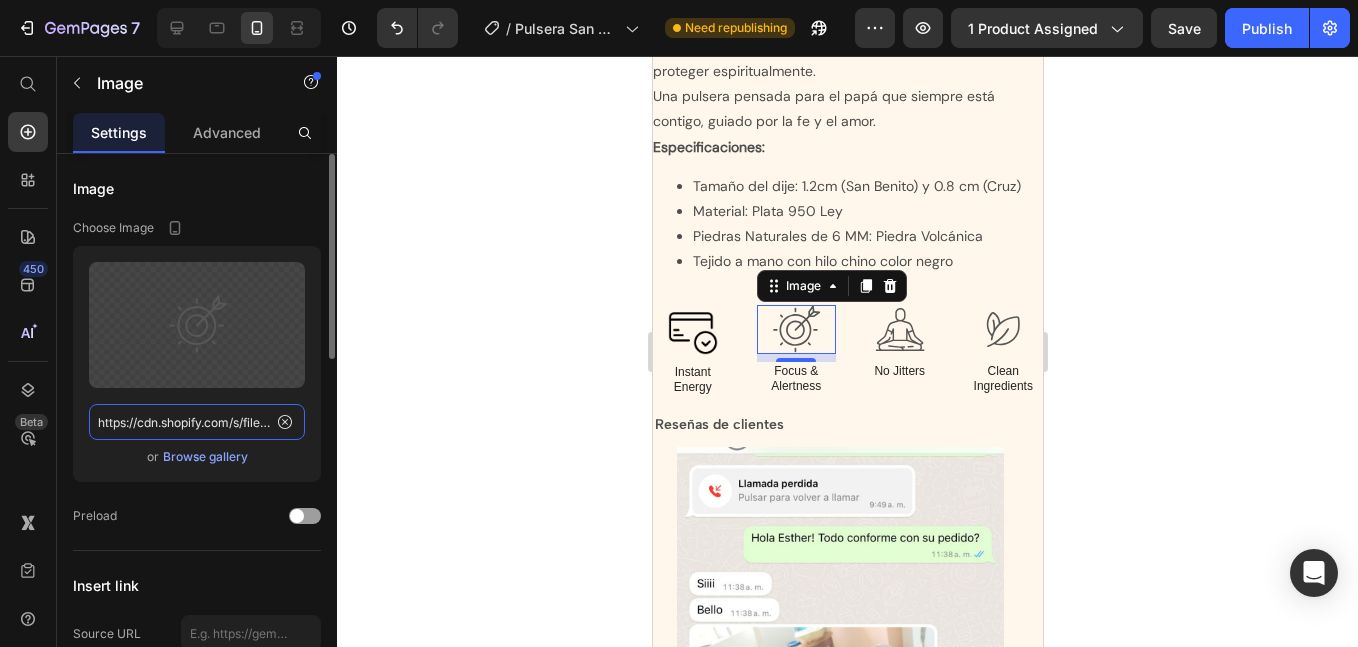 click on "https://cdn.shopify.com/s/files/1/0673/0494/7850/files/gempages_539191068483126058-4b7fbfae-5124-436a-9fc3-55d3650e512b.svg" 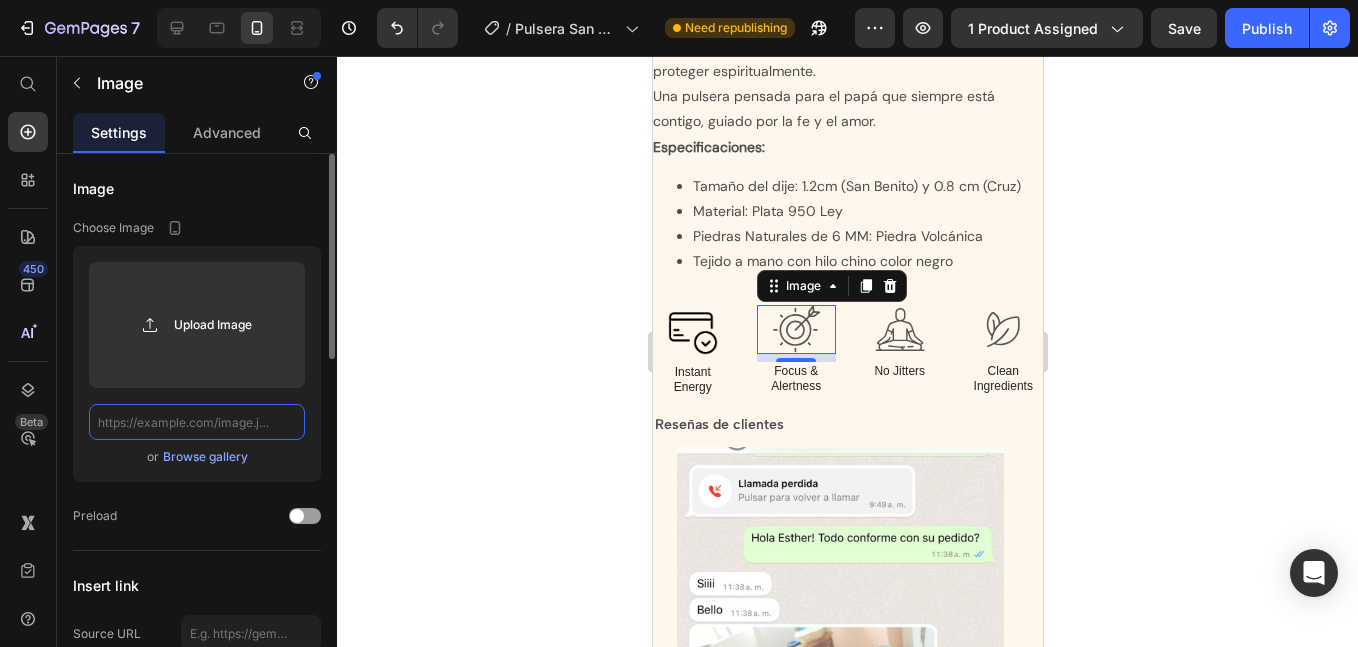 scroll, scrollTop: 0, scrollLeft: 0, axis: both 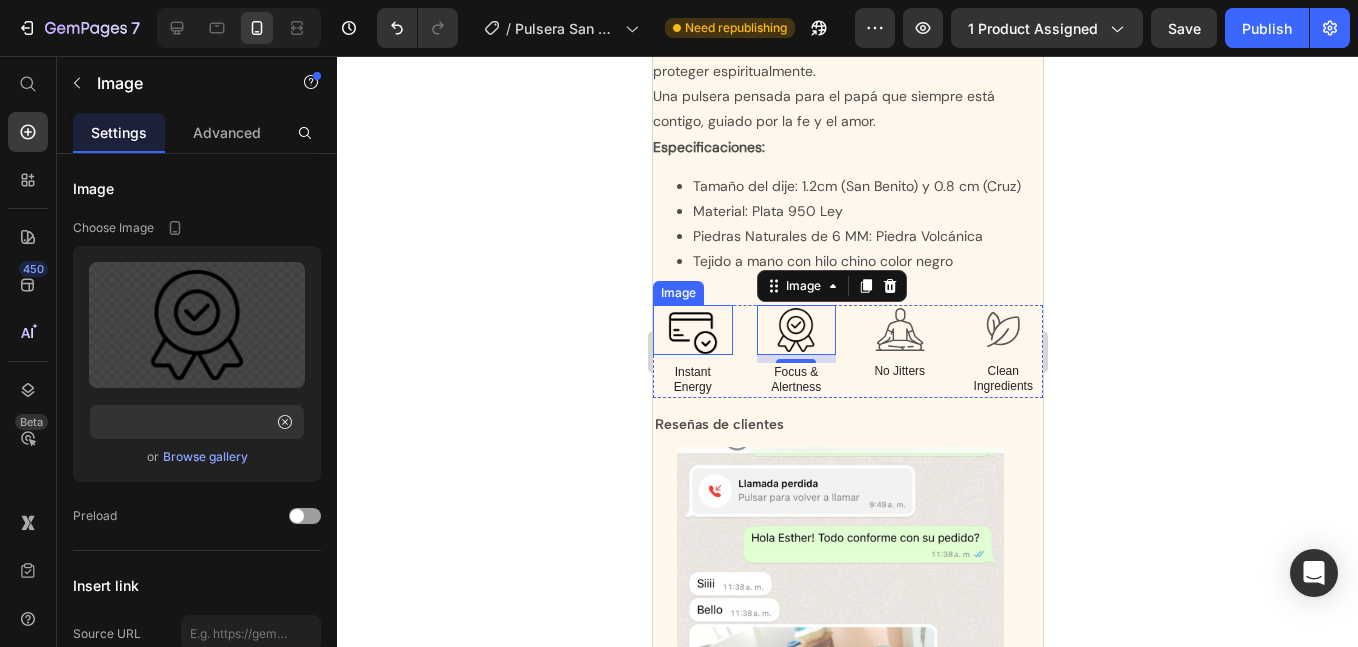click at bounding box center (692, 330) 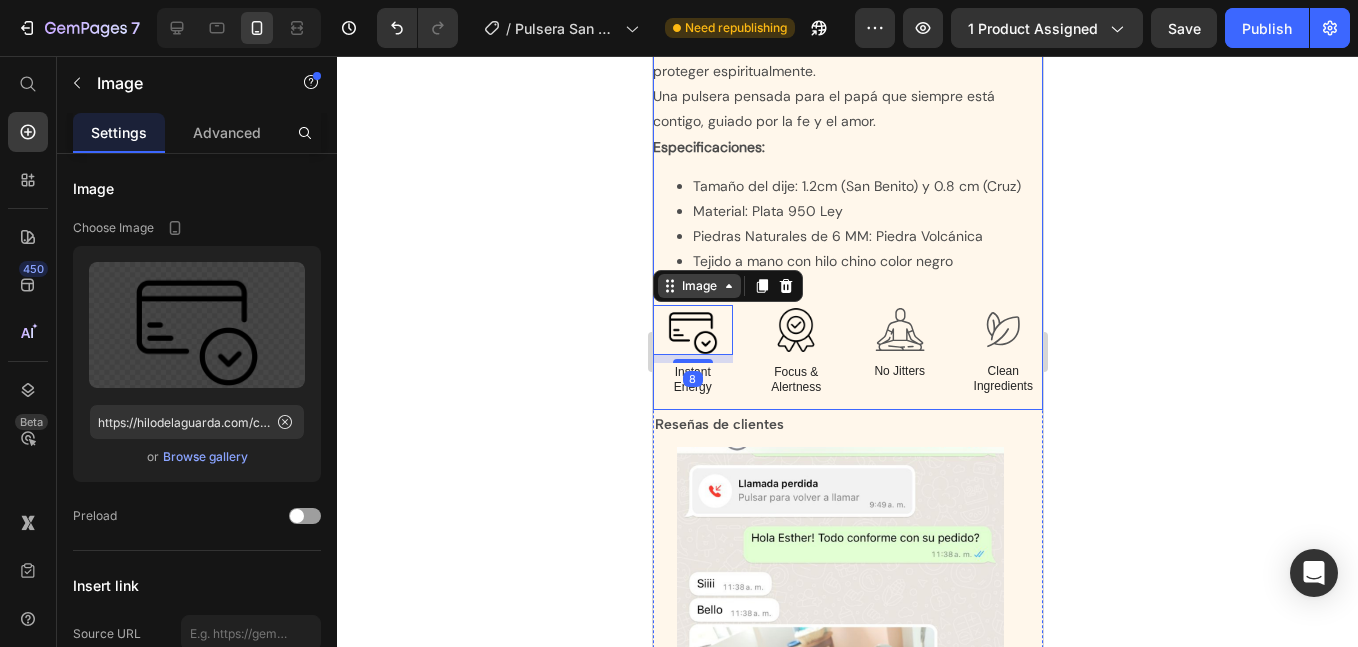 click on "Image" at bounding box center (698, 286) 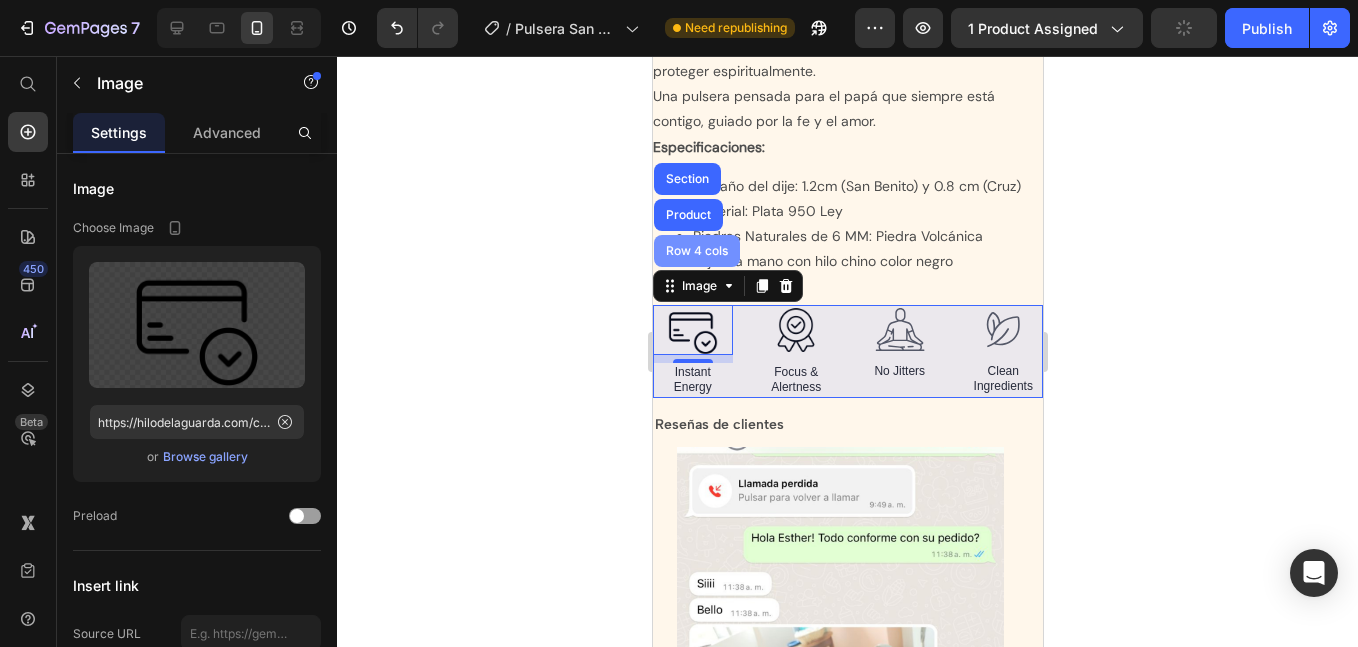 click on "Row 4 cols" at bounding box center (696, 251) 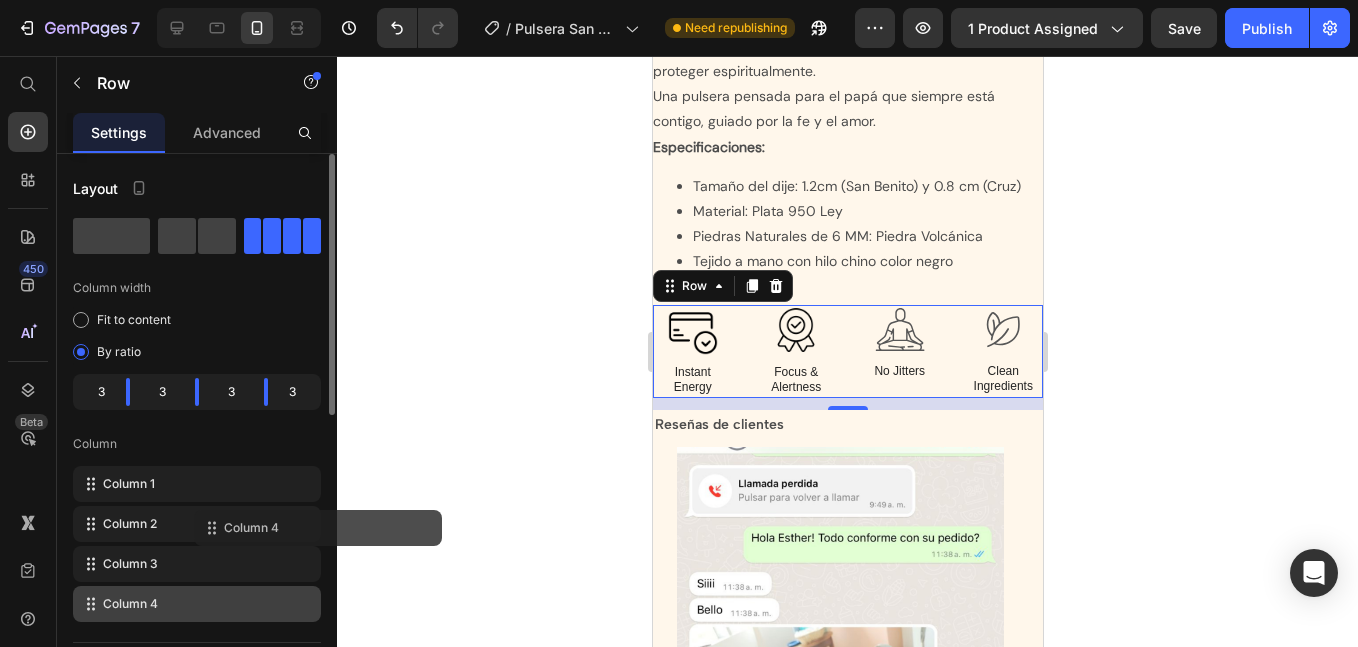 type 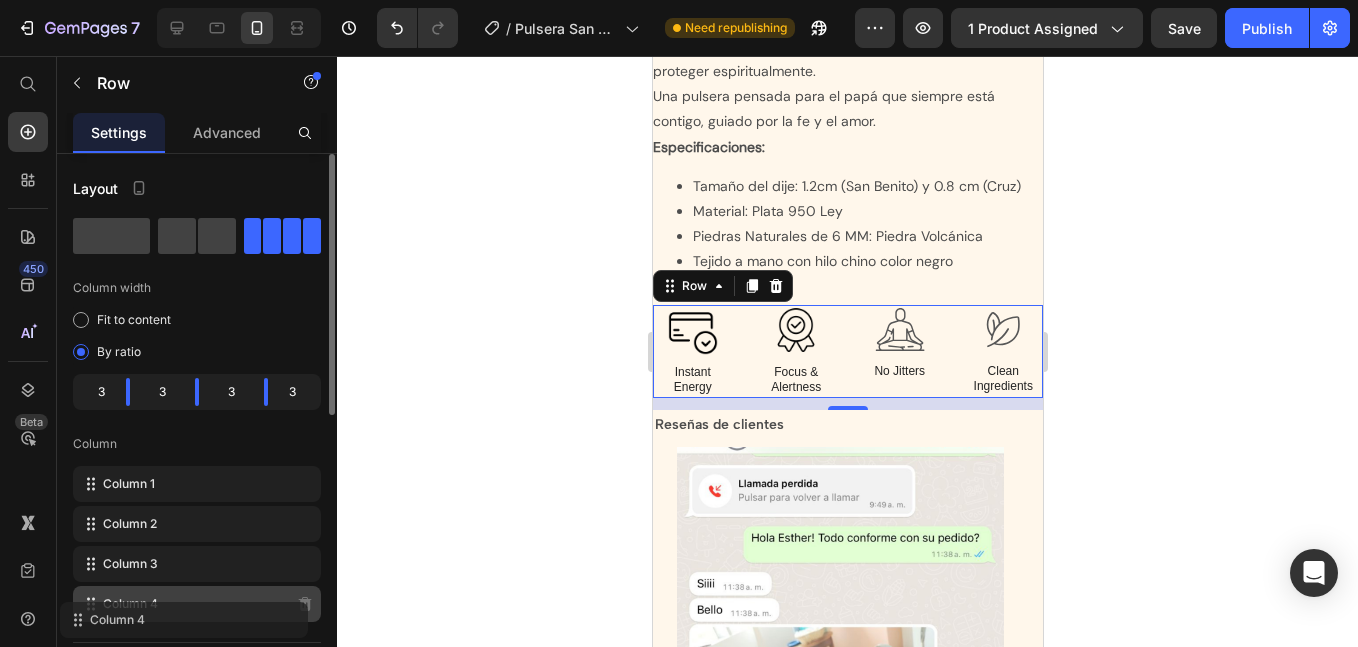 click on "Column 4" 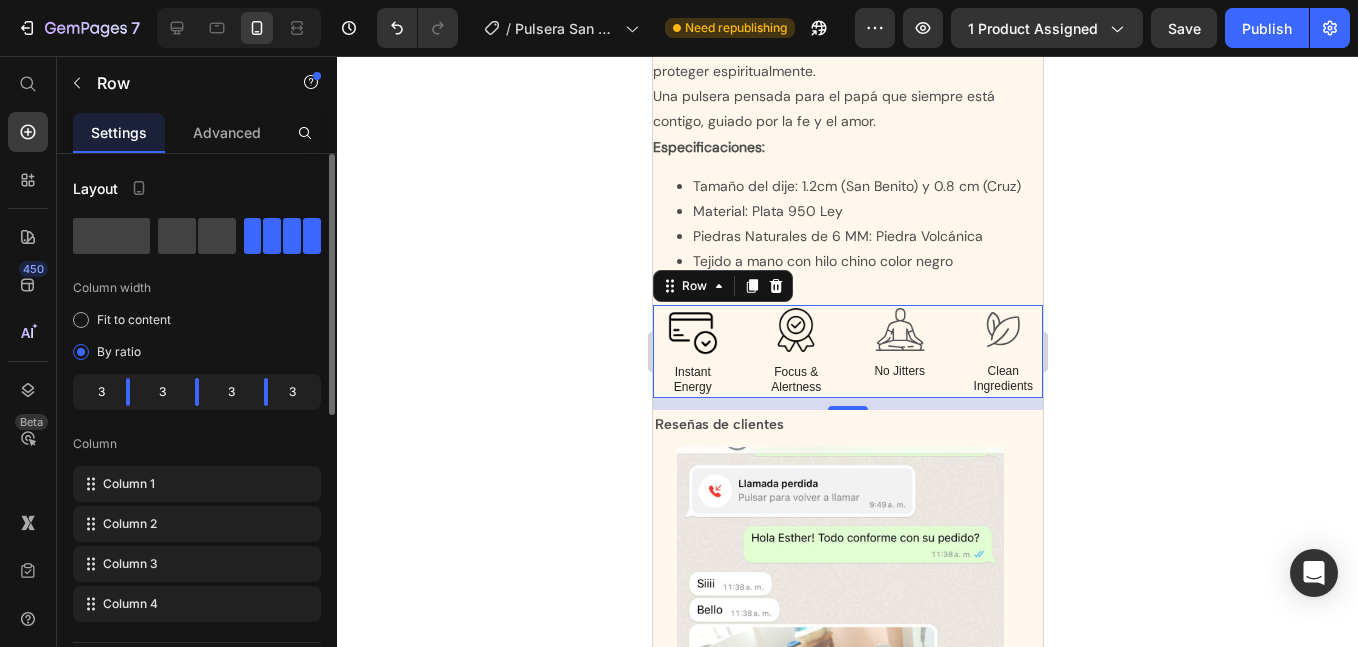click on "3" 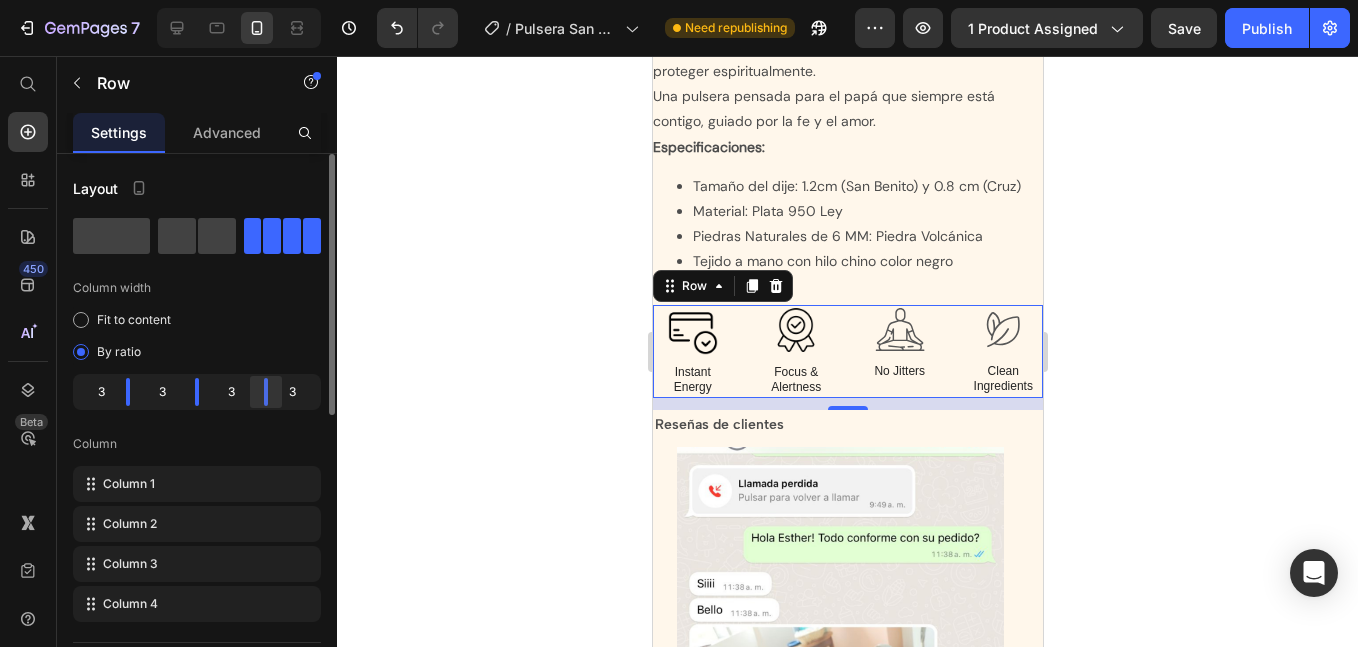 click on "7  Version history  /  Pulsera San Benito Need republishing Preview 1 product assigned  Save   Publish  450 Beta Start with Sections Elements Hero Section Product Detail Brands Trusted Badges Guarantee Product Breakdown How to use Testimonials Compare Bundle FAQs Social Proof Brand Story Product List Collection Blog List Contact Sticky Add to Cart Custom Footer Browse Library 450 Layout
Row
Row
Row
Row Text
Heading
Text Block Button
Button
Button
Sticky Back to top Media
Image" at bounding box center [679, 0] 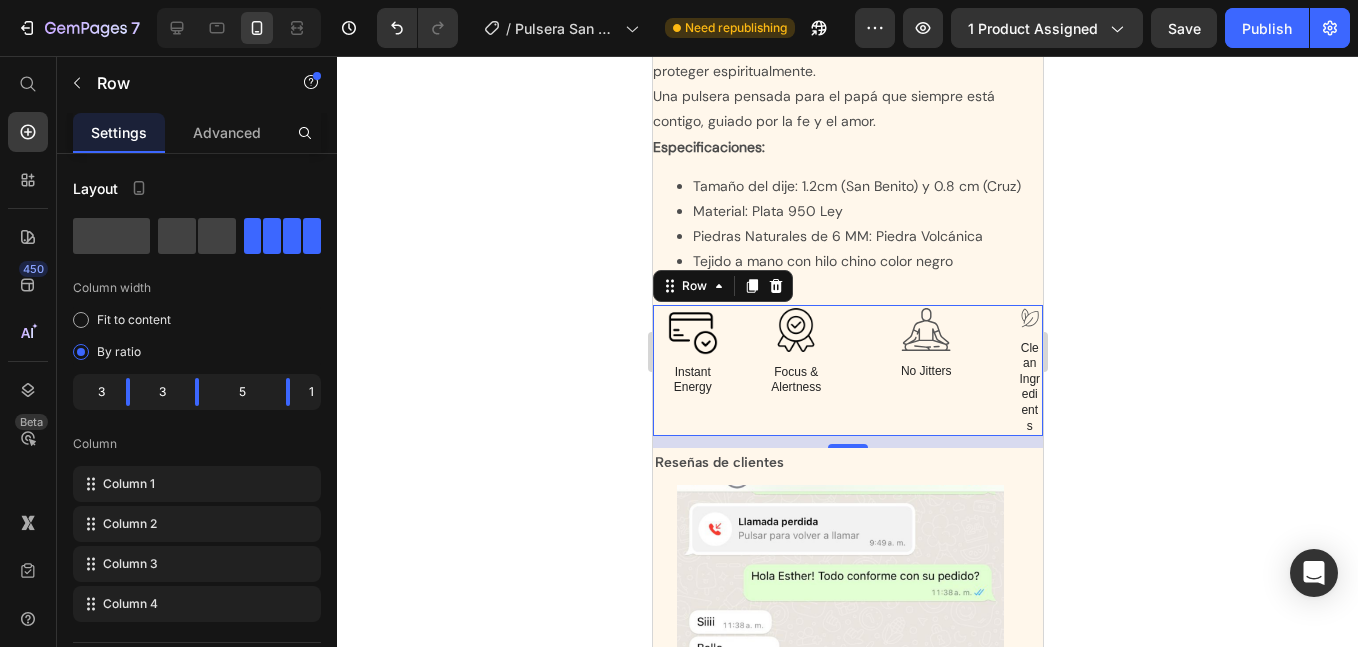 click on "Image Instant Energy Text Block Image Focus & Alertness Text Block Image No Jitters Text Block Image Clean Ingredients Text Block Row   12" at bounding box center [847, 371] 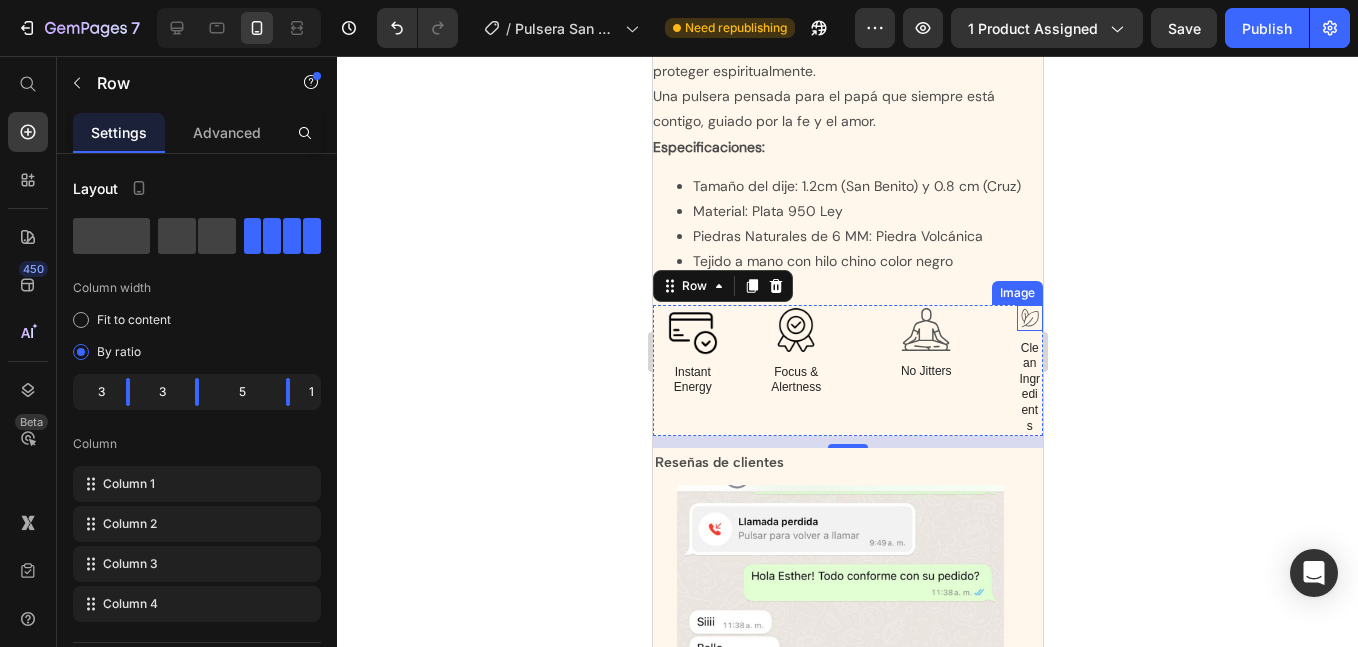 click at bounding box center (1029, 318) 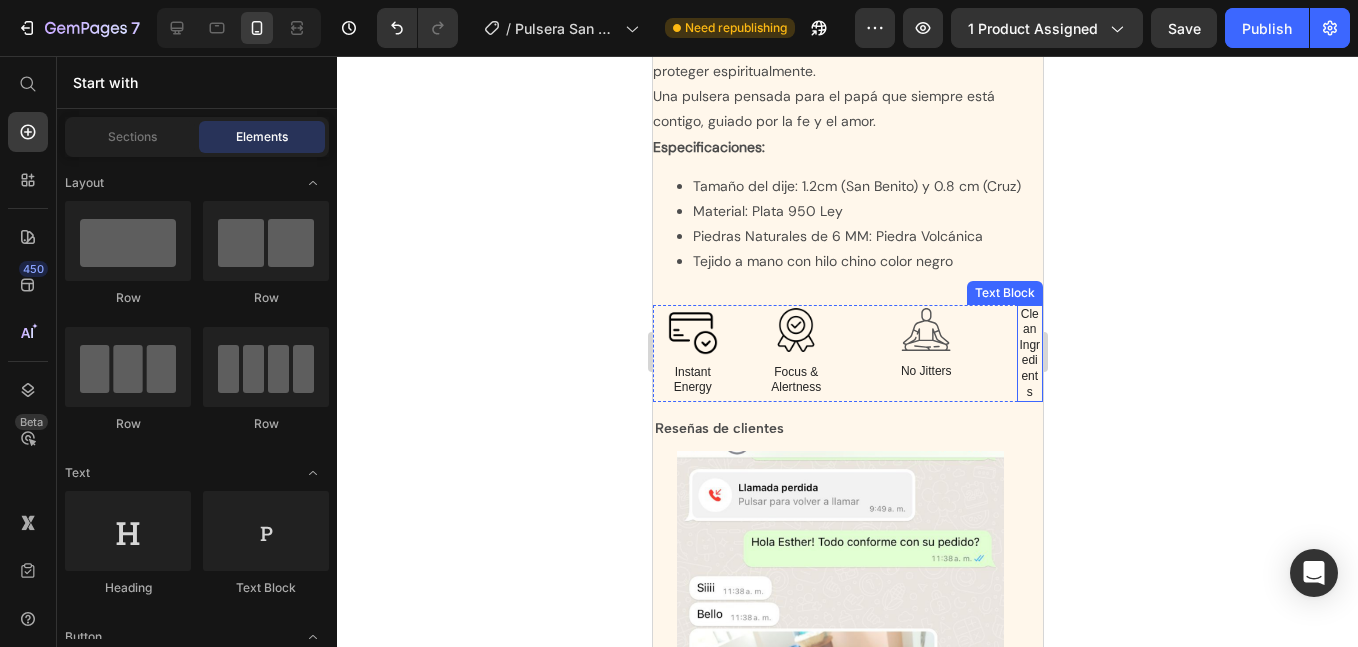 click on "Clean Ingredients" at bounding box center (1029, 354) 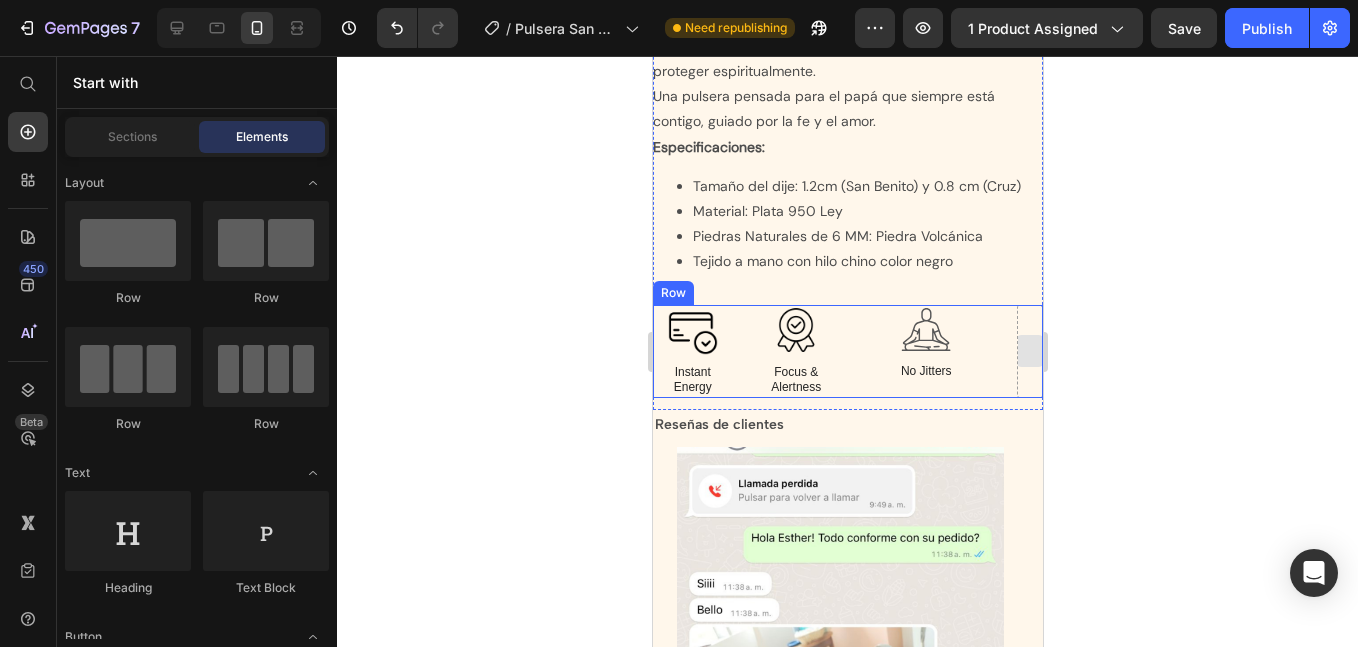 click at bounding box center (1029, 351) 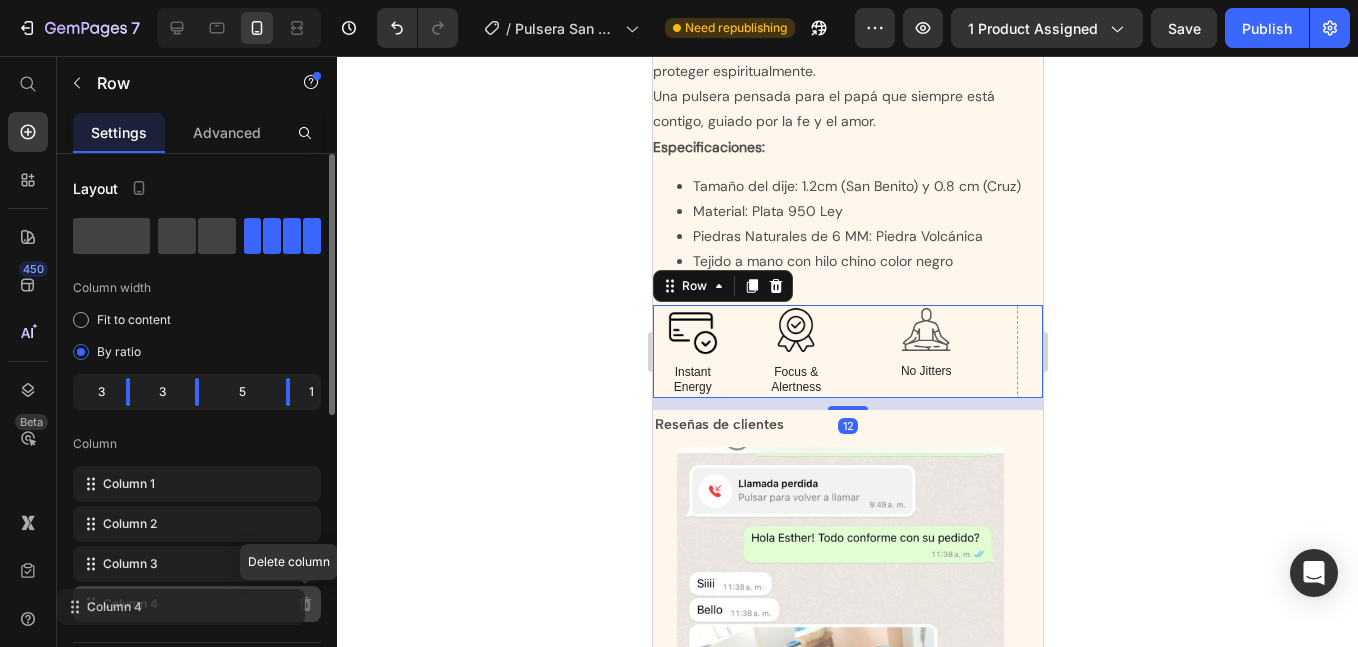 click on "Column 4 Delete column" 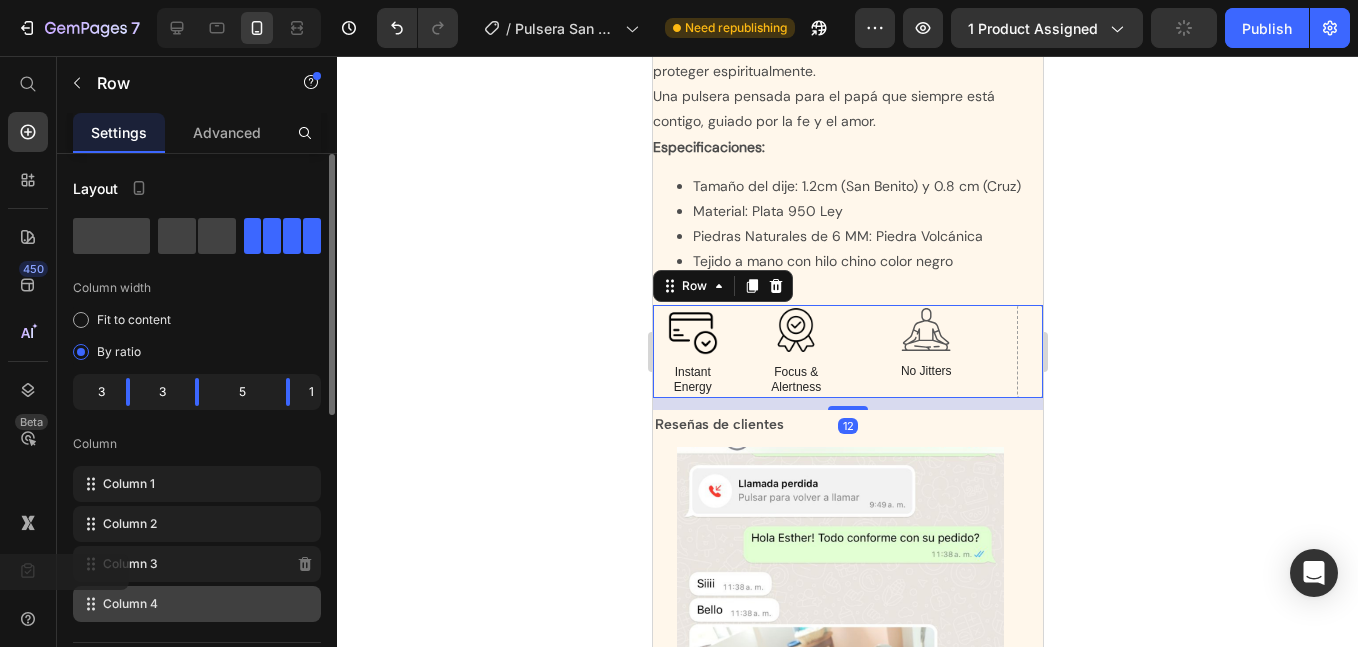 type 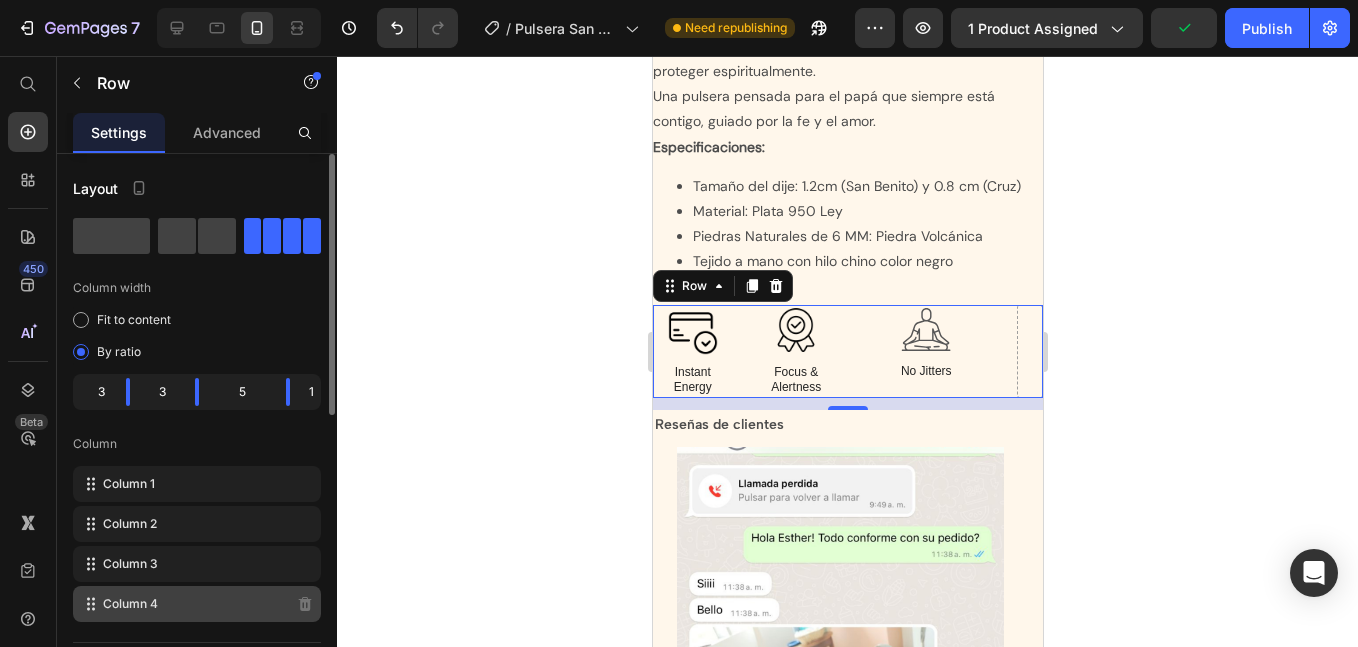 scroll, scrollTop: 167, scrollLeft: 0, axis: vertical 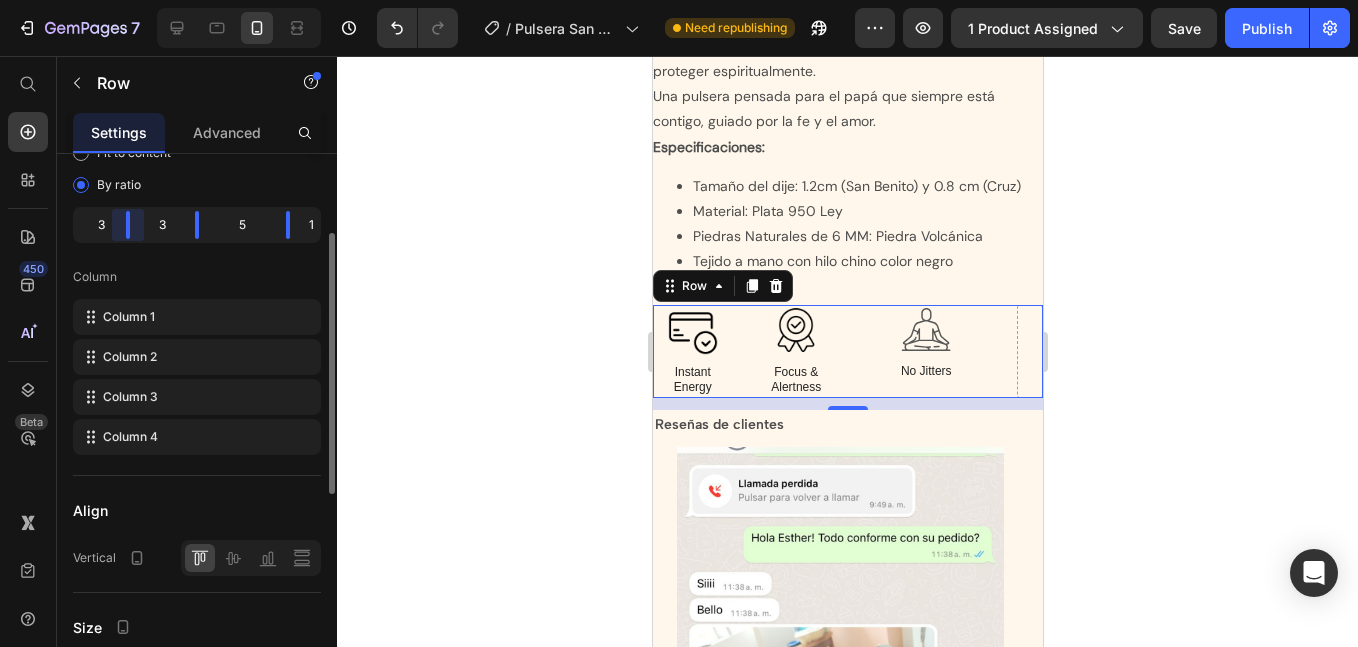 drag, startPoint x: 126, startPoint y: 219, endPoint x: 146, endPoint y: 220, distance: 20.024984 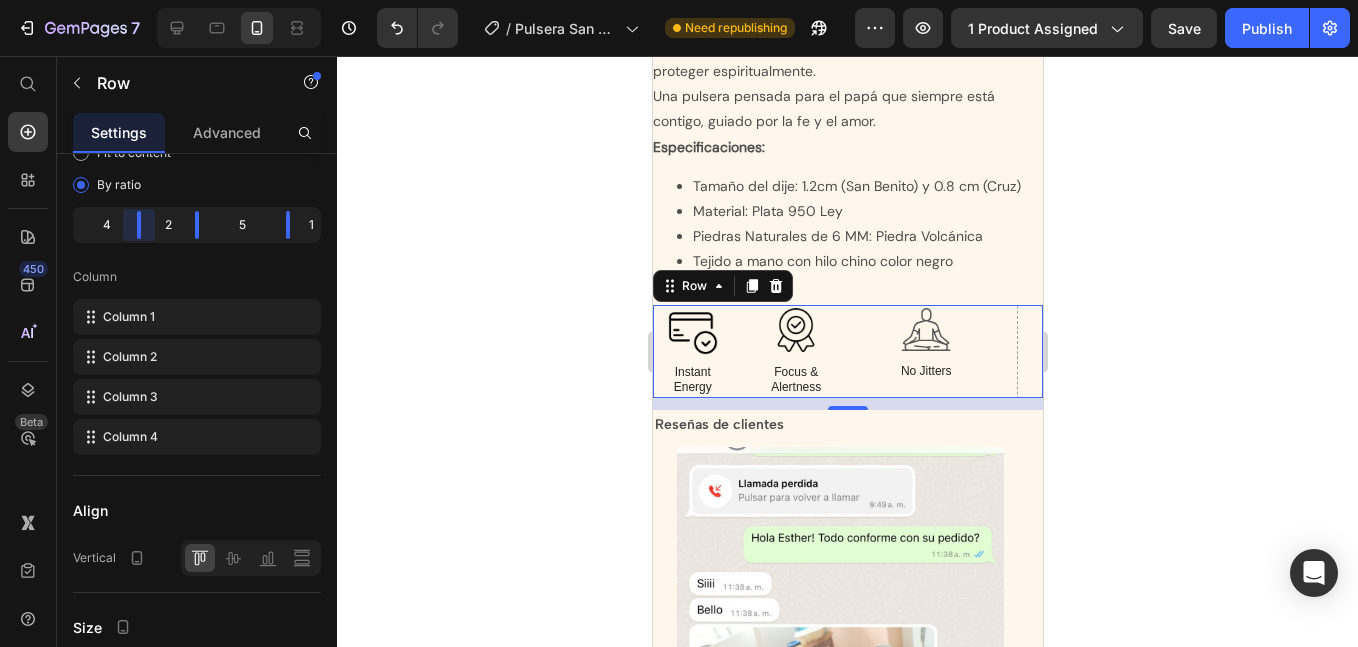 click on "7  Version history  /  Pulsera San Benito Need republishing Preview 1 product assigned  Save   Publish  450 Beta Start with Sections Elements Hero Section Product Detail Brands Trusted Badges Guarantee Product Breakdown How to use Testimonials Compare Bundle FAQs Social Proof Brand Story Product List Collection Blog List Contact Sticky Add to Cart Custom Footer Browse Library 450 Layout
Row
Row
Row
Row Text
Heading
Text Block Button
Button
Button
Sticky Back to top Media
Image" at bounding box center (679, 0) 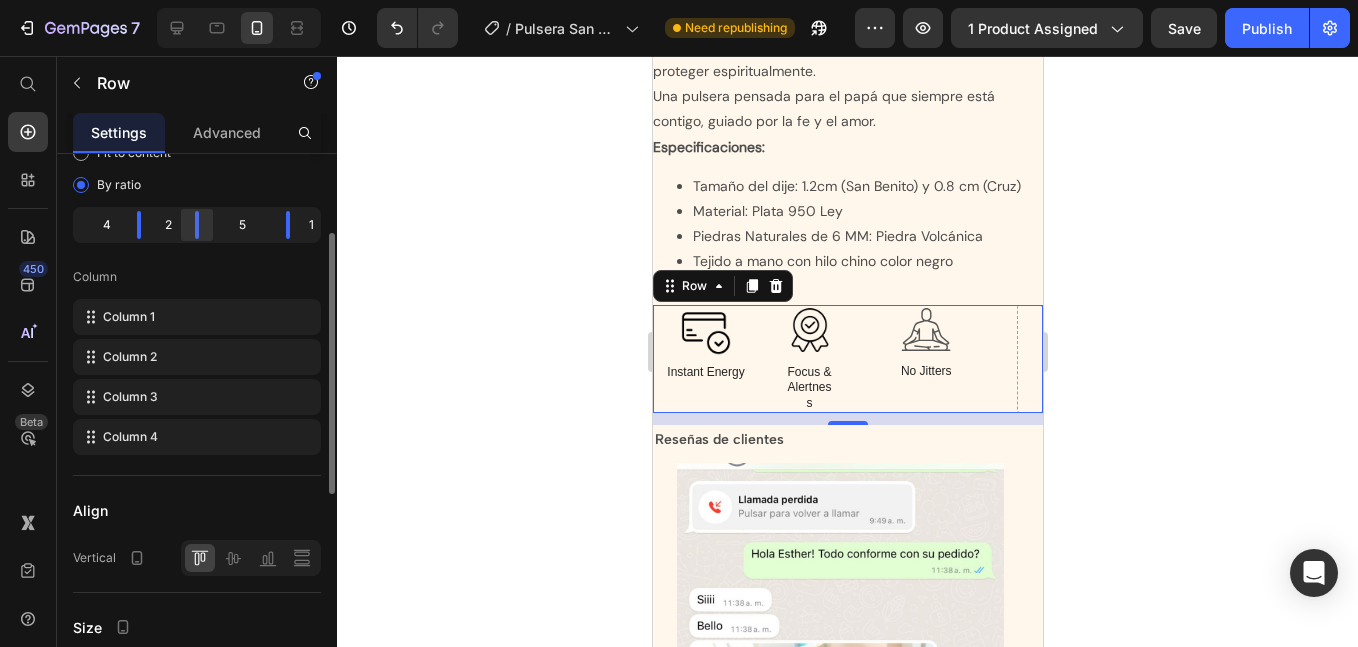 drag, startPoint x: 200, startPoint y: 219, endPoint x: 224, endPoint y: 221, distance: 24.083189 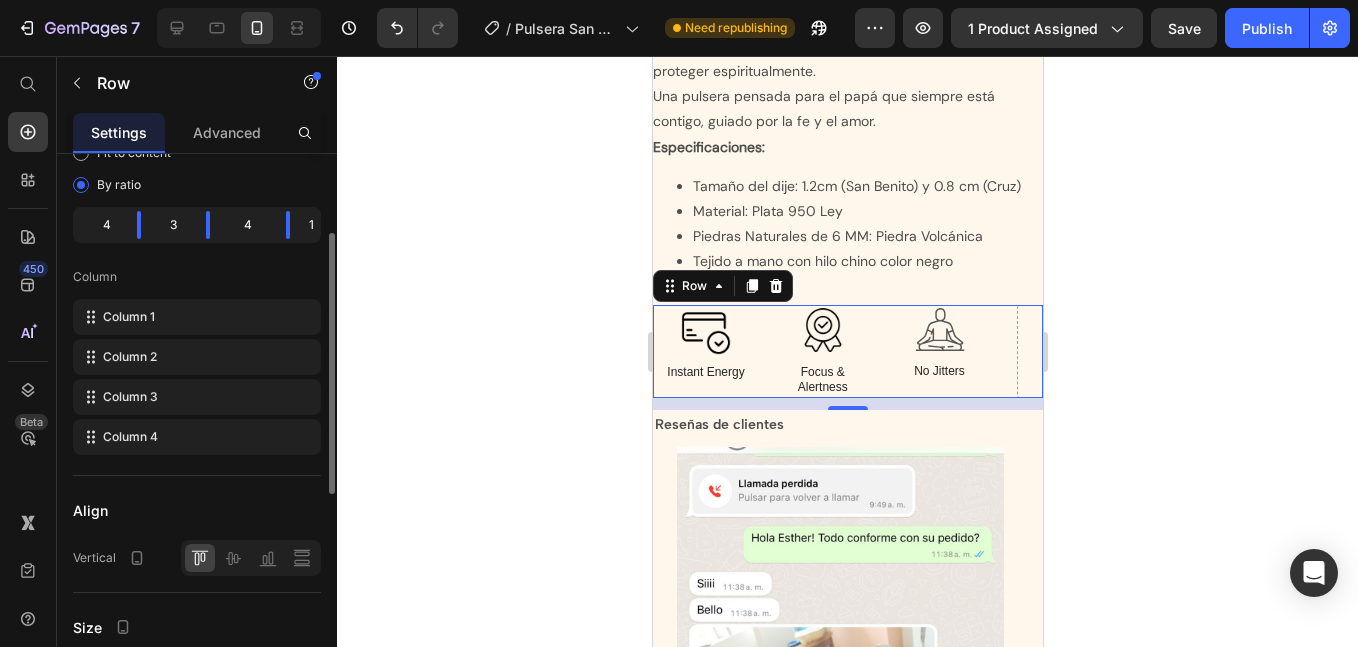 click on "4 3 4 1" at bounding box center (197, 225) 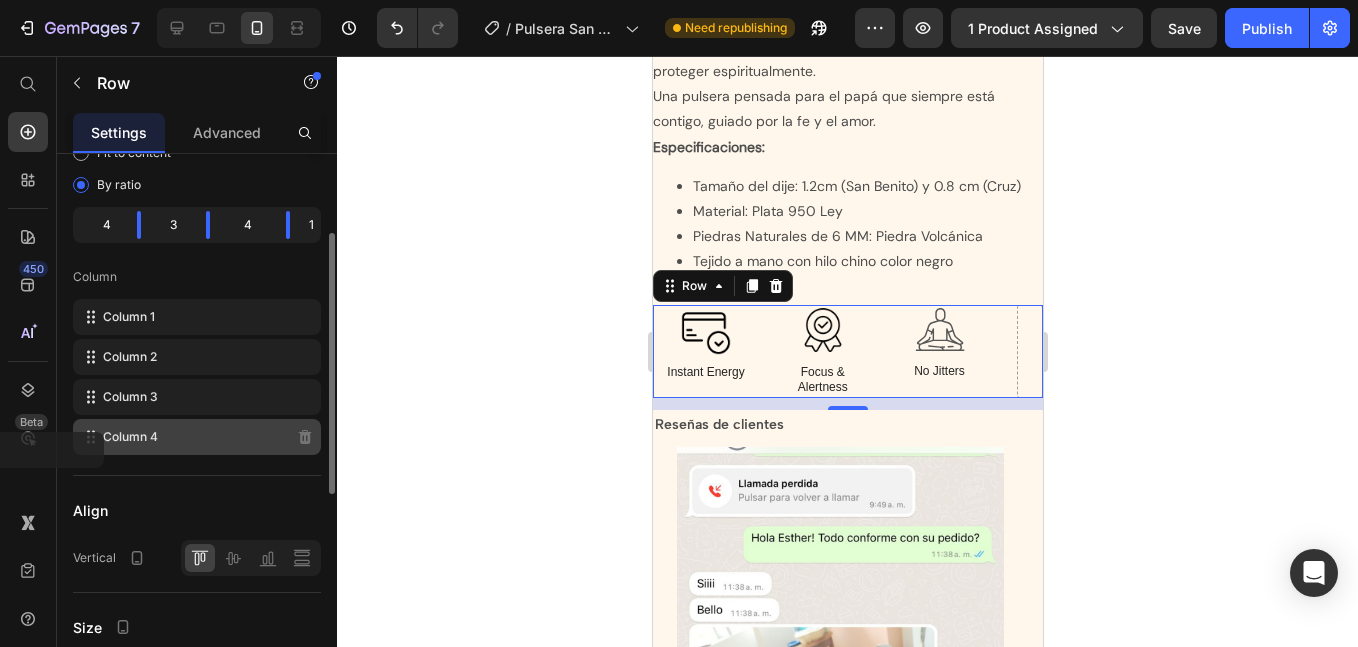 click 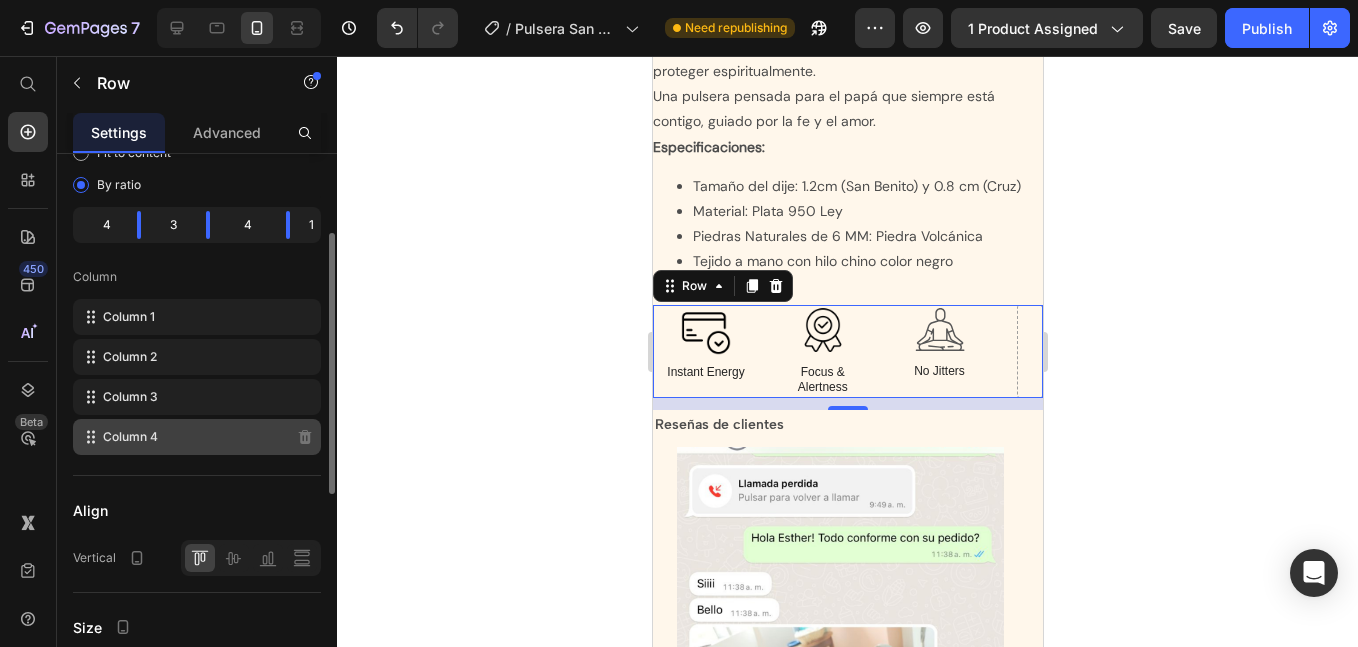 click 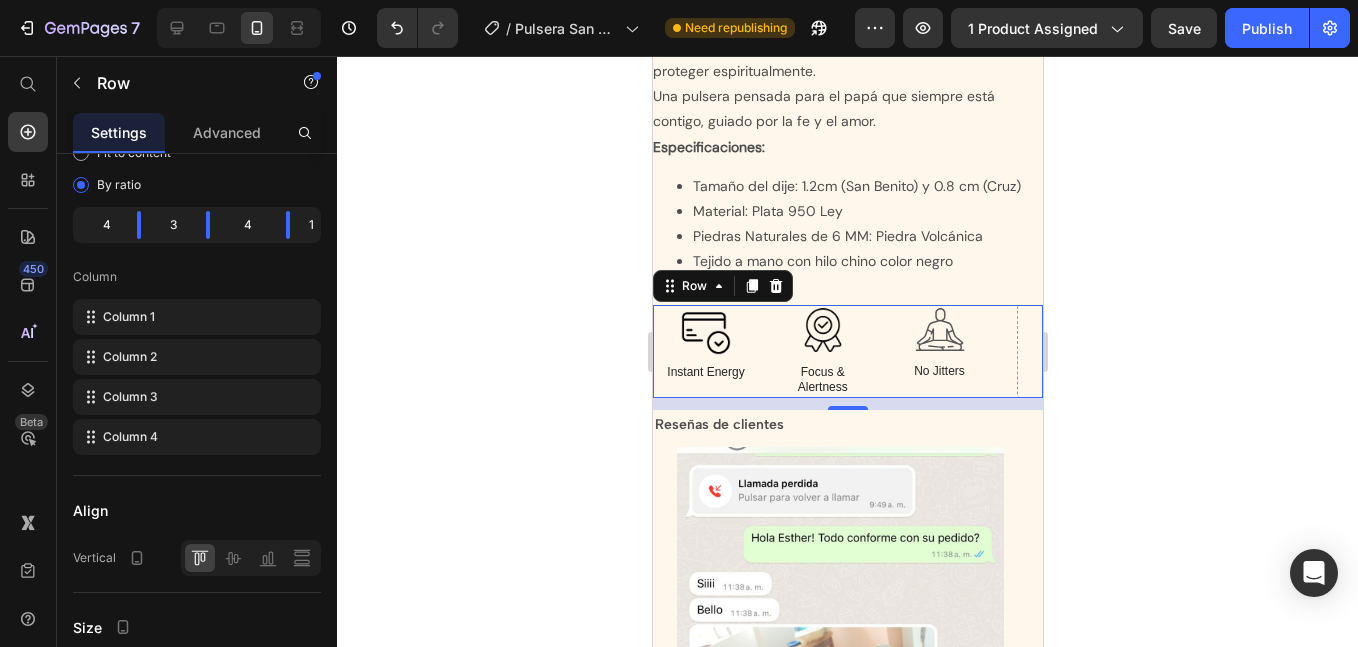 click at bounding box center (1029, 351) 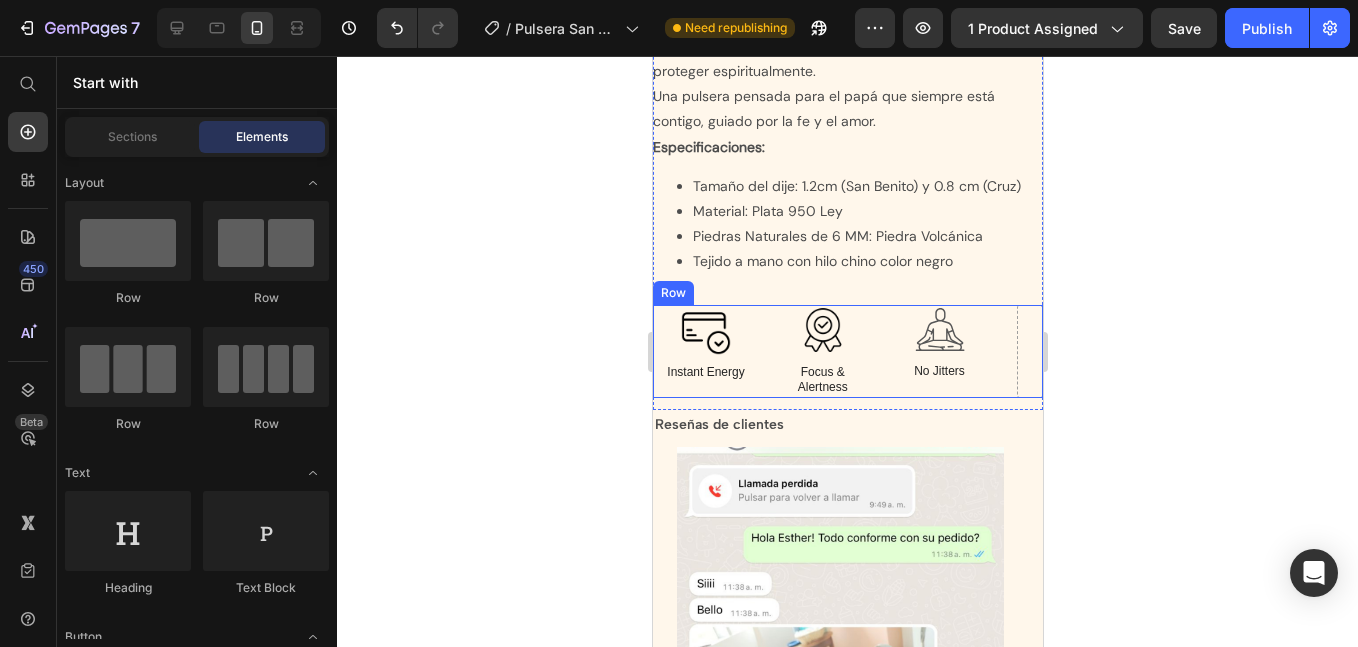 click on "Row" at bounding box center [672, 293] 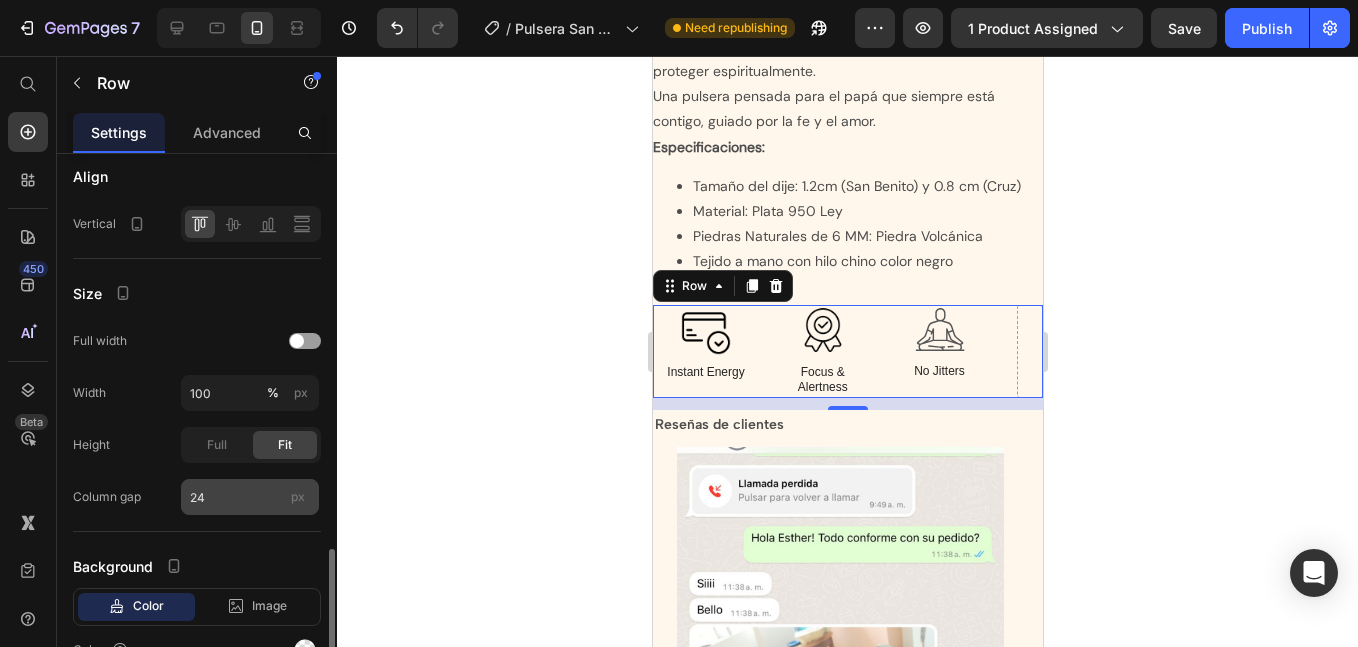 scroll, scrollTop: 607, scrollLeft: 0, axis: vertical 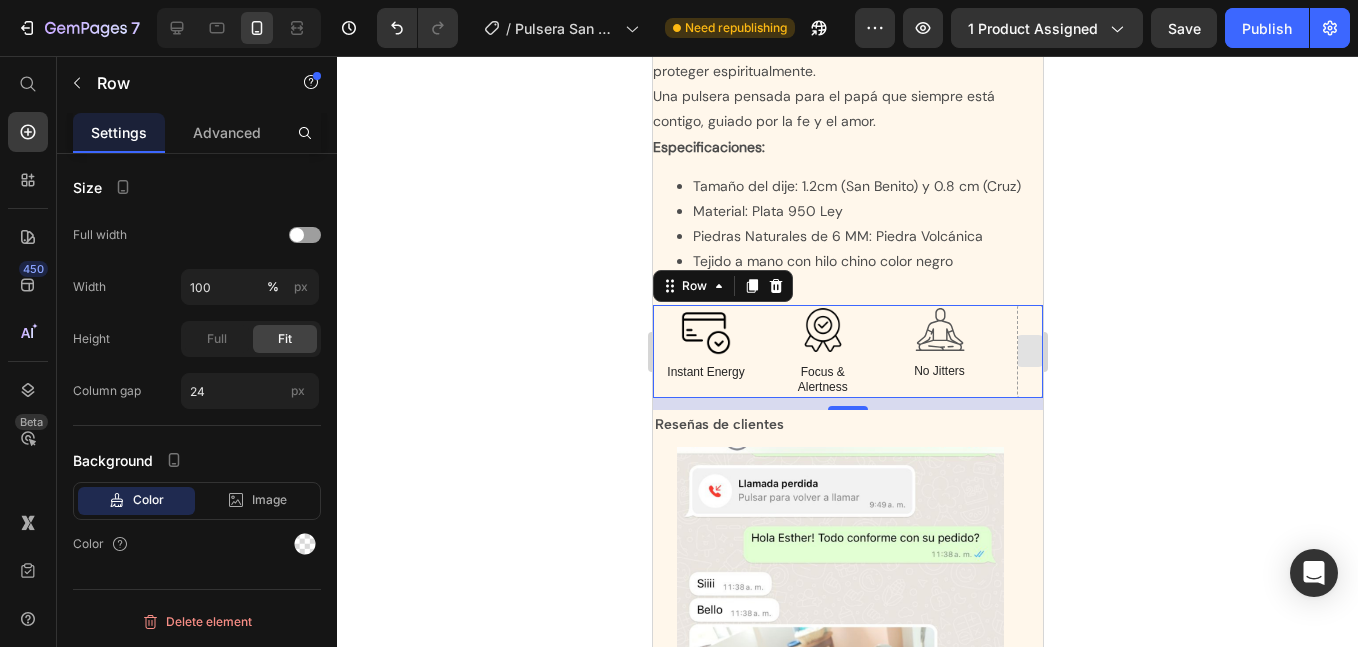 click at bounding box center (1029, 351) 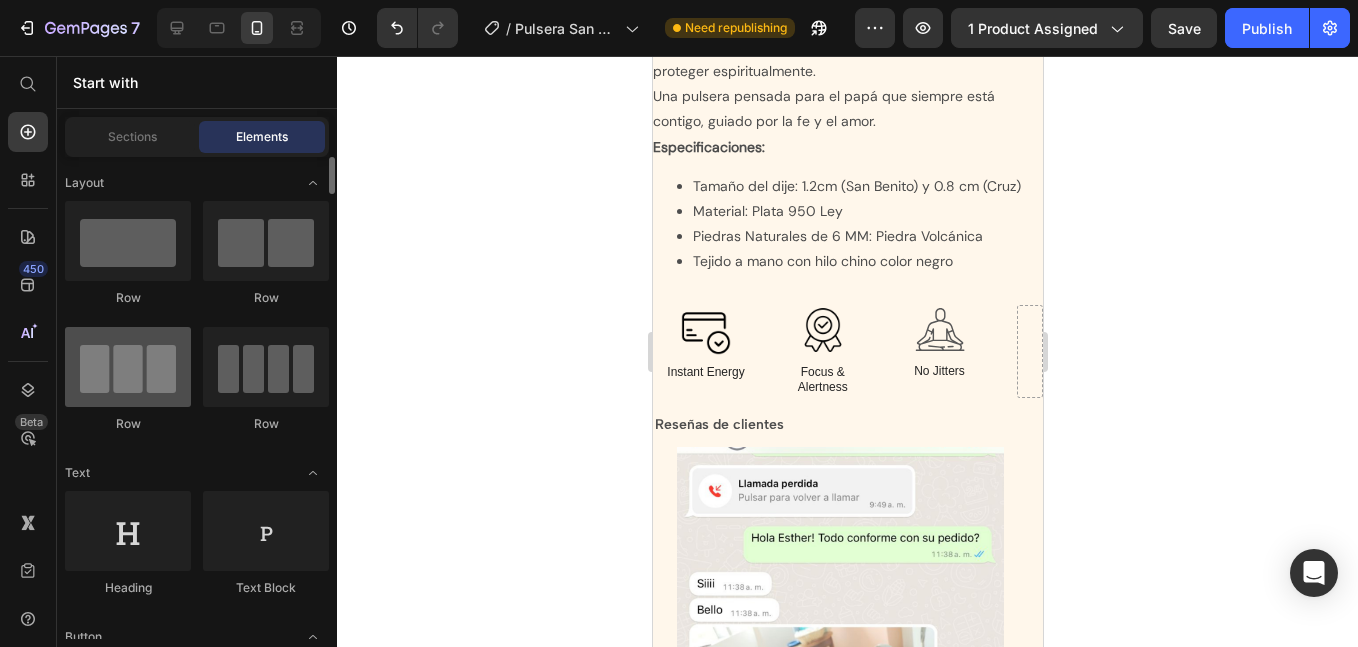 click at bounding box center (128, 367) 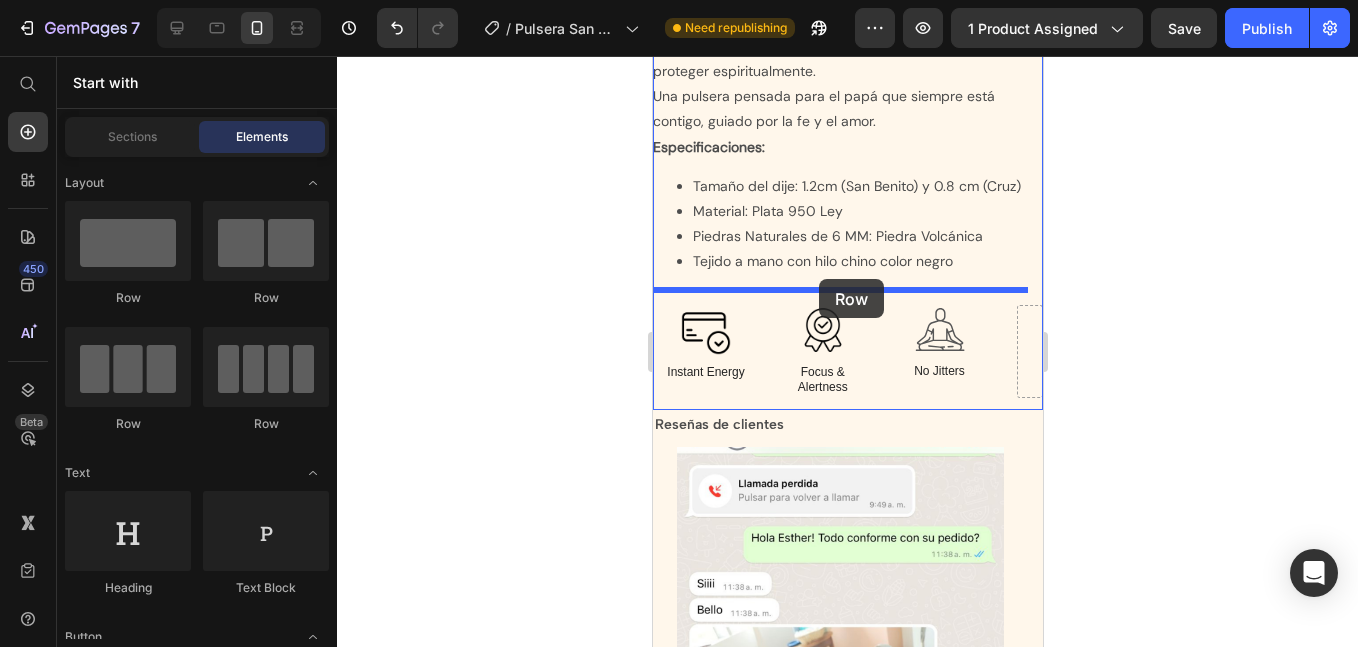 drag, startPoint x: 772, startPoint y: 431, endPoint x: 818, endPoint y: 279, distance: 158.80806 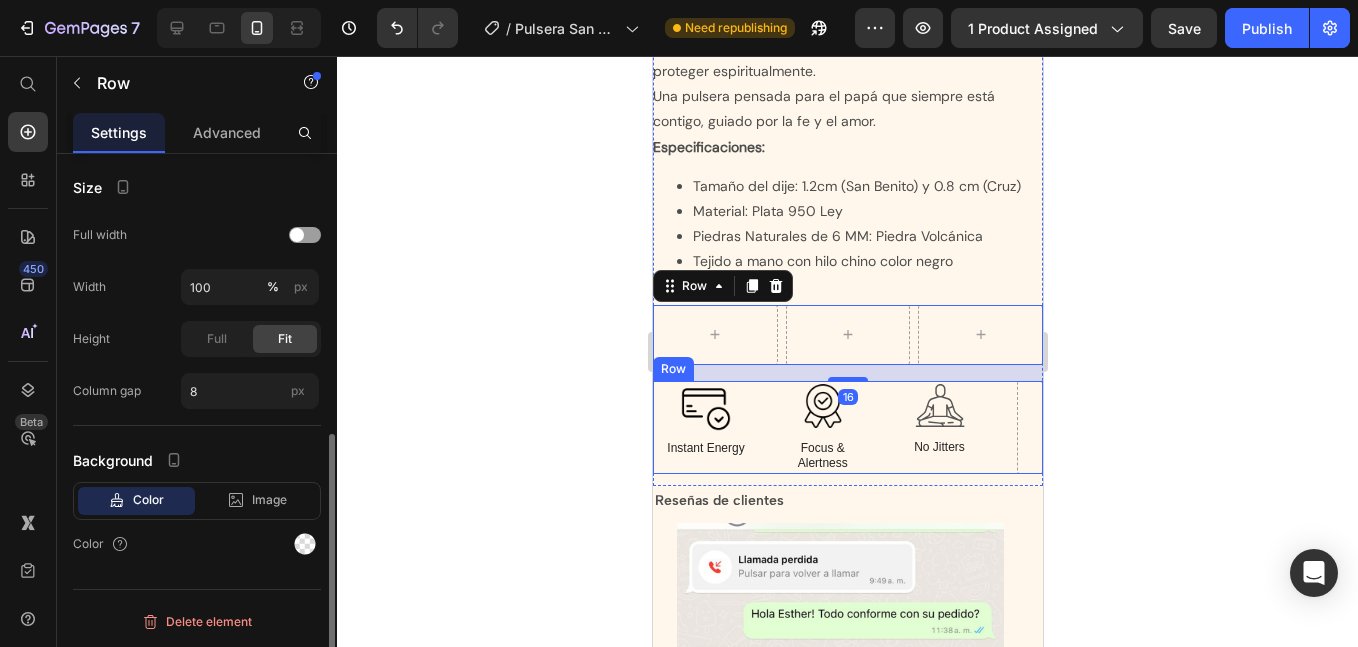 scroll, scrollTop: 567, scrollLeft: 0, axis: vertical 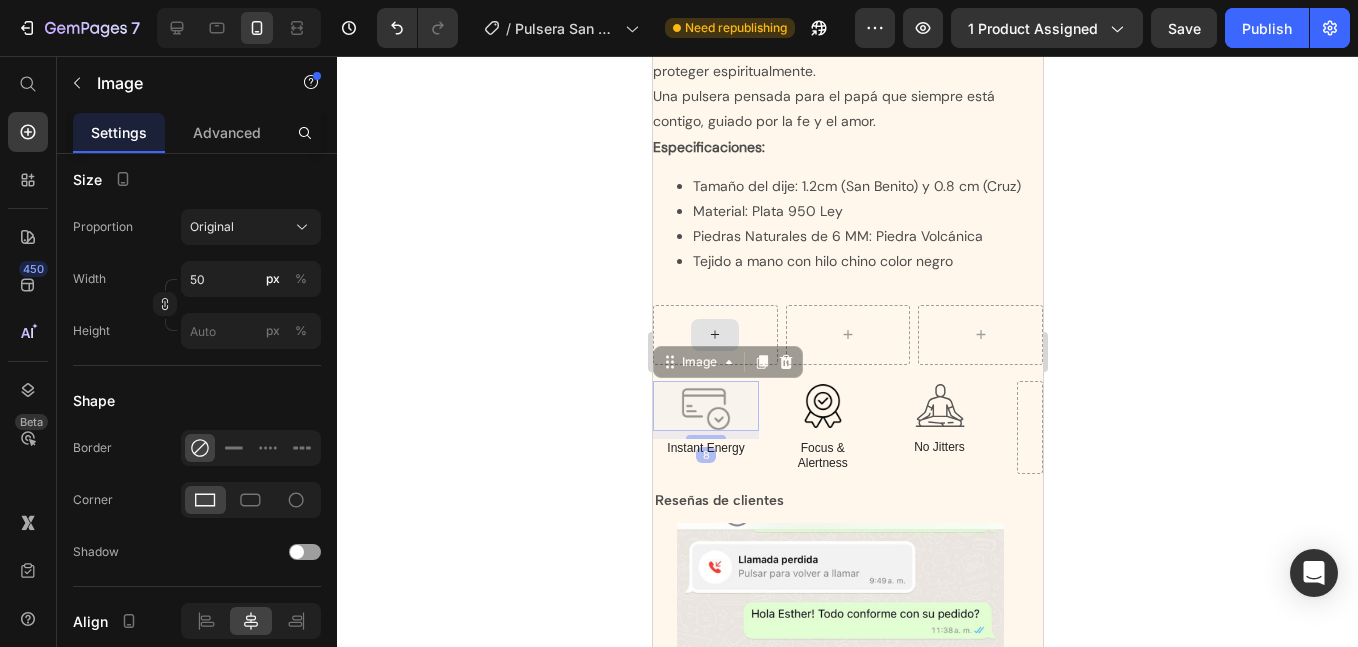 drag, startPoint x: 718, startPoint y: 305, endPoint x: 694, endPoint y: 381, distance: 79.69943 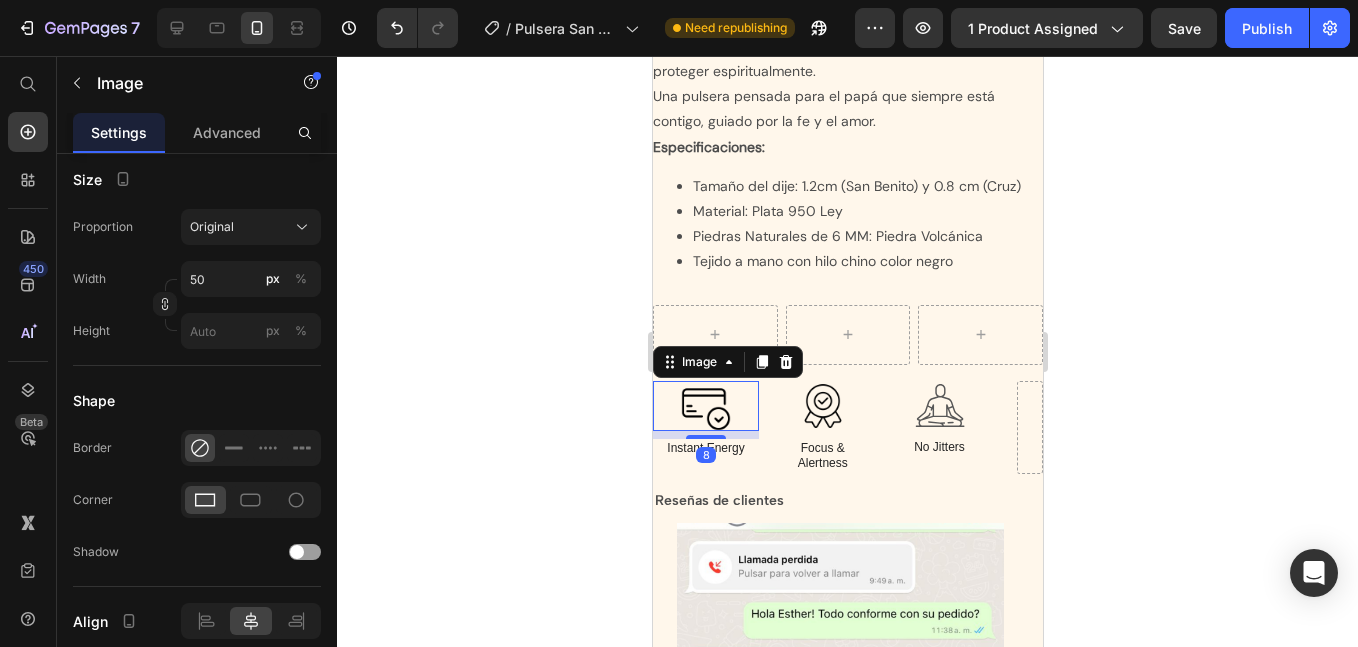 scroll, scrollTop: 0, scrollLeft: 0, axis: both 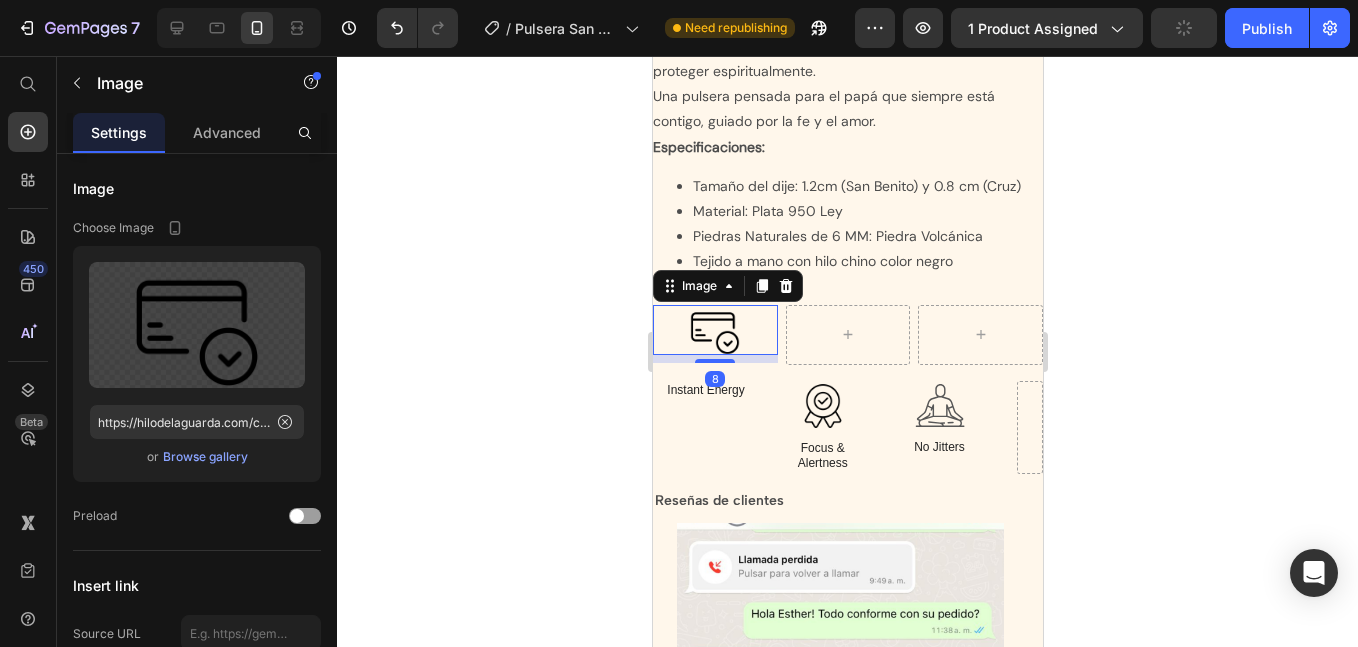 click on "8" at bounding box center (714, 379) 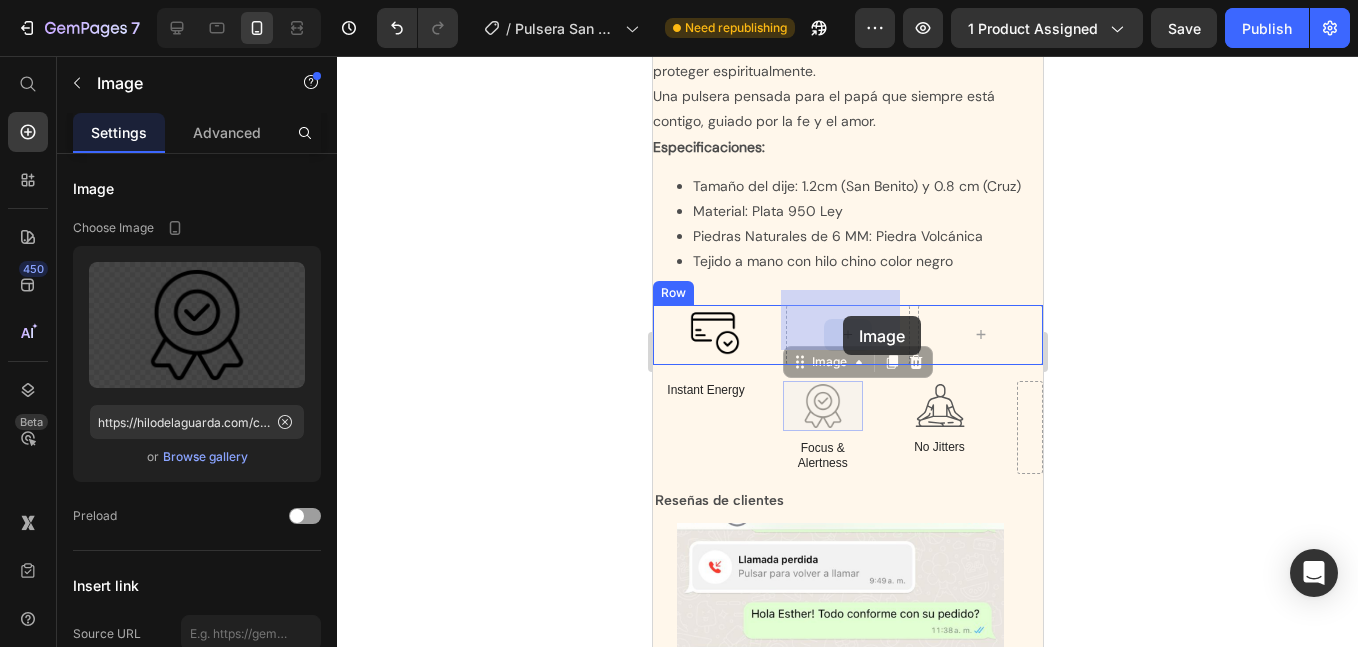 drag, startPoint x: 817, startPoint y: 408, endPoint x: 838, endPoint y: 313, distance: 97.29337 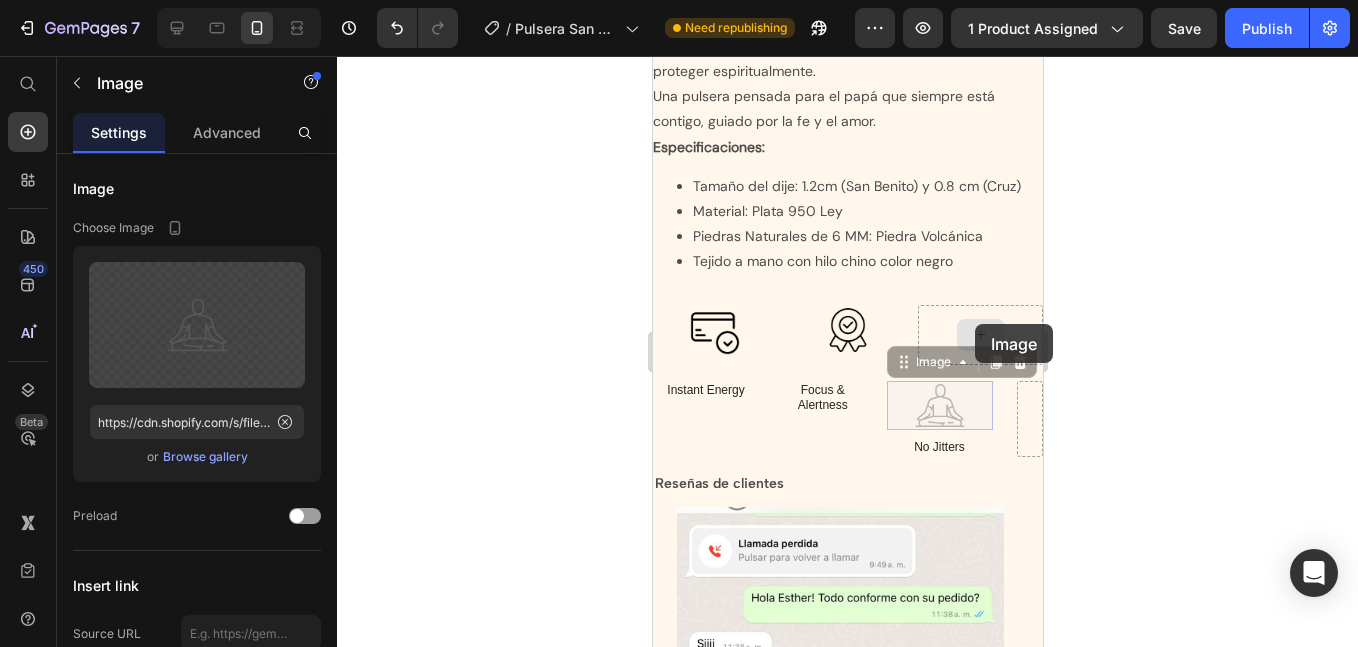 drag, startPoint x: 926, startPoint y: 385, endPoint x: 974, endPoint y: 324, distance: 77.62087 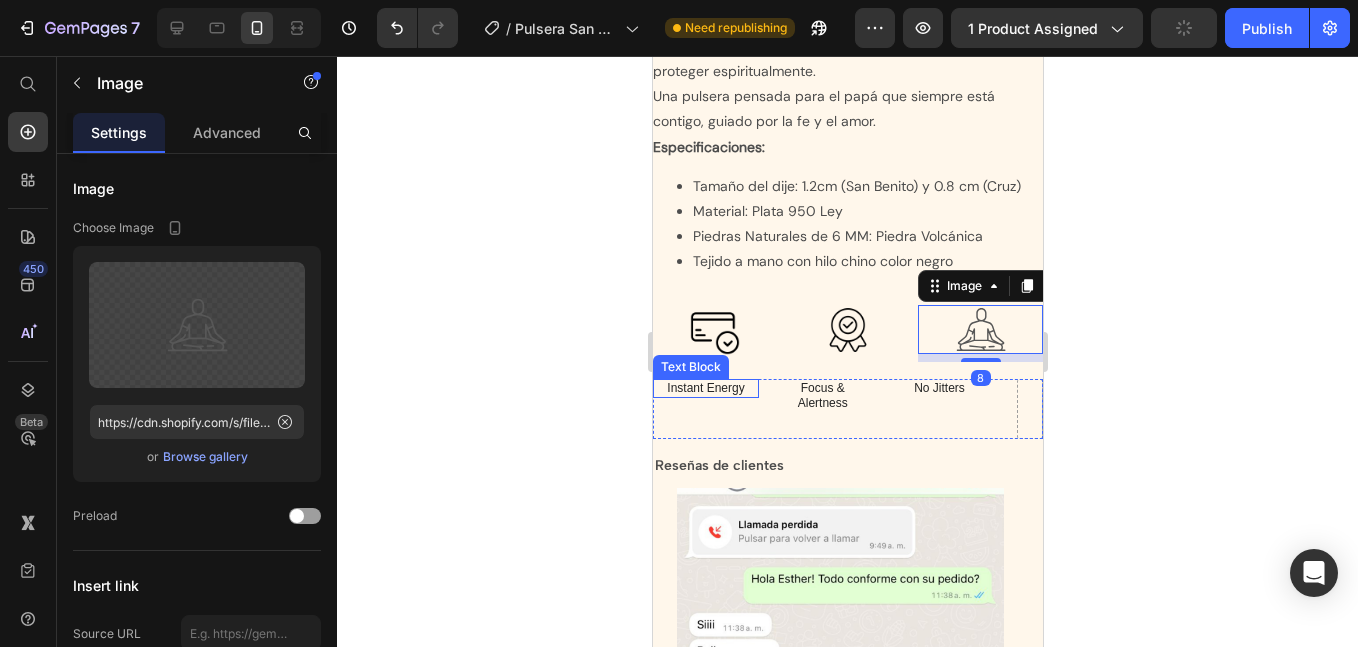 click on "Instant Energy" at bounding box center [705, 389] 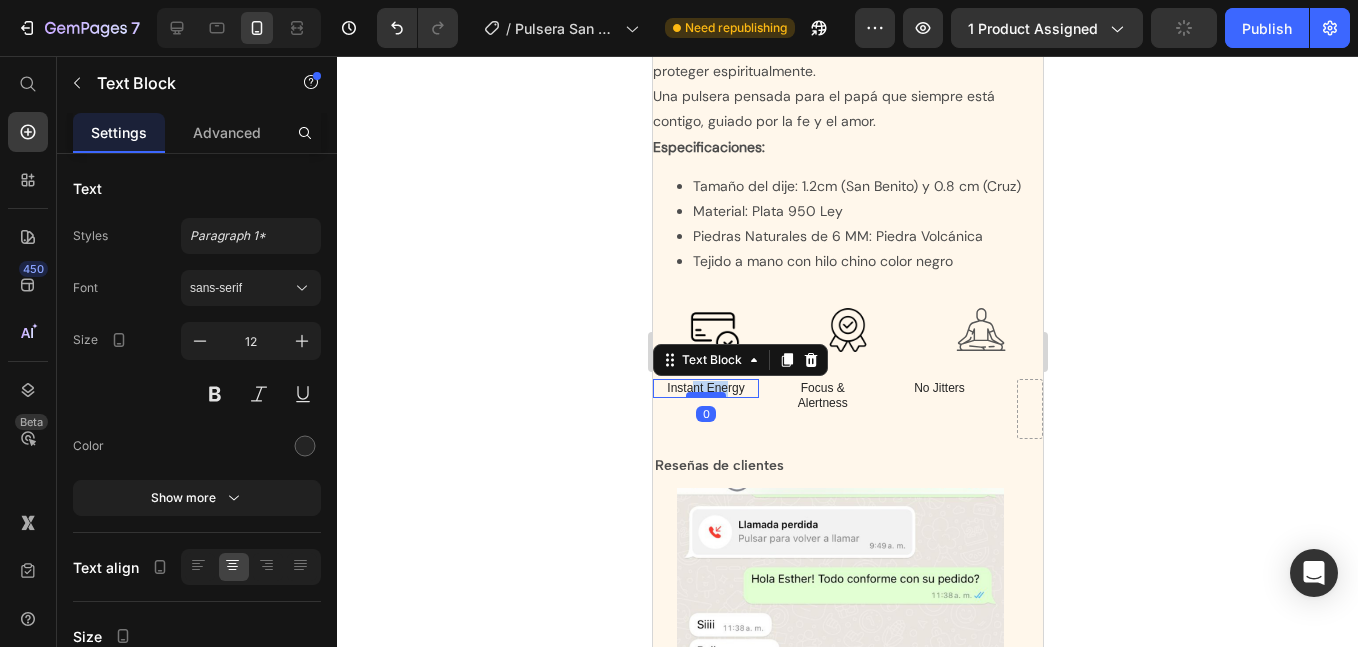 drag, startPoint x: 687, startPoint y: 371, endPoint x: 701, endPoint y: 380, distance: 16.643316 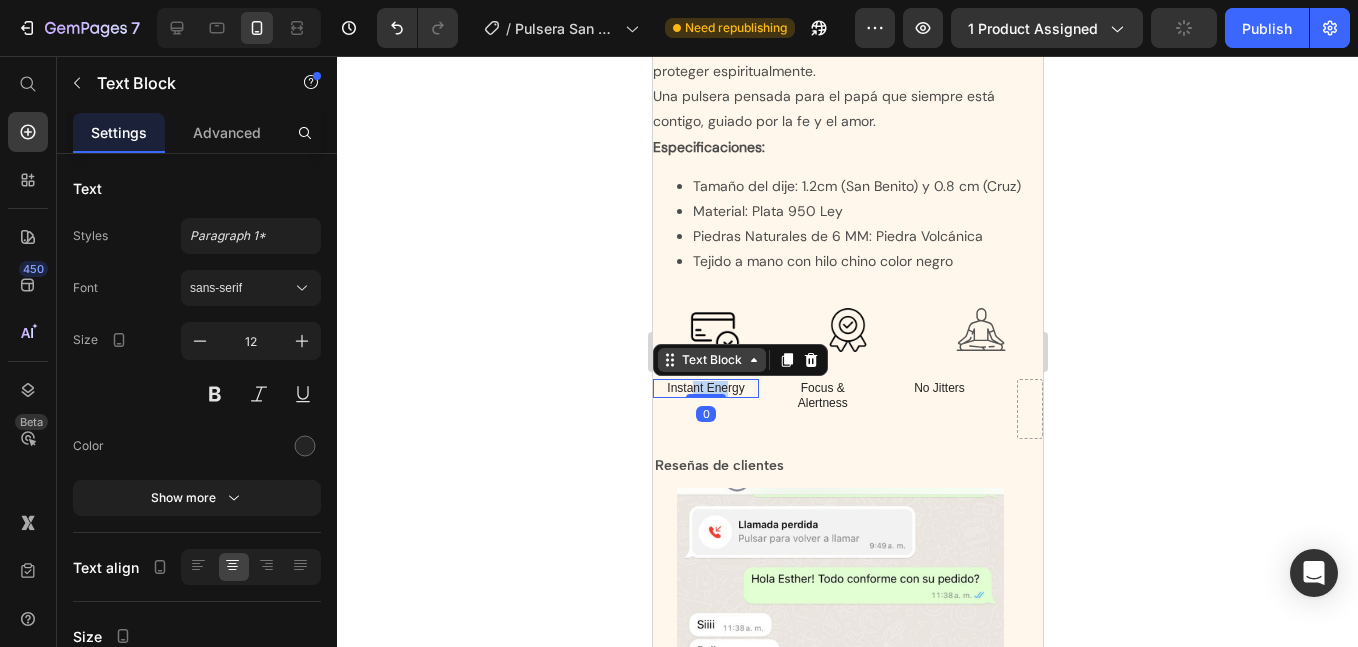 drag, startPoint x: 701, startPoint y: 380, endPoint x: 678, endPoint y: 349, distance: 38.600517 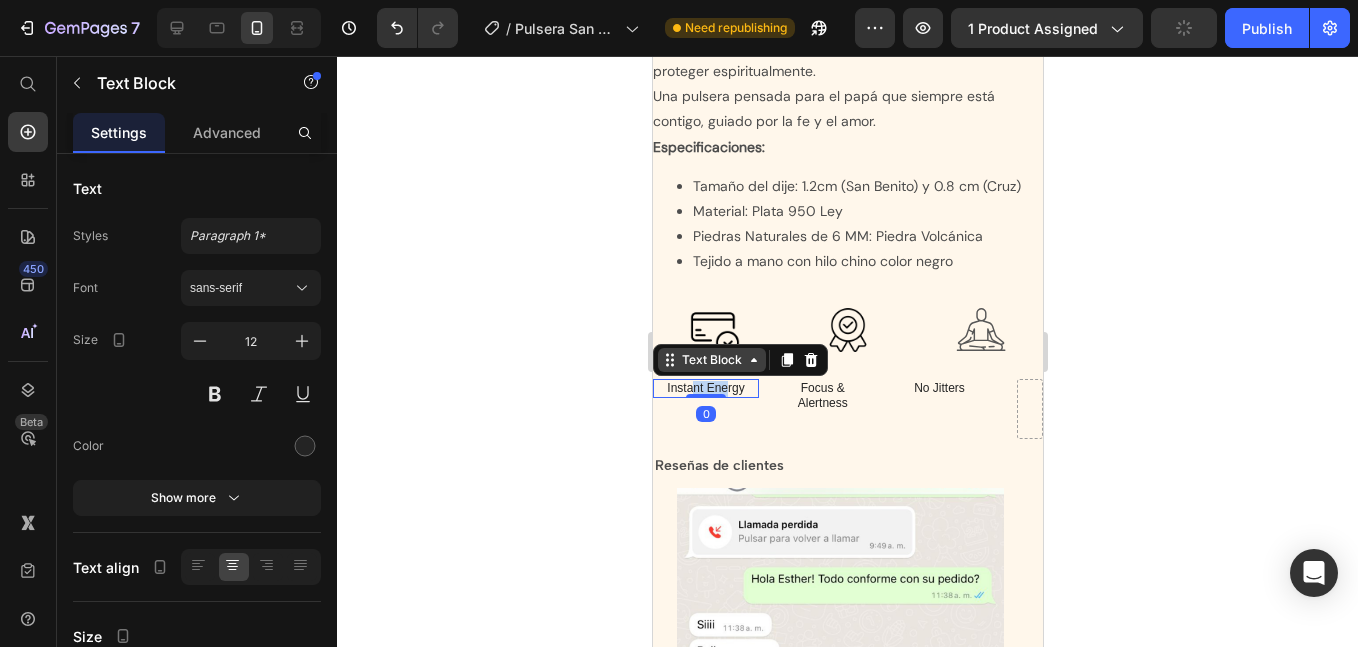 click on "Text Block" at bounding box center (711, 360) 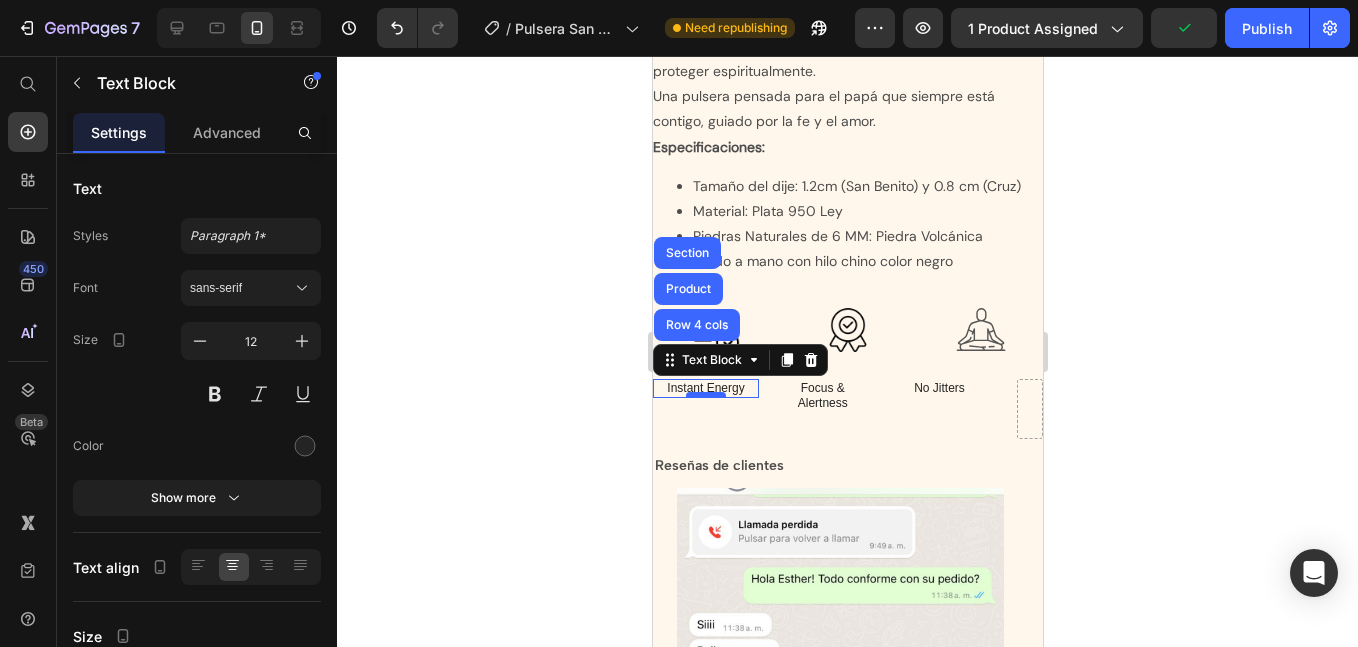 drag, startPoint x: 670, startPoint y: 344, endPoint x: 710, endPoint y: 381, distance: 54.48853 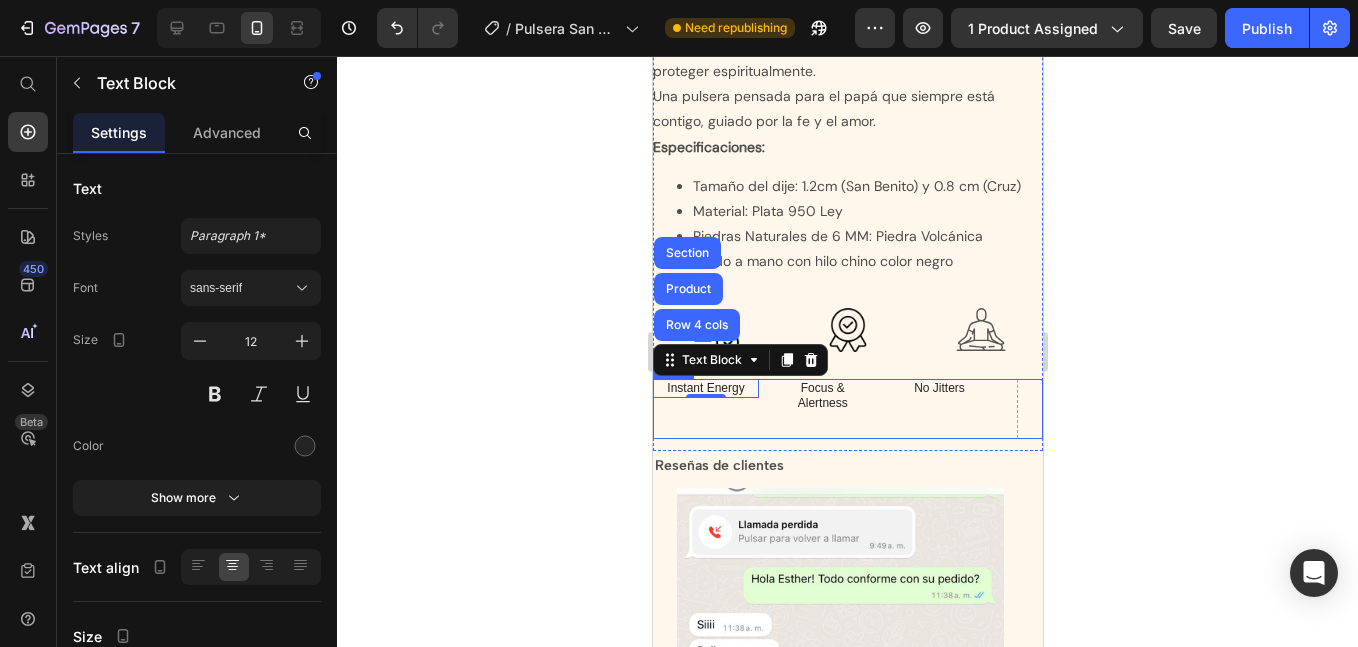 click on "Instant Energy Text Block Row 4 cols Product Section   0" at bounding box center (705, 409) 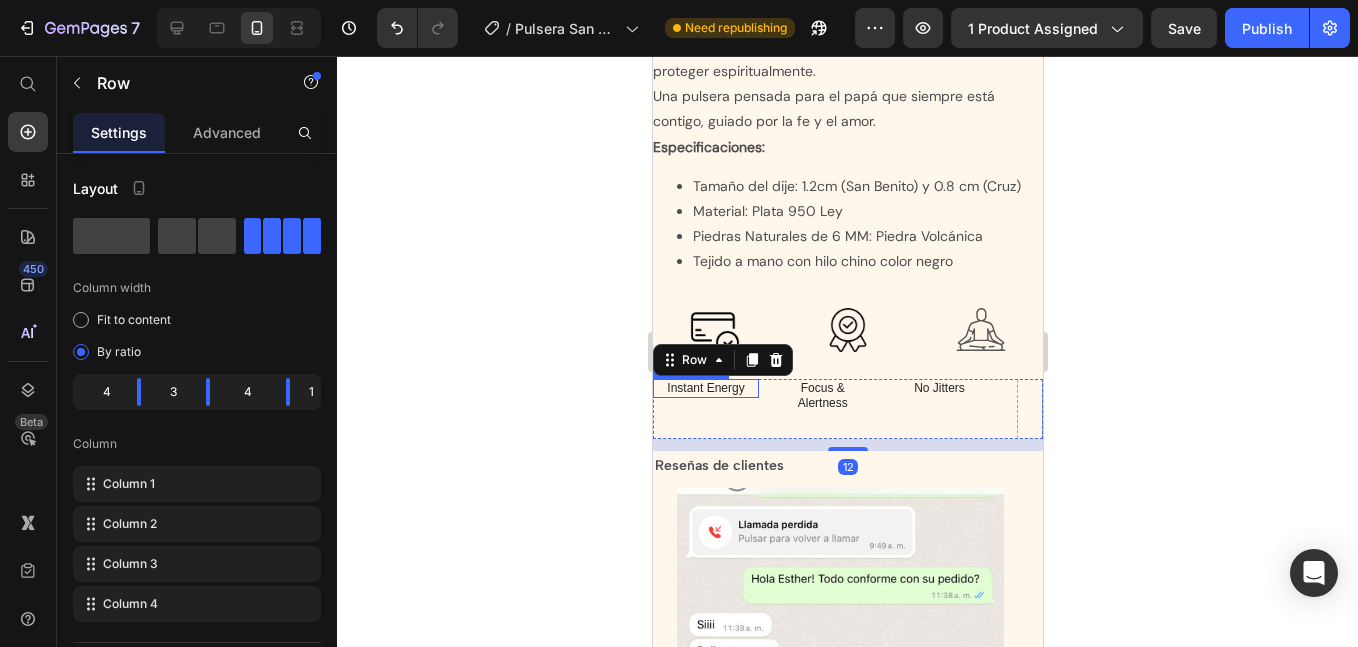 click on "Instant Energy" at bounding box center [705, 389] 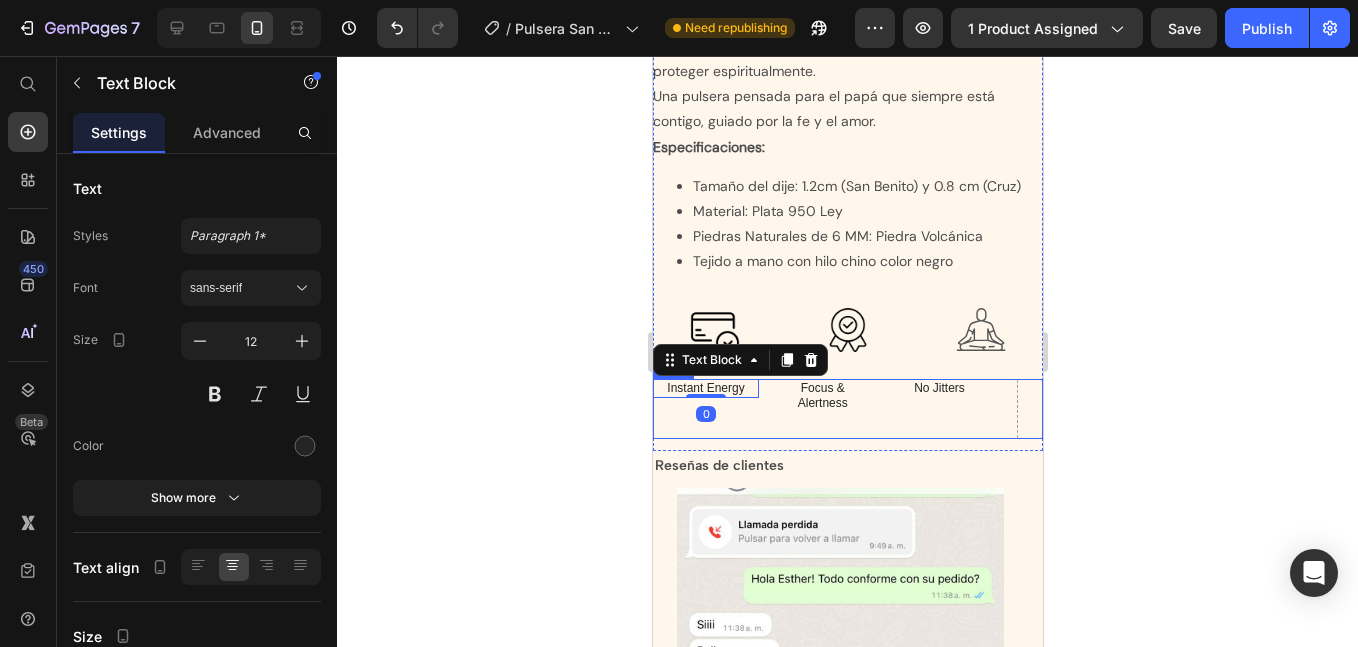 click on "Instant Energy Text Block   0" at bounding box center (705, 409) 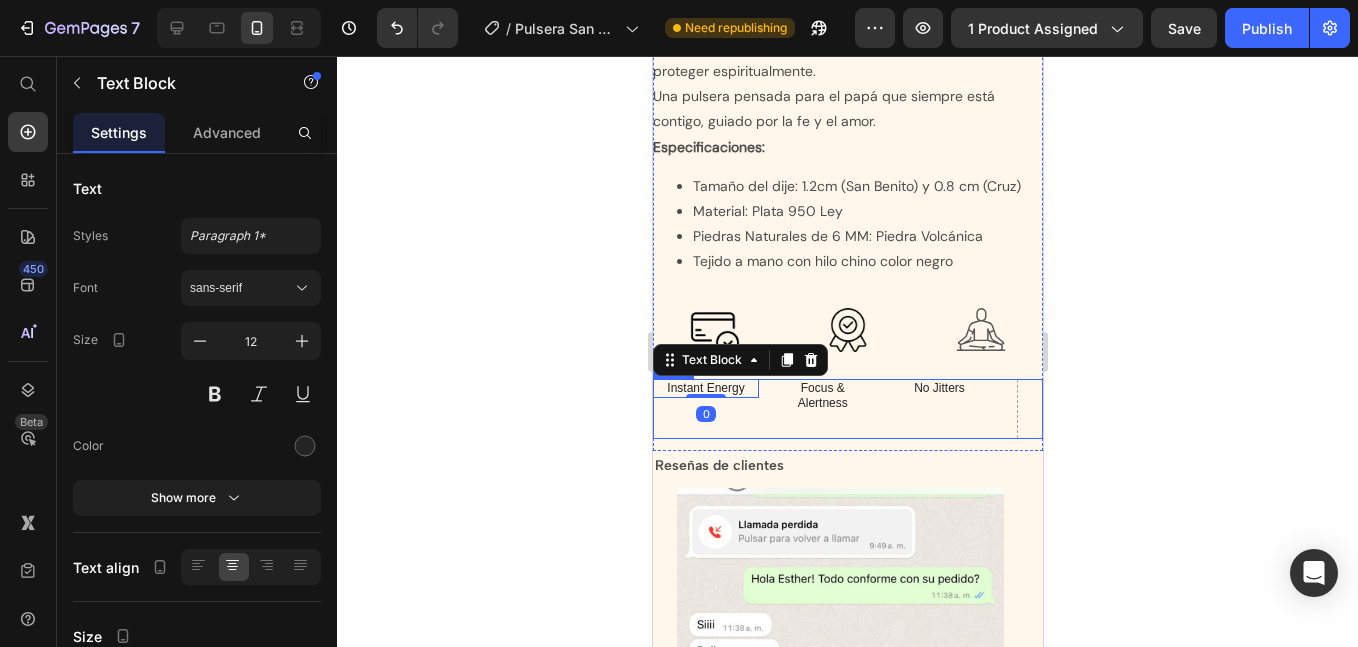 click 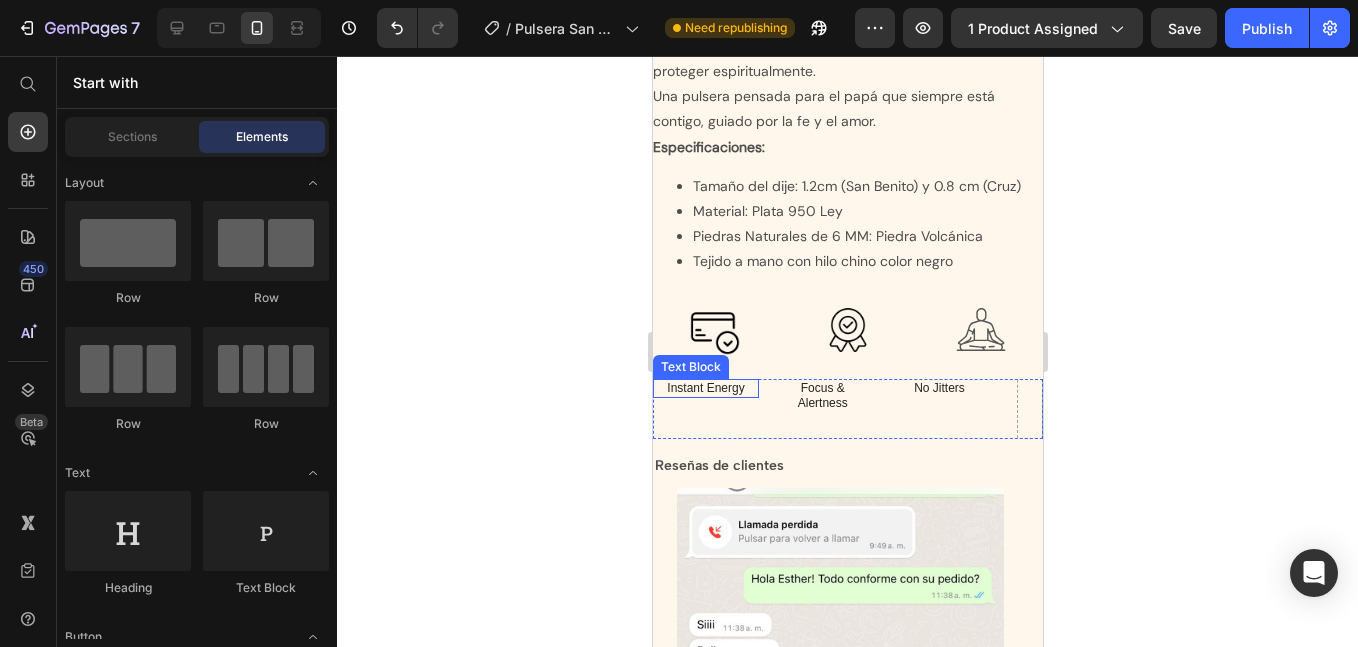 click on "Instant Energy" at bounding box center (705, 389) 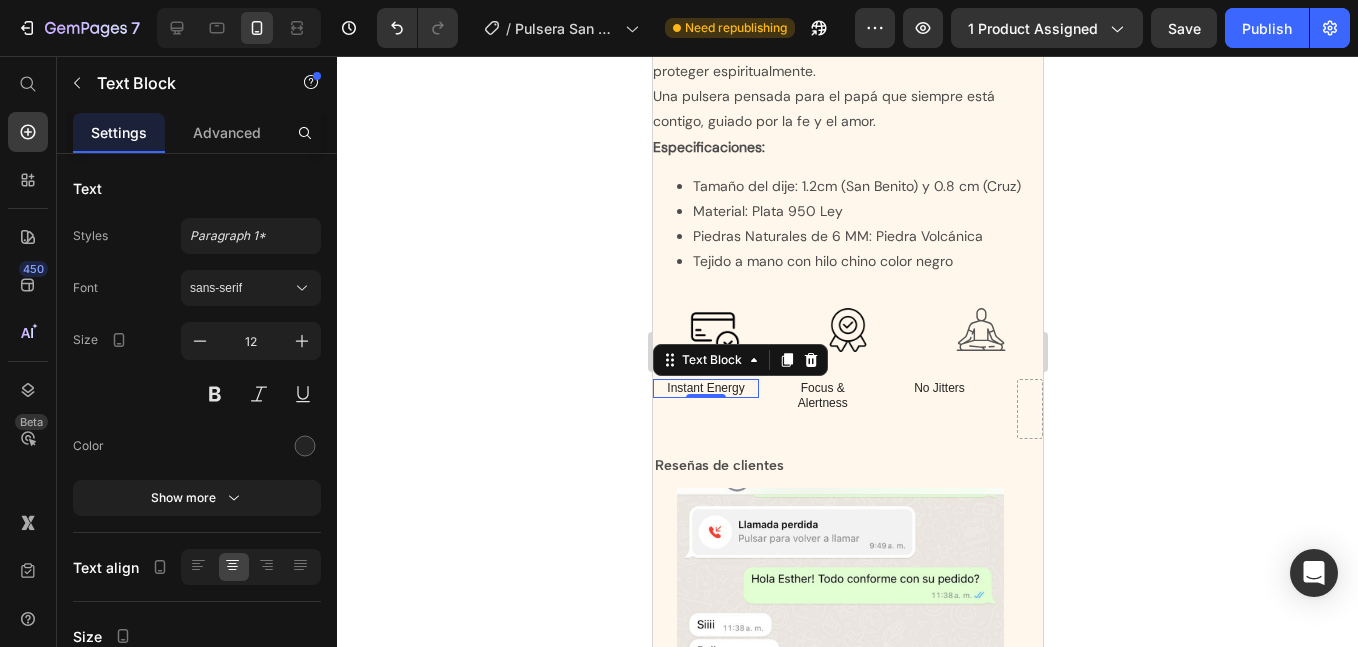 click at bounding box center (714, 330) 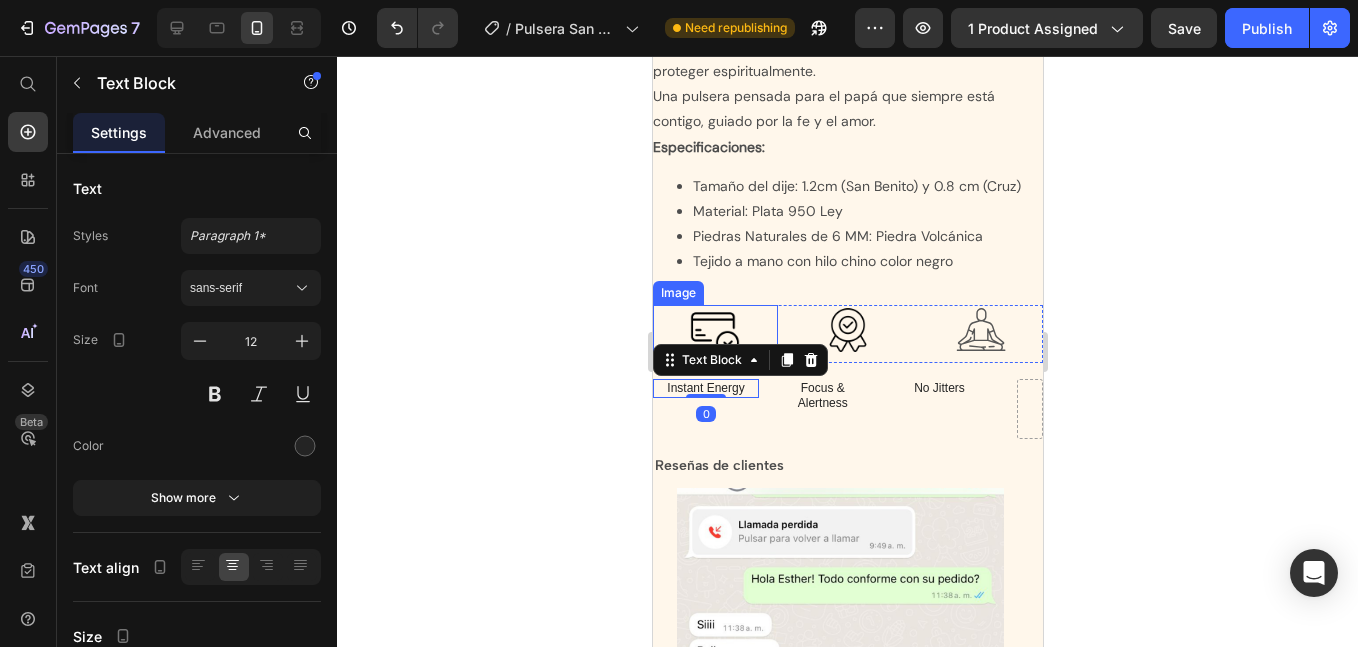 click at bounding box center (714, 330) 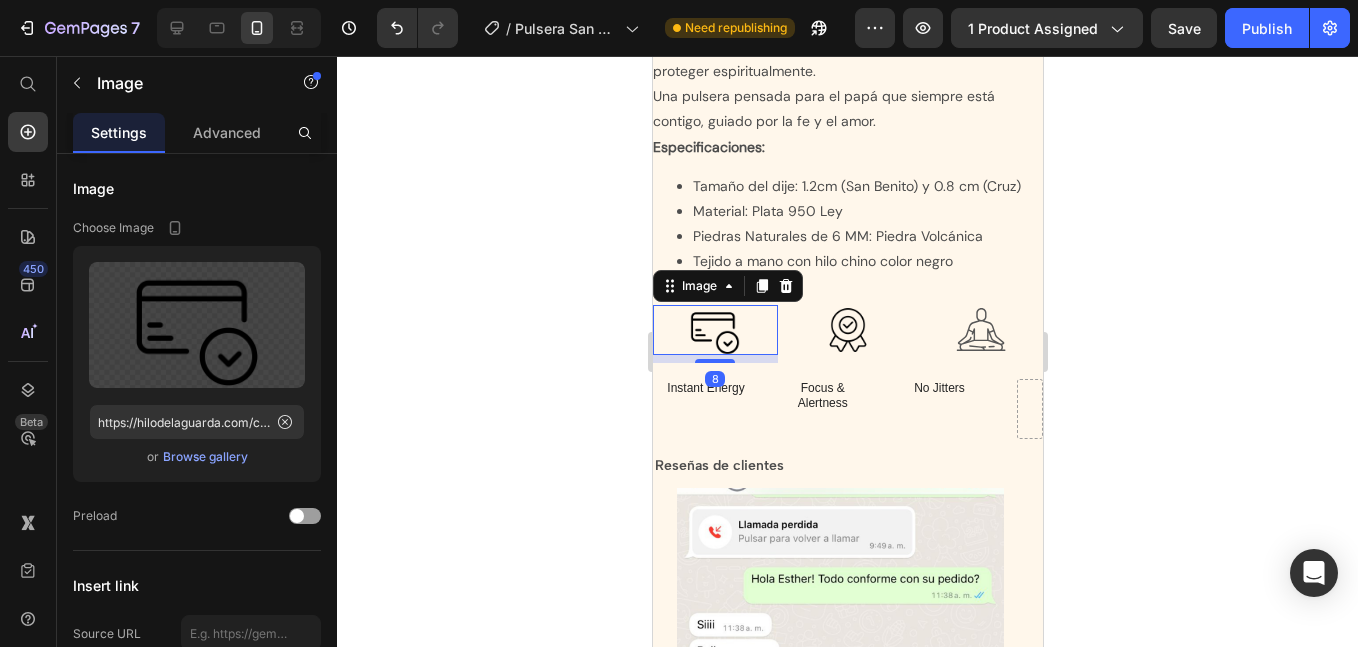 click at bounding box center (714, 330) 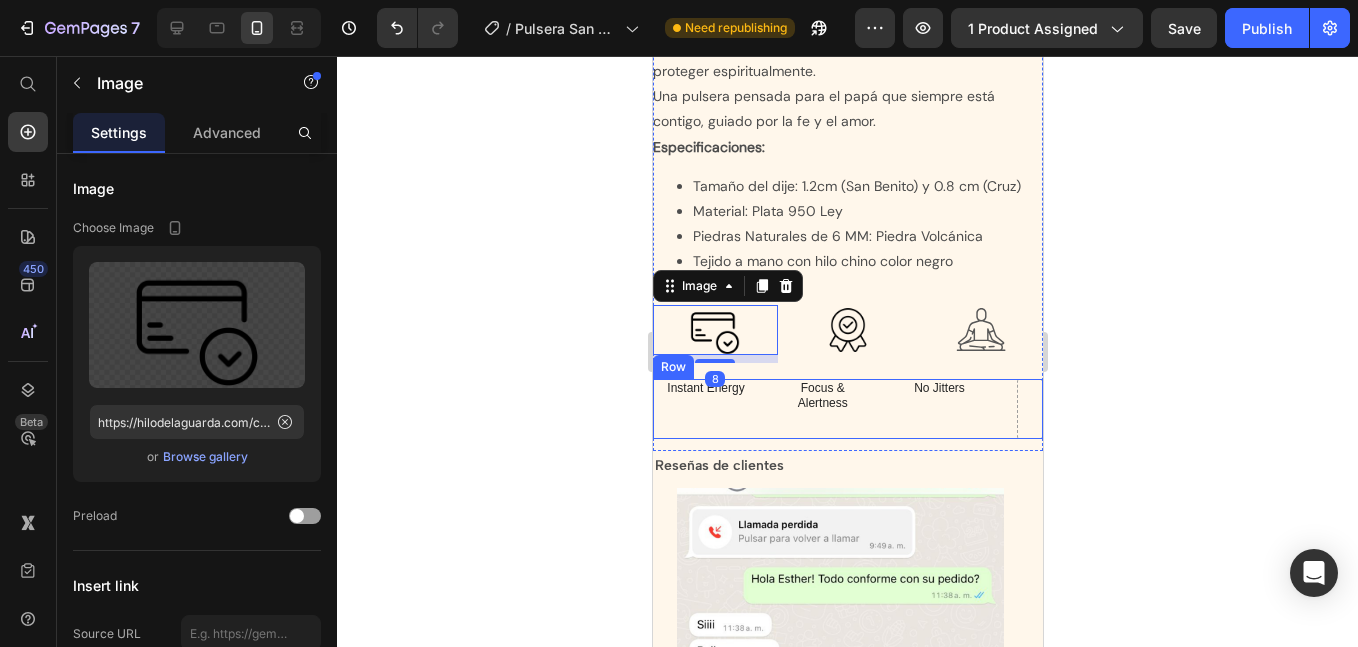 click on "Instant Energy Text Block" at bounding box center [705, 409] 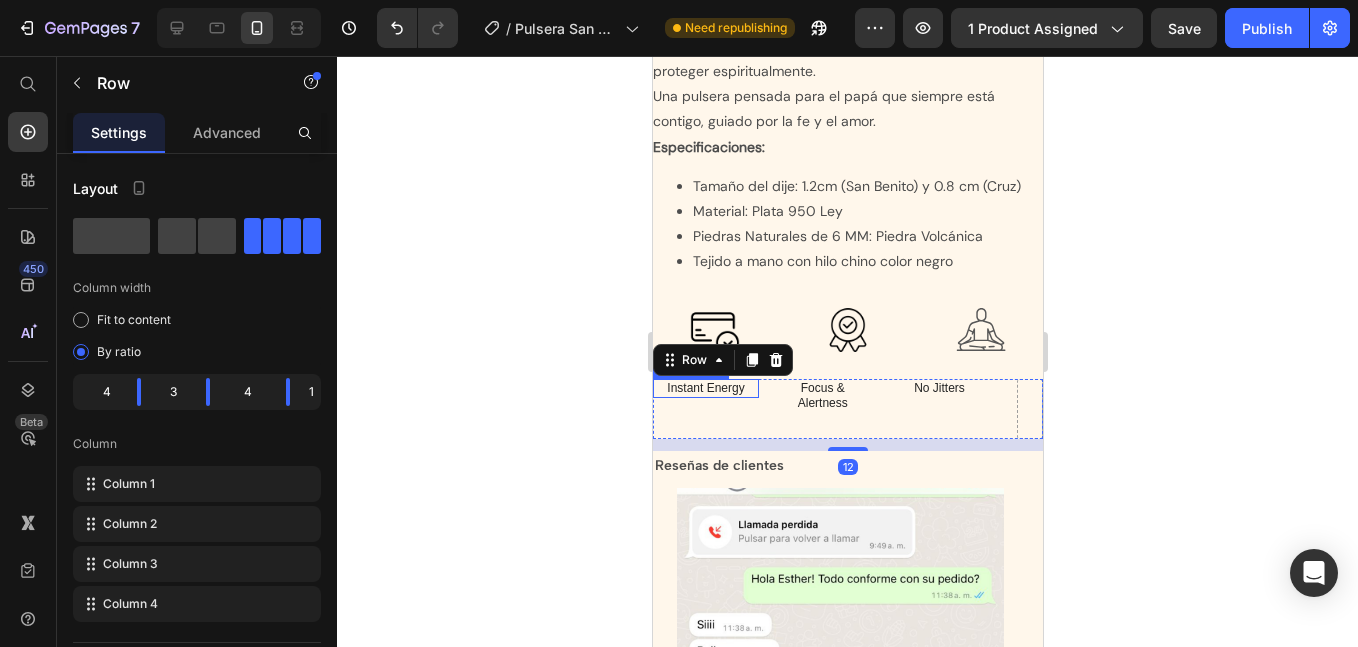 click on "Instant Energy" at bounding box center (705, 389) 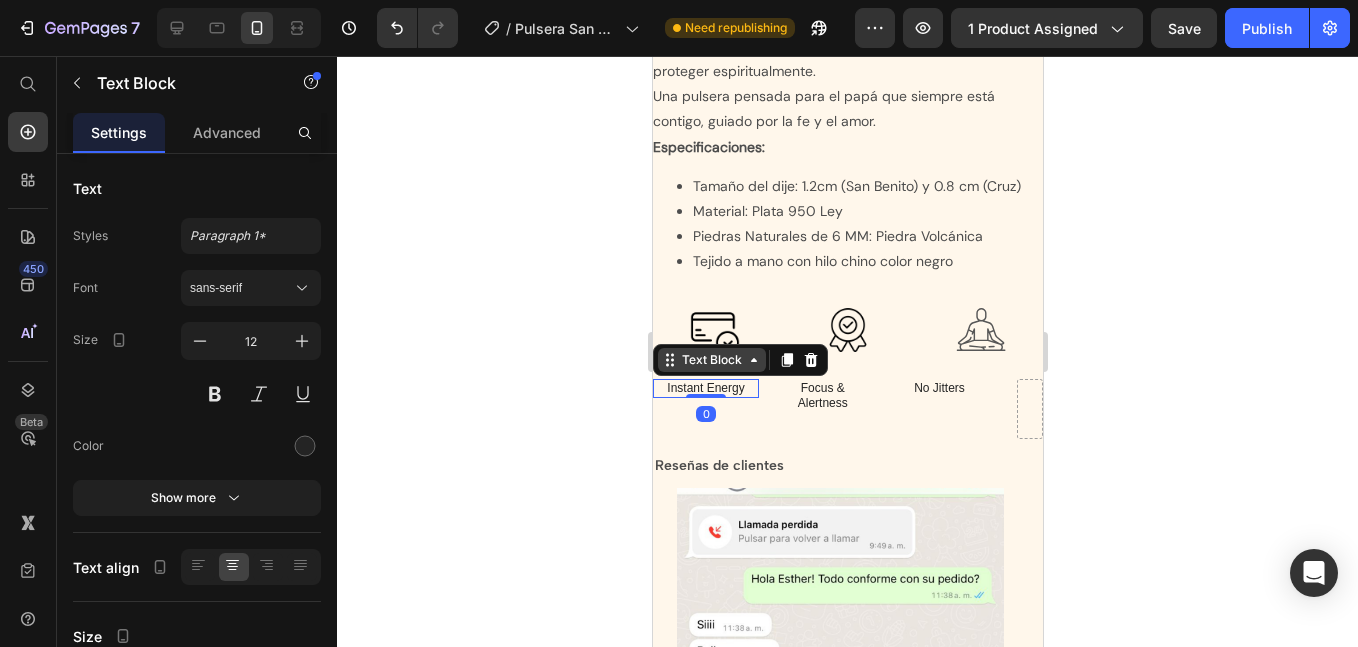 click 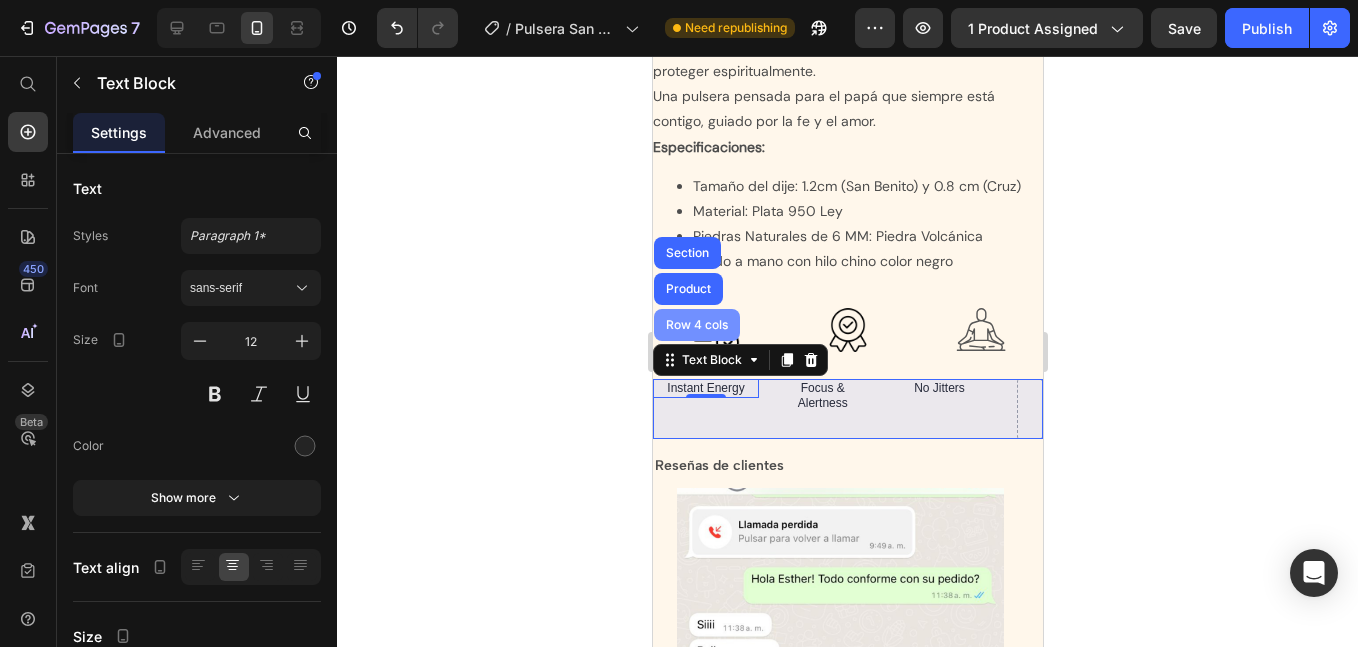 click on "Row 4 cols" at bounding box center [696, 325] 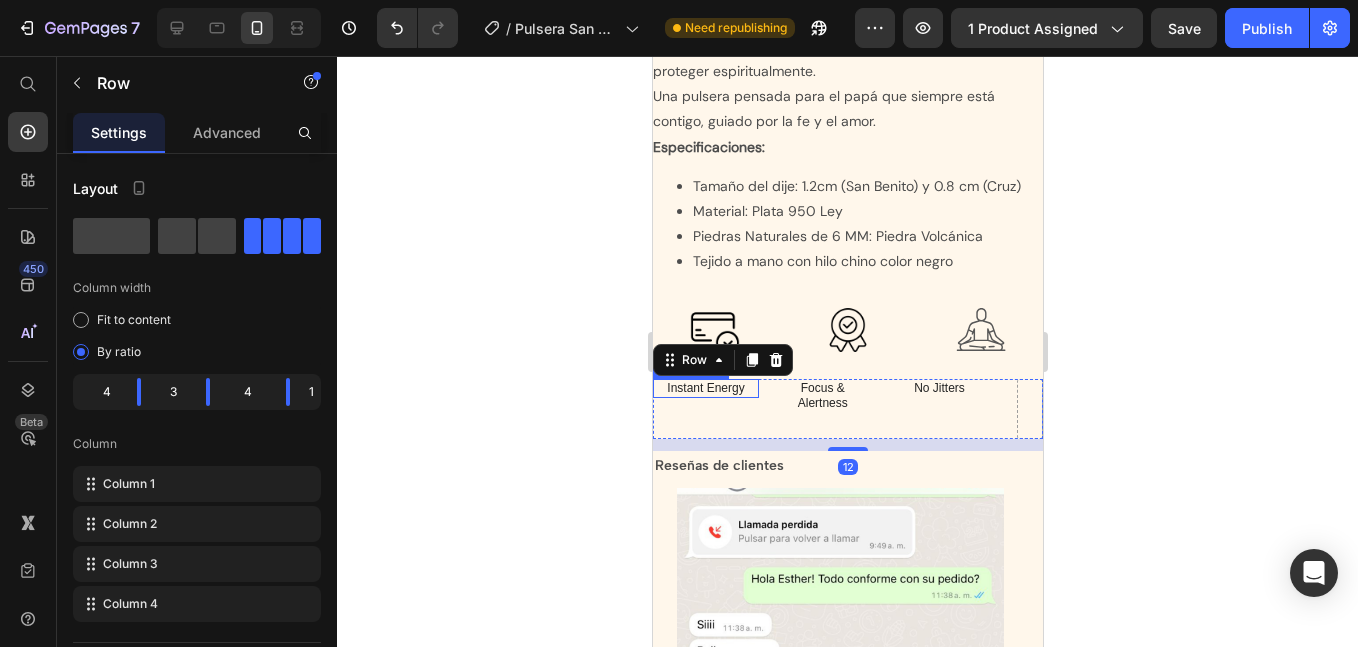 click on "Instant Energy" at bounding box center (705, 389) 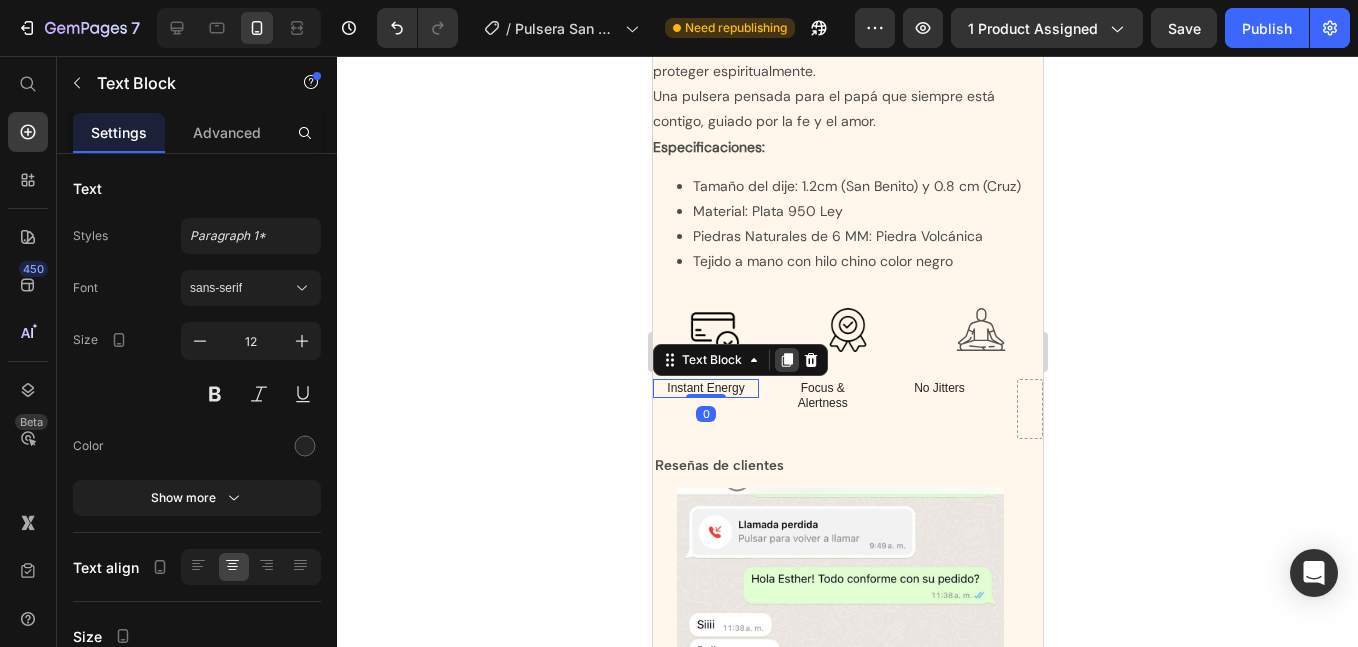 click 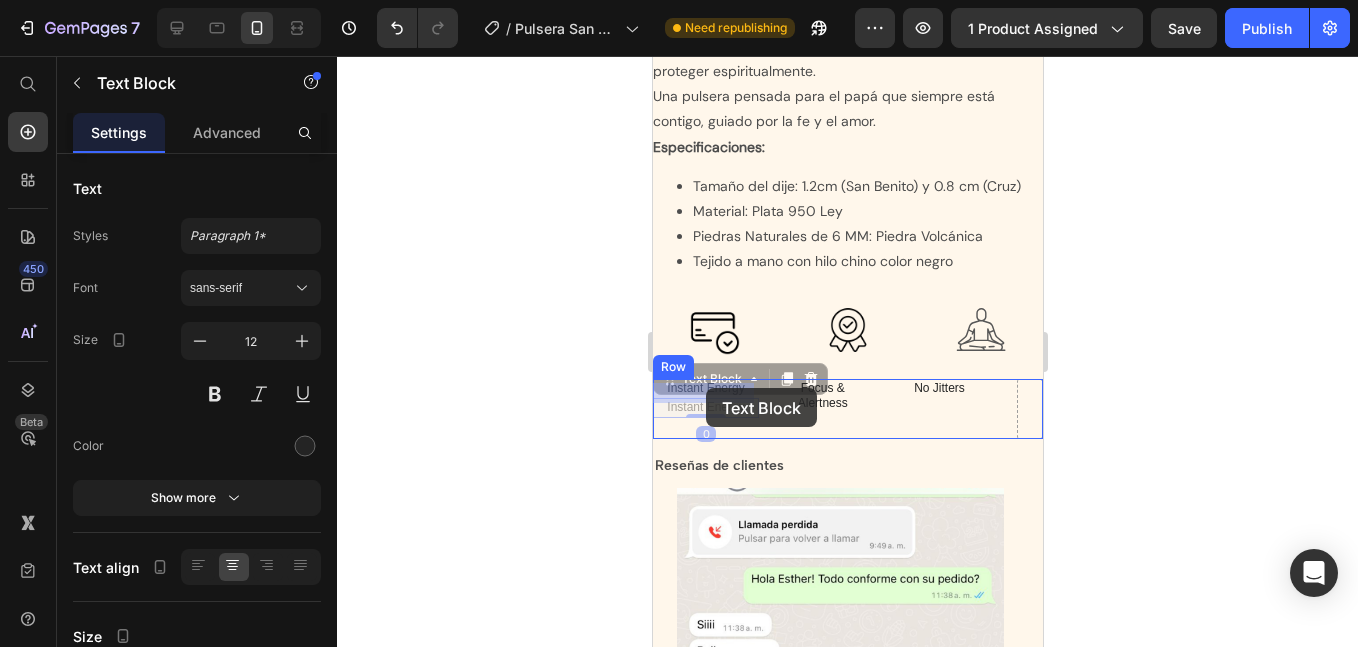 drag, startPoint x: 668, startPoint y: 372, endPoint x: 705, endPoint y: 388, distance: 40.311287 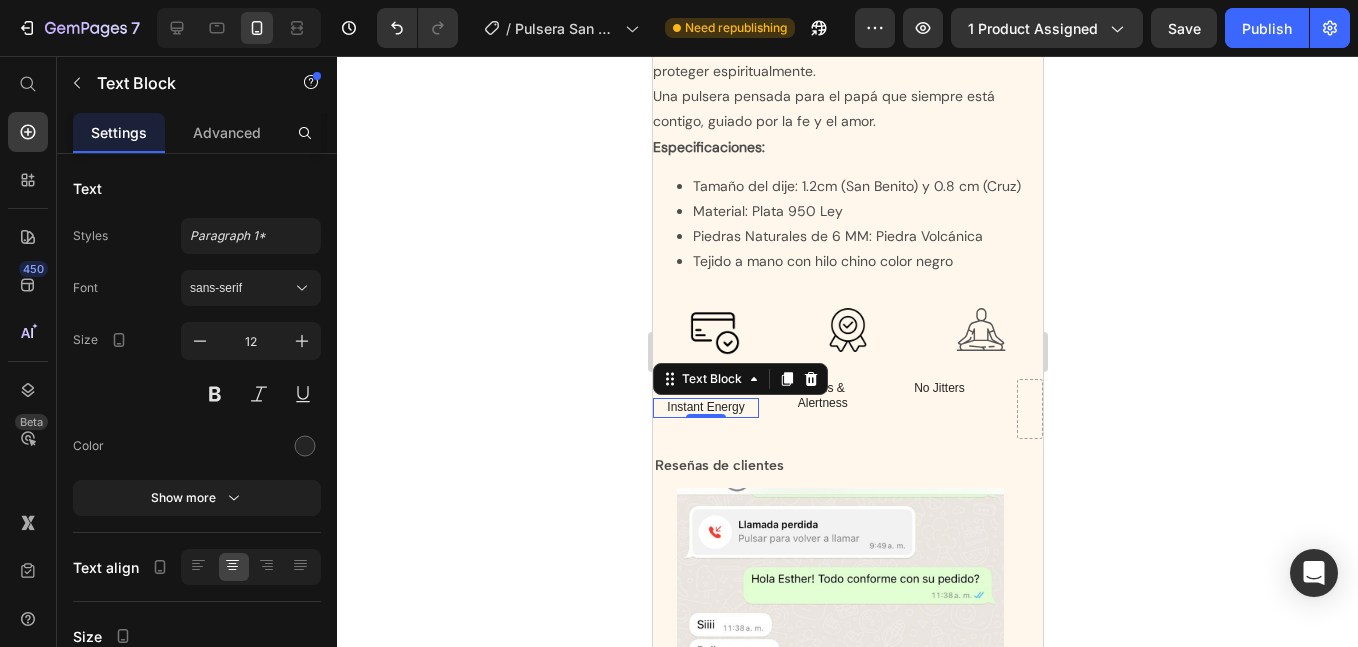 click on "Instant Energy" at bounding box center (705, 408) 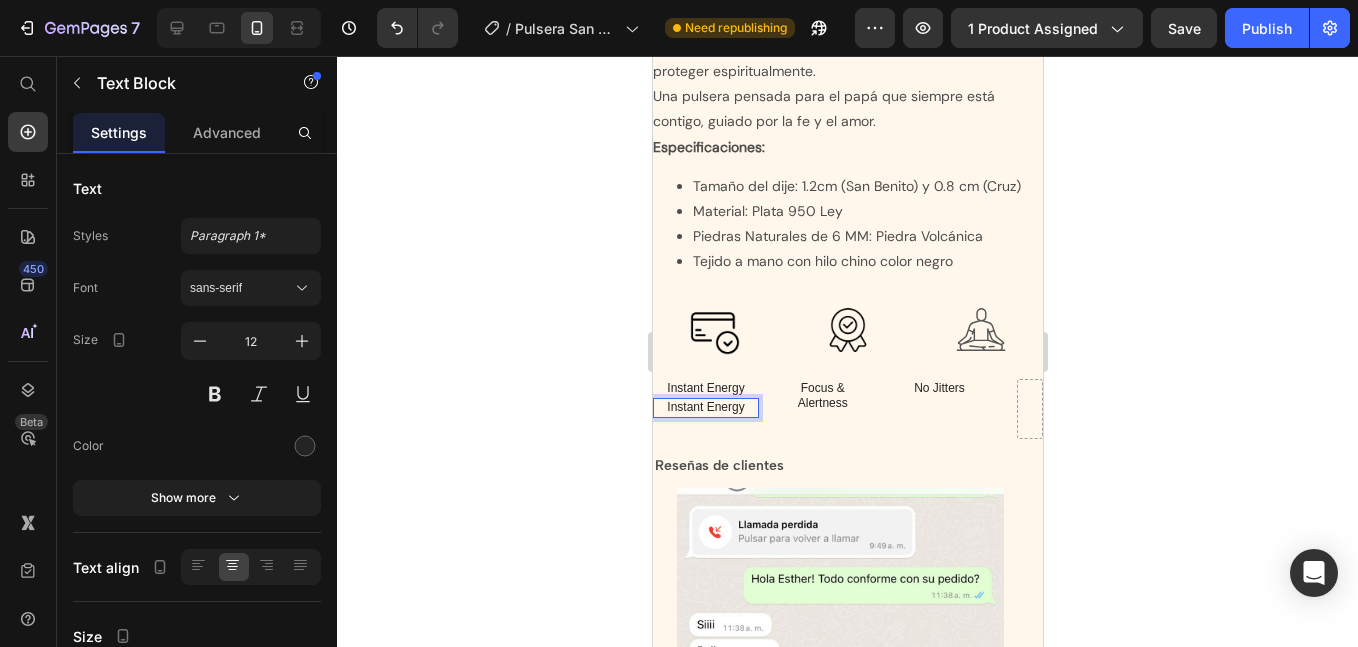 click on "Instant Energy" at bounding box center (705, 408) 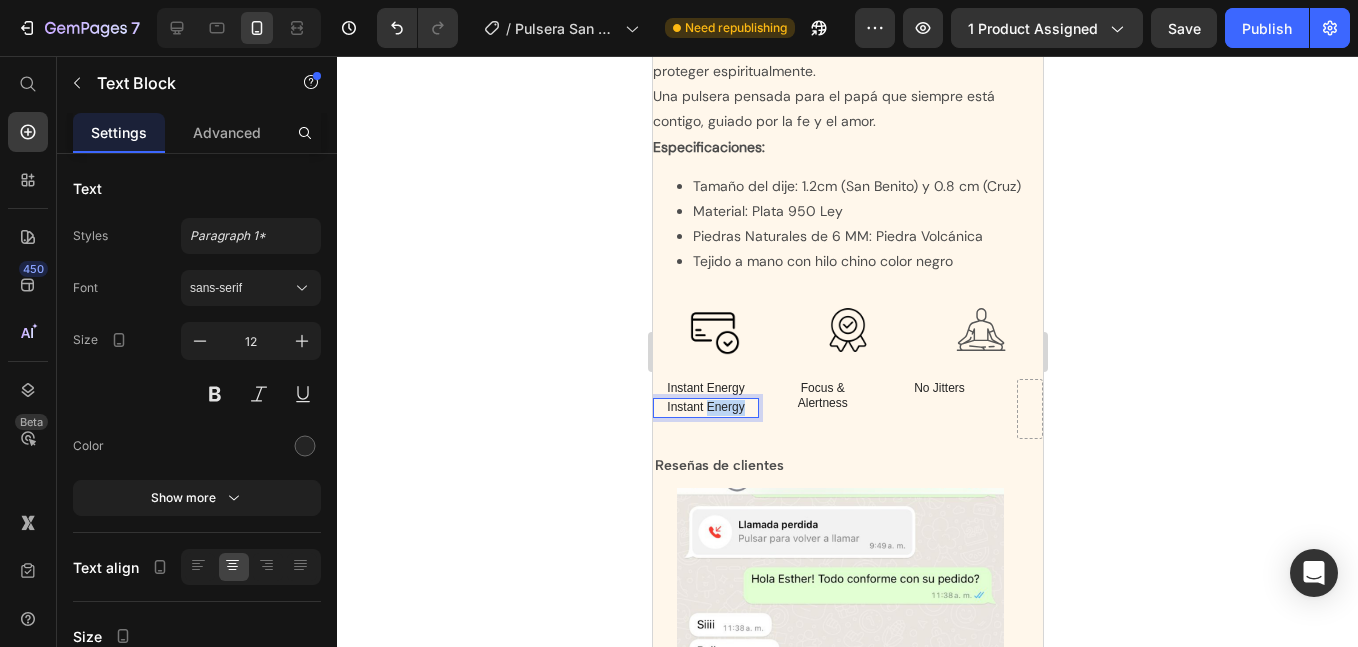 click on "Instant Energy" at bounding box center [705, 408] 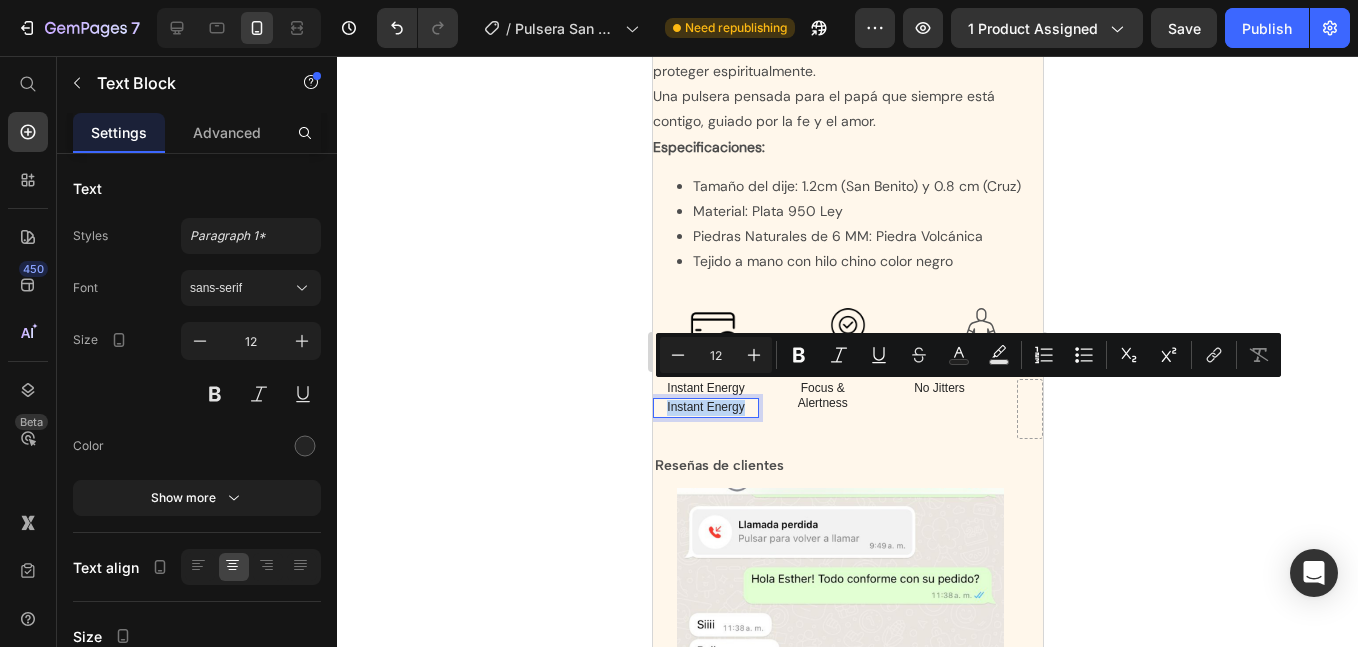 drag, startPoint x: 704, startPoint y: 394, endPoint x: 673, endPoint y: 392, distance: 31.06445 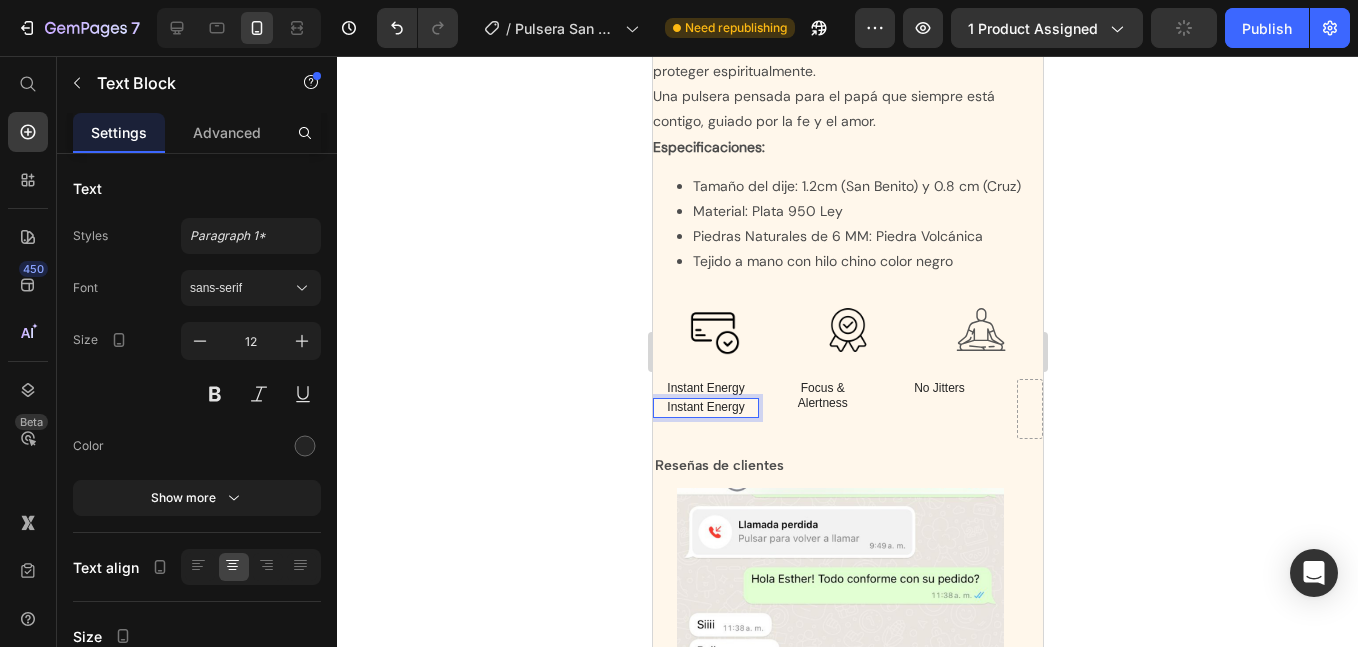 click on "Instant Energy" at bounding box center (705, 408) 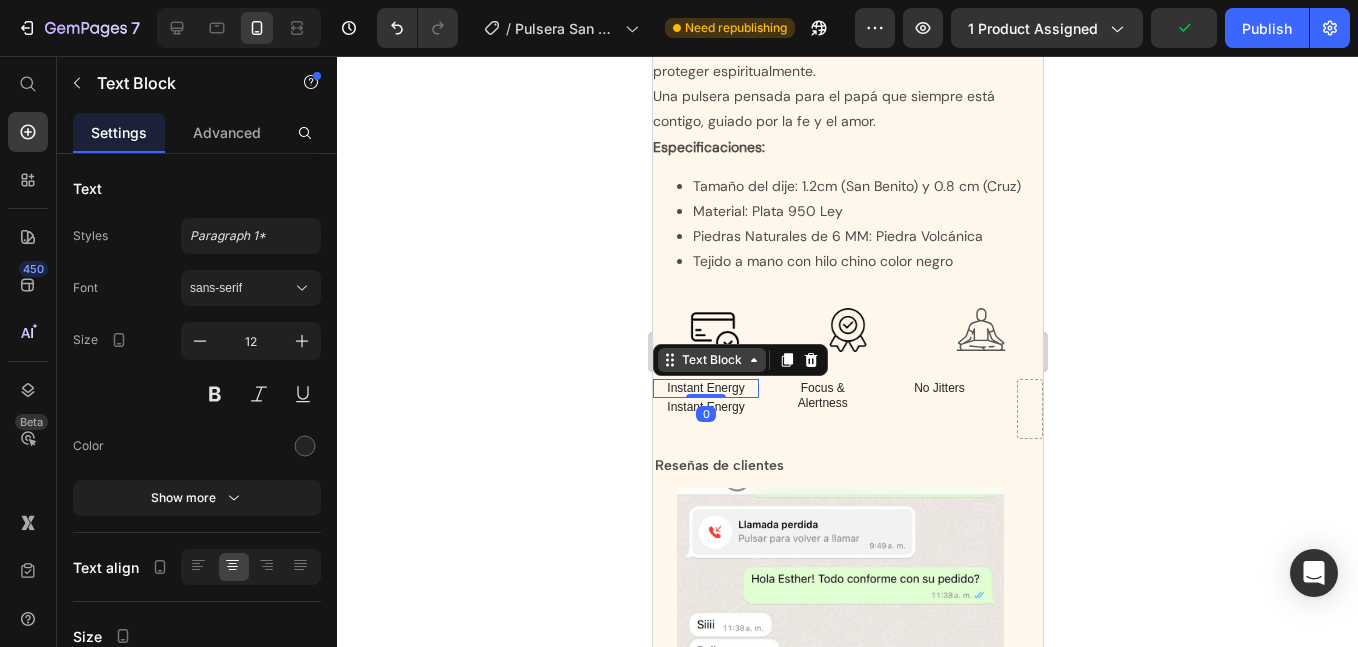 click on "Text Block" at bounding box center [711, 360] 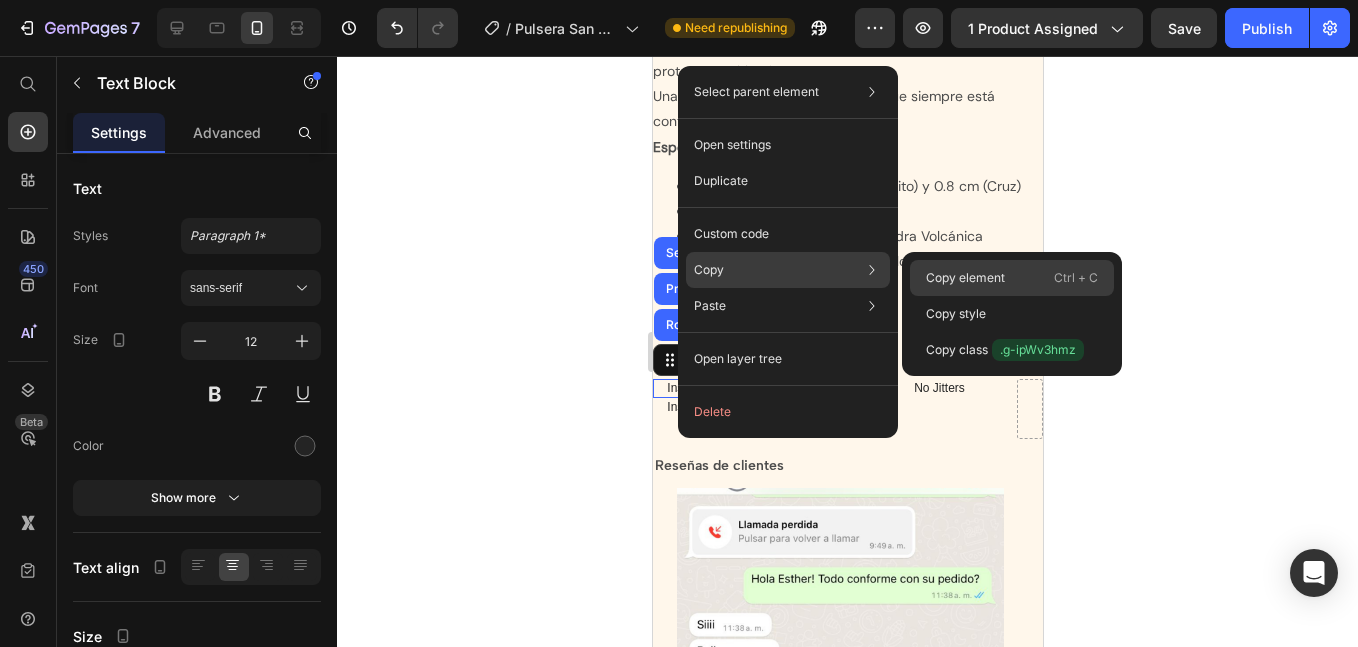 click on "Copy element  Ctrl + C" 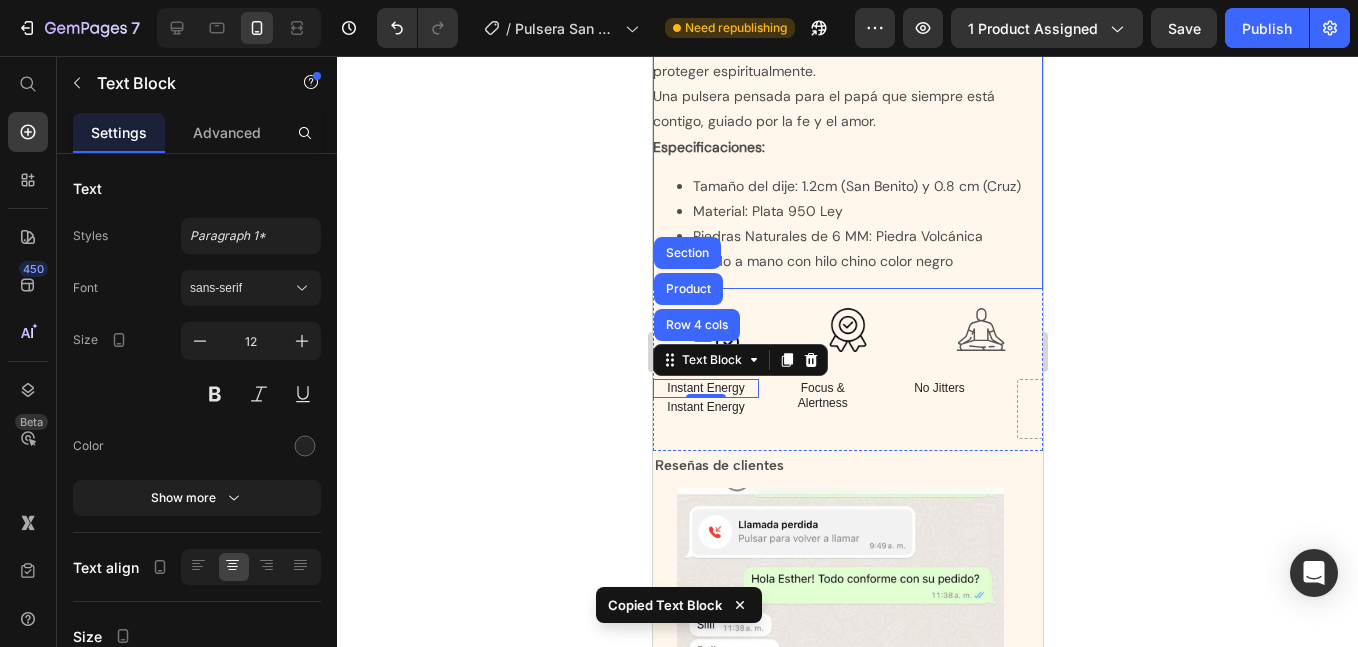click on "Tejido a mano con hilo chino color negro" at bounding box center [822, 261] 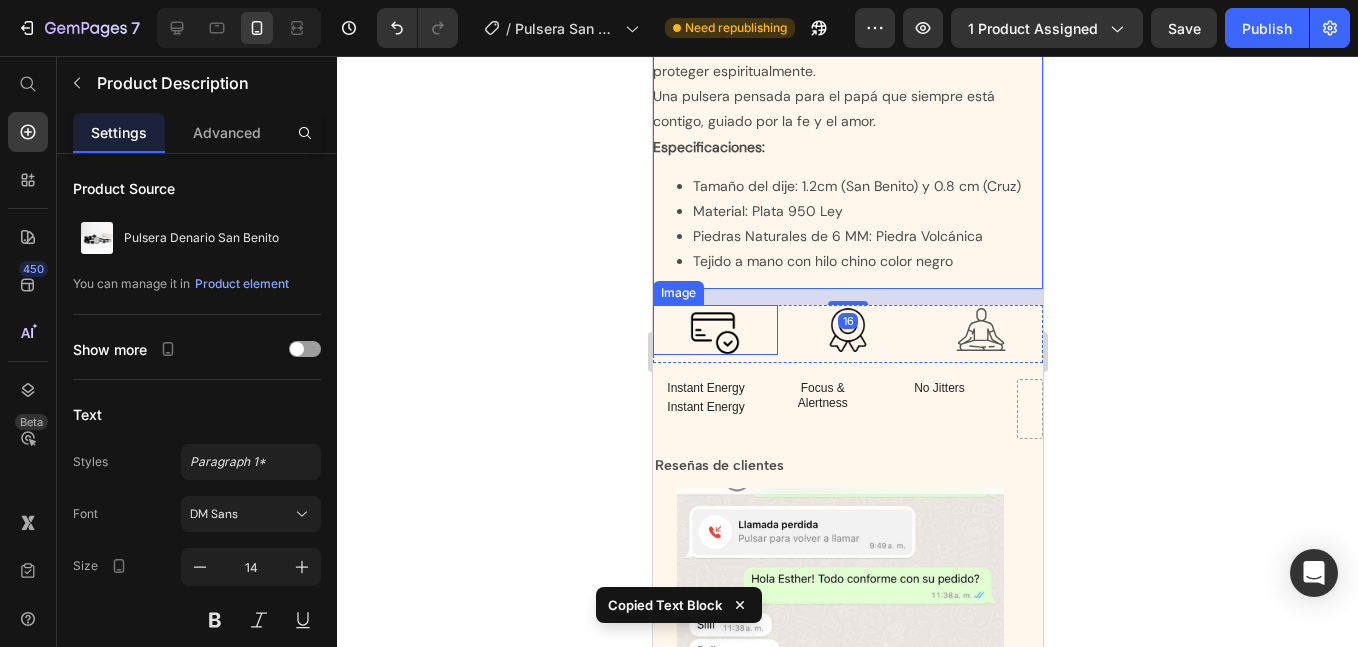 click at bounding box center (714, 330) 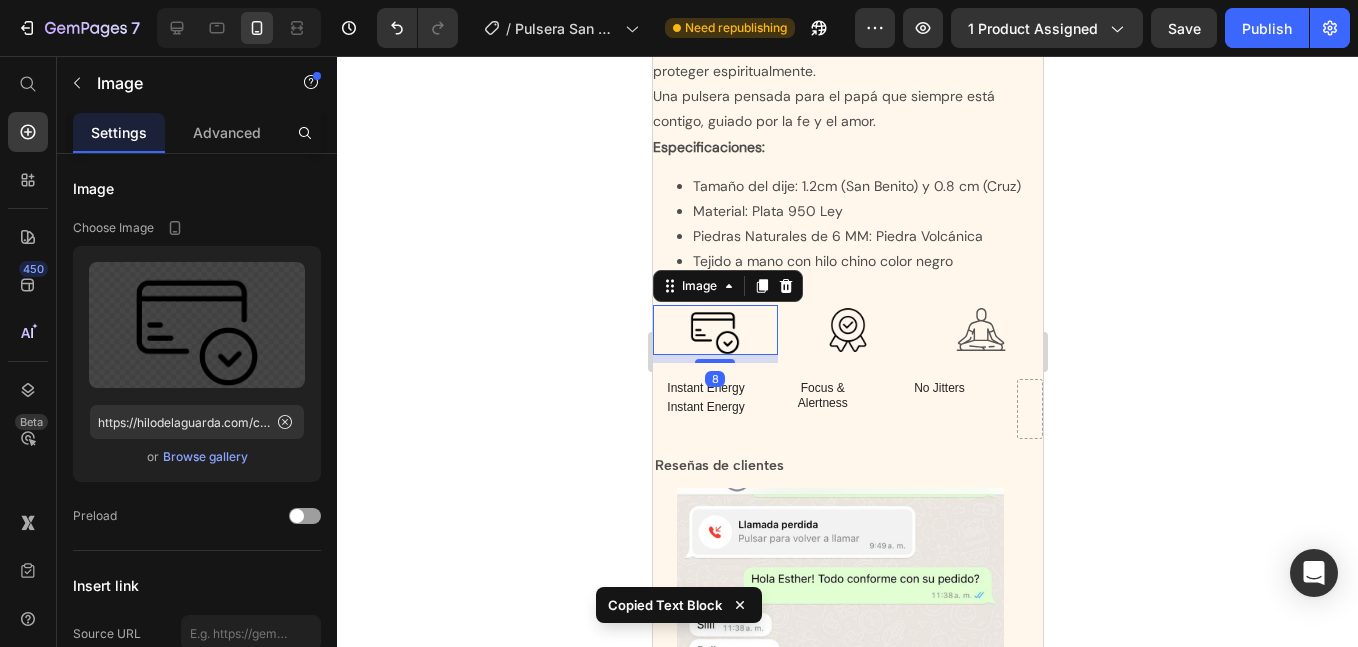 click on "8" at bounding box center (714, 359) 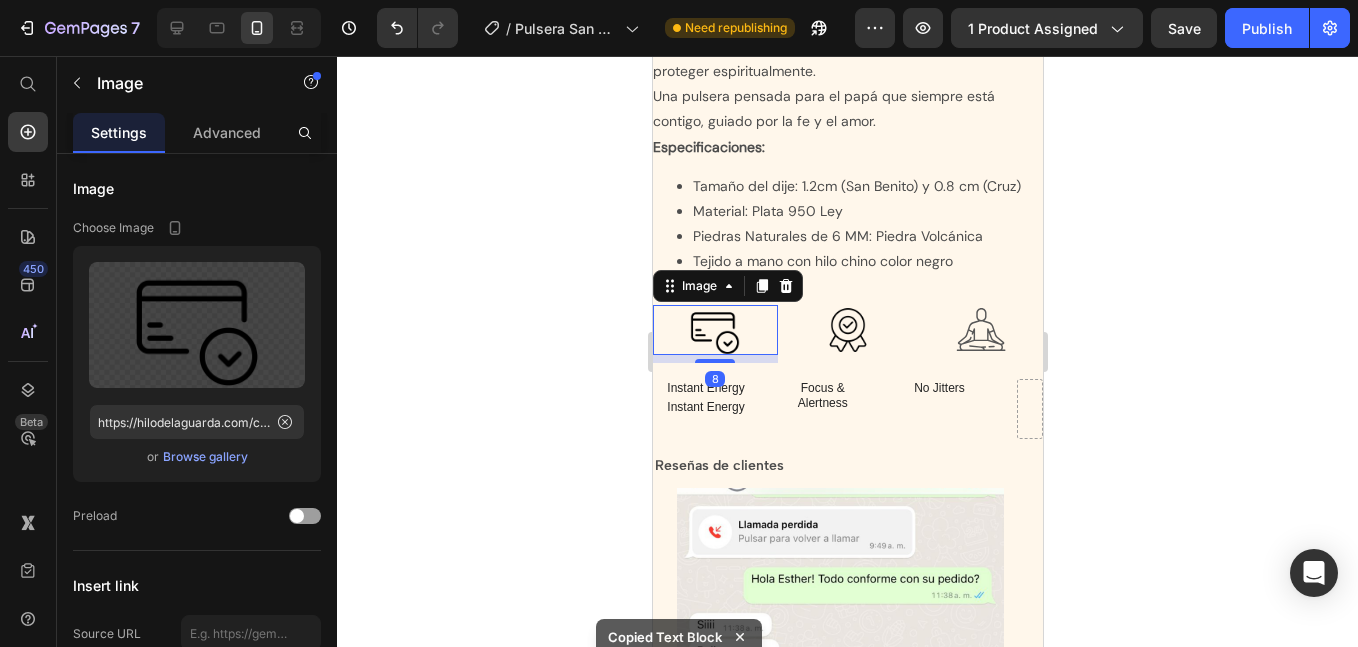 click on "8" at bounding box center (714, 359) 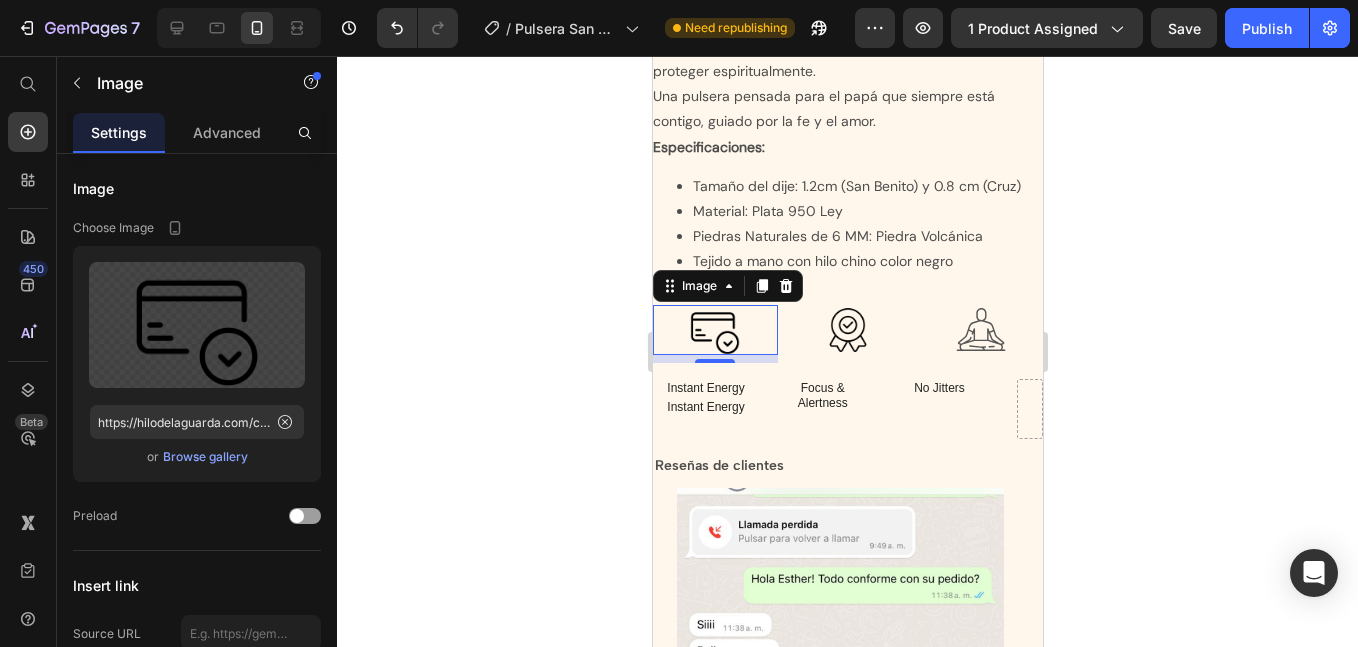 click on "8" at bounding box center (714, 359) 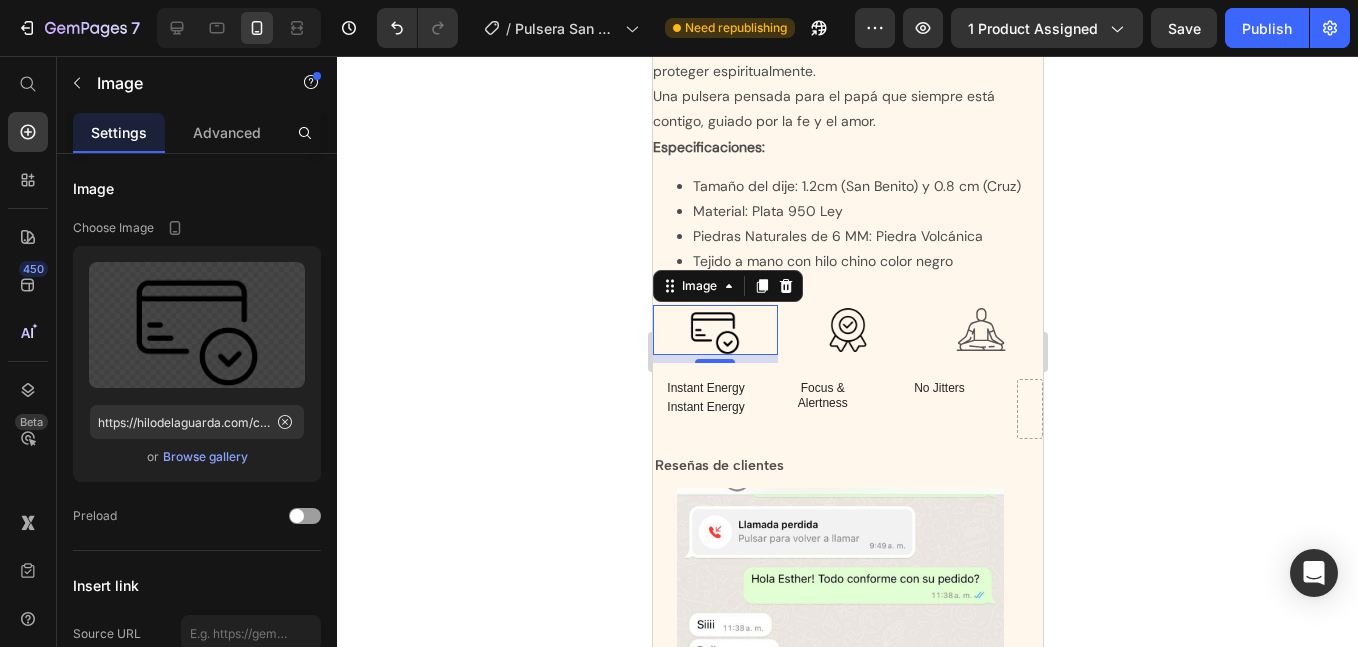 click at bounding box center (714, 330) 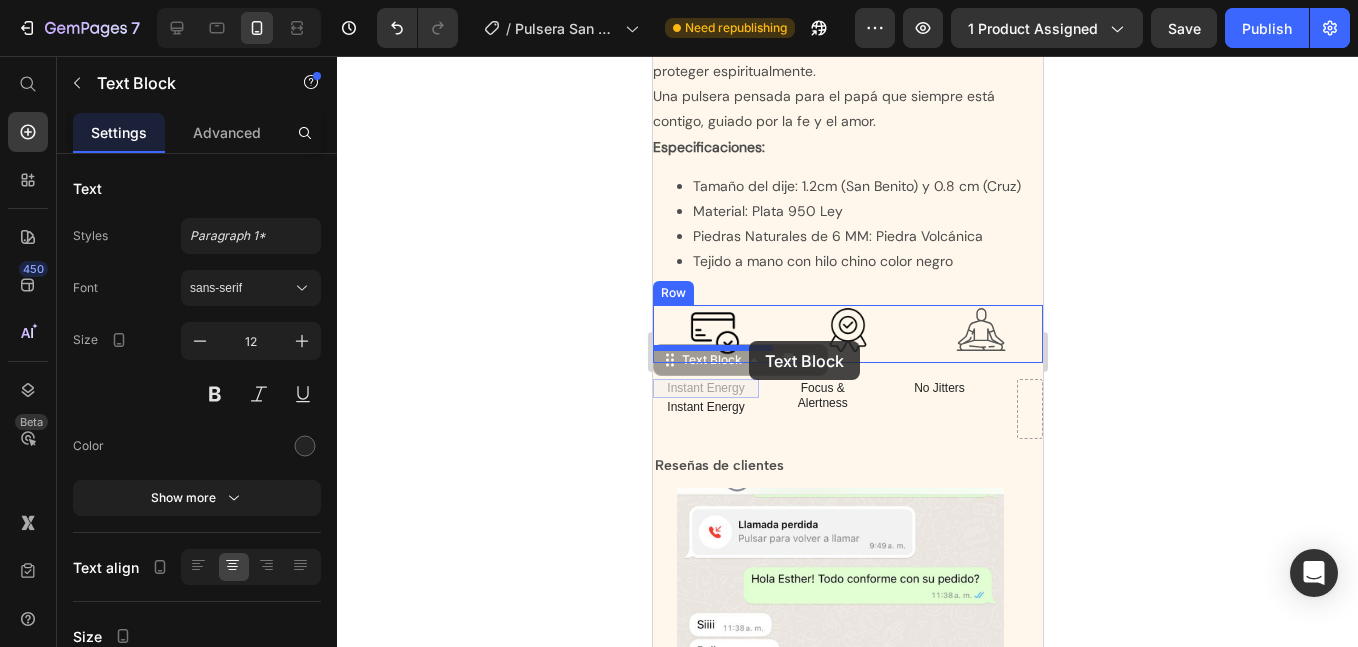 drag, startPoint x: 679, startPoint y: 358, endPoint x: 748, endPoint y: 341, distance: 71.063354 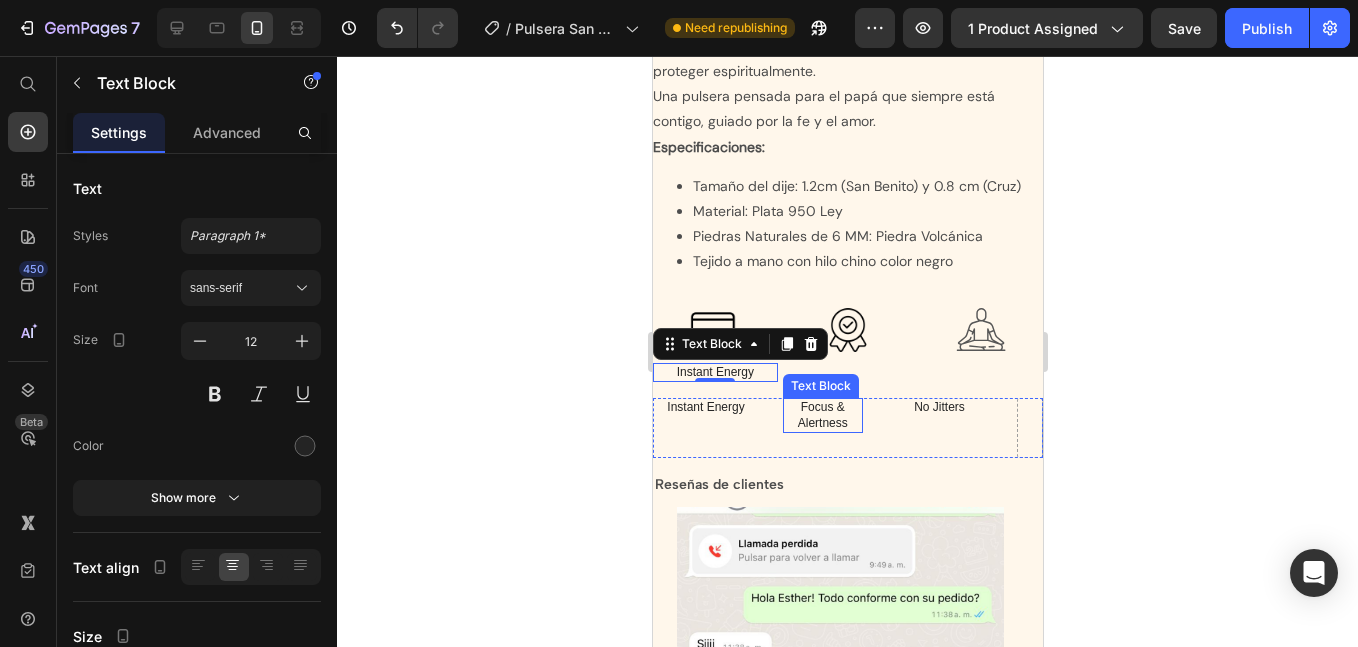 drag, startPoint x: 804, startPoint y: 407, endPoint x: 825, endPoint y: 401, distance: 21.84033 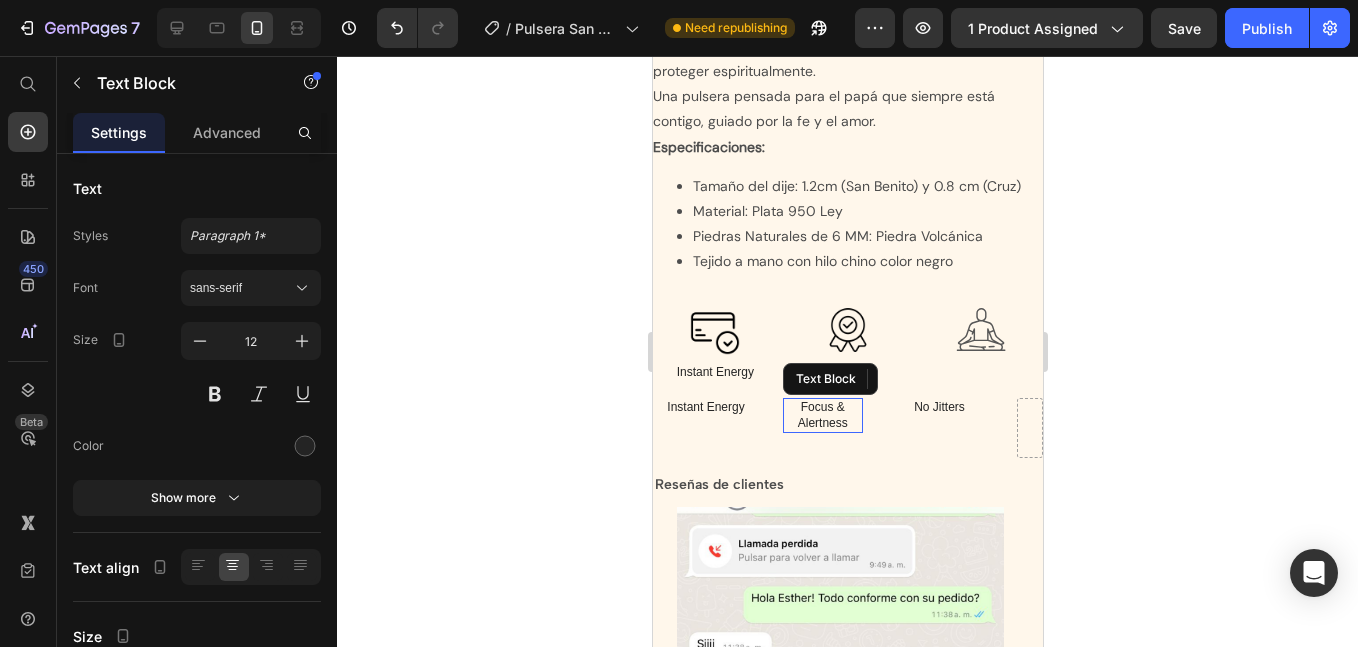 click on "Instant Energy" at bounding box center (705, 408) 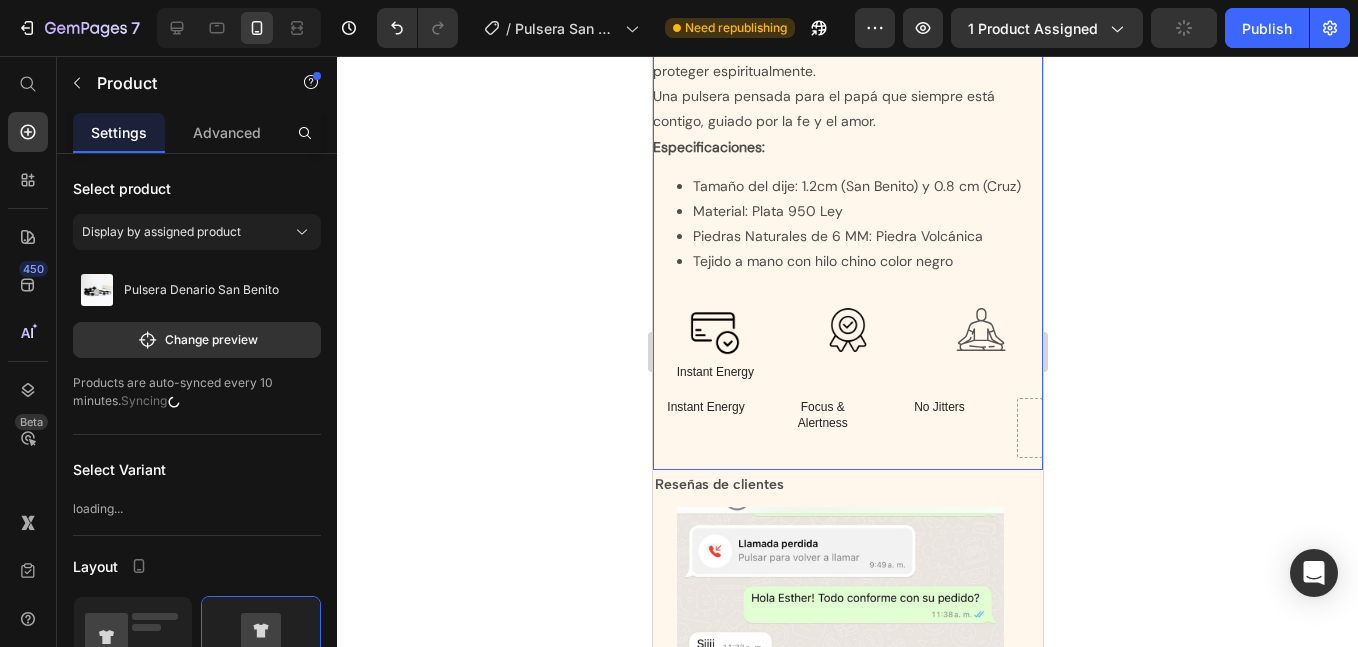 click on "Pulsera Denario San Benito Product Title Pack 1 Text Block Base choice Text Block $25.00 Product Price $25.00 Product Price Row Row Pack 2 Text Block Great value Text Block SALE 5% Product Badge $50.00 Product Price $47.50 Product Price Row Row Pack 3 Text Block Deluxe choice Text Block SALE 10% Product Badge $75.00 Product Price $67.50 Product Price Row Row Product Bundle Discount
Add to cart Add to Cart Buy it now Dynamic Checkout $25.00 Product Price $35.00 Product Price Row ¿Buscas un detalle especial y poderoso espiritualmente?
Un denario de protección, fe y fuerza interior.
Hecho con piedras volcánicas naturales, símbolo de renovación y energía vital, y el dije de San Benito en el centro, reconocido por su poder para alejar lo negativo y proteger espiritualmente.
Una pulsera pensada para el papá que siempre está contigo, guiado por la fe y el amor.
Especificaciones:
Tamaño del dije: 1.2cm (San Benito) y 0.8 cm (Cruz)
Material: Plata 950 Ley
Image Text Block" at bounding box center [847, -107] 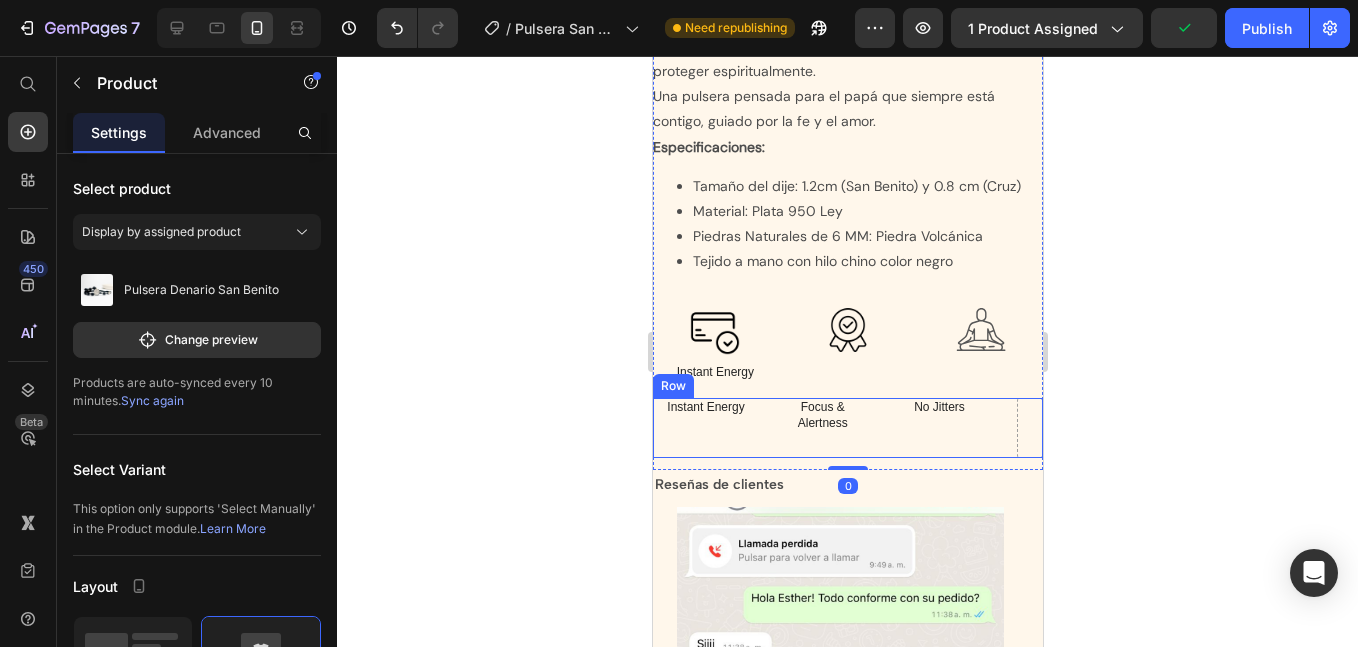 click on "Instant Energy Text Block" at bounding box center (705, 428) 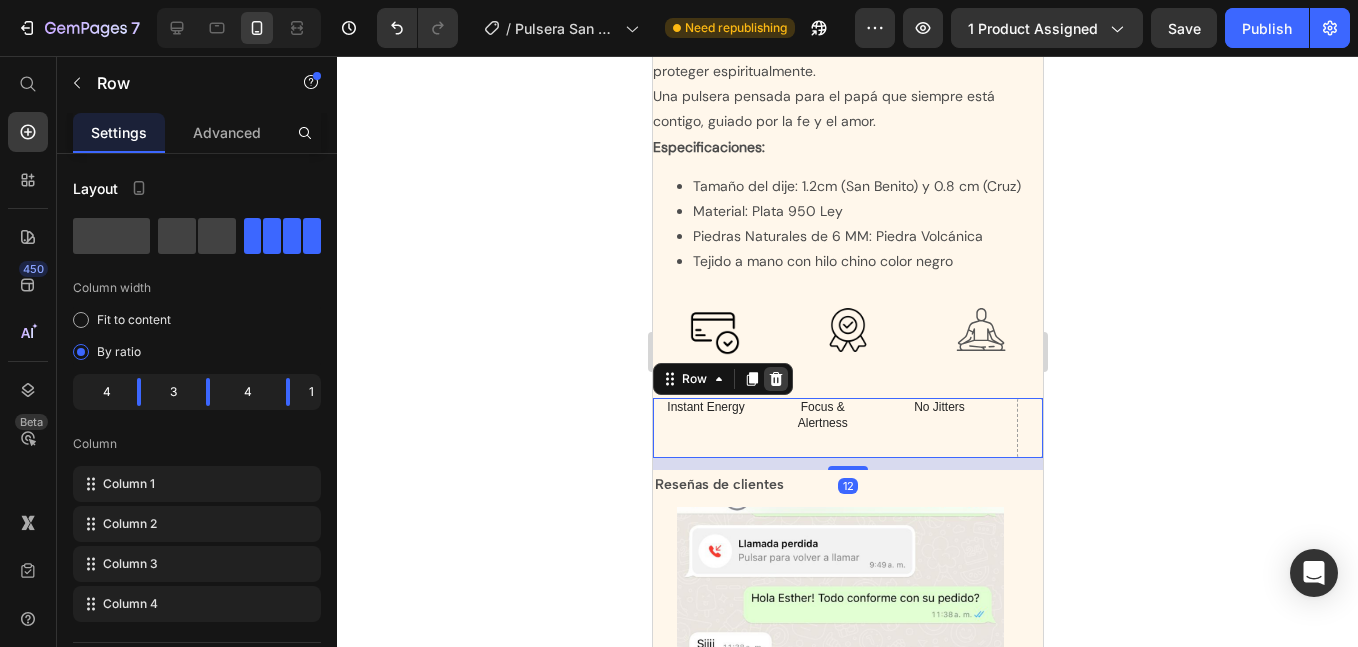 click 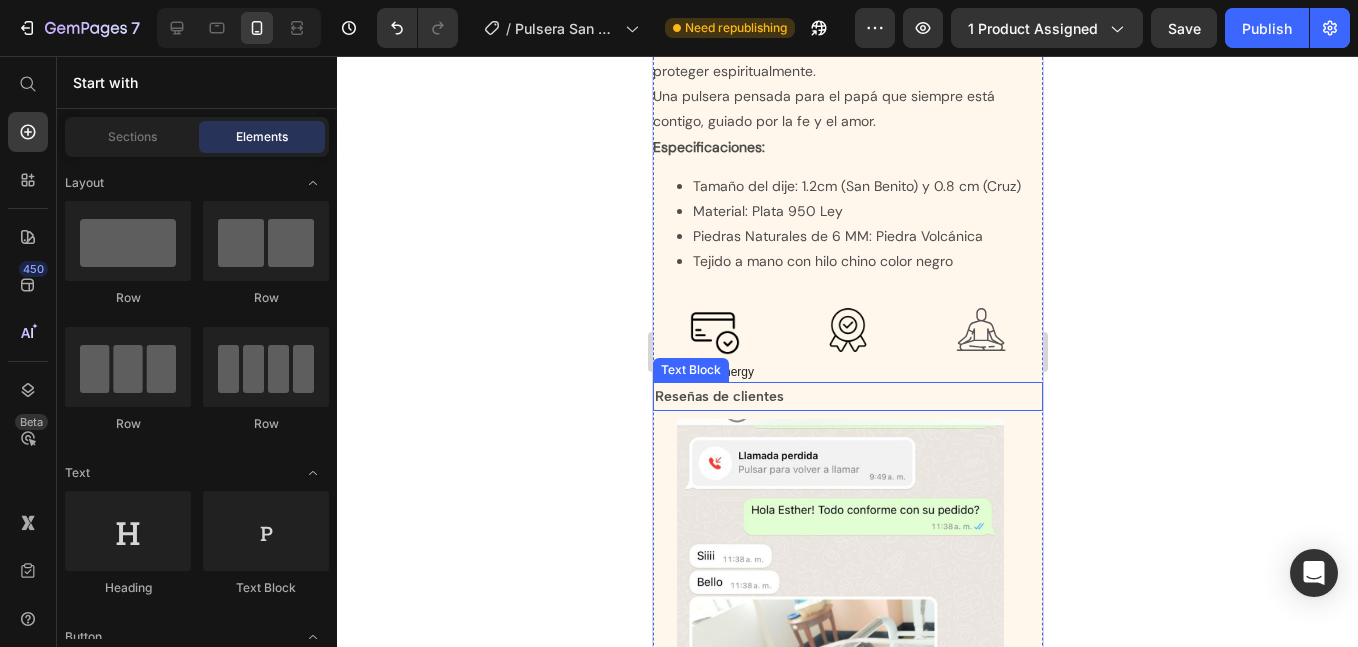 click on "Reseñas de clientes" at bounding box center (847, 396) 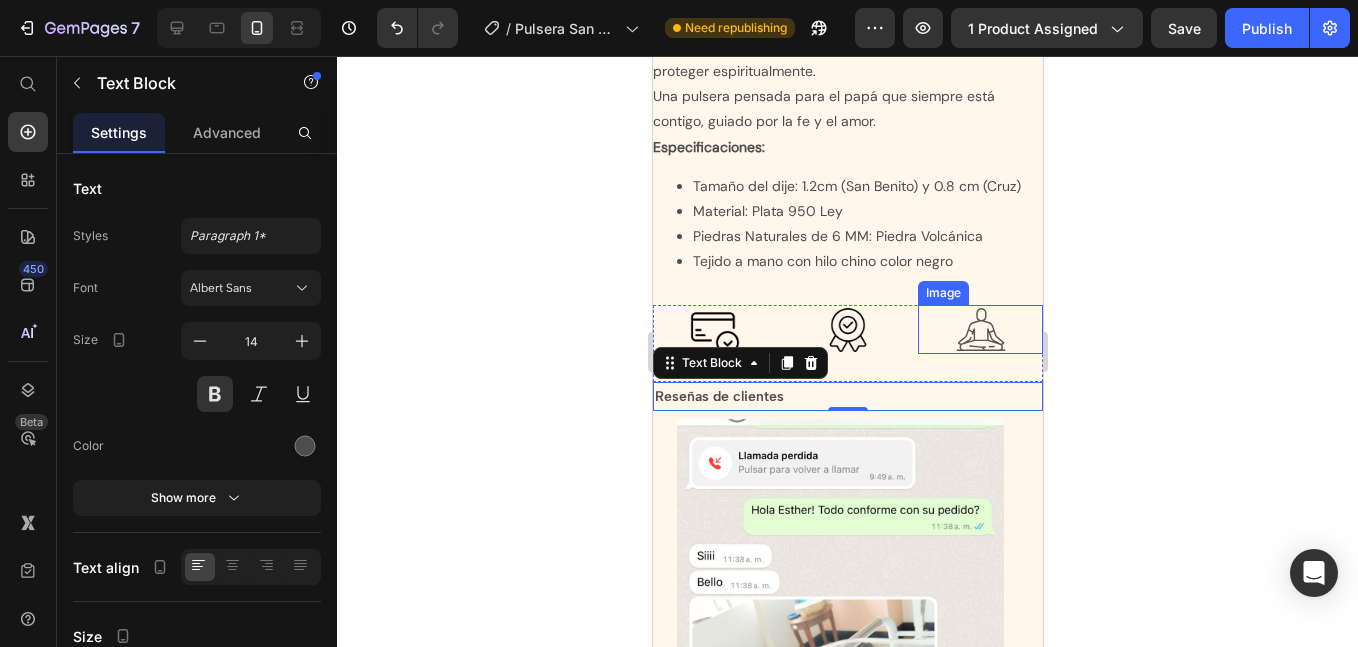 click at bounding box center (979, 329) 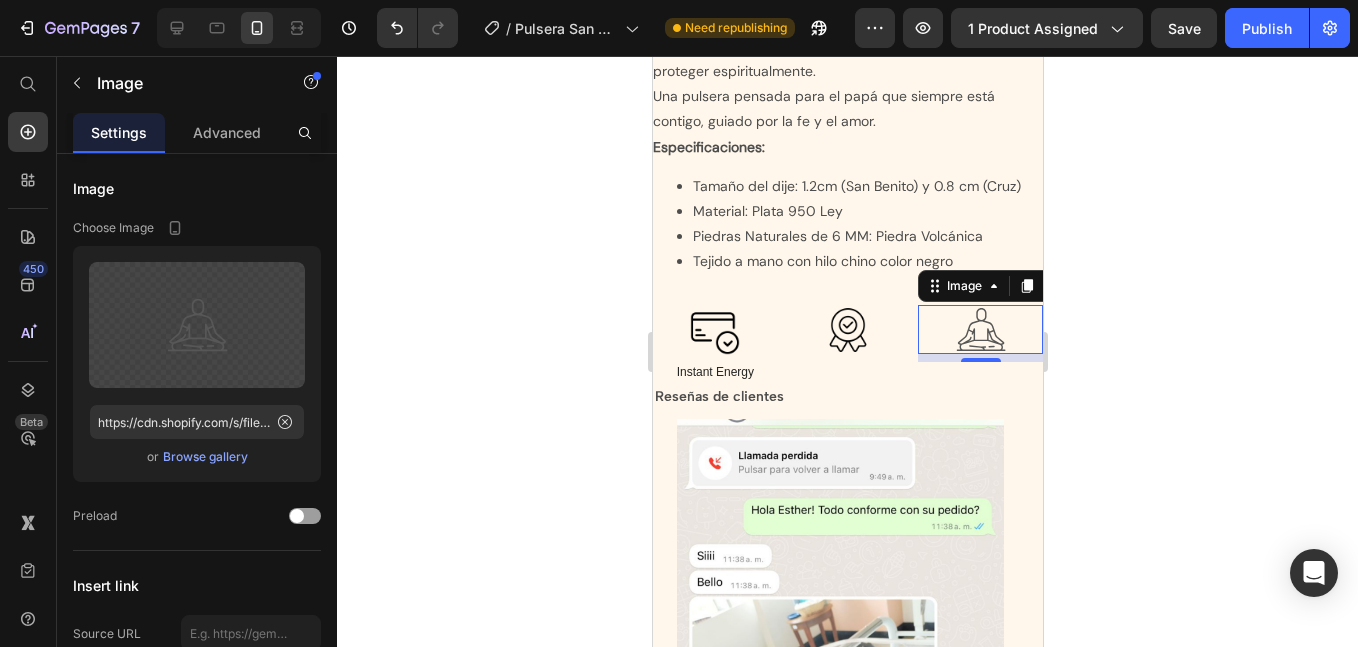 click at bounding box center (979, 329) 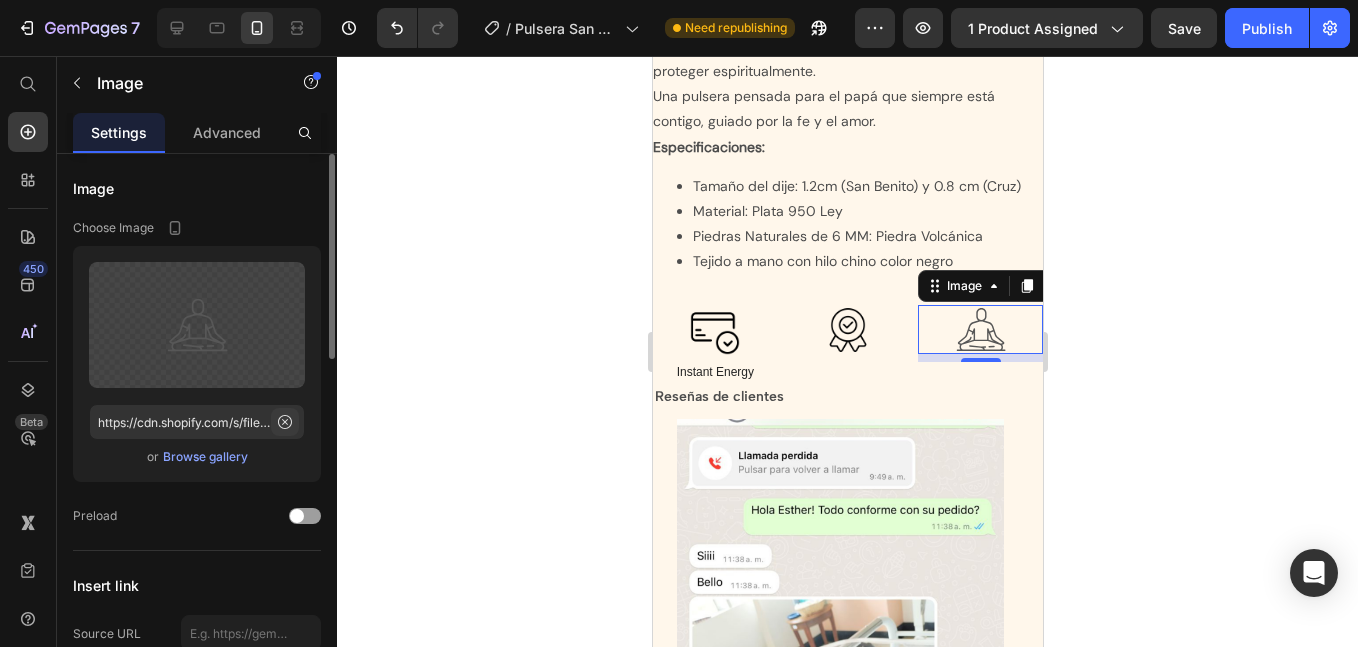 click 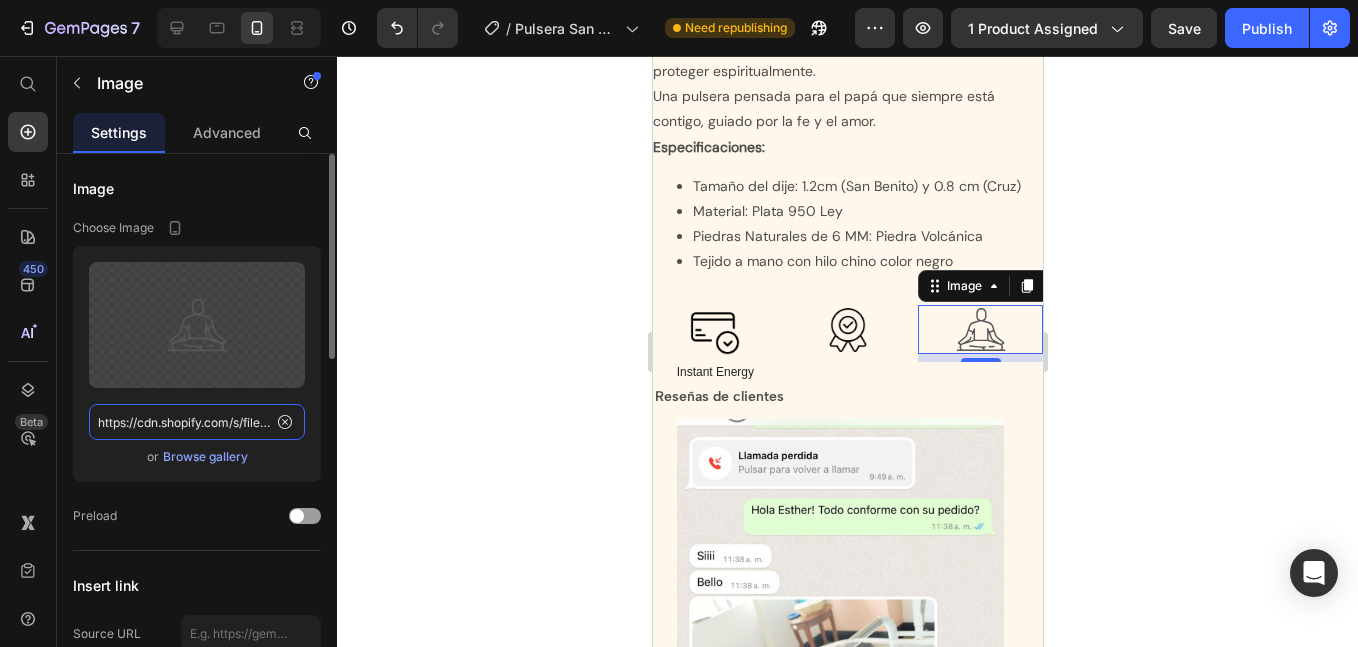 click on "https://cdn.shopify.com/s/files/1/0673/0494/7850/files/gempages_539191068483126058-b860c22f-7313-4940-9451-b8565435142a.svg" 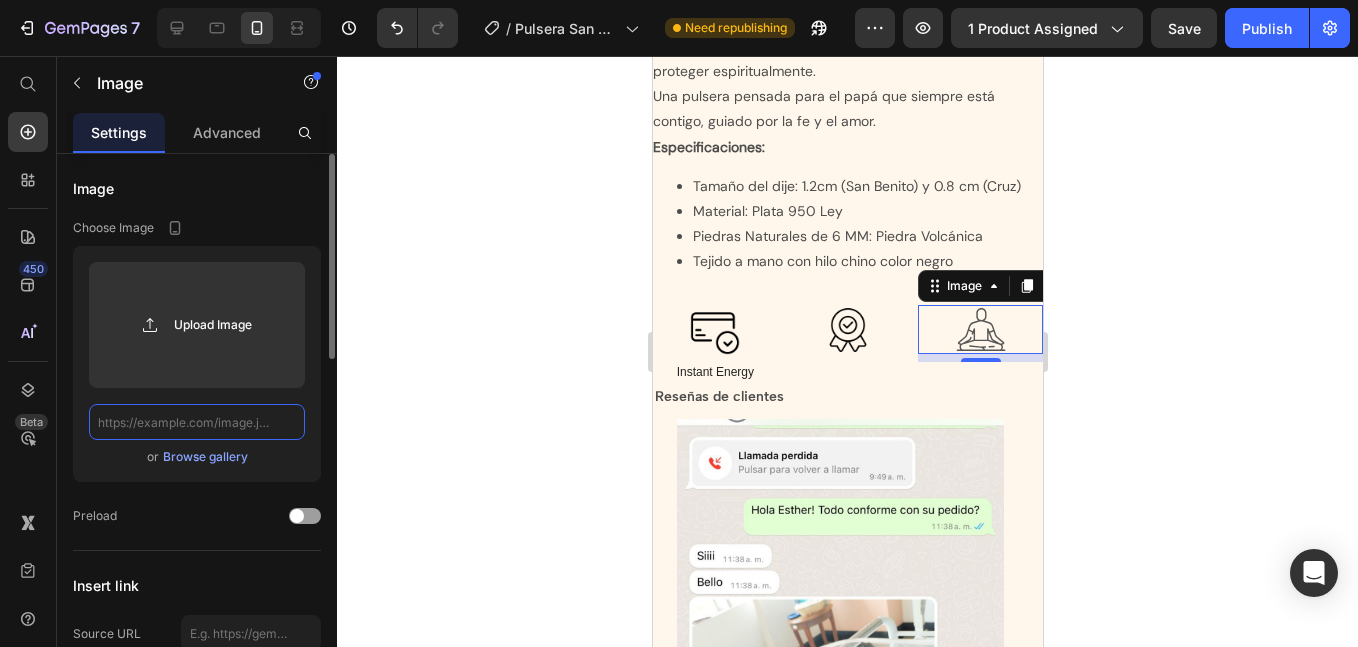 scroll, scrollTop: 0, scrollLeft: 0, axis: both 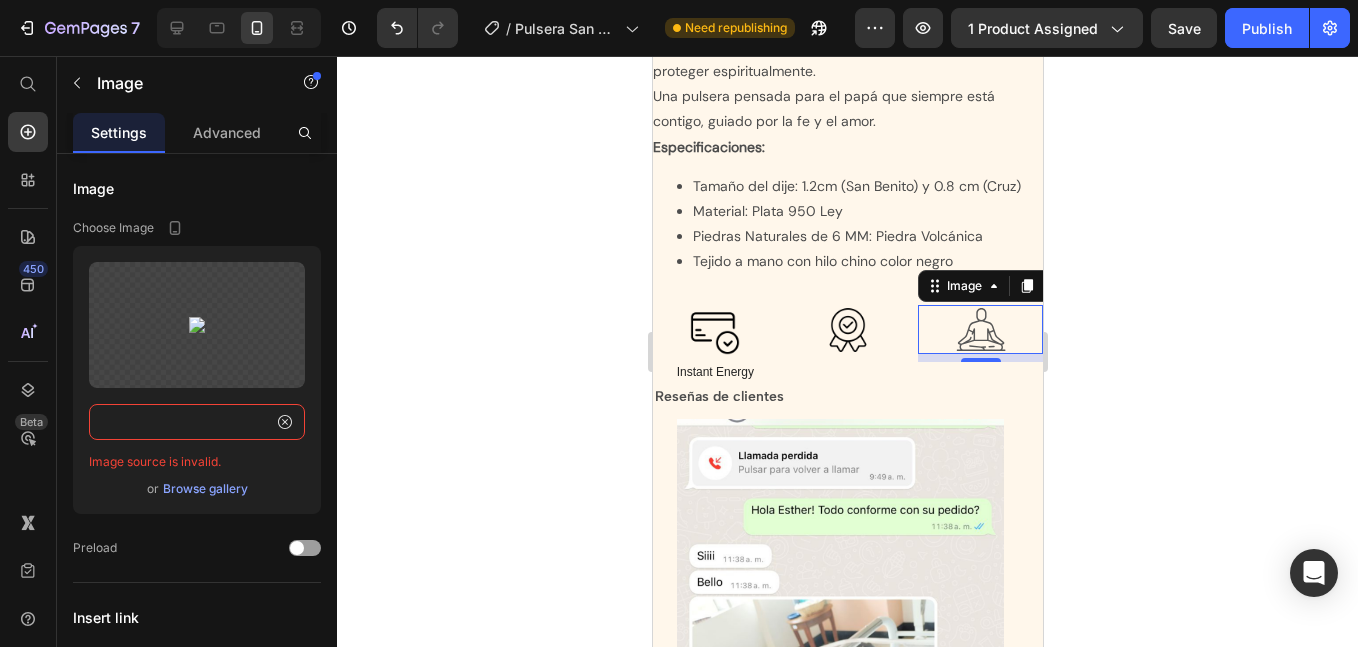 drag, startPoint x: 168, startPoint y: 438, endPoint x: 405, endPoint y: 423, distance: 237.47421 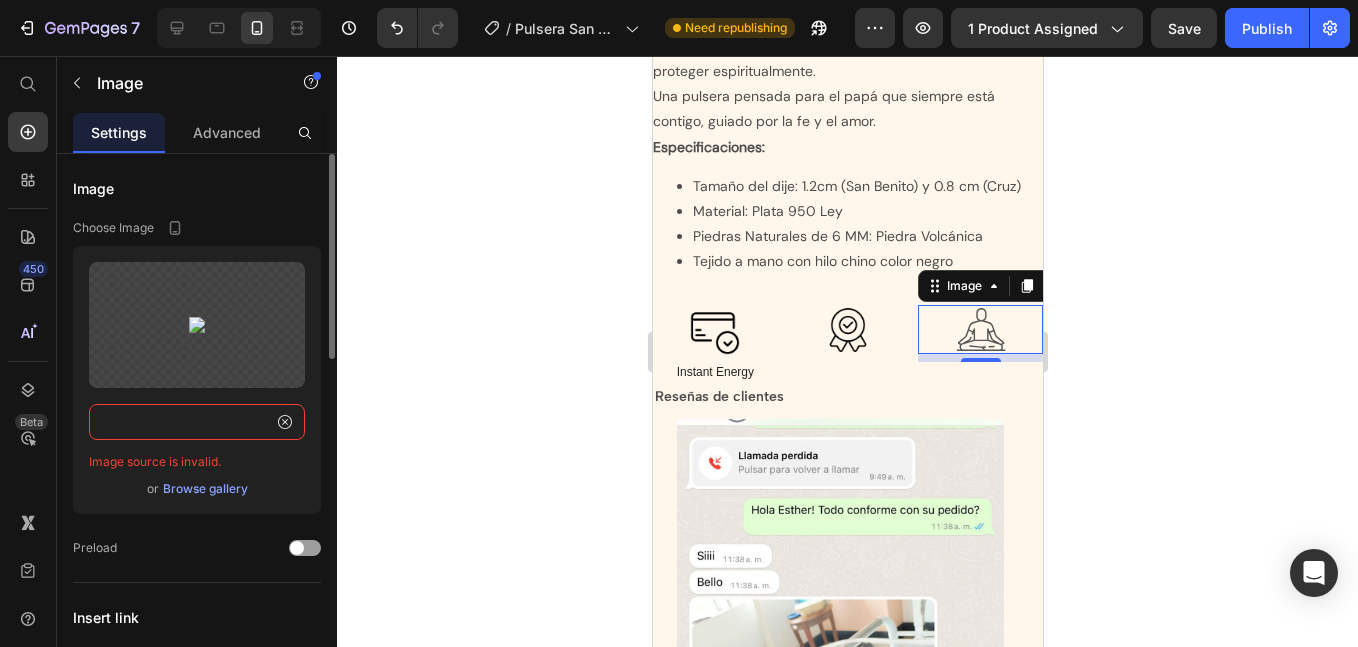 click on "https://www.flaticon.com/free-icon/delivery_5669959?term=courier&page=1&position=5&origin=tag&related_id=5669959" 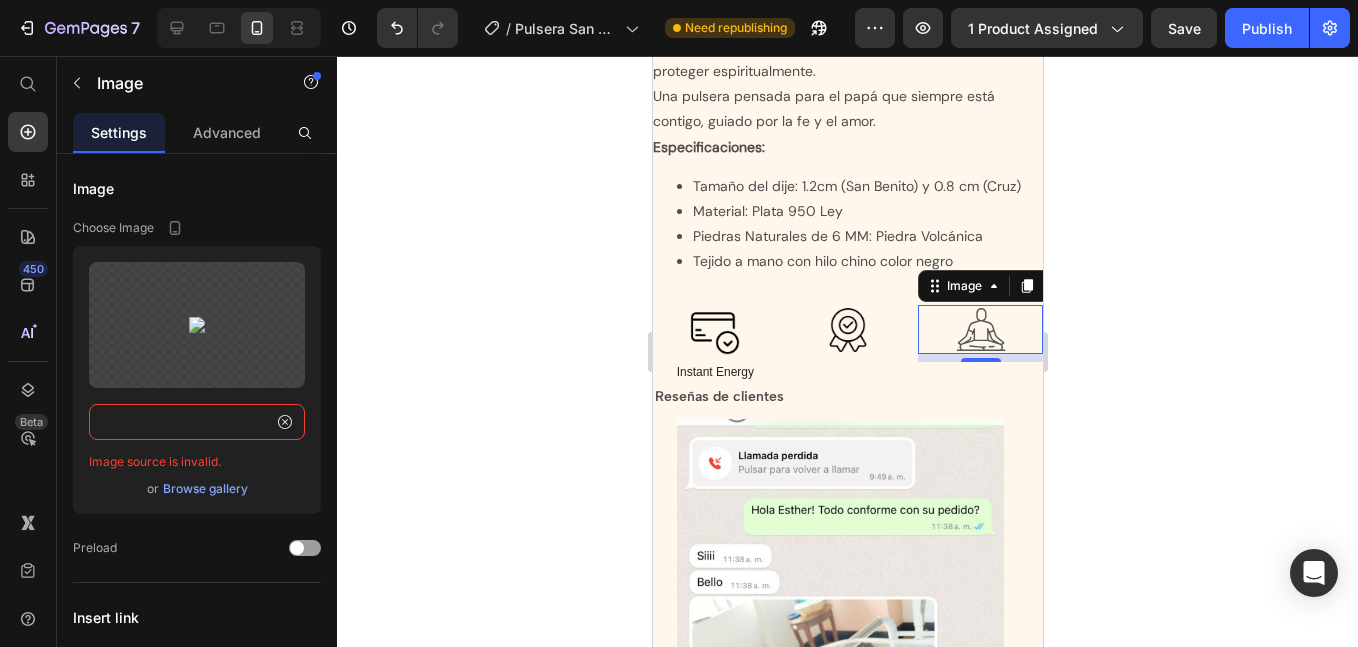 type on "https://www.flaticon.com/free-icon/delivery_5669959?term=courier&page=1&position=5&origin=tag&related_id=5669959" 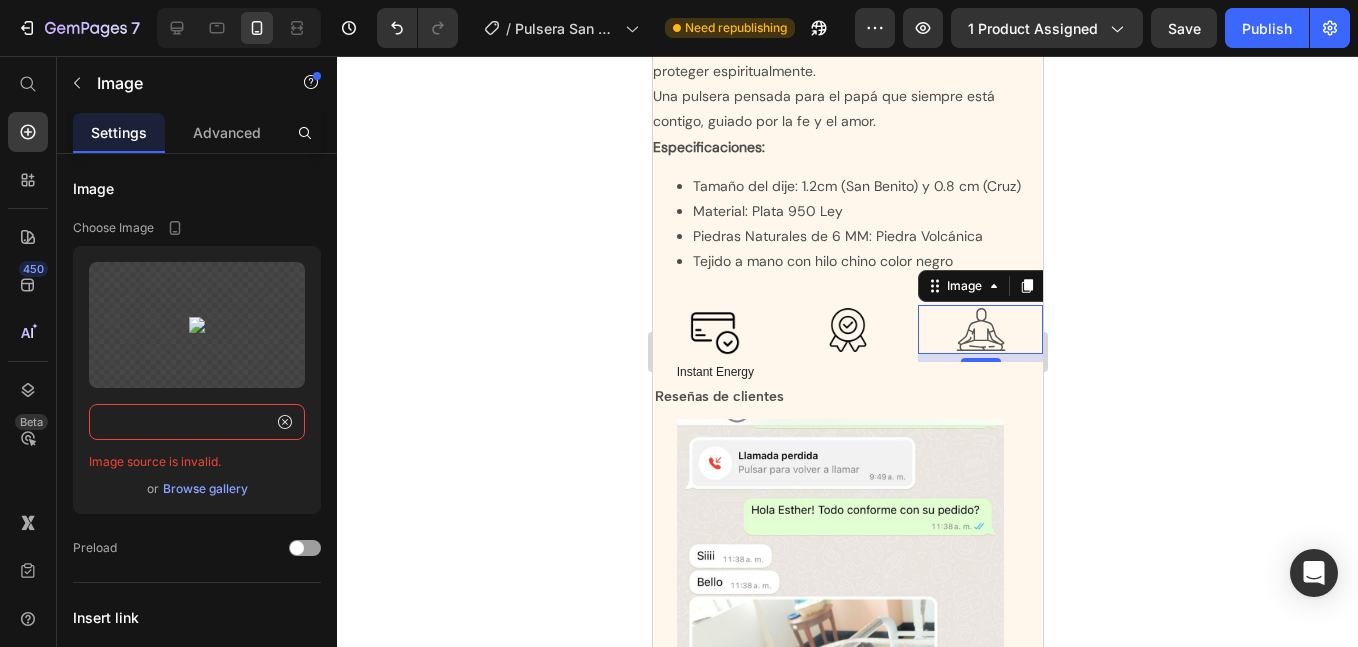 scroll, scrollTop: 0, scrollLeft: 0, axis: both 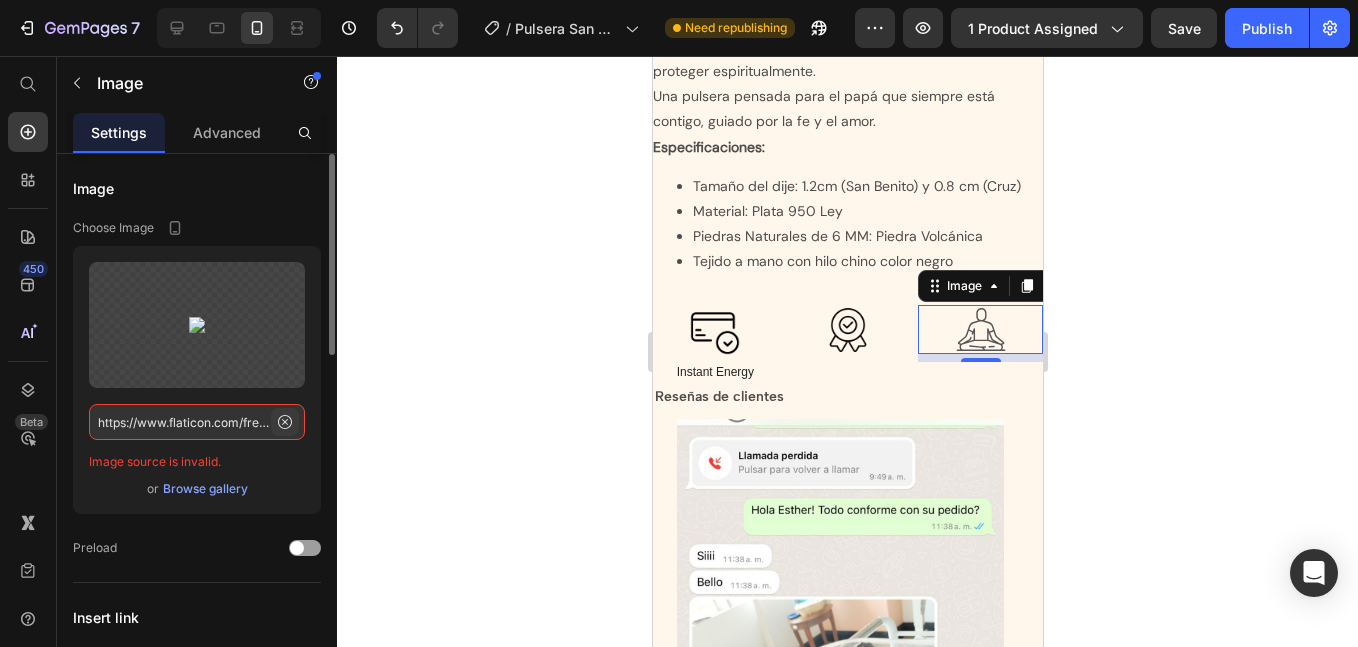 click 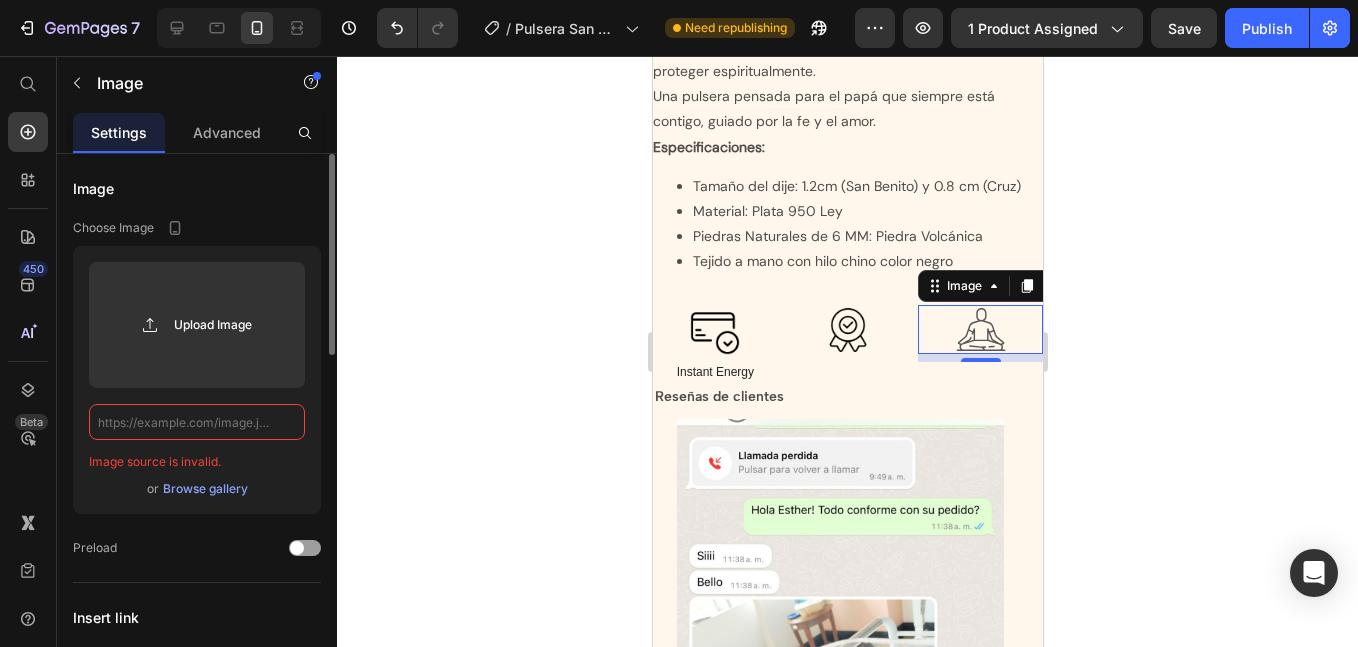 click 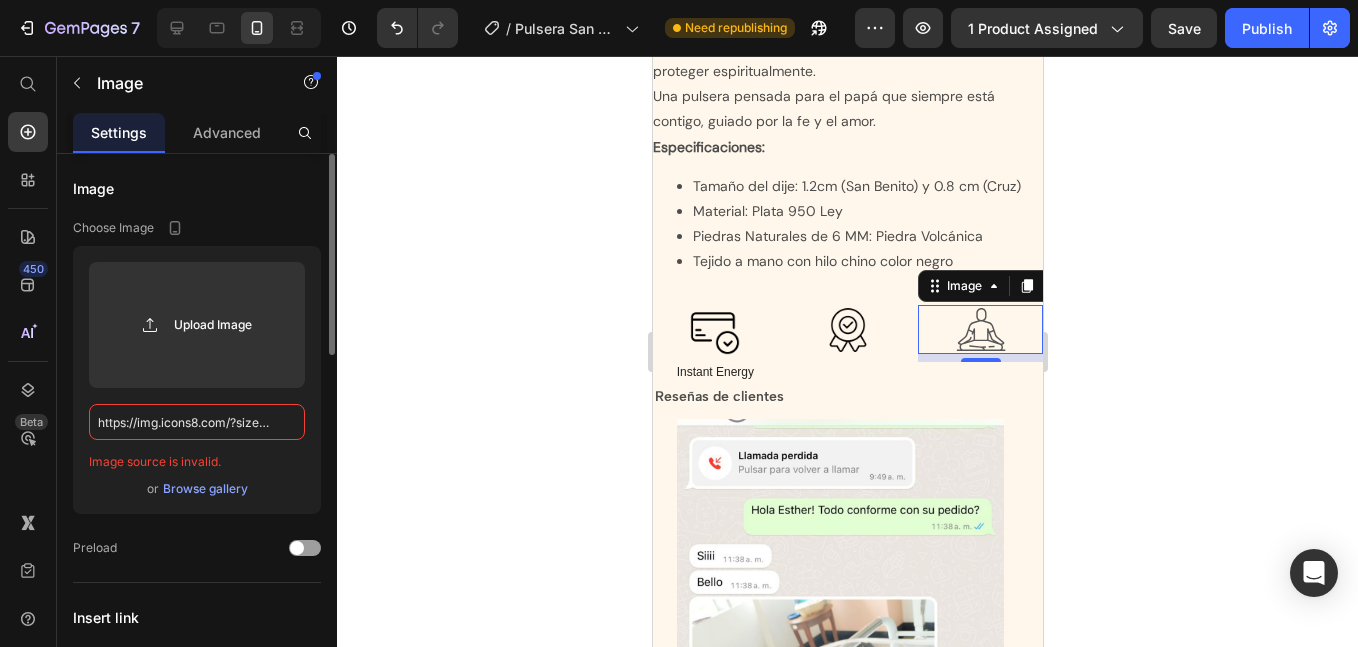 scroll, scrollTop: 0, scrollLeft: 295, axis: horizontal 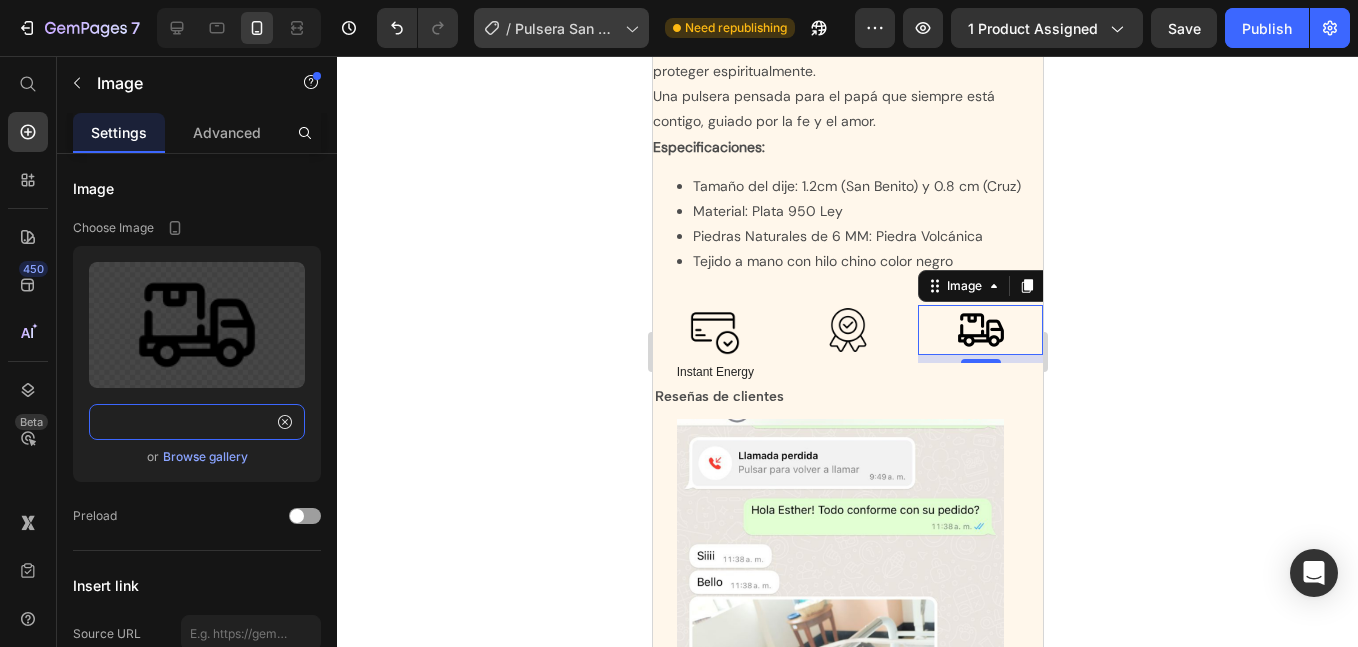 type on "https://img.icons8.com/?size=100&id=ejcOANhDG1vD&format=png&color=000000" 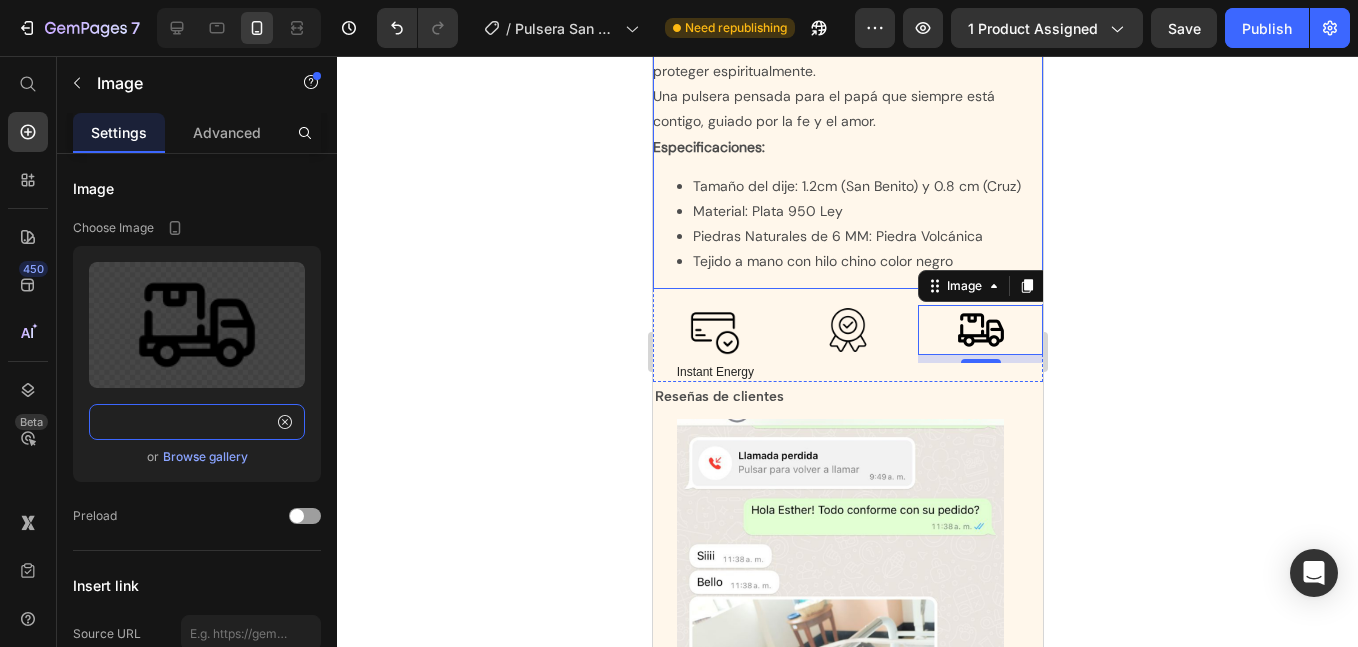 scroll, scrollTop: 0, scrollLeft: 0, axis: both 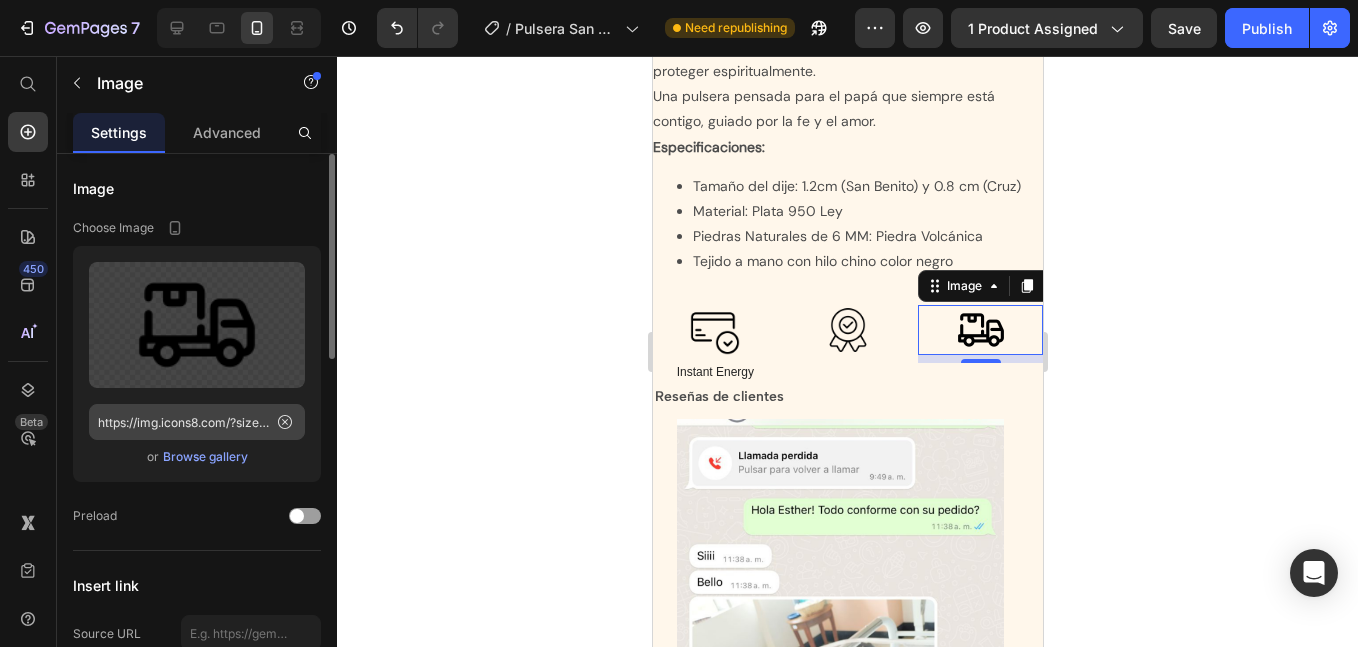 click 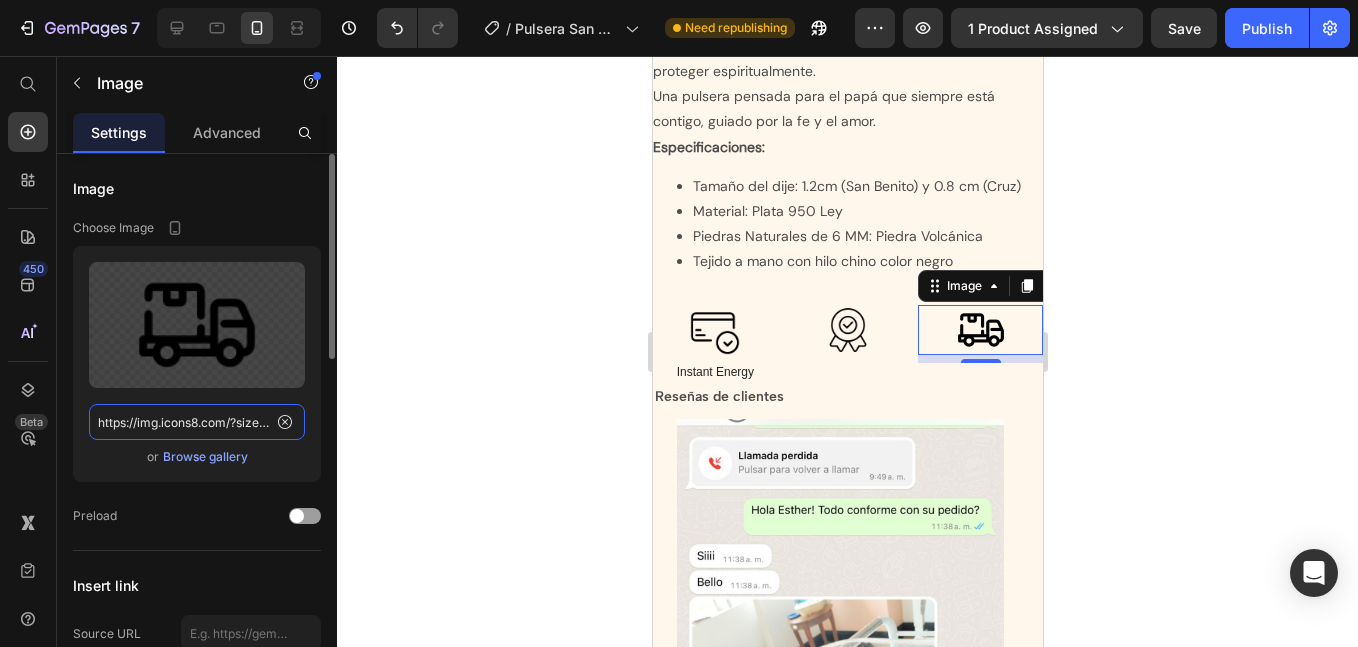 click on "https://img.icons8.com/?size=100&id=ejcOANhDG1vD&format=png&color=000000" 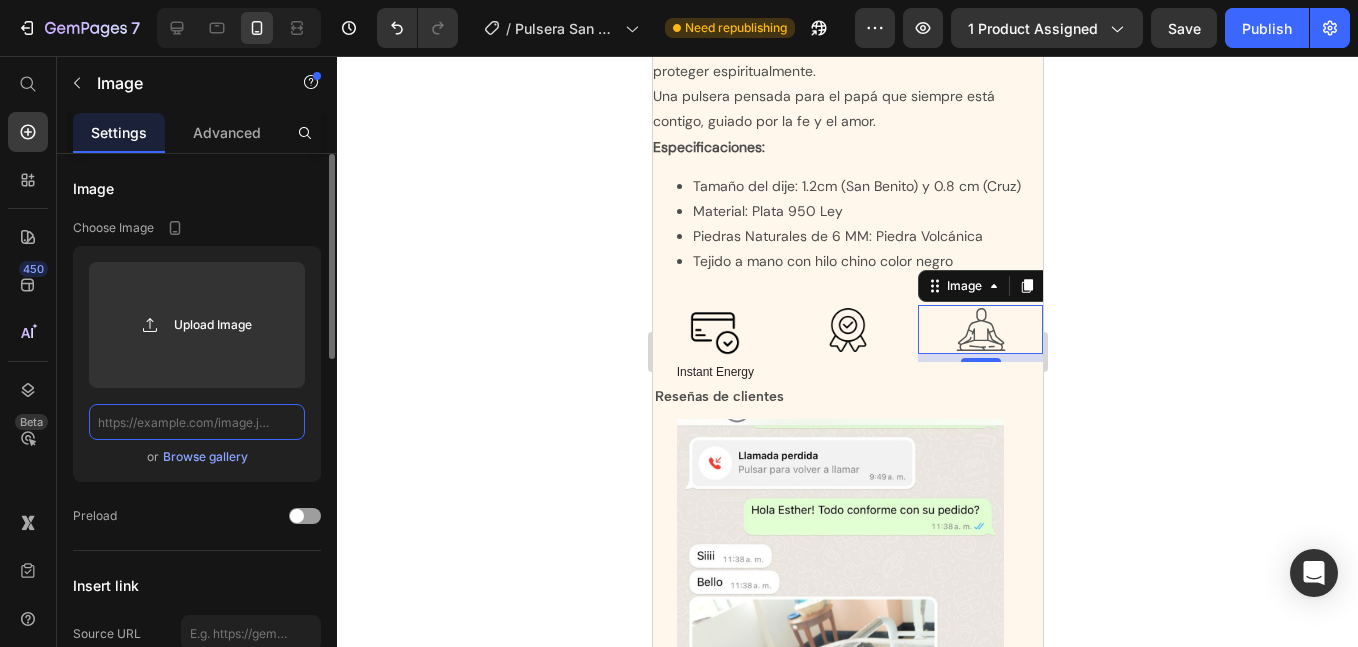 click 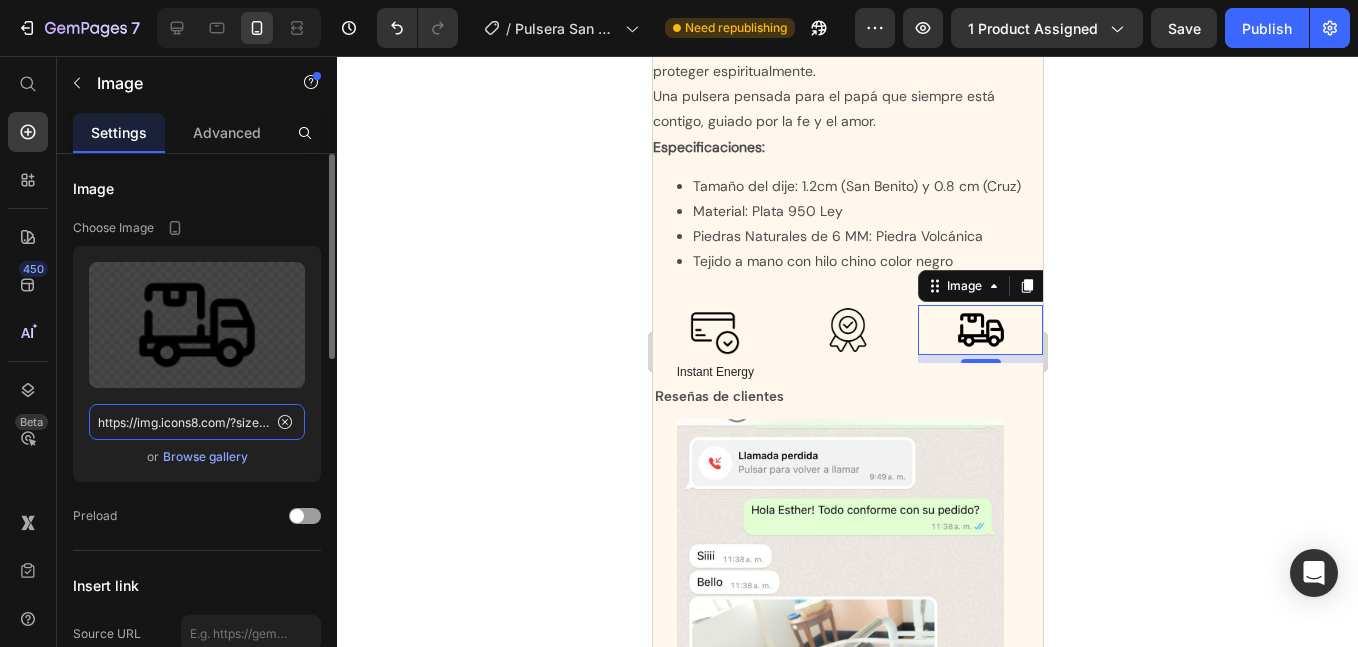 scroll, scrollTop: 0, scrollLeft: 295, axis: horizontal 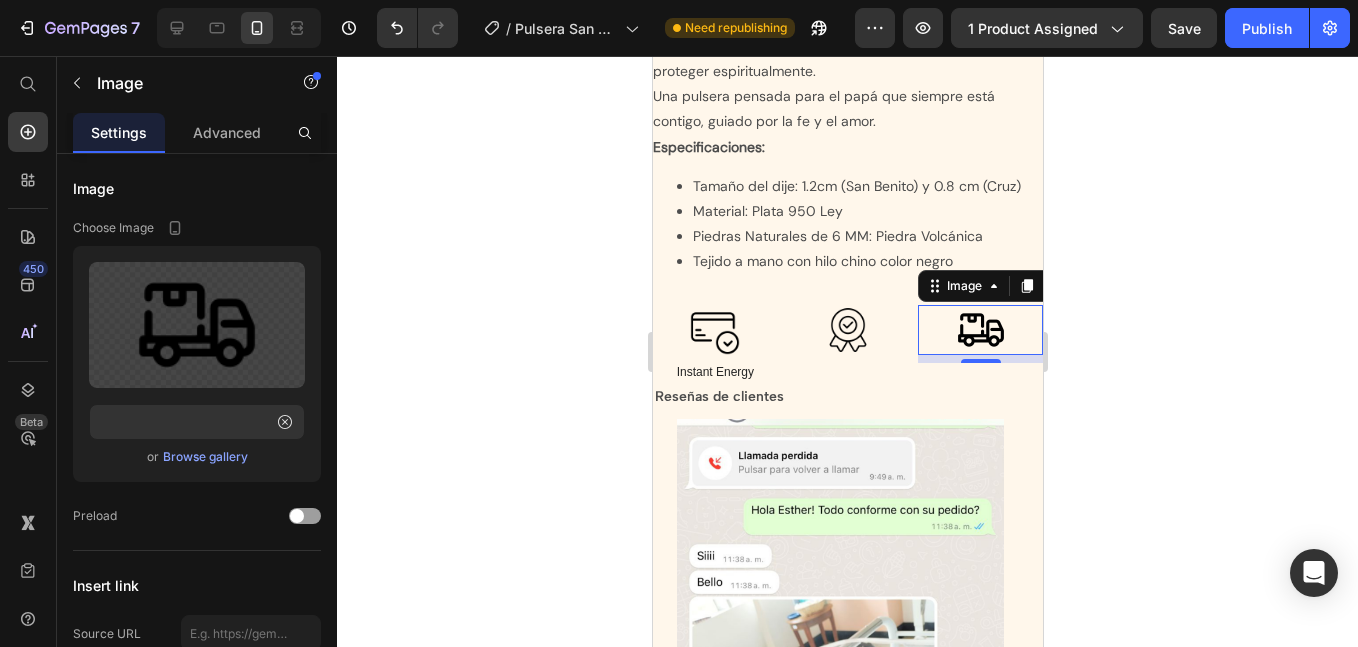 click 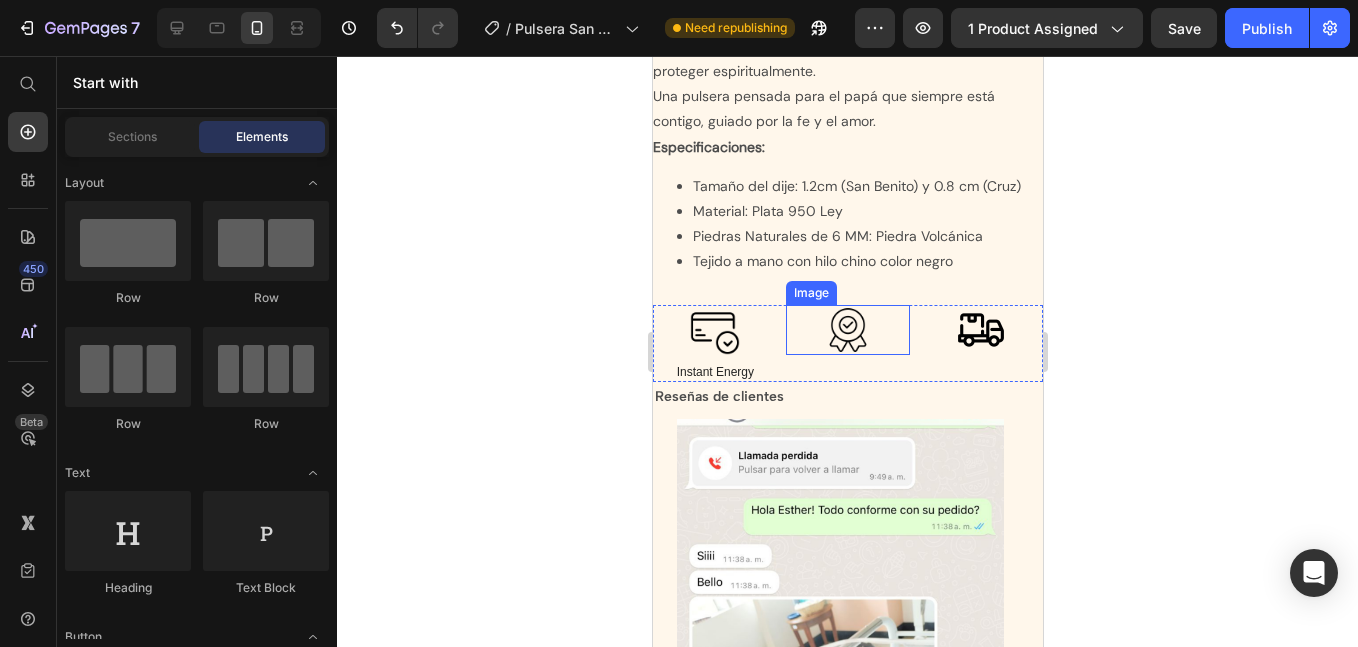 click at bounding box center (979, 330) 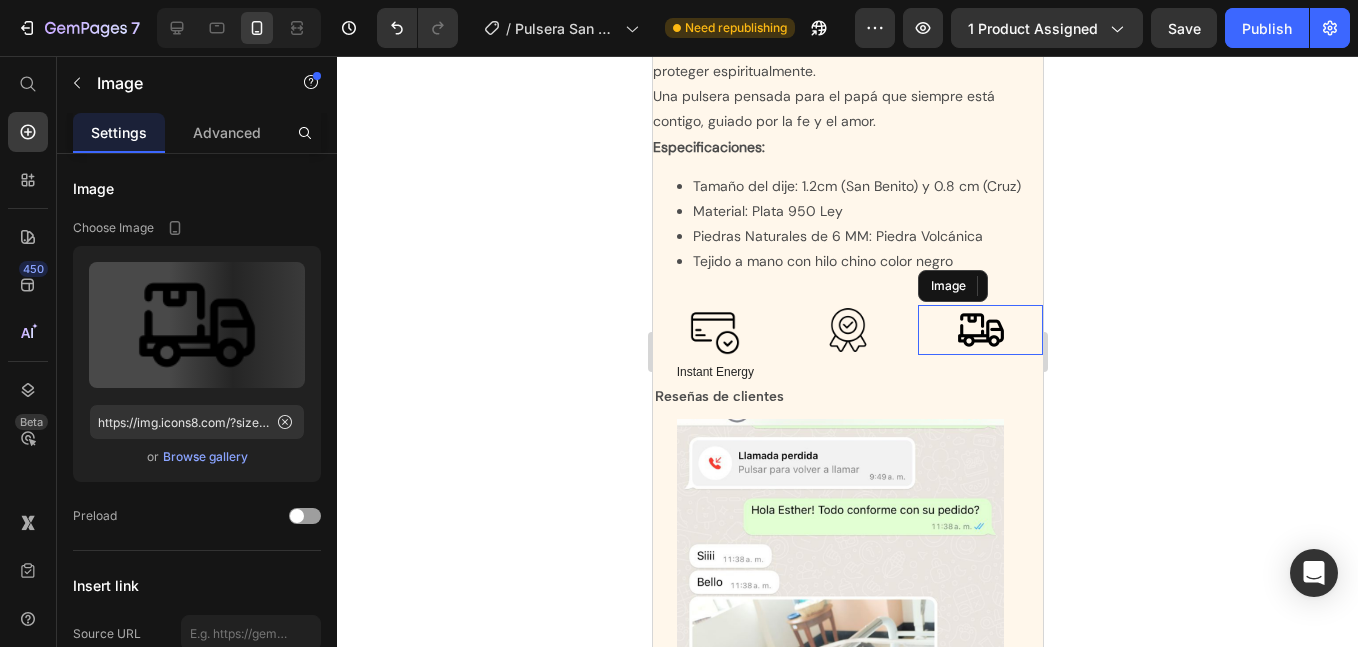click at bounding box center [979, 330] 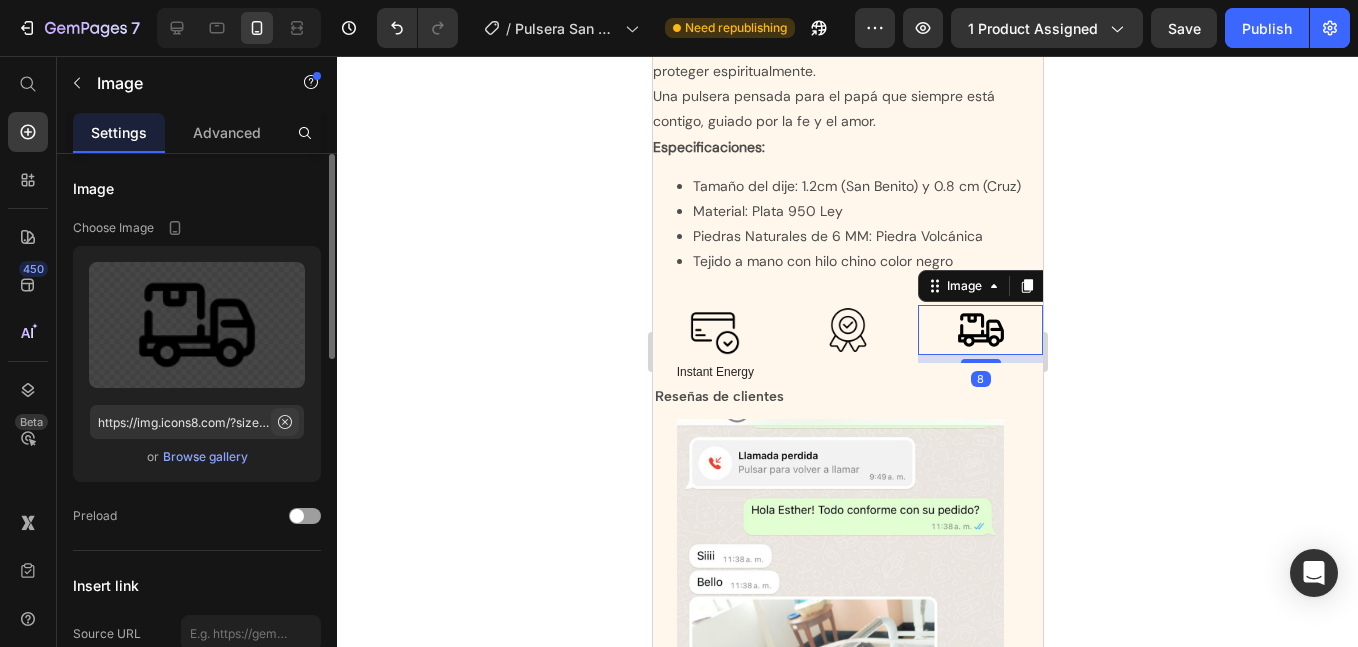 click 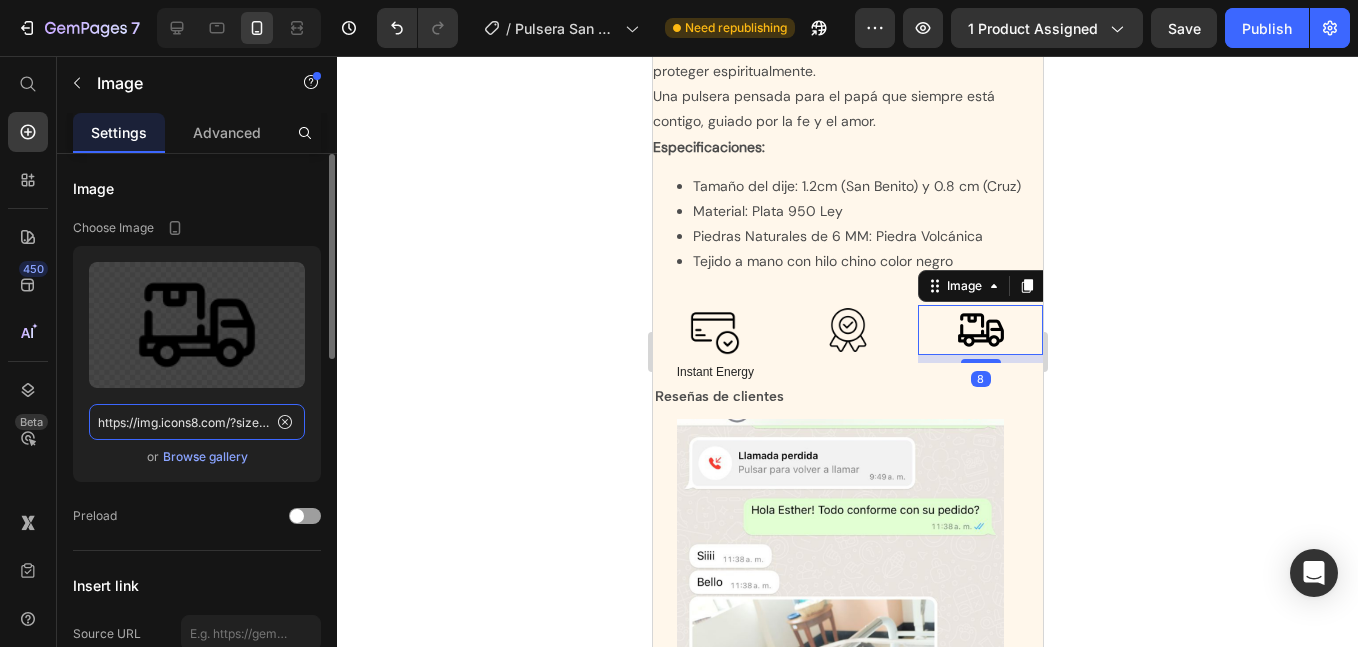 click on "https://img.icons8.com/?size=100&id=ejcOANhDG1vD&format=png&color=000000" 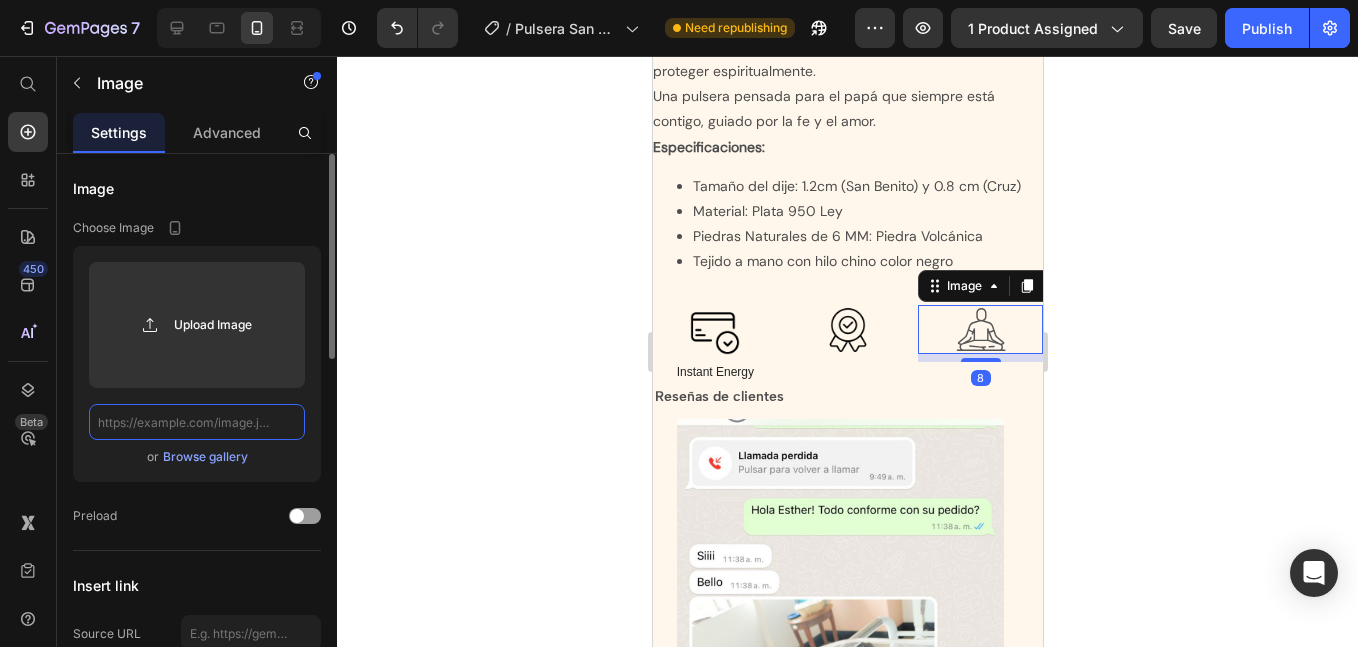 scroll, scrollTop: 0, scrollLeft: 0, axis: both 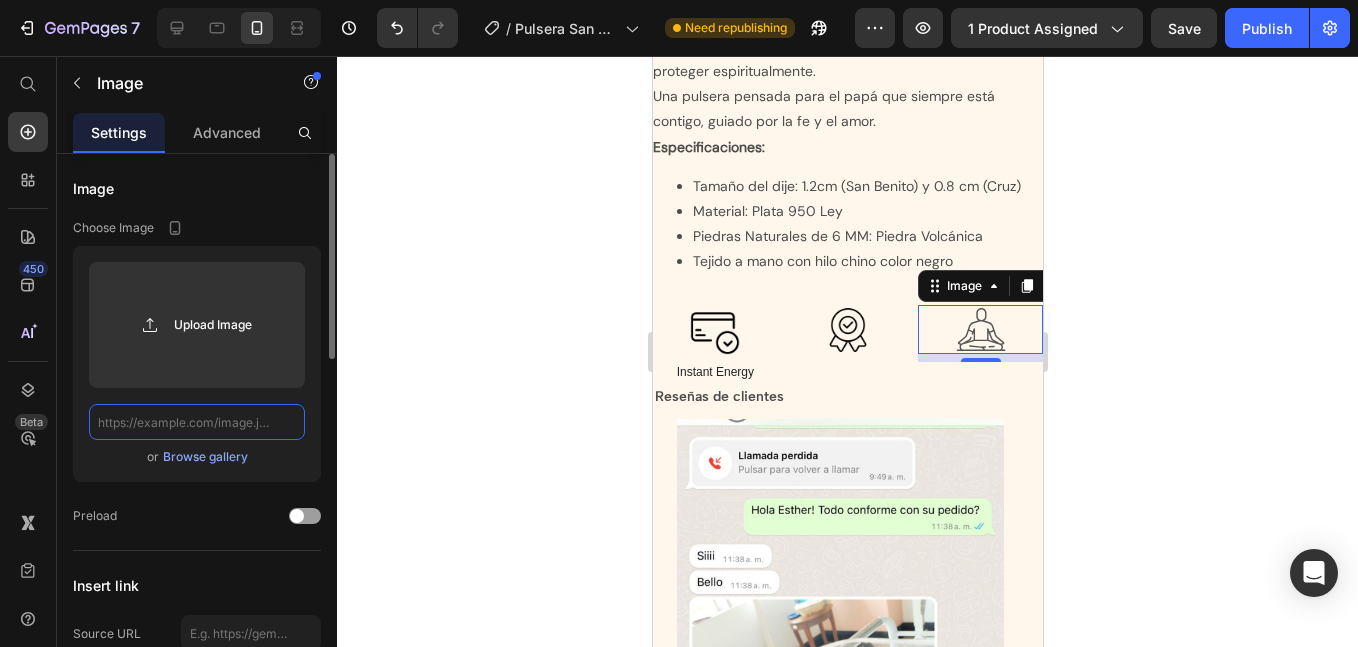 click 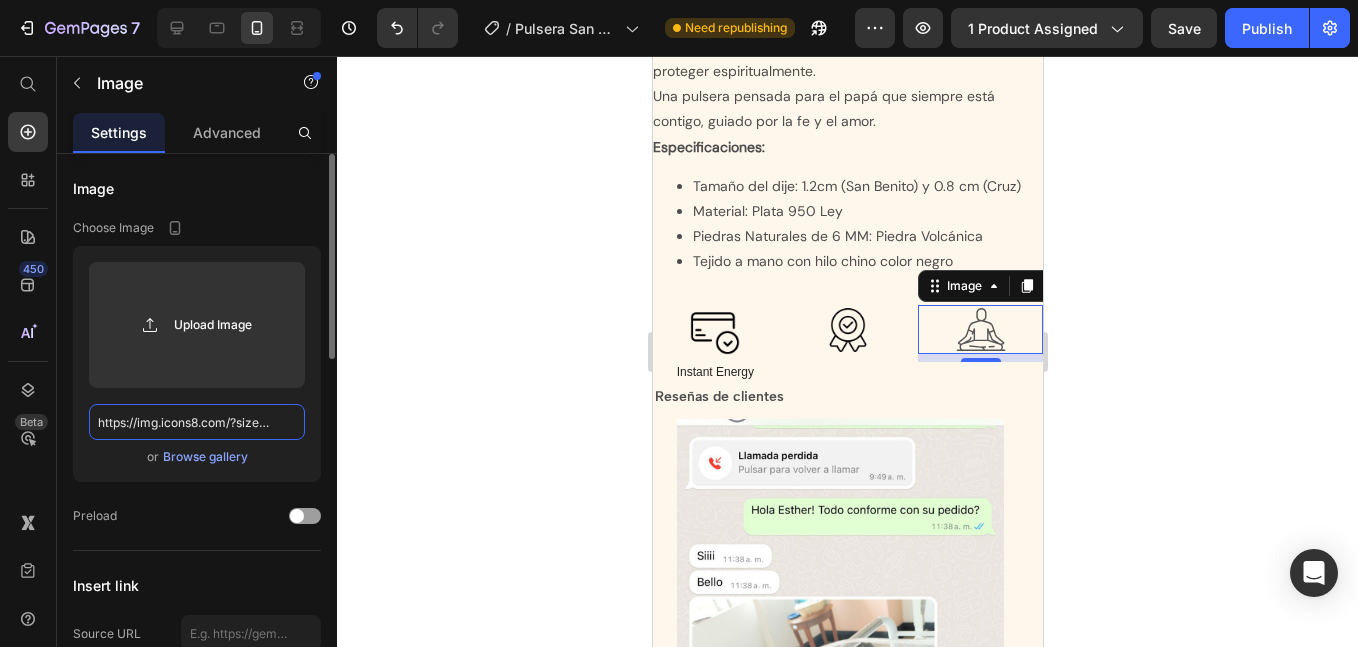 scroll, scrollTop: 0, scrollLeft: 295, axis: horizontal 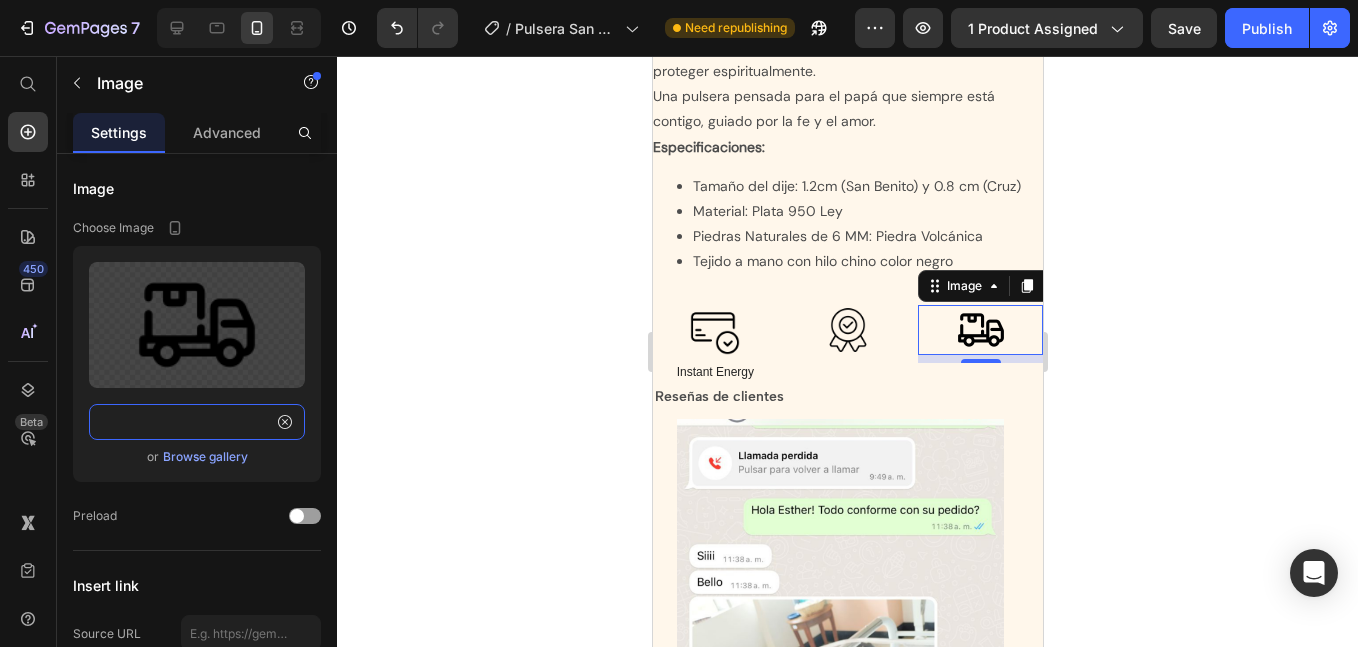 type on "https://img.icons8.com/?size=100&id=ejcOANhDG1vD&format=png&color=000000" 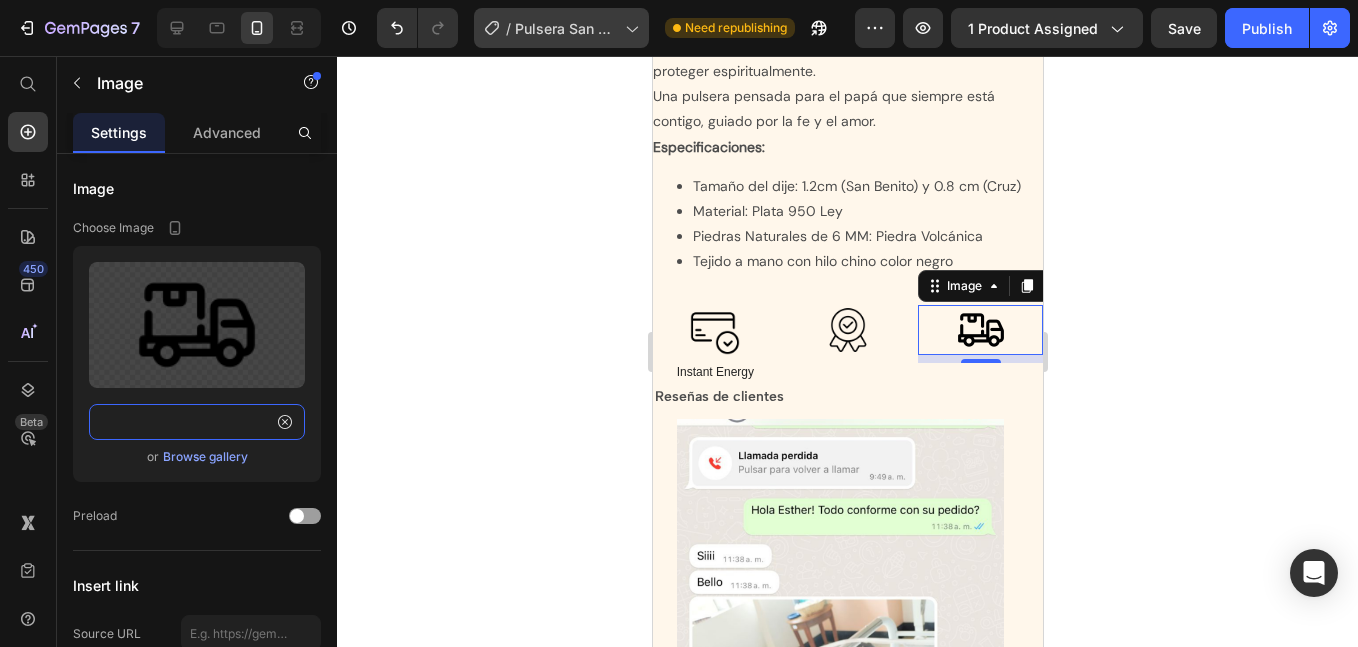 scroll, scrollTop: 0, scrollLeft: 0, axis: both 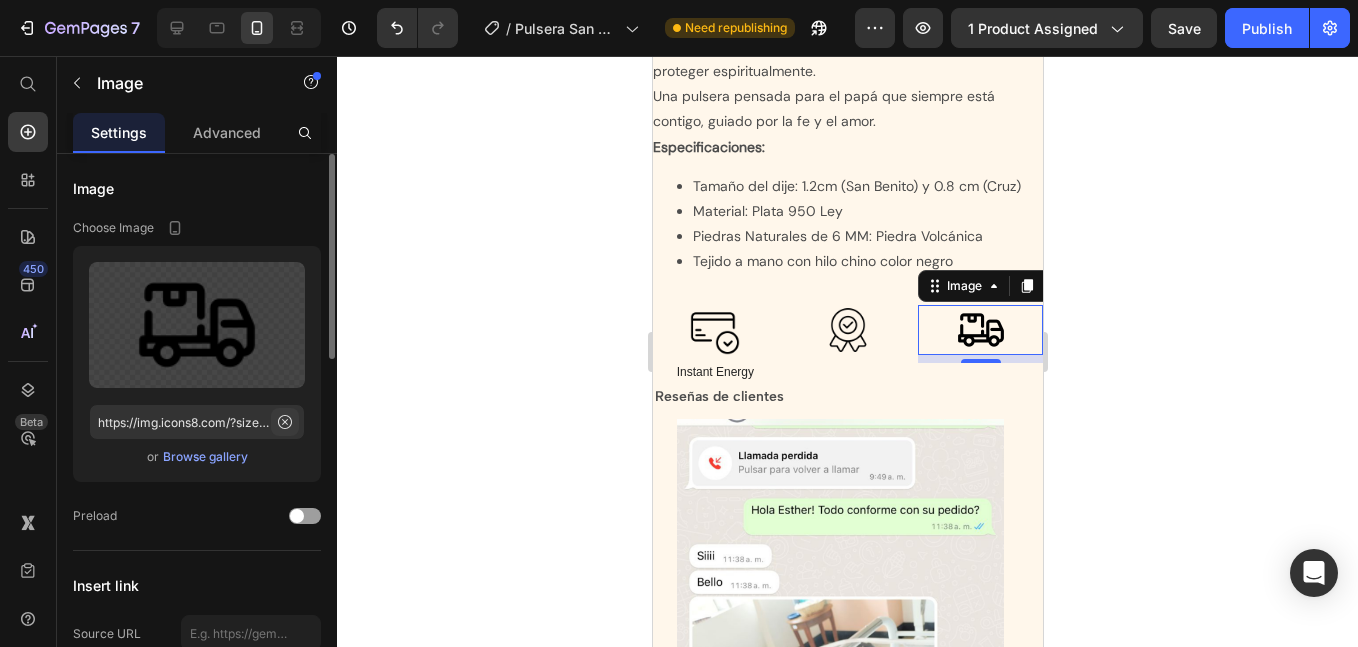 click 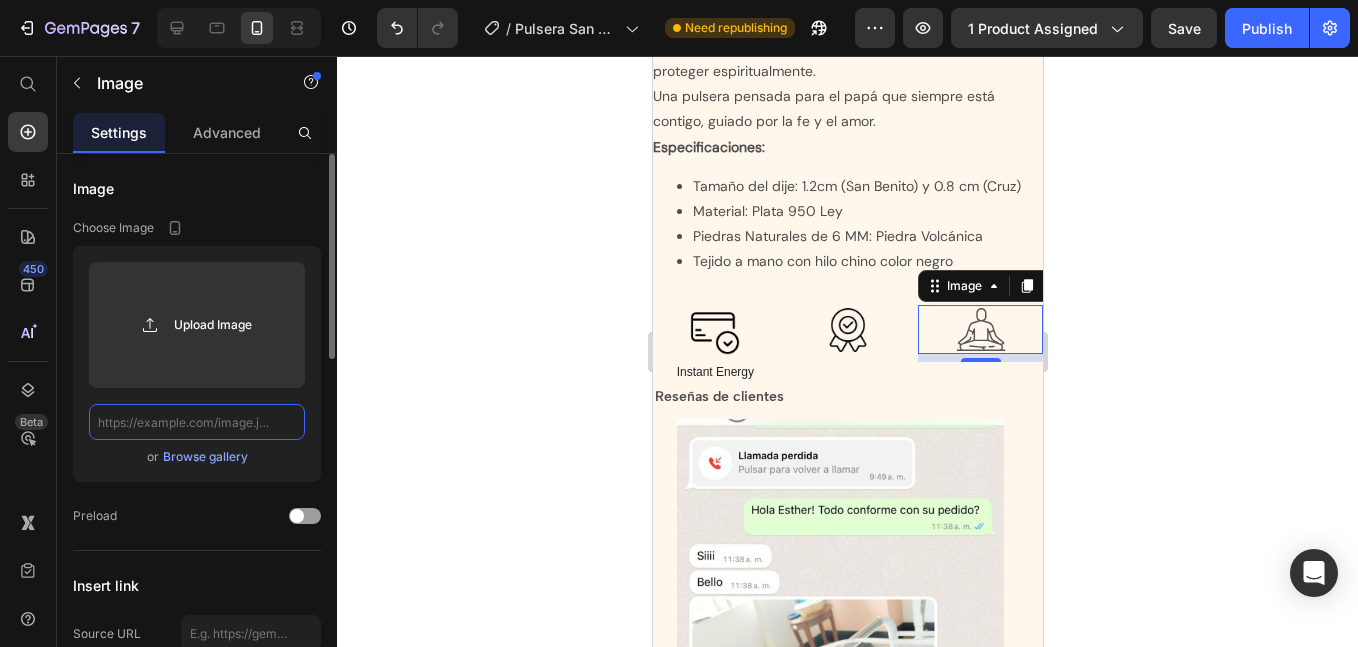 click 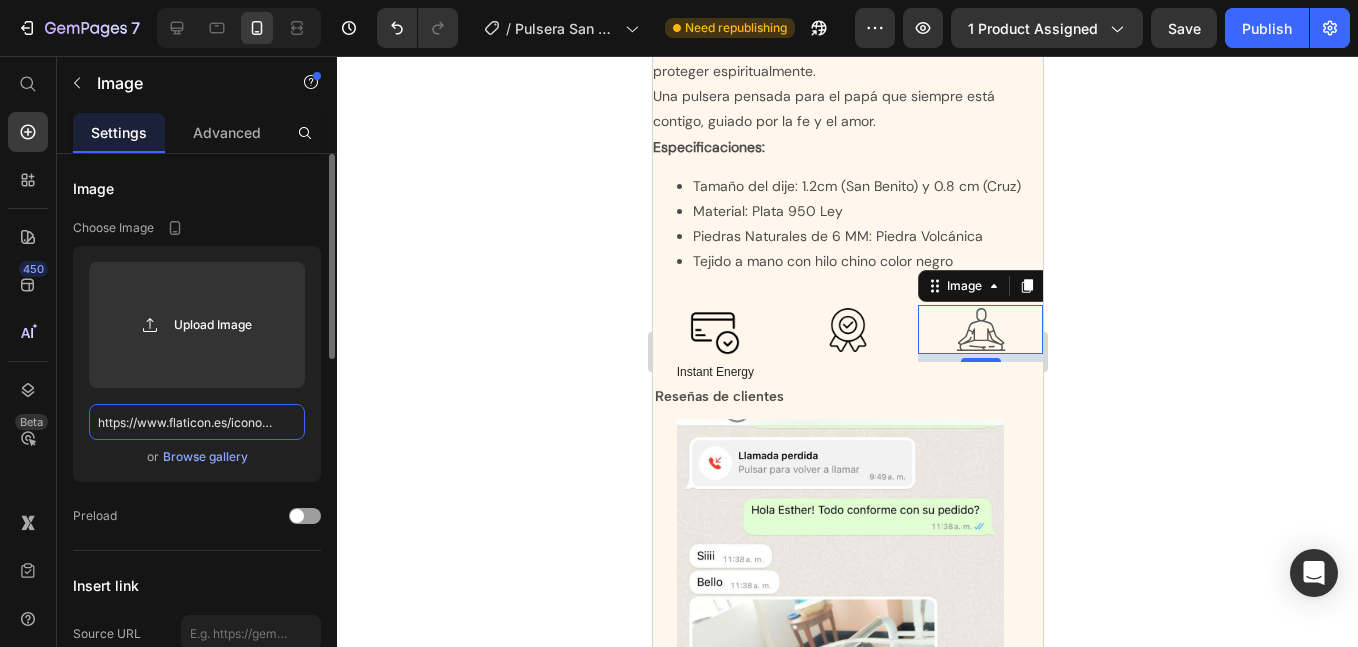 scroll, scrollTop: 0, scrollLeft: 580, axis: horizontal 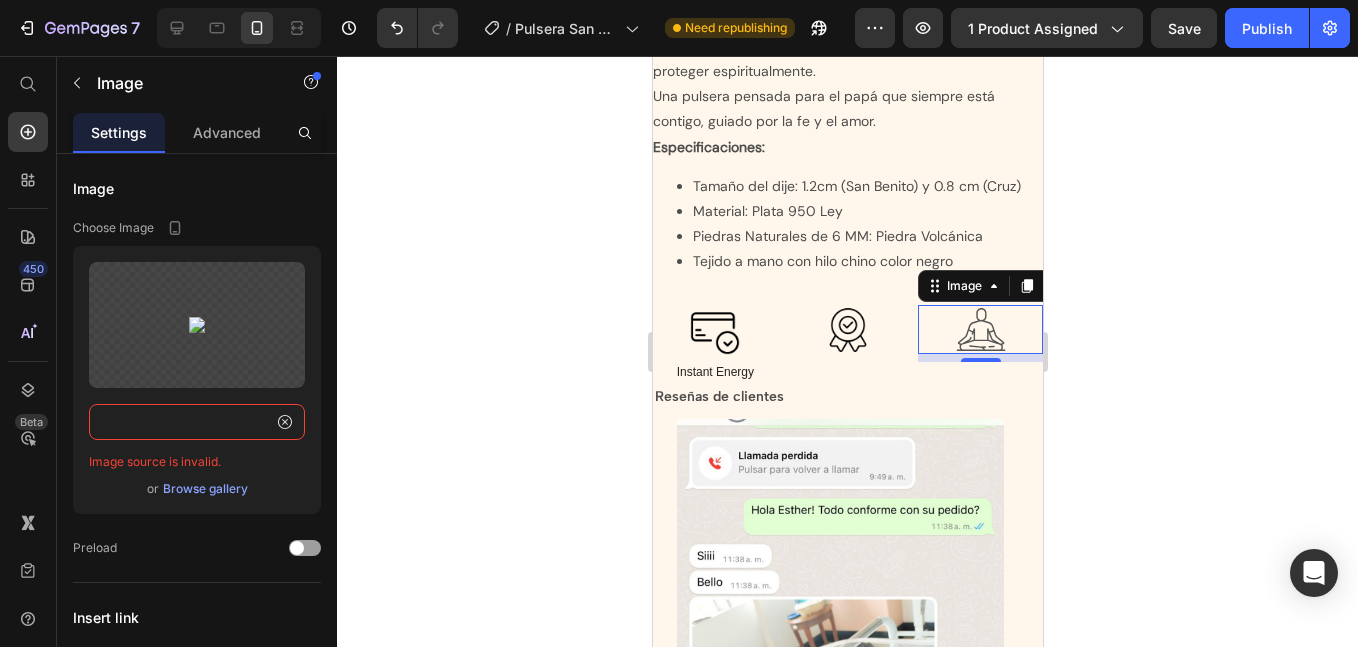 type on "https://www.flaticon.es/icono-gratis/entrega-rapida_7595202?term=courier&page=1&position=2&origin=search&related_id=7595202" 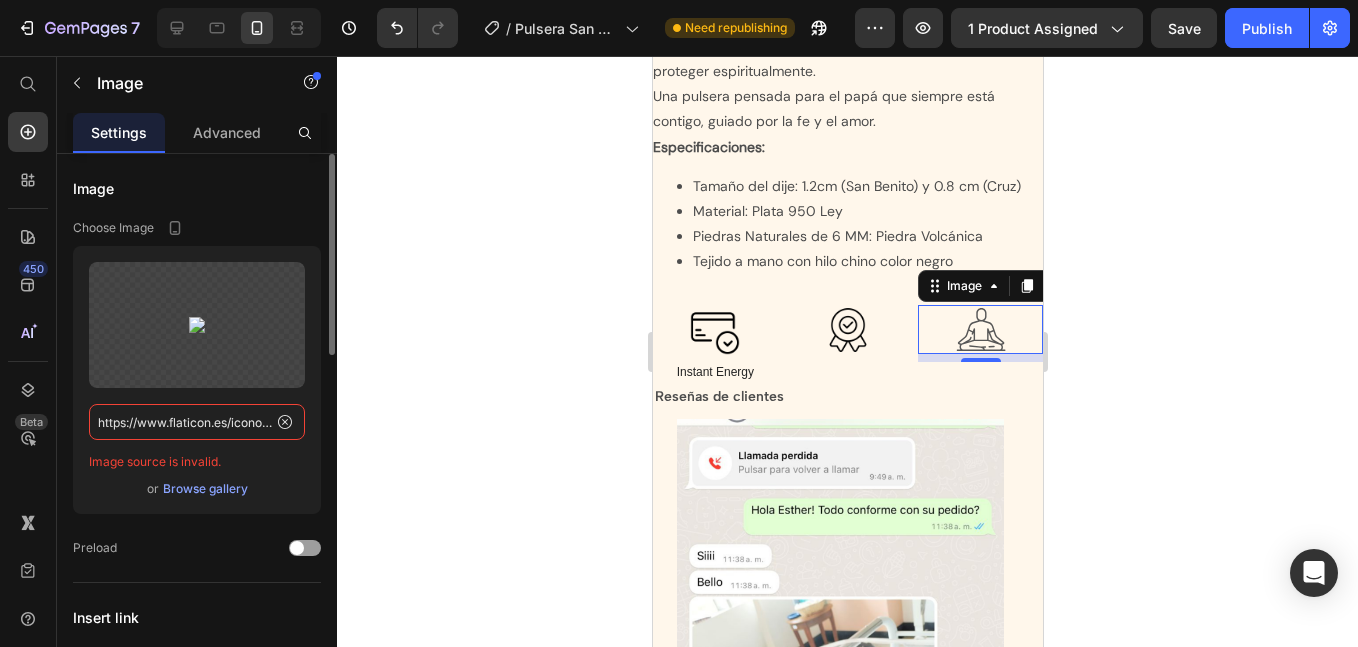 click on "https://www.flaticon.es/icono-gratis/entrega-rapida_7595202?term=courier&page=1&position=2&origin=search&related_id=7595202" 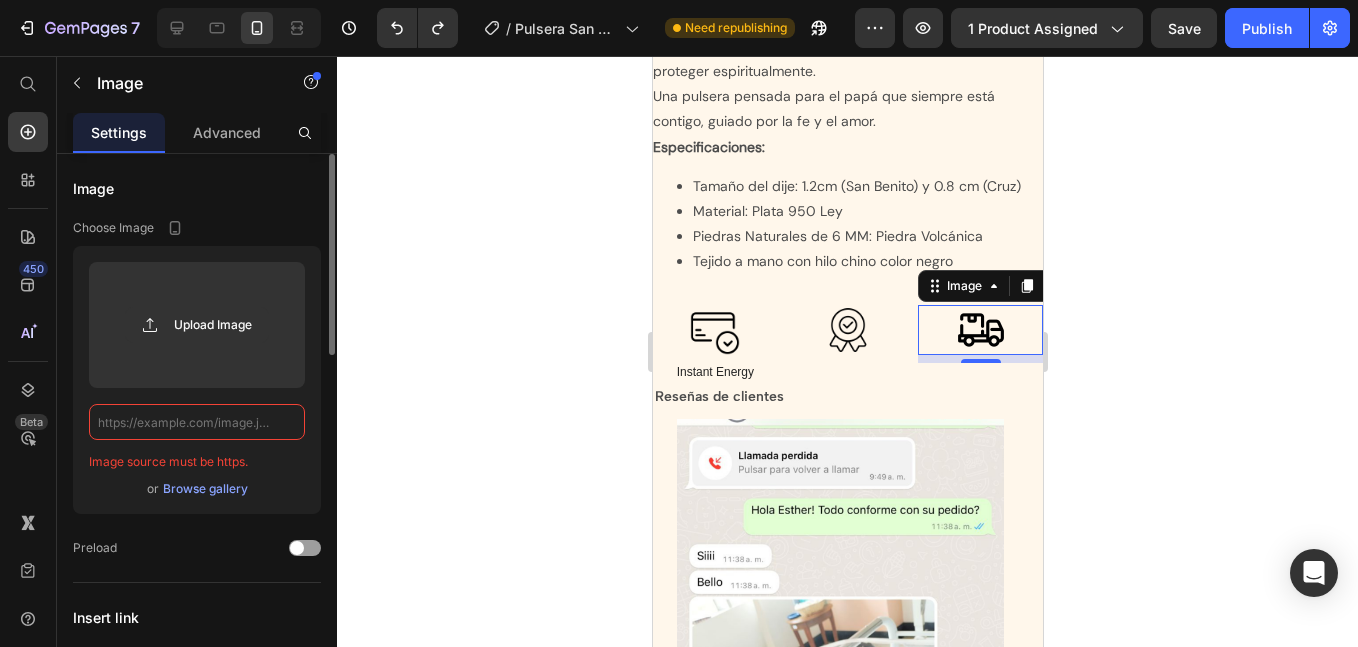 click 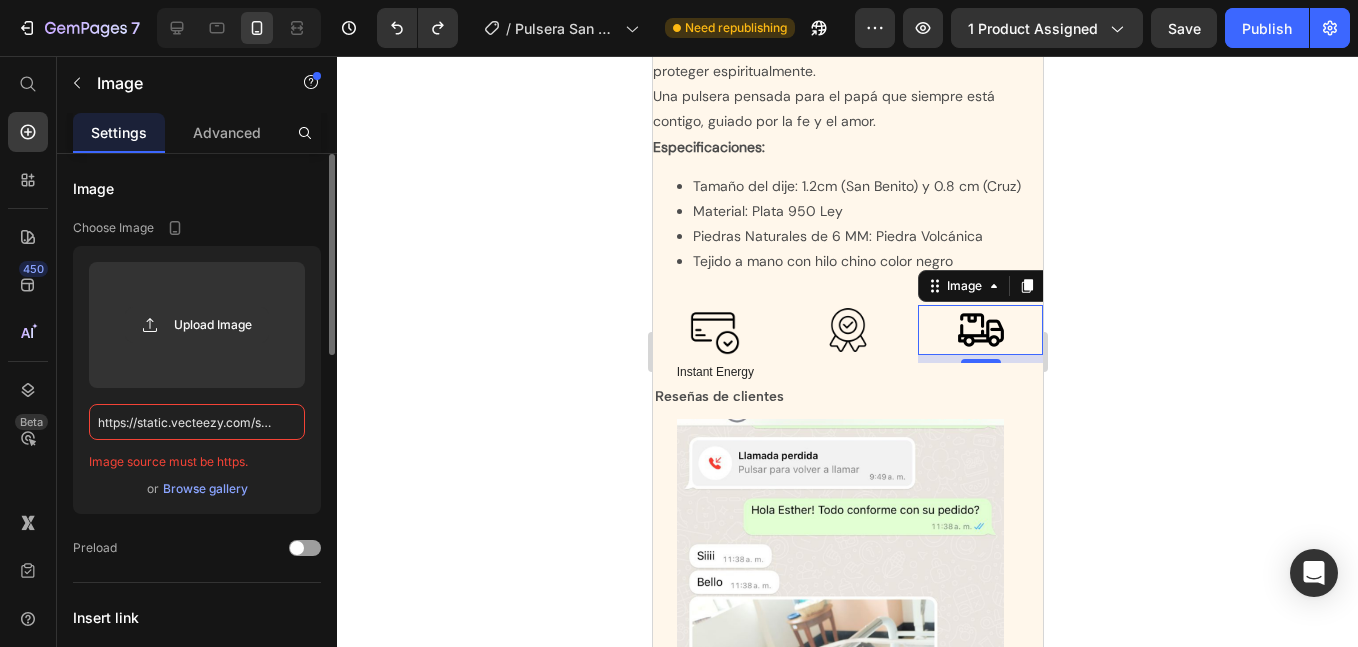 scroll, scrollTop: 0, scrollLeft: 1363, axis: horizontal 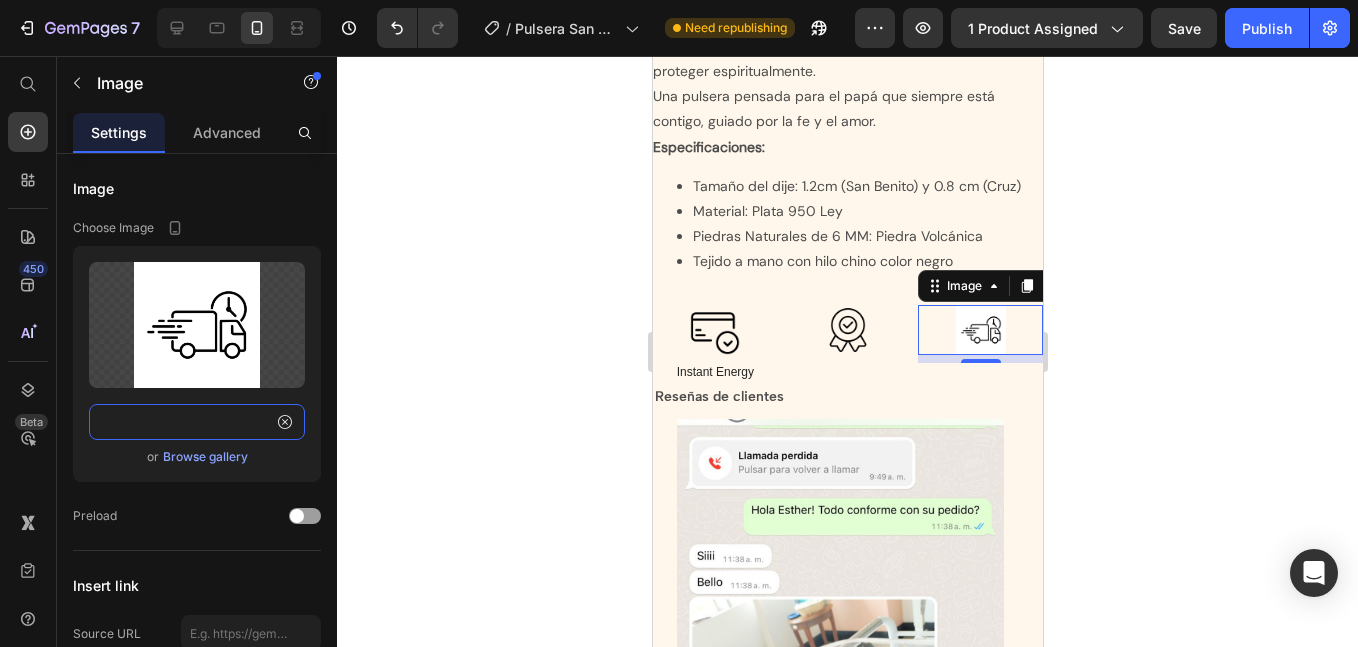 type on "https://static.vecteezy.com/system/resources/previews/027/213/488/non_2x/fast-delivery-truck-quick-delivery-transportation-with-clock-symbol-van-icon-courier-service-lorry-vehicle-speedy-cargo-user-interface-business-and-finance-shipment-illustration-vector.jpg" 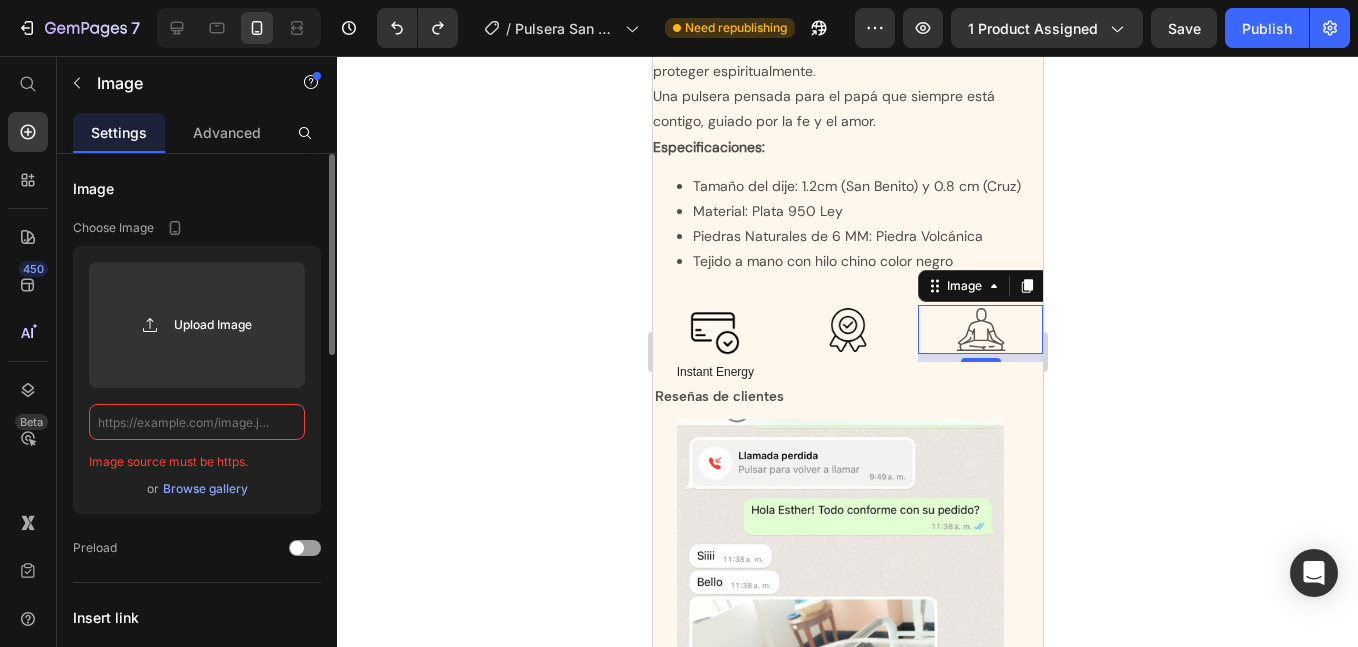 click 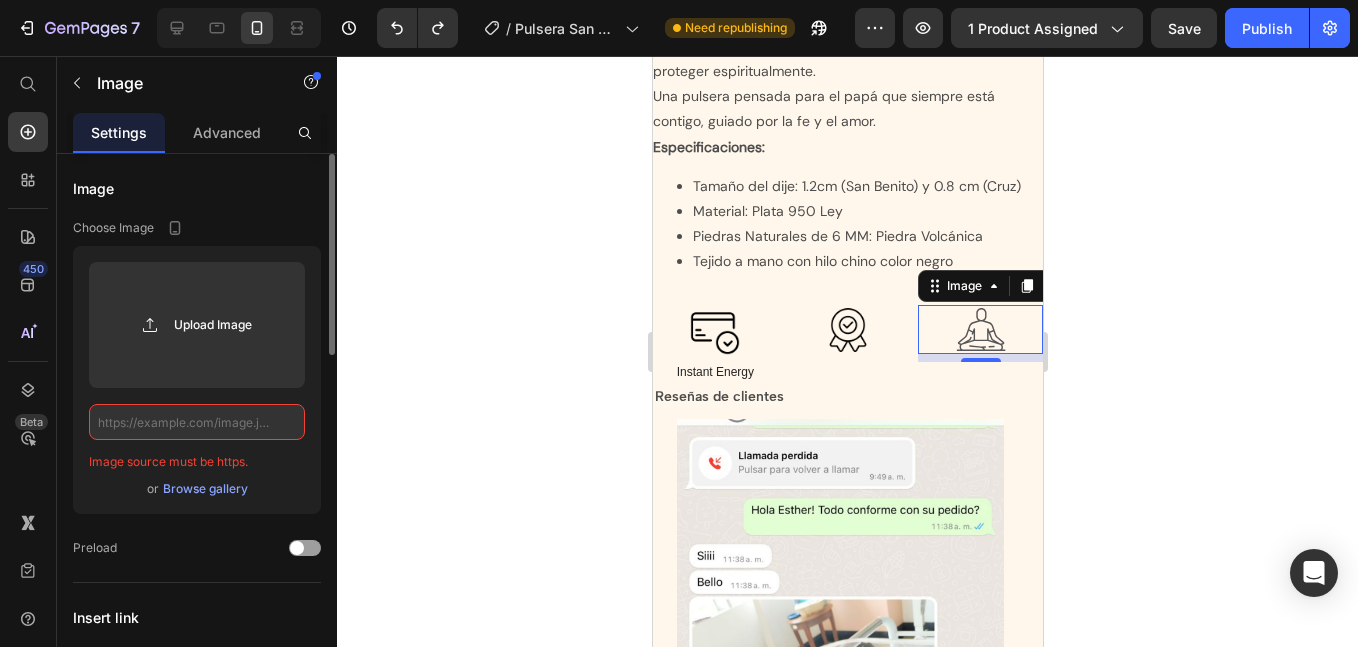 click on "Browse gallery" at bounding box center [205, 489] 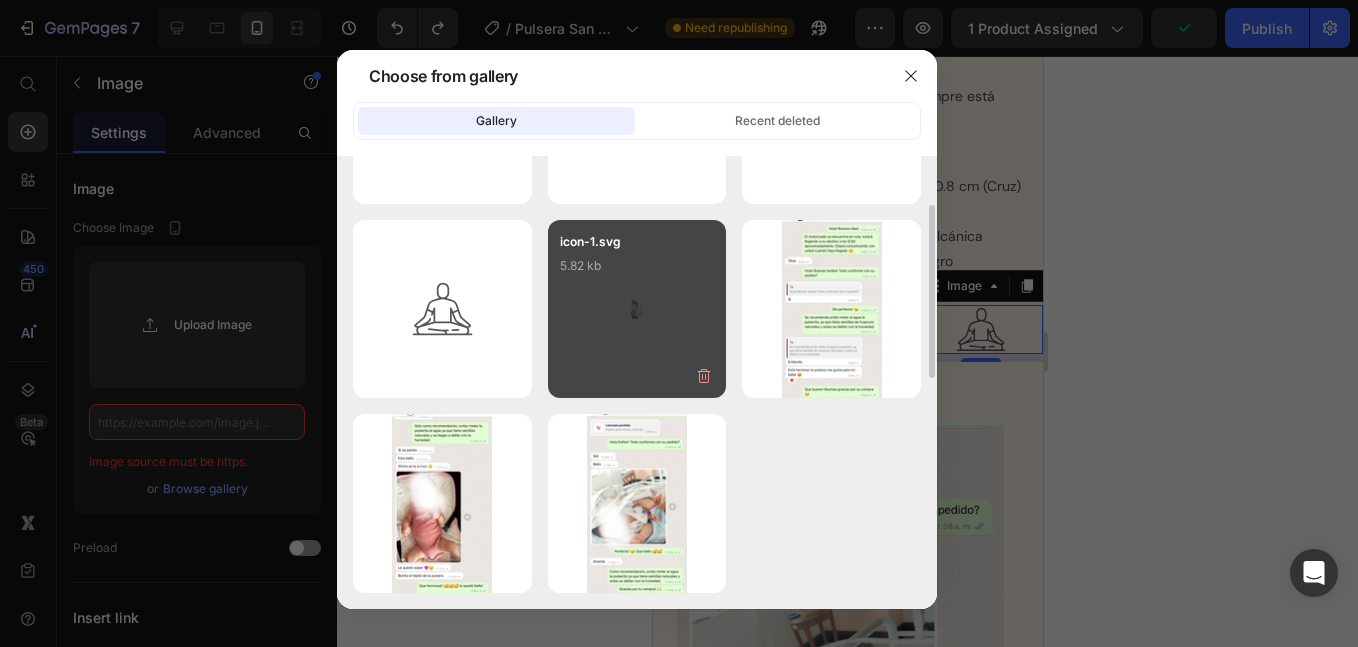 scroll, scrollTop: 564, scrollLeft: 0, axis: vertical 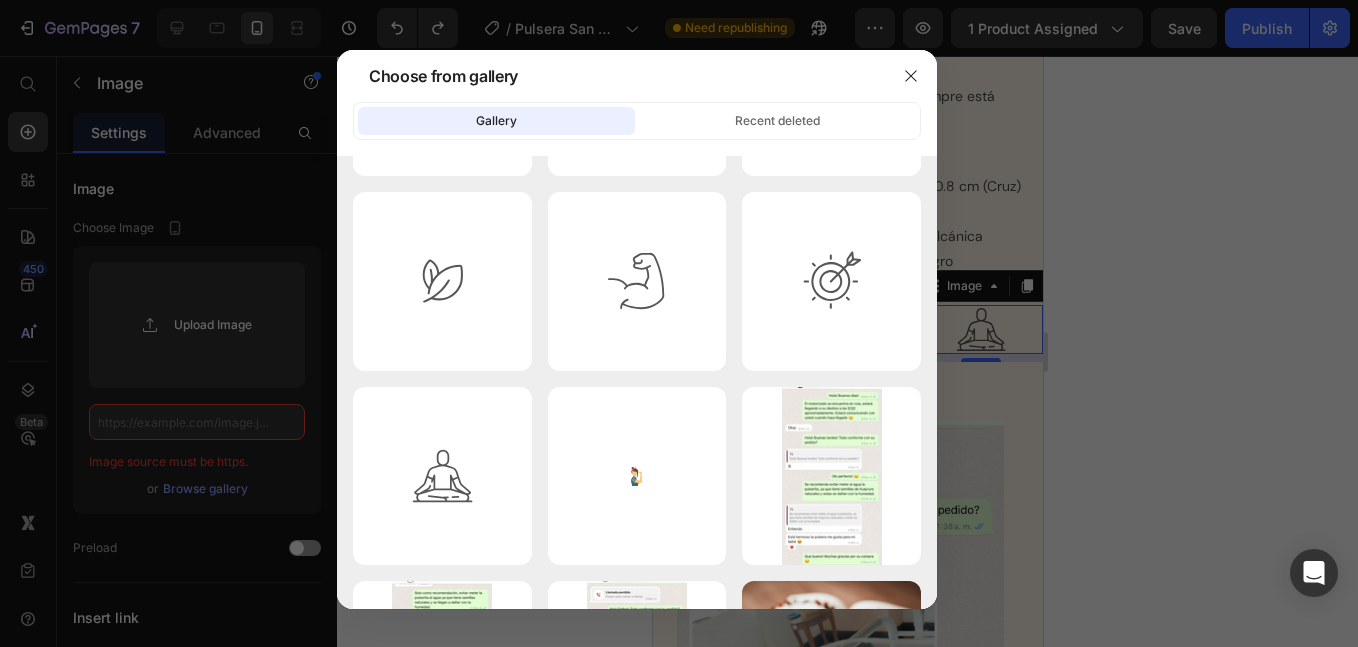 click at bounding box center (679, 323) 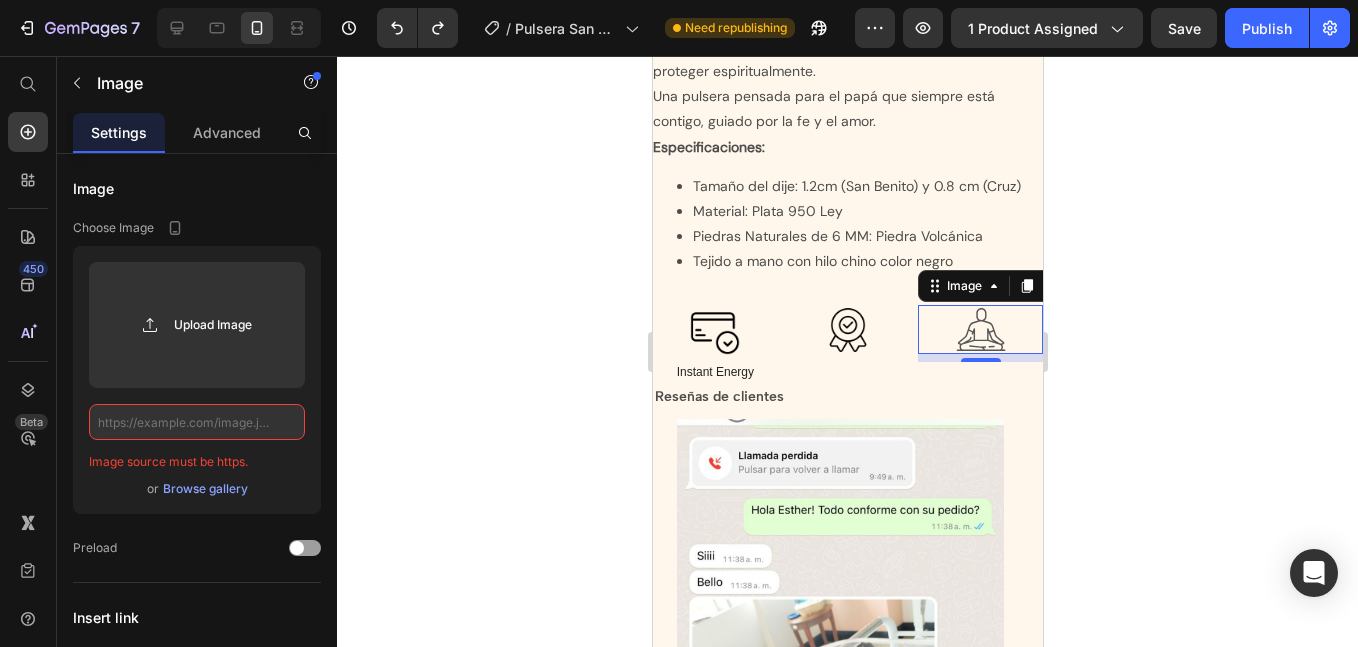 click at bounding box center (979, 329) 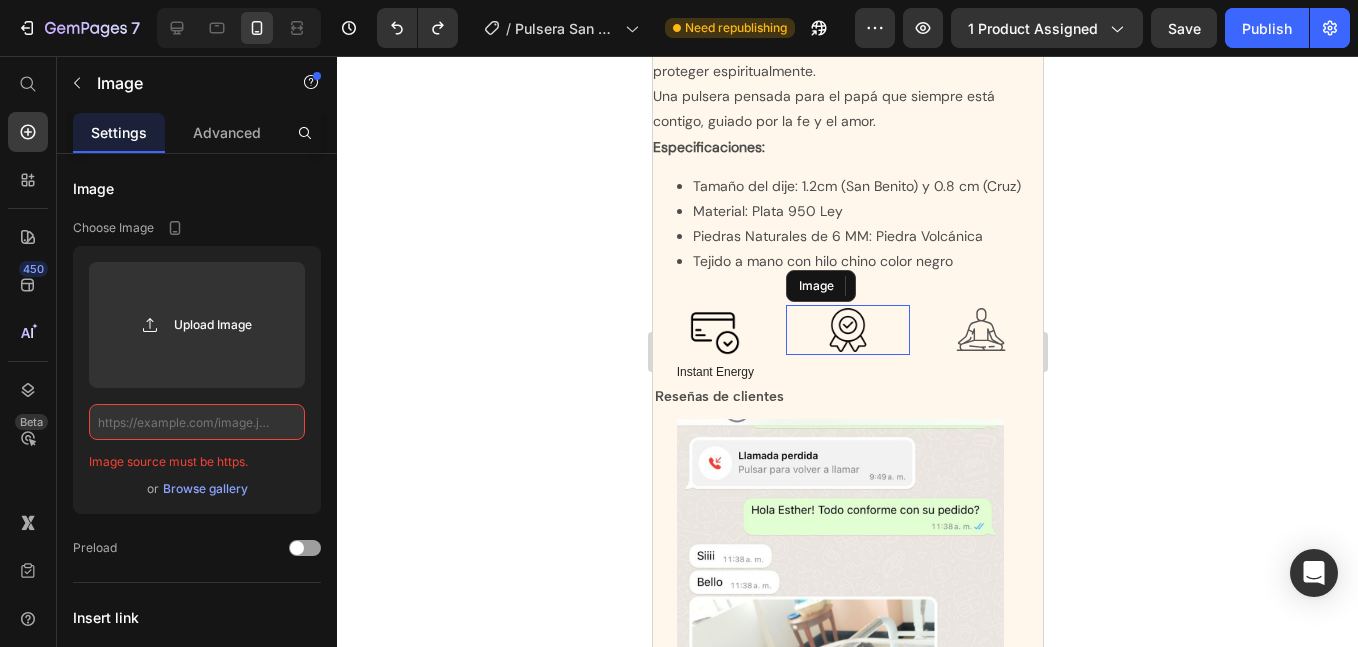 click at bounding box center (847, 330) 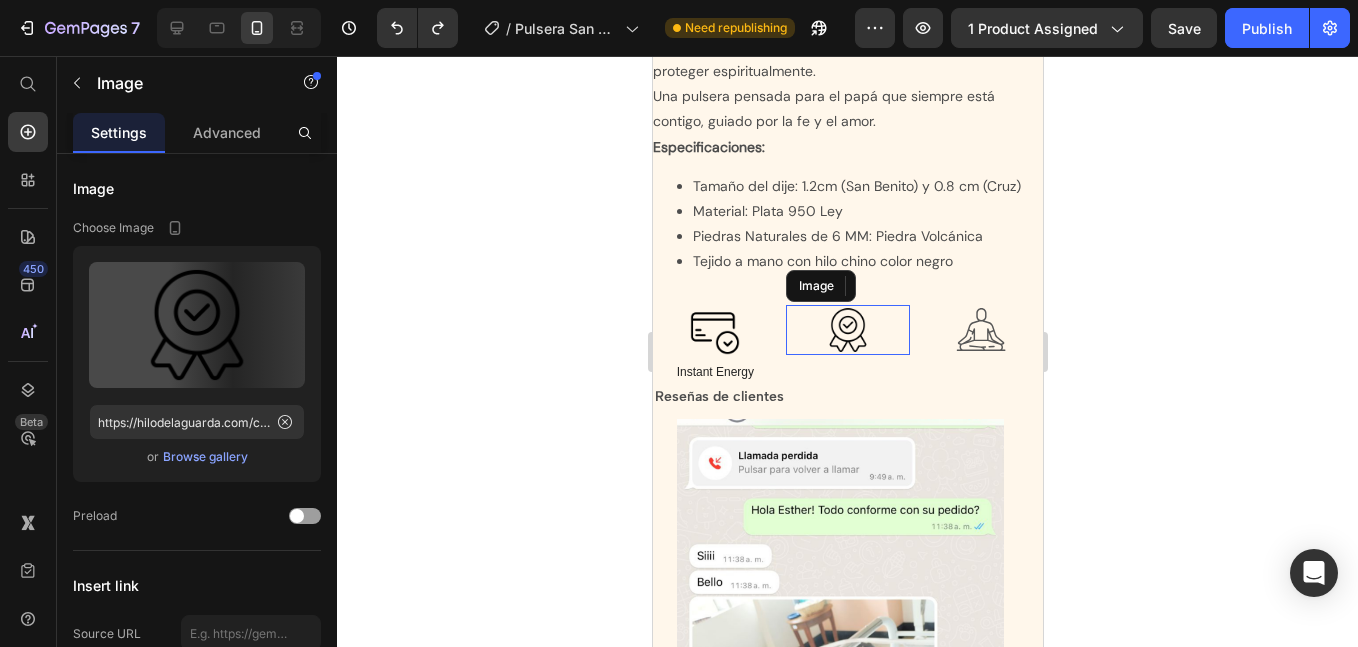 click at bounding box center (847, 330) 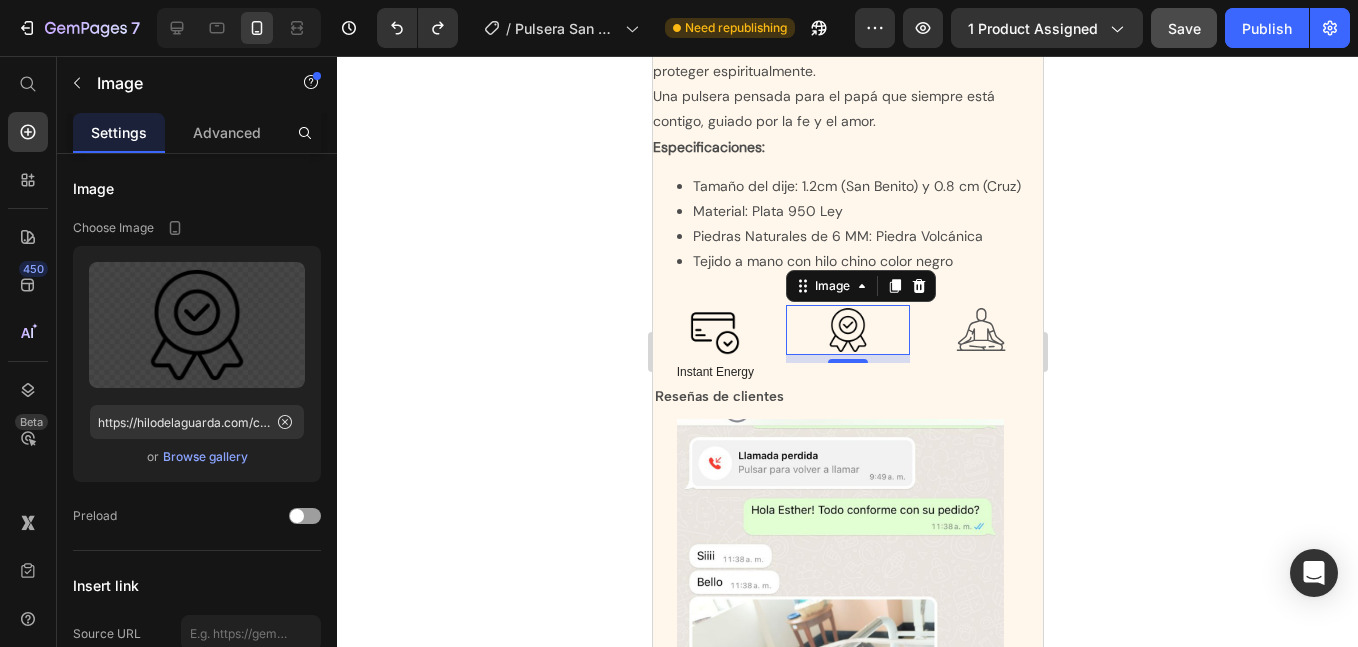 click on "Save" at bounding box center (1184, 28) 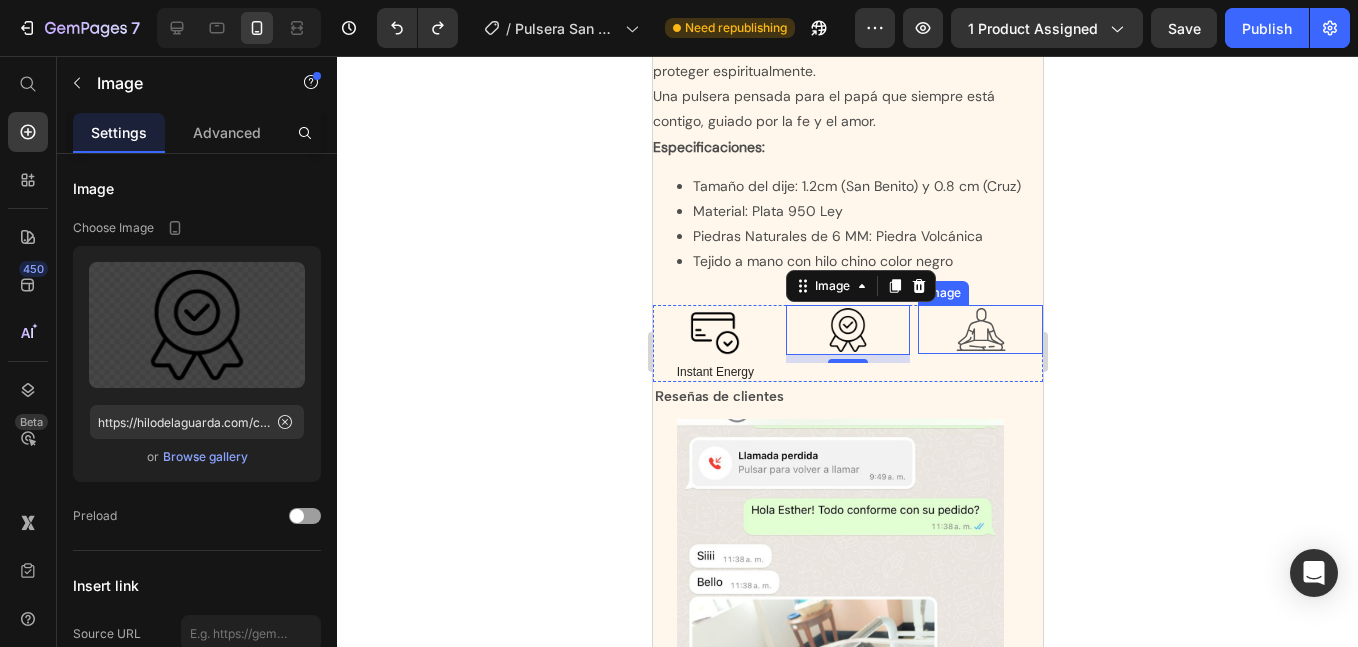 click at bounding box center (979, 329) 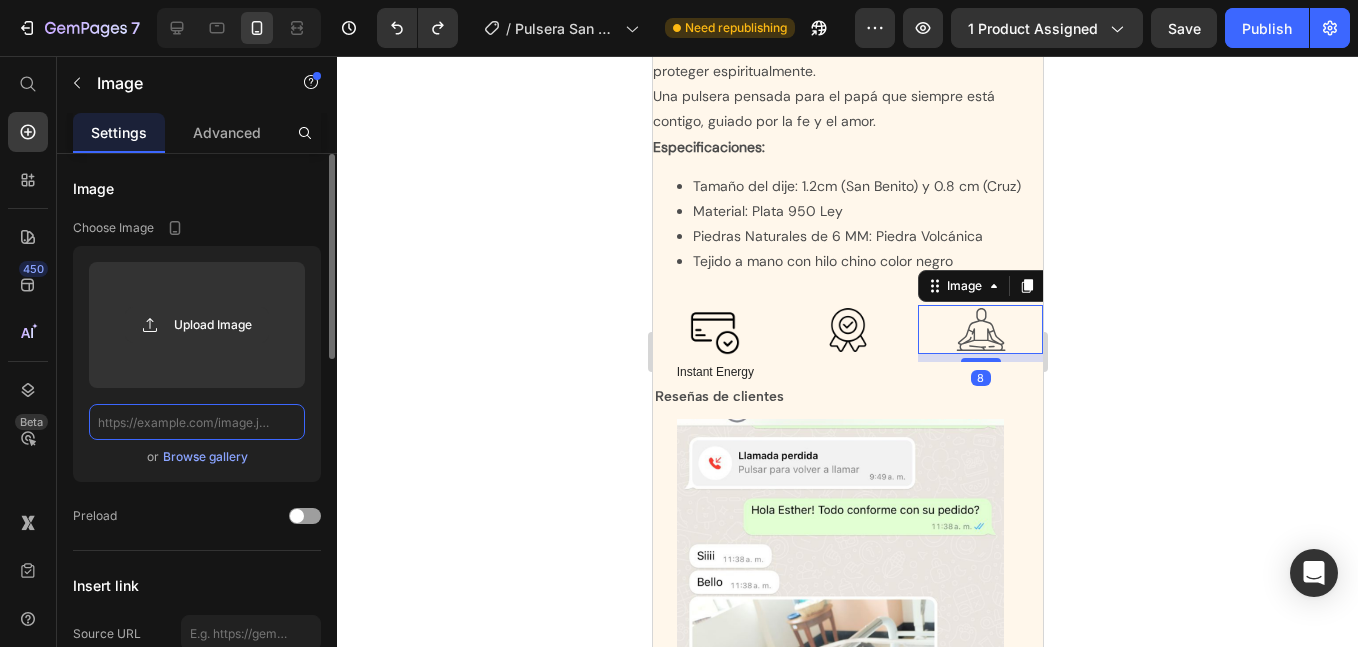 click 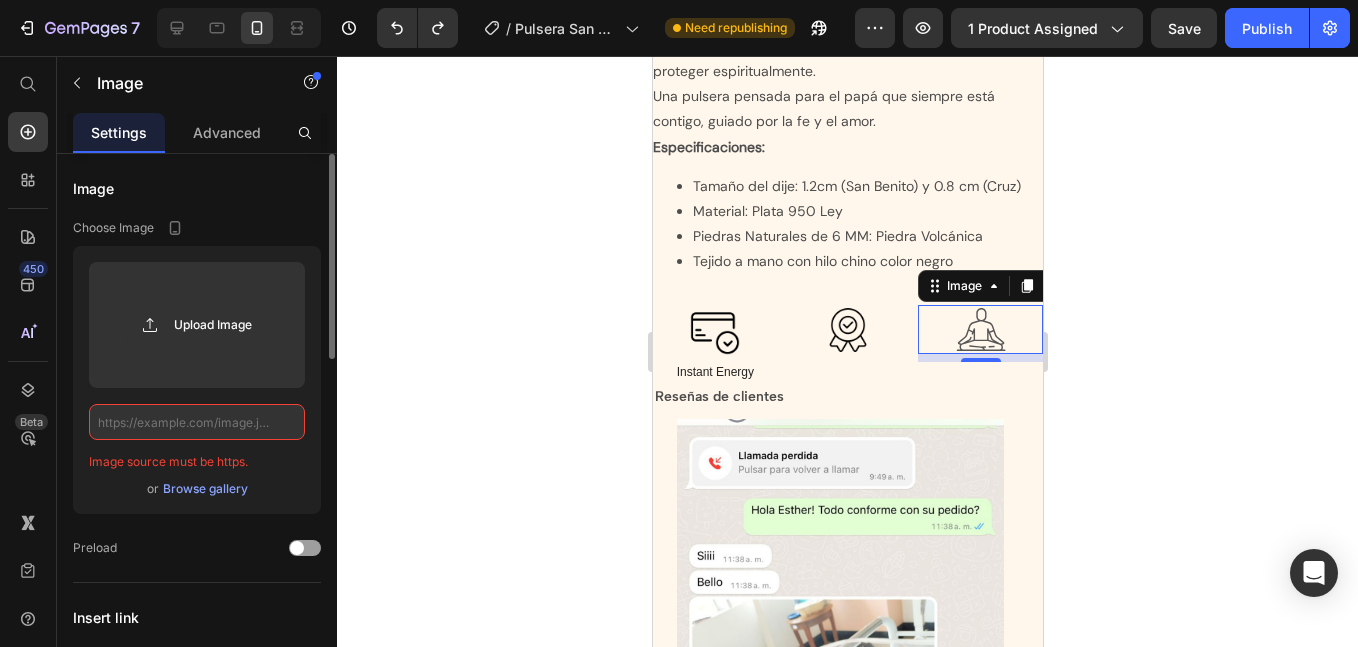 click on "Browse gallery" at bounding box center (205, 489) 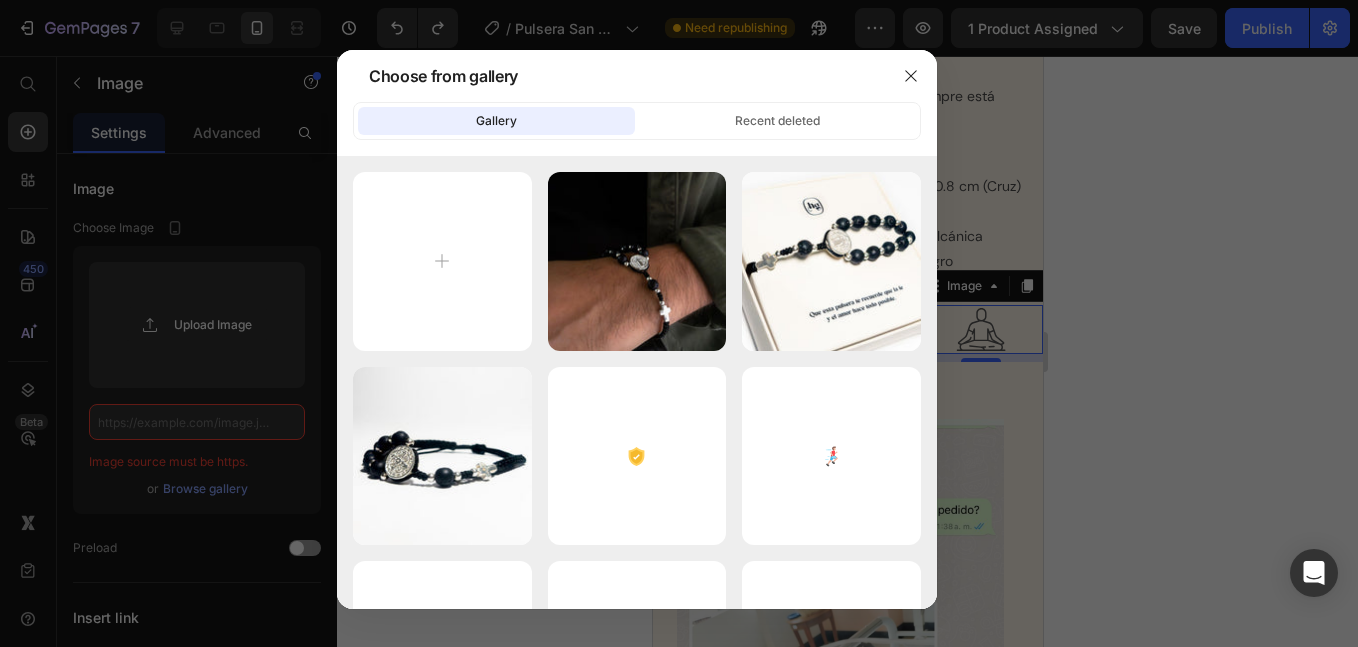 click on "Gallery Recent deleted 5_a465c72d-225f-...f6.jpg 89.57 kb 4_6987cd9b-b038-...8c.jpg 83.43 kb 3_50ed213f-806f-...8a.jpg 16.01 kb icon-4.svg 0.75 kb icon-2.svg 7.61 kb icon-6.svg 4.01 kb icon-3.svg 3.63 kb icon-5.svg 6.23 kb leaves.svg 2.24 kb muscle.svg 3.85 kb arrow.svg 8.40 kb exercise.svg 4.33 kb icon-1.svg 5.82 kb 2_d3e2de72-96cc-...74.png 1293.80 kb 1_dd203dfa-9a79-...77.png 1484.96 kb 2_490d50a8-9e54-...61.png 1510.65 kb" at bounding box center (637, 355) 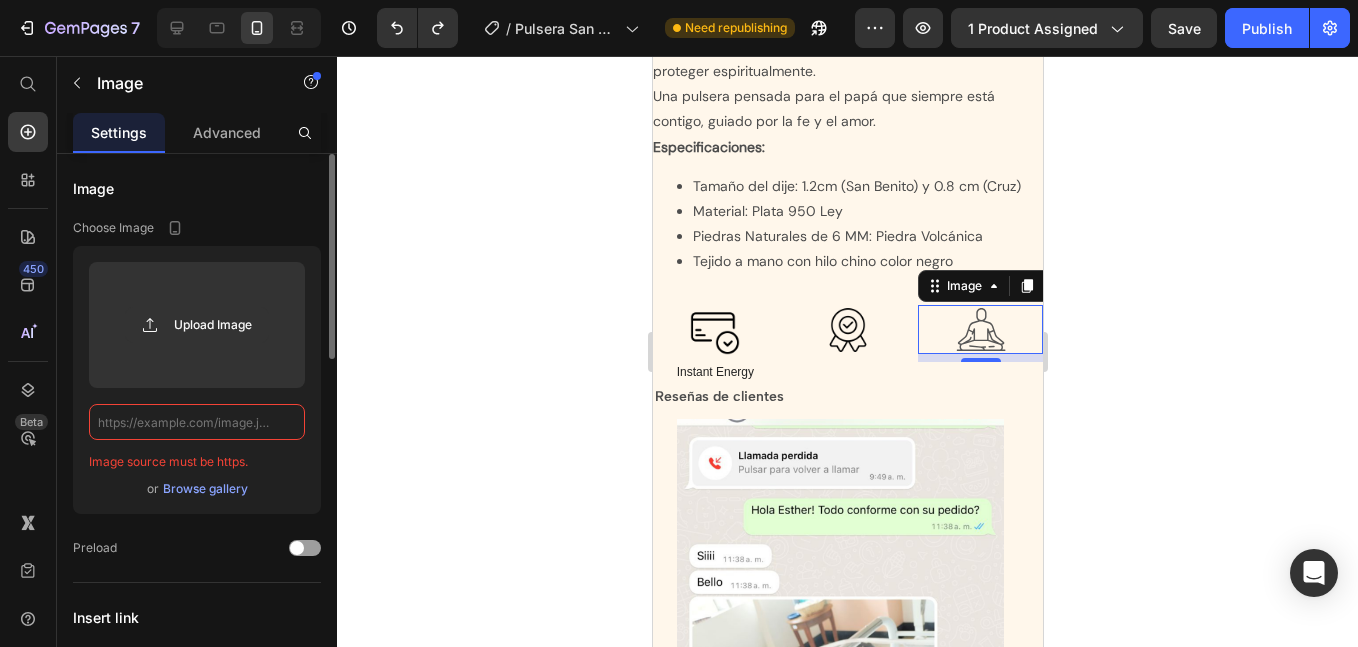 click 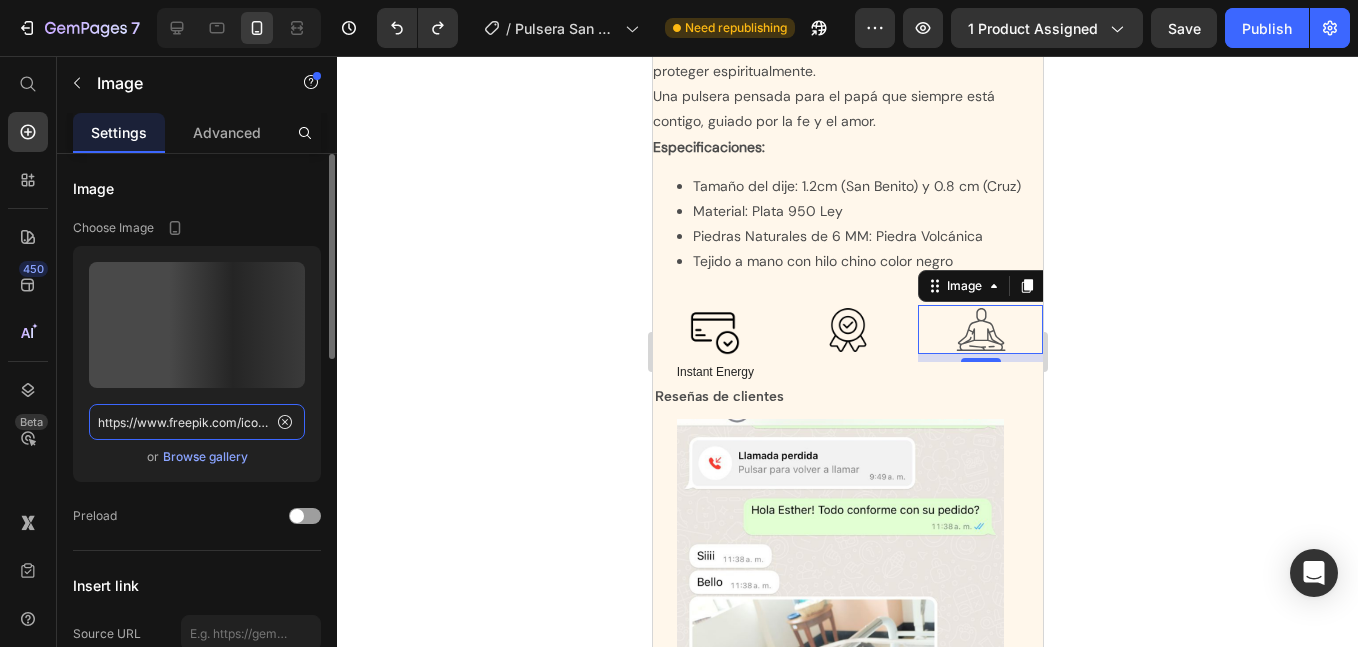 scroll, scrollTop: 0, scrollLeft: 616, axis: horizontal 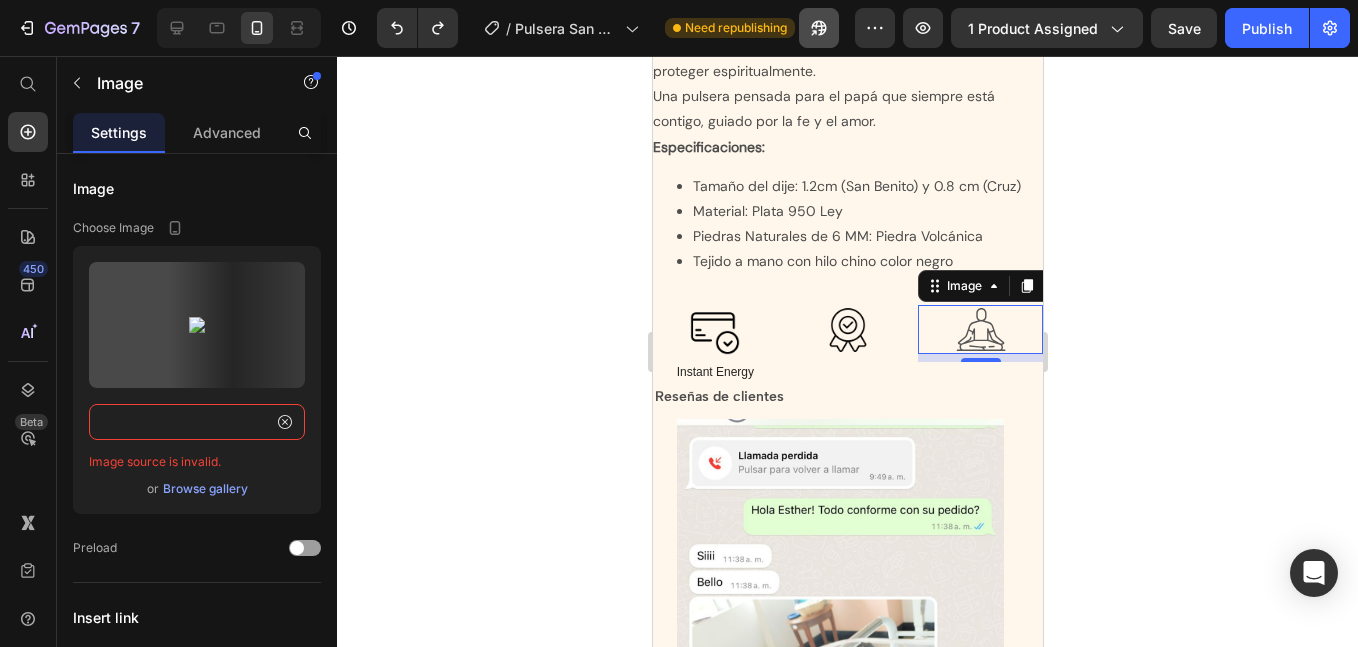 type on "https://www.freepik.com/icon/delivery_9725725#fromView=keyword&page=1&position=3&uuid=cd7f153e-5ca0-43cf-b642-617bbe5060b3" 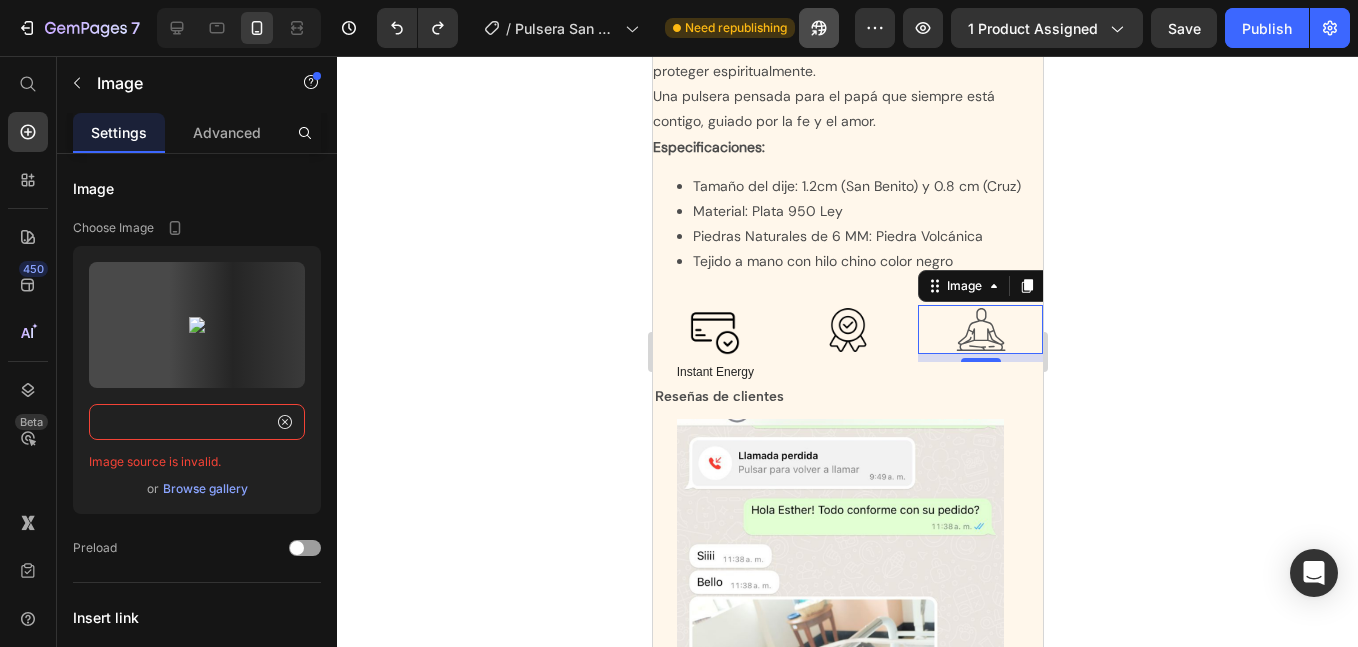 scroll, scrollTop: 0, scrollLeft: 0, axis: both 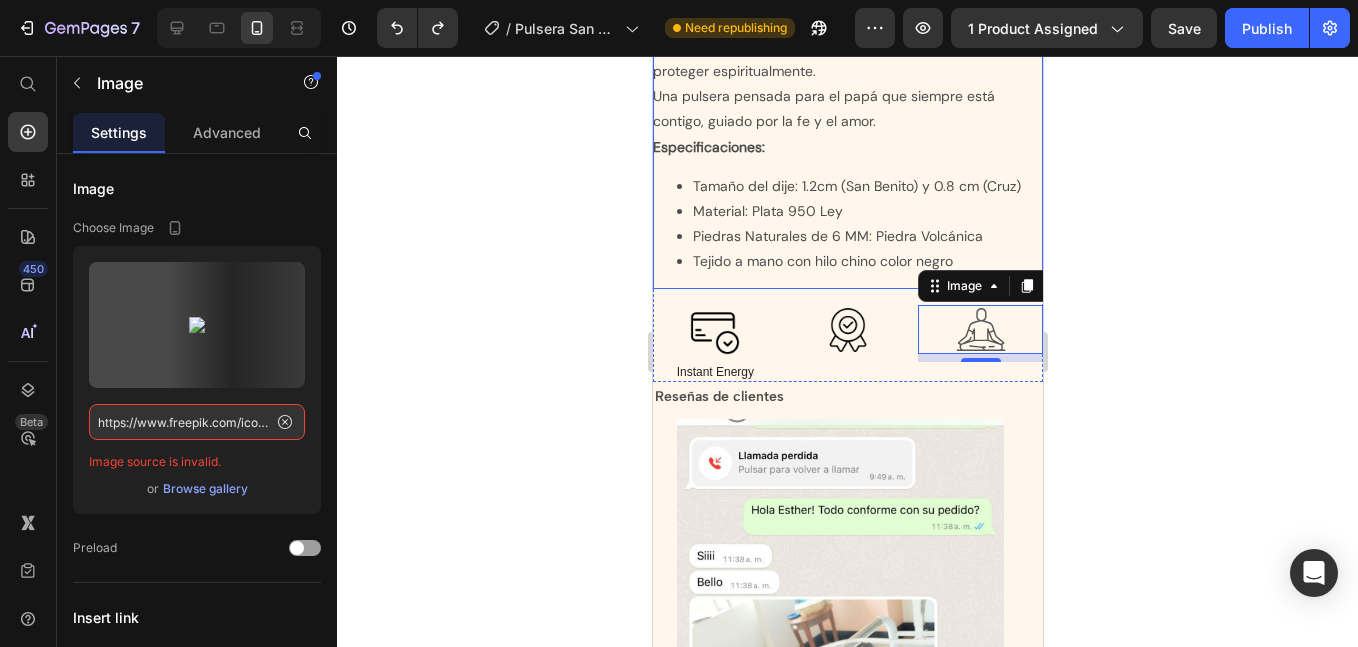 click at bounding box center (714, 330) 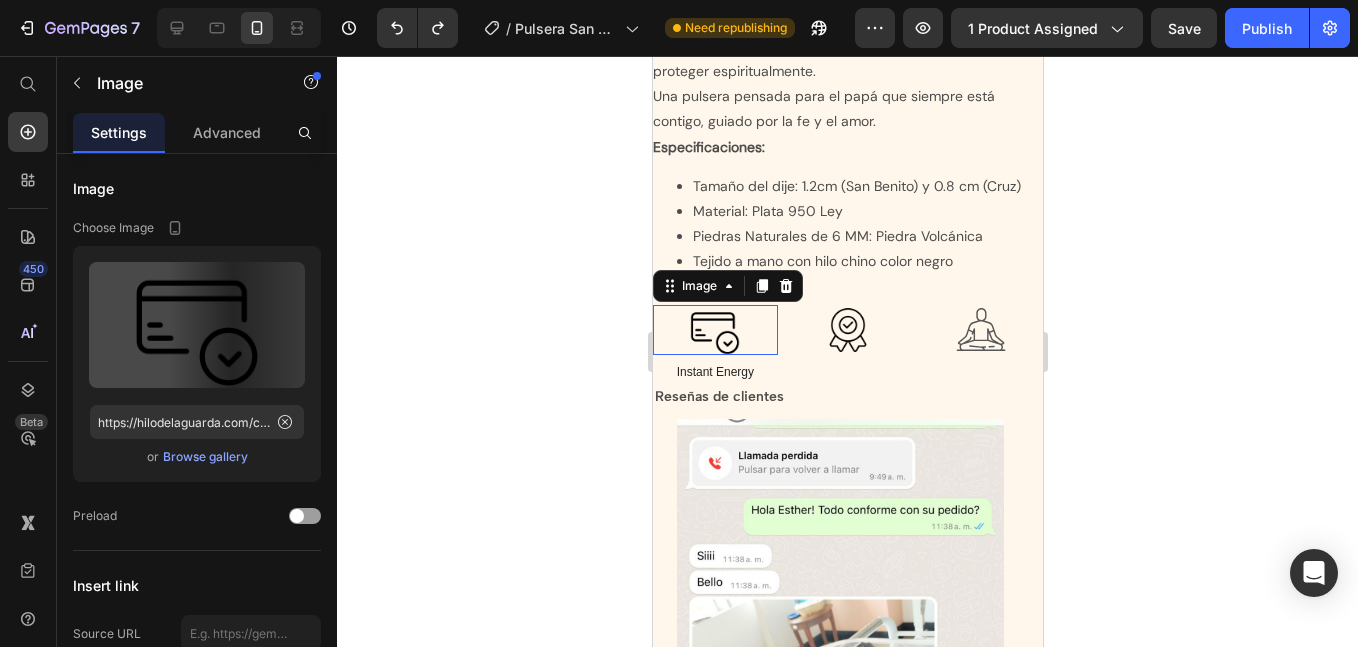 click at bounding box center (714, 330) 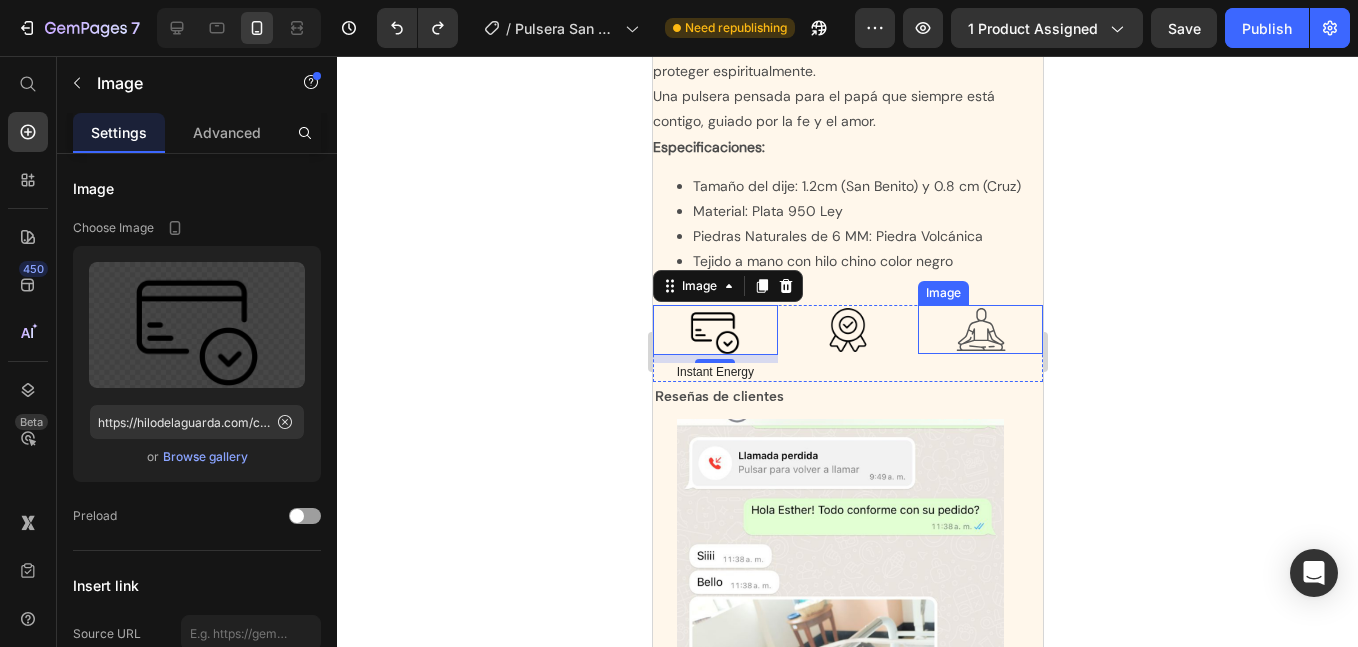 click at bounding box center (979, 329) 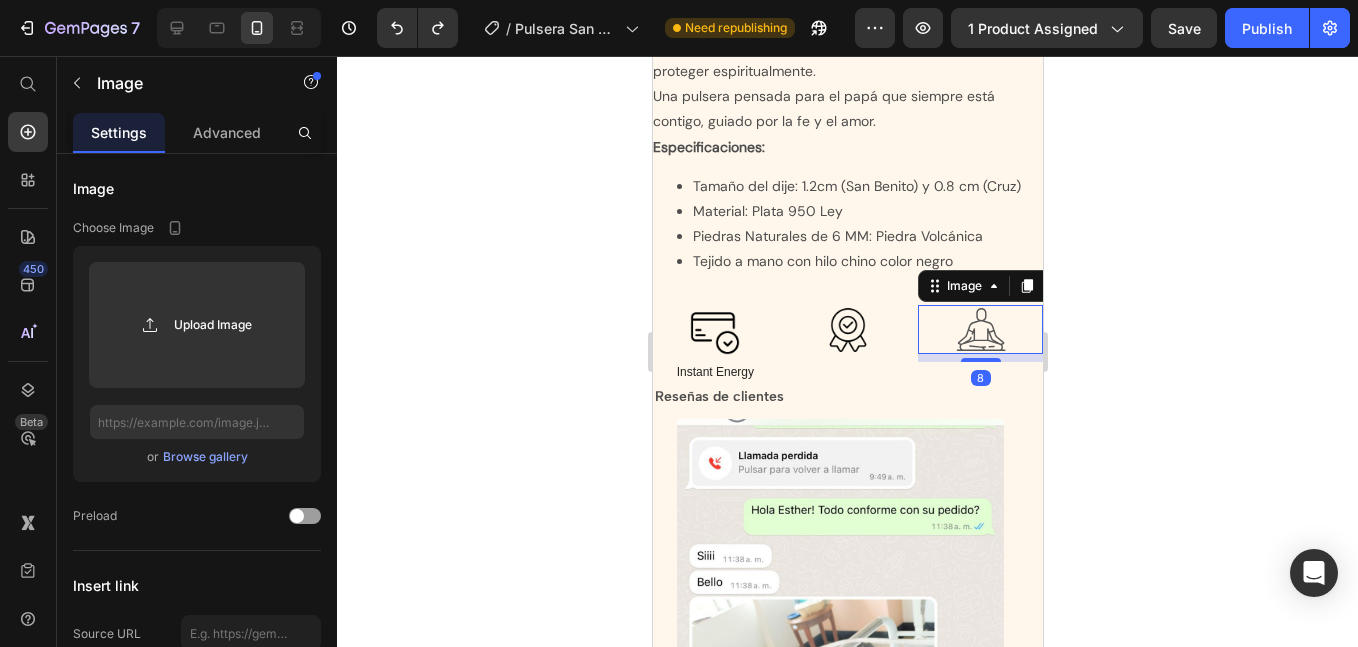click on "Advanced" at bounding box center [227, 132] 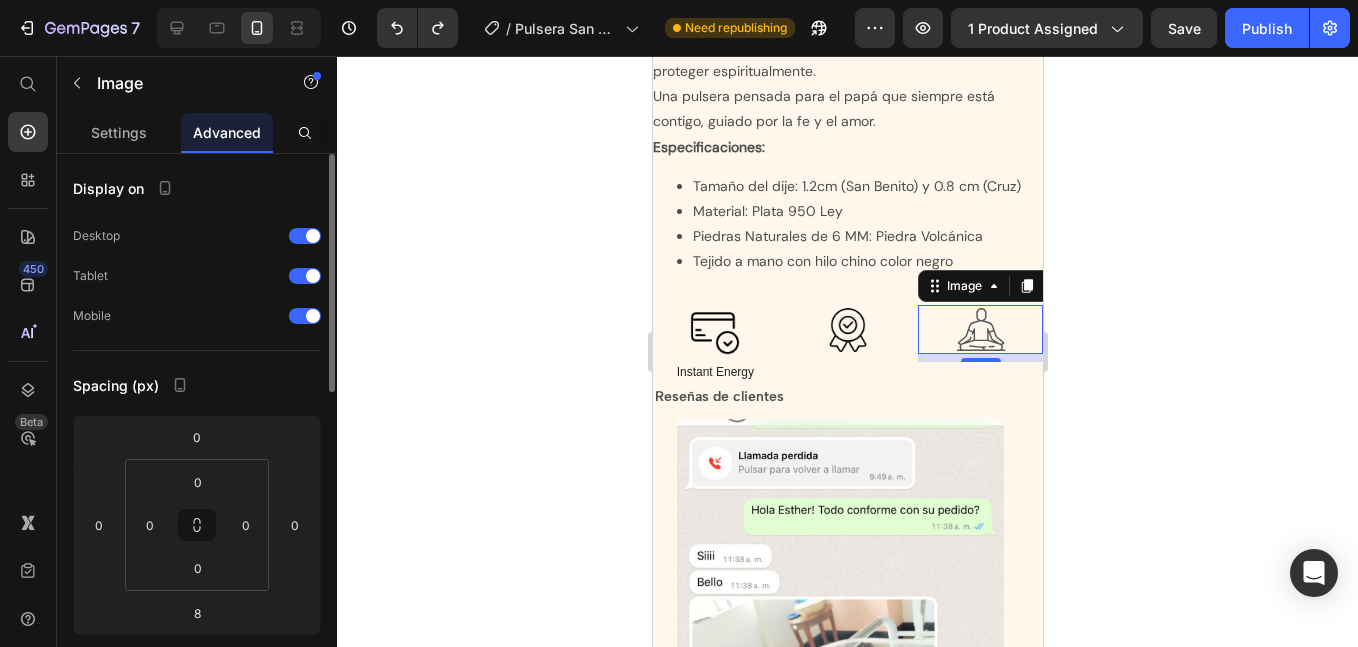 scroll, scrollTop: 0, scrollLeft: 0, axis: both 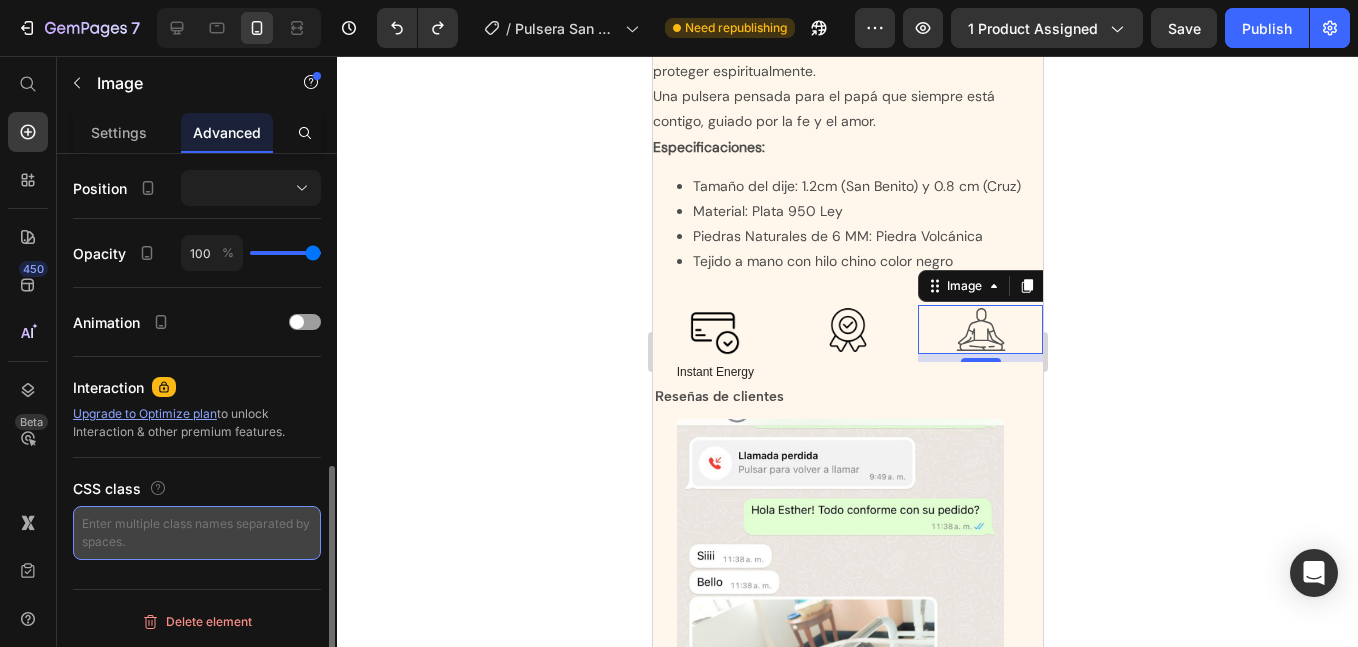 click at bounding box center [197, 533] 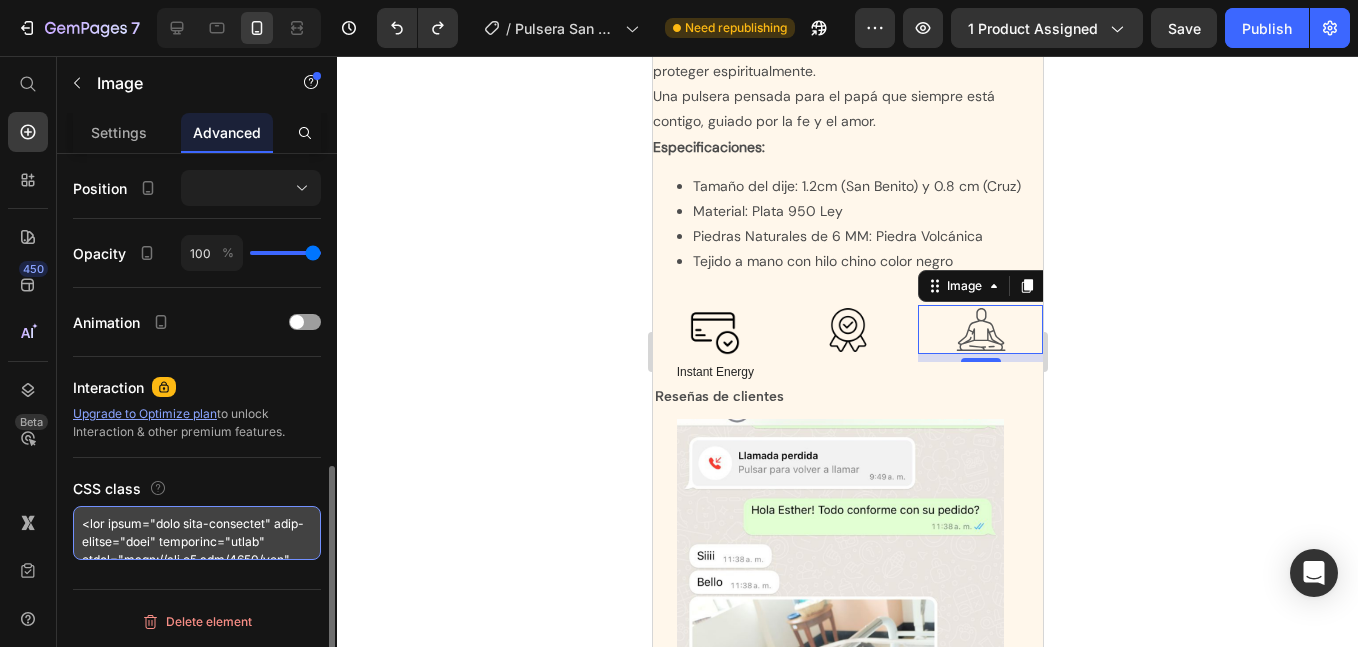 scroll, scrollTop: 890, scrollLeft: 0, axis: vertical 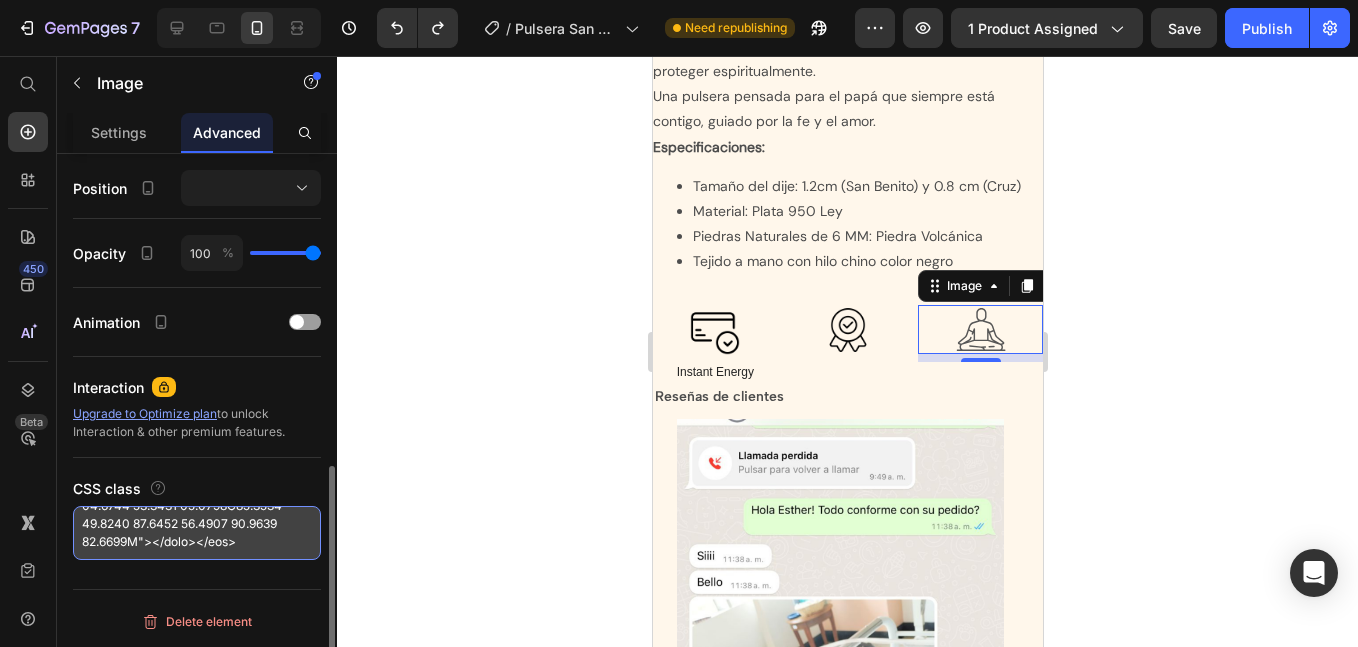 click at bounding box center [197, 533] 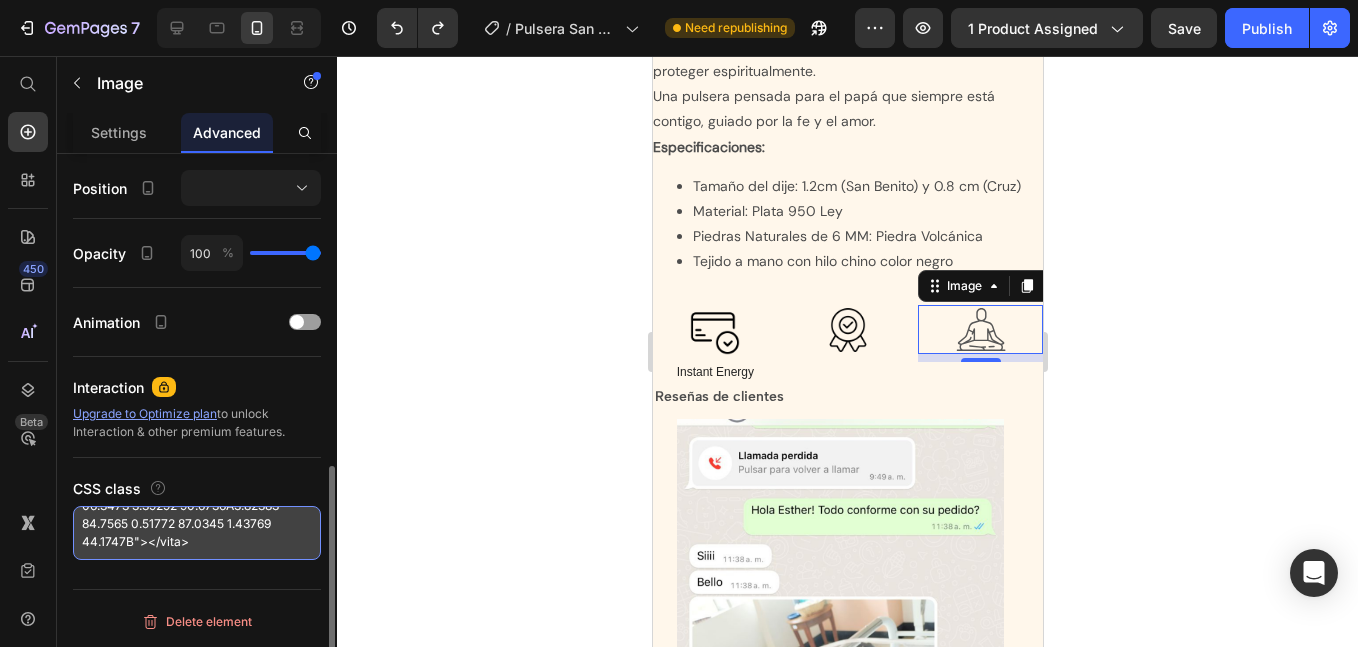 scroll, scrollTop: 666, scrollLeft: 0, axis: vertical 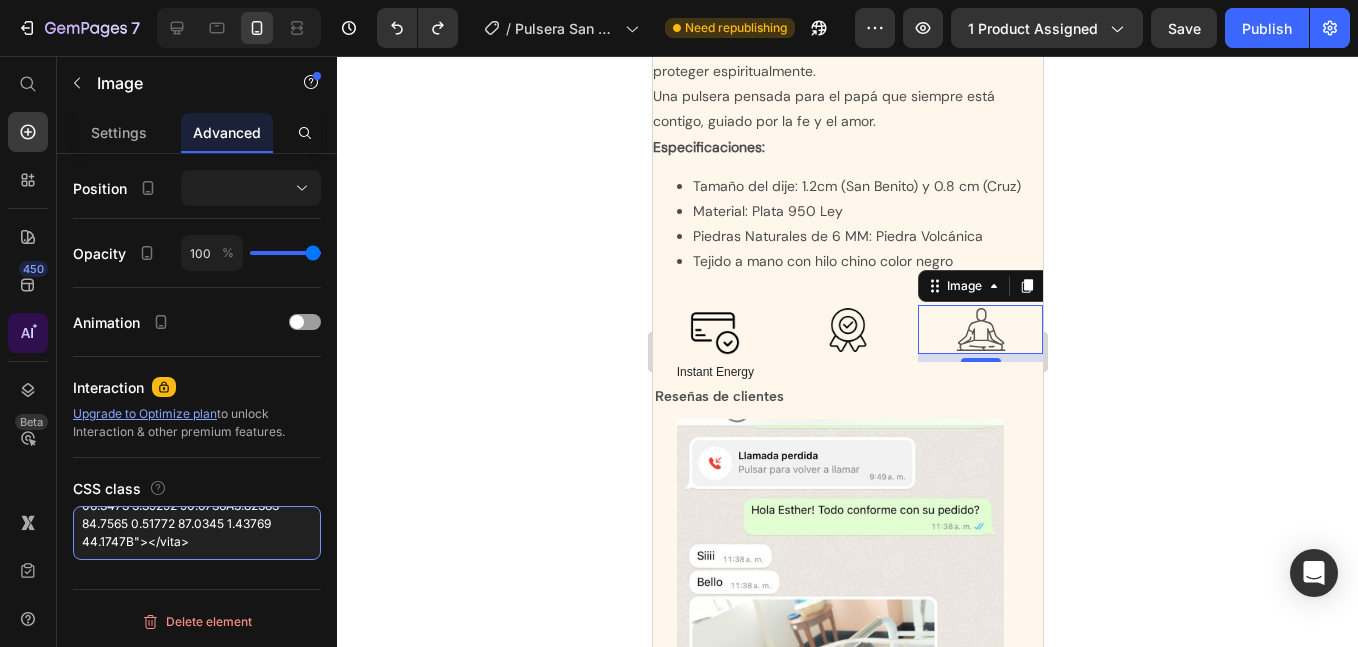 drag, startPoint x: 230, startPoint y: 533, endPoint x: 40, endPoint y: 323, distance: 283.19604 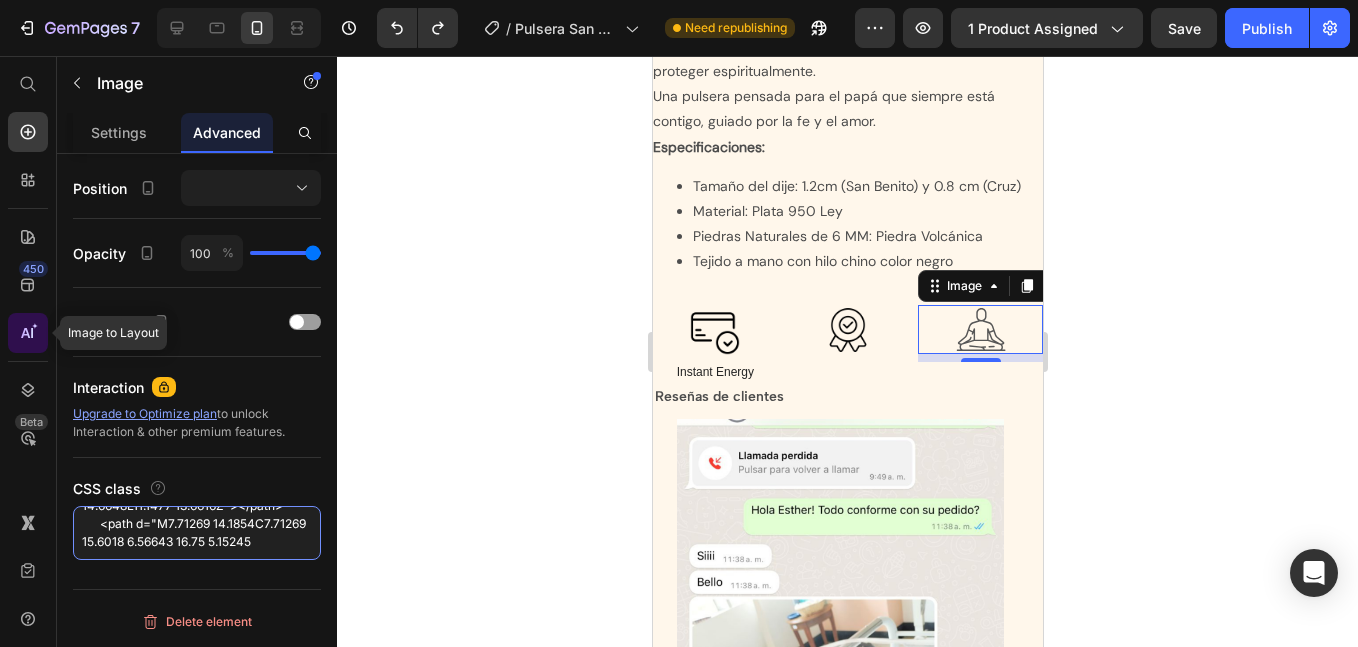 scroll, scrollTop: 432, scrollLeft: 0, axis: vertical 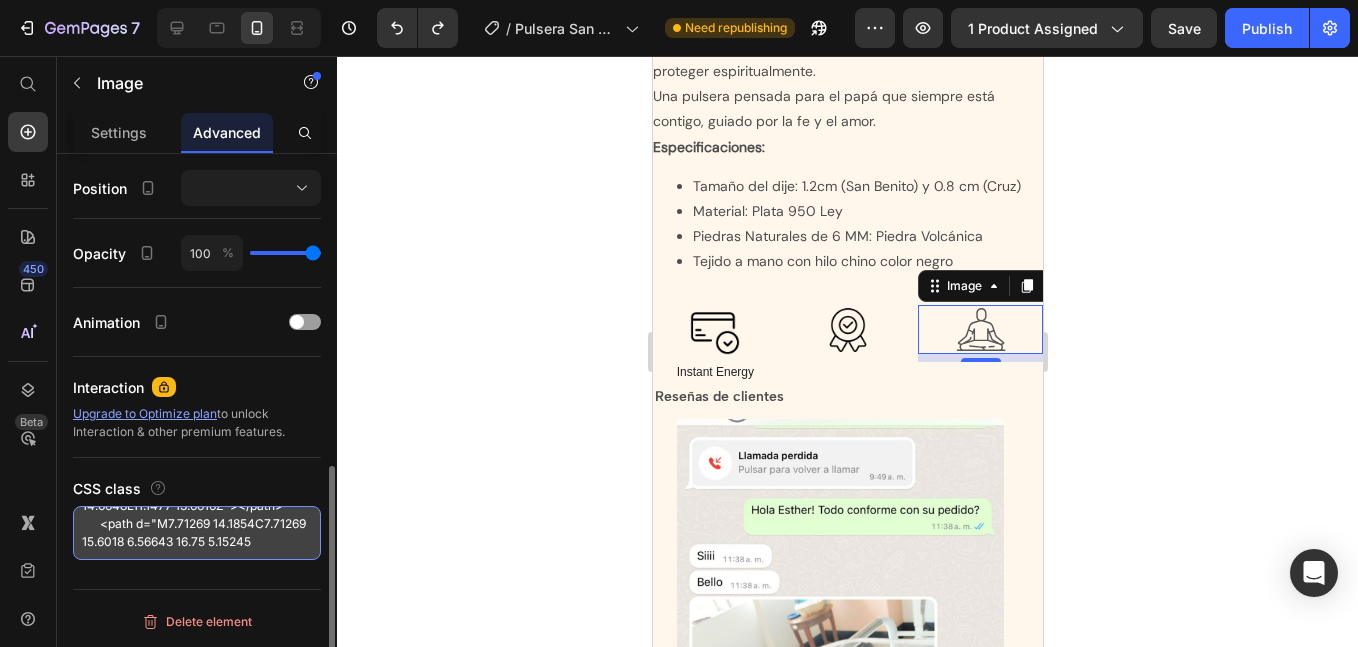 click on "<svg class="icon icon-accordion" aria-hidden="true" focusable="false" xmlns="http://www.w3.org/2000/svg" width="20" height="20" viewBox="0 0 20 20"><path d="M0 3.75156C0 3.47454 0.224196 3.24997 0.500755 3.24997H10.647C10.9235 3.24997 11.1477 3.47454 11.1477 3.75156V5.07505V5.63362V6.10938V13.6616C10.9427 14.0067 10.8813 14.1101 10.5516 14.6648L7.22339 14.6646V13.6614H10.1462V4.25316H1.00151V13.6614H2.6842V14.6646H0.500755C0.224196 14.6646 0 14.44 0 14.163V3.75156Z"></path>
<path d="M18.9985 8.08376L11.1477 6.10938V5.07505L19.6212 7.20603C19.8439 7.26203 20 7.46255 20 7.69253V14.1631C20 14.4401 19.7758 14.6647 19.4992 14.6647H17.3071V13.6615H18.9985V8.08376ZM11.1477 13.6616L13.3442 13.6615L13.3443 14.6647L10.5516 14.6648L11.1477 13.6616Z"></path>
<path d="M7.71269 14.1854C7.71269 15.6018 6.56643 16.75 5.15245" at bounding box center [197, 533] 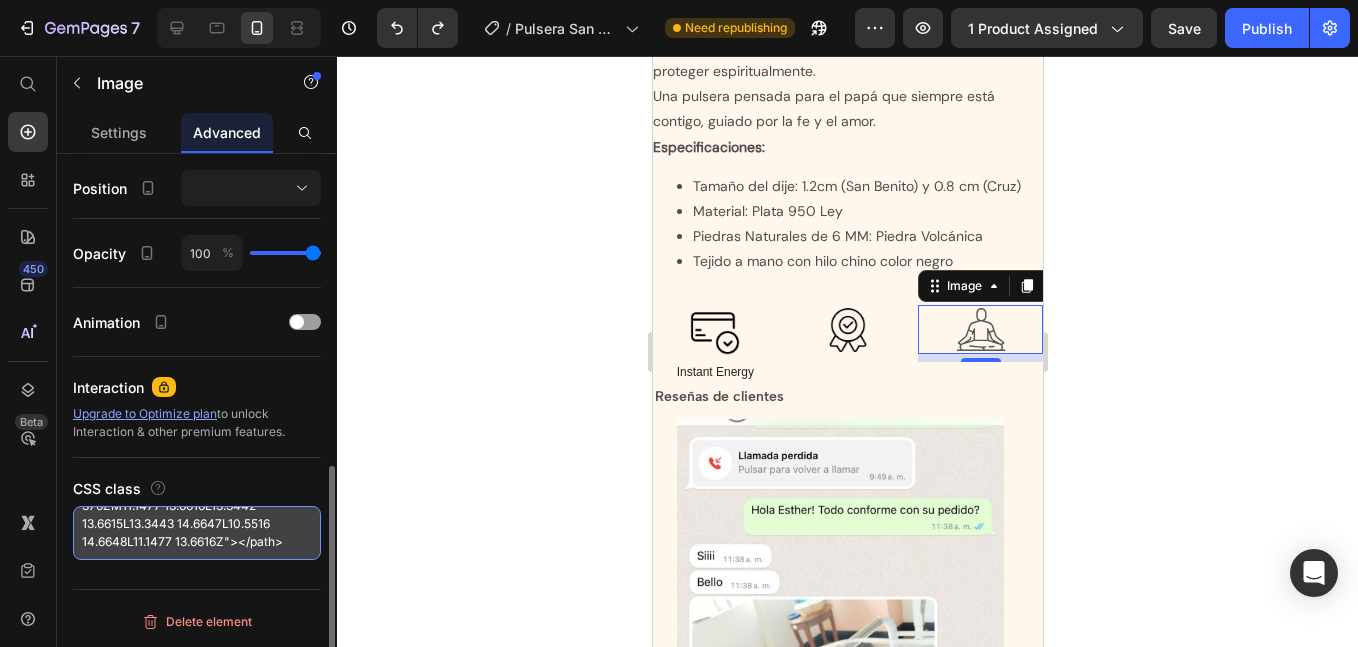 click on "<svg class="icon icon-accordion" aria-hidden="true" focusable="false" xmlns="http://www.w3.org/2000/svg" width="20" height="20" viewBox="0 0 20 20"><path d="M0 3.75156C0 3.47454 0.224196 3.24997 0.500755 3.24997H10.647C10.9235 3.24997 11.1477 3.47454 11.1477 3.75156V5.07505V5.63362V6.10938V13.6616C10.9427 14.0067 10.8813 14.1101 10.5516 14.6648L7.22339 14.6646V13.6614H10.1462V4.25316H1.00151V13.6614H2.6842V14.6646H0.500755C0.224196 14.6646 0 14.44 0 14.163V3.75156Z"></path>
<path d="M18.9985 8.08376L11.1477 6.10938V5.07505L19.6212 7.20603C19.8439 7.26203 20 7.46255 20 7.69253V14.1631C20 14.4401 19.7758 14.6647 19.4992 14.6647H17.3071V13.6615H18.9985V8.08376ZM11.1477 13.6616L13.3442 13.6615L13.3443 14.6647L10.5516 14.6648L11.1477 13.6616Z"></path>" at bounding box center (197, 533) 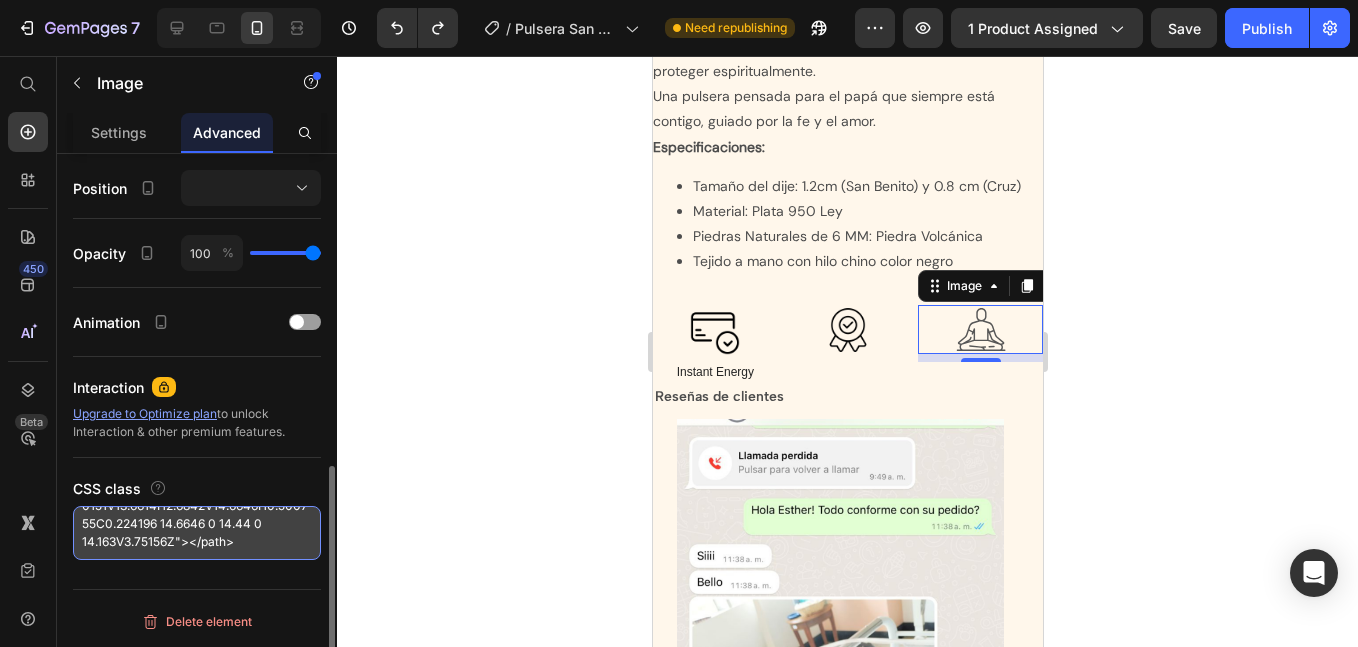 scroll, scrollTop: 252, scrollLeft: 0, axis: vertical 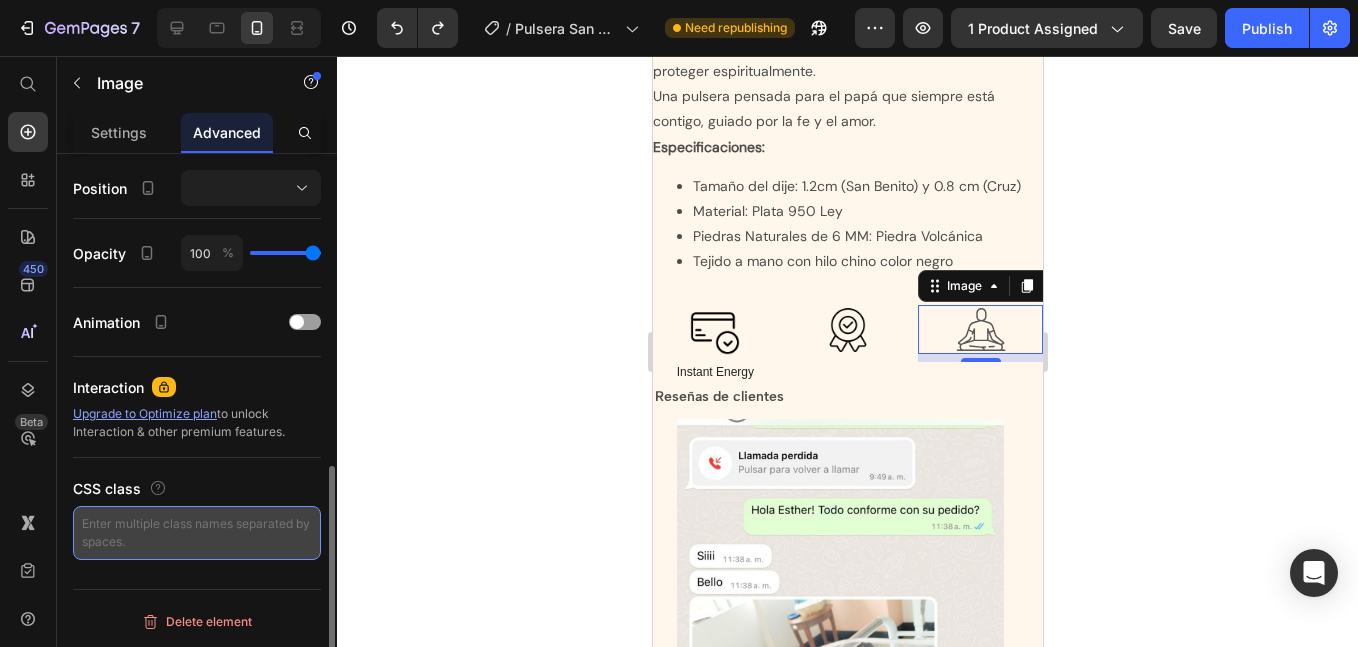 click at bounding box center [197, 533] 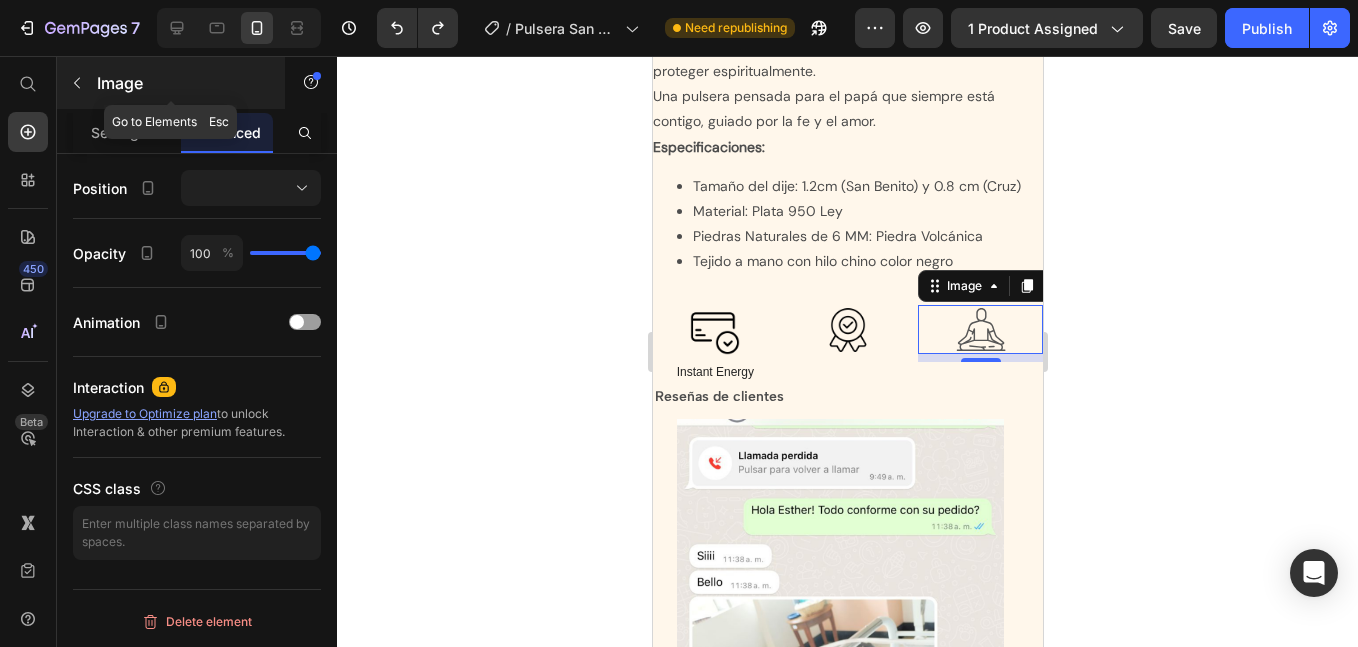 click at bounding box center (77, 83) 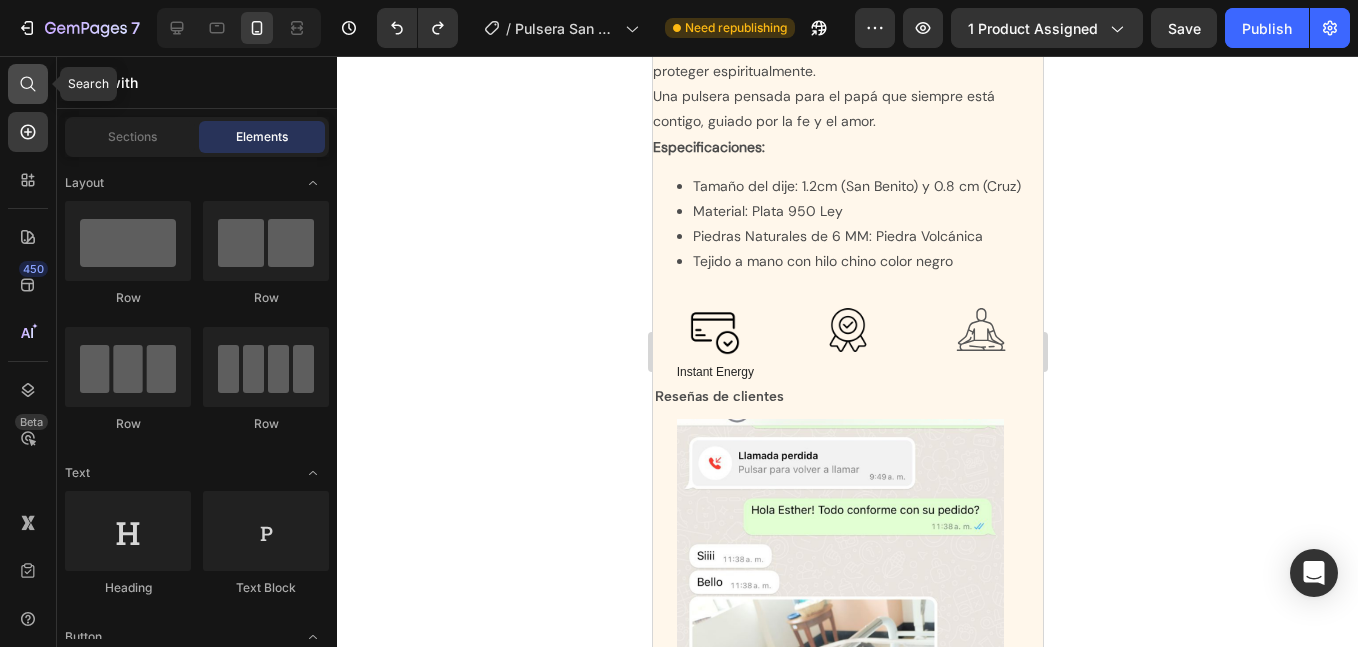 click 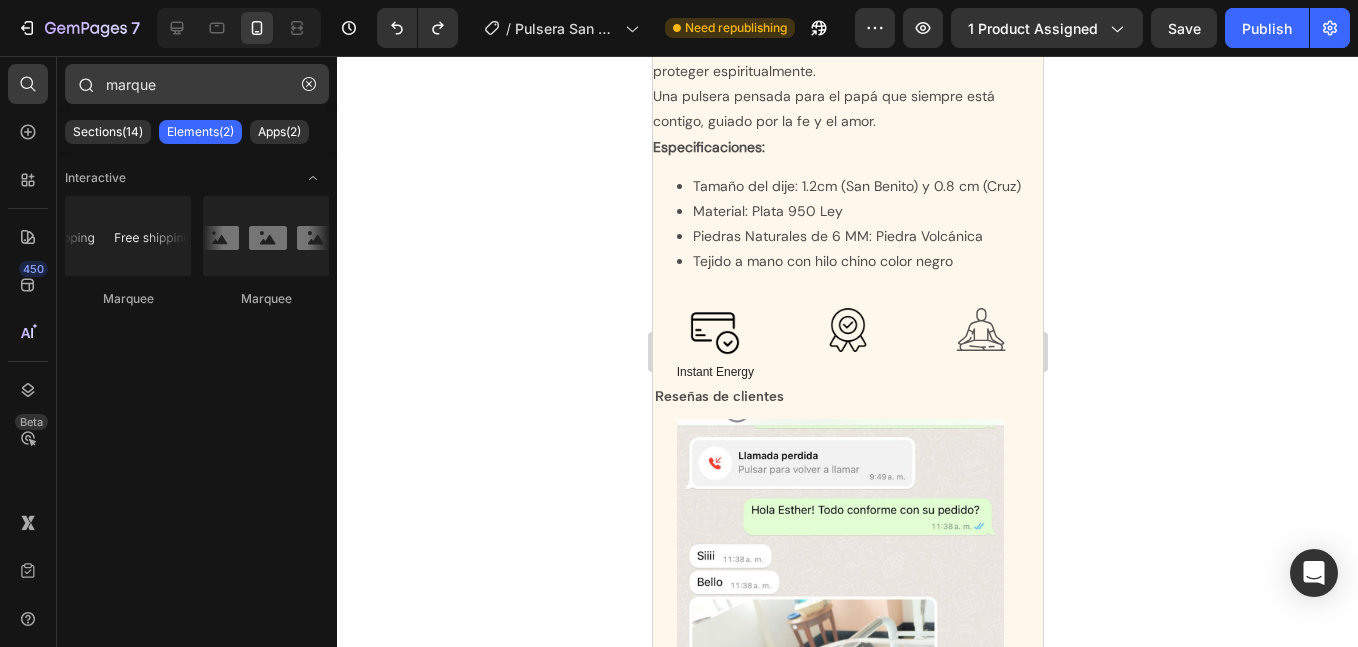 click on "marque" at bounding box center (197, 84) 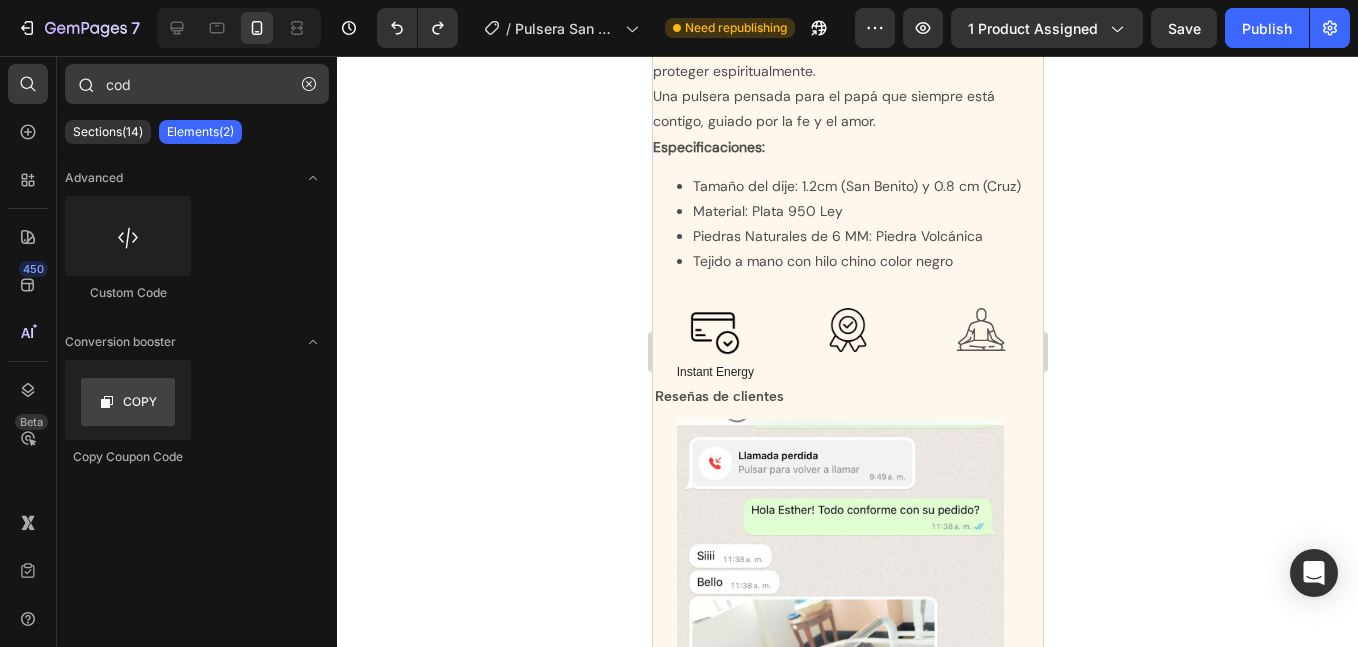 type on "code" 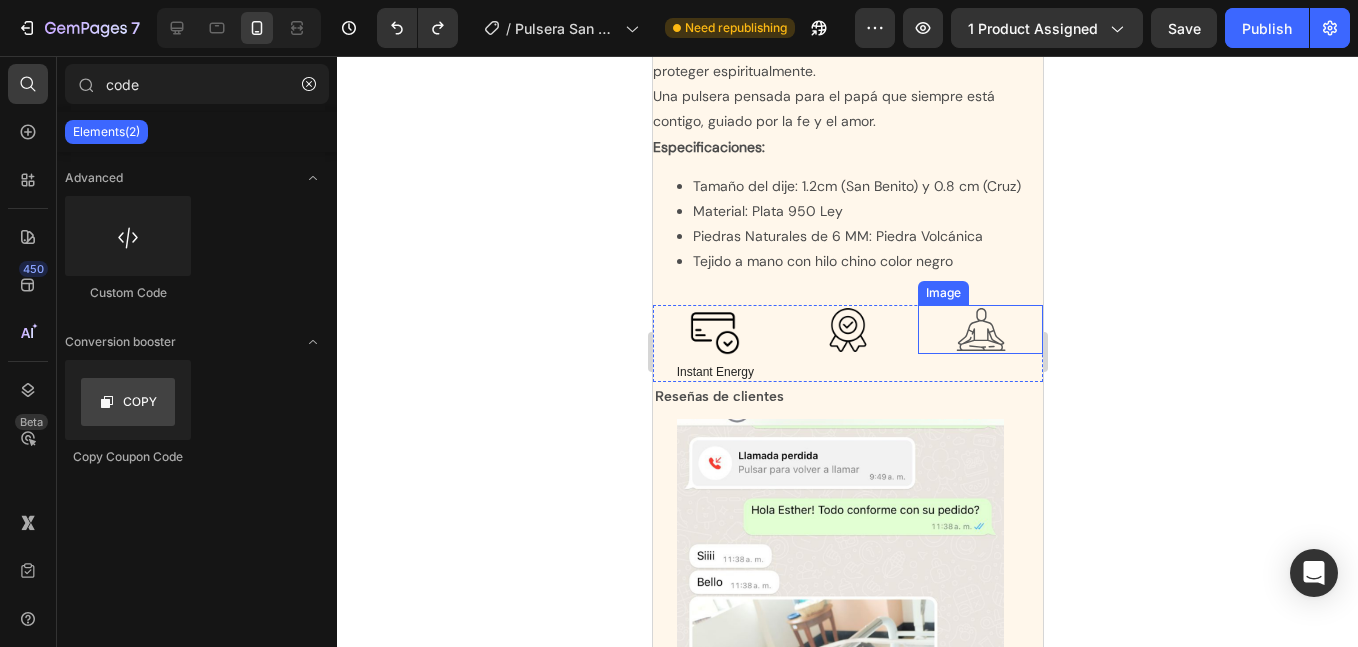 click at bounding box center [979, 329] 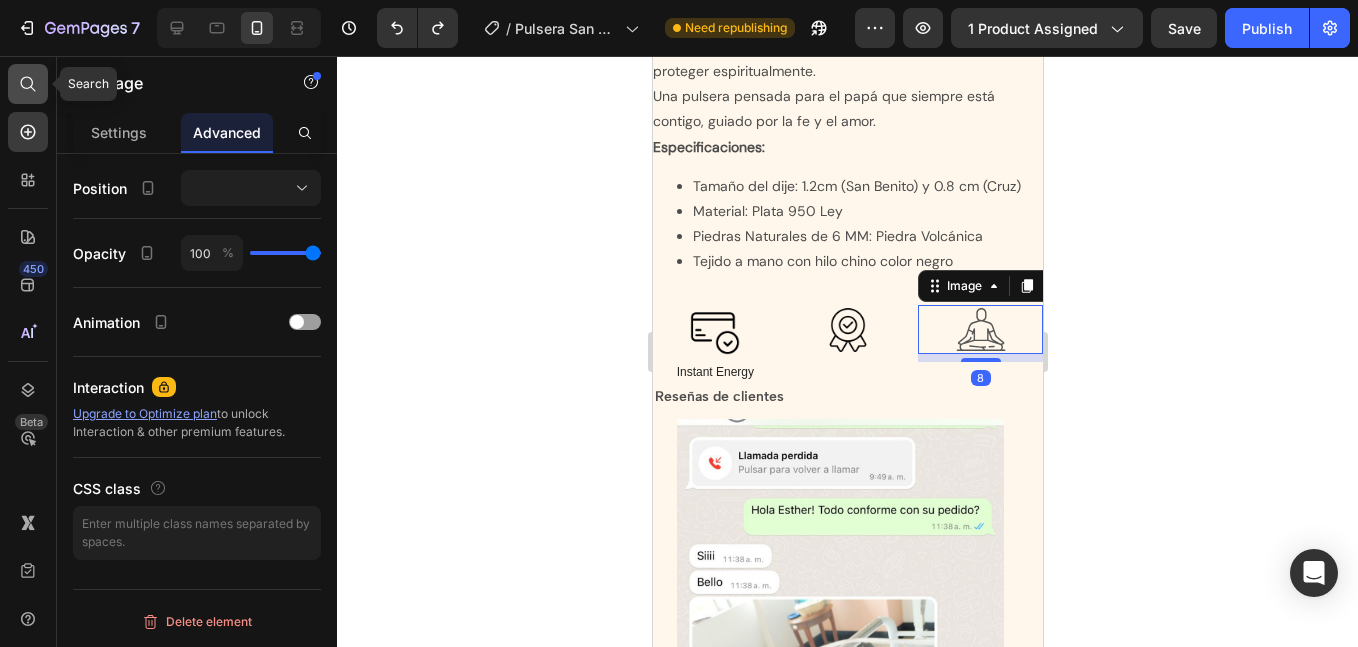 click 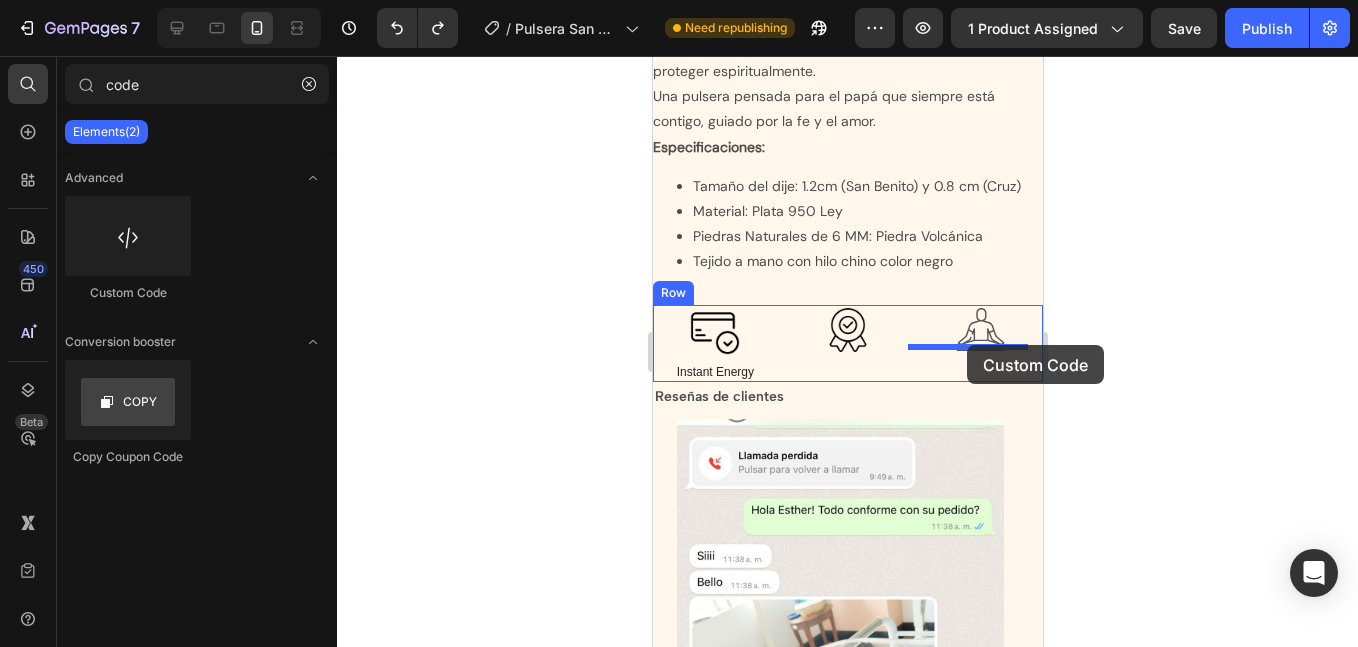 drag, startPoint x: 786, startPoint y: 311, endPoint x: 966, endPoint y: 345, distance: 183.18297 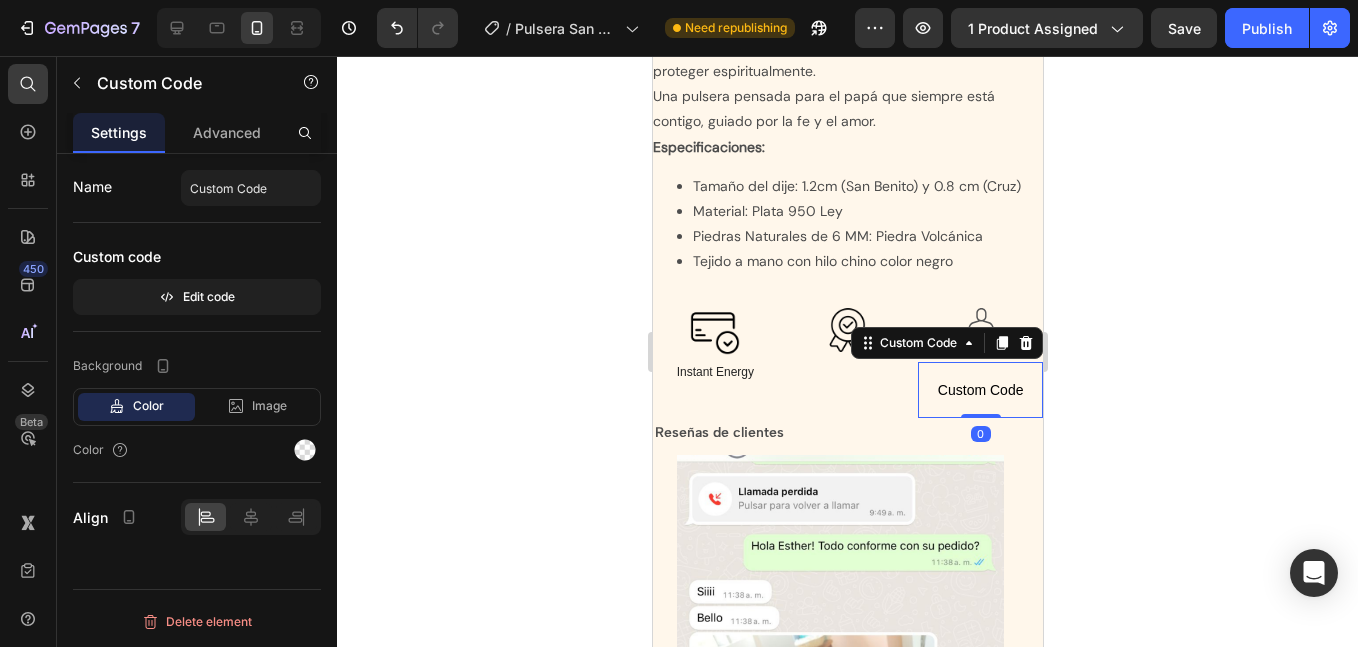 scroll, scrollTop: 0, scrollLeft: 0, axis: both 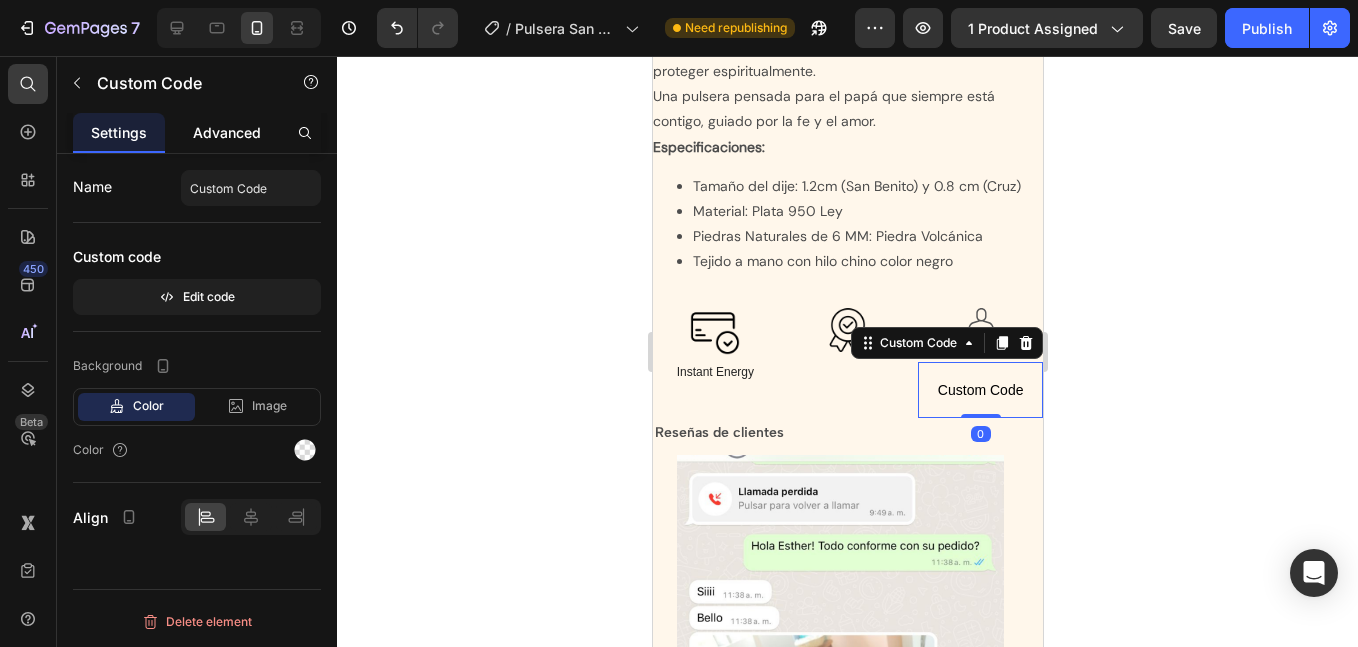click on "Advanced" at bounding box center [227, 132] 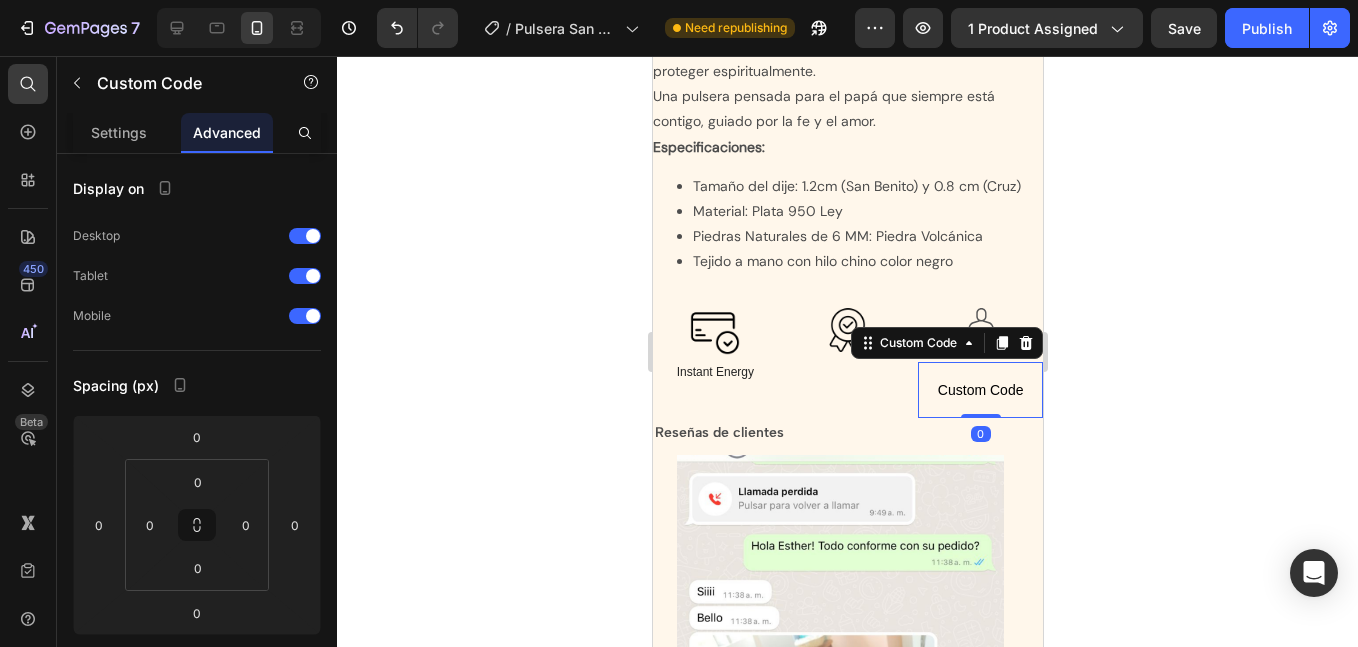 scroll, scrollTop: 574, scrollLeft: 0, axis: vertical 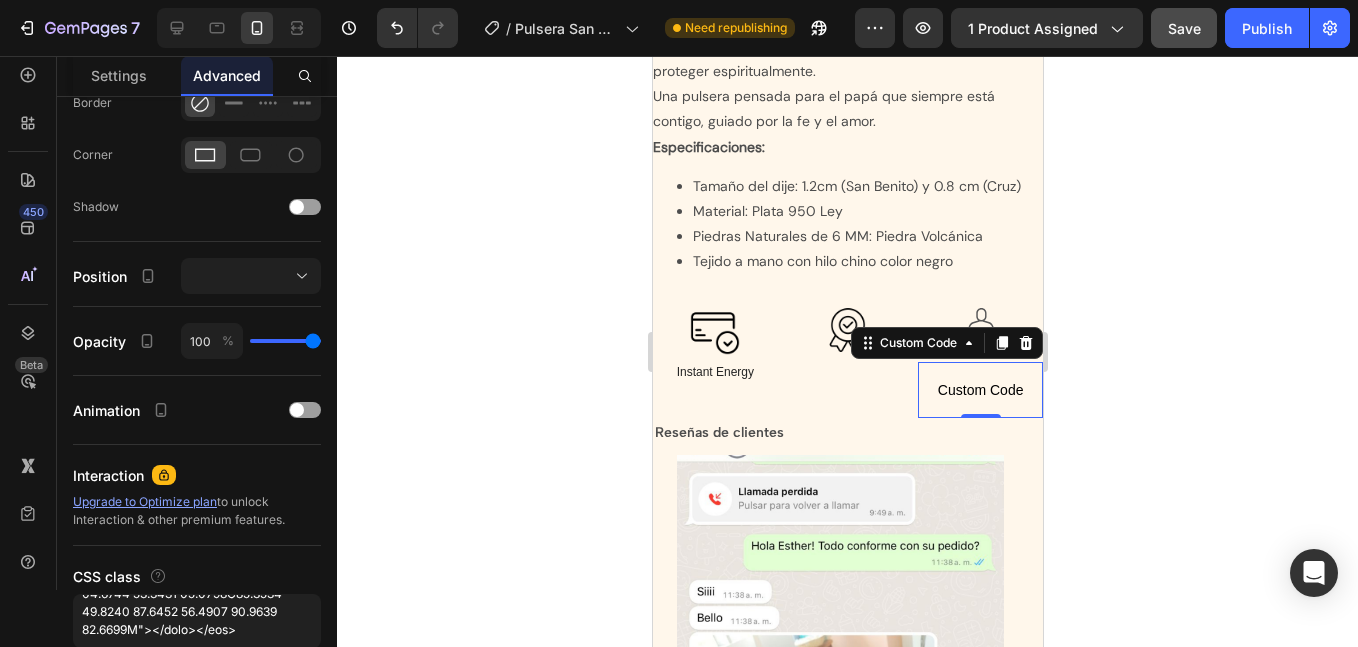 click on "Save" 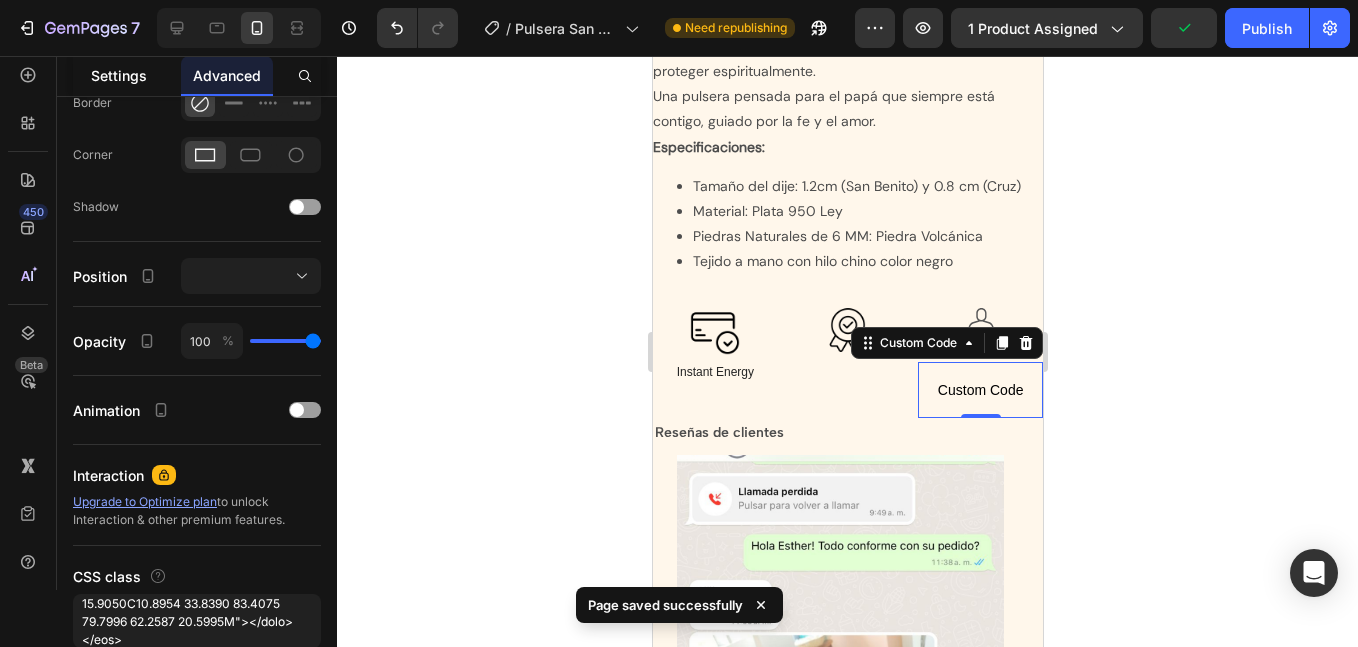 click on "Settings" at bounding box center [119, 75] 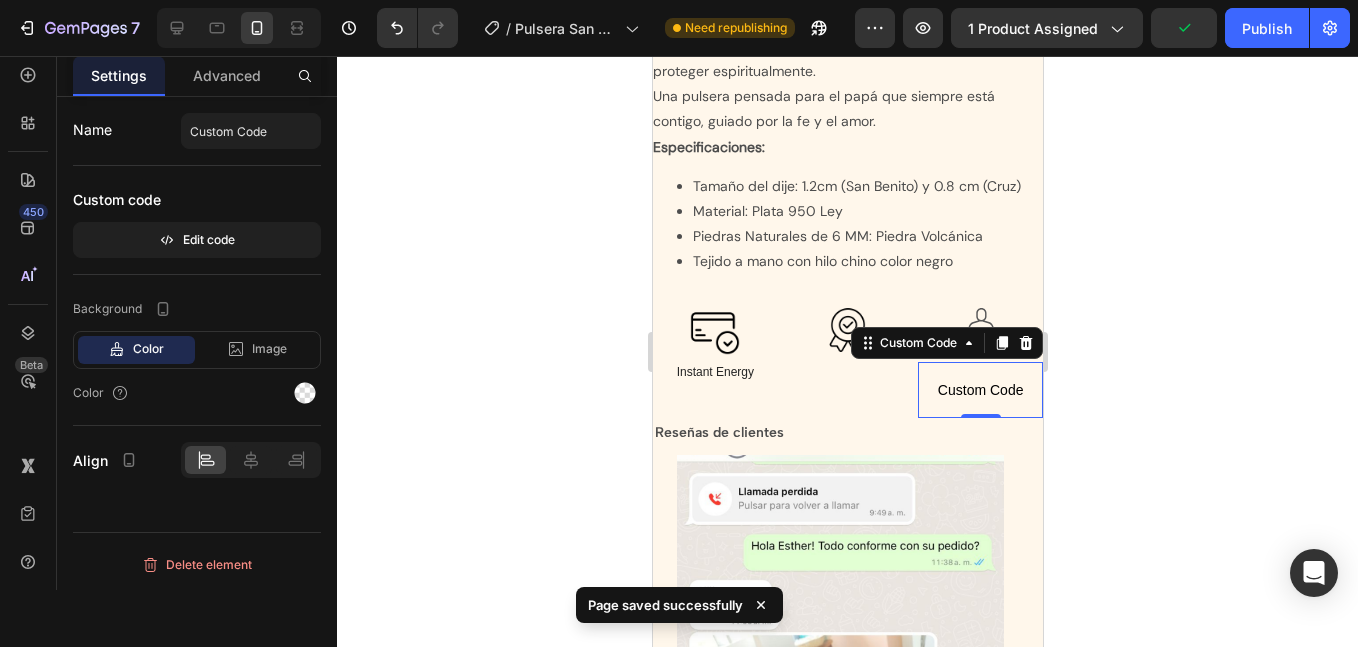 scroll, scrollTop: 0, scrollLeft: 0, axis: both 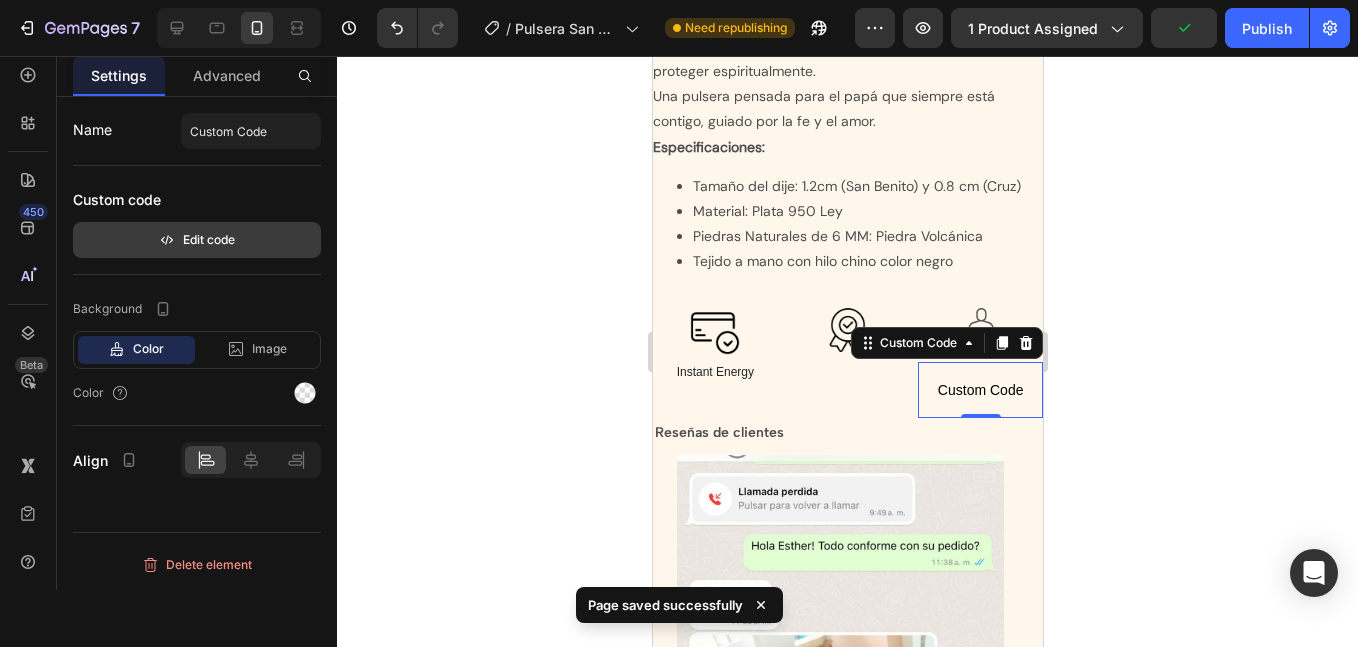 click on "Edit code" at bounding box center [197, 240] 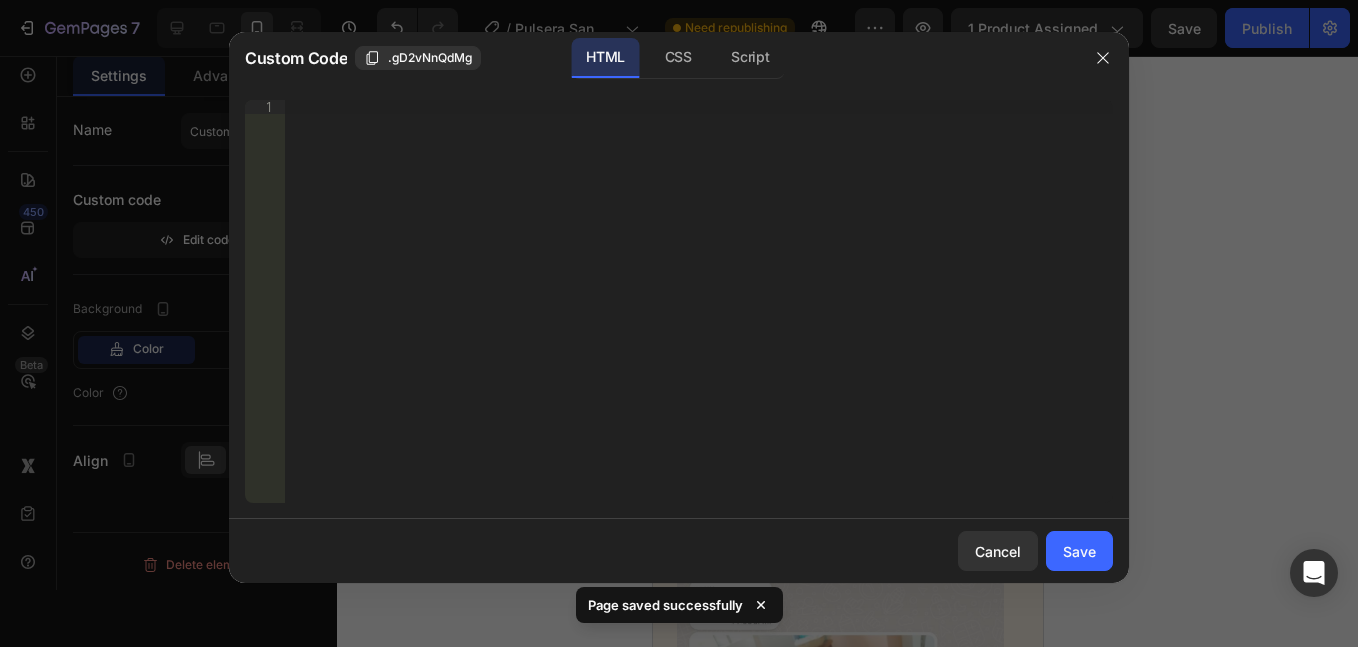click on "Insert the 3rd-party installation code, HTML code, or Liquid code to display custom content." at bounding box center (699, 315) 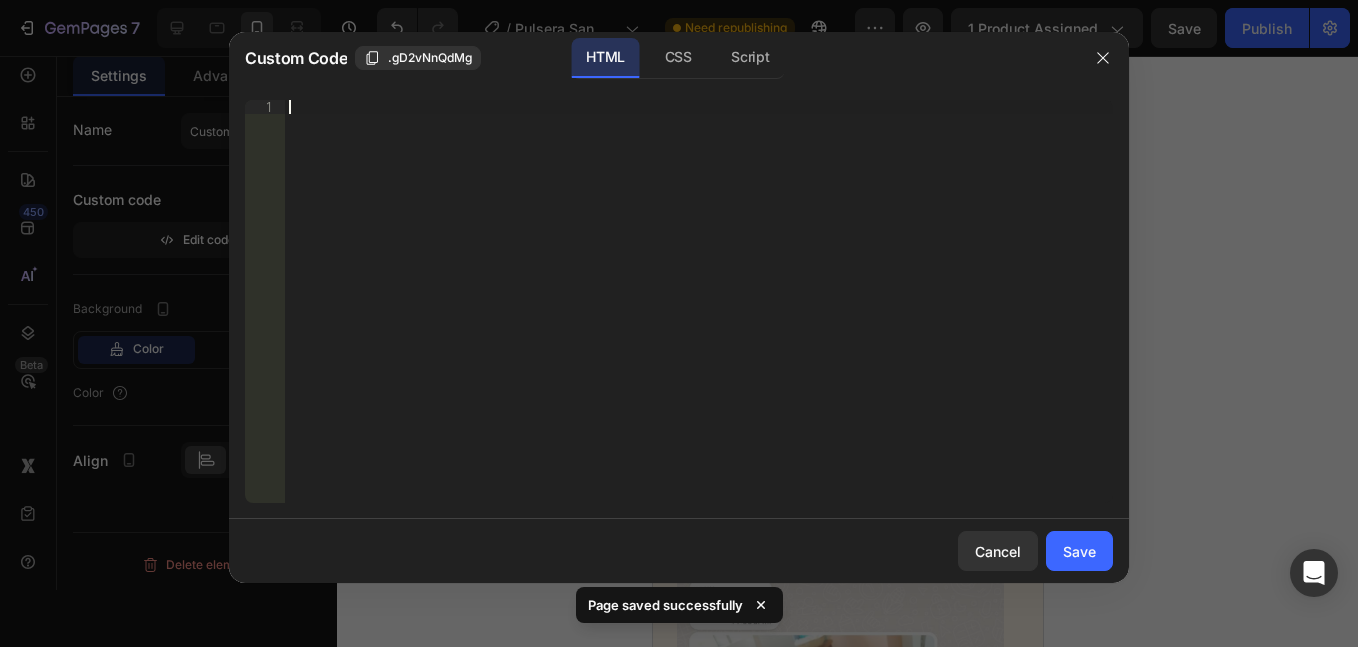 paste 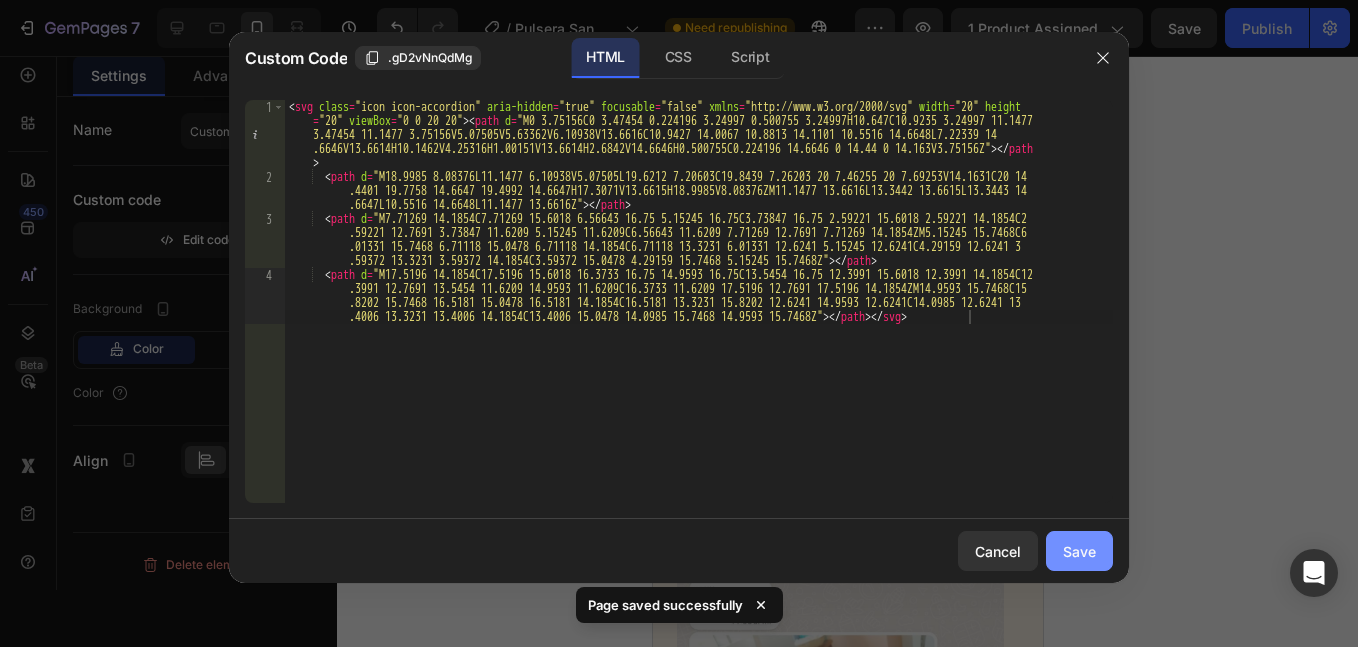 click on "Save" at bounding box center (1079, 551) 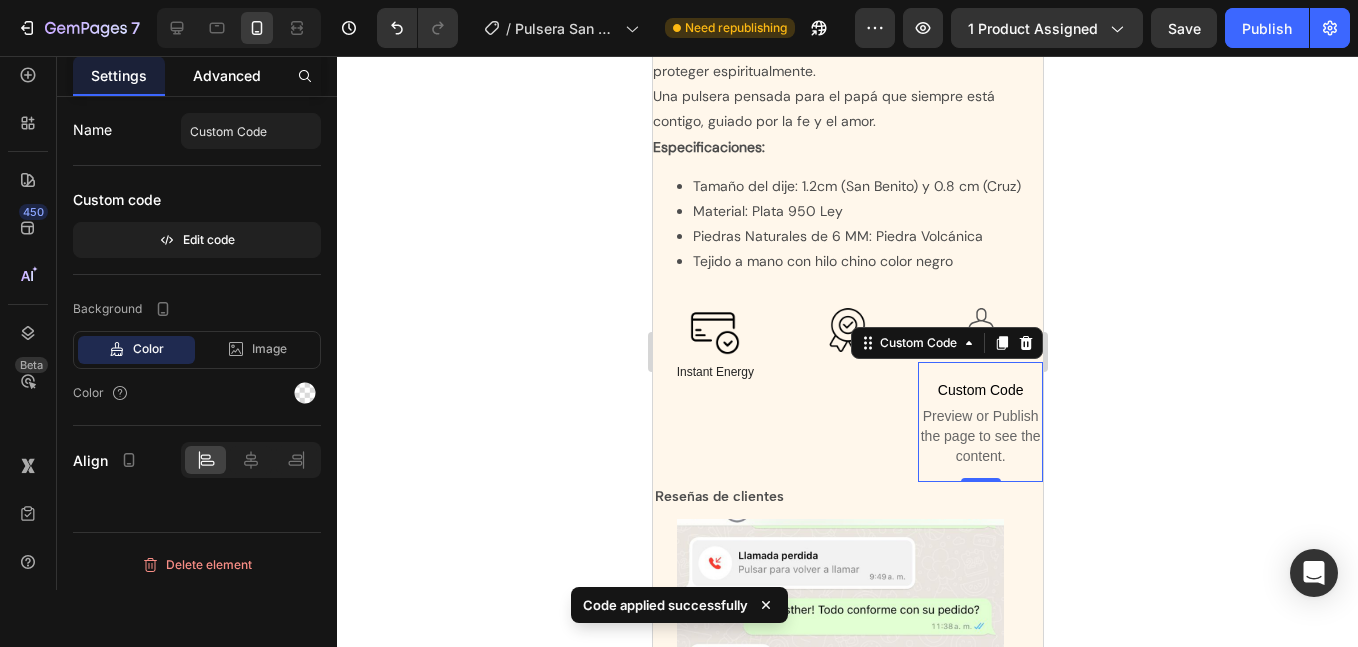 click on "Advanced" at bounding box center [227, 75] 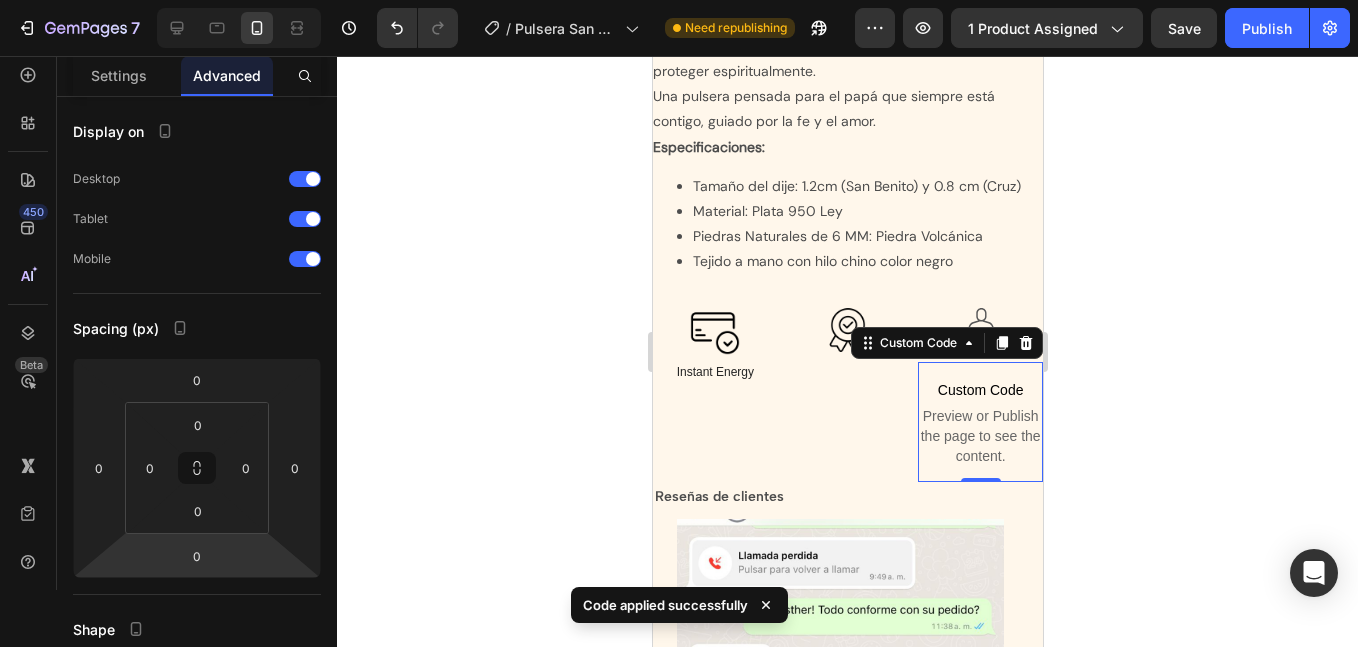 scroll, scrollTop: 719, scrollLeft: 0, axis: vertical 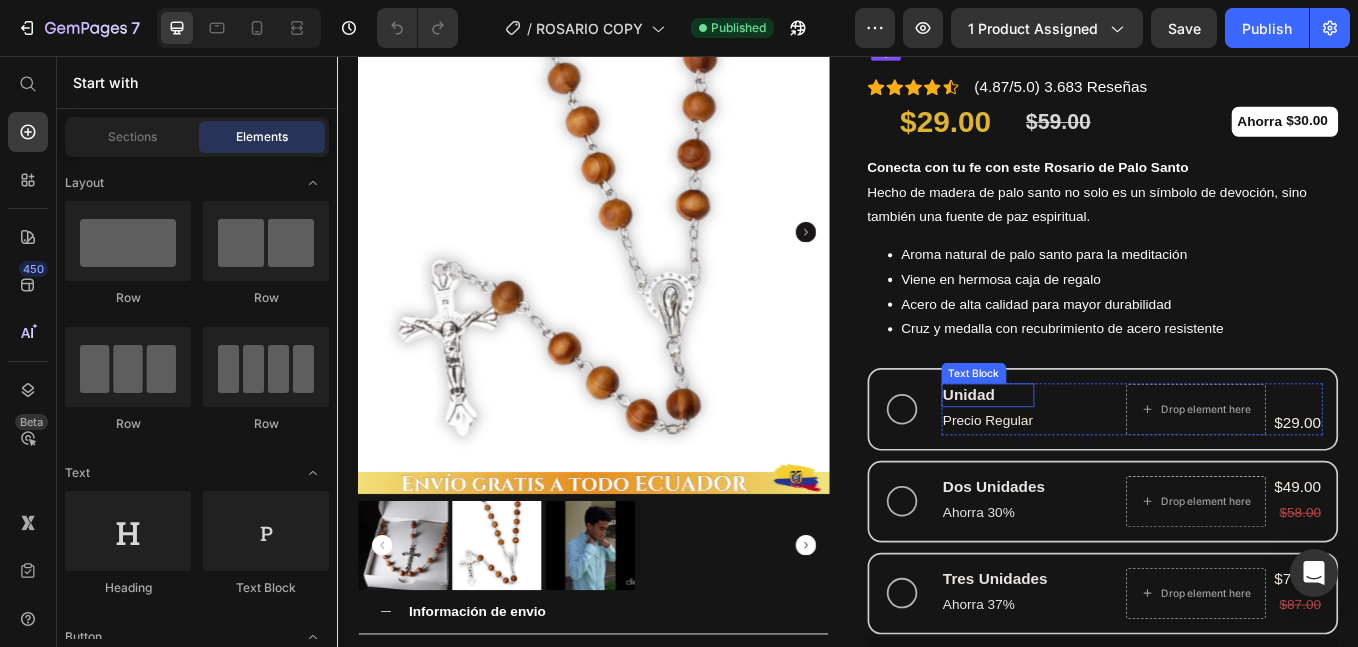 click on "Product Bundle Discount" at bounding box center [1039, 411] 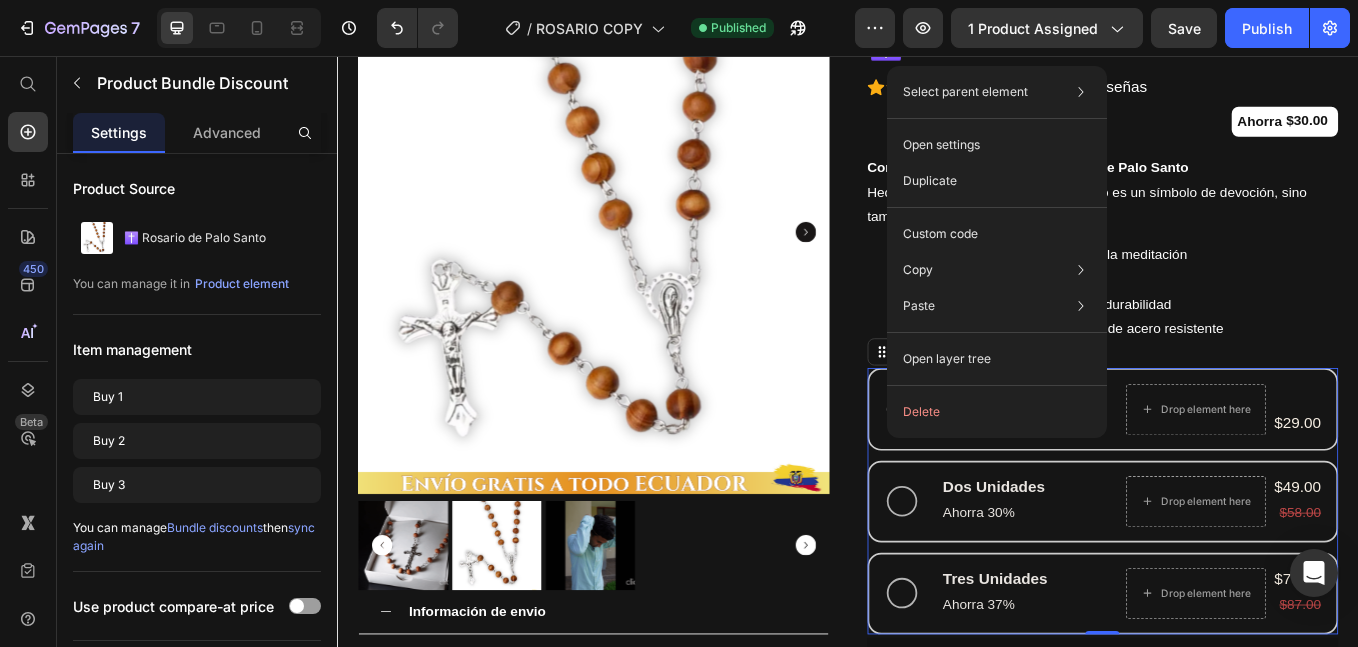 click on "Product Bundle Discount" at bounding box center [1087, 404] 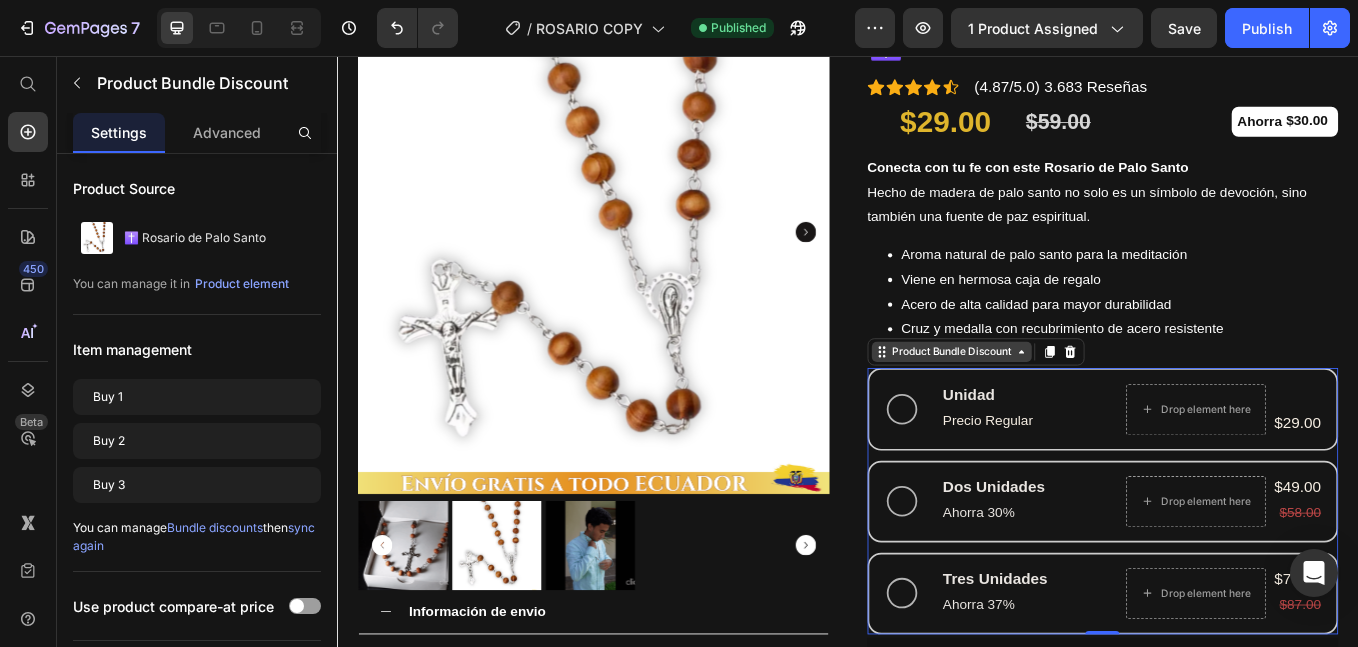 click on "Product Bundle Discount" at bounding box center (1059, 404) 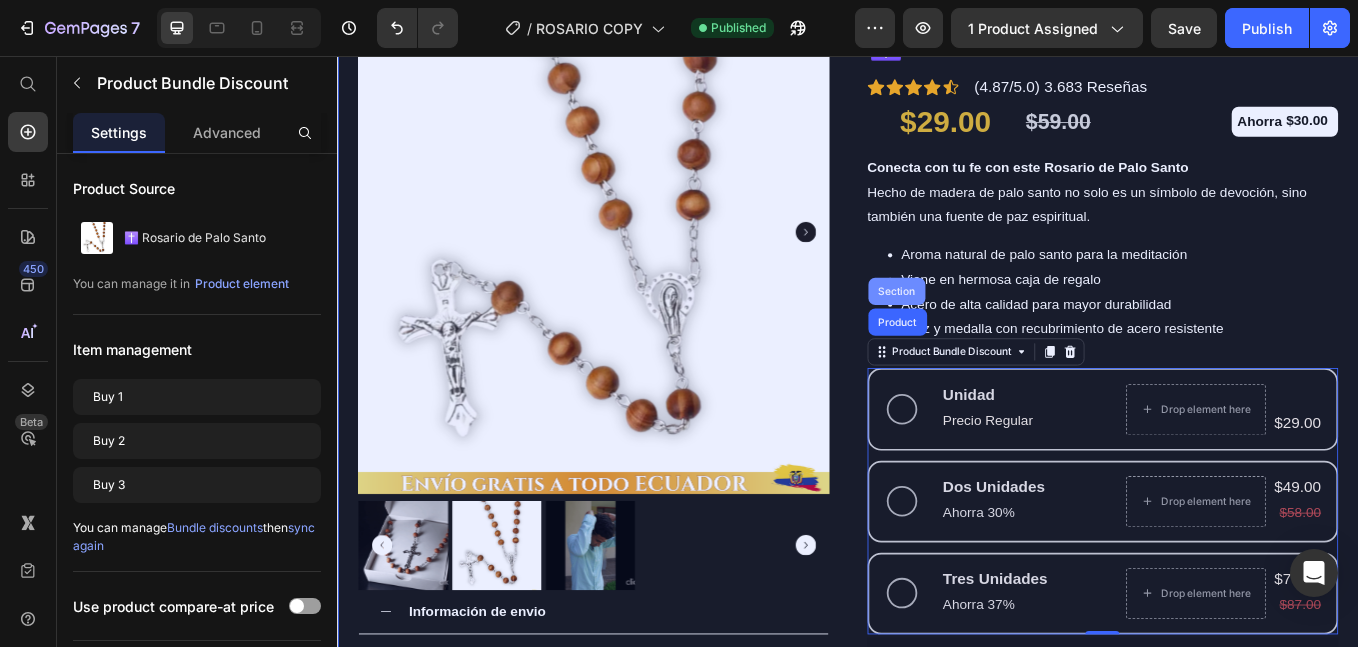 click on "Section" at bounding box center [994, 333] 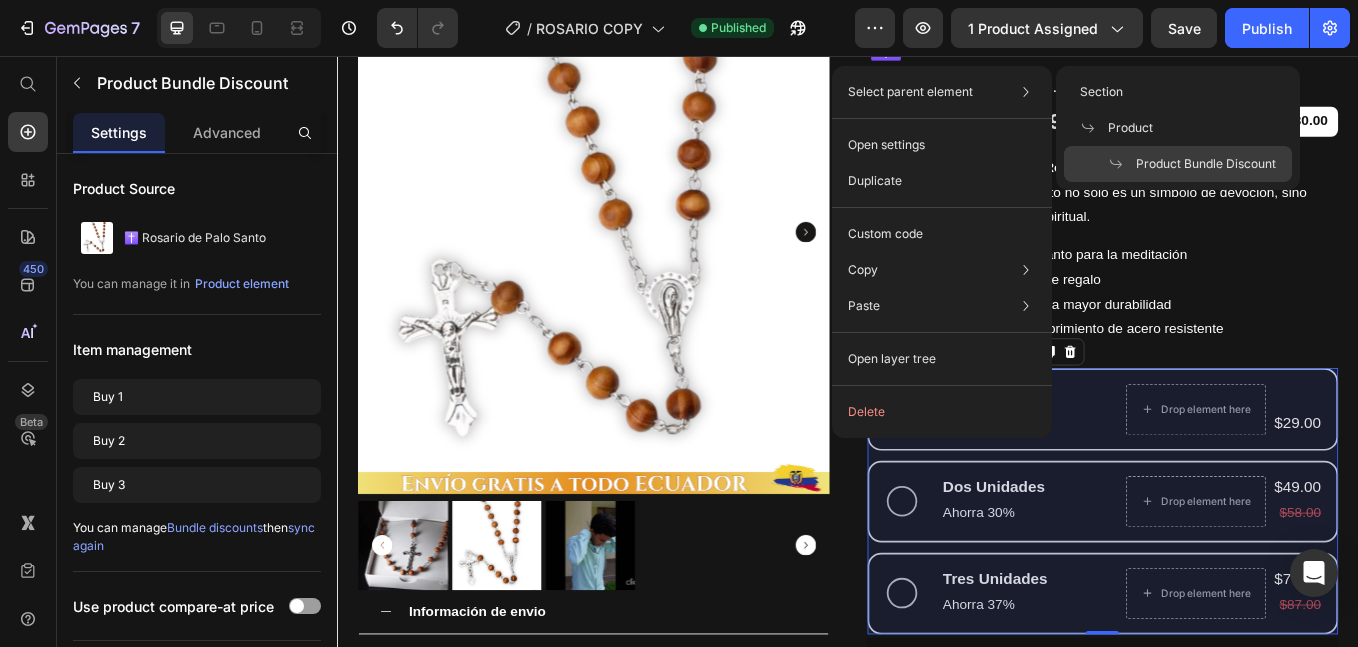 click on "Product Bundle Discount" 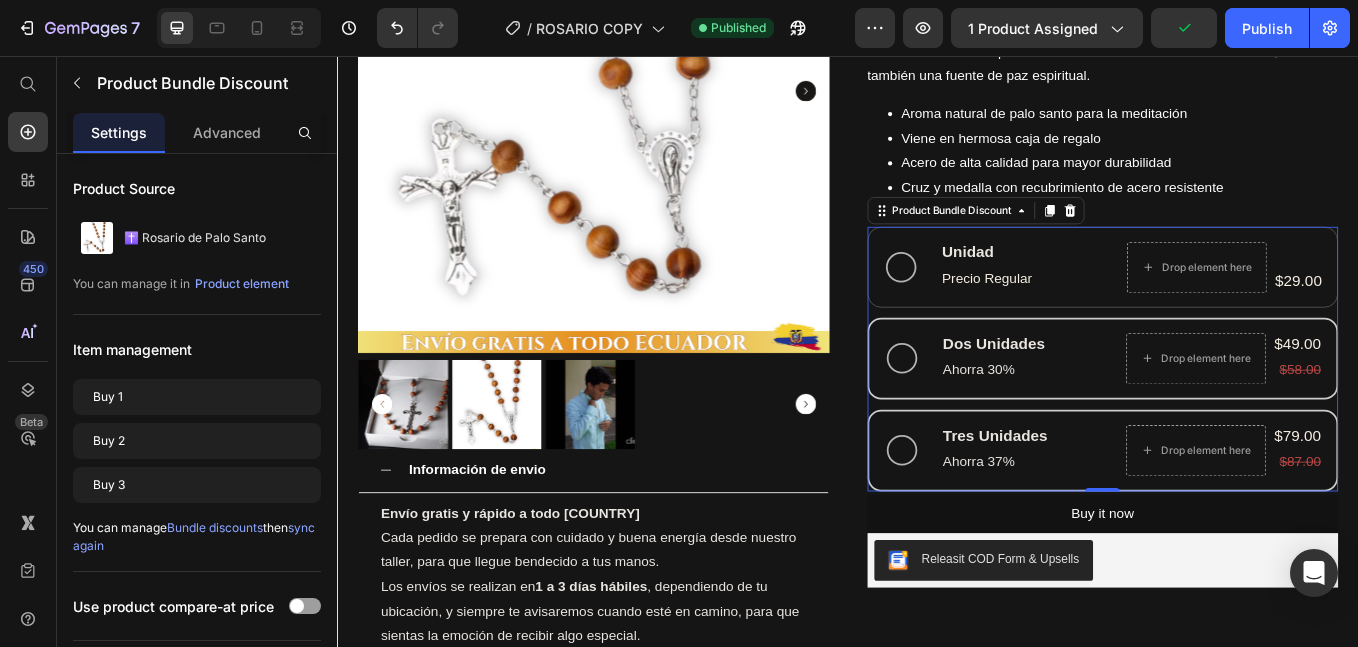 scroll, scrollTop: 581, scrollLeft: 0, axis: vertical 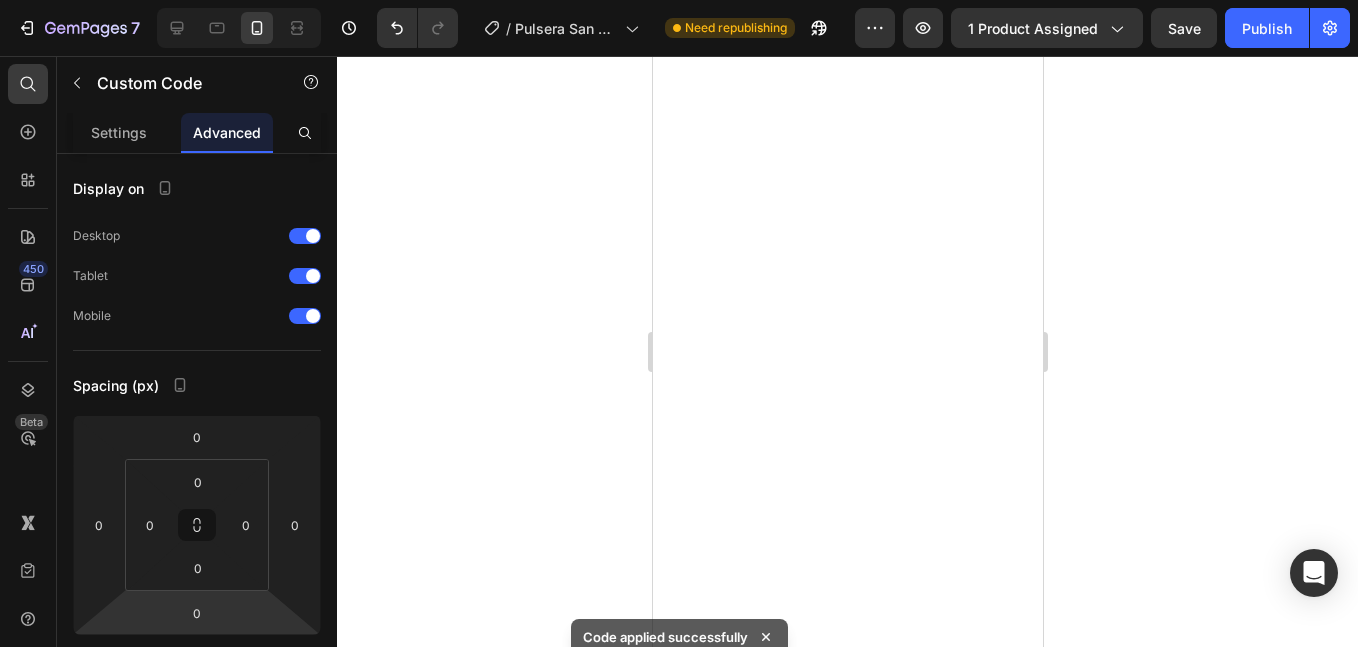 click at bounding box center [197, 1252] 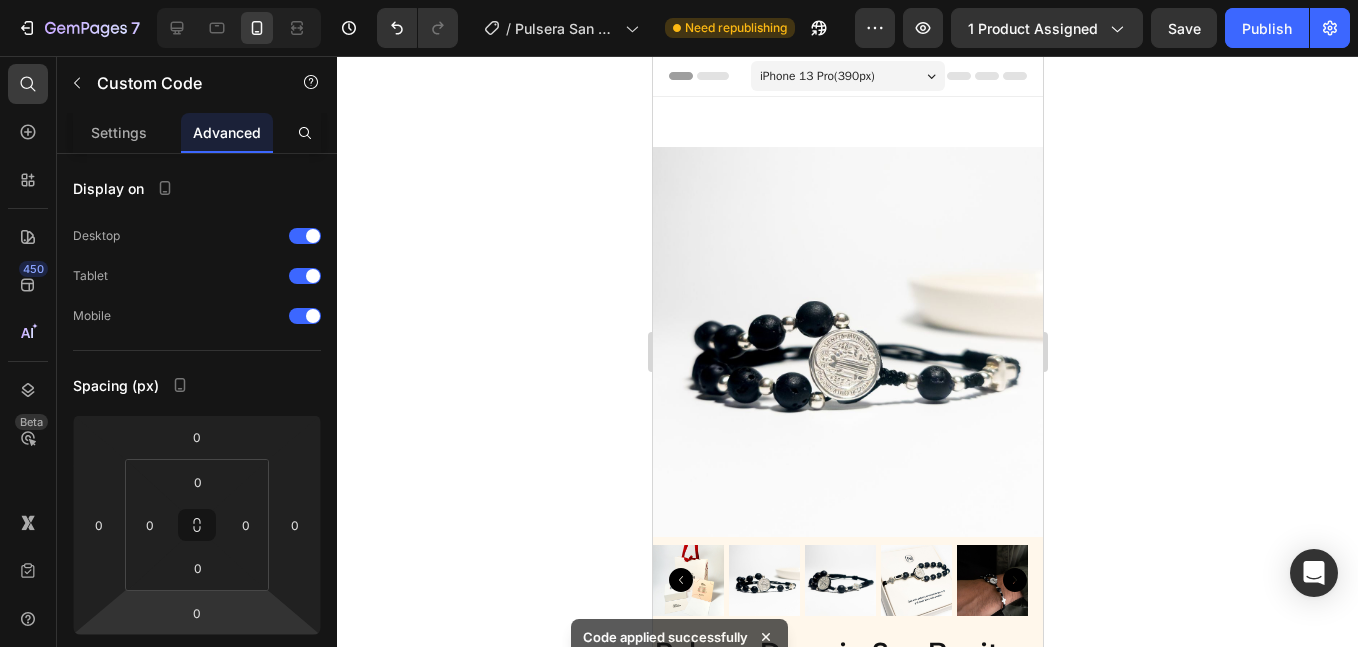 click at bounding box center (197, 1252) 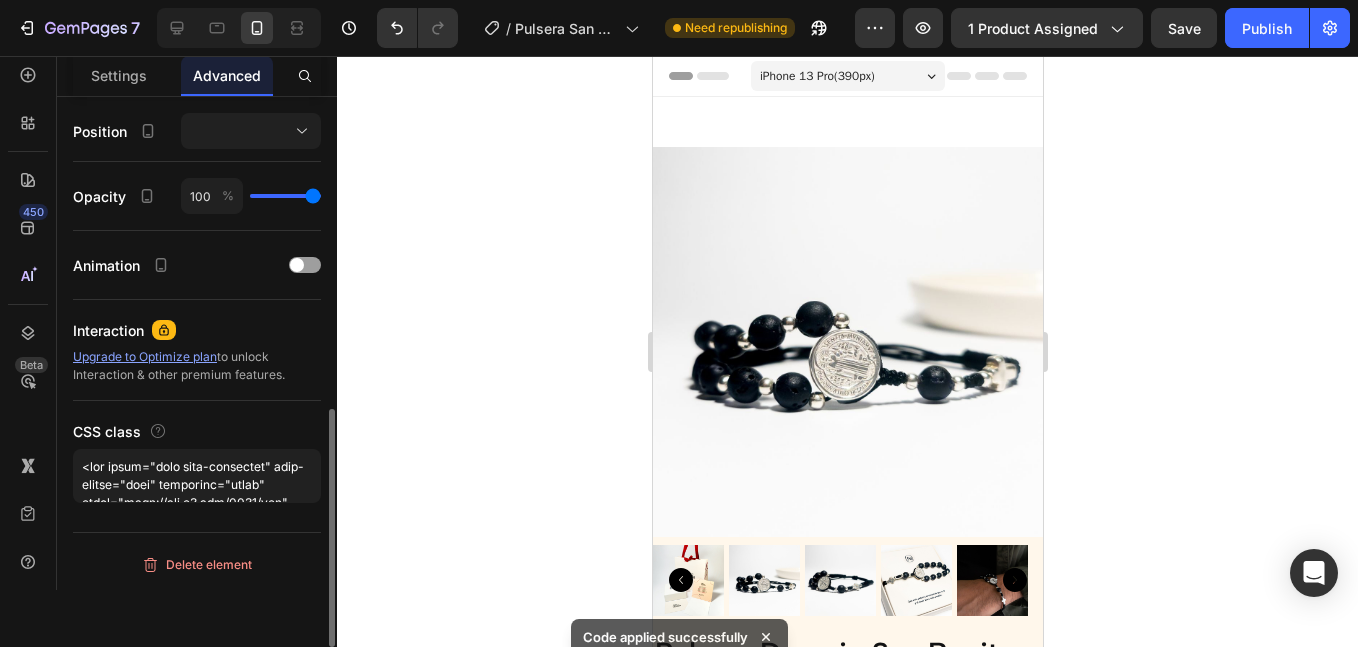 scroll, scrollTop: 1316, scrollLeft: 0, axis: vertical 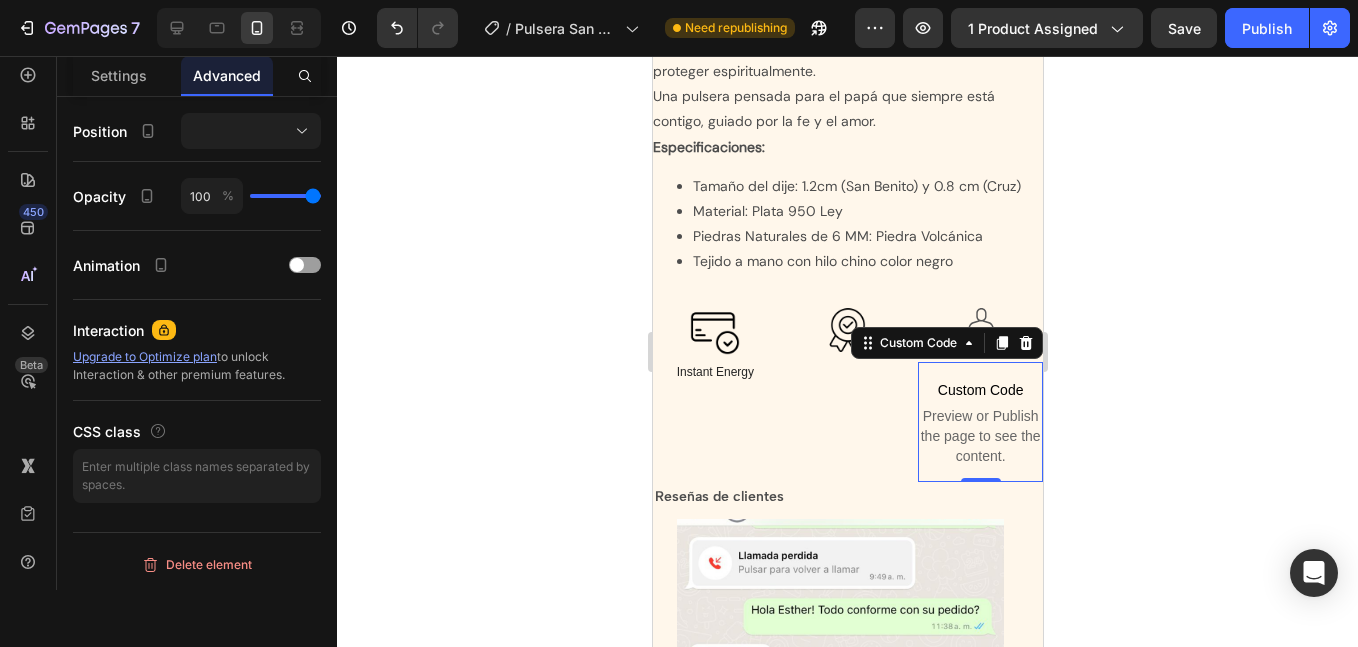click at bounding box center (197, 476) 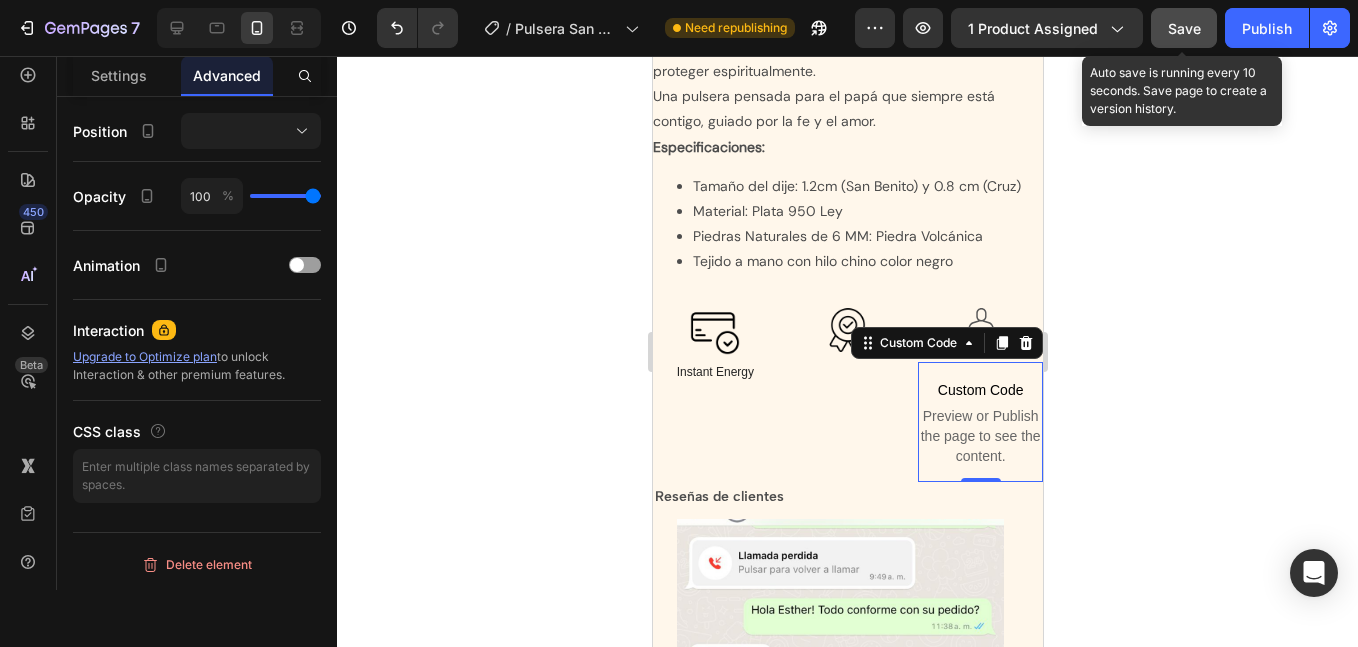 type 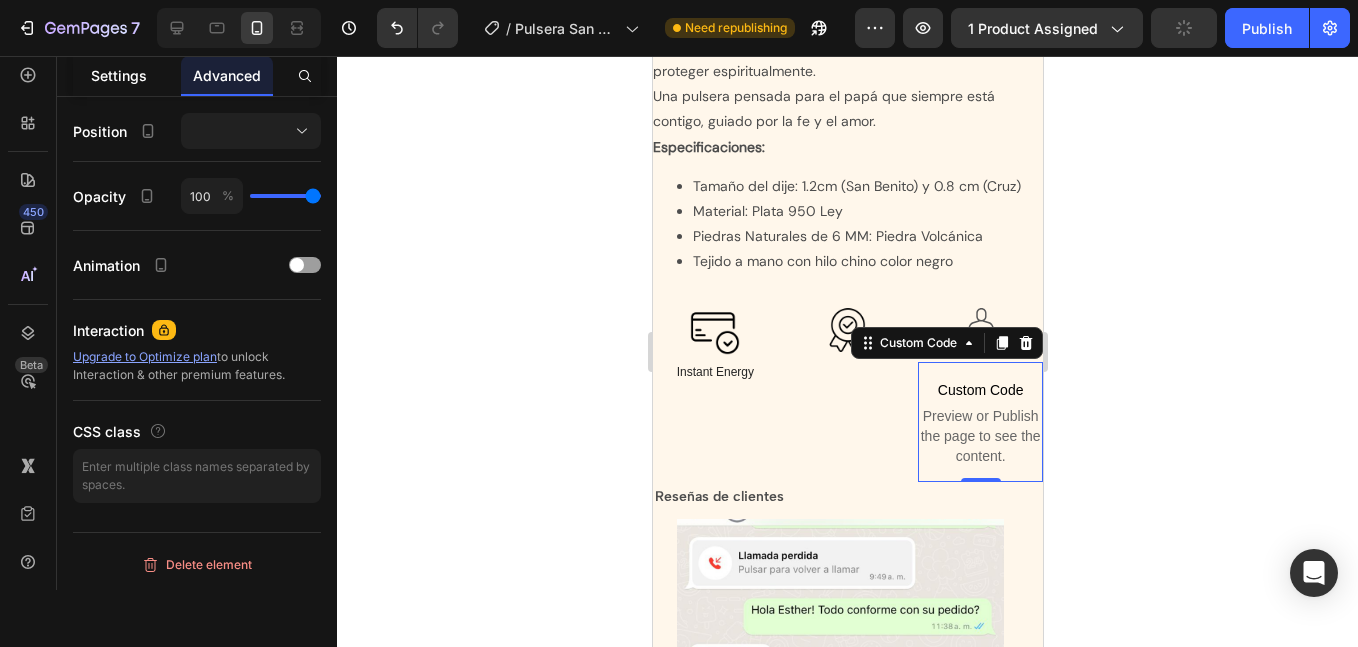 click on "Settings" 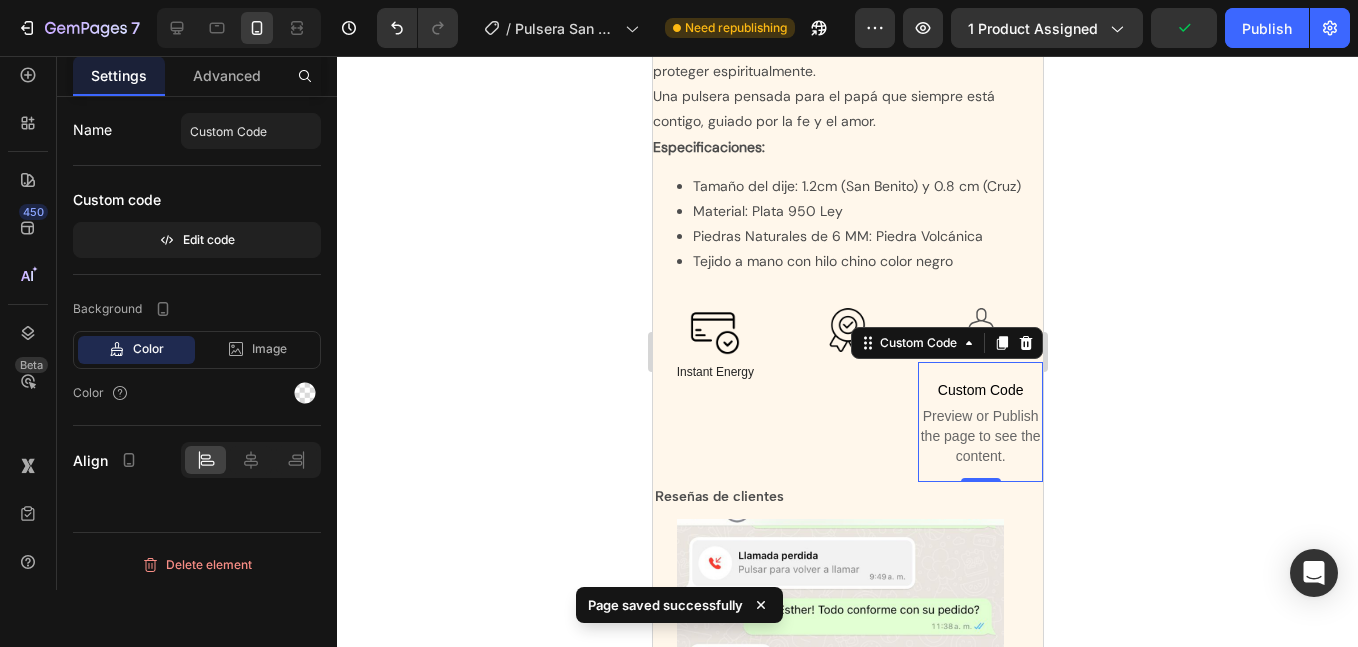 scroll, scrollTop: 0, scrollLeft: 0, axis: both 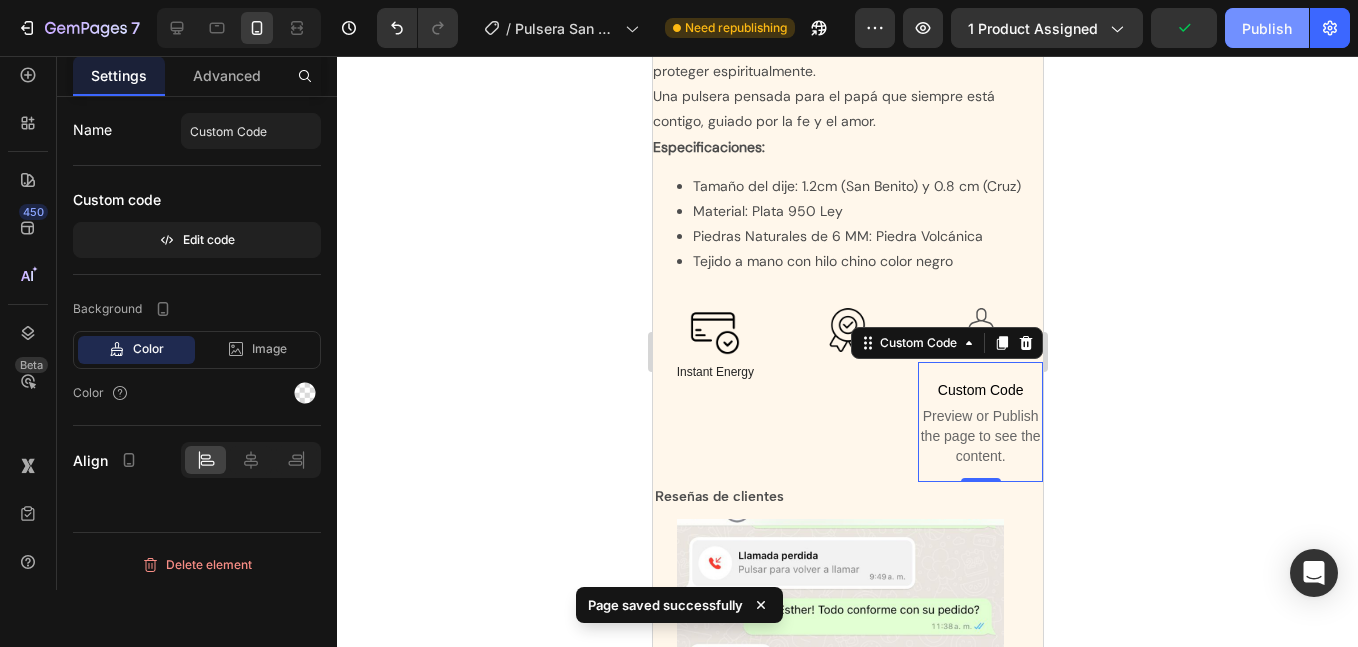 click on "Publish" 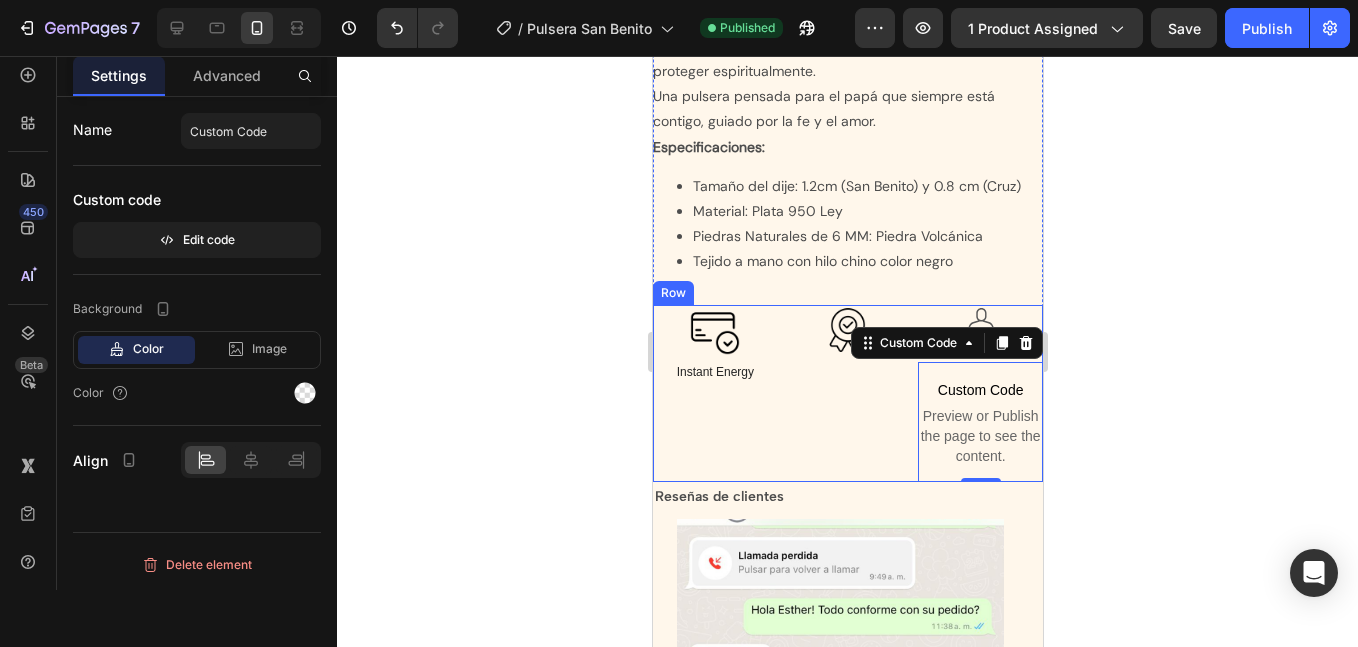 drag, startPoint x: 865, startPoint y: 447, endPoint x: 963, endPoint y: 317, distance: 162.80049 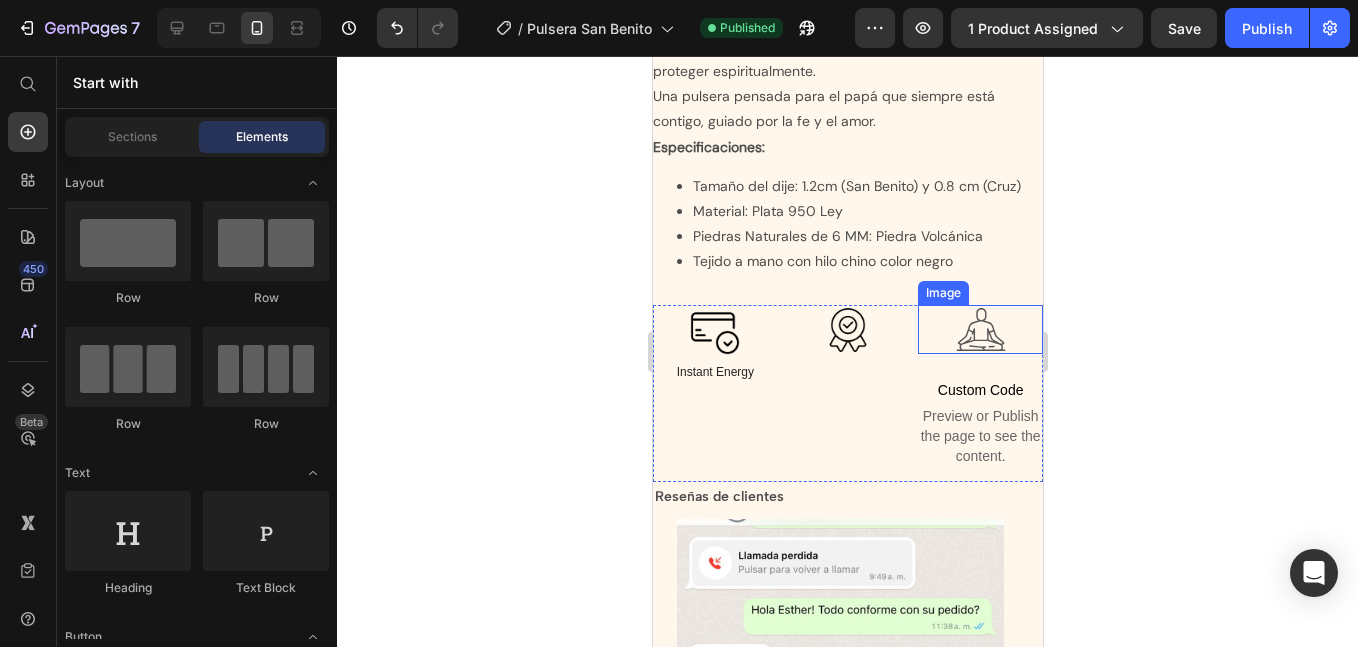 scroll, scrollTop: 0, scrollLeft: 0, axis: both 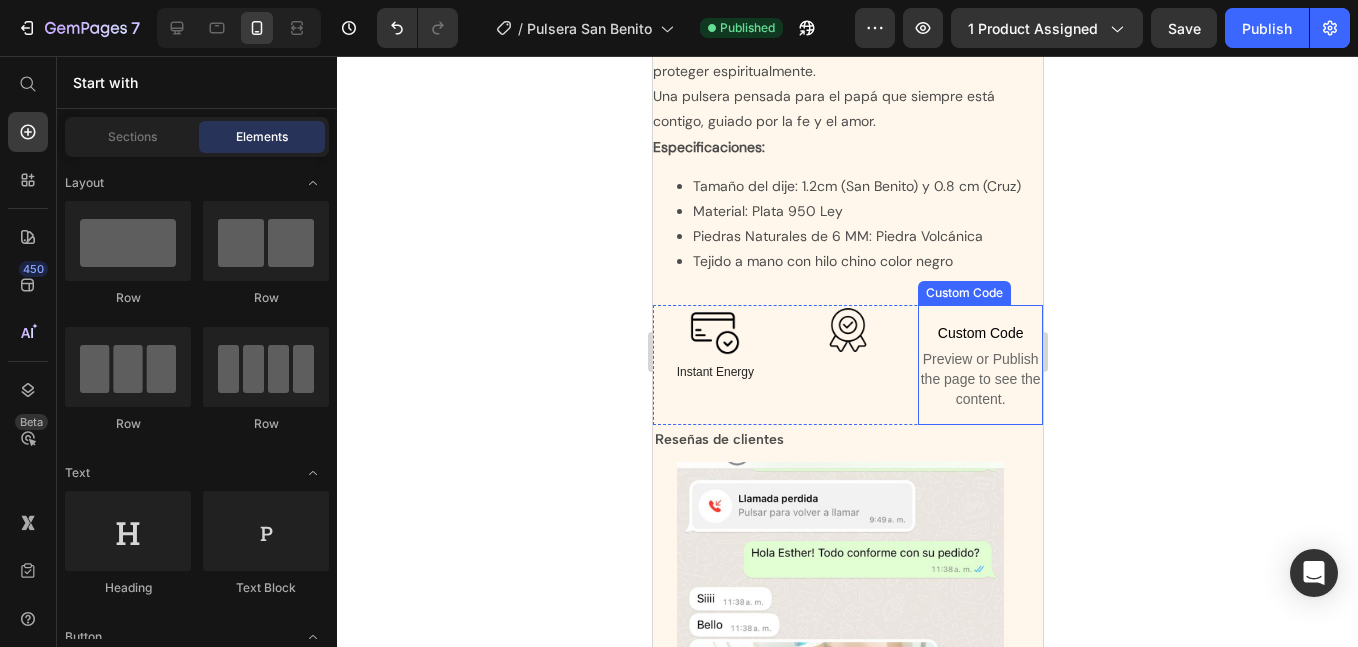 click on "Preview or Publish the page to see the content." at bounding box center [979, 379] 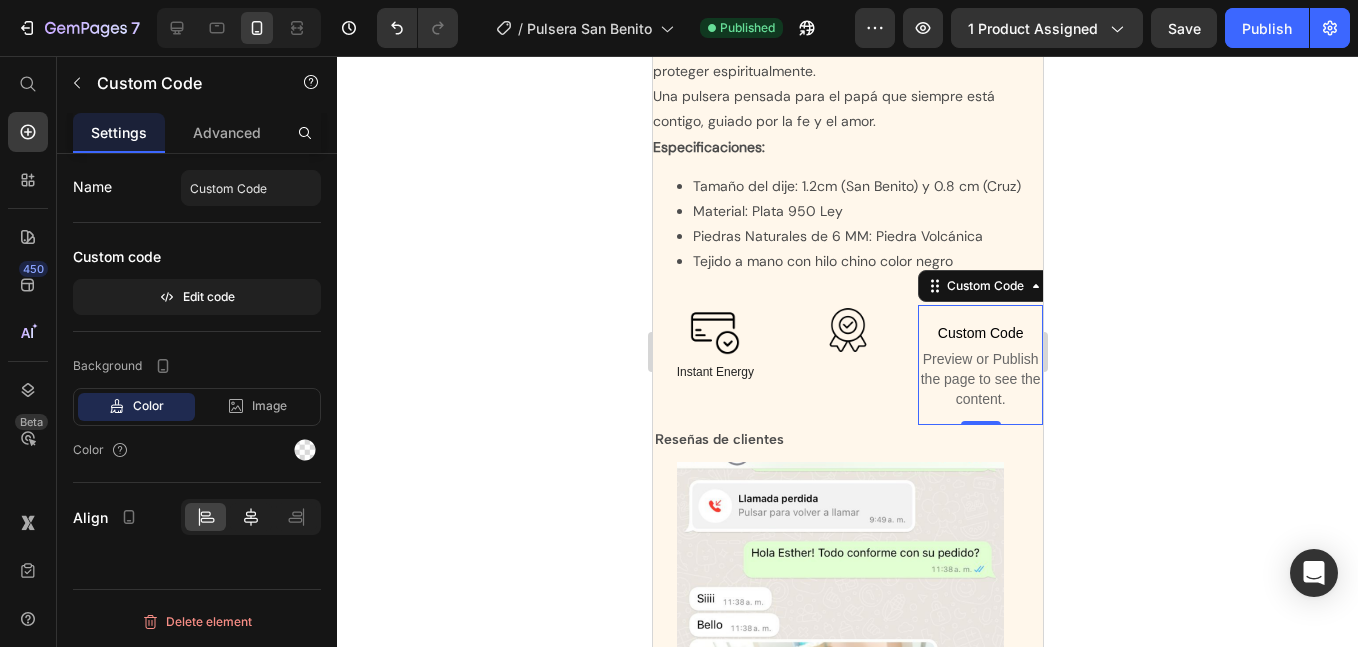 click 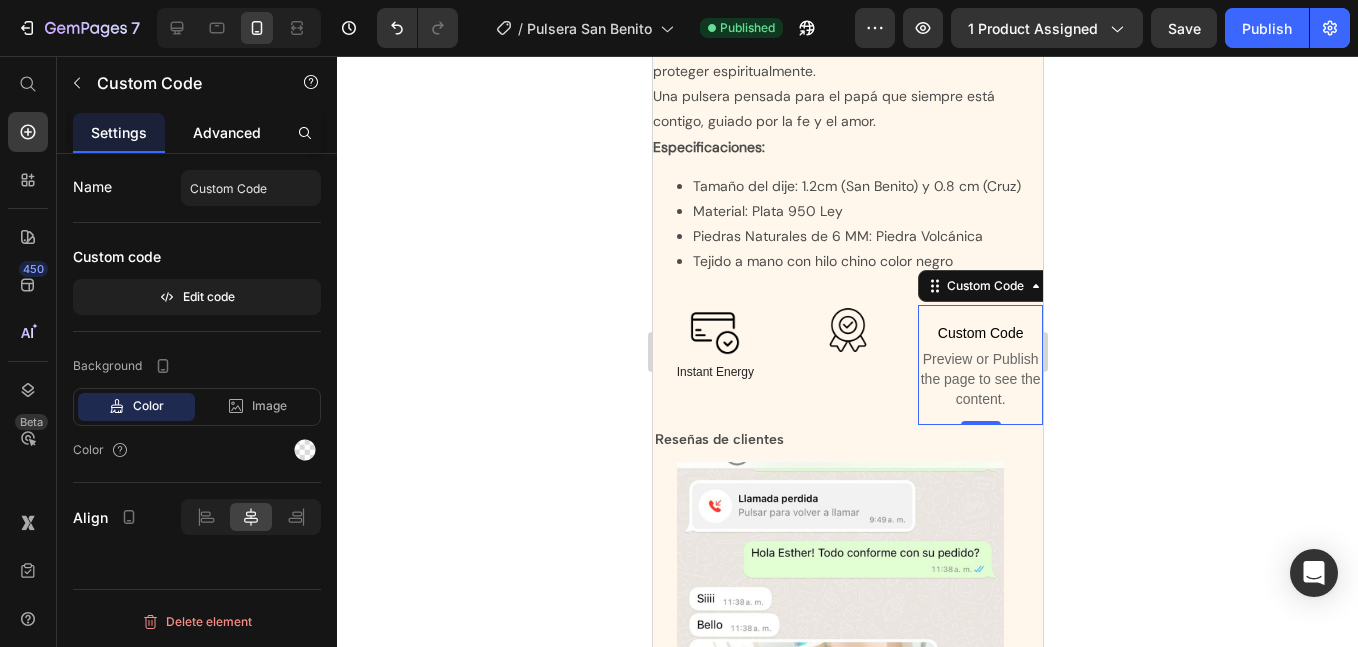 click on "Advanced" at bounding box center (227, 132) 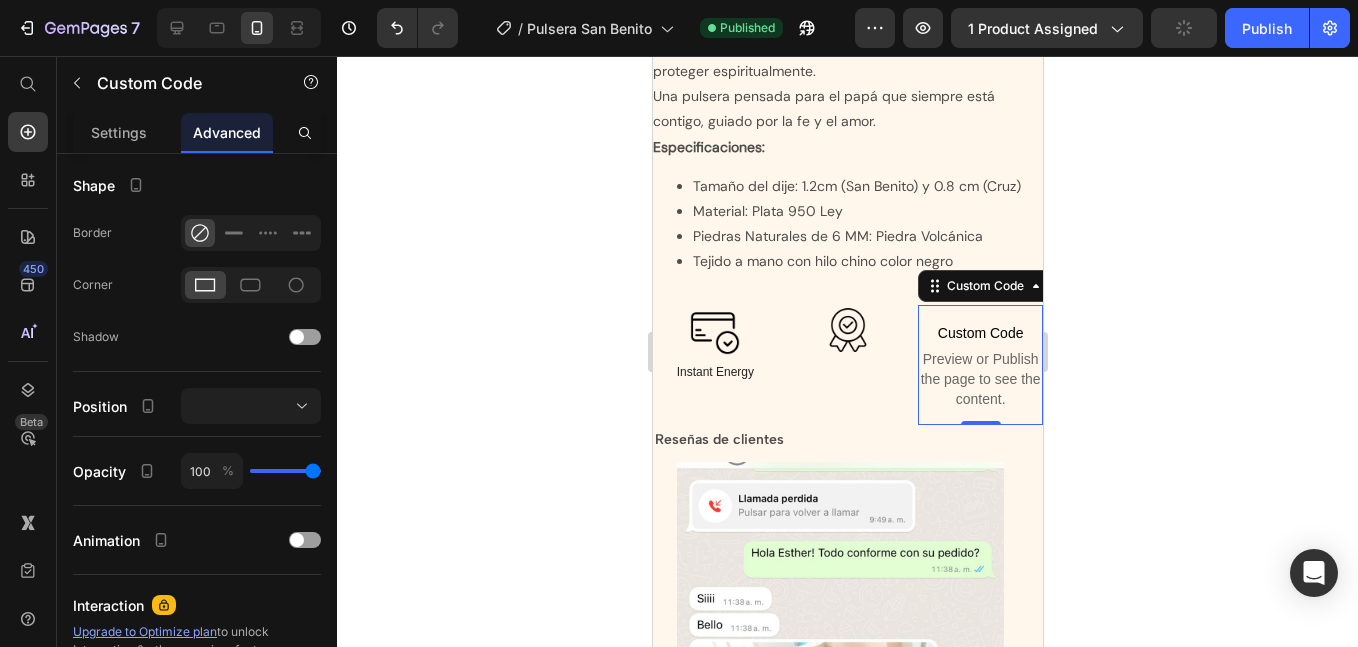 scroll, scrollTop: 719, scrollLeft: 0, axis: vertical 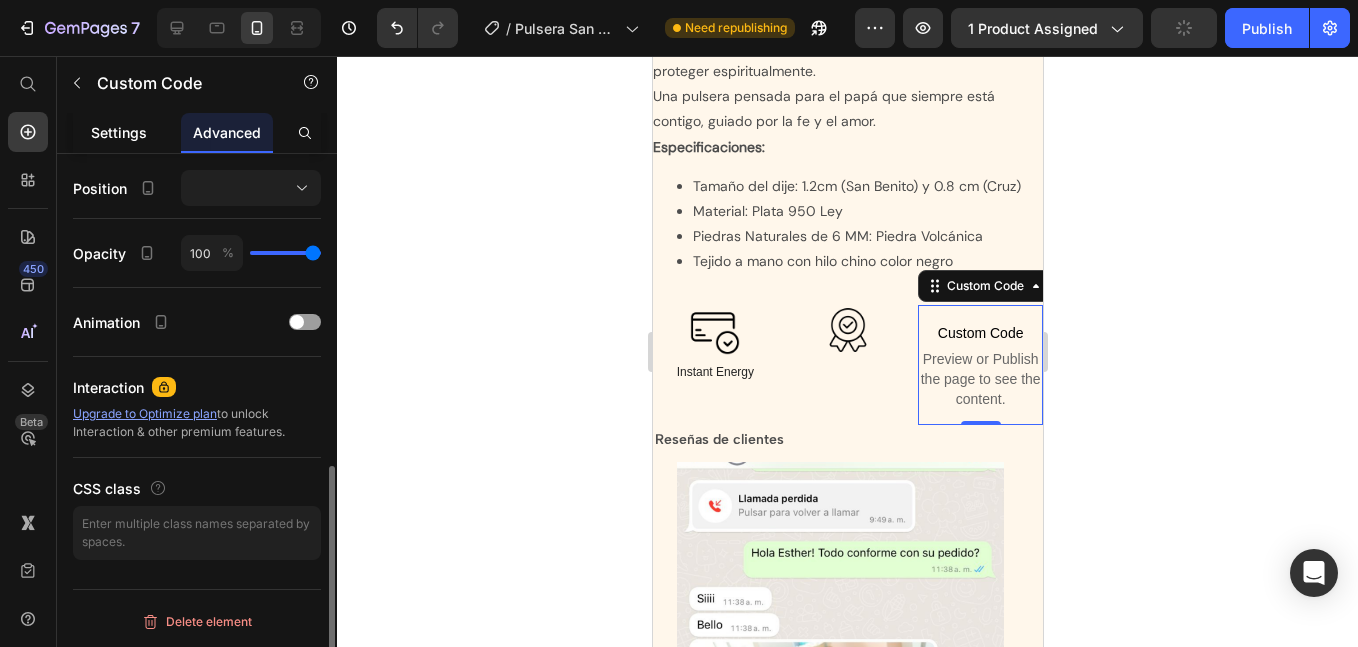 click on "Settings" at bounding box center [119, 132] 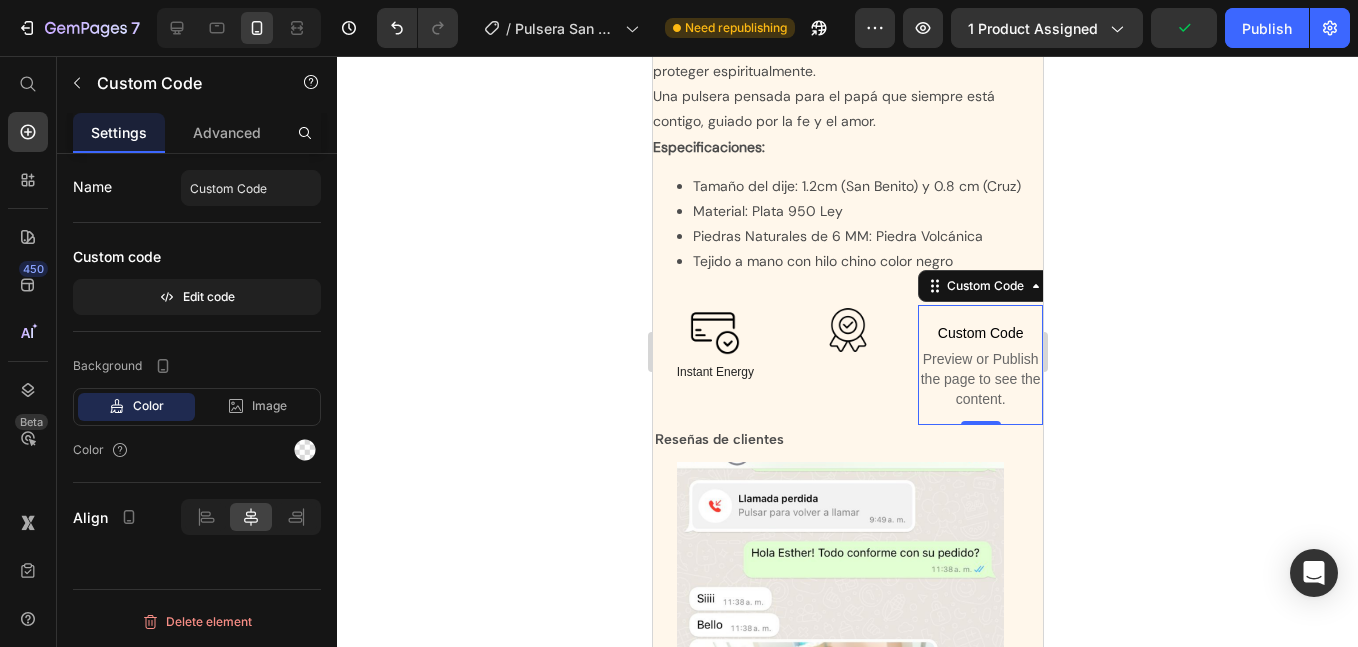 scroll, scrollTop: 0, scrollLeft: 0, axis: both 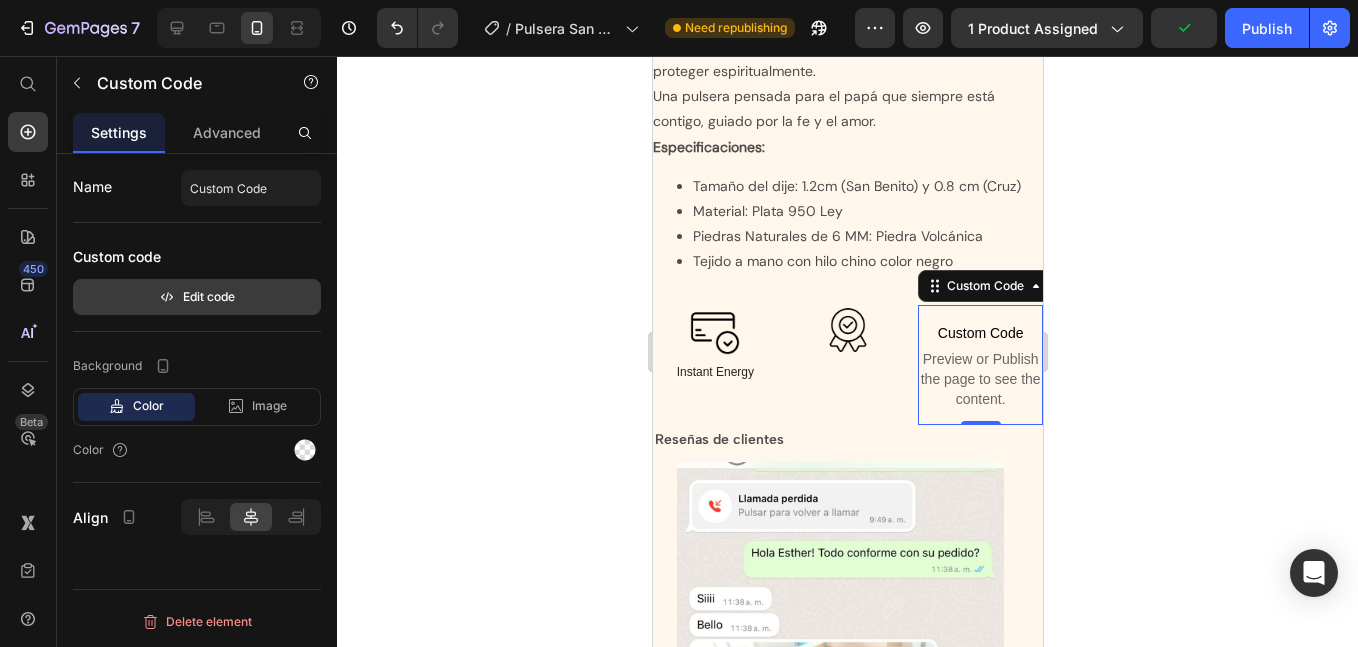 click on "Edit code" at bounding box center (197, 297) 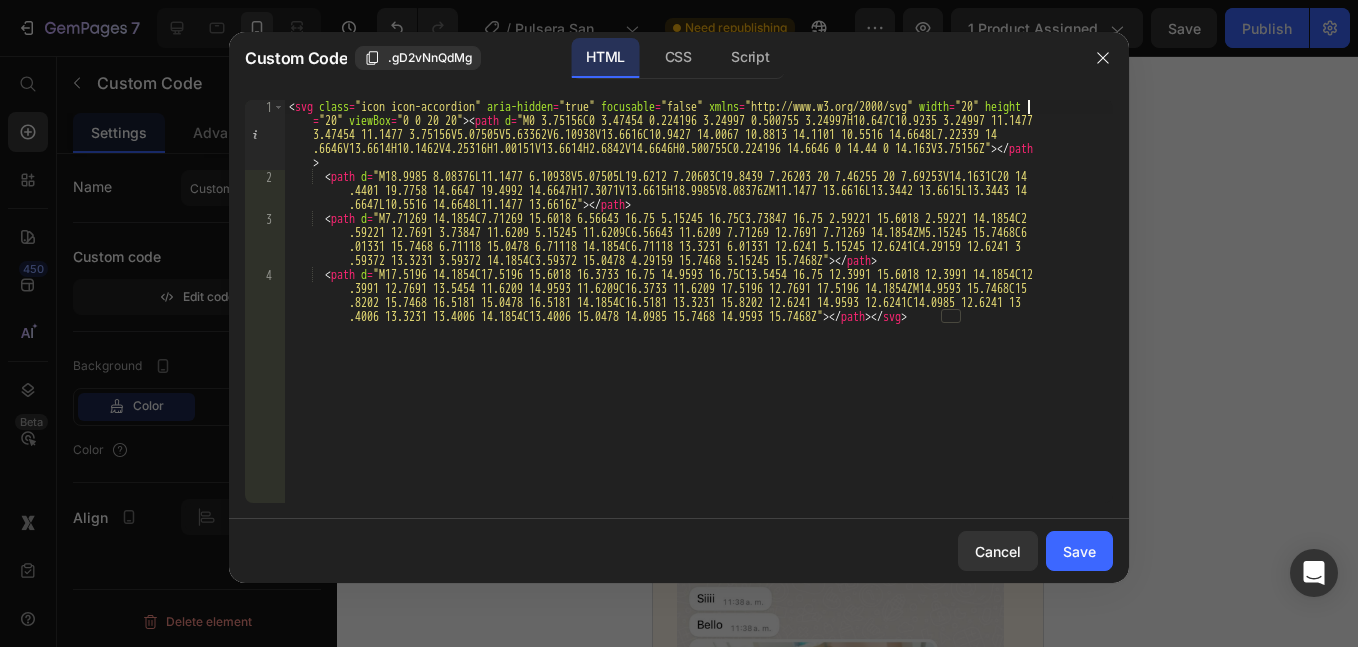 type on "<svg class="icon icon-accordion" aria-hidden="true" focusable="false" xmlns="http://www.w3.org/2000/svg" width="20" height="20" viewBox="0 0 20 20"><path d="M0 3.75156C0 3.47454 0.224196 3.24997 0.500755 3.24997H10.647C10.9235 3.24997 11.1477 3.47454 11.1477 3.75156V5.07505V5.63362V6.10938V13.6616C10.9427 14.0067 10.8813 14.1101 10.5516 14.6648L7.22339 14.6646V13.6614H10.1462V4.25316H1.00151V13.66" 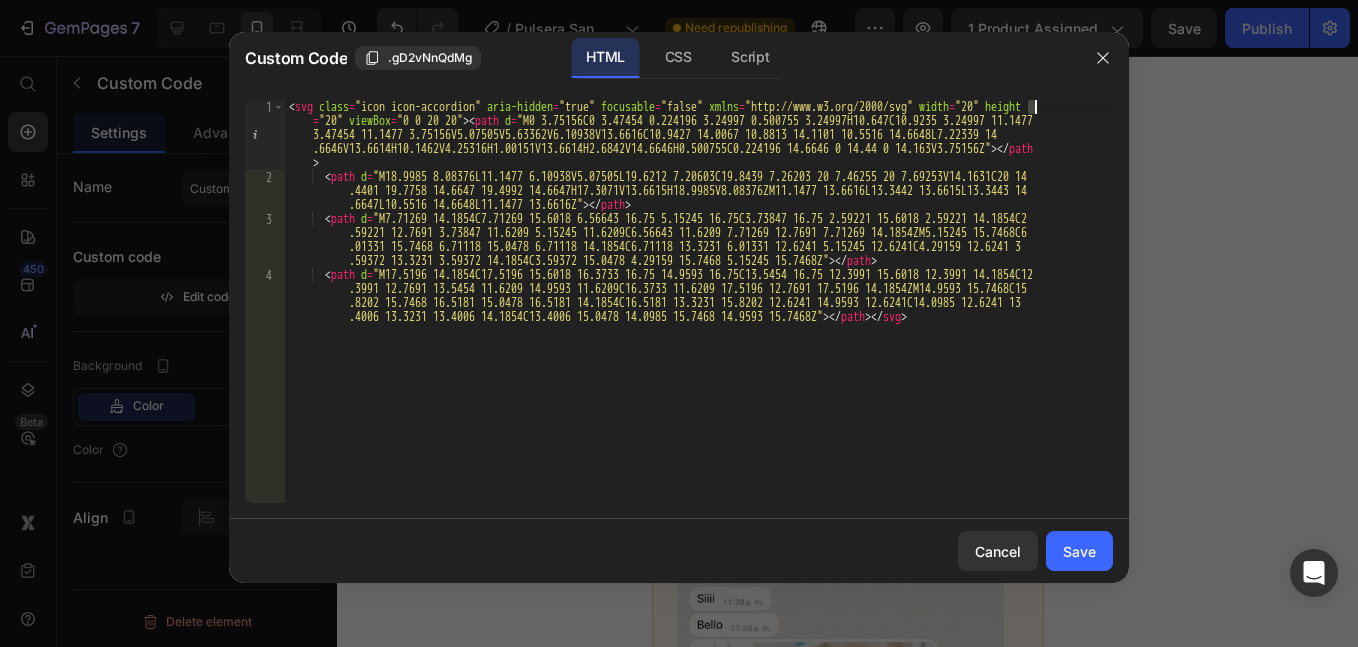 click on "< svg   class = "icon icon-accordion"   aria-hidden = "true"   focusable = "false"   xmlns = "http://www.w3.org/2000/svg"   width = "20"   height      = "20"   viewBox = "0 0 20 20" > < path   d = "M0 3.75156C0 3.47454 0.224196 3.24997 0.500755 3.24997H10.647C10.9235 3.24997 11.1477       3.47454 11.1477 3.75156V5.07505V5.63362V6.10938V13.6616C10.9427 14.0067 10.8813 14.1101 10.5516 14.6648L7.22339 14      .6646V13.6614H10.1462V4.25316H1.00151V13.6614H2.6842V14.6646H0.500755C0.224196 14.6646 0 14.44 0 14.163V3.75156Z" > </ path      >         < path   d = "M18.9985 8.08376L11.1477 6.10938V5.07505L19.6212 7.20603C19.8439 7.26203 20 7.46255 20 7.69253V14.1631C20 14            .4401 19.7758 14.6647 19.4992 14.6647H17.3071V13.6615H18.9985V8.08376ZM11.1477 13.6616L13.3442 13.6615L13.3443 14            .6647L10.5516 14.6648L11.1477 13.6616Z" > </ path >         < path   d =                                  > </ path >         < path   d = > </ path >" at bounding box center (699, 364) 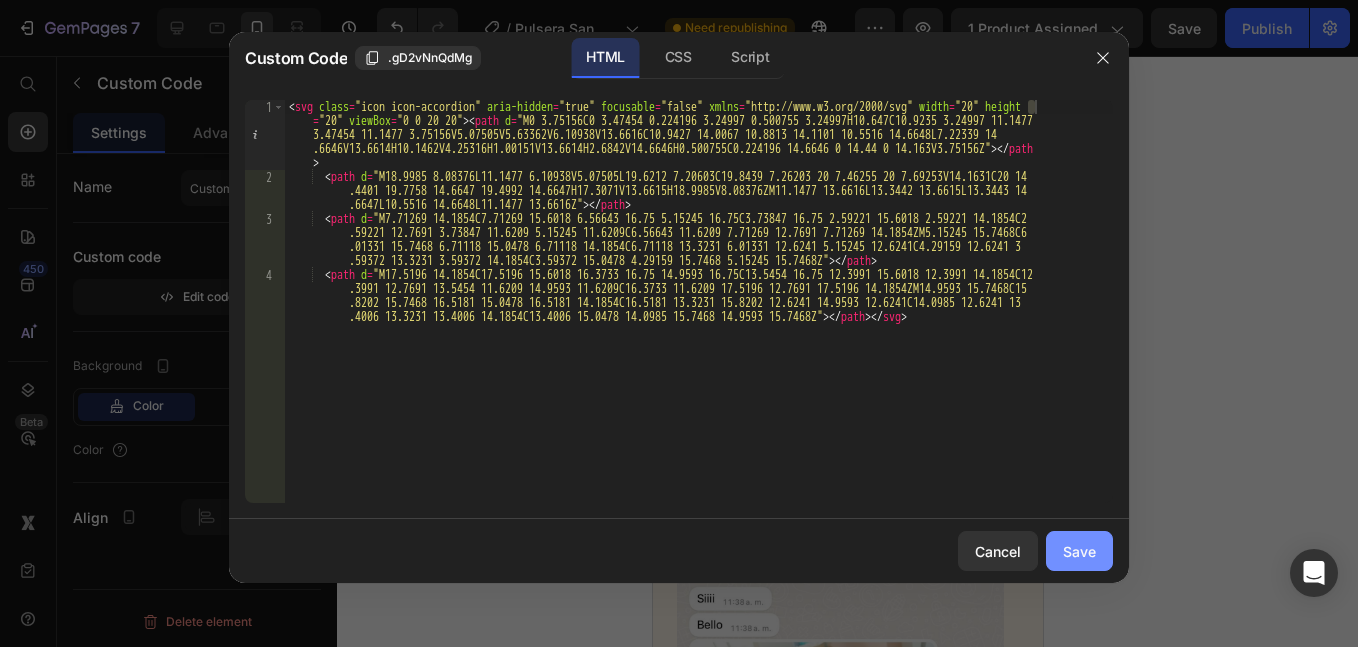 click on "Save" 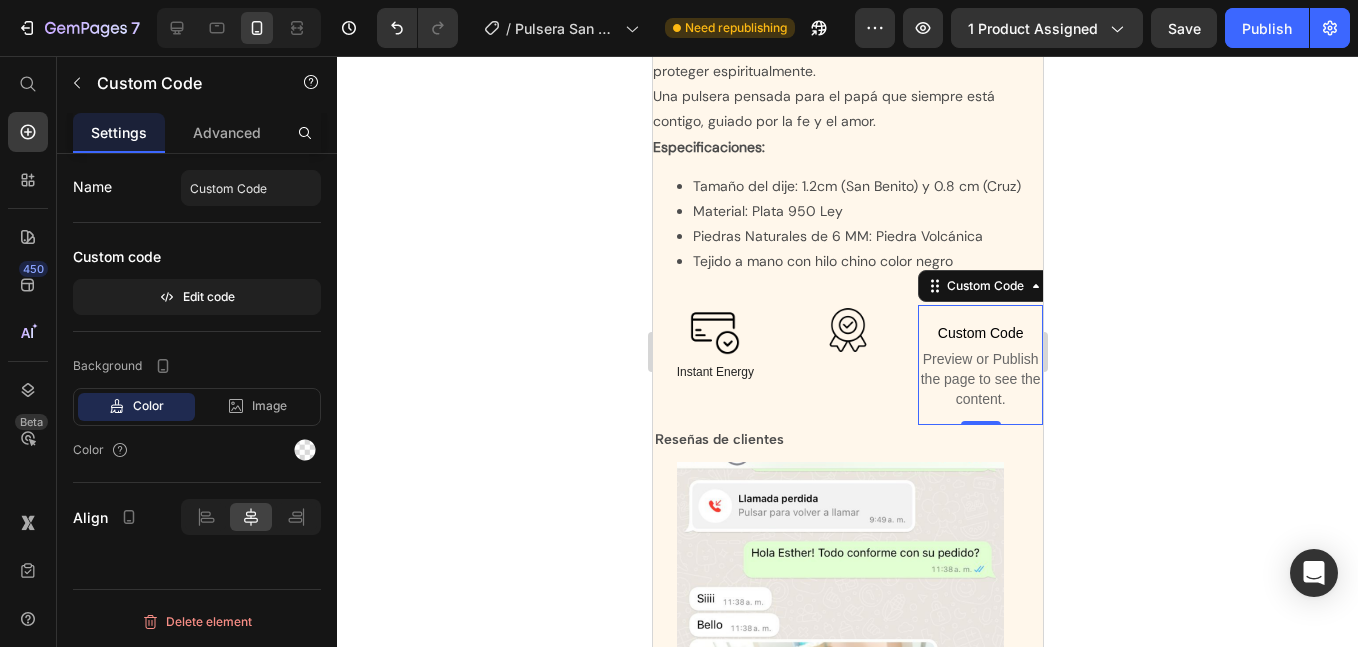 click 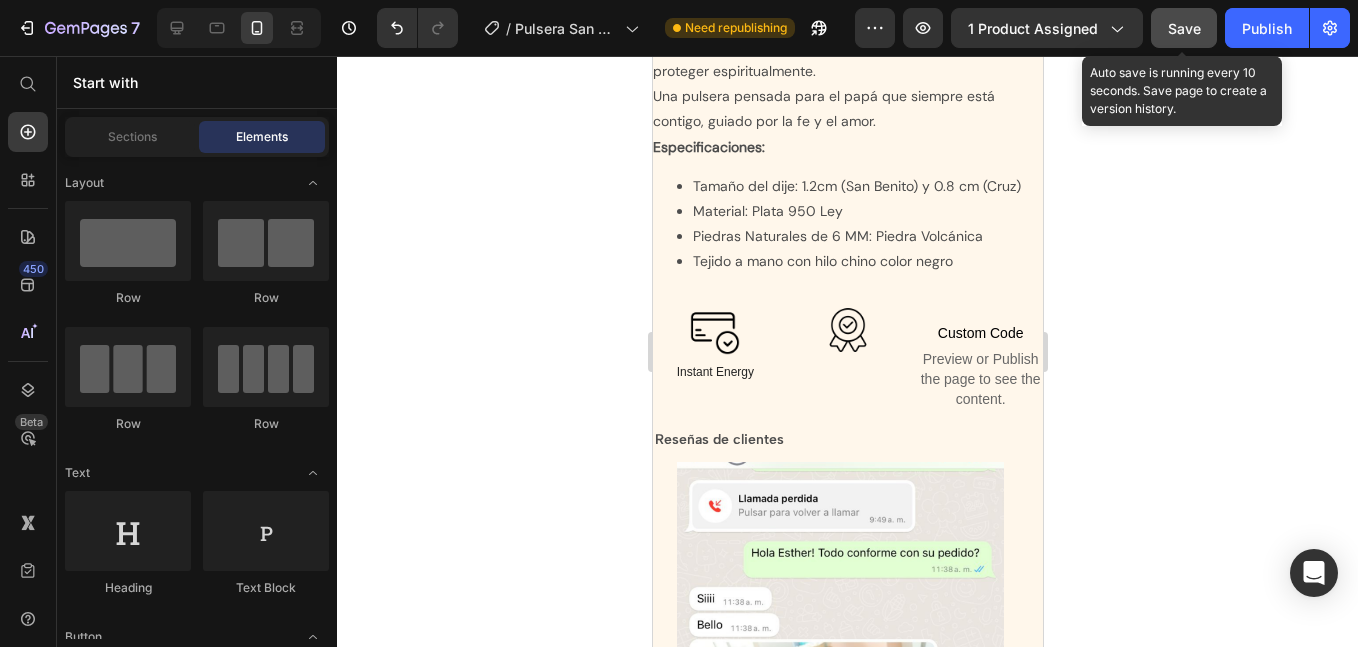 click on "Save" at bounding box center (1184, 28) 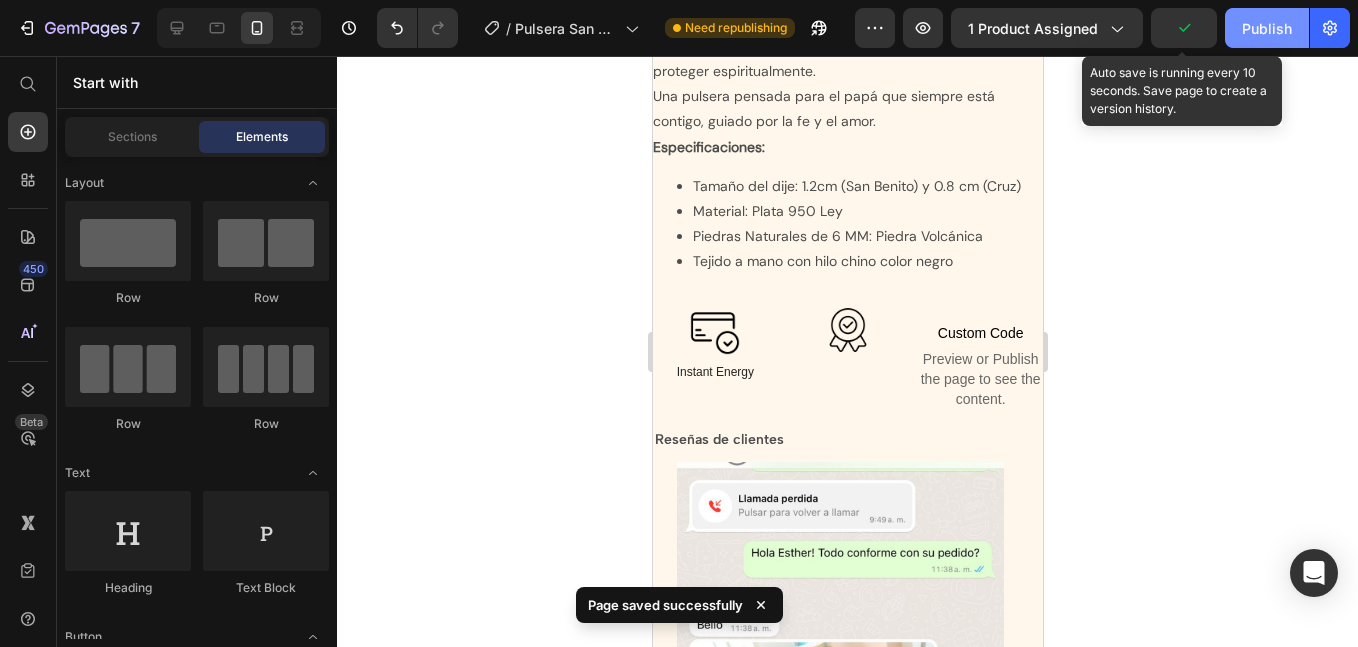 click on "Publish" at bounding box center (1267, 28) 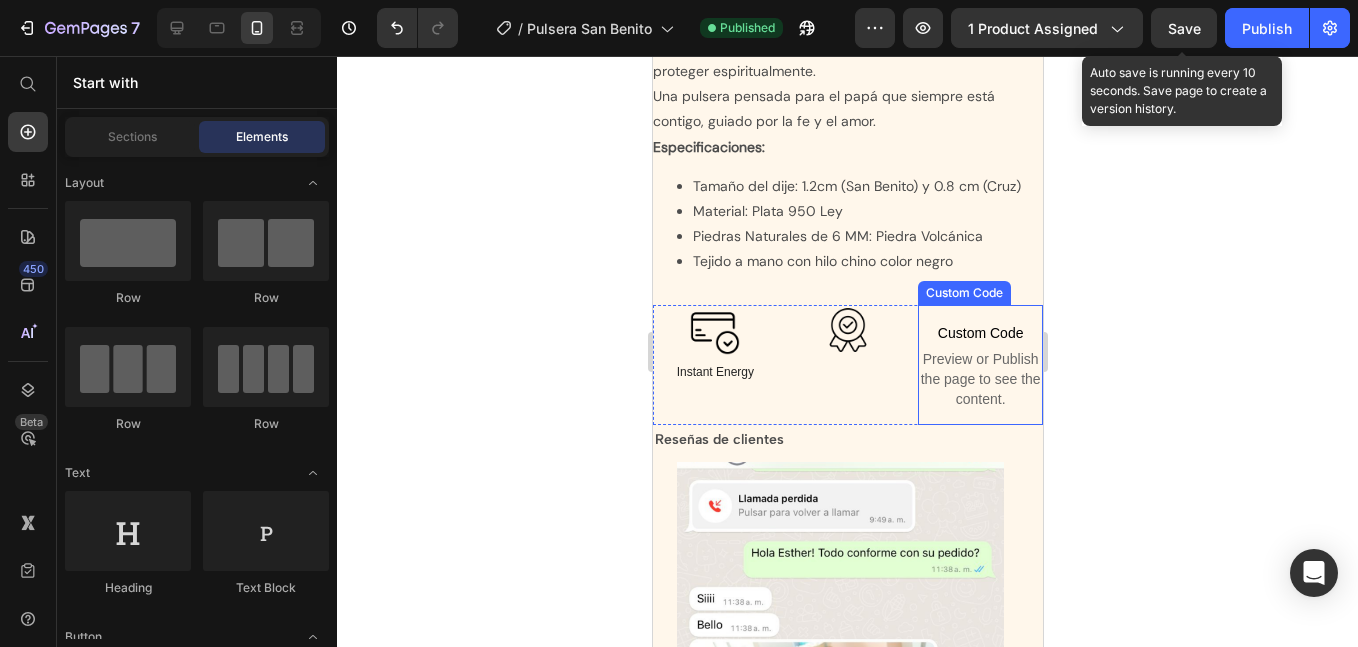 click on "Custom Code" at bounding box center (979, 333) 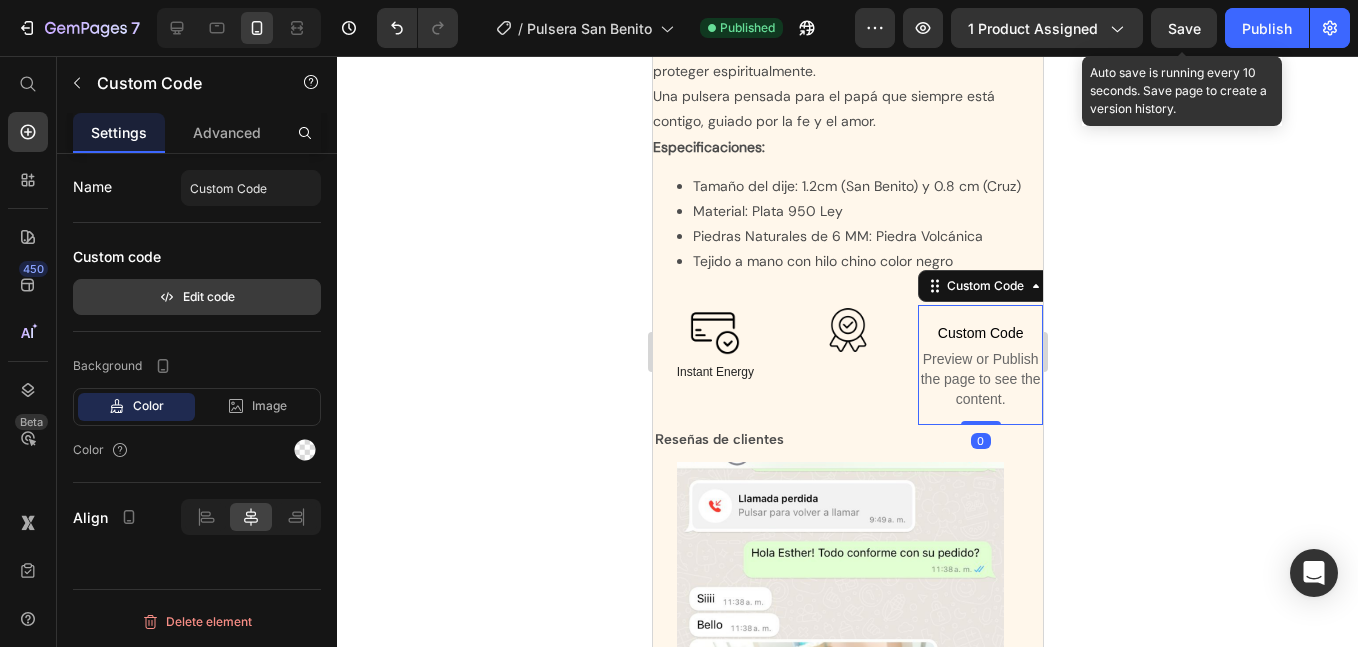 click on "Edit code" at bounding box center [197, 297] 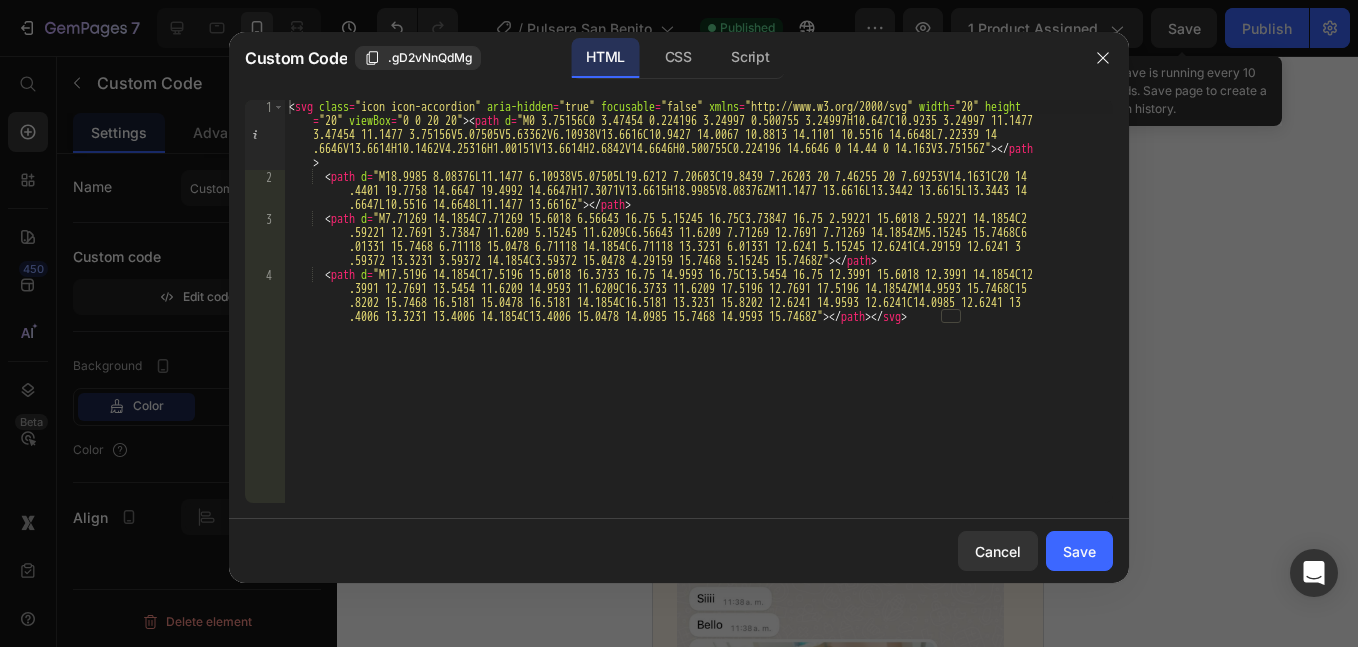 click on "< svg   class = "icon icon-accordion"   aria-hidden = "true"   focusable = "false"   xmlns = "http://www.w3.org/2000/svg"   width = "20"   height      = "20"   viewBox = "0 0 20 20" > < path   d = "M0 3.75156C0 3.47454 0.224196 3.24997 0.500755 3.24997H10.647C10.9235 3.24997 11.1477       3.47454 11.1477 3.75156V5.07505V5.63362V6.10938V13.6616C10.9427 14.0067 10.8813 14.1101 10.5516 14.6648L7.22339 14      .6646V13.6614H10.1462V4.25316H1.00151V13.6614H2.6842V14.6646H0.500755C0.224196 14.6646 0 14.44 0 14.163V3.75156Z" > </ path      >         < path   d = "M18.9985 8.08376L11.1477 6.10938V5.07505L19.6212 7.20603C19.8439 7.26203 20 7.46255 20 7.69253V14.1631C20 14            .4401 19.7758 14.6647 19.4992 14.6647H17.3071V13.6615H18.9985V8.08376ZM11.1477 13.6616L13.3442 13.6615L13.3443 14            .6647L10.5516 14.6648L11.1477 13.6616Z" > </ path >         < path   d =                                  > </ path >         < path   d = > </ path >" at bounding box center (699, 364) 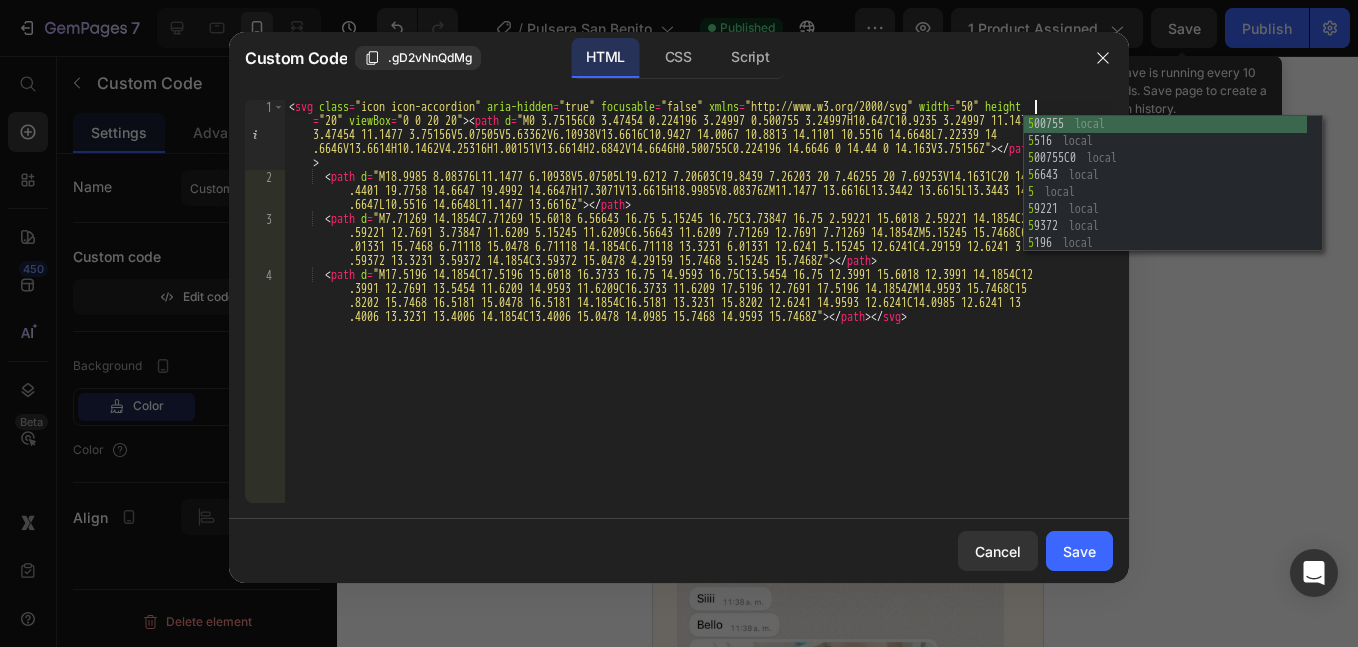 scroll, scrollTop: 0, scrollLeft: 62, axis: horizontal 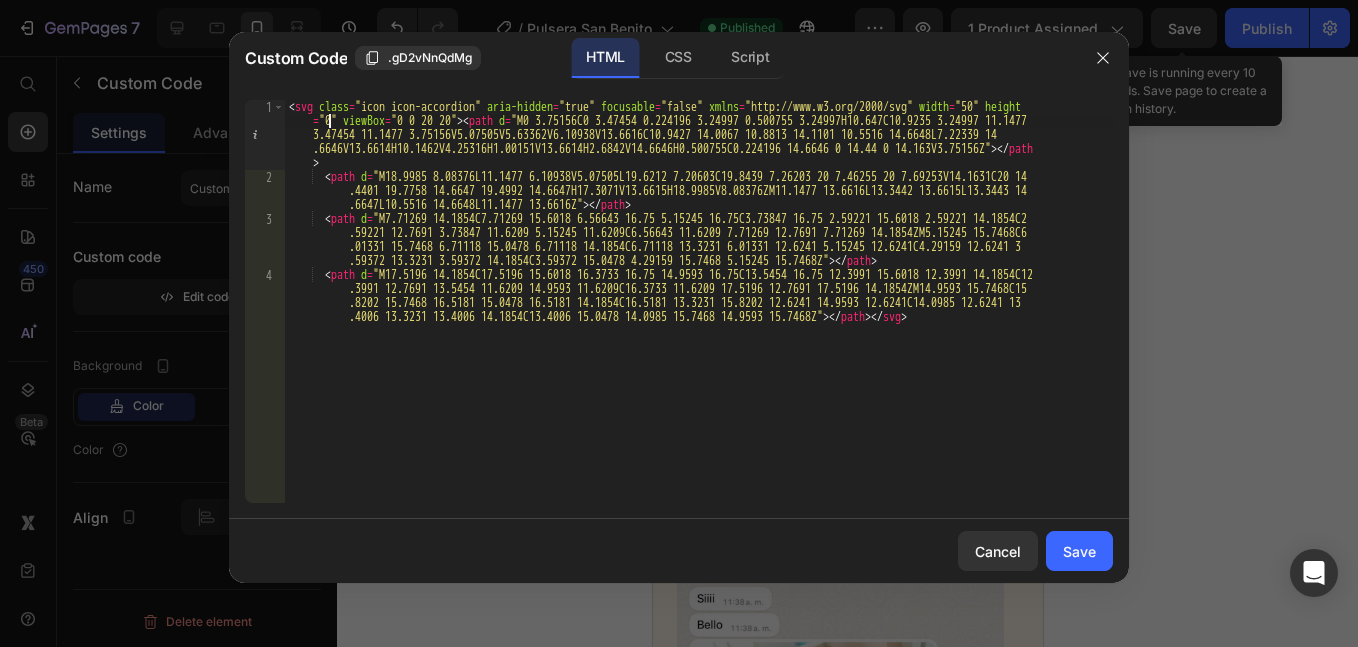 type on "<svg class="icon icon-accordion" aria-hidden="true" focusable="false" xmlns="http://www.w3.org/2000/svg" width="50" height="50" viewBox="0 0 20 20"><path d="M0 3.75156C0 3.47454 0.224196 3.24997 0.500755 3.24997H10.647C10.9235 3.24997 11.1477 3.47454 11.1477 3.75156V5.07505V5.63362V6.10938V13.6616C10.9427 14.0067 10.8813 14.1101 10.5516 14.6648L7.22339 14.6646V13.6614H10.1462V4.25316H1.00151V13.661" 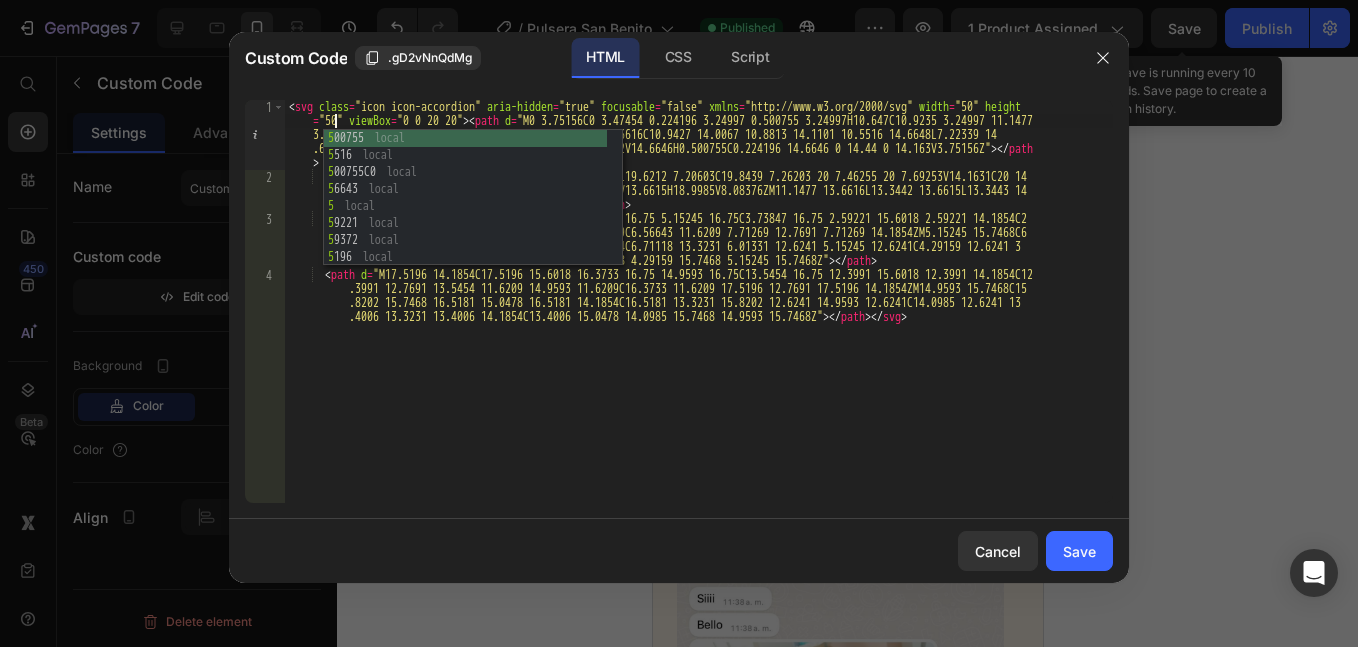 scroll, scrollTop: 0, scrollLeft: 68, axis: horizontal 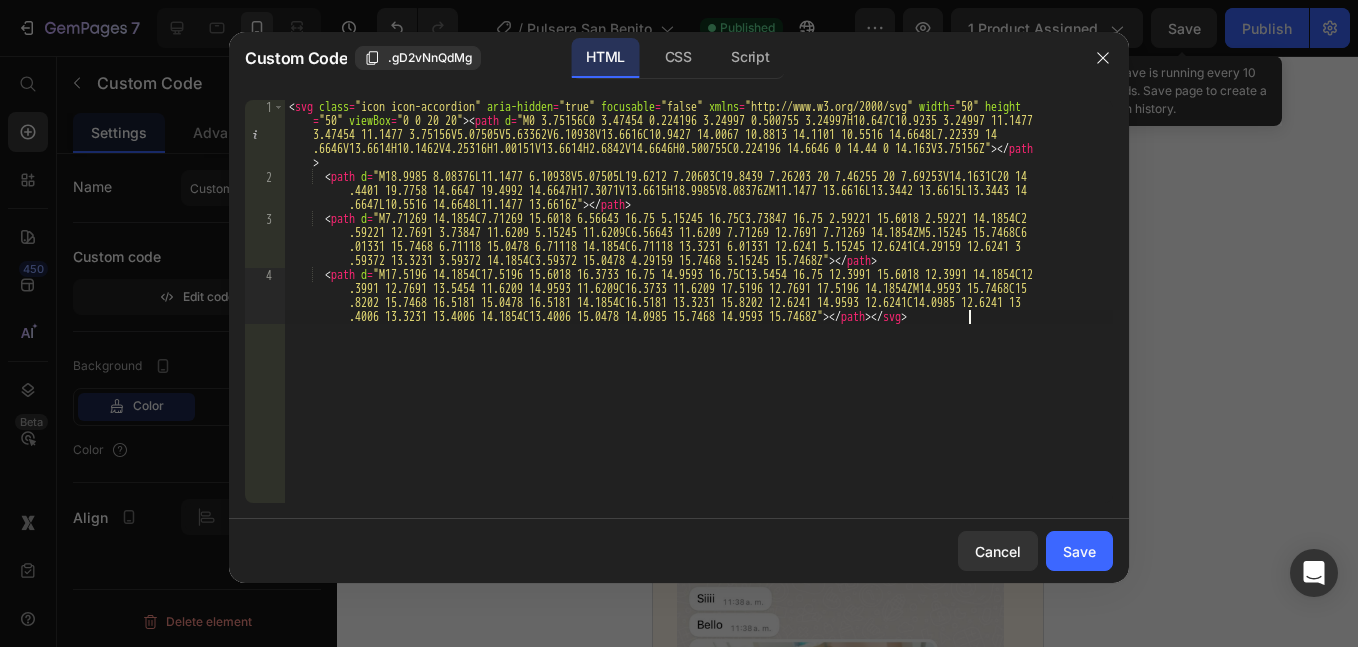 click on "< svg   class = "icon icon-accordion"   aria-hidden = "true"   focusable = "false"   xmlns = "http://www.w3.org/2000/svg"   width = "50"   height      = "50"   viewBox = "0 0 20 20" > < path   d = "M0 3.75156C0 3.47454 0.224196 3.24997 0.500755 3.24997H10.647C10.9235 3.24997 11.1477       3.47454 11.1477 3.75156V5.07505V5.63362V6.10938V13.6616C10.9427 14.0067 10.8813 14.1101 10.5516 14.6648L7.22339 14      .6646V13.6614H10.1462V4.25316H1.00151V13.6614H2.6842V14.6646H0.500755C0.224196 14.6646 0 14.44 0 14.163V3.75156Z" > </ path      >         < path   d = "M18.9985 8.08376L11.1477 6.10938V5.07505L19.6212 7.20603C19.8439 7.26203 20 7.46255 20 7.69253V14.1631C20 14            .4401 19.7758 14.6647 19.4992 14.6647H17.3071V13.6615H18.9985V8.08376ZM11.1477 13.6616L13.3442 13.6615L13.3443 14            .6647L10.5516 14.6648L11.1477 13.6616Z" > </ path >         < path   d =                                  > </ path >         < path   d = > </ path >" at bounding box center (699, 364) 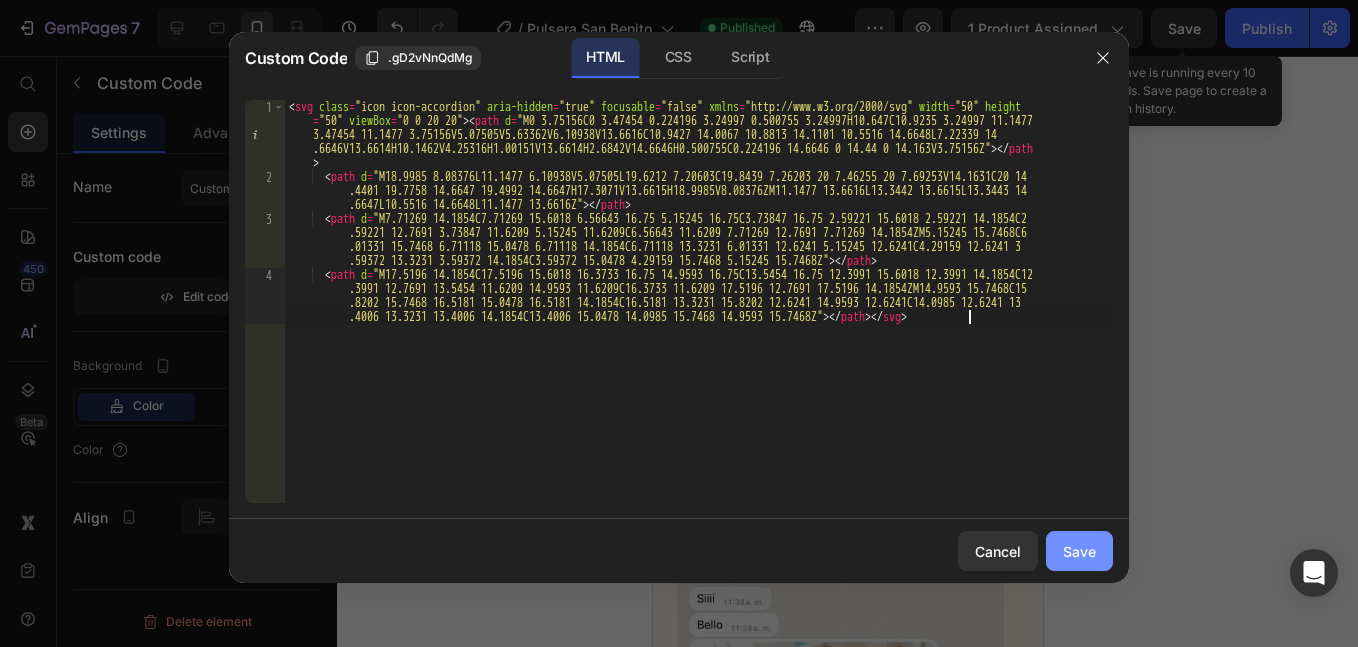 type 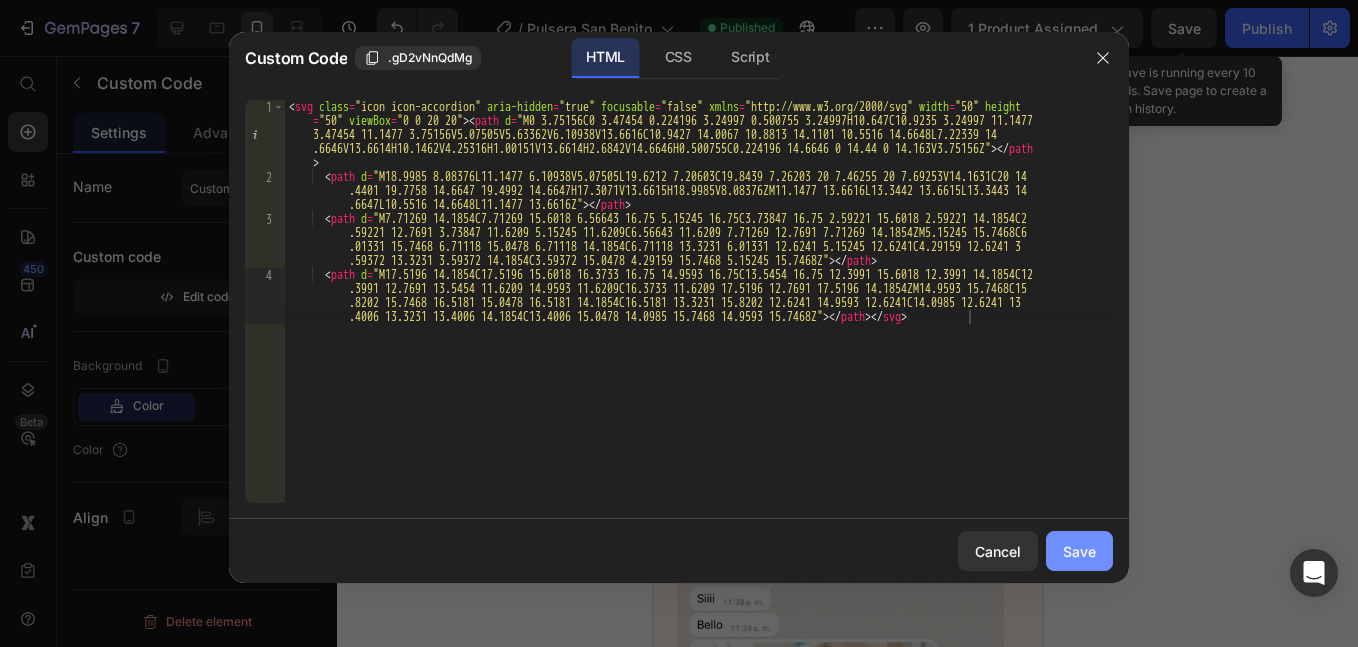 click on "Save" 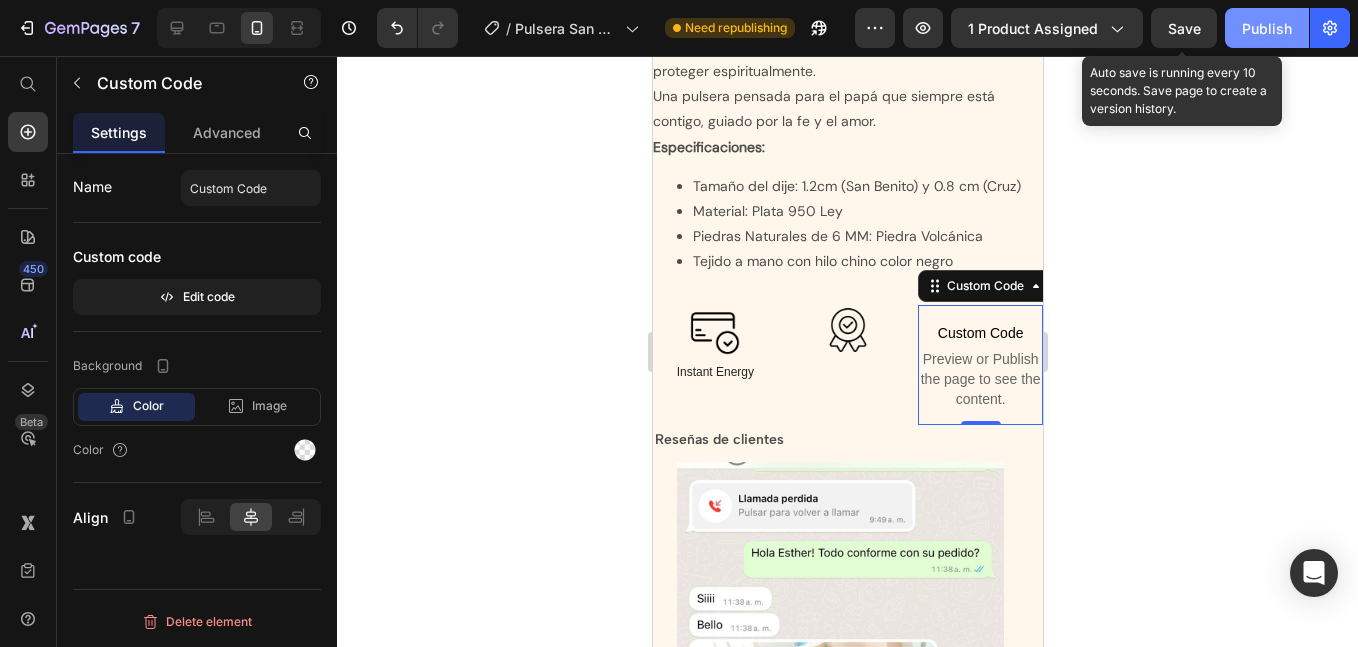 click on "Publish" at bounding box center (1267, 28) 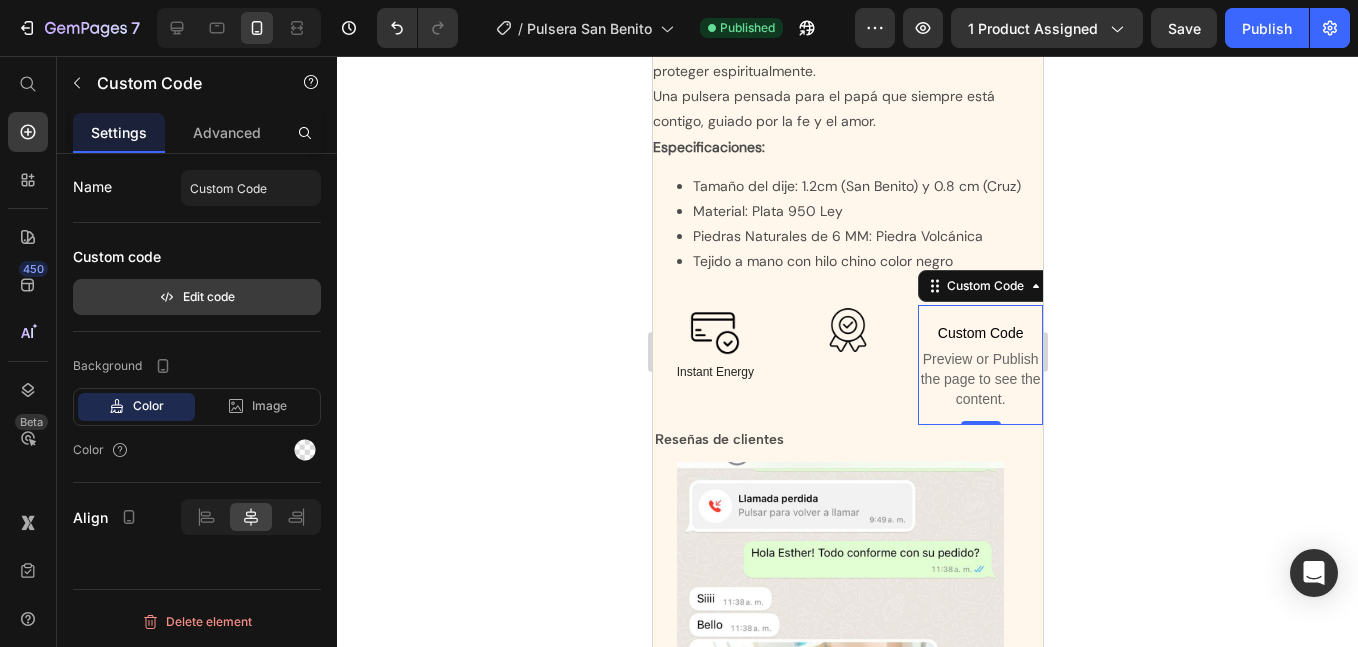 click on "Edit code" at bounding box center (197, 297) 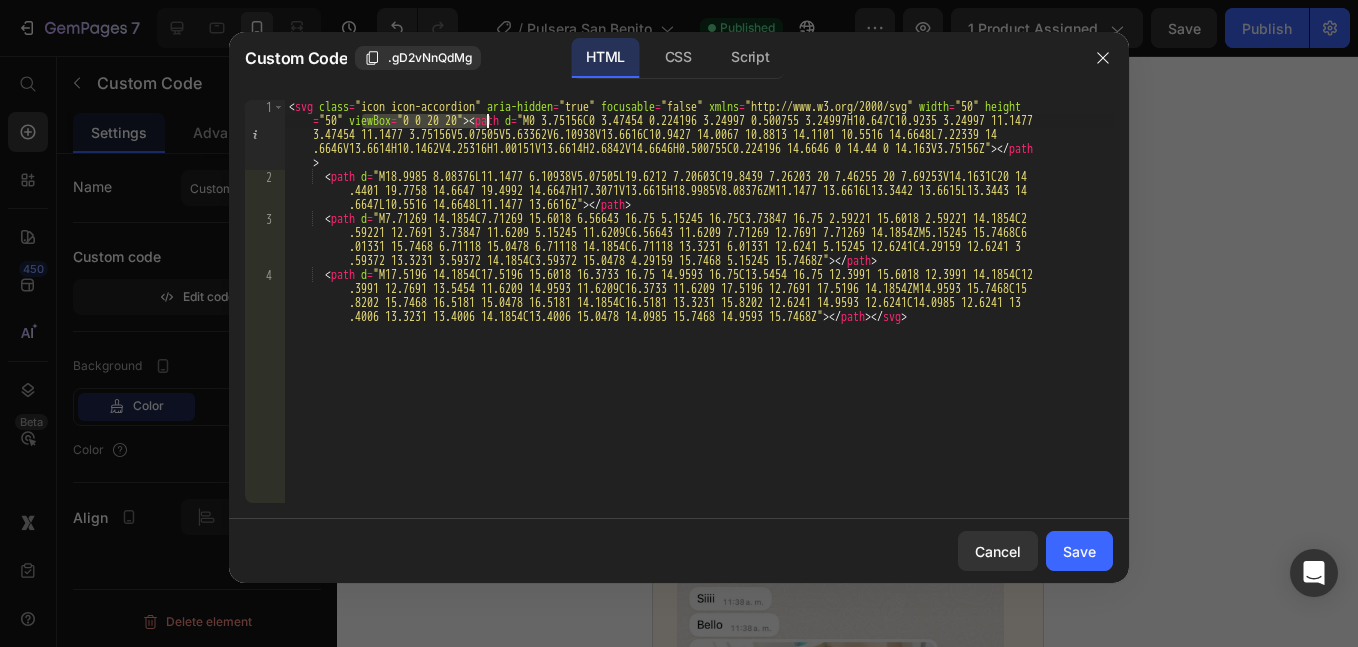 drag, startPoint x: 359, startPoint y: 122, endPoint x: 486, endPoint y: 119, distance: 127.03543 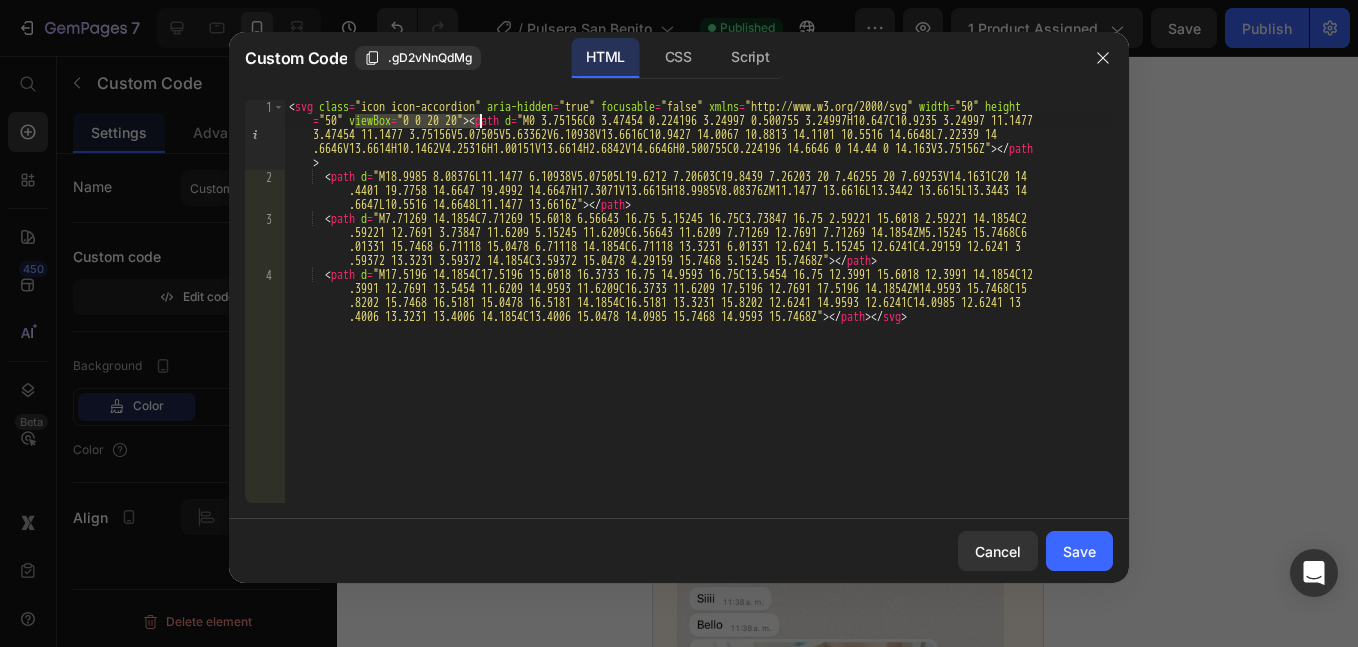 drag, startPoint x: 353, startPoint y: 120, endPoint x: 480, endPoint y: 119, distance: 127.00394 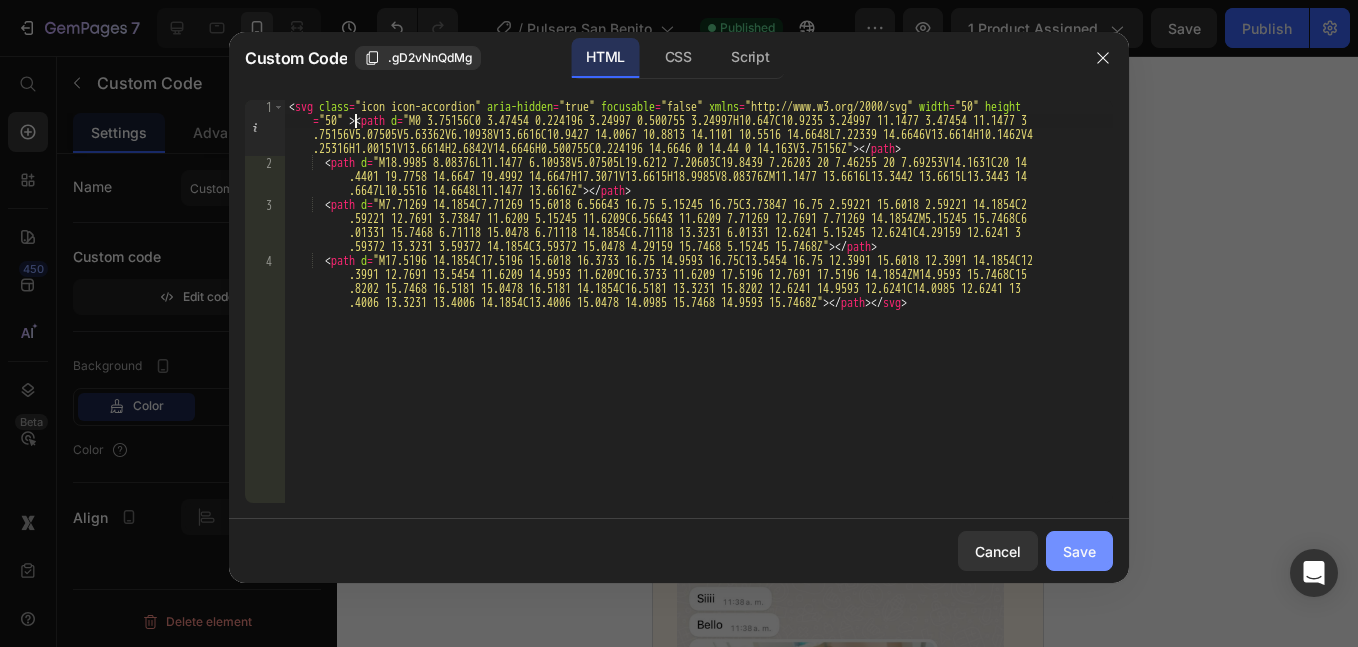 click on "Save" 